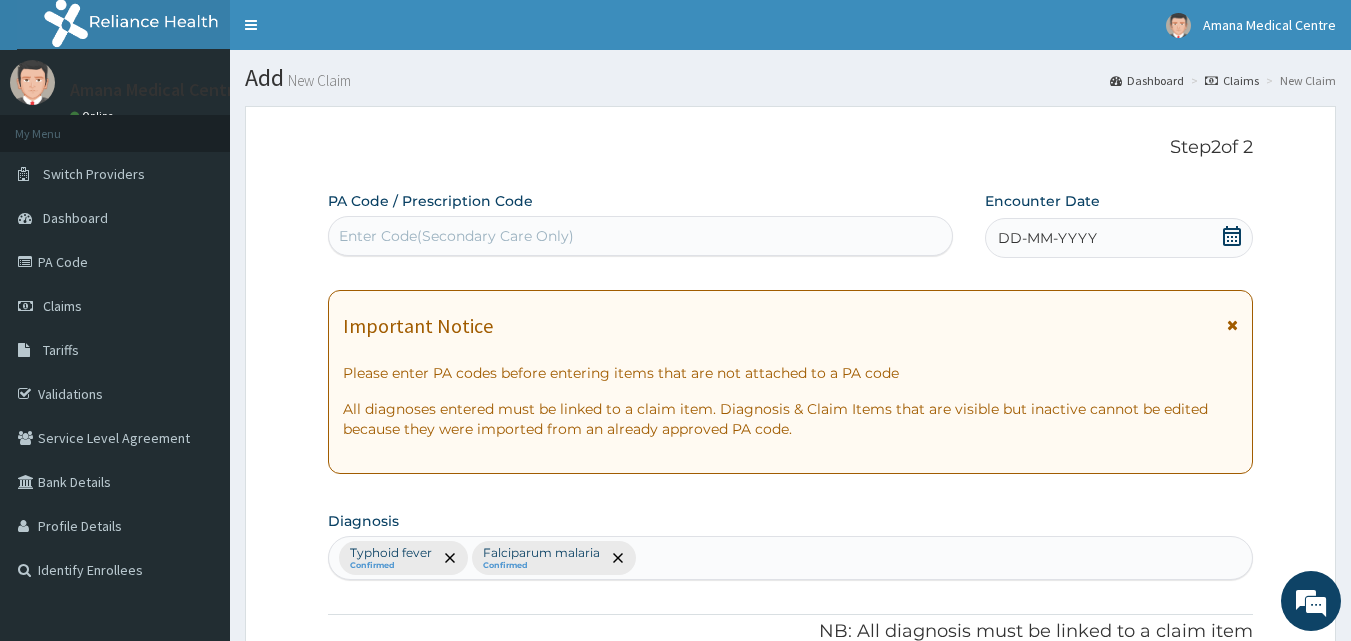 scroll, scrollTop: 870, scrollLeft: 0, axis: vertical 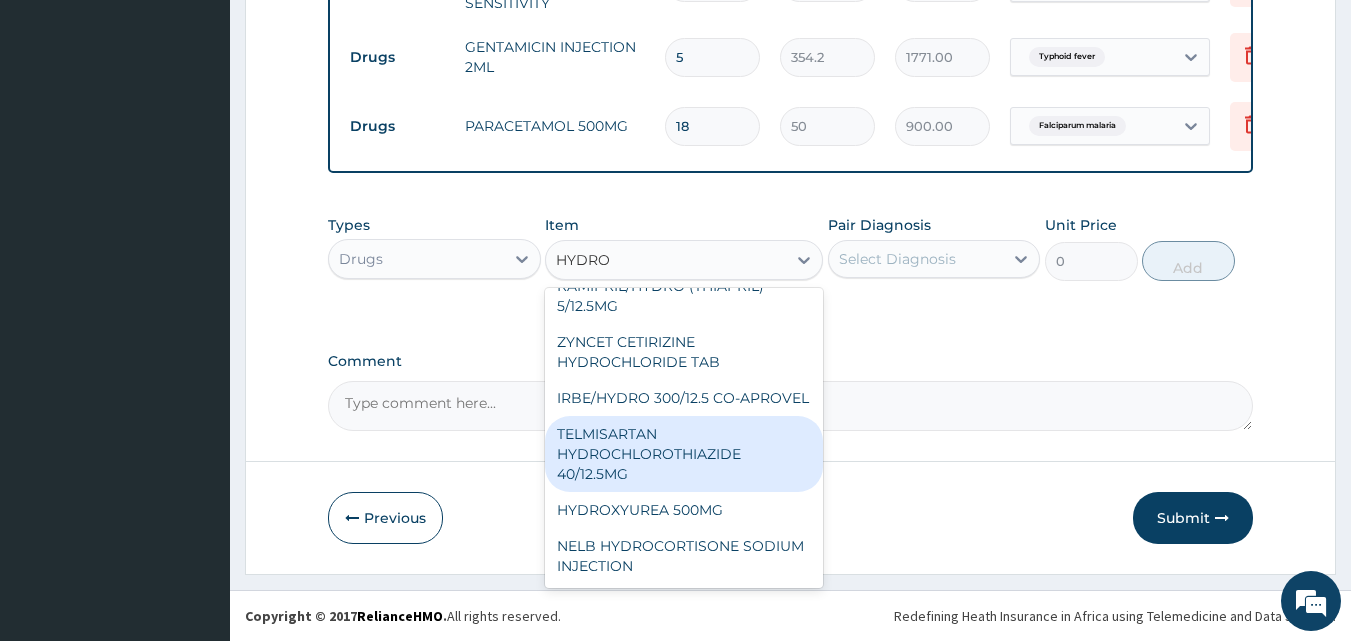 type on "HYDRO" 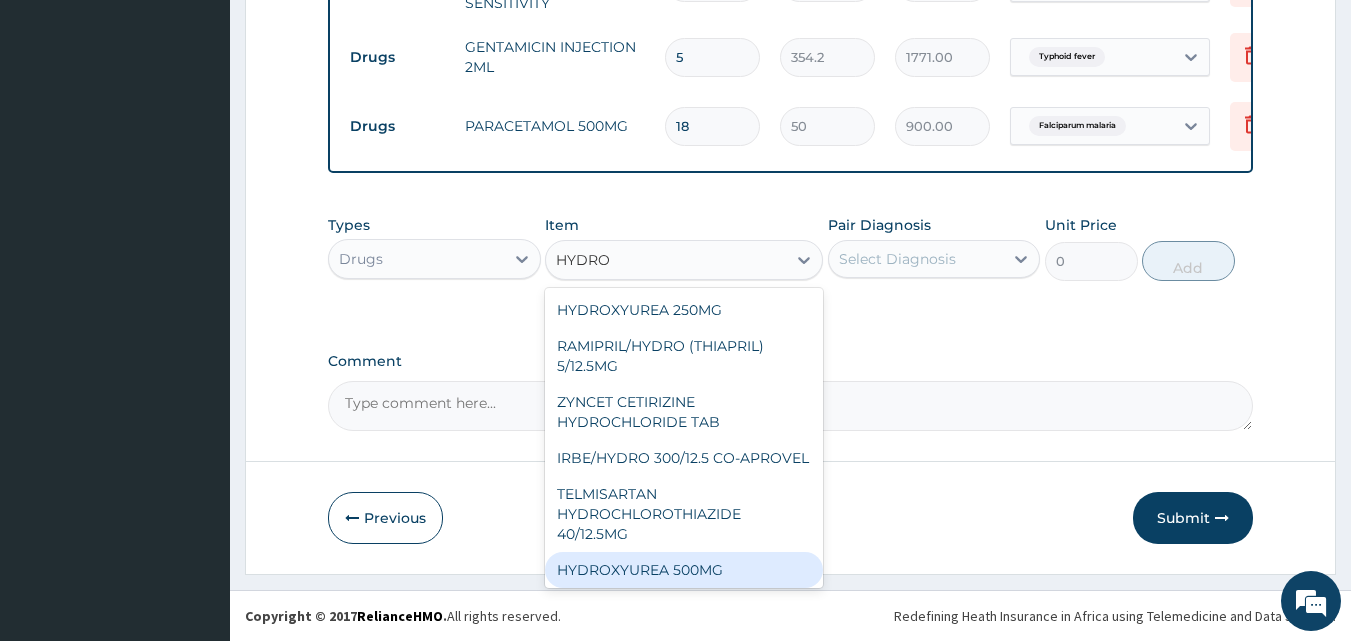 scroll, scrollTop: 80, scrollLeft: 0, axis: vertical 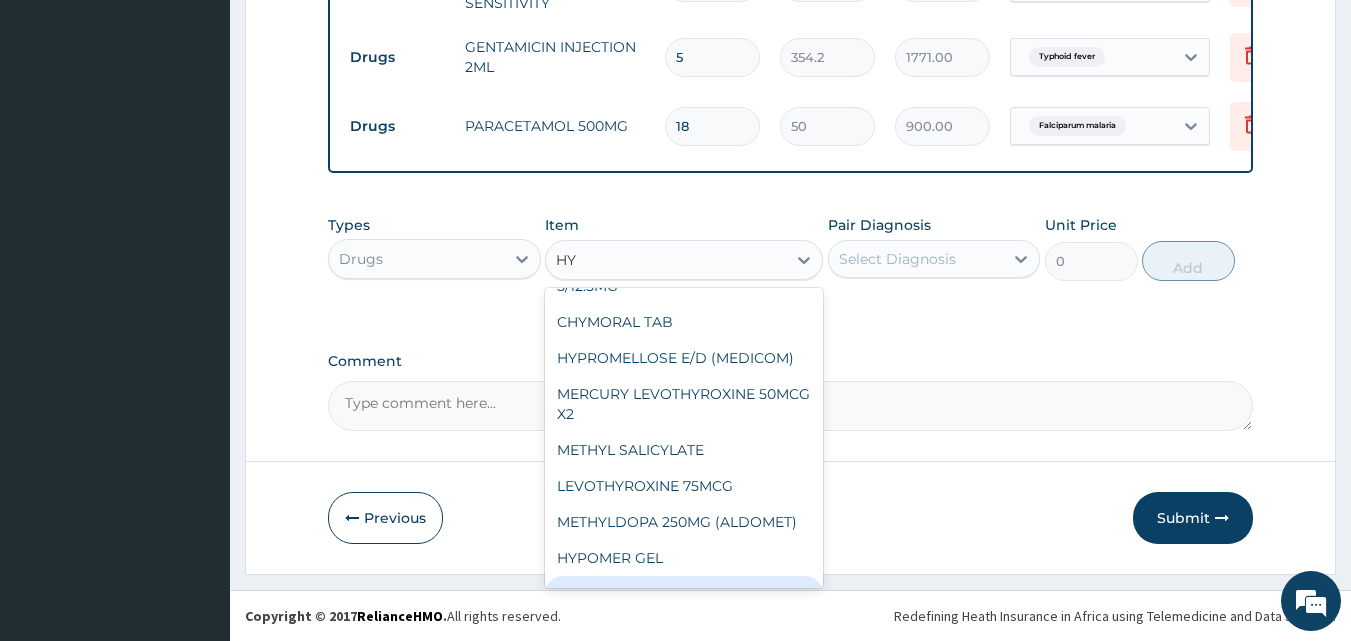 type on "H" 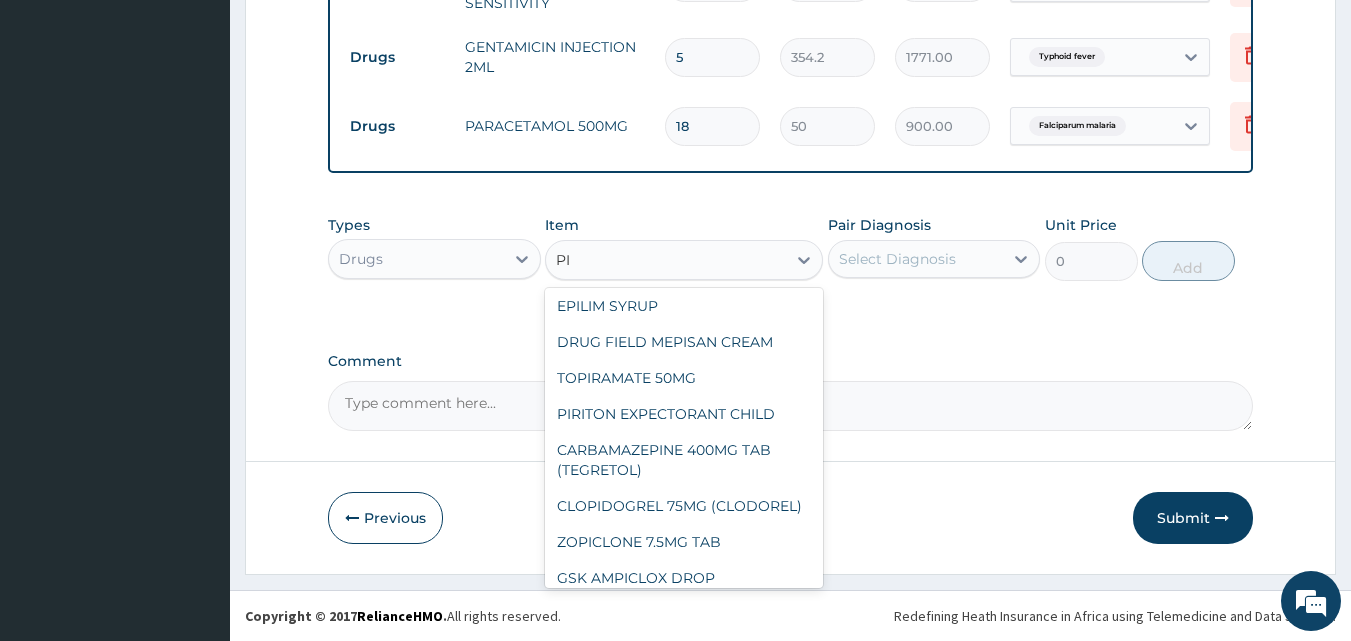 scroll, scrollTop: 0, scrollLeft: 0, axis: both 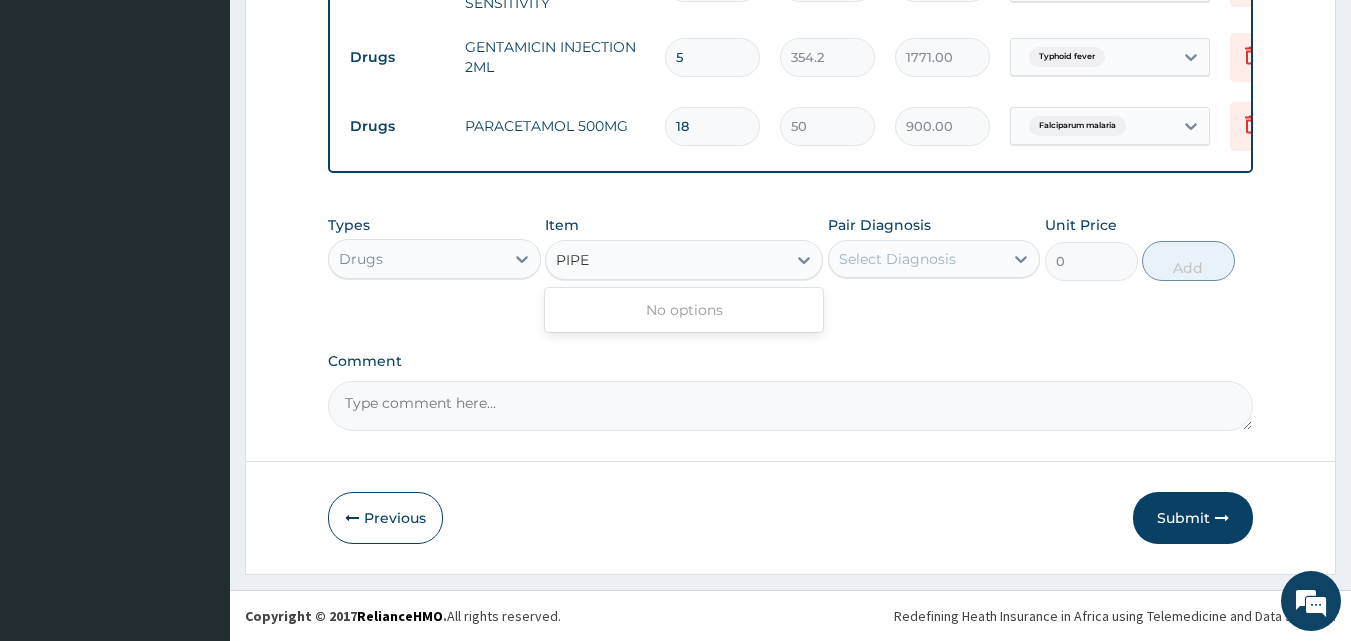 type on "PIPE" 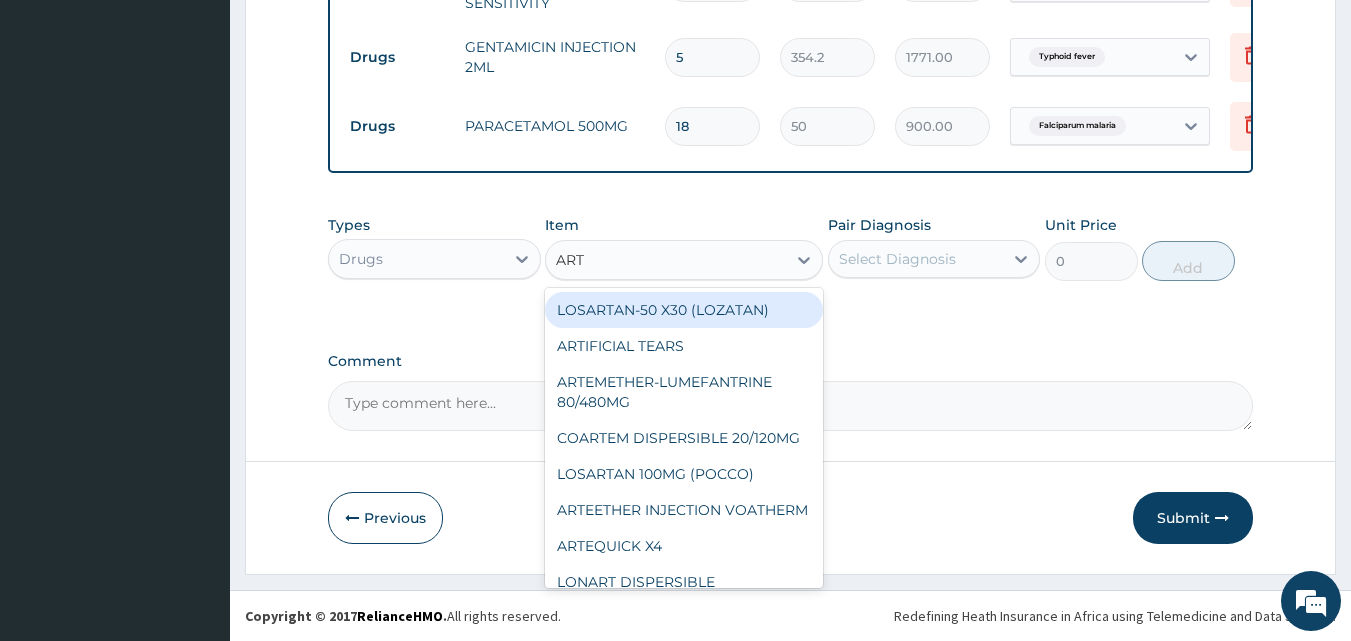 type on "ARTE" 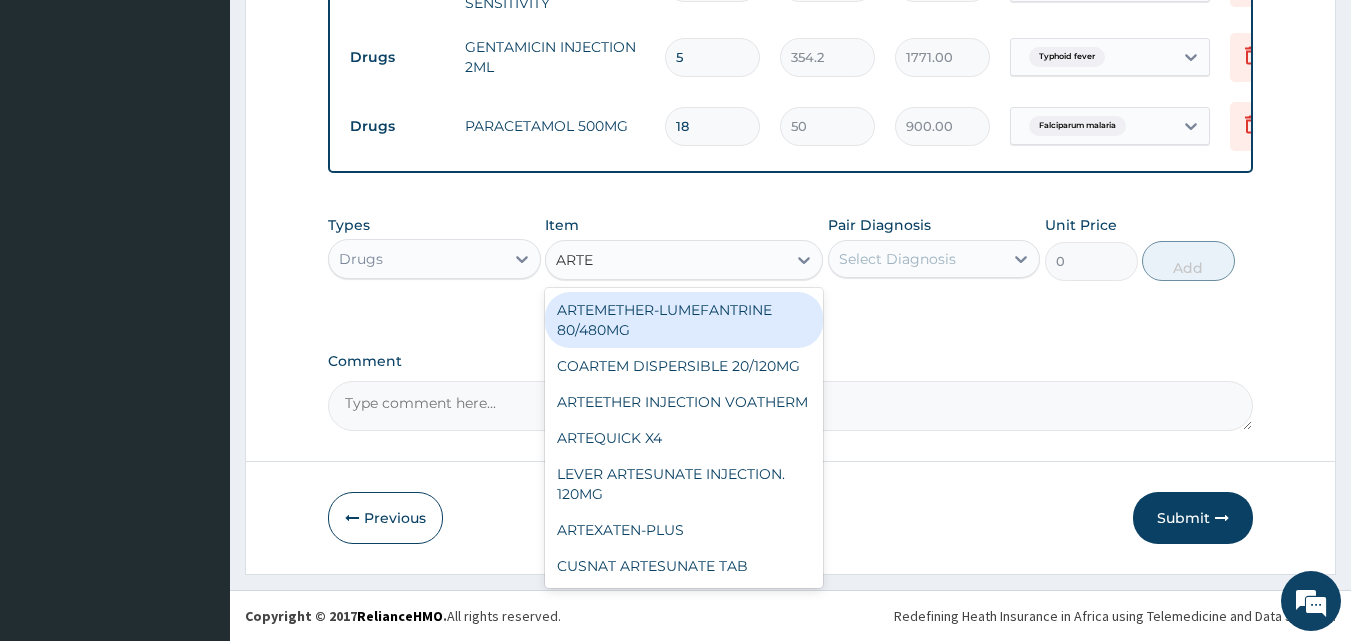 click on "ARTEMETHER-LUMEFANTRINE 80/480MG" at bounding box center (684, 320) 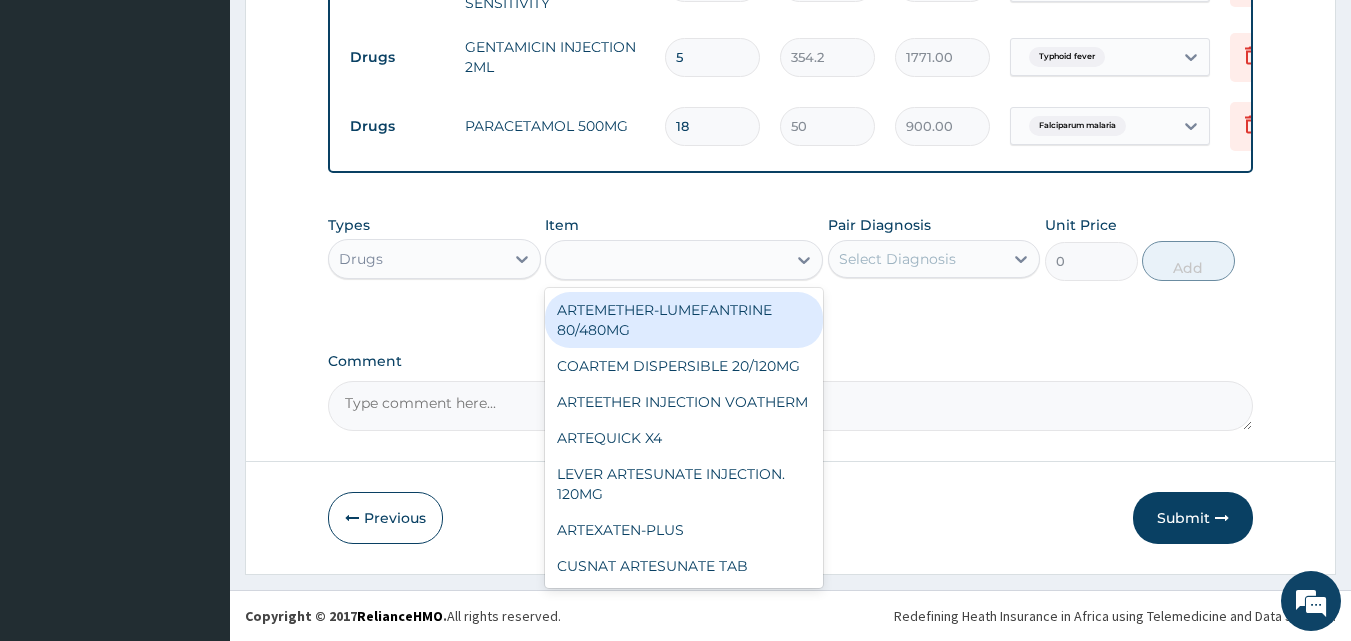 type on "2000" 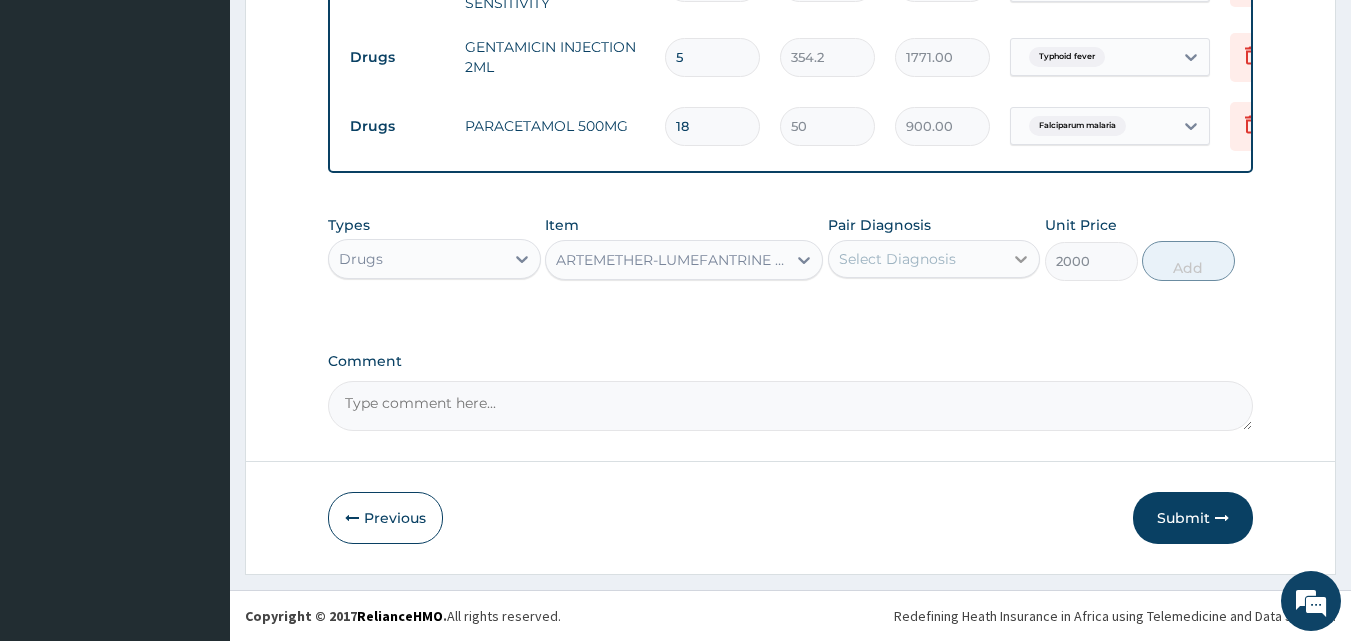 click 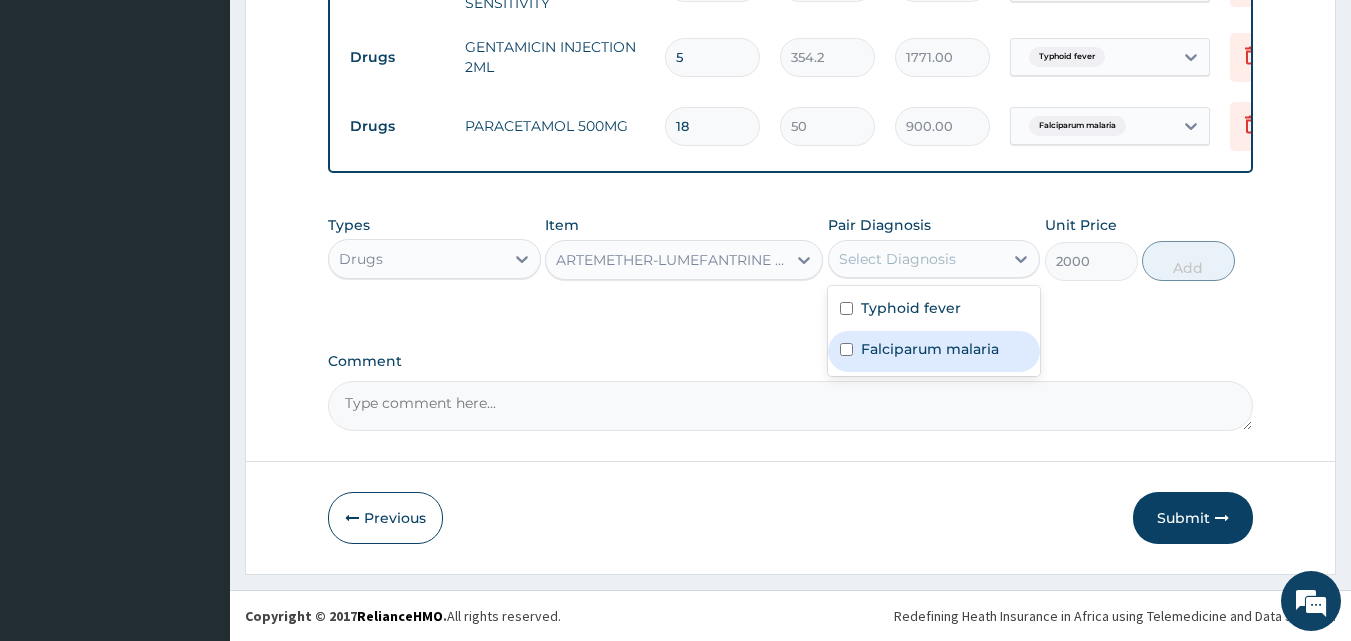 click on "Falciparum malaria" at bounding box center [930, 349] 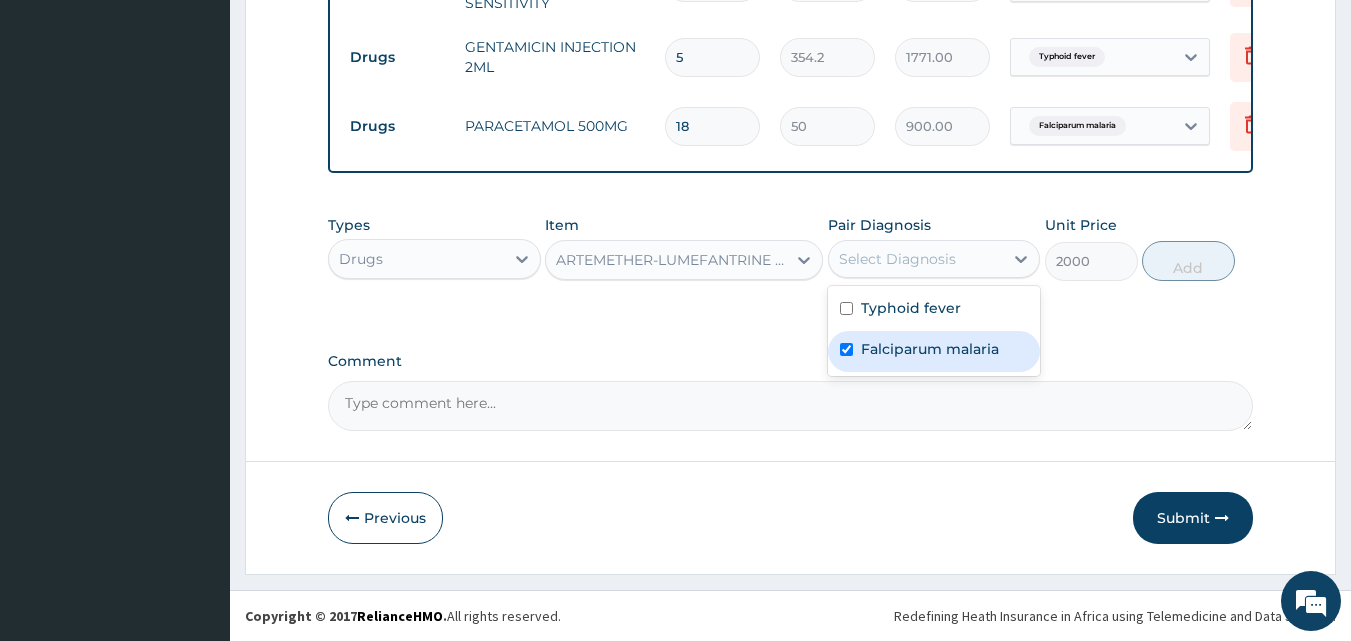 checkbox on "true" 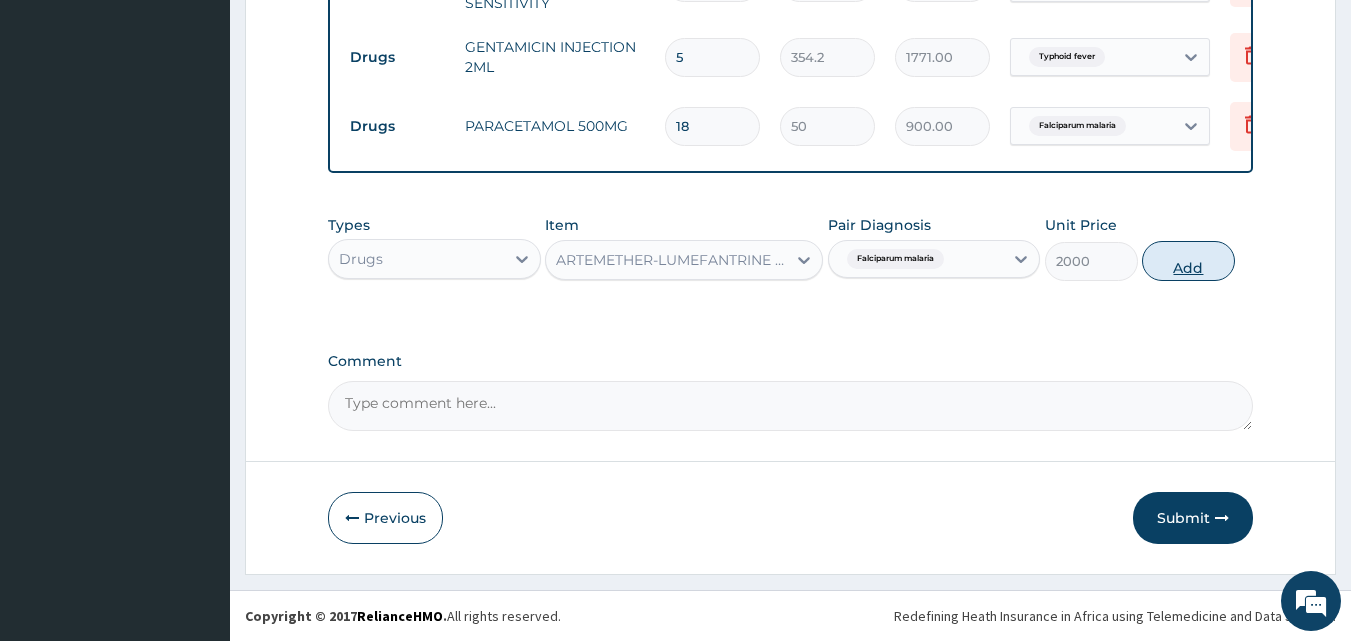 click on "Add" at bounding box center (1188, 261) 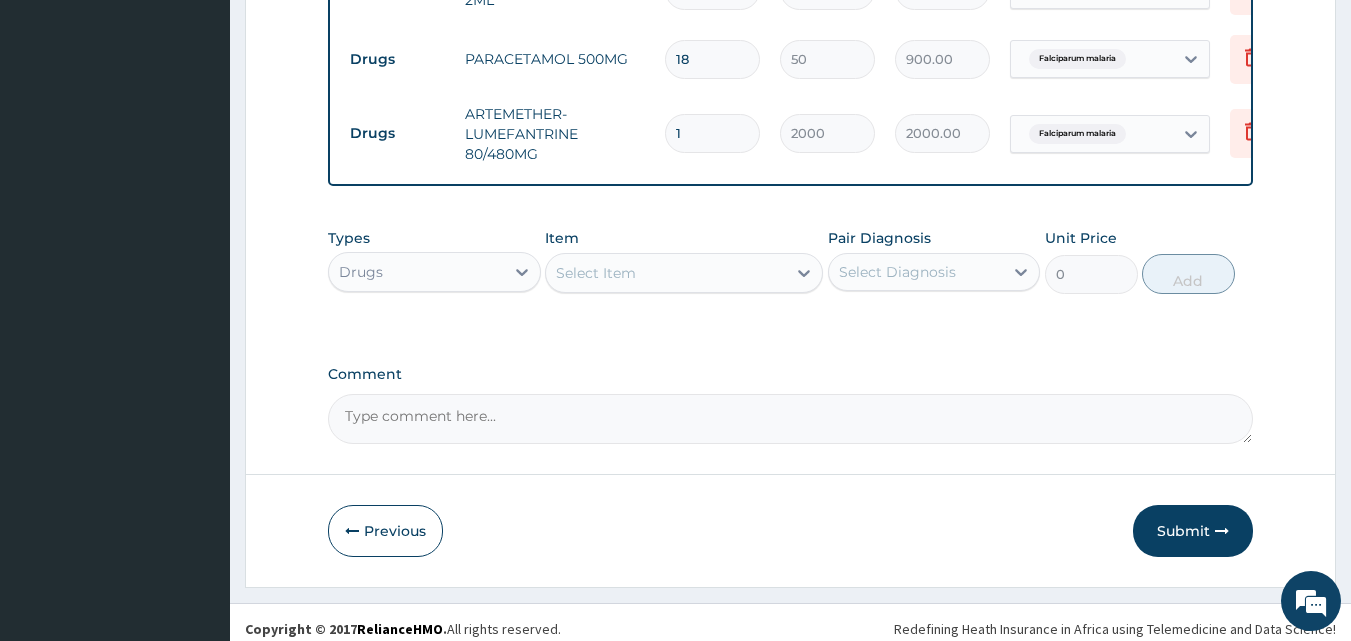 scroll, scrollTop: 1050, scrollLeft: 0, axis: vertical 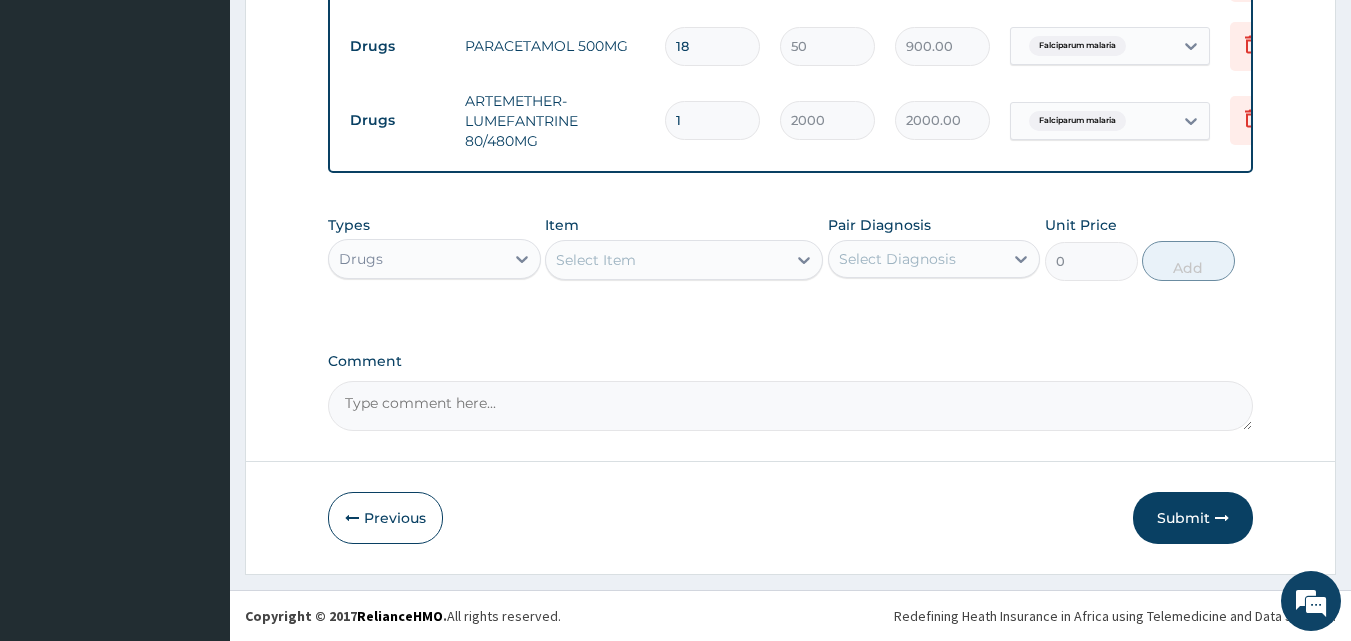 click on "Select Item" at bounding box center [596, 260] 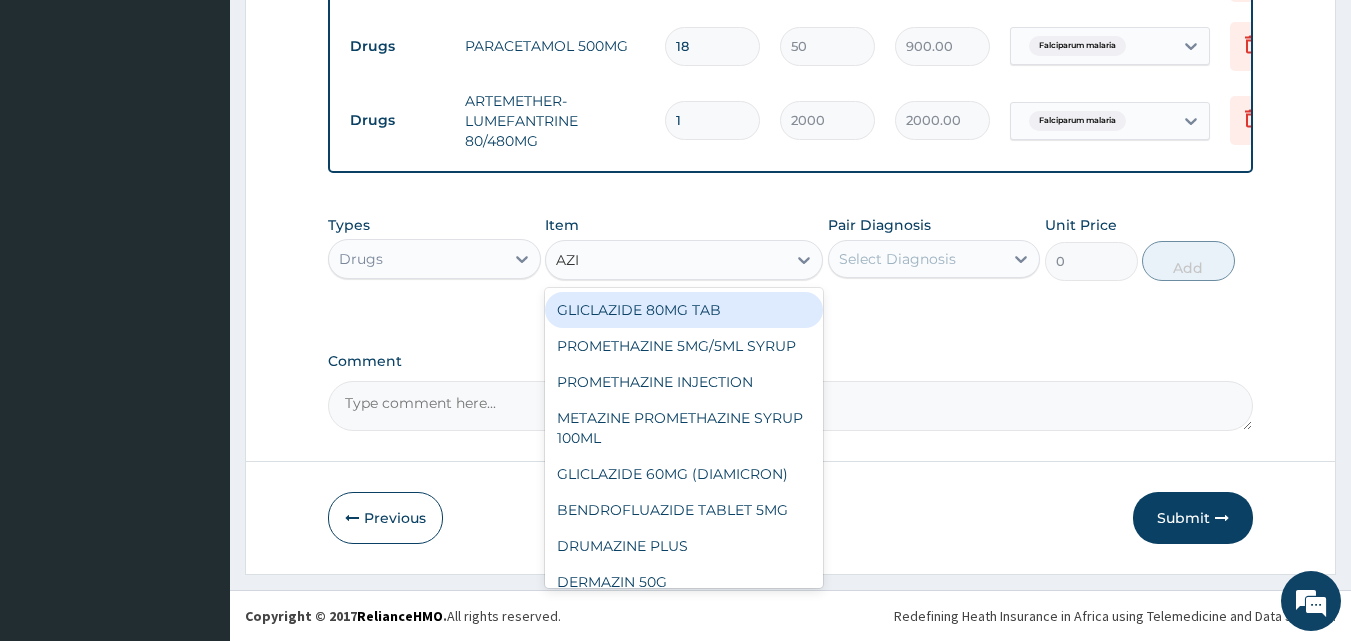 type on "AZIT" 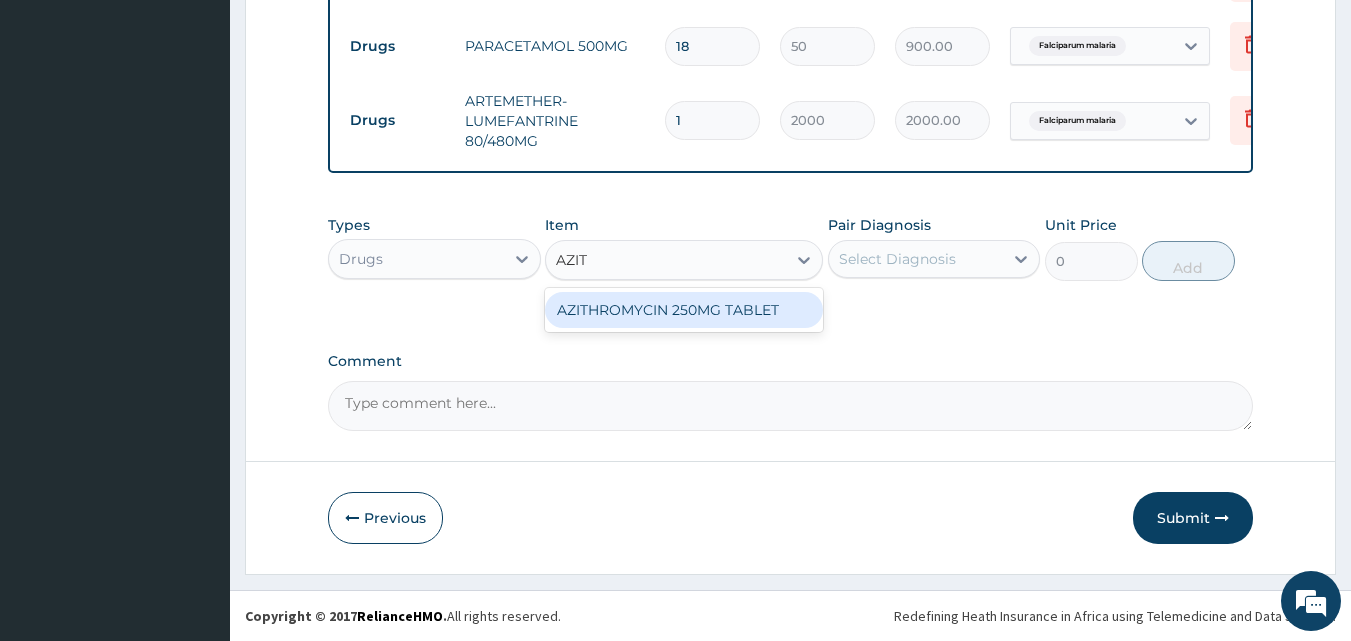 click on "AZITHROMYCIN 250MG TABLET" at bounding box center [684, 310] 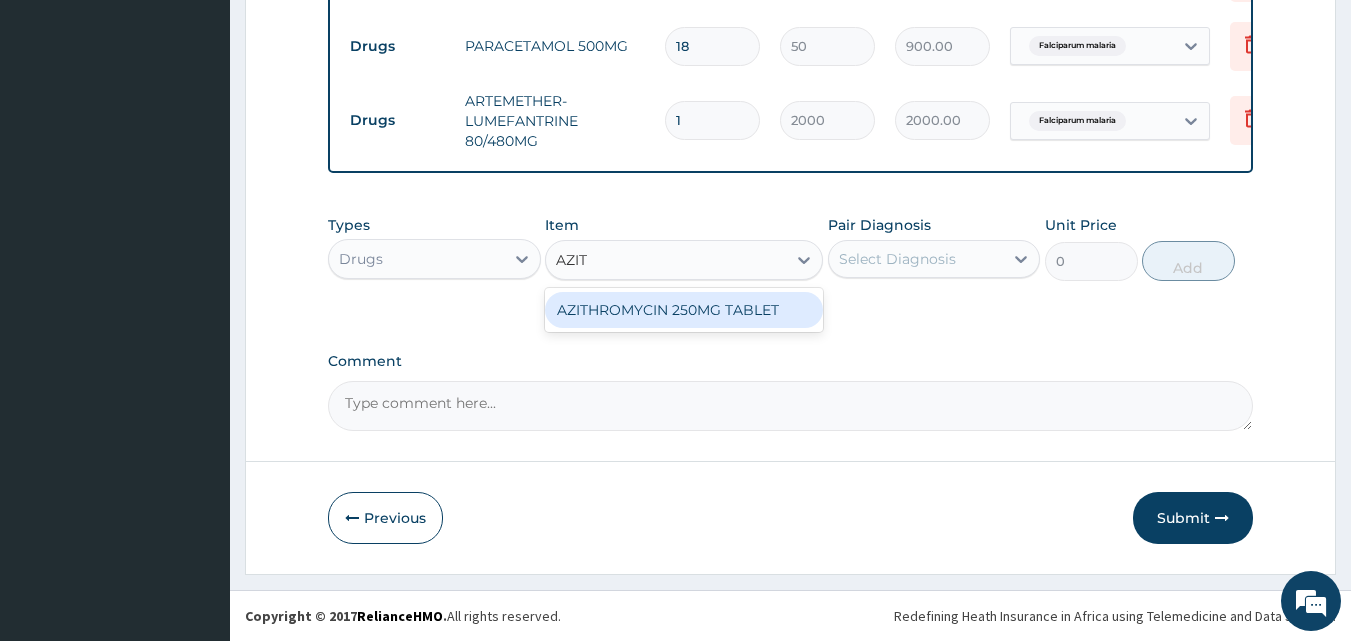 type on "189.75" 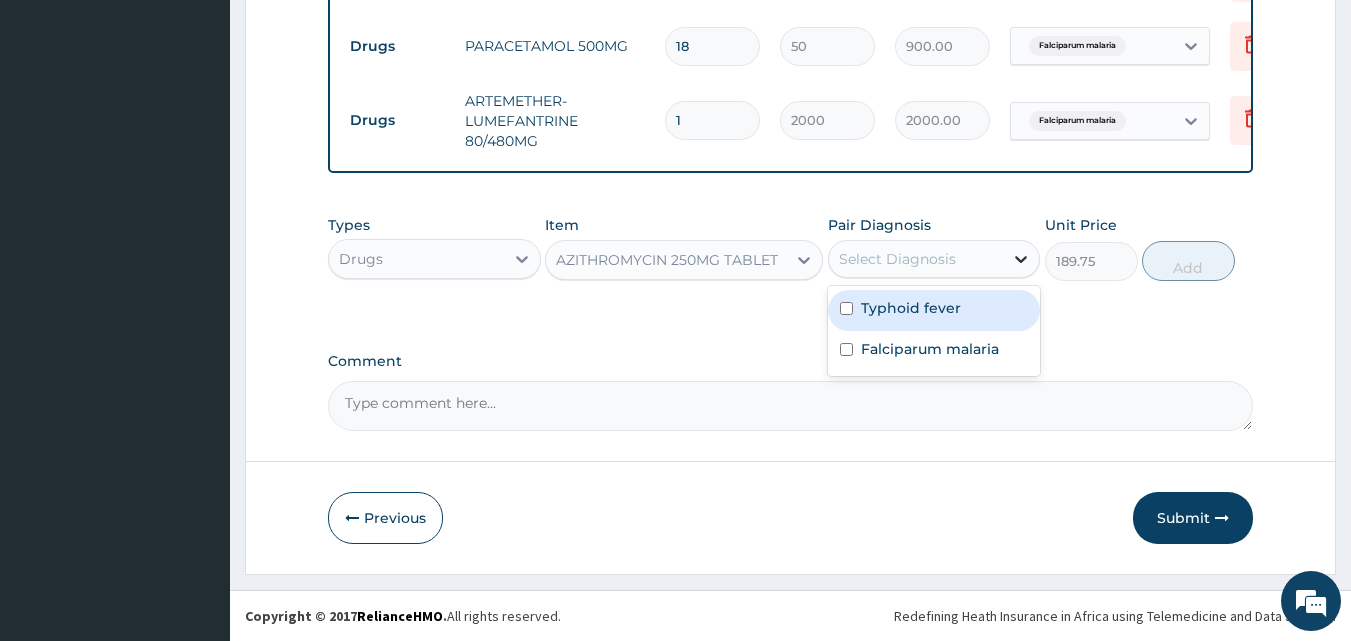 click at bounding box center (1021, 259) 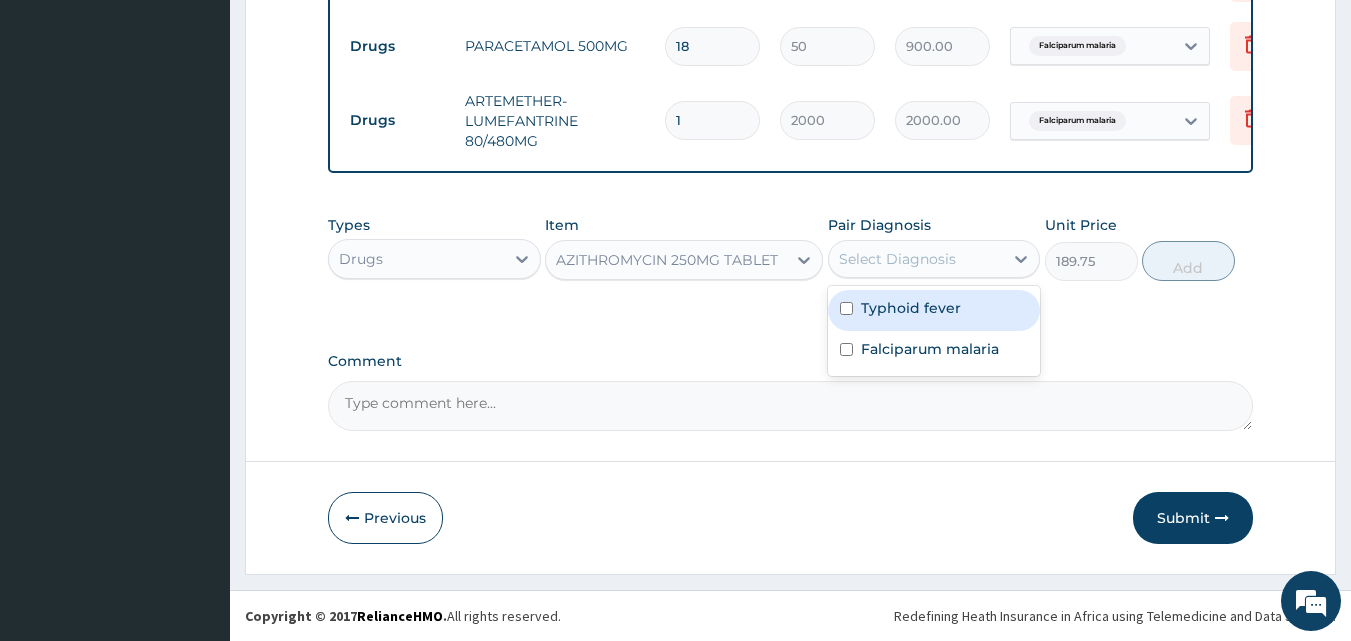 click on "Typhoid fever" at bounding box center [911, 308] 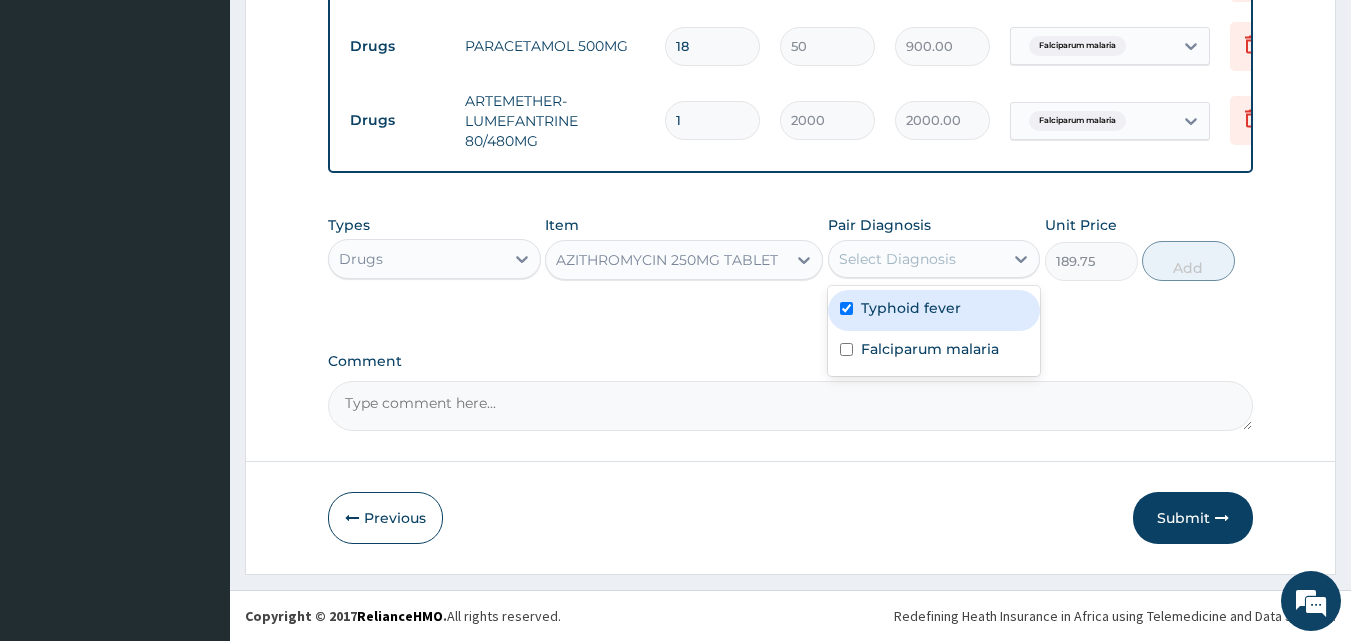 checkbox on "true" 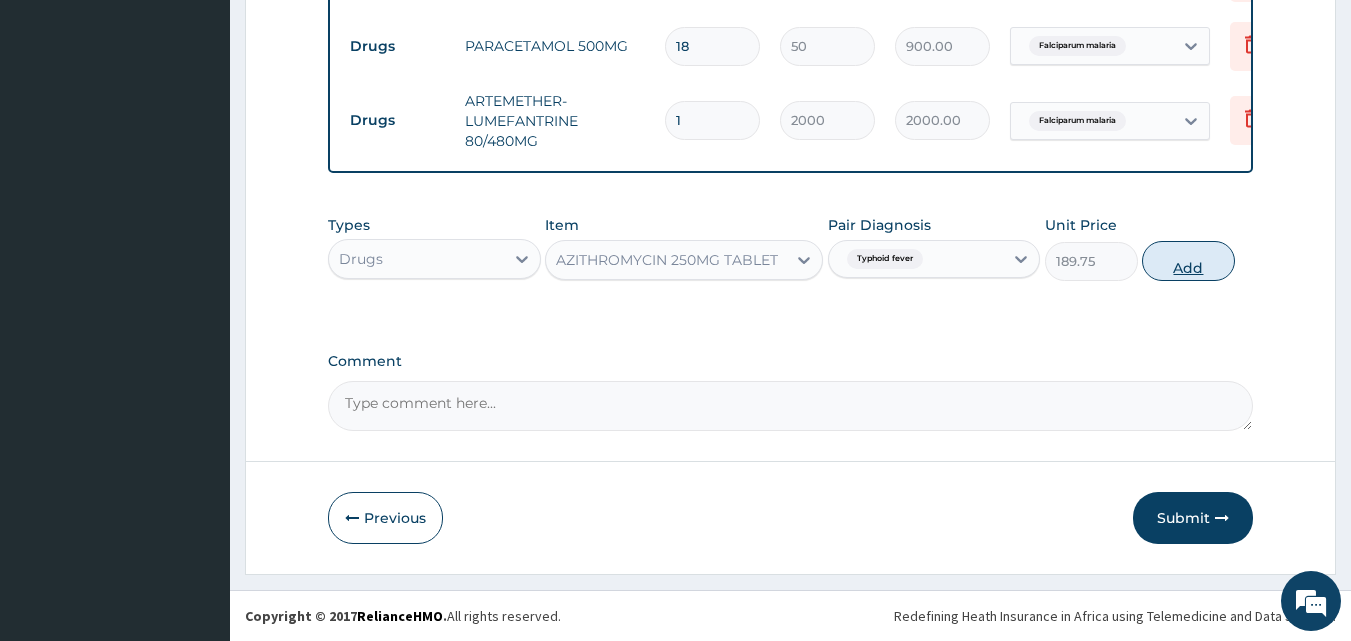 click on "Add" at bounding box center [1188, 261] 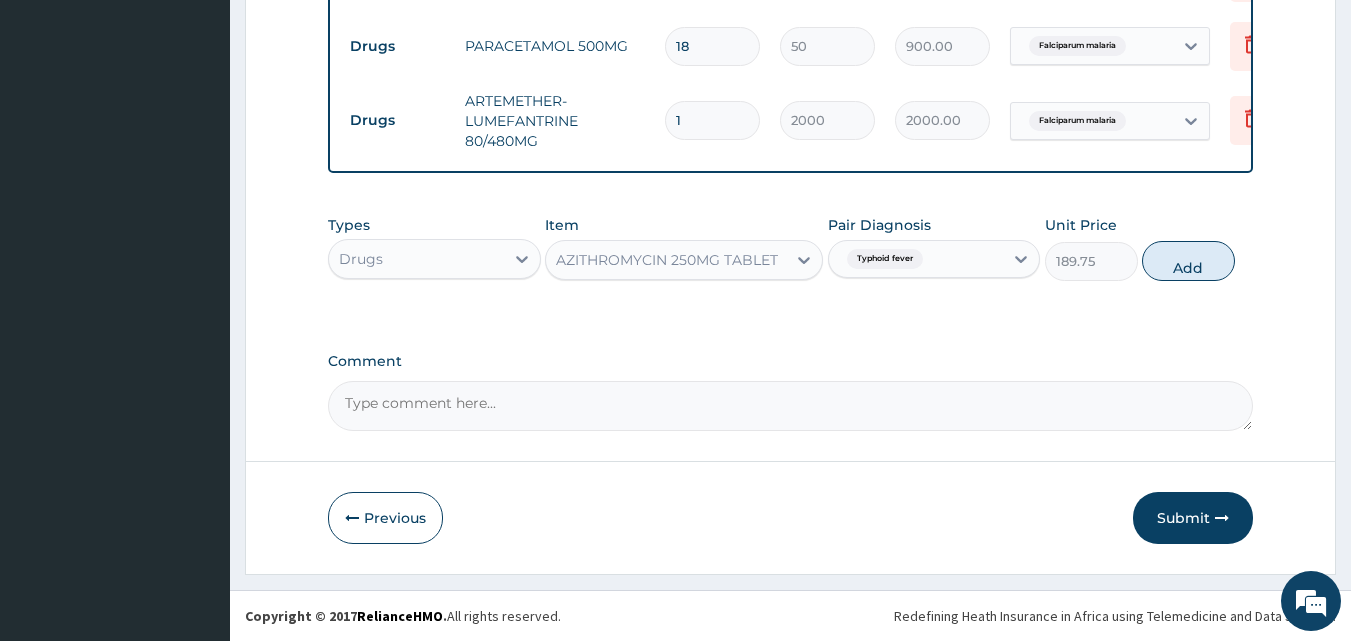 type on "0" 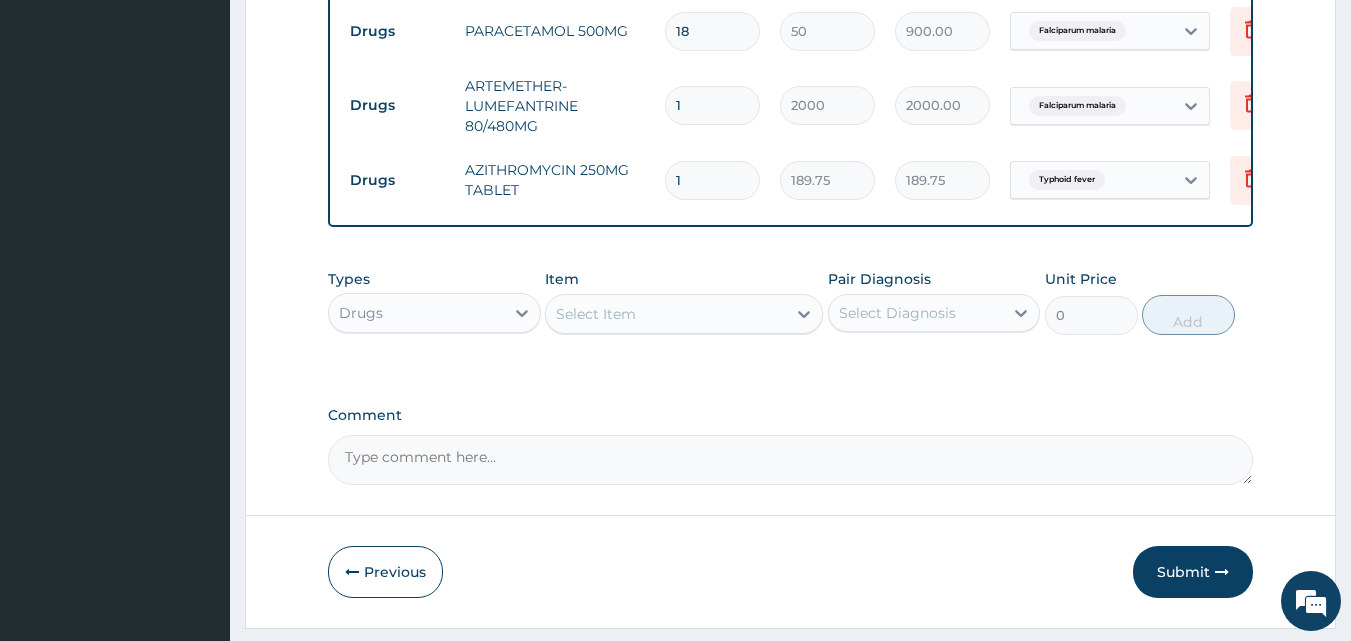 type on "10" 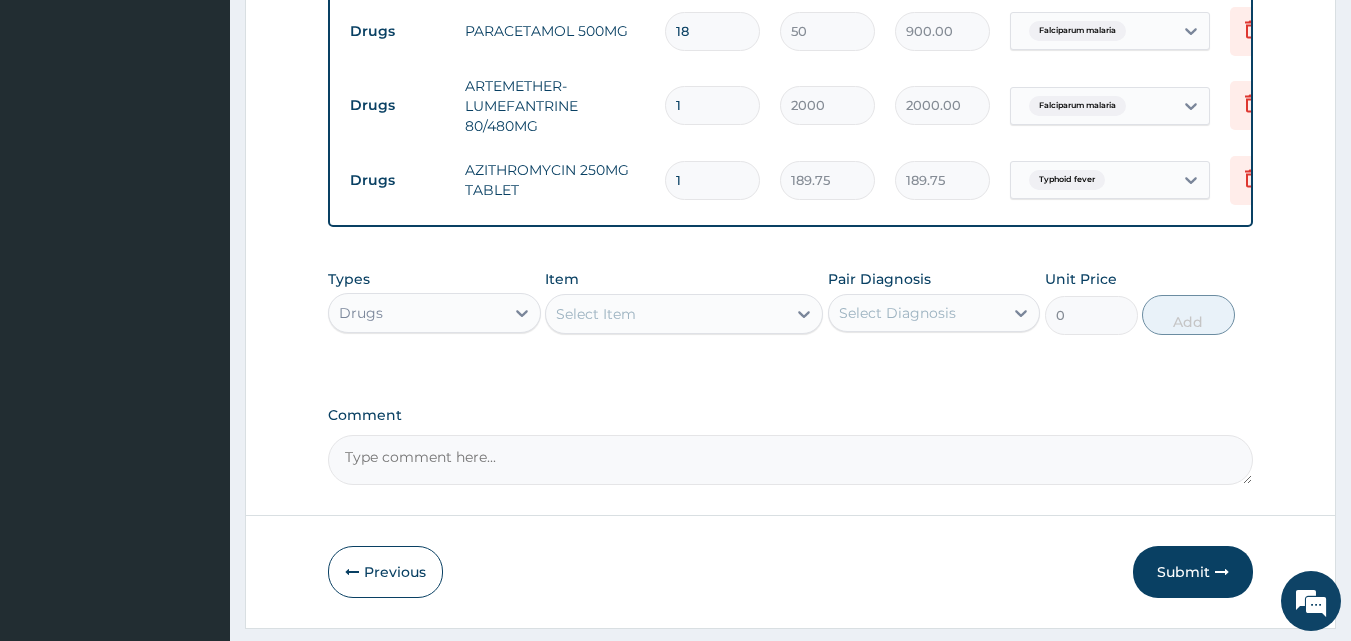 type on "1897.50" 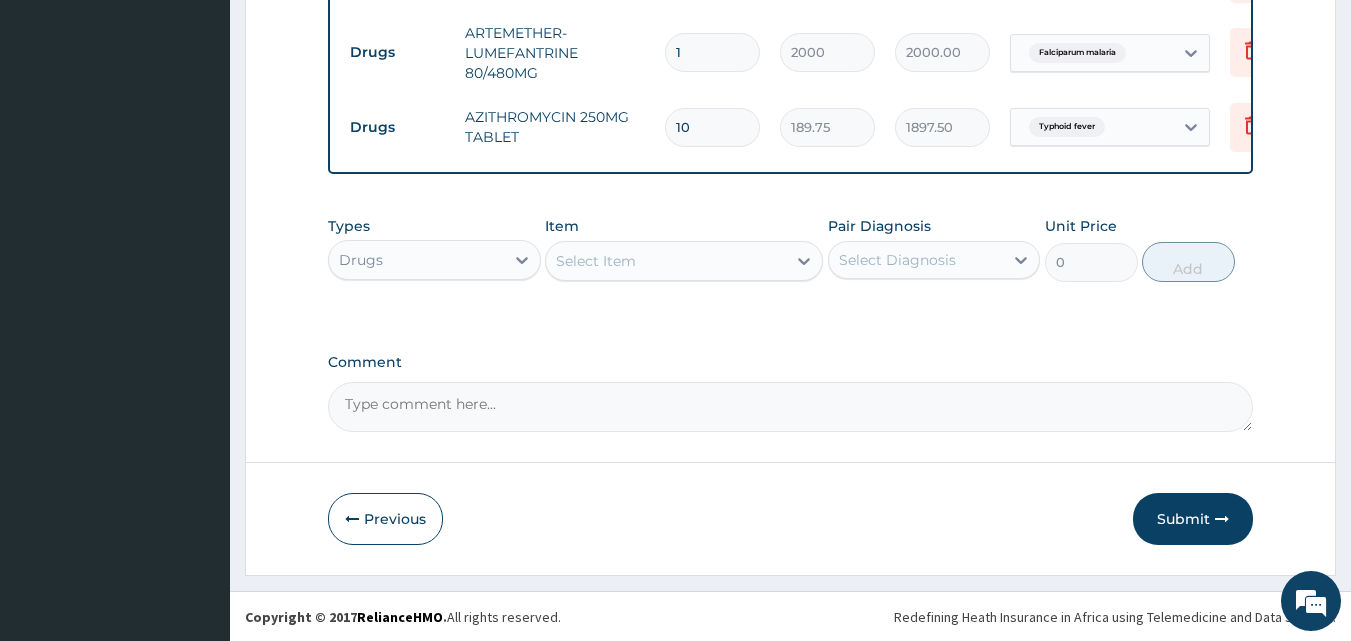 scroll, scrollTop: 1119, scrollLeft: 0, axis: vertical 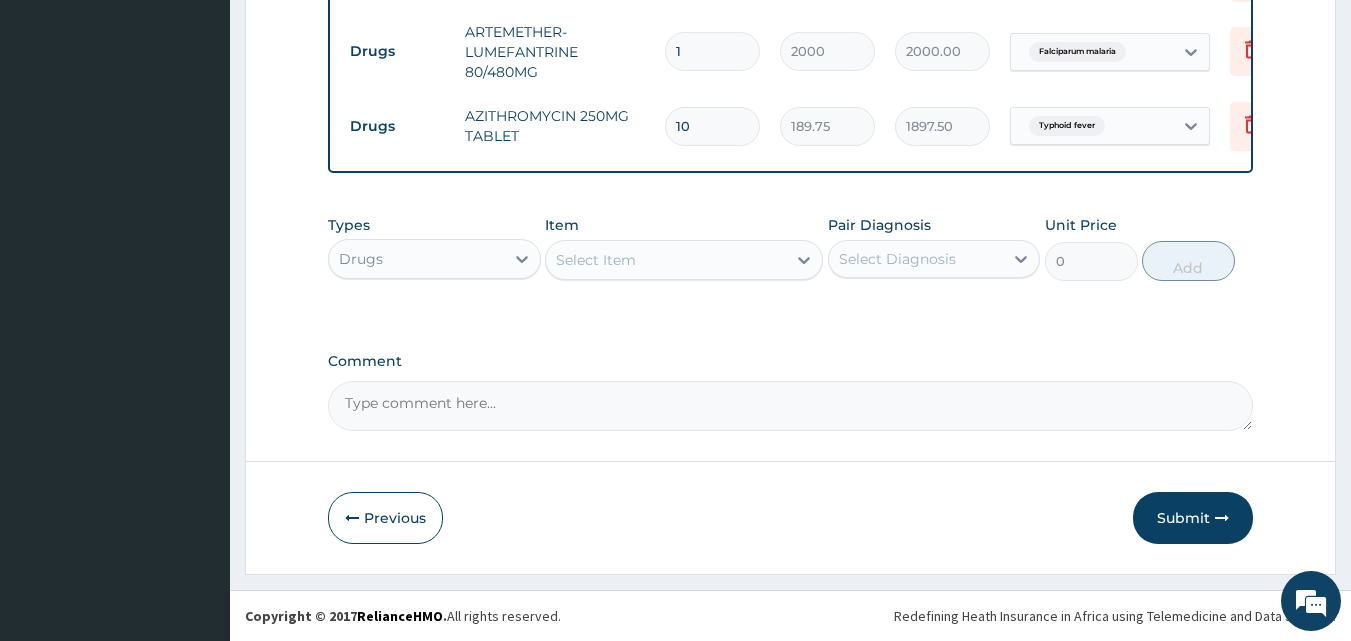 type on "10" 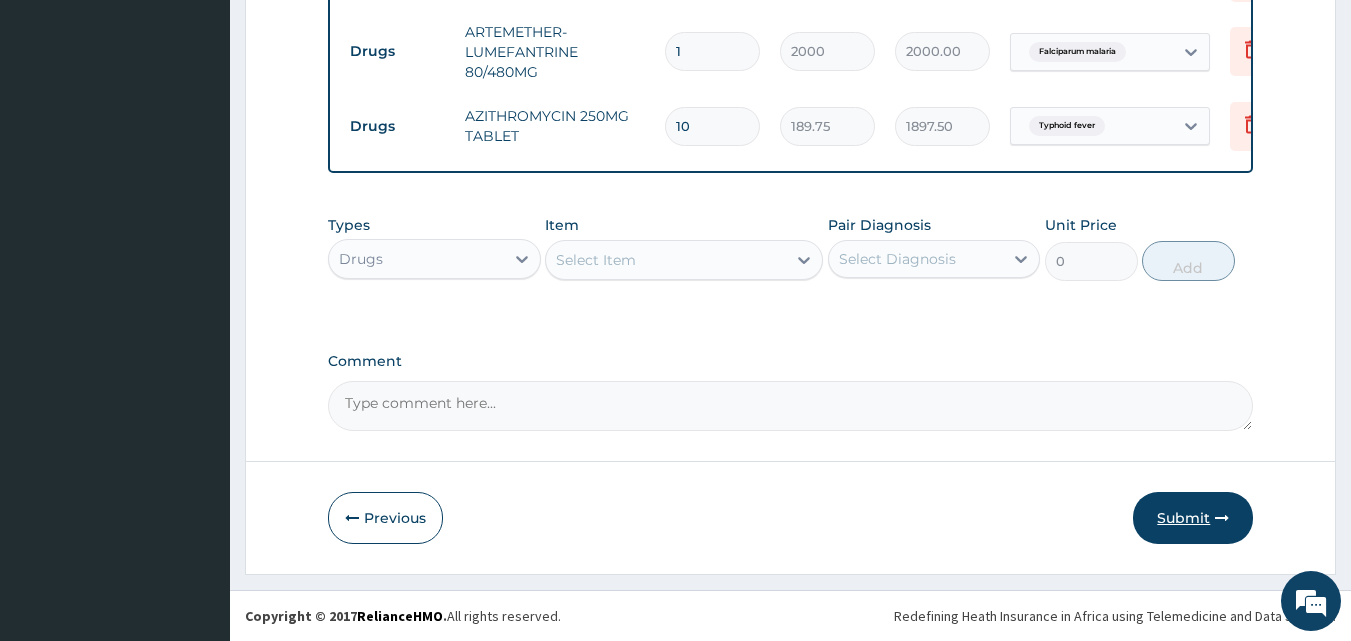 click on "Submit" at bounding box center [1193, 518] 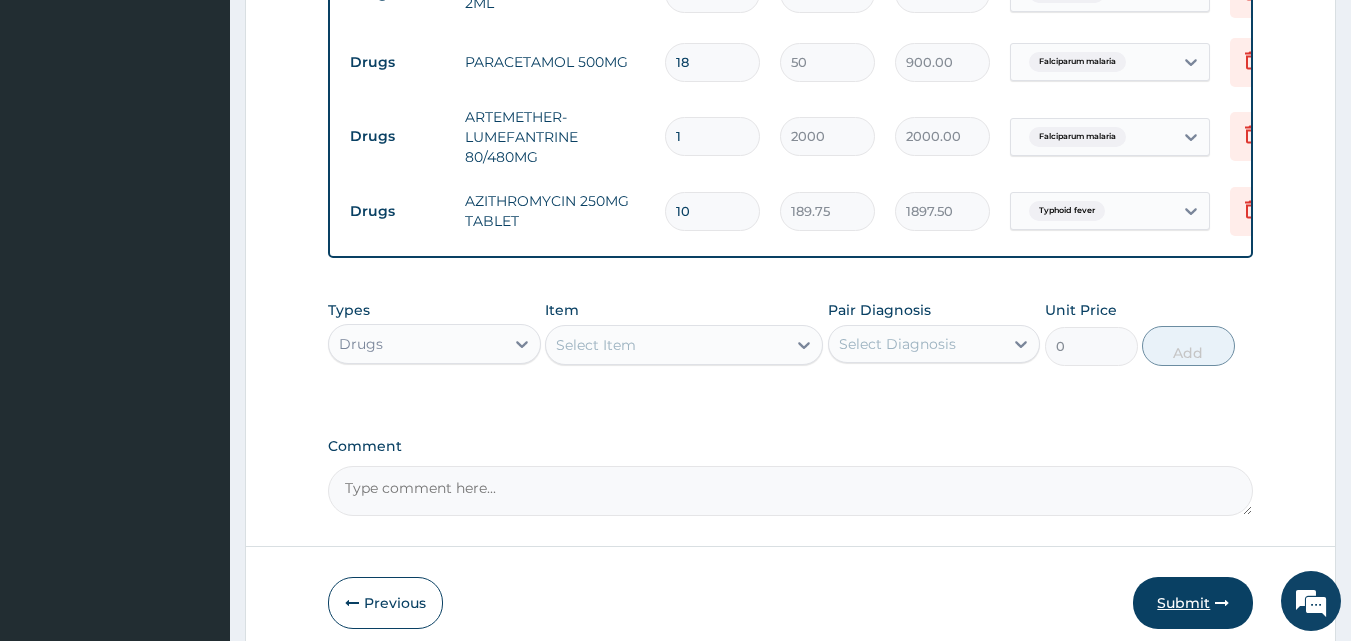 scroll, scrollTop: 1119, scrollLeft: 0, axis: vertical 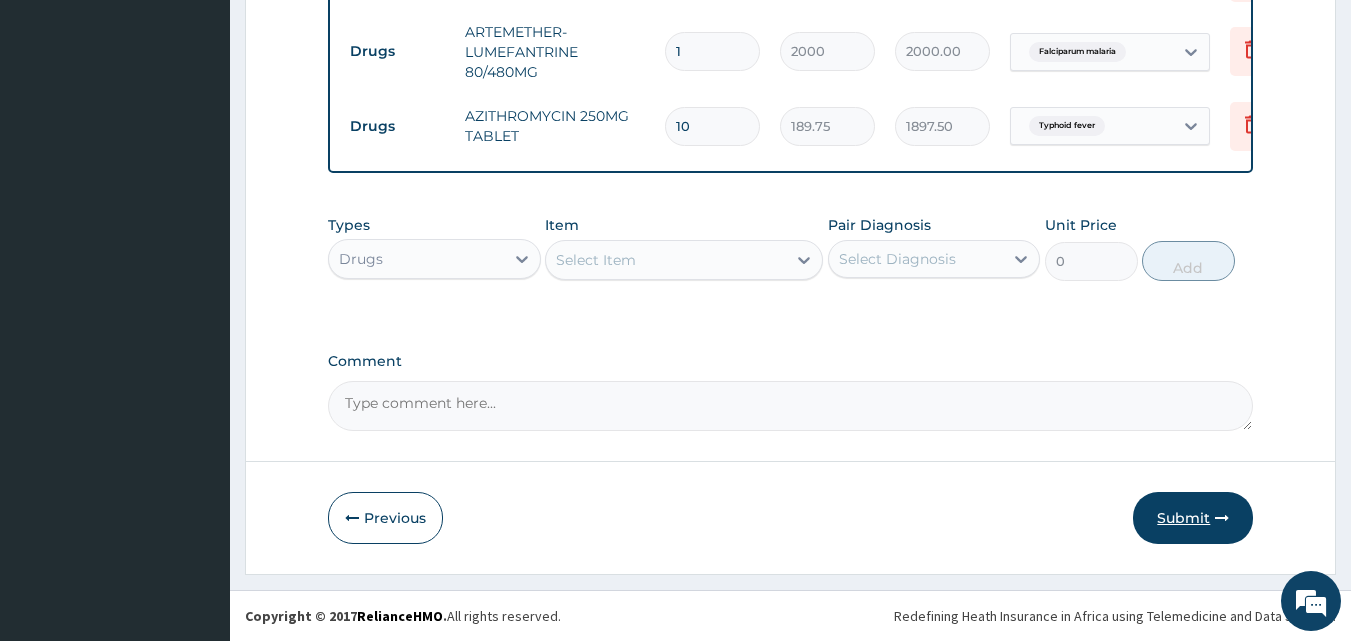 click on "Submit" at bounding box center (1193, 518) 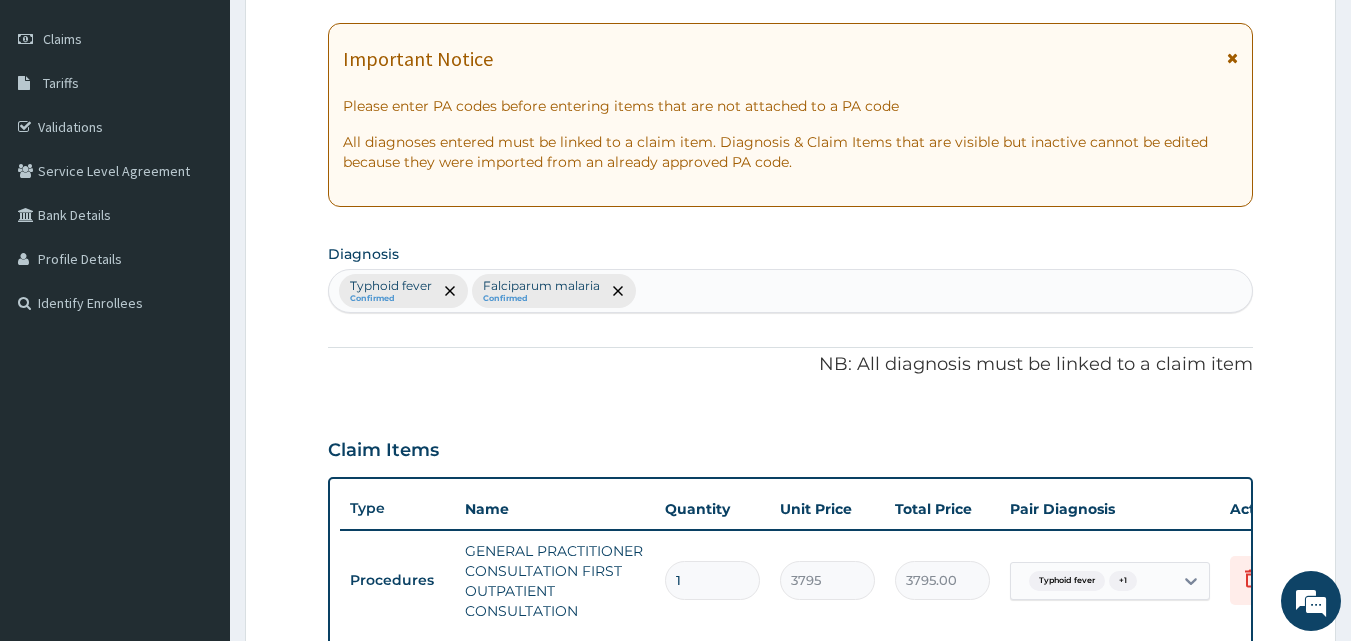 scroll, scrollTop: 119, scrollLeft: 0, axis: vertical 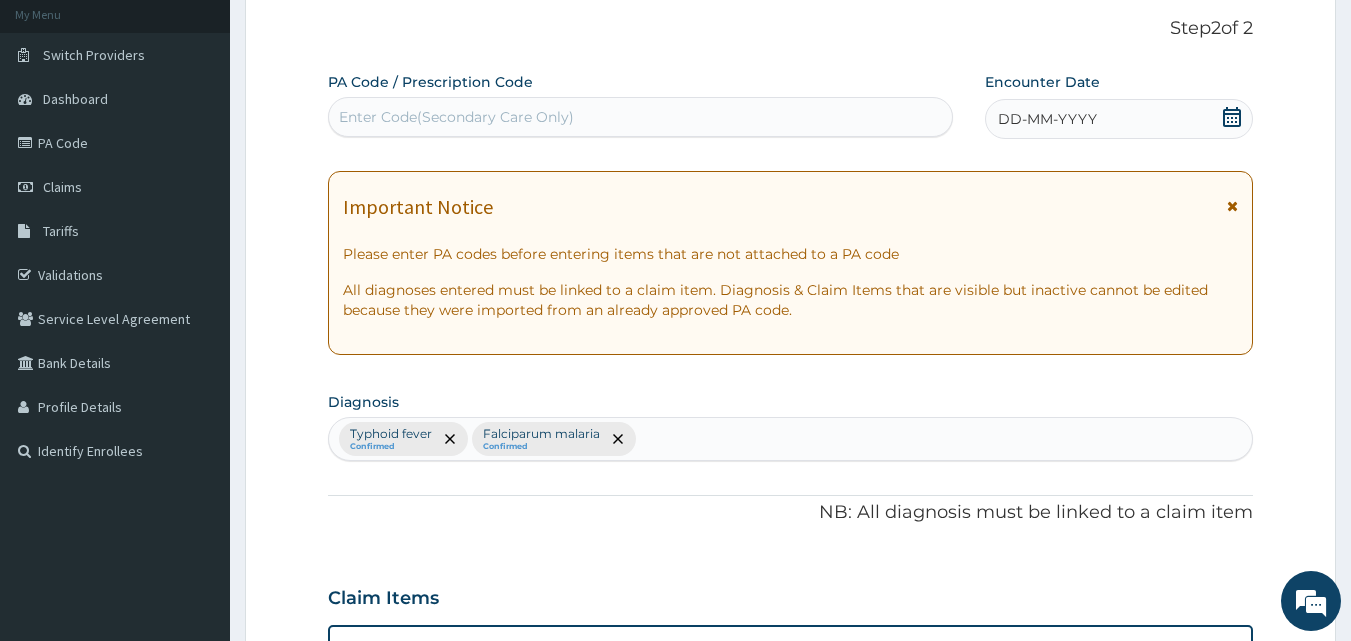 click 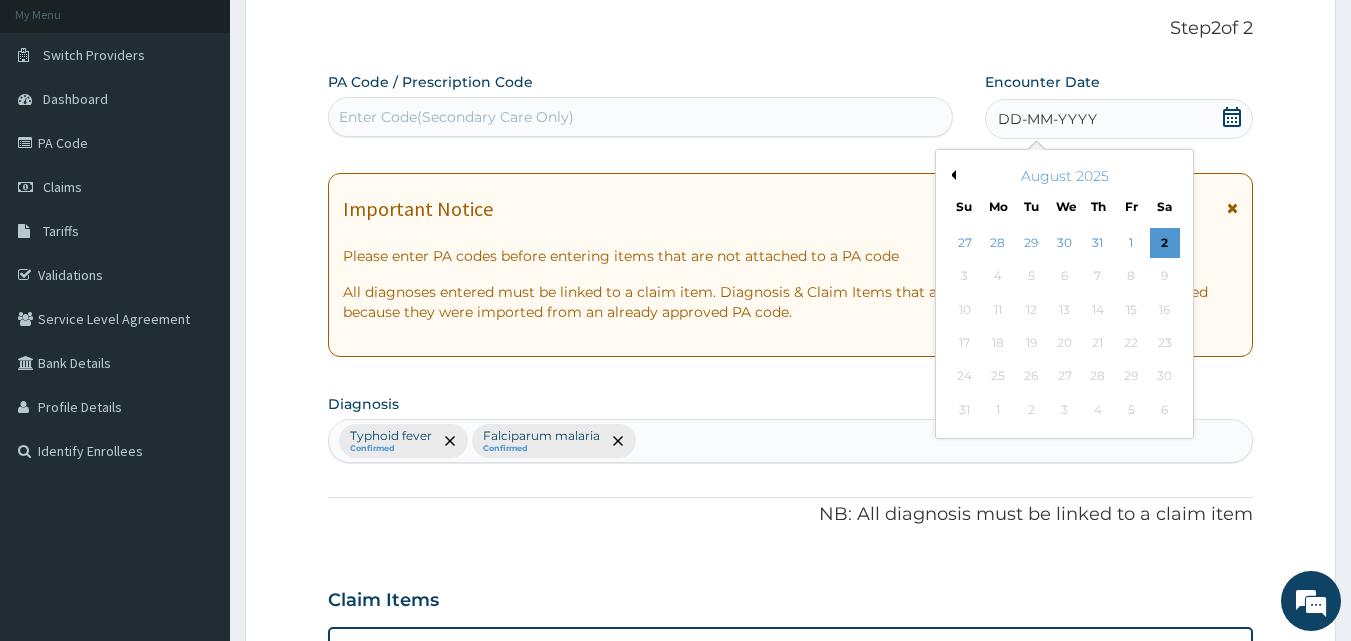 click on "August 2025" at bounding box center (1064, 176) 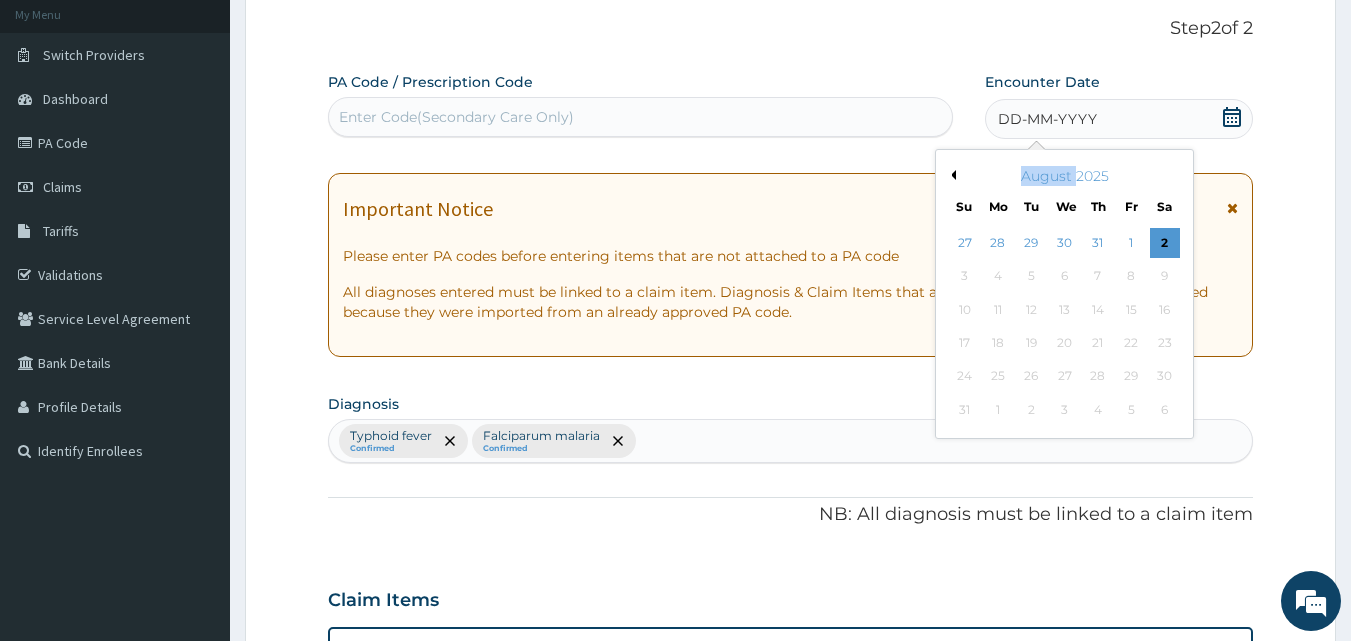 click on "August 2025" at bounding box center [1064, 176] 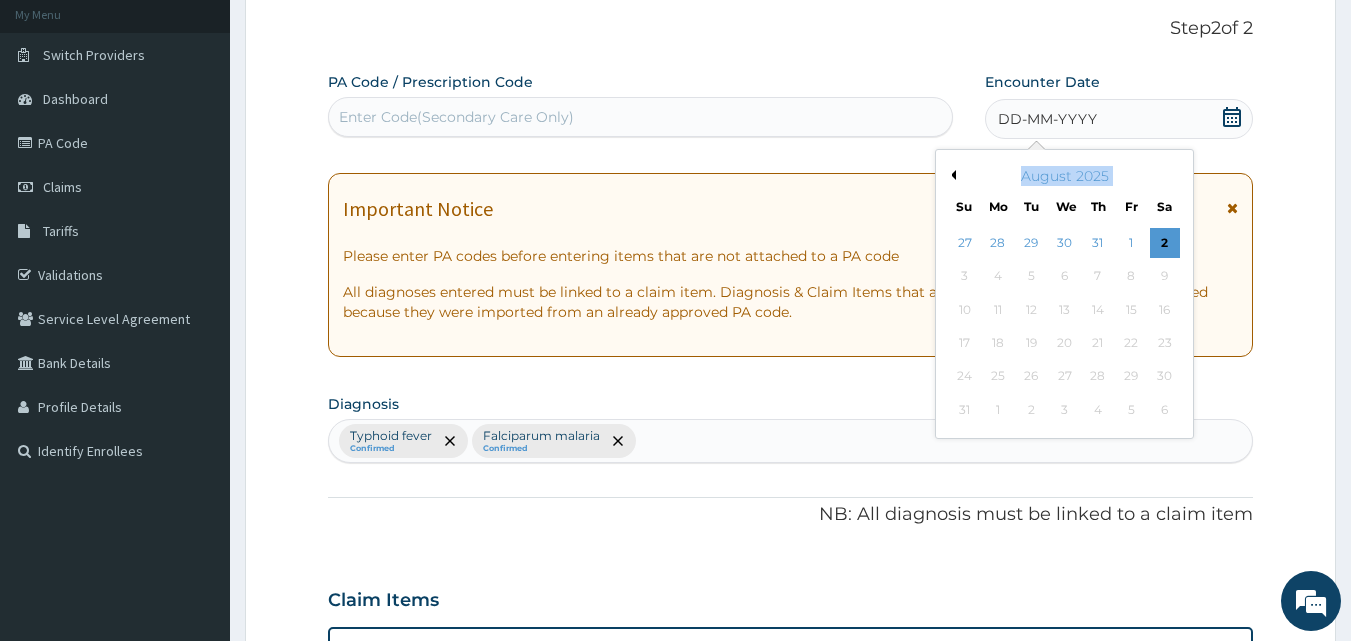 click on "August 2025" at bounding box center (1064, 176) 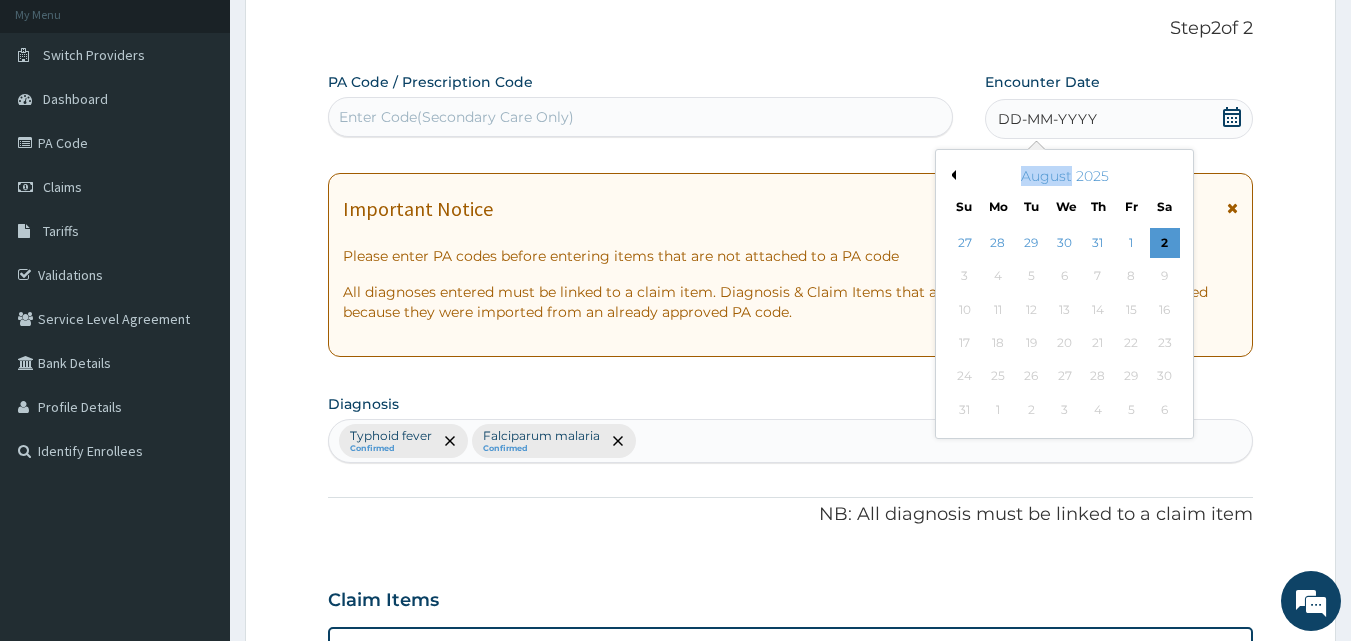 click on "Previous Month August 2025 Su Mo Tu We Th Fr Sa 27 28 29 30 31 1 2 3 4 5 6 7 8 9 10 11 12 13 14 15 16 17 18 19 20 21 22 23 24 25 26 27 28 29 30 31 1 2 3 4 5 6" at bounding box center (1064, 294) 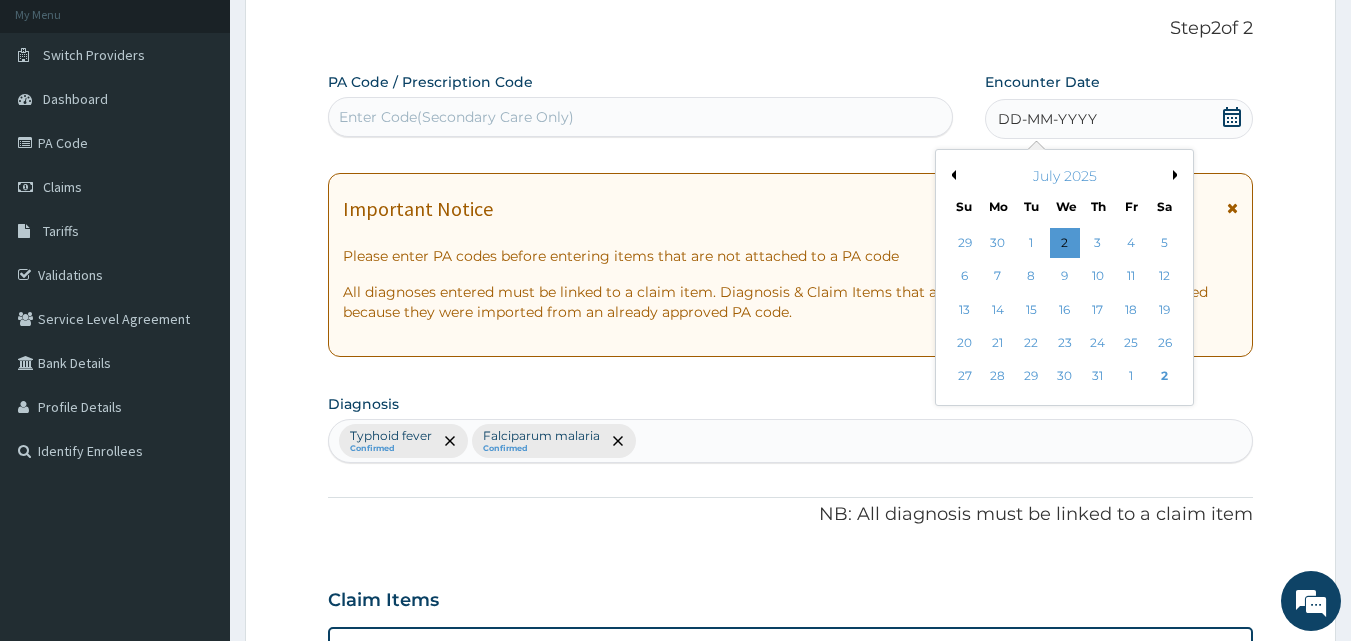 click on "Previous Month" at bounding box center (951, 175) 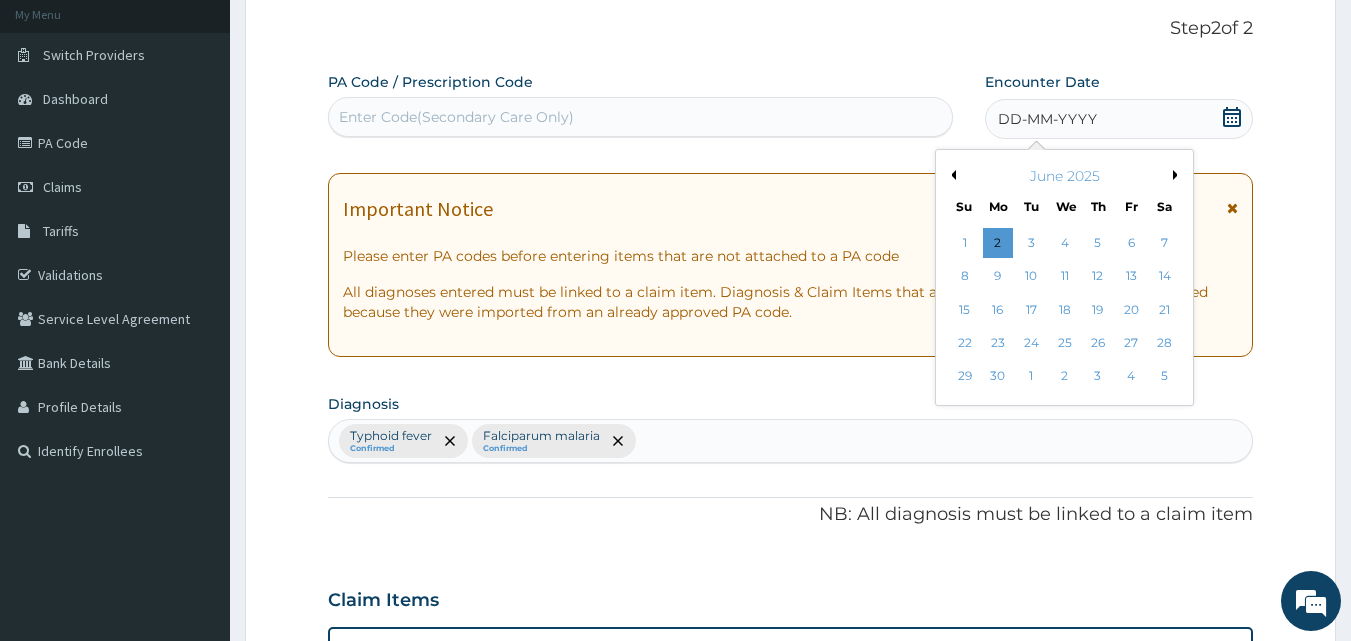 click on "Previous Month" at bounding box center [951, 175] 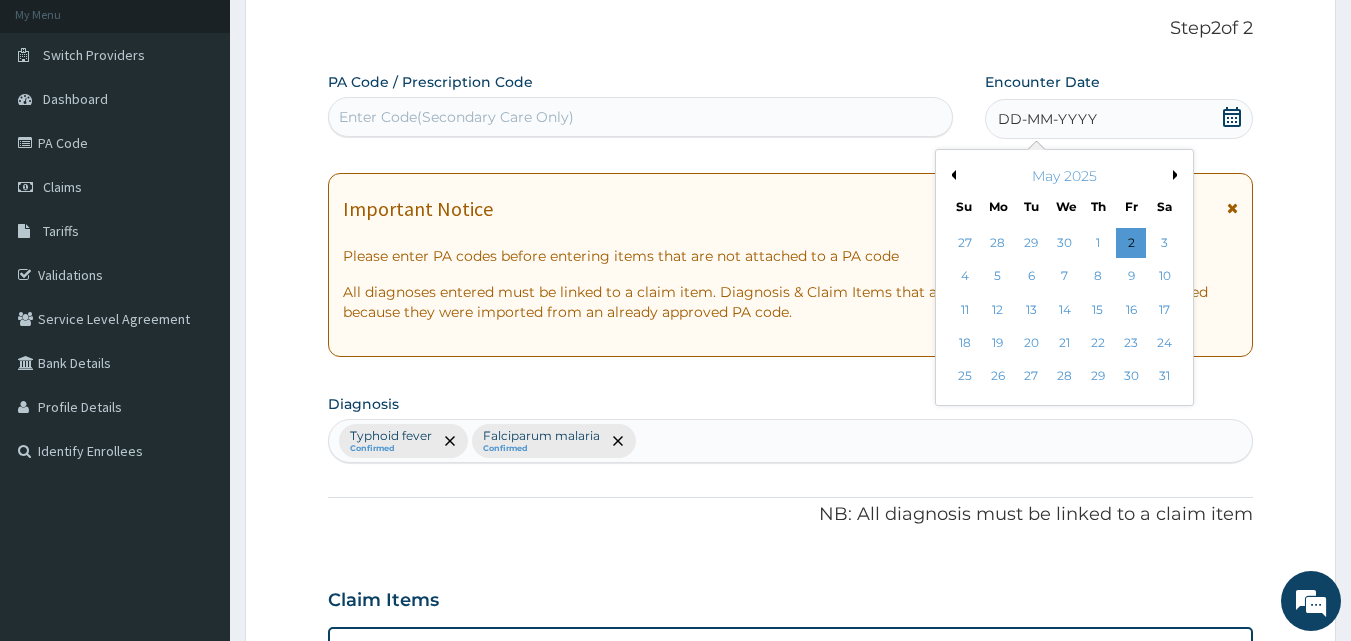 click on "Previous Month" at bounding box center (951, 175) 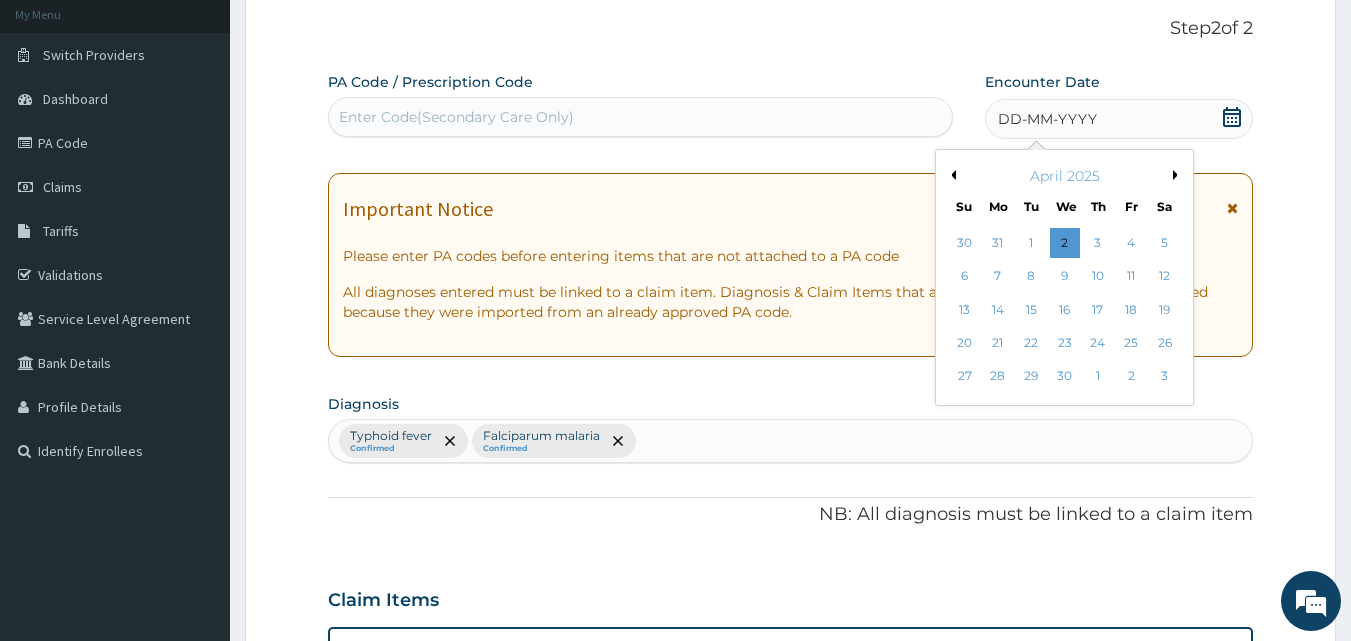 click on "Previous Month" at bounding box center [951, 175] 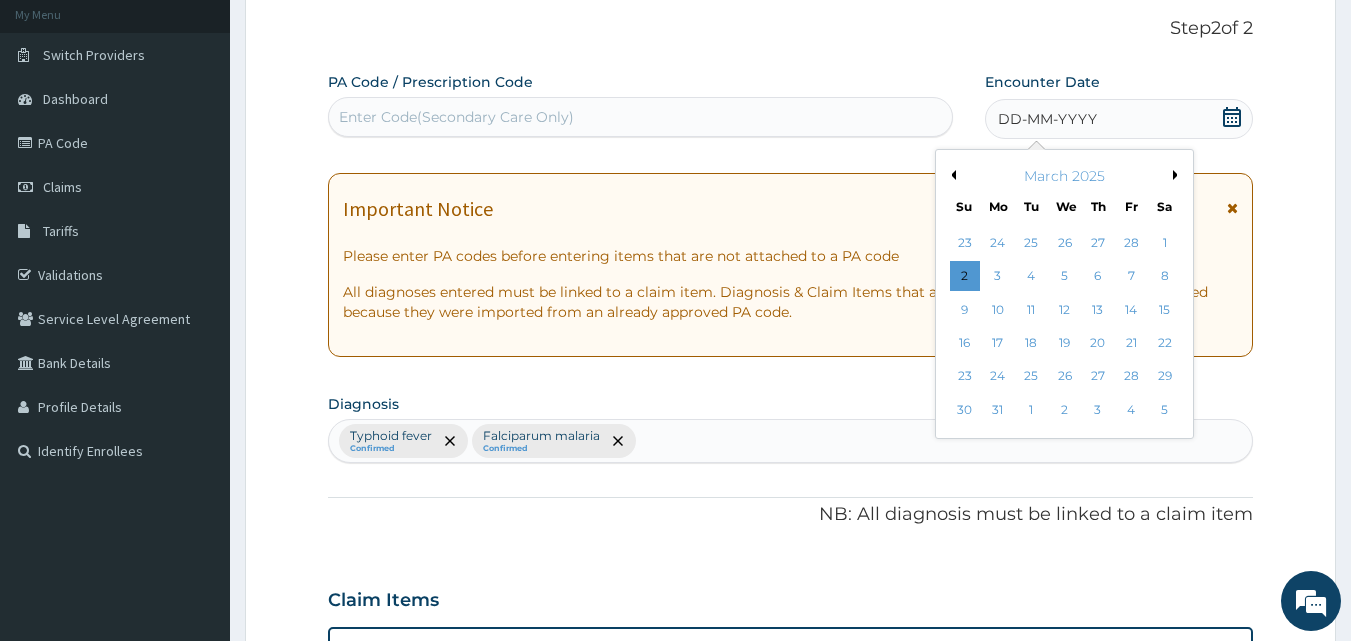 click on "Previous Month" at bounding box center [951, 175] 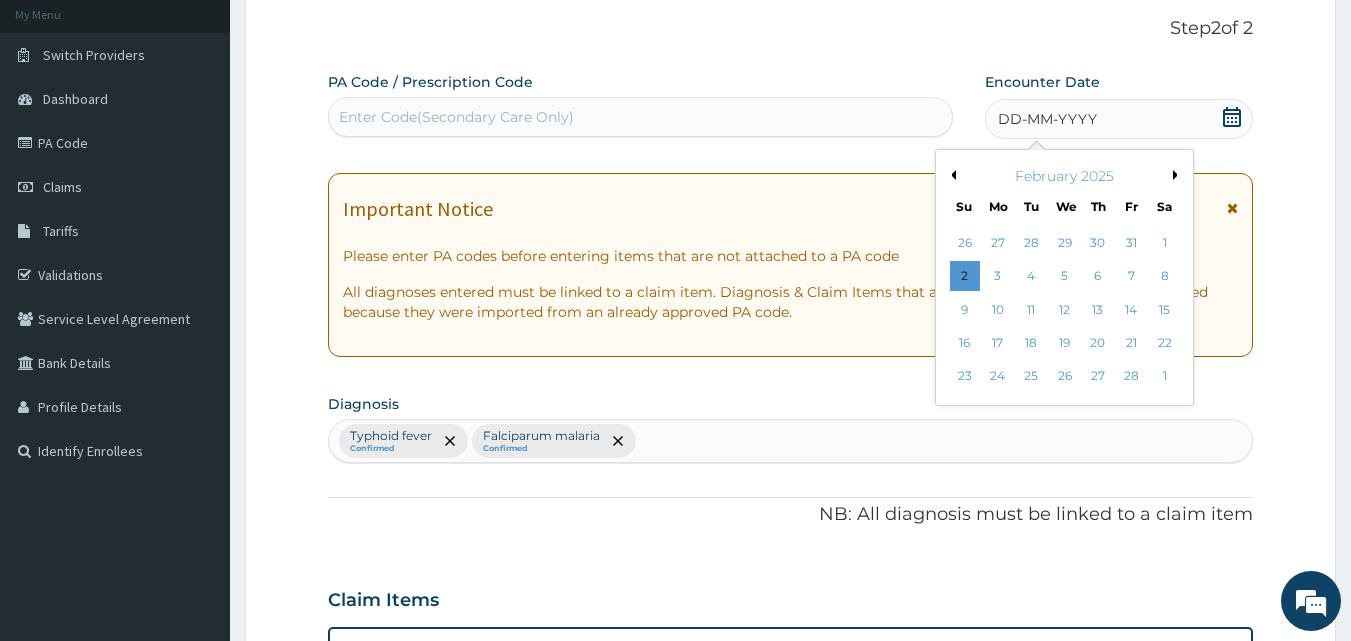 click on "Previous Month" at bounding box center (951, 175) 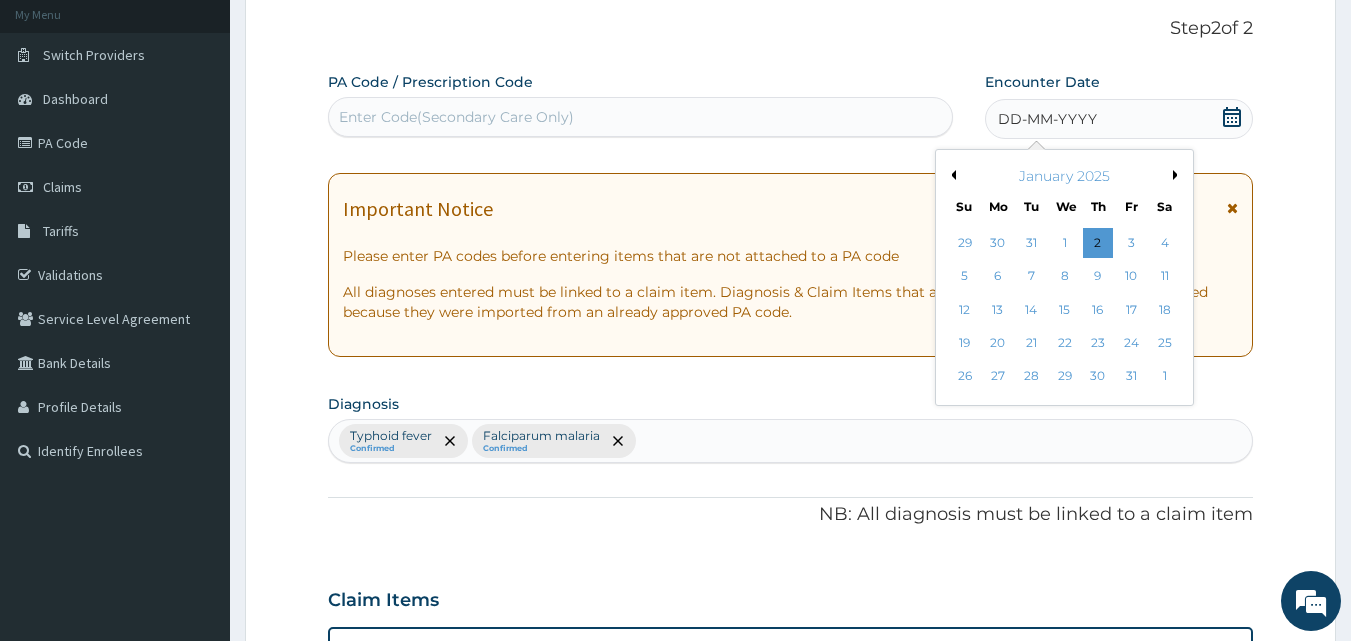 click on "January 2025" at bounding box center (1064, 176) 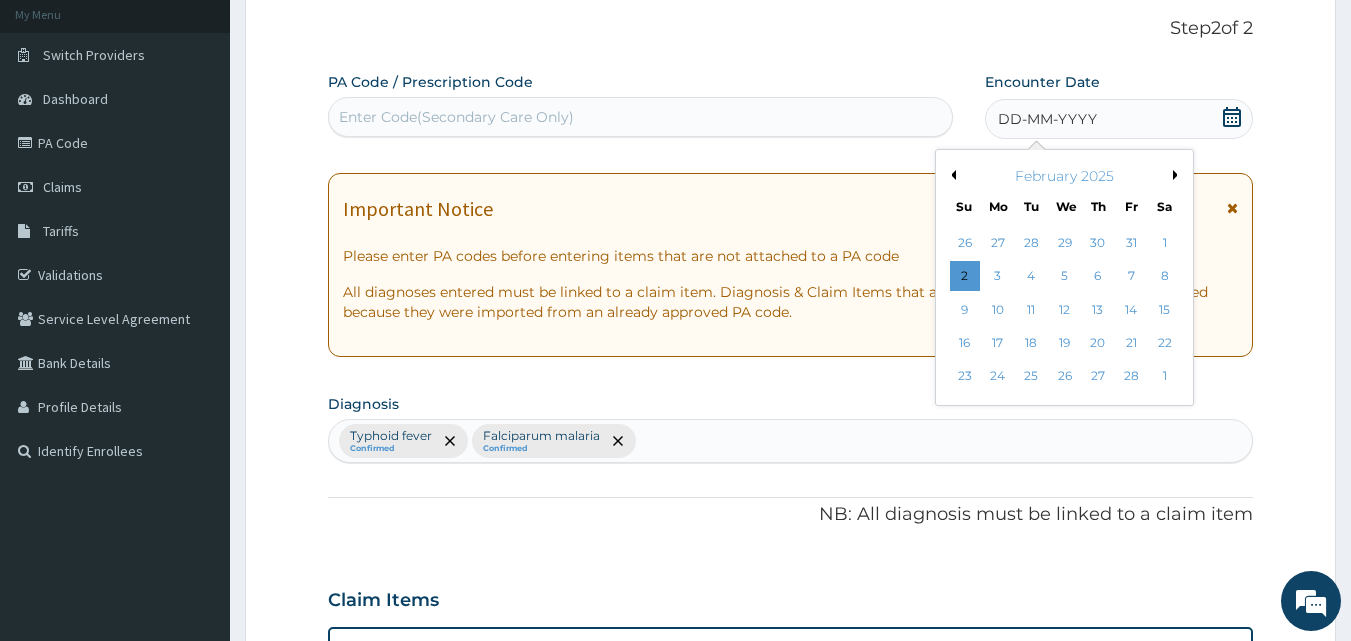 click on "Next Month" at bounding box center [1178, 175] 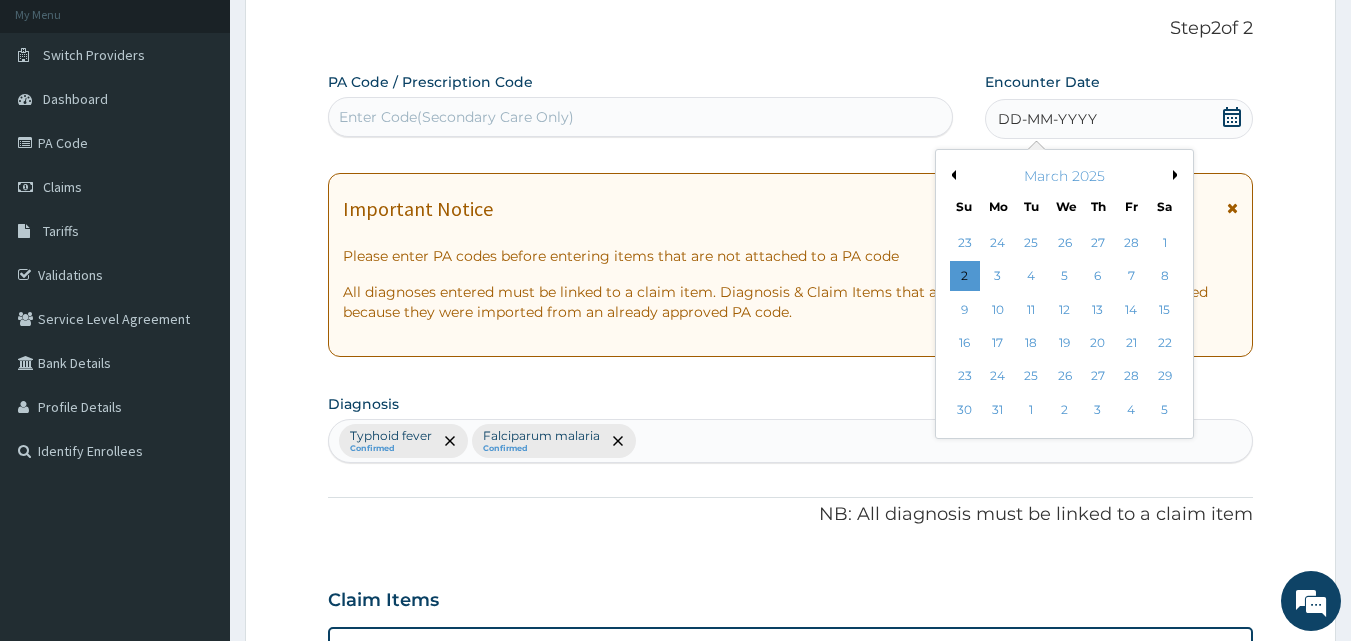 click on "Previous Month" at bounding box center (951, 175) 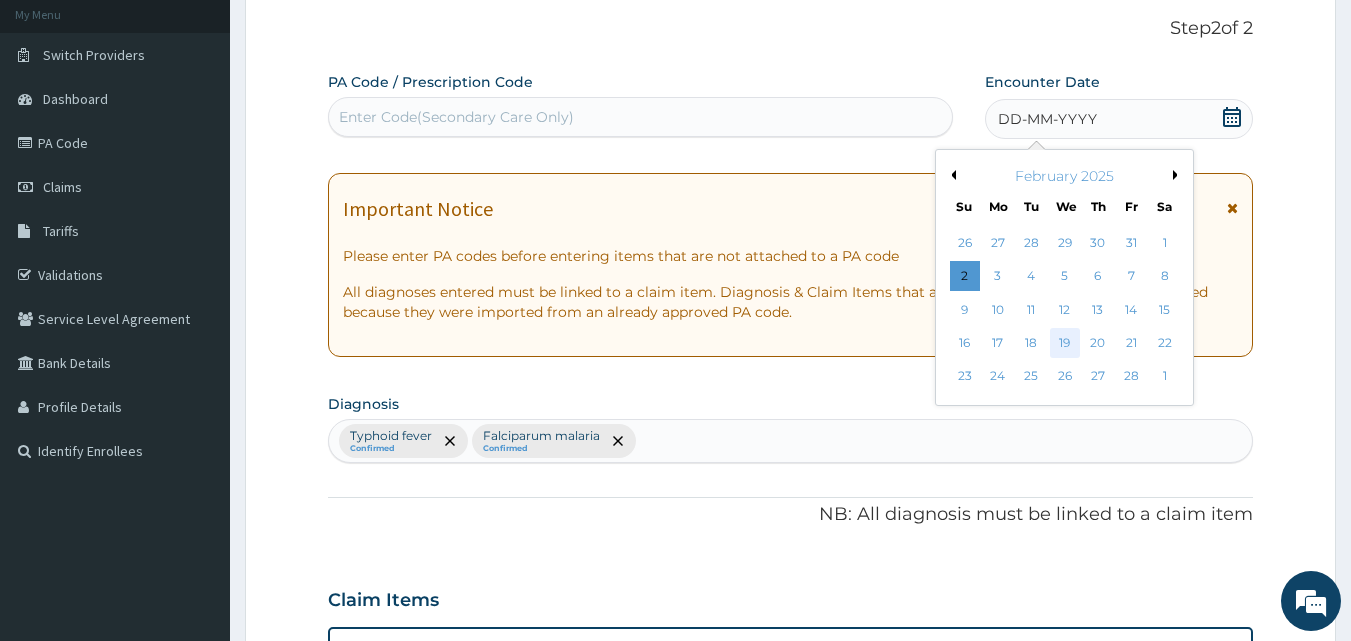 click on "19" at bounding box center [1065, 343] 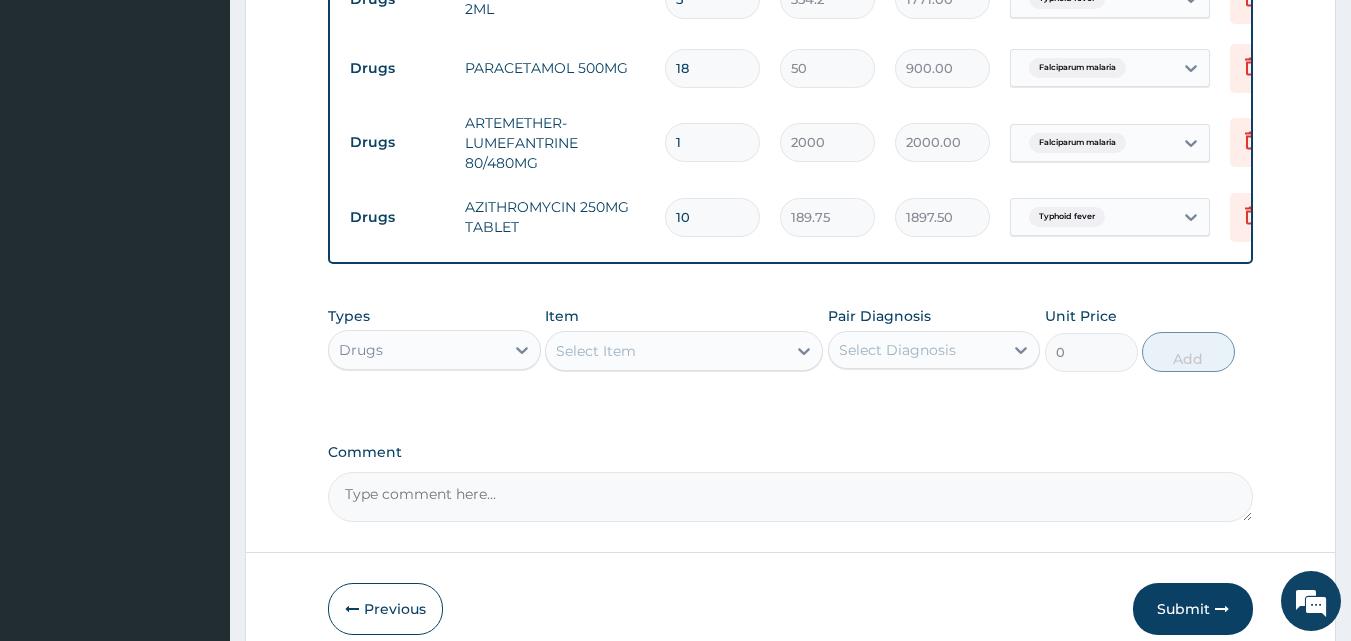 scroll, scrollTop: 1119, scrollLeft: 0, axis: vertical 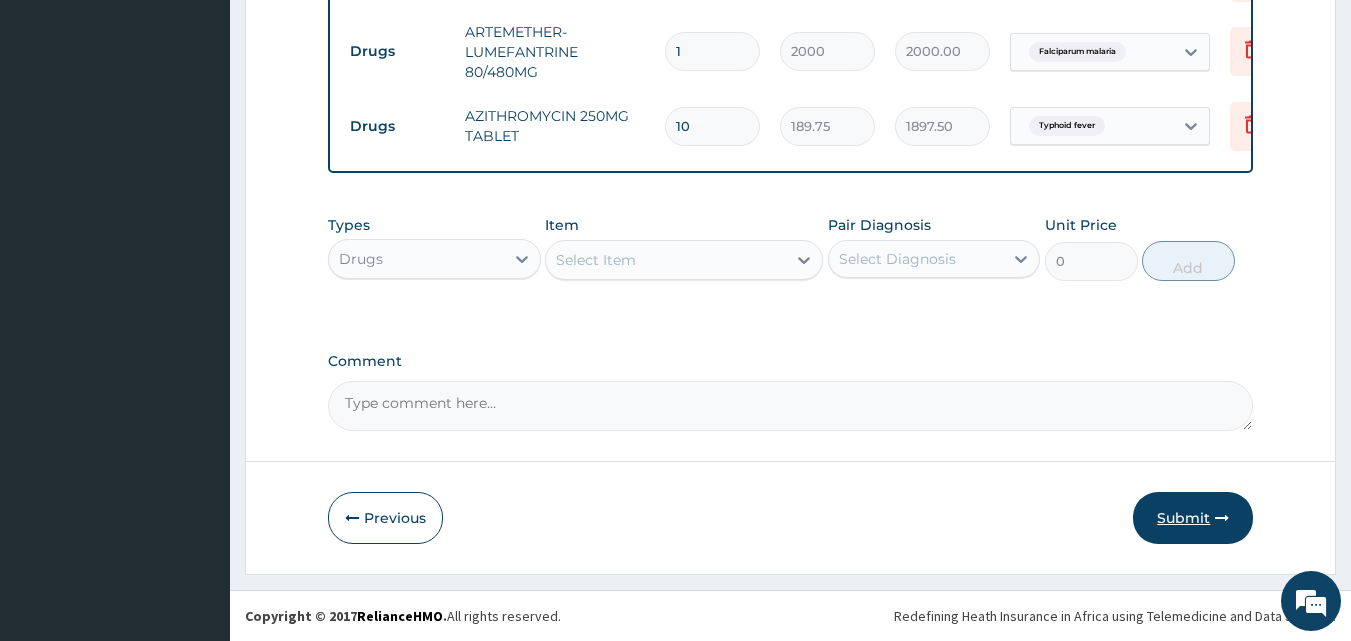 click on "Submit" at bounding box center [1193, 518] 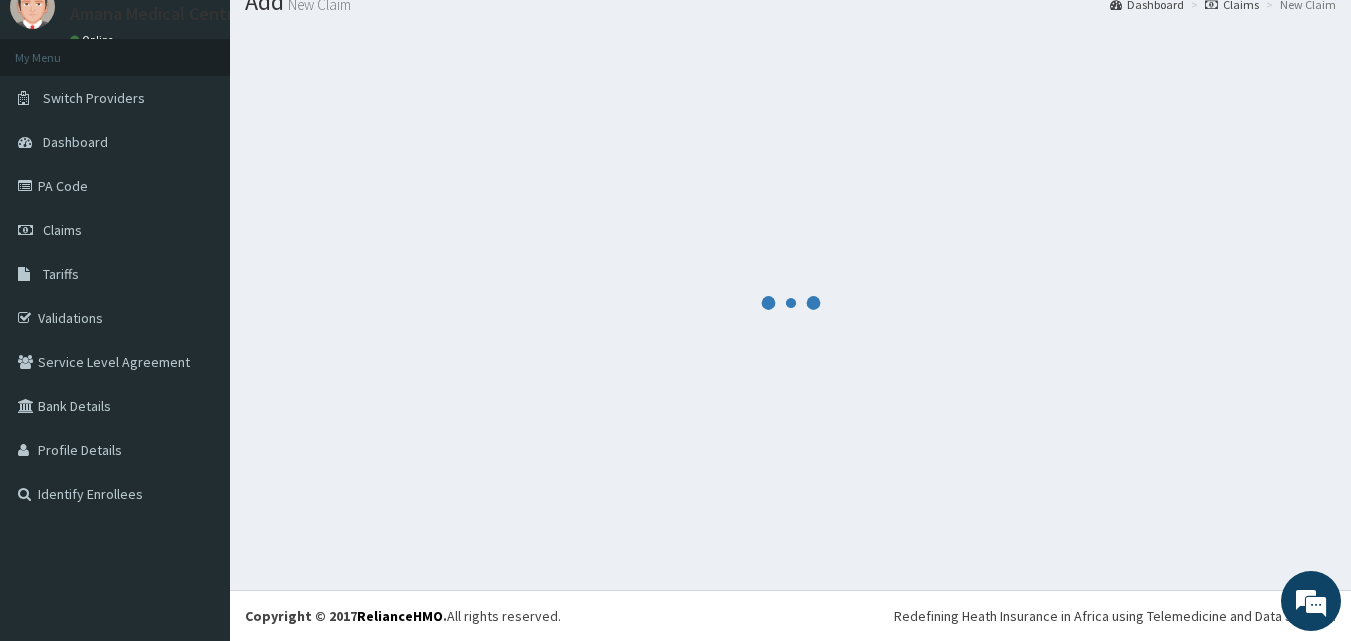 scroll, scrollTop: 76, scrollLeft: 0, axis: vertical 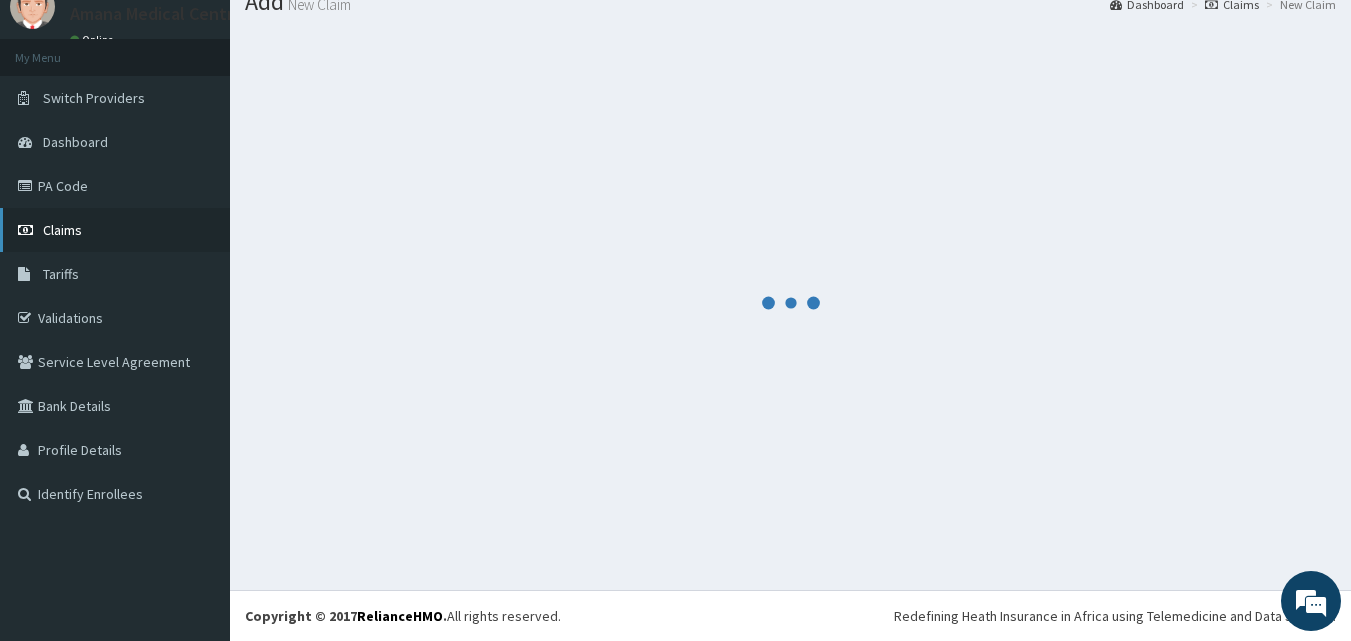 click on "Claims" at bounding box center (62, 230) 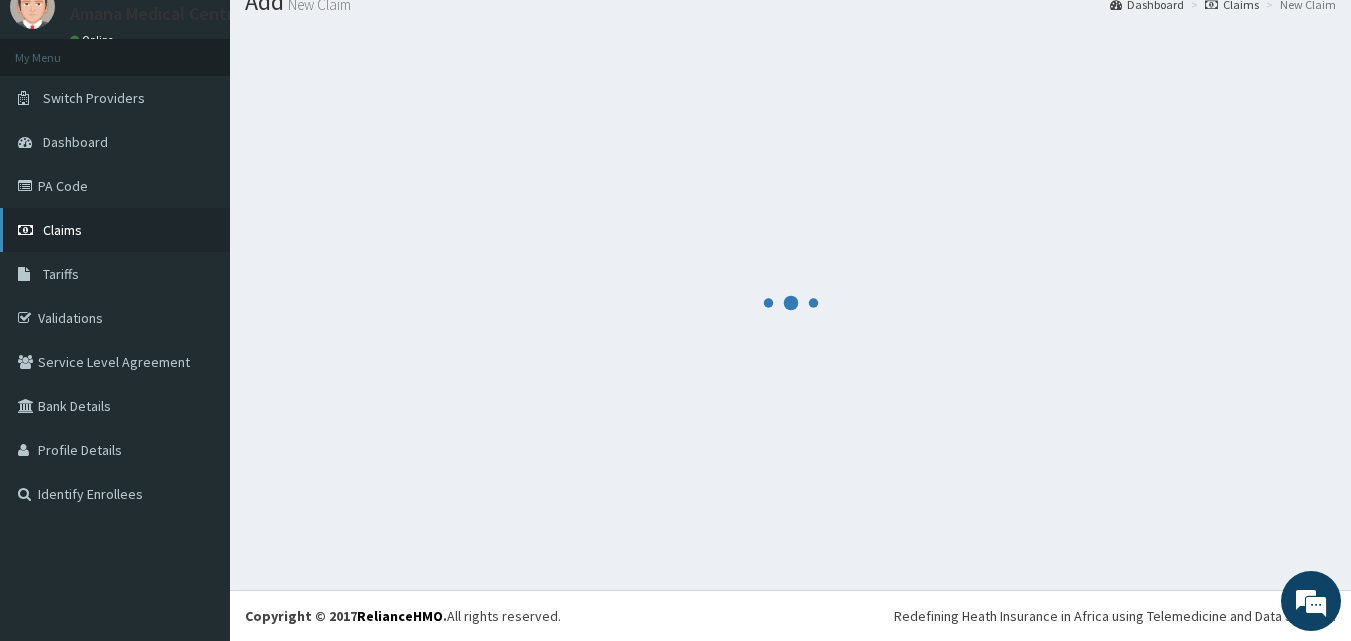 click on "Claims" at bounding box center [62, 230] 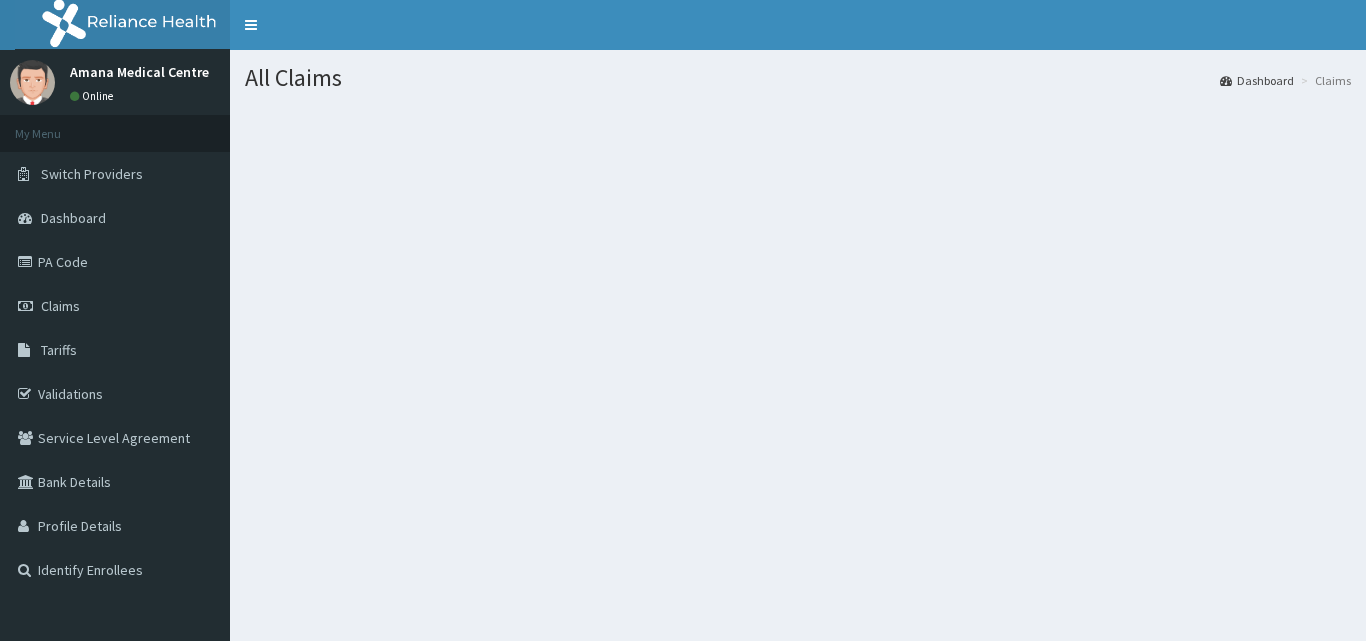 scroll, scrollTop: 0, scrollLeft: 0, axis: both 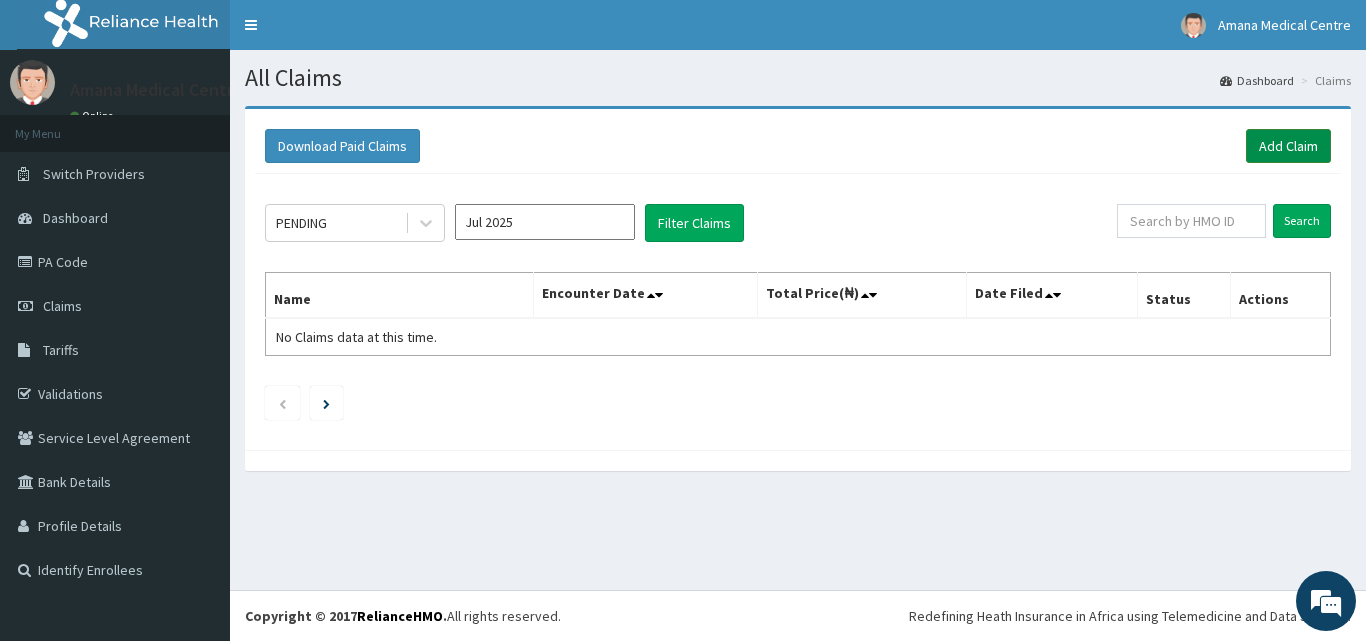 click on "Add Claim" at bounding box center (1288, 146) 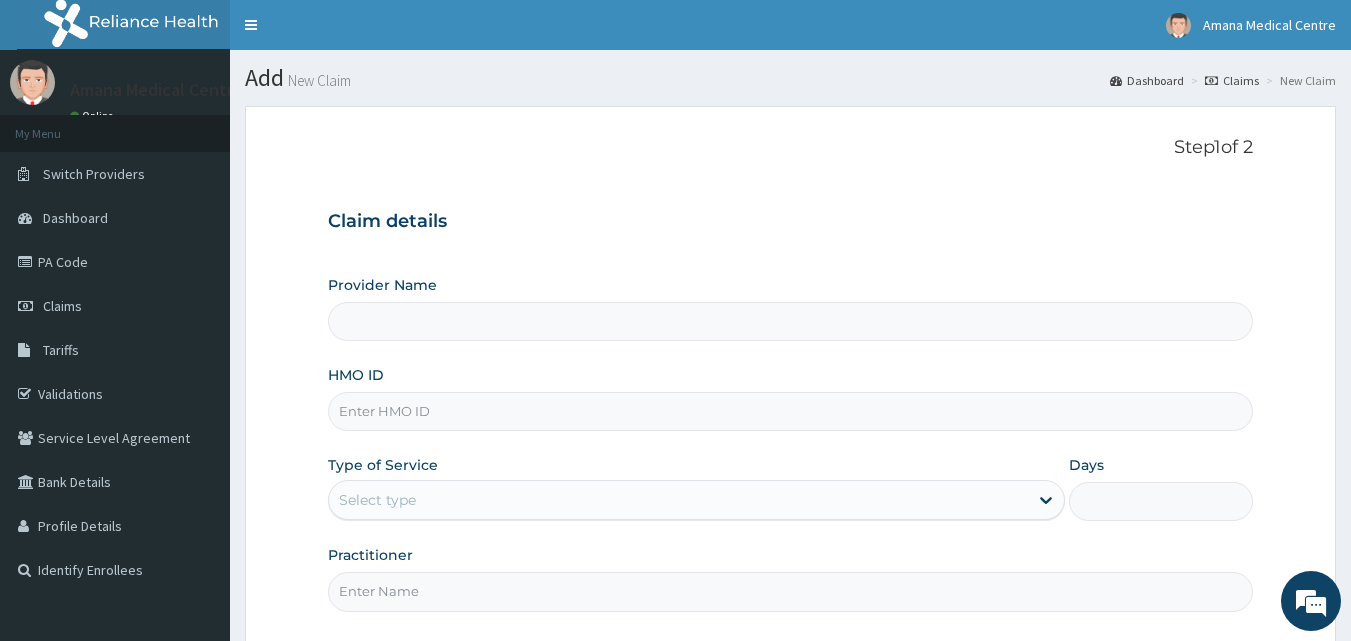 scroll, scrollTop: 0, scrollLeft: 0, axis: both 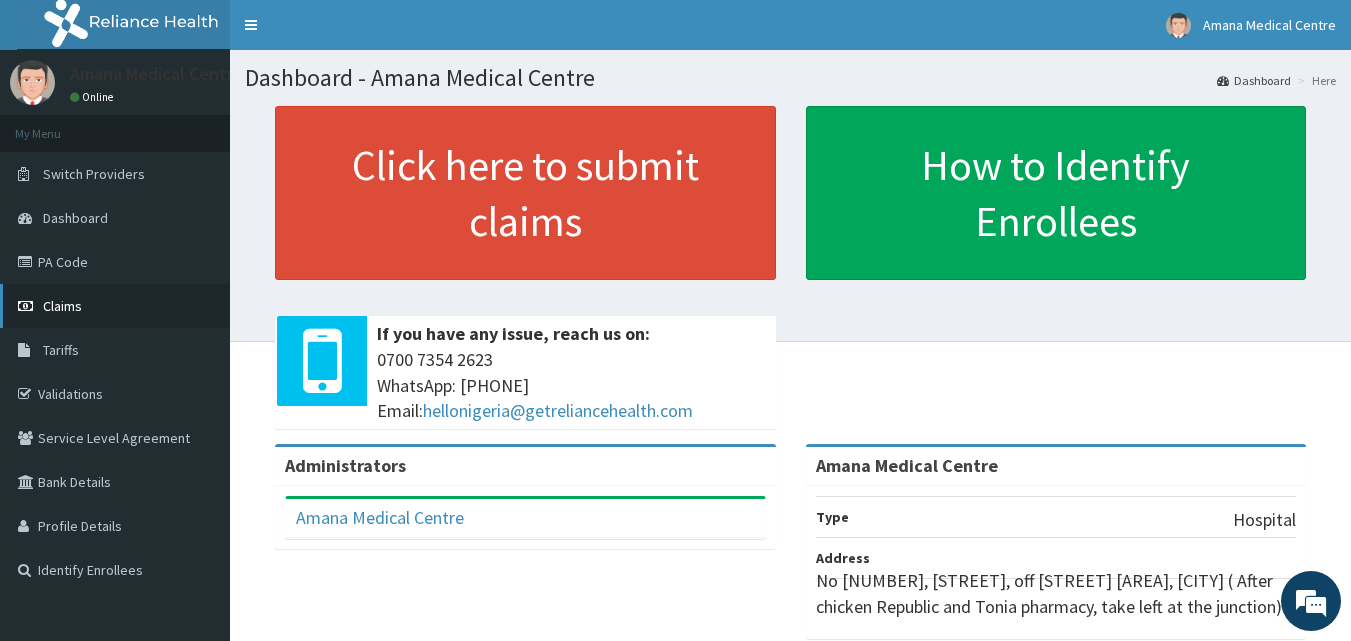 click on "Claims" at bounding box center (62, 306) 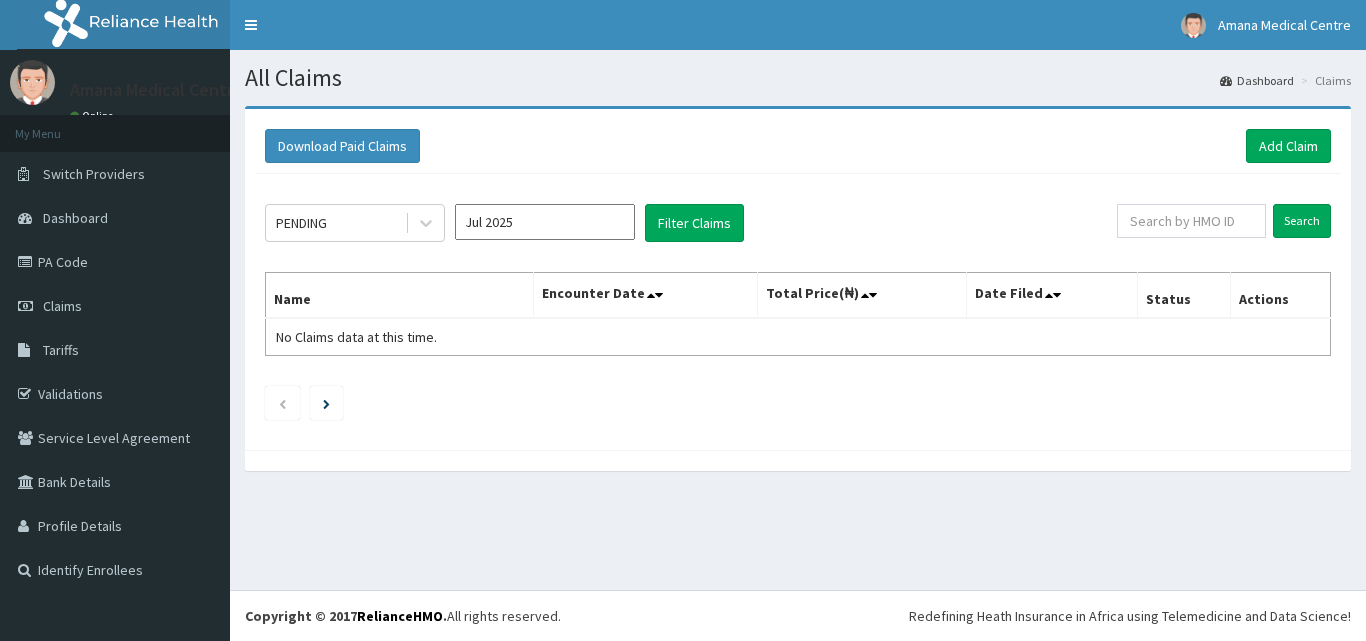 scroll, scrollTop: 0, scrollLeft: 0, axis: both 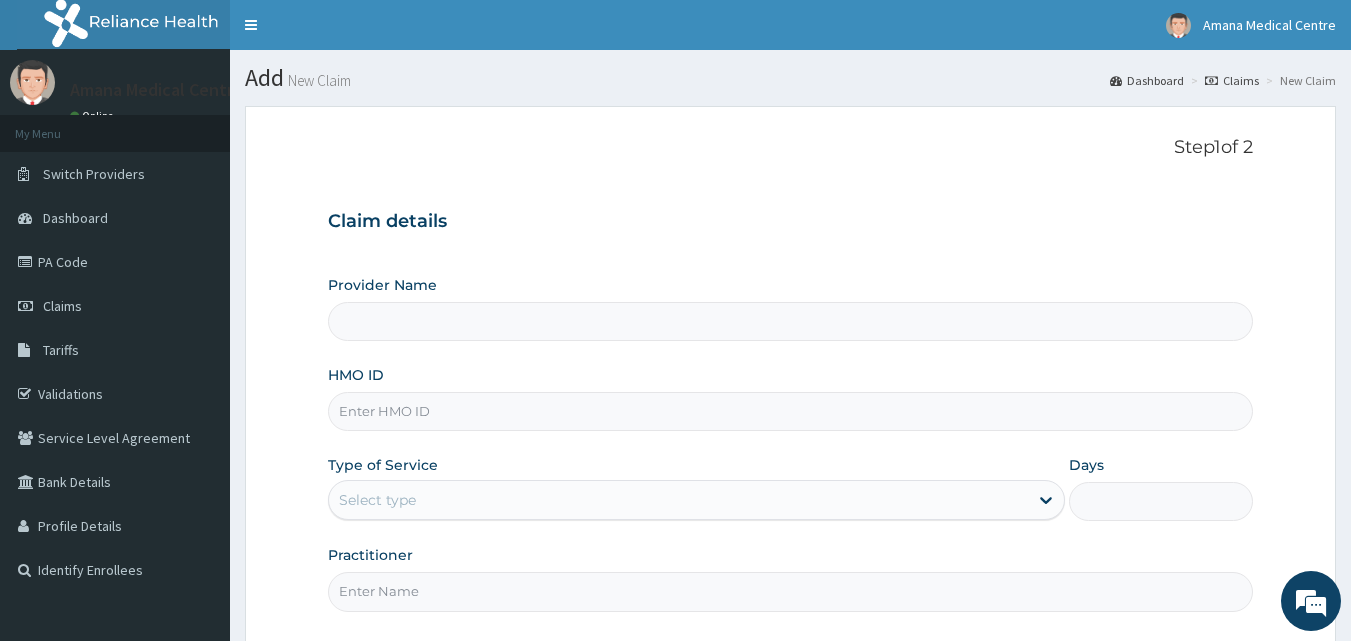 type on "Amana Medical Centre" 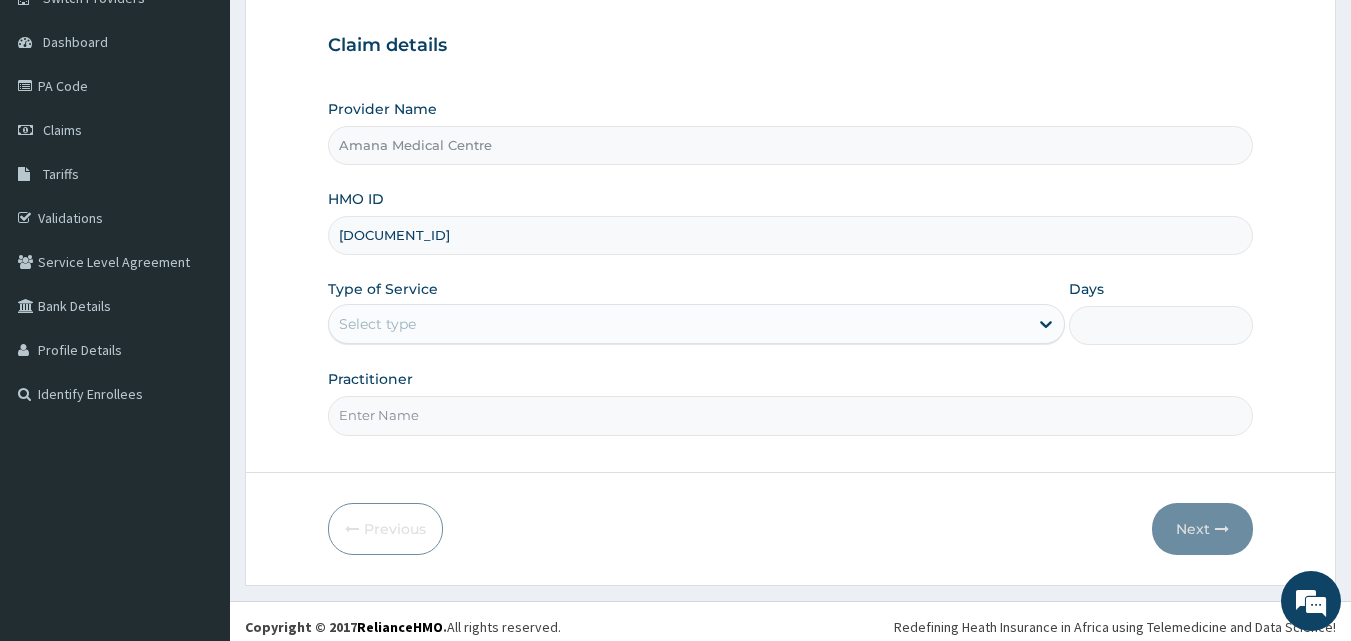 scroll, scrollTop: 187, scrollLeft: 0, axis: vertical 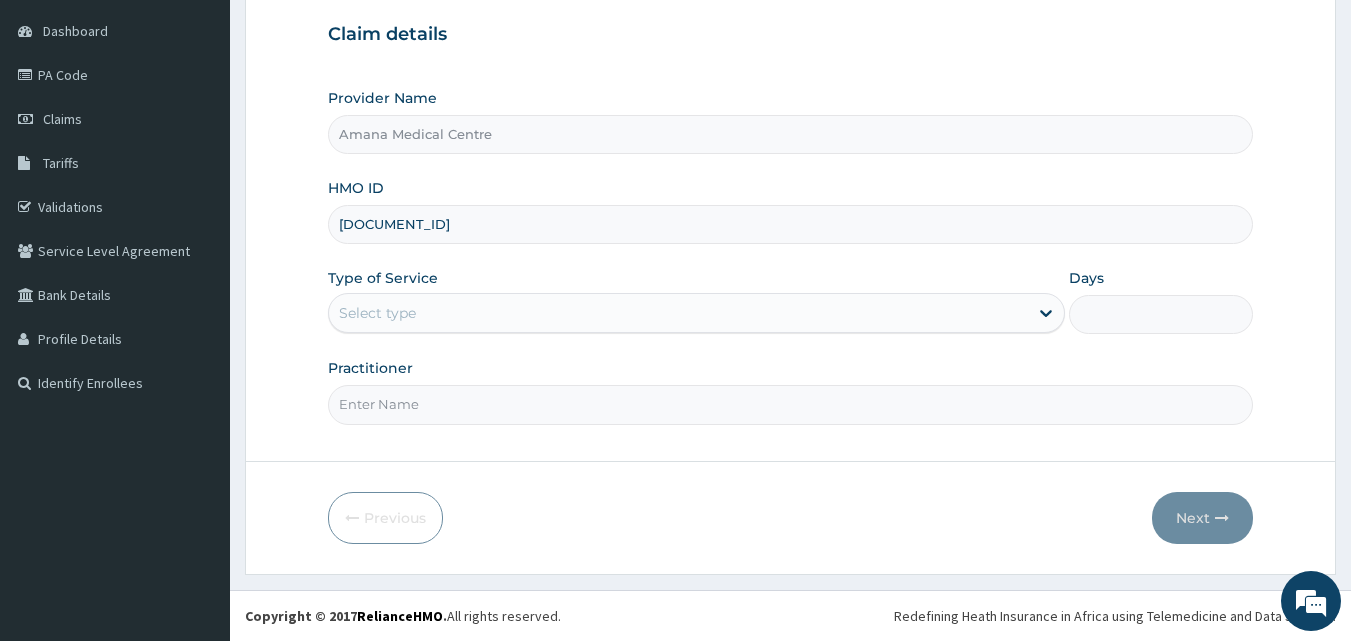 type on "[DOCUMENT_ID]" 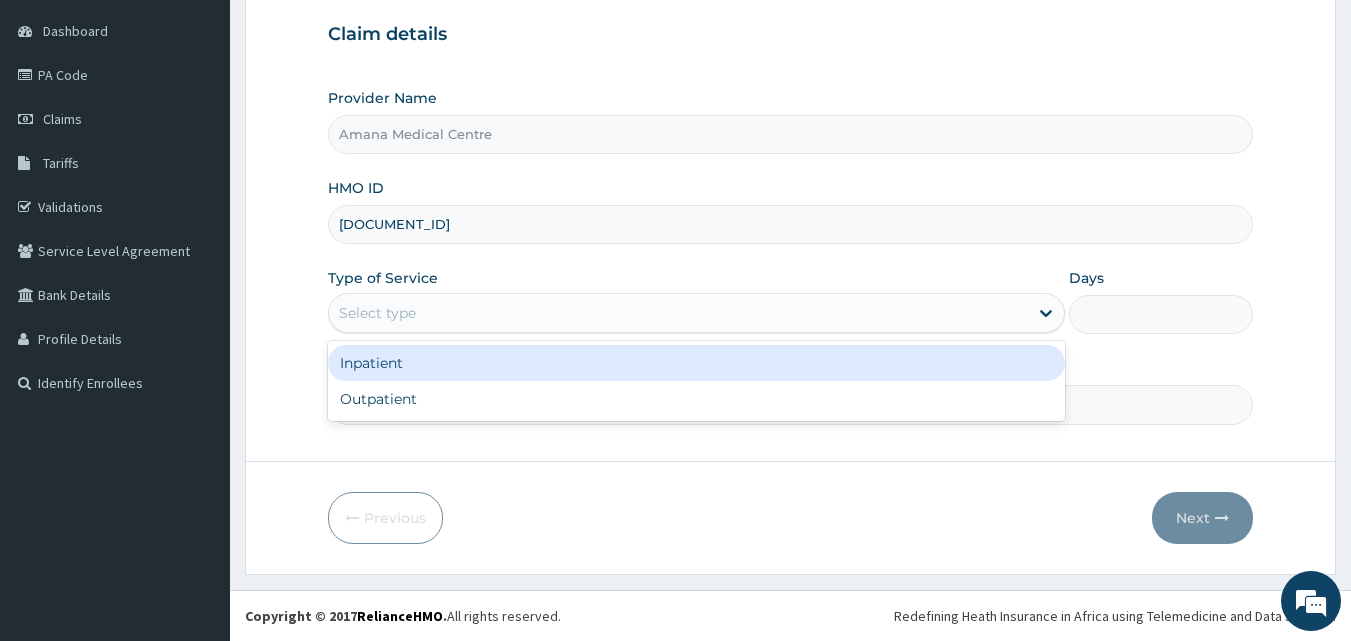 click on "Select type" at bounding box center [678, 313] 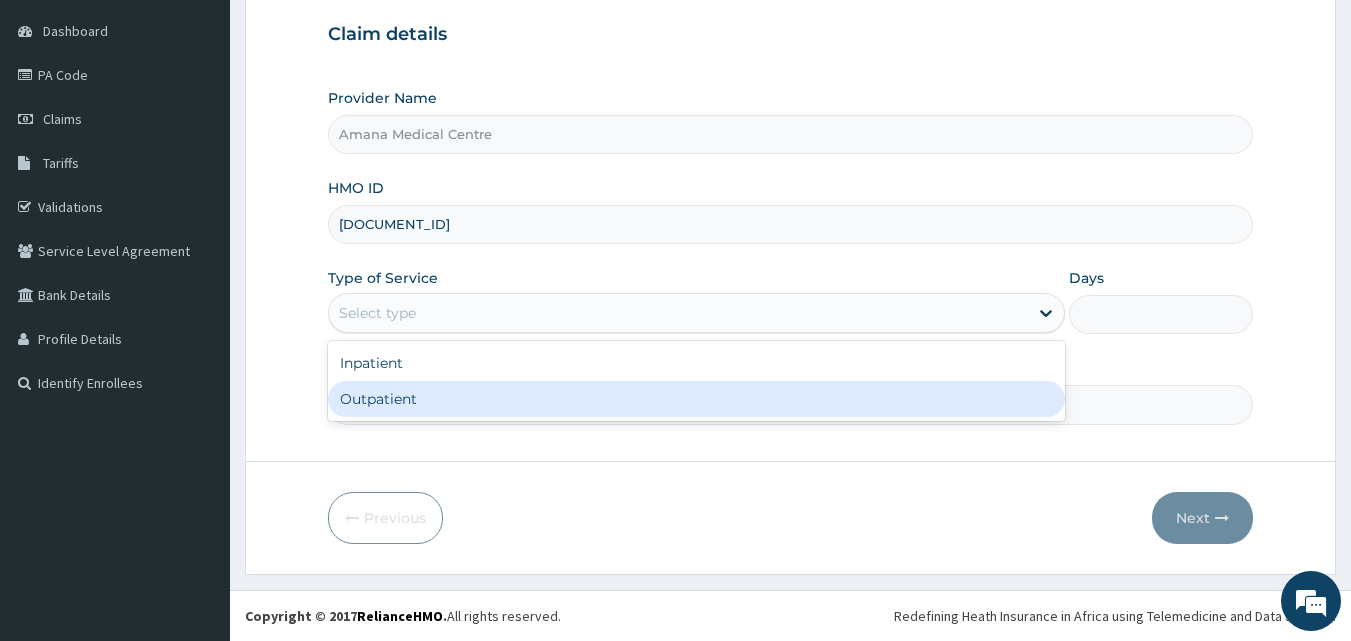 click on "Outpatient" at bounding box center [696, 399] 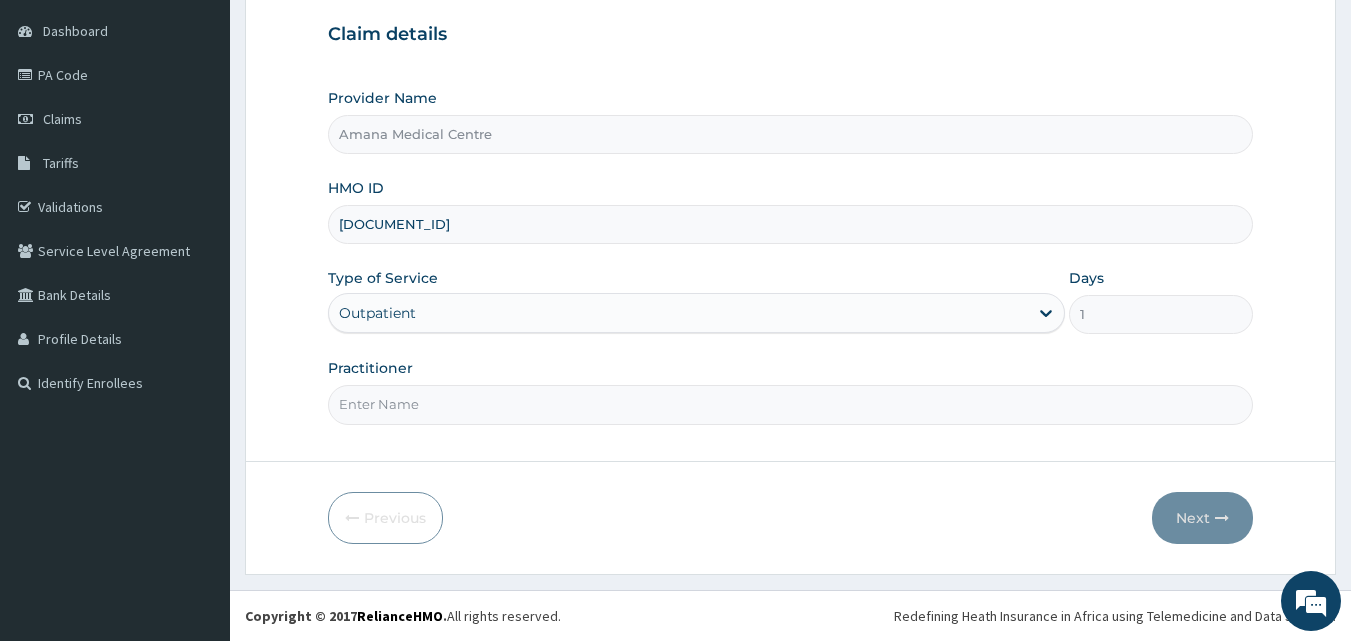click on "Practitioner" at bounding box center [791, 404] 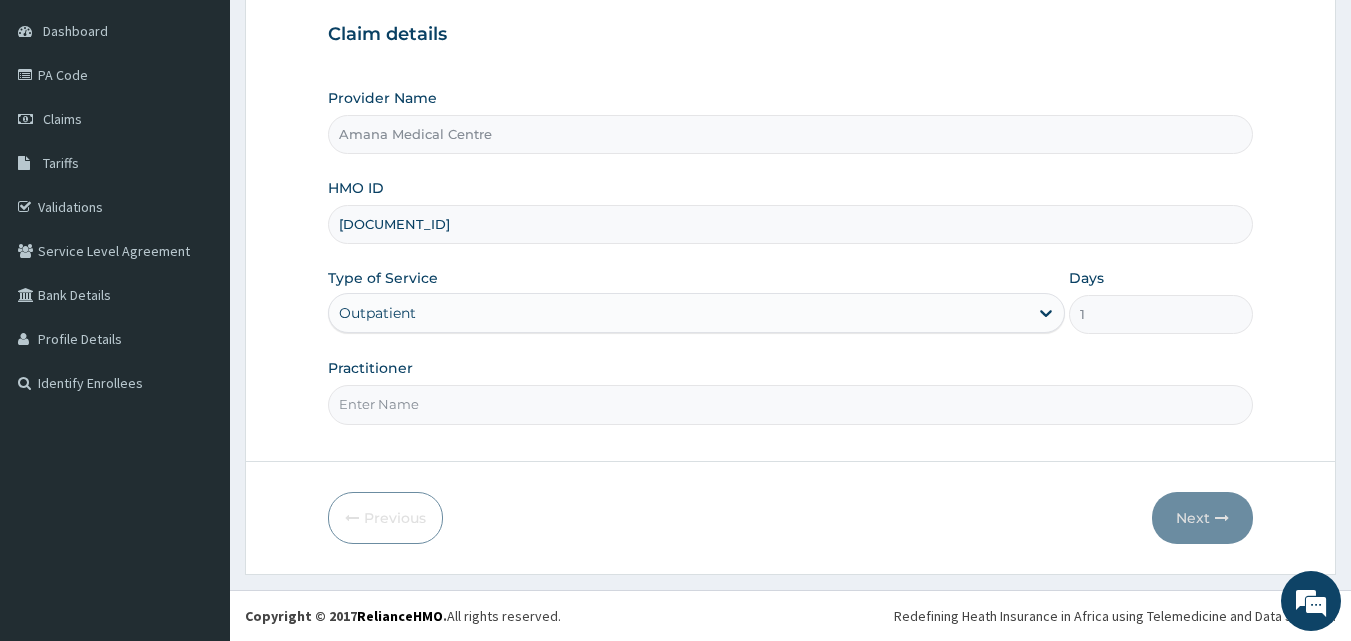 scroll, scrollTop: 0, scrollLeft: 0, axis: both 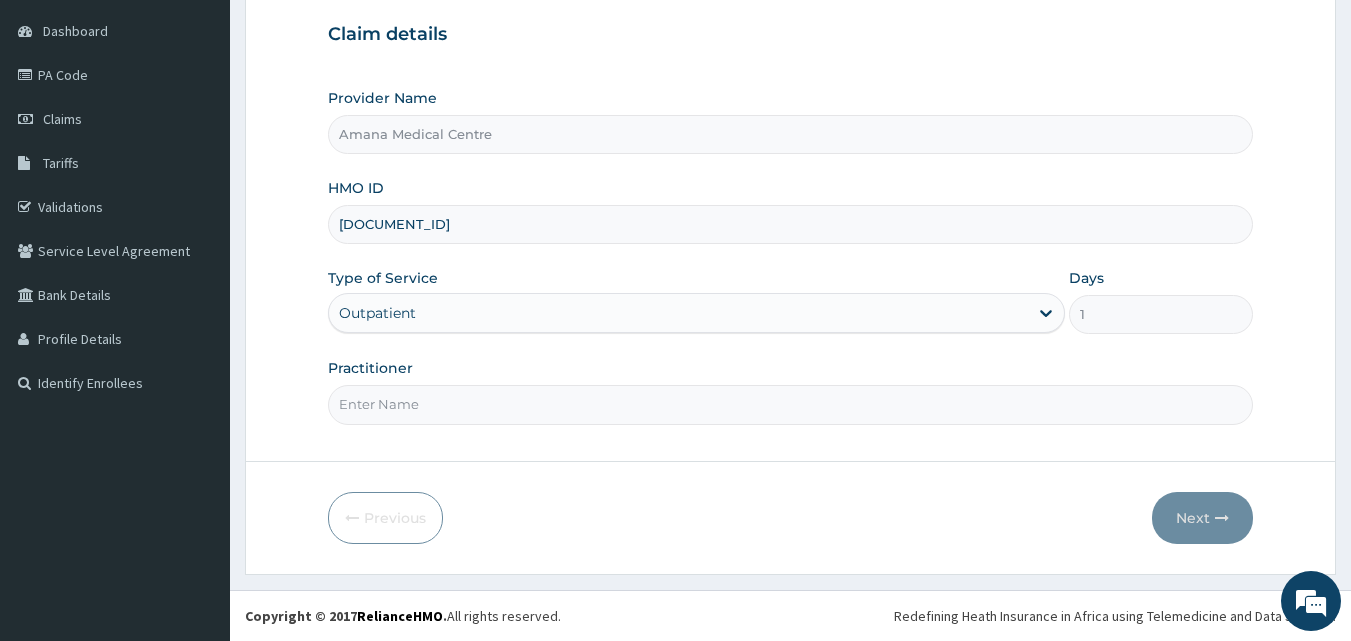 type on "d" 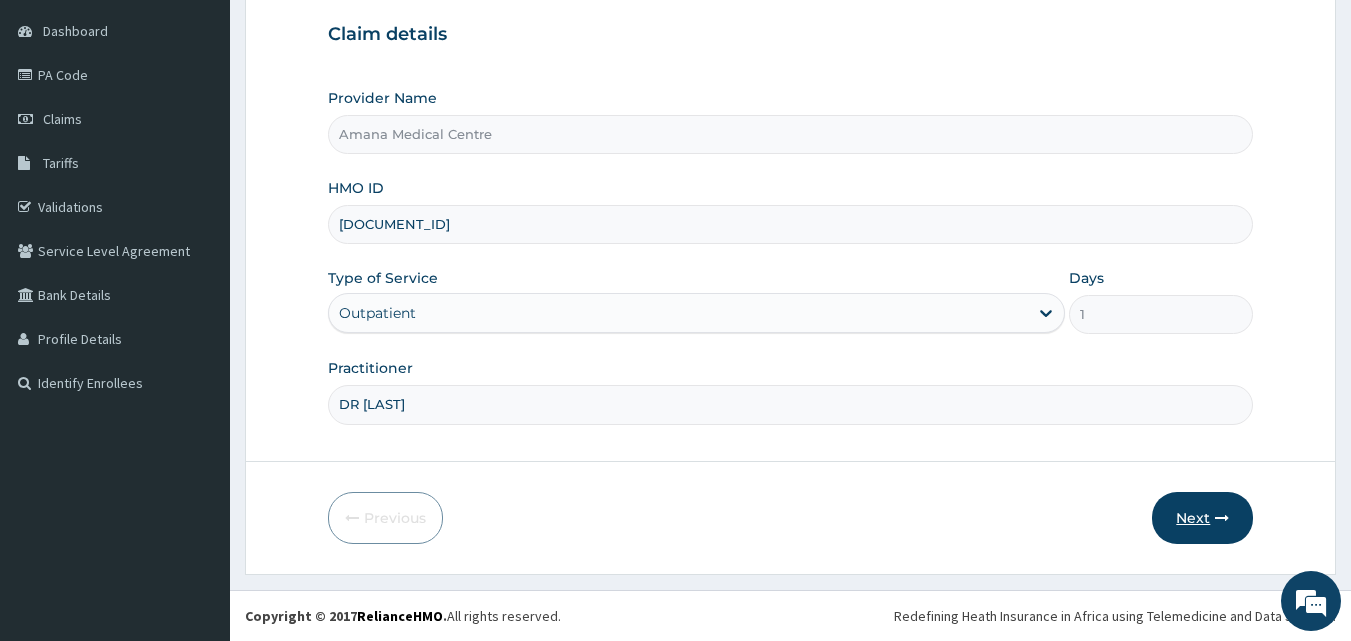 type on "DR [LAST]" 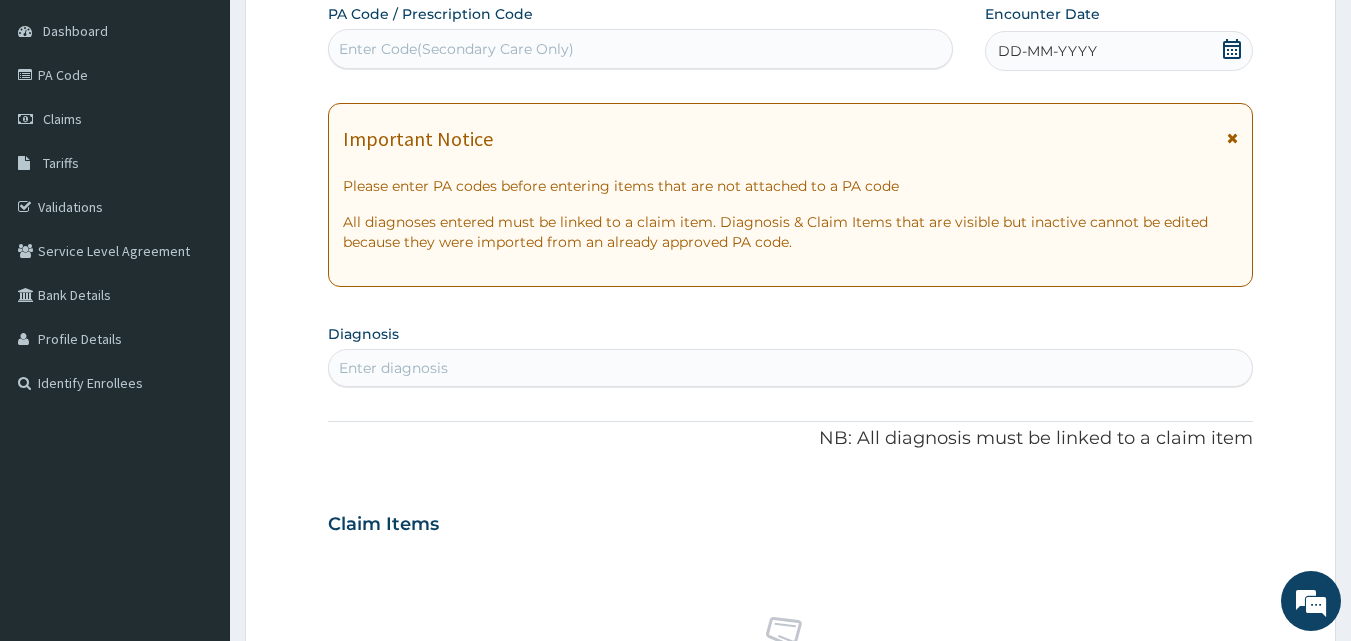 click 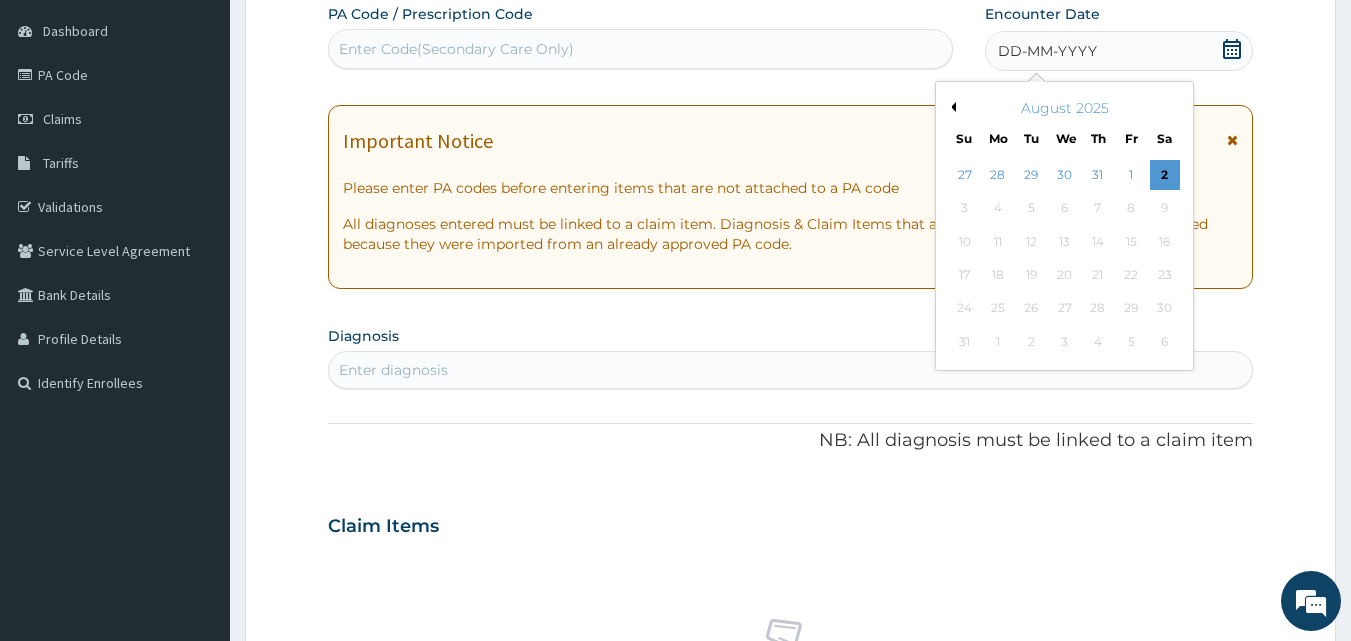 click on "Previous Month" at bounding box center [951, 107] 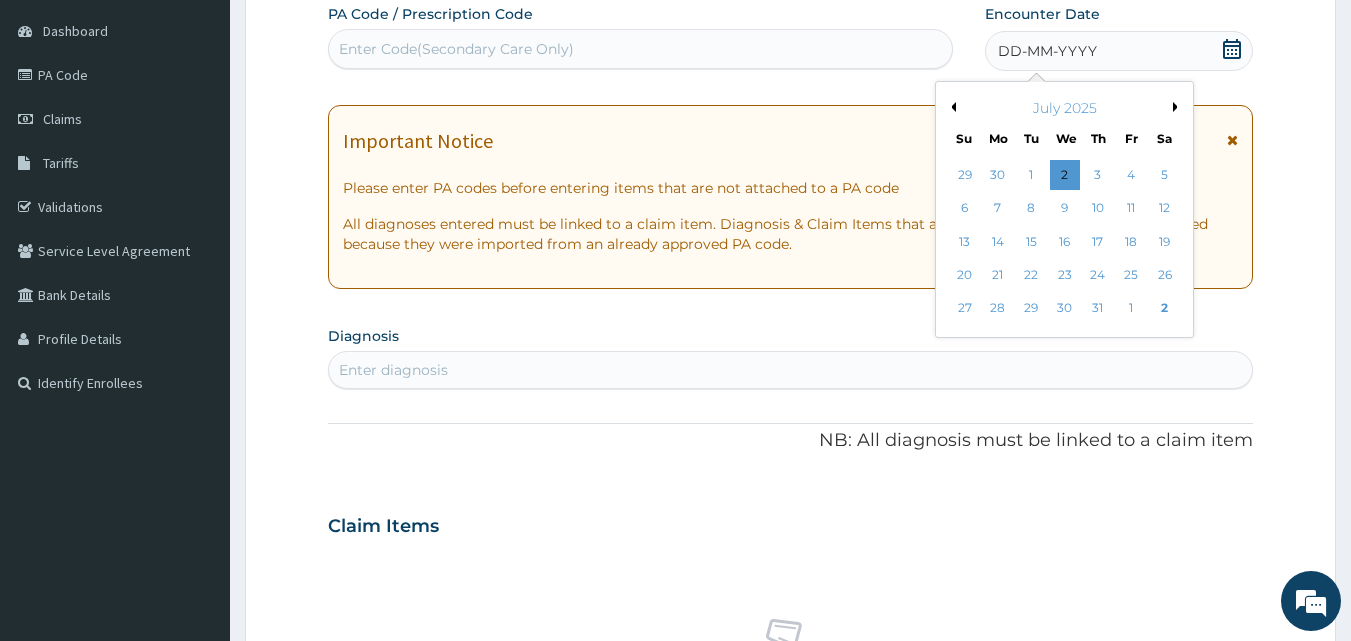 click on "Previous Month" at bounding box center (951, 107) 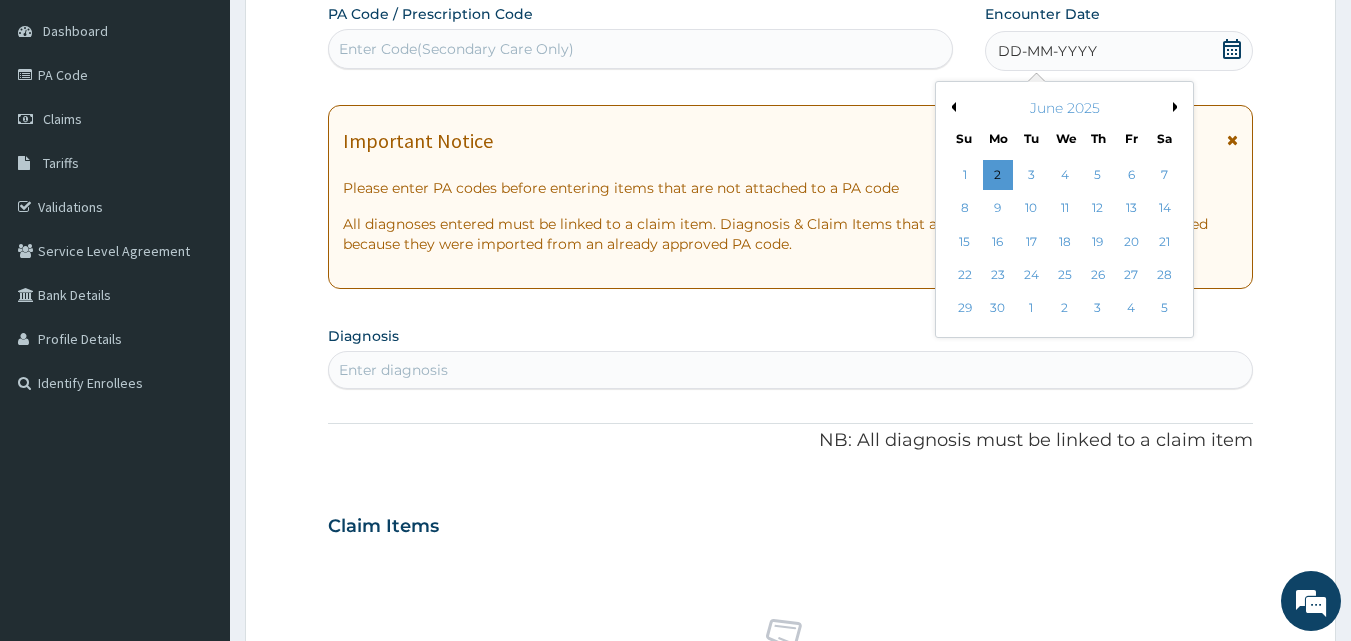 click on "Previous Month" at bounding box center [951, 107] 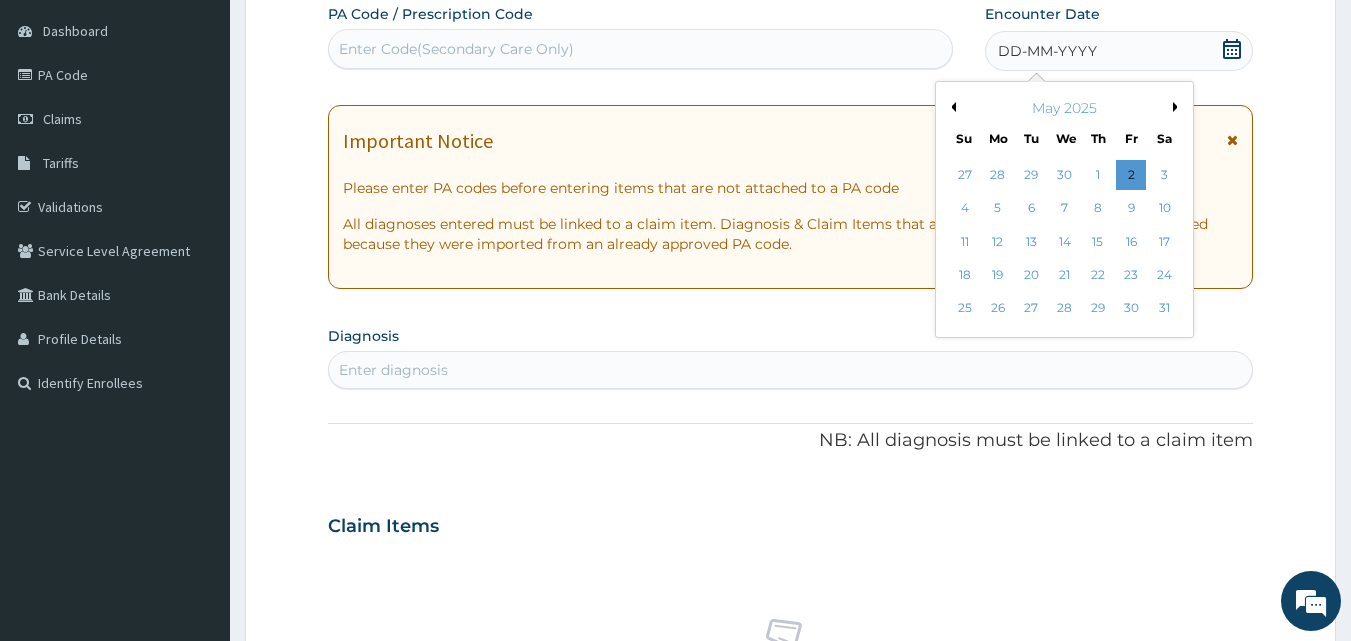 click on "Previous Month" at bounding box center (951, 107) 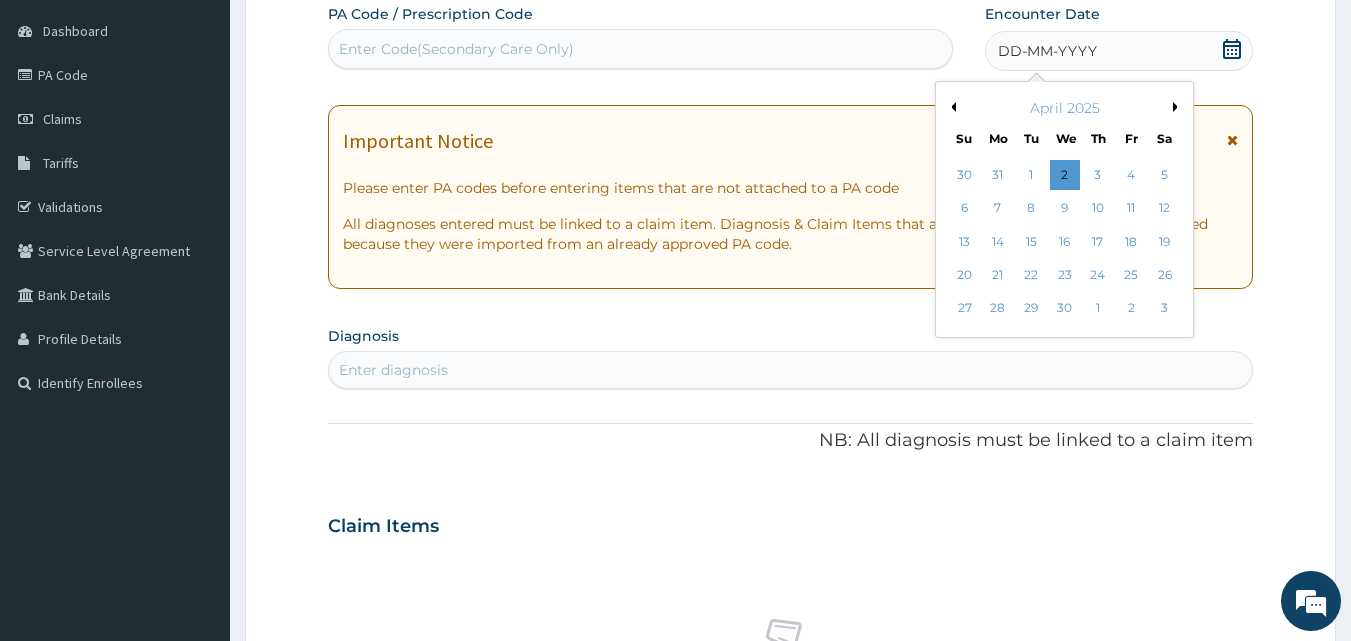 click on "Previous Month" at bounding box center (951, 107) 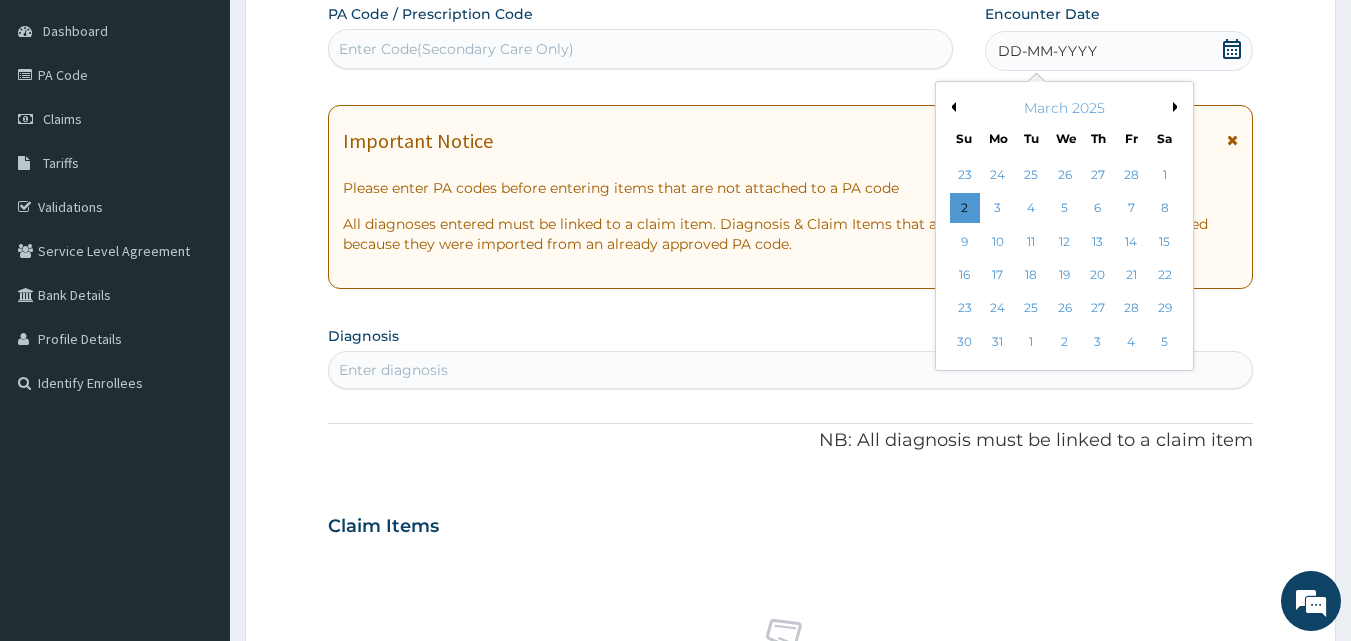 click on "Previous Month" at bounding box center [951, 107] 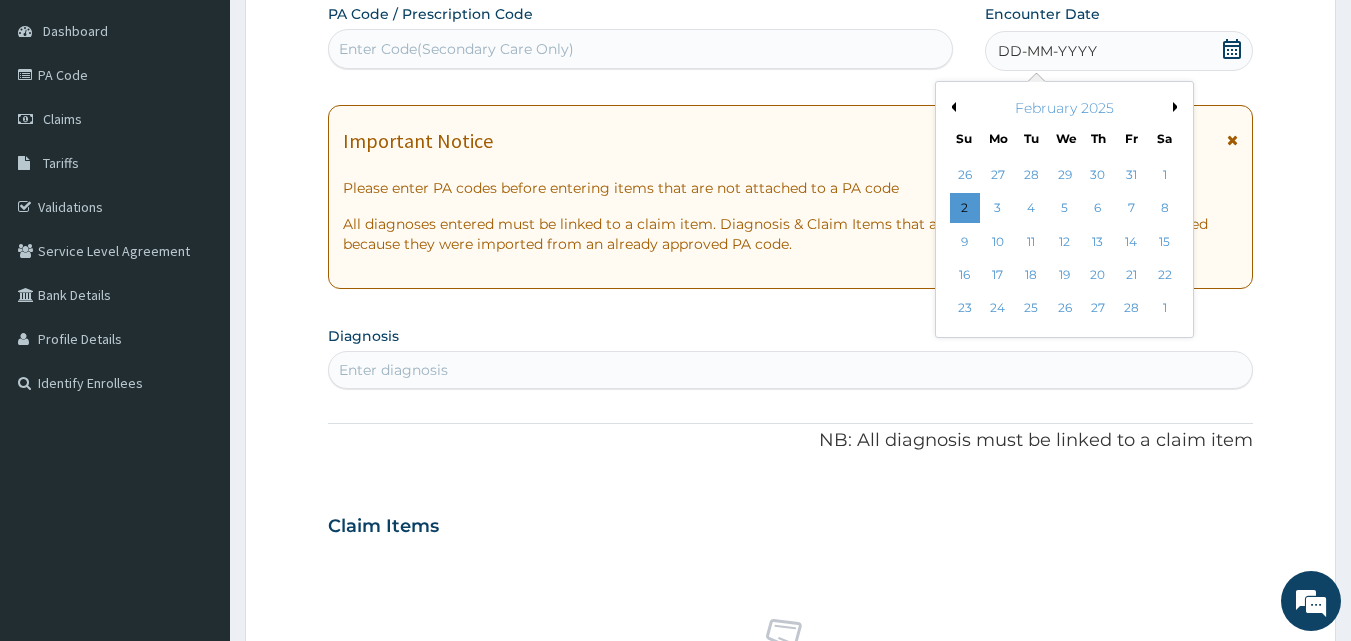 click on "Previous Month" at bounding box center [951, 107] 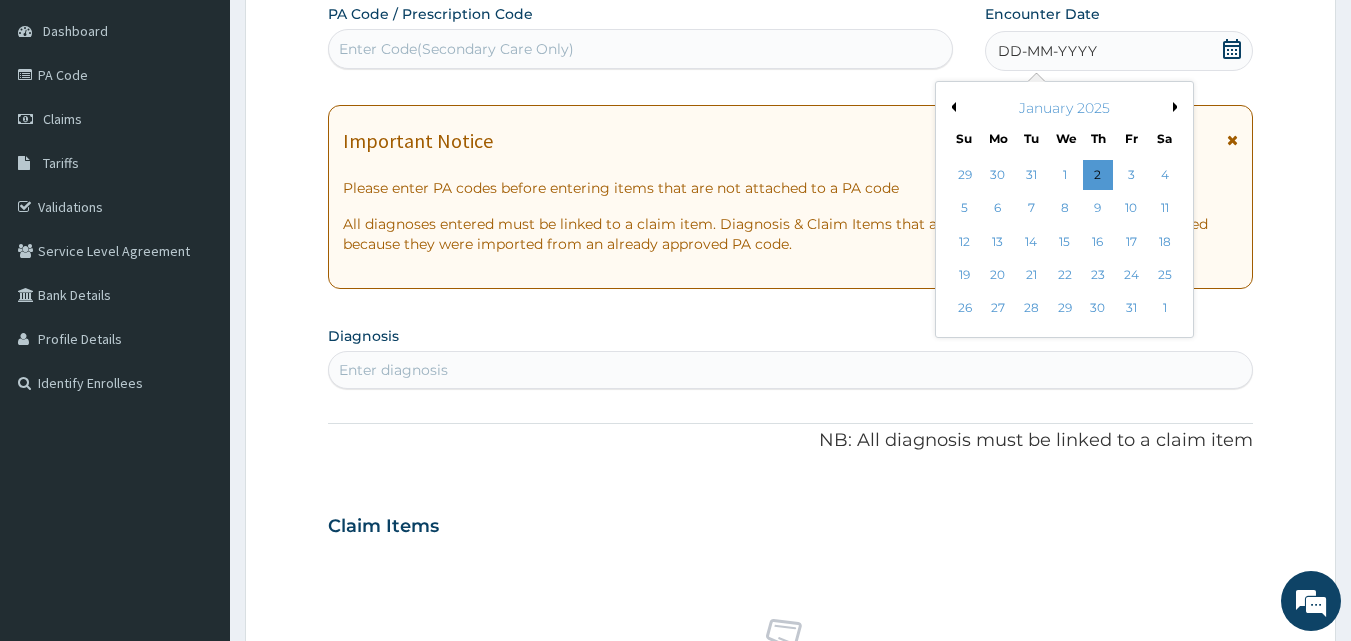 click on "Next Month" at bounding box center (1178, 107) 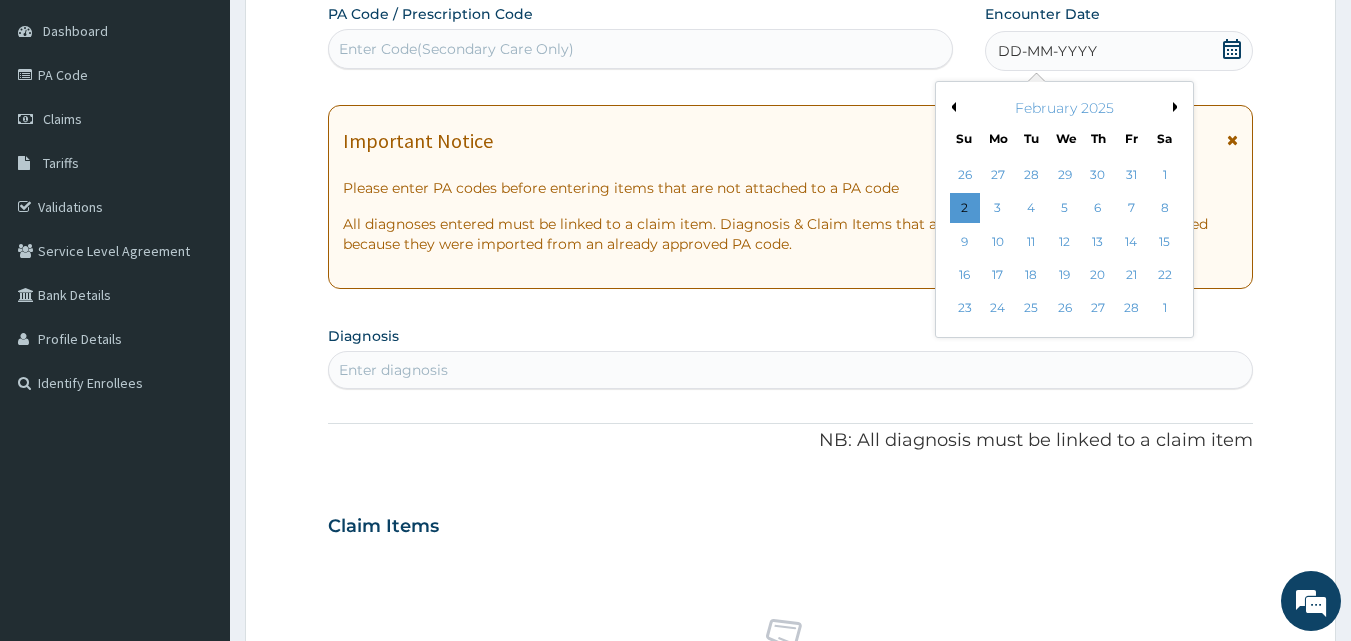 click 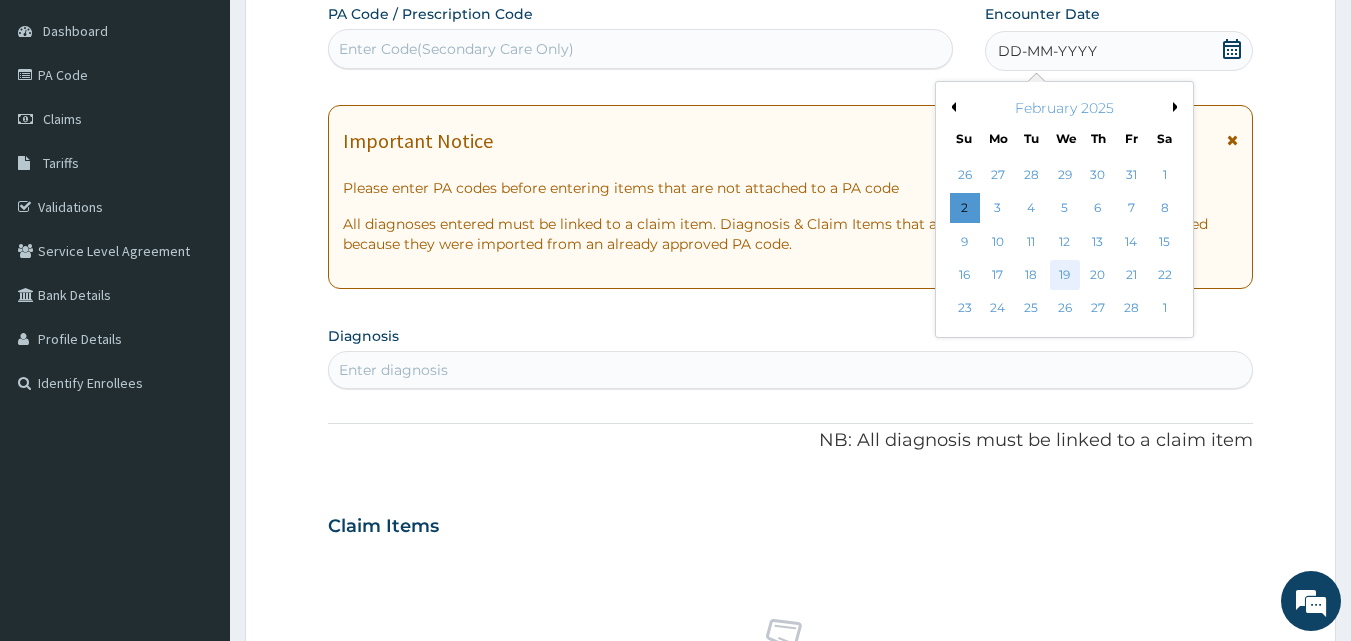 click on "19" at bounding box center (1065, 275) 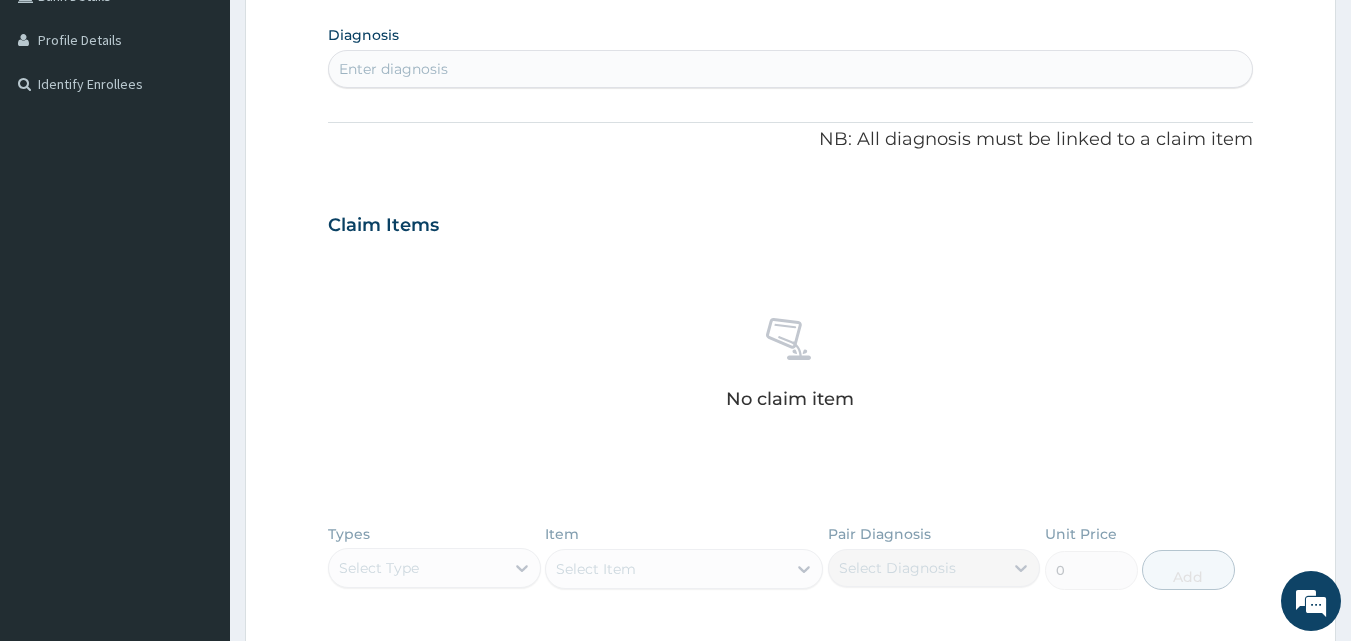 scroll, scrollTop: 487, scrollLeft: 0, axis: vertical 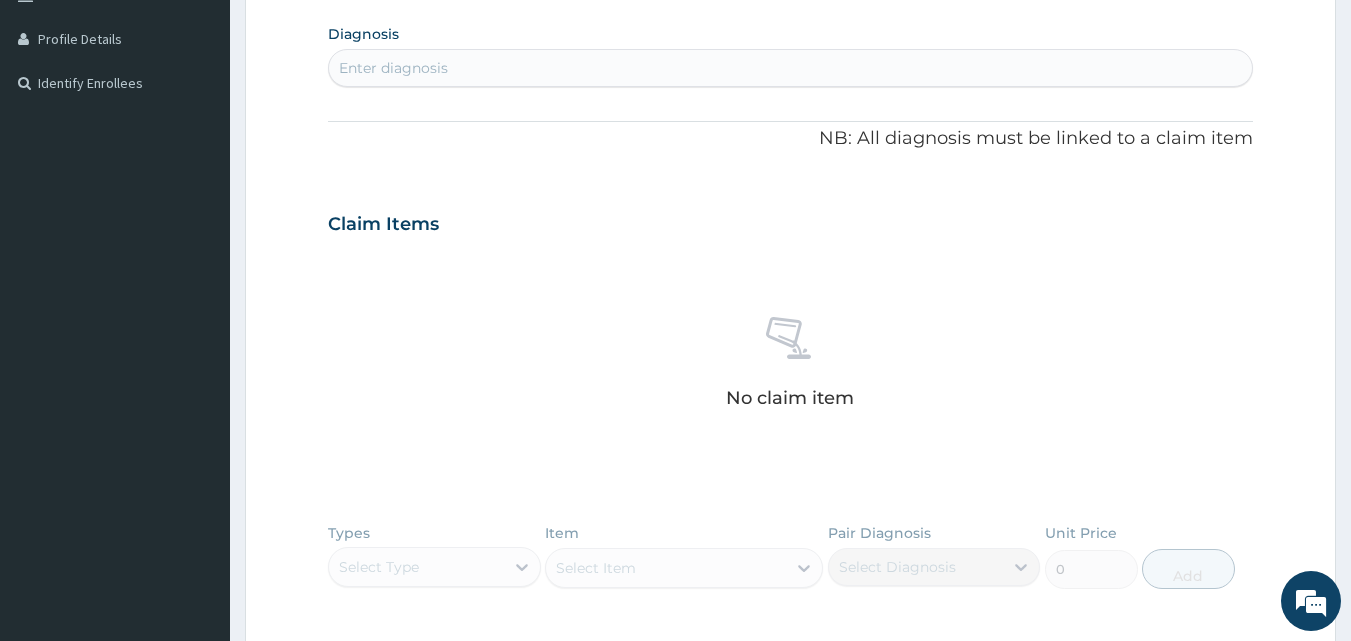 click on "Enter diagnosis" at bounding box center (791, 68) 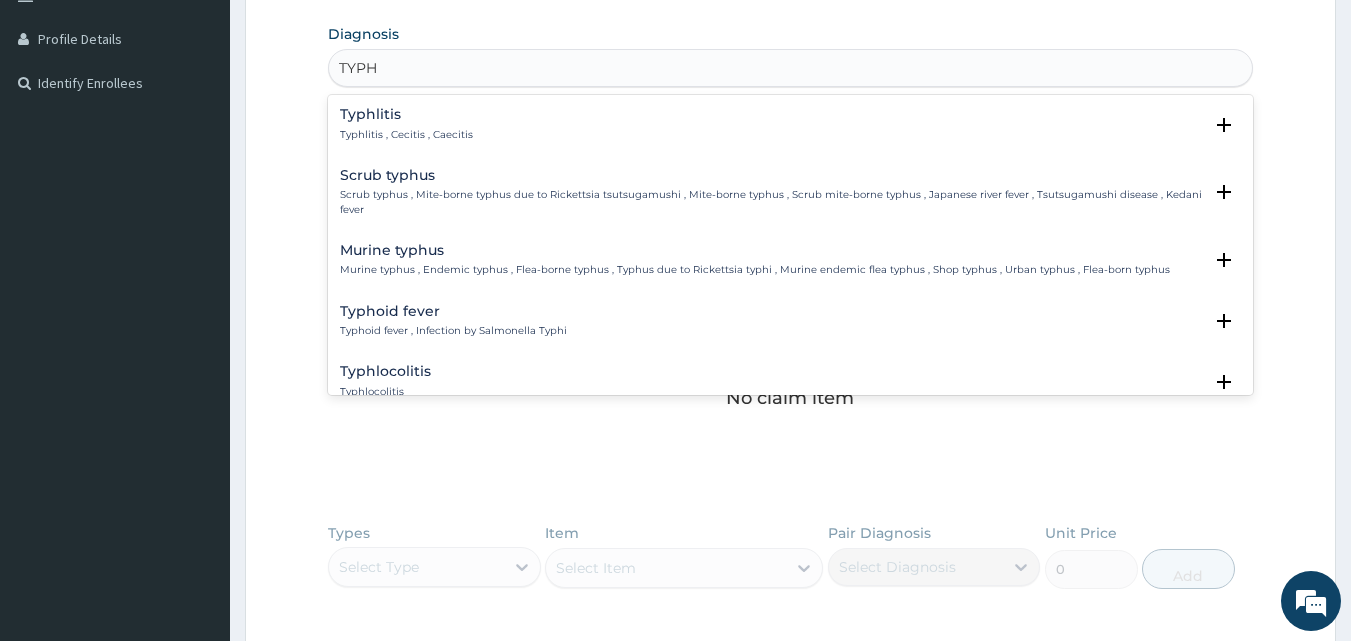 type on "TYPHO" 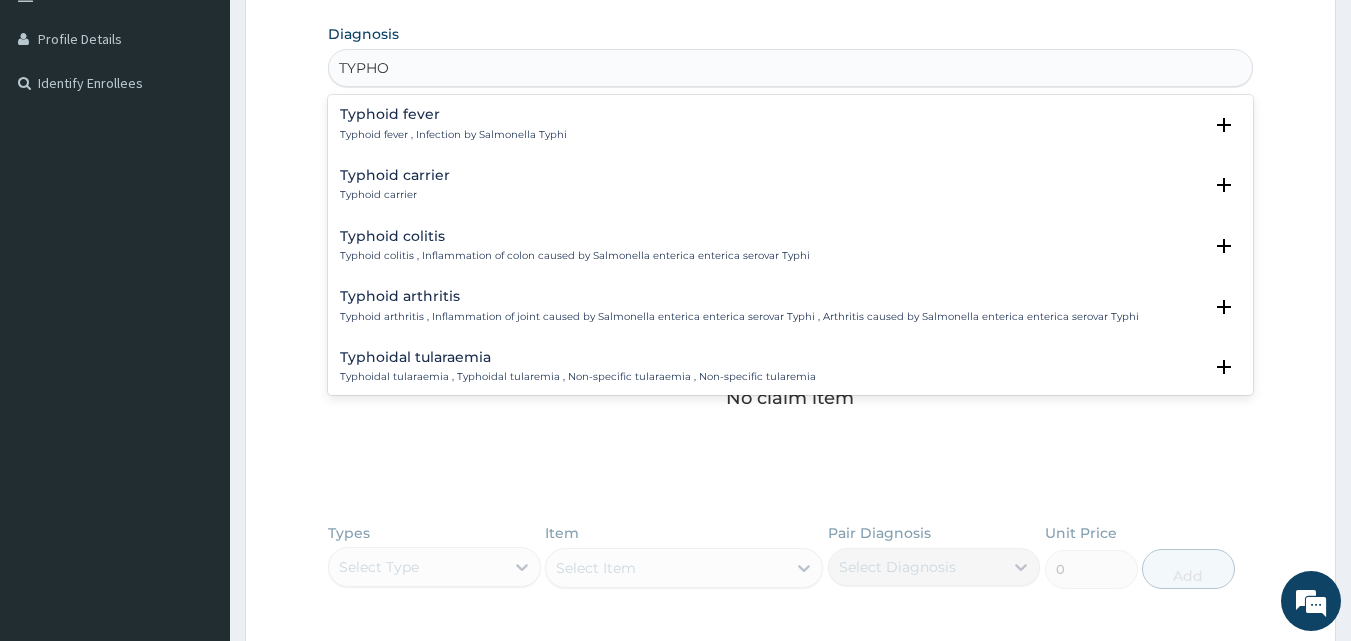 click on "Typhoid fever Typhoid fever , Infection by Salmonella Typhi" at bounding box center (453, 124) 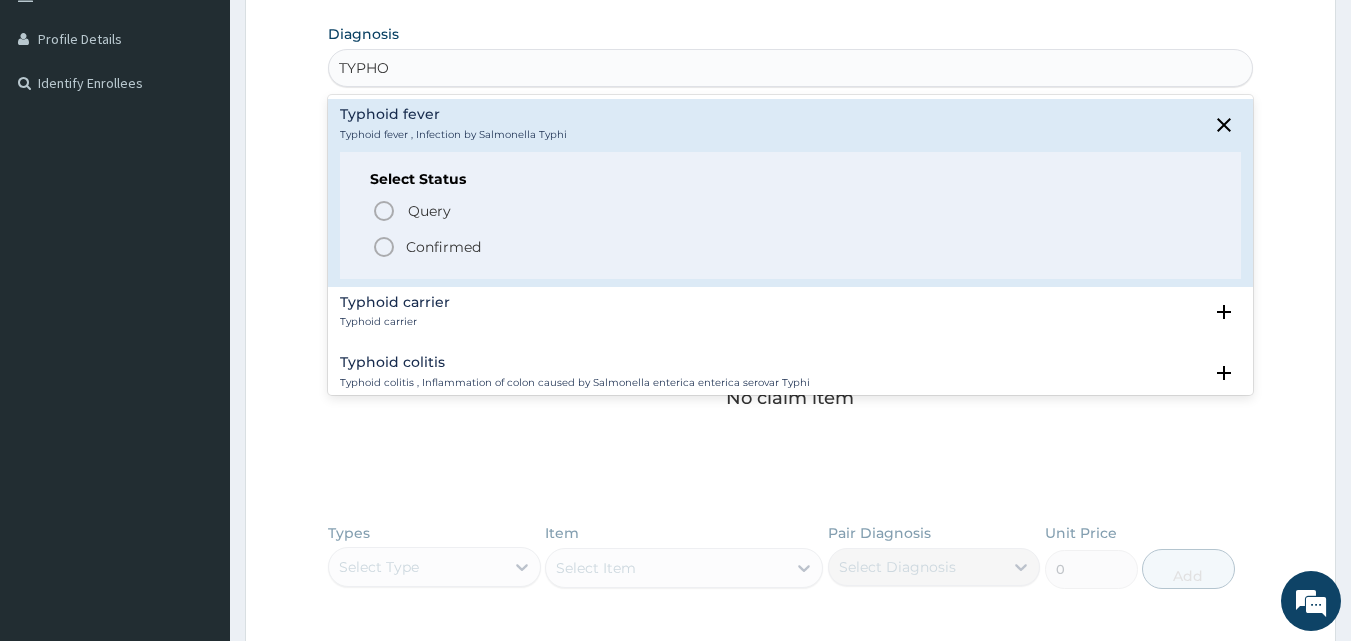 click on "Confirmed" at bounding box center (443, 247) 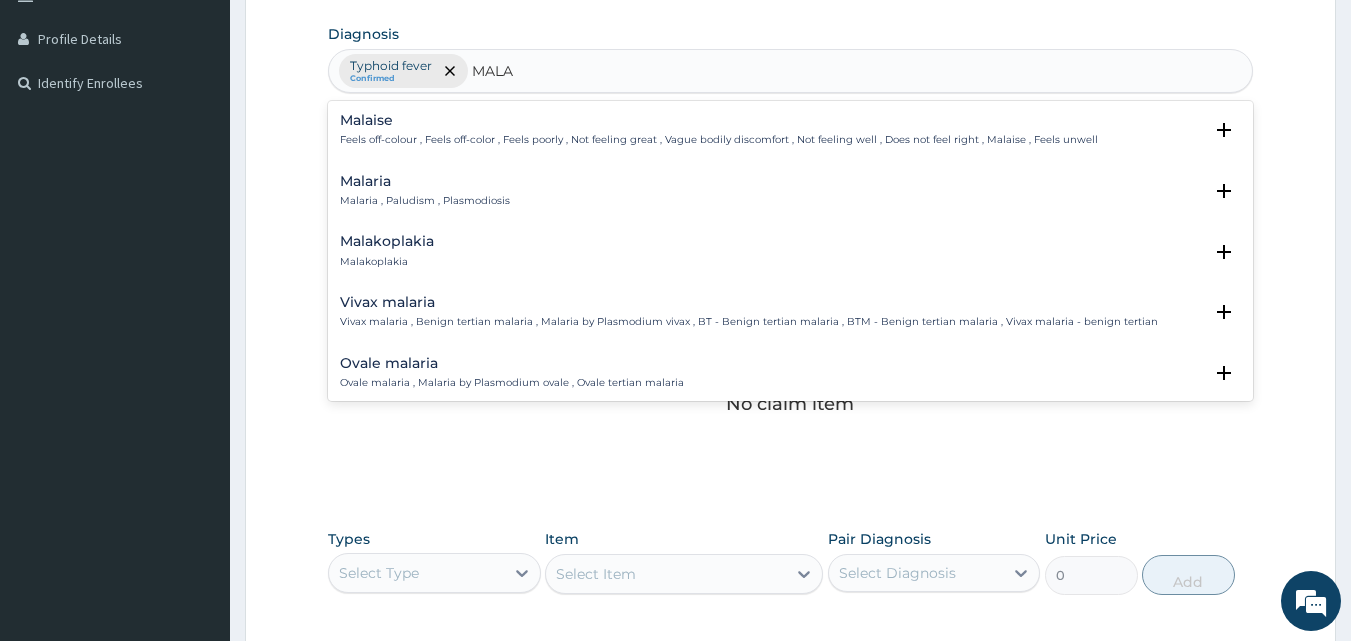 type on "MALAR" 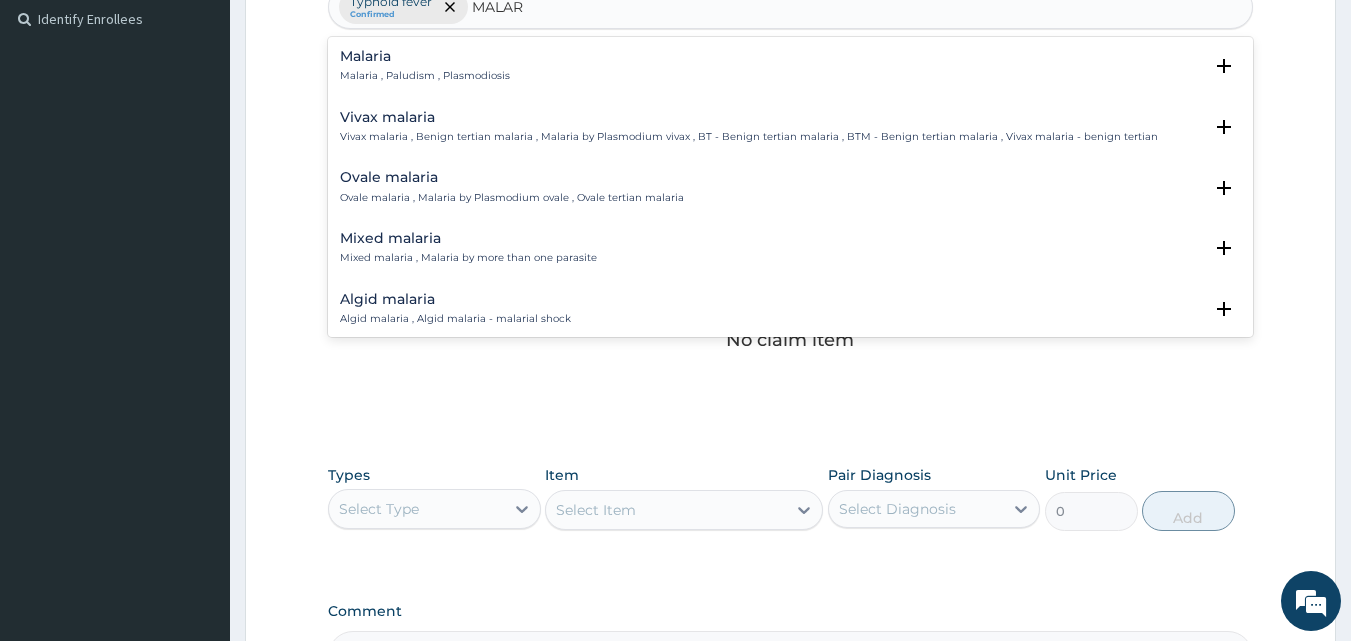 scroll, scrollTop: 587, scrollLeft: 0, axis: vertical 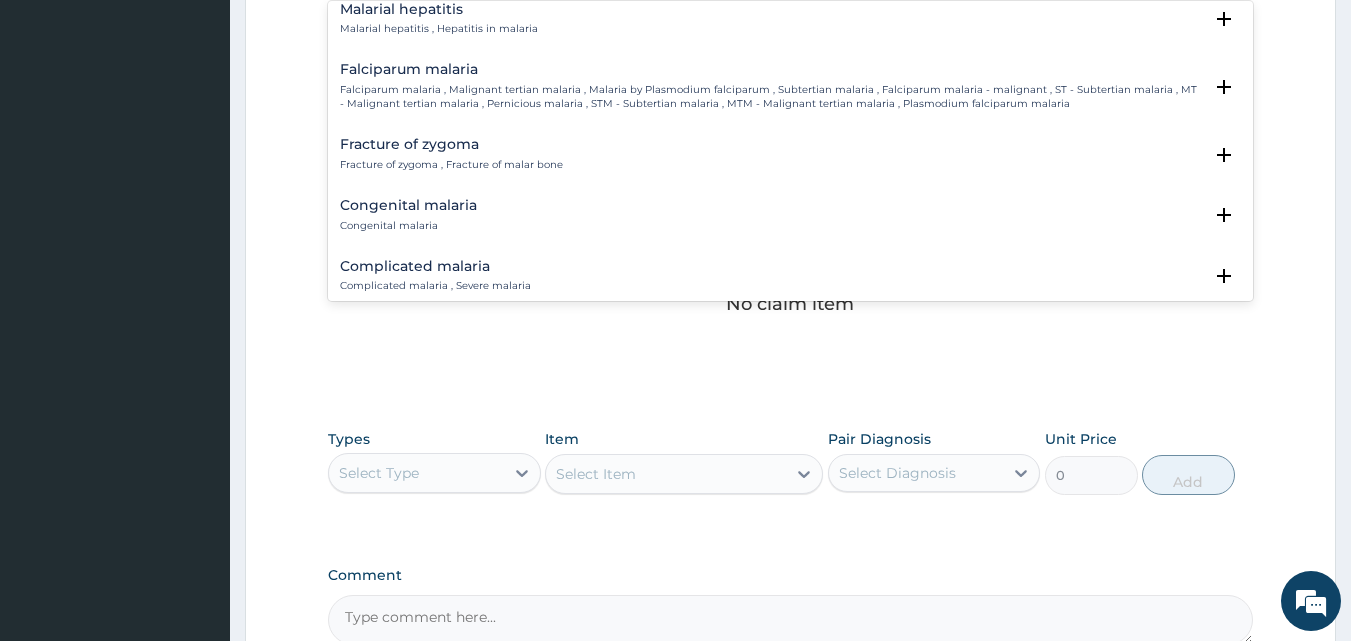 click on "Falciparum malaria , Malignant tertian malaria , Malaria by Plasmodium falciparum , Subtertian malaria , Falciparum malaria - malignant , ST - Subtertian malaria , MT - Malignant tertian malaria , Pernicious malaria , STM - Subtertian malaria , MTM - Malignant tertian malaria , Plasmodium falciparum malaria" at bounding box center [771, 97] 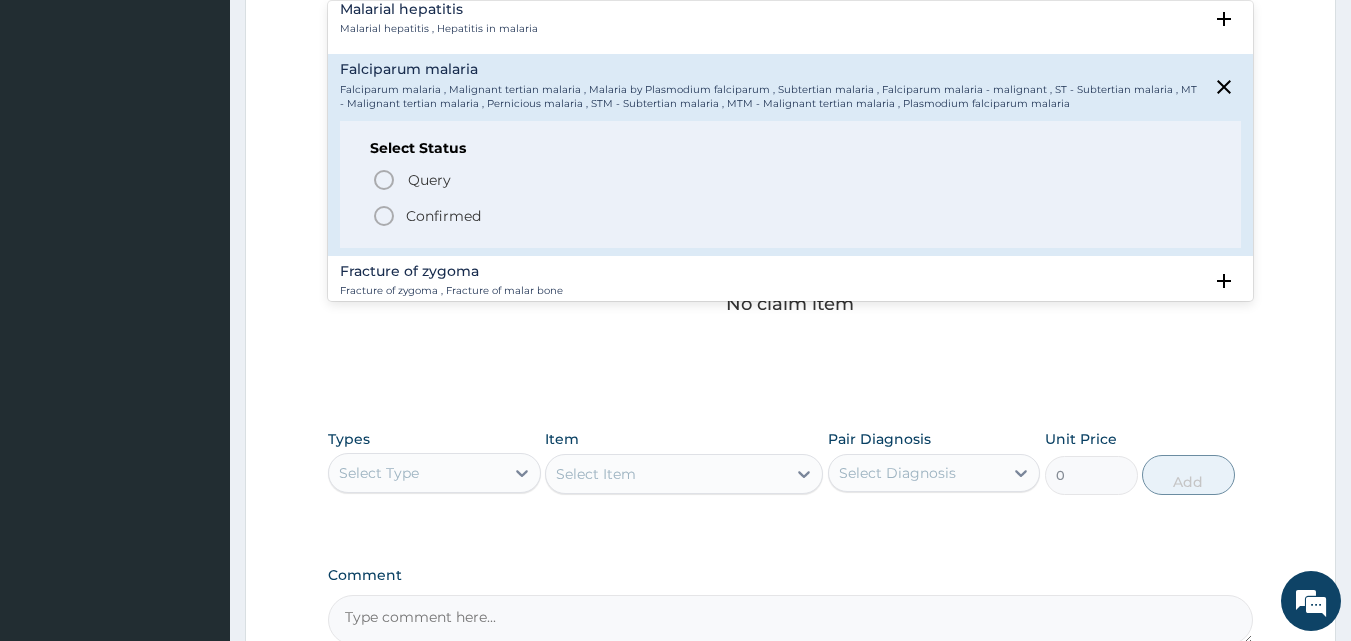 click on "Confirmed" at bounding box center (443, 216) 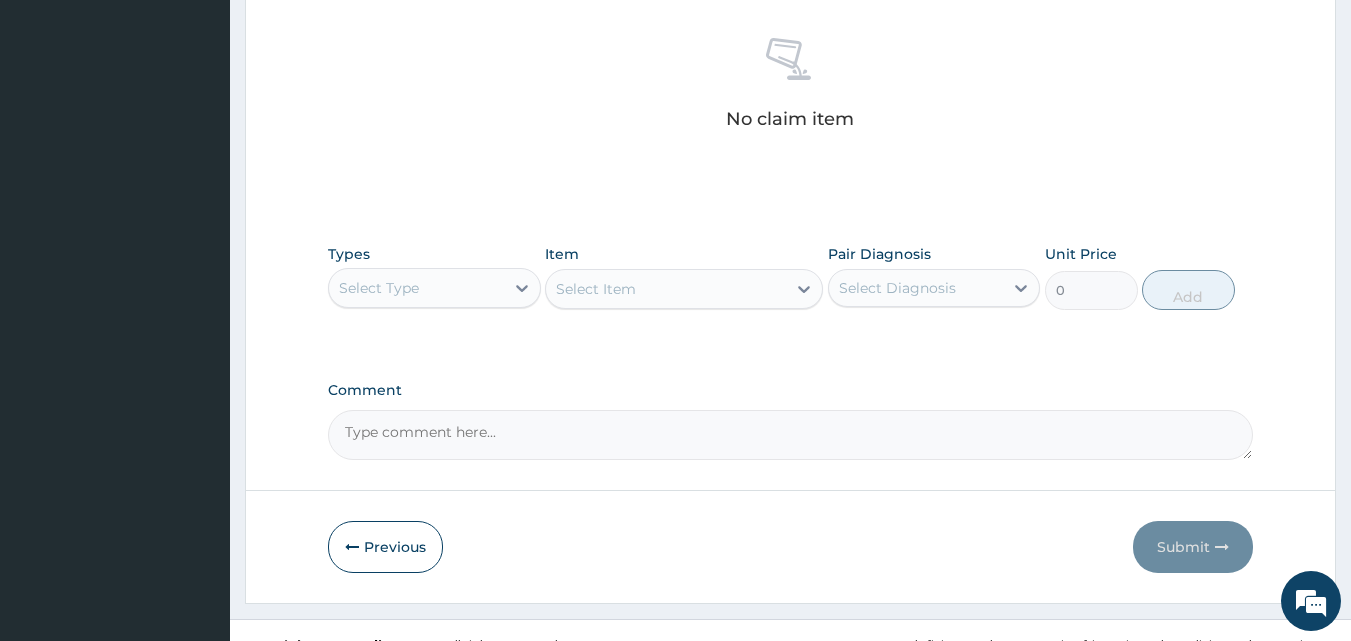 scroll, scrollTop: 787, scrollLeft: 0, axis: vertical 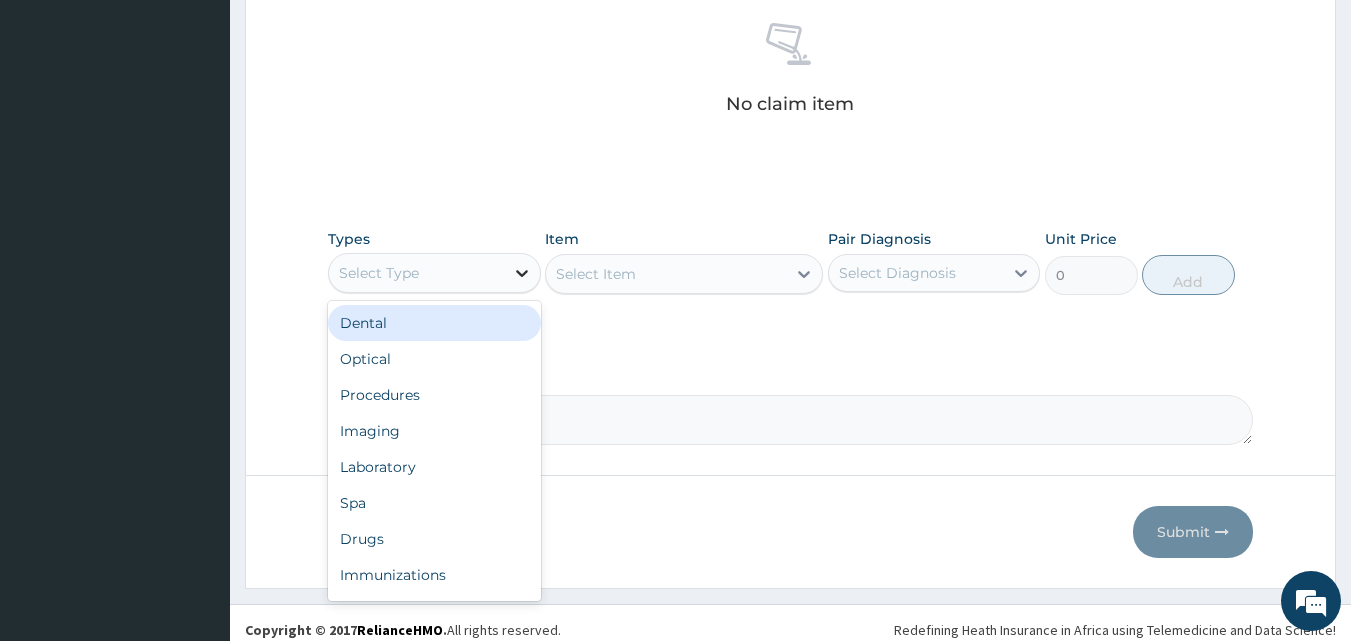 click 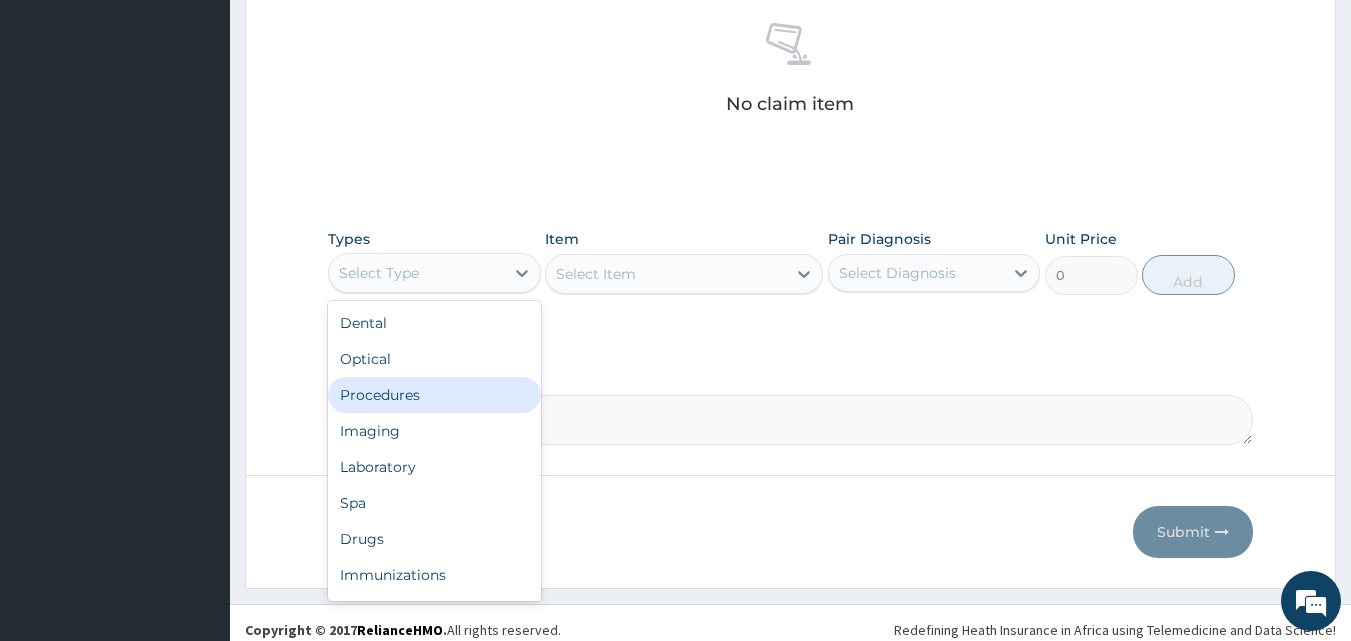 click on "Procedures" at bounding box center [434, 395] 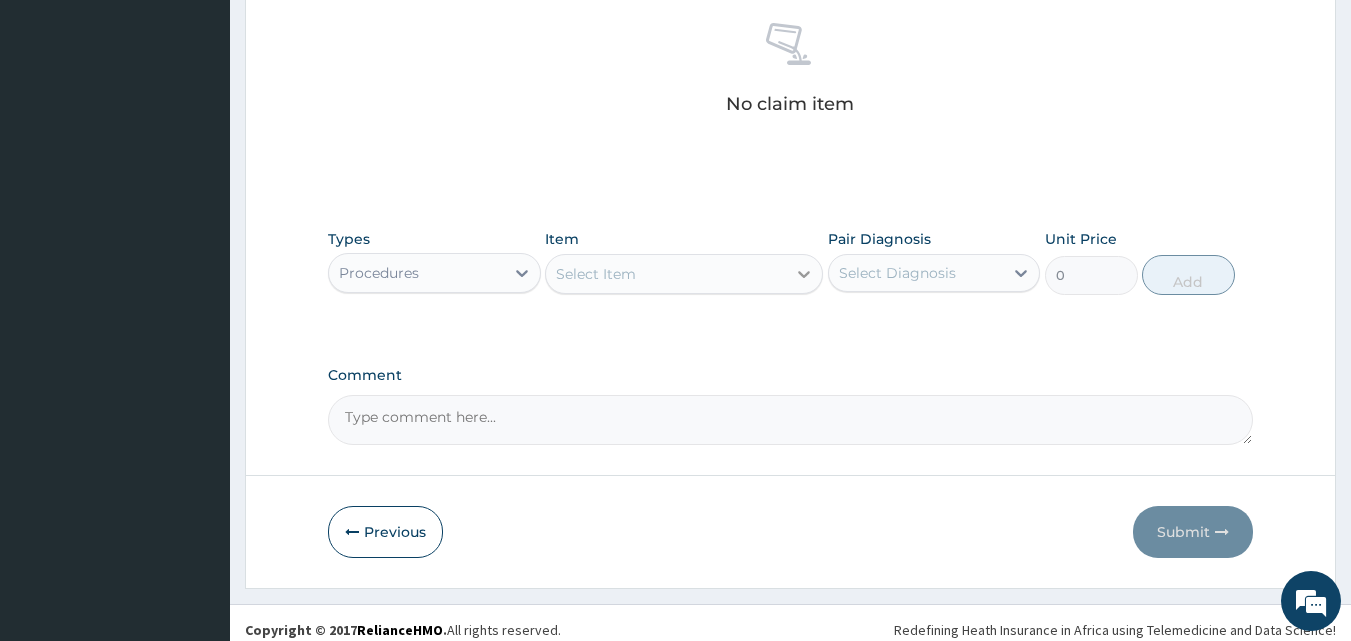 click 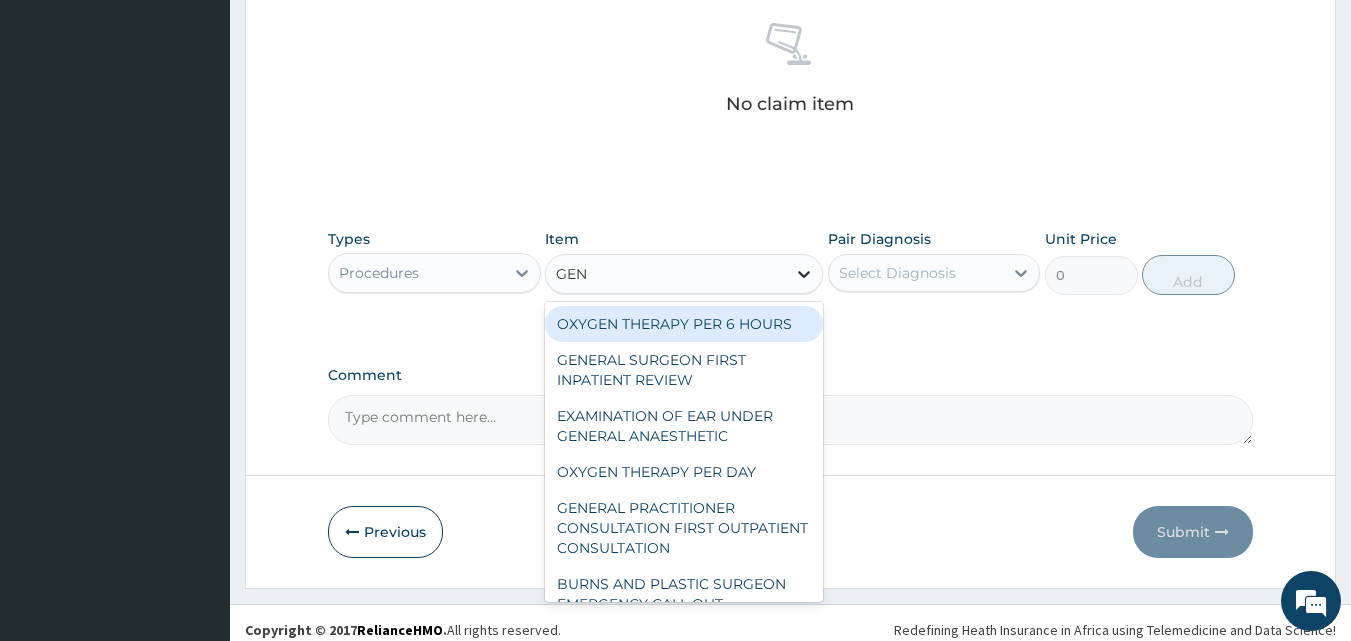 type on "GENE" 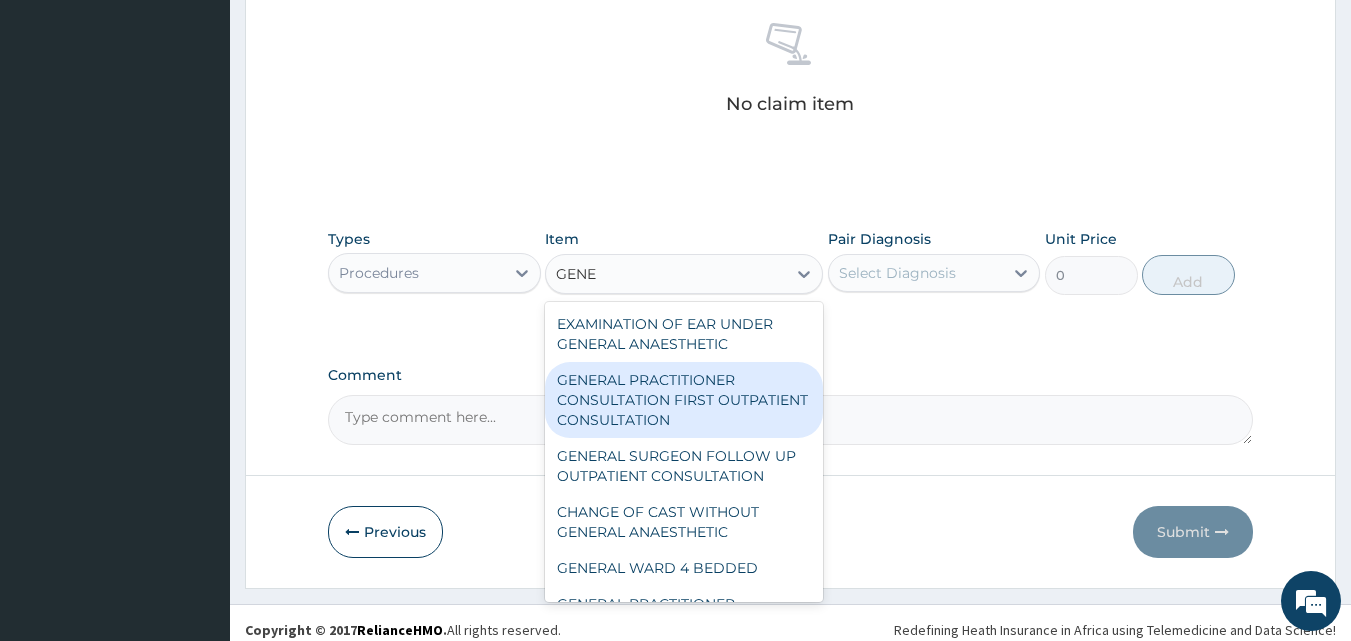 scroll, scrollTop: 100, scrollLeft: 0, axis: vertical 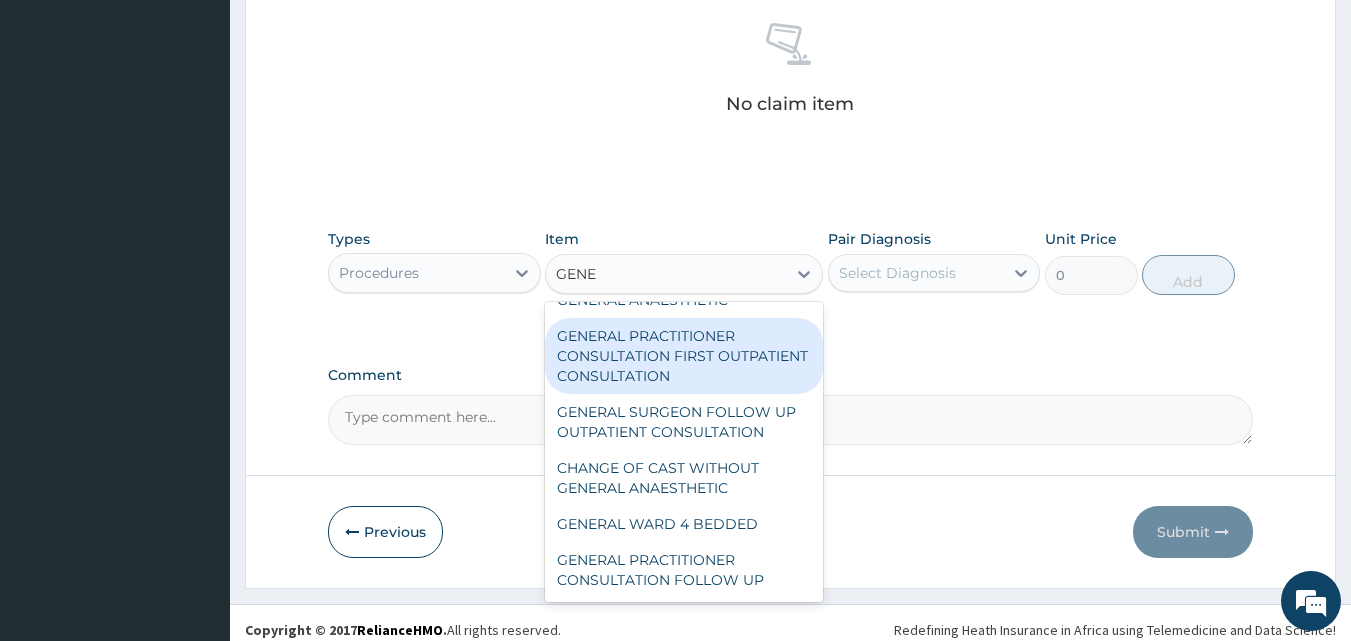 click on "GENERAL PRACTITIONER CONSULTATION FIRST OUTPATIENT CONSULTATION" at bounding box center (684, 356) 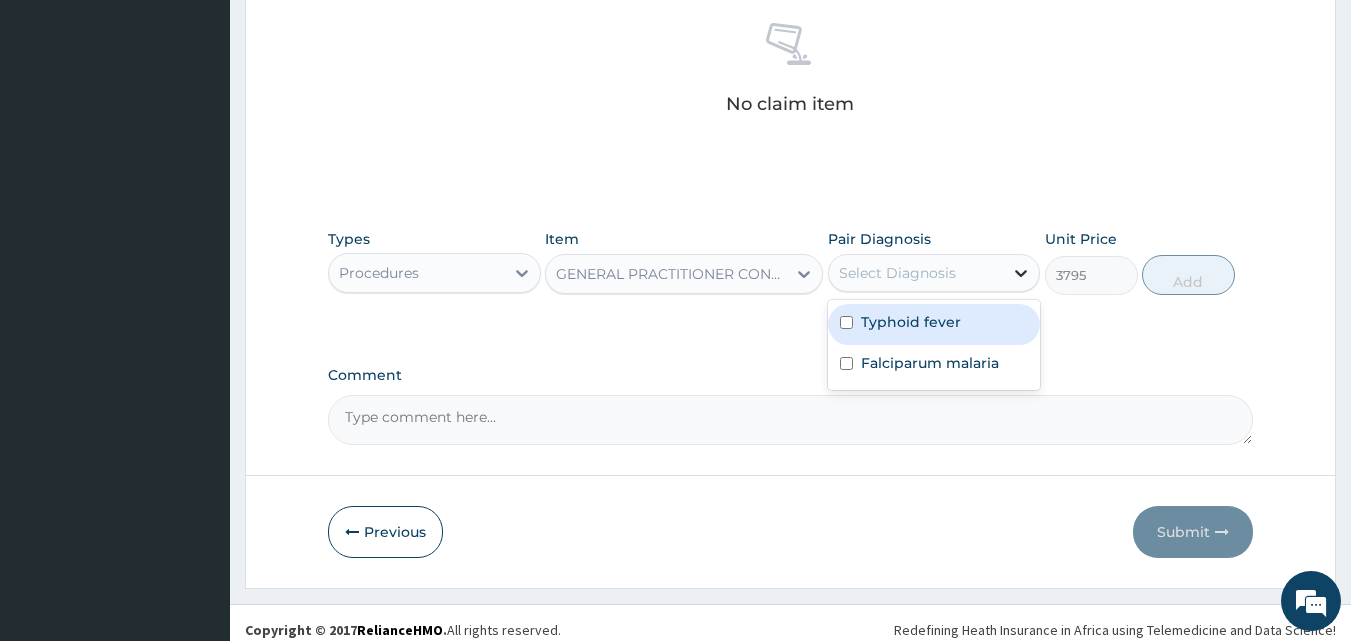 click 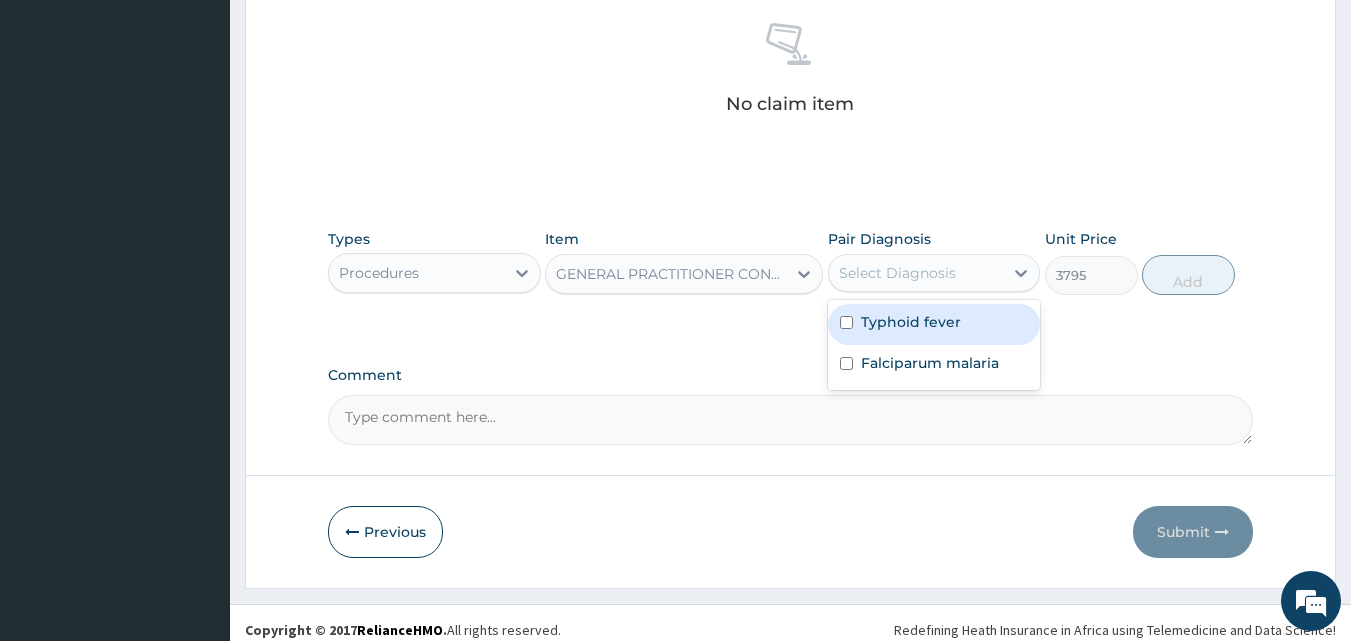 click on "Typhoid fever" at bounding box center (934, 324) 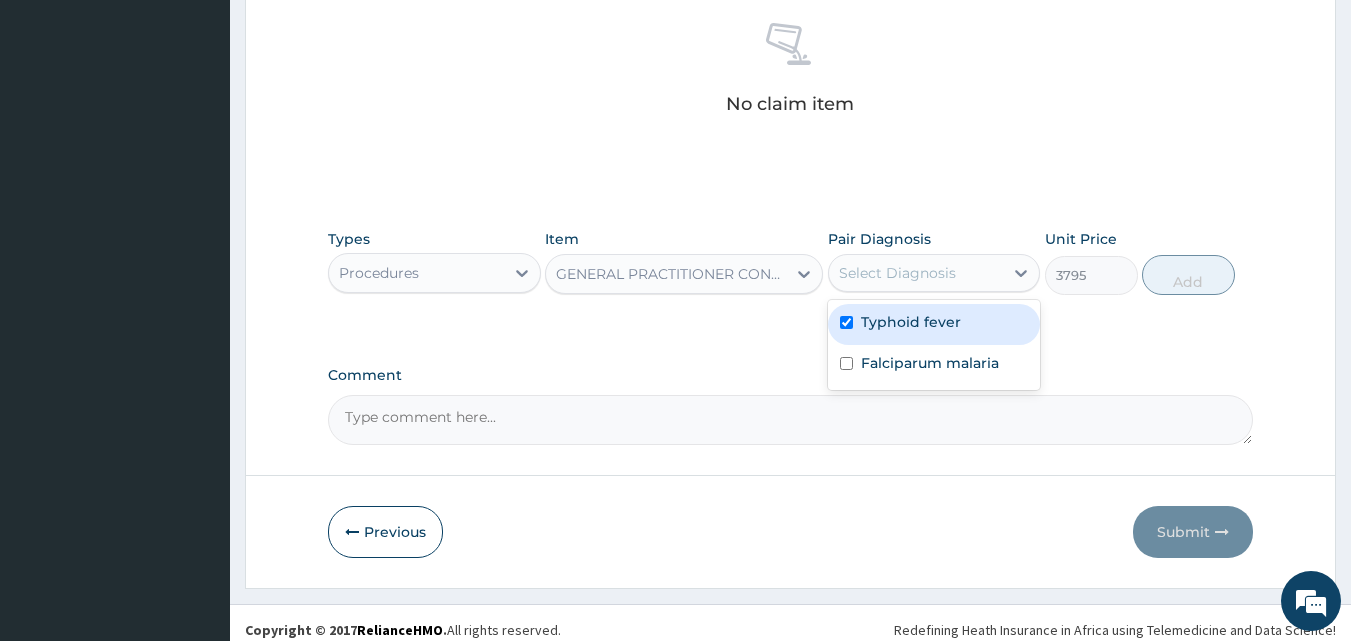 checkbox on "true" 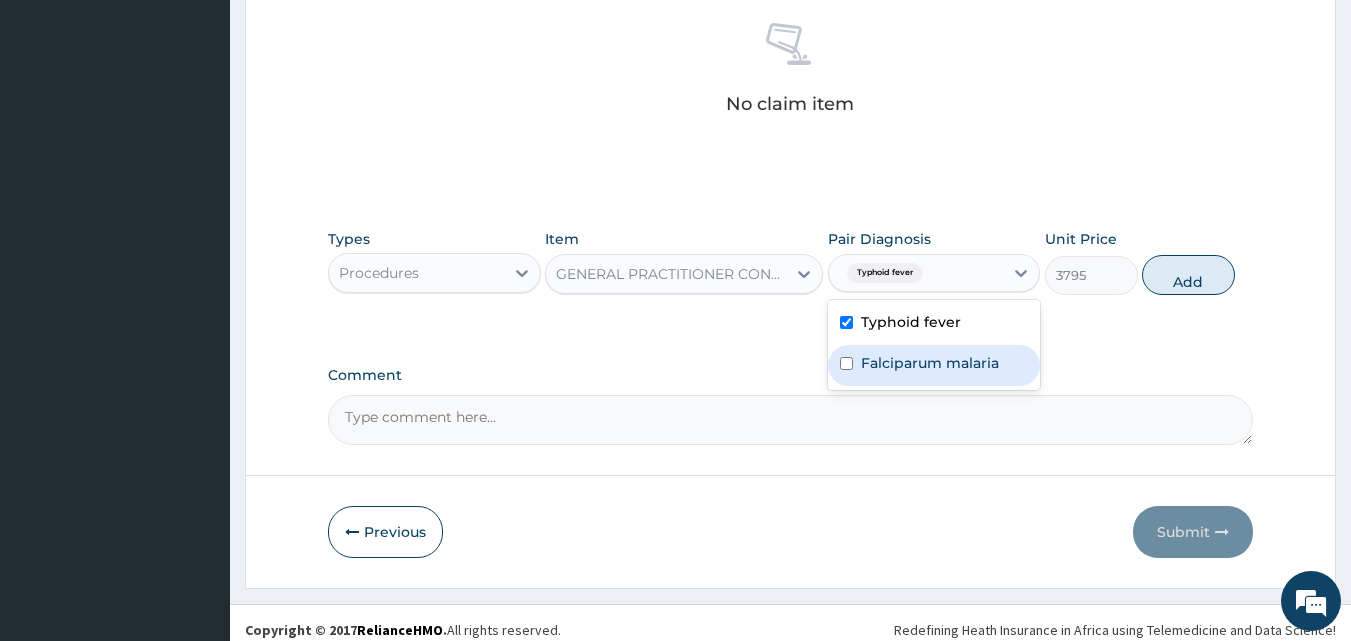 click on "Falciparum malaria" at bounding box center [930, 363] 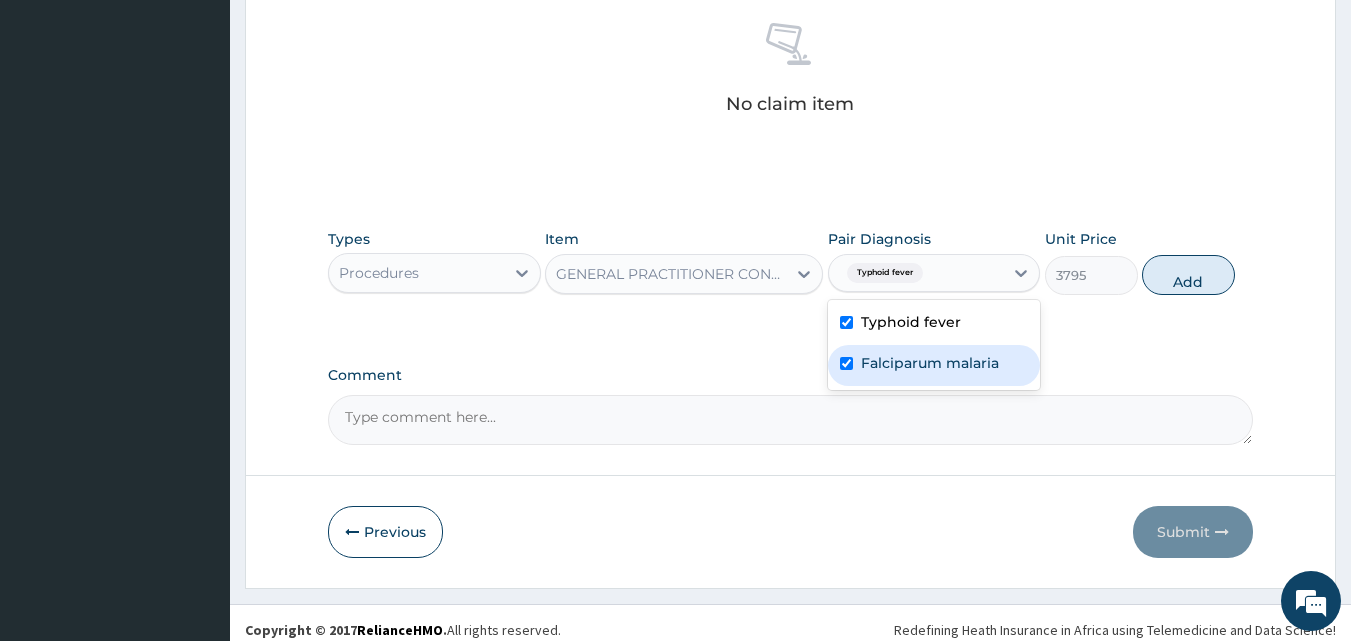 checkbox on "true" 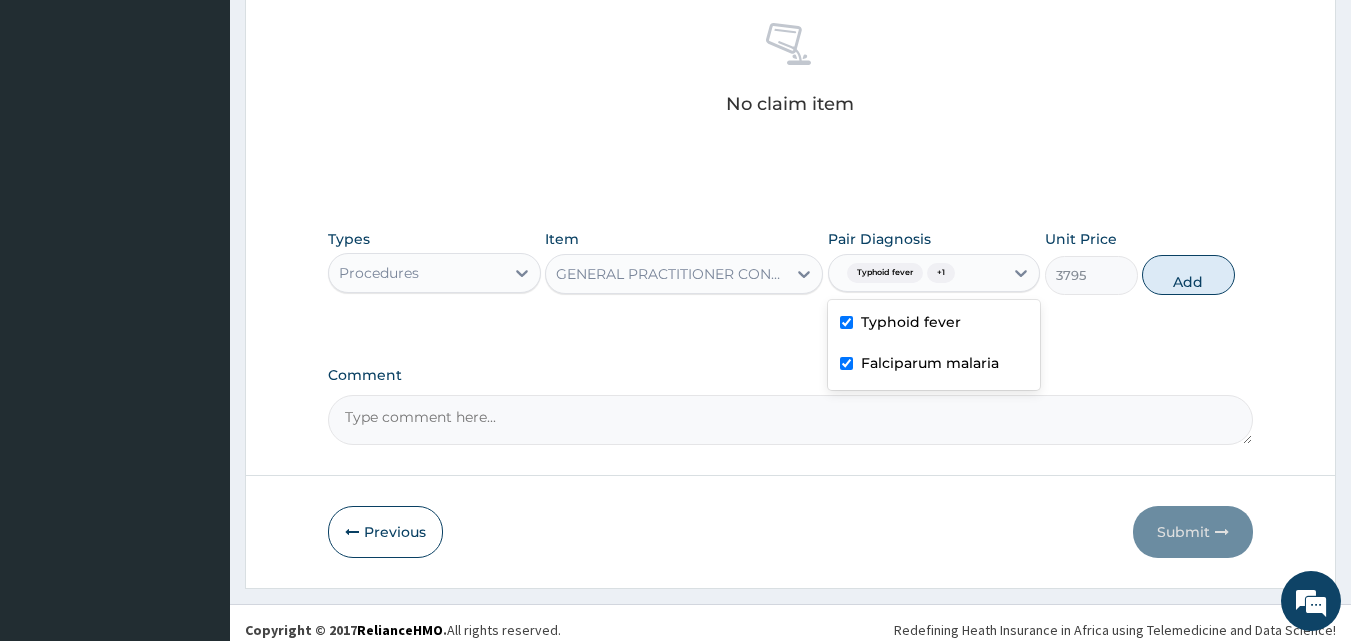 drag, startPoint x: 1182, startPoint y: 283, endPoint x: 1063, endPoint y: 288, distance: 119.104996 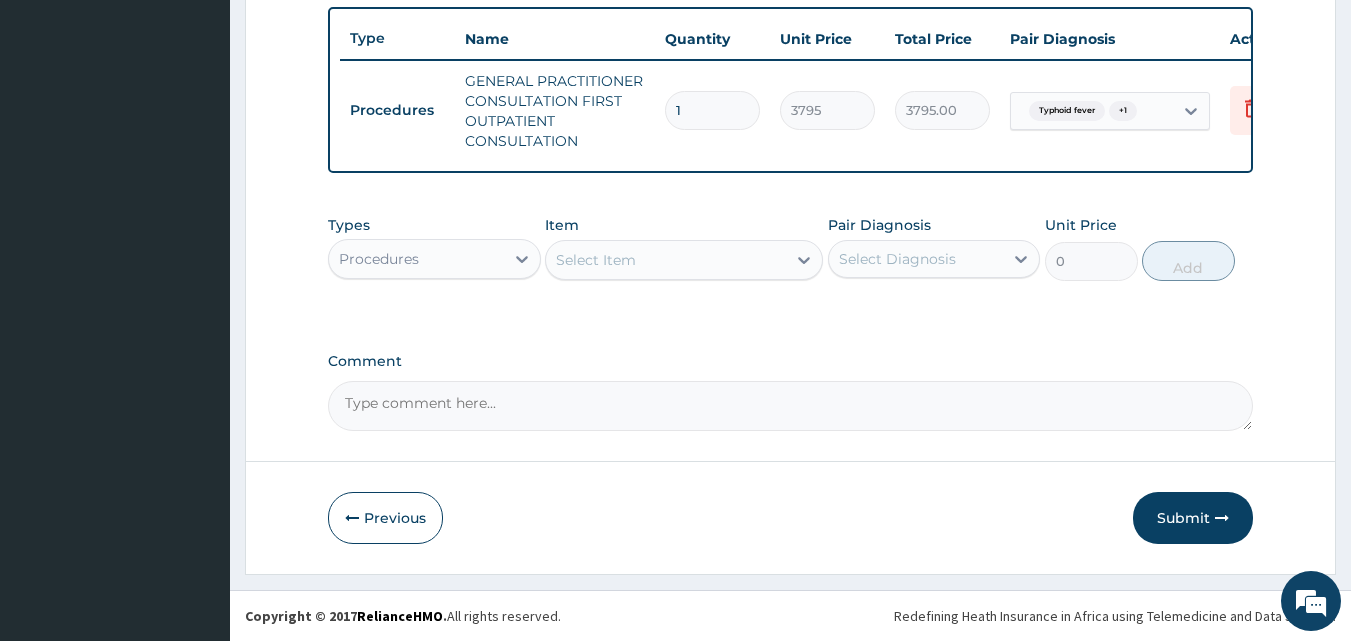 scroll, scrollTop: 752, scrollLeft: 0, axis: vertical 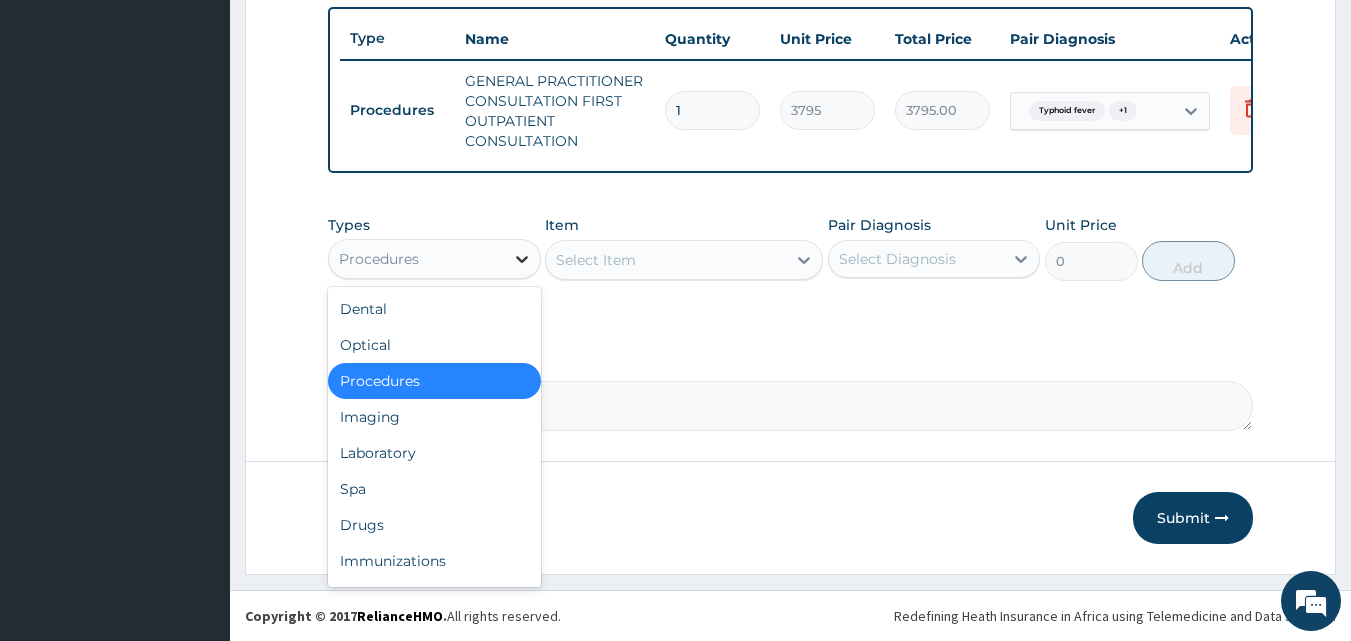 click 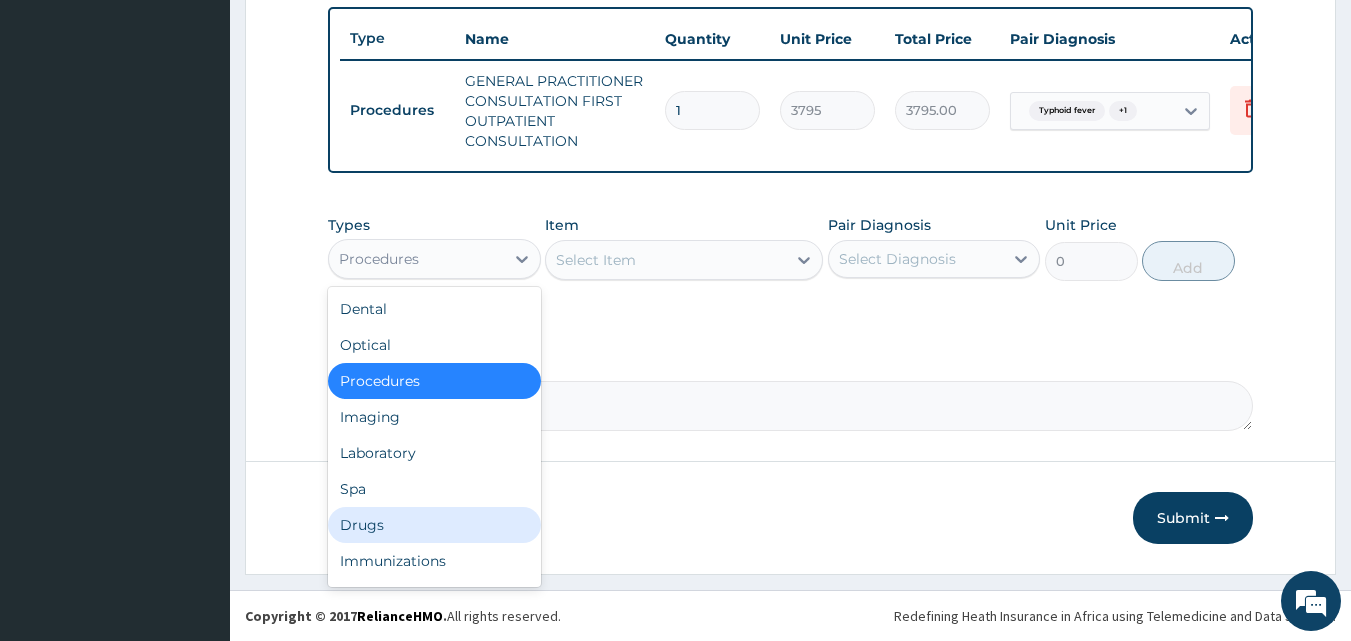 click on "Drugs" at bounding box center (434, 525) 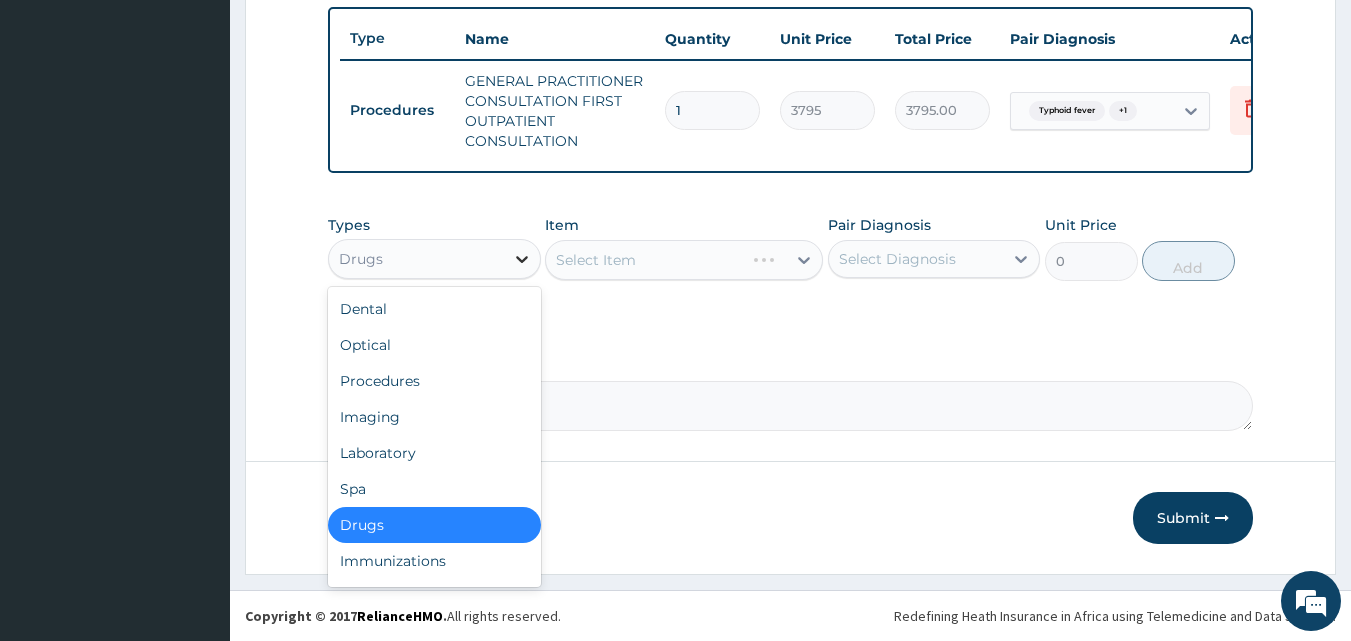 click 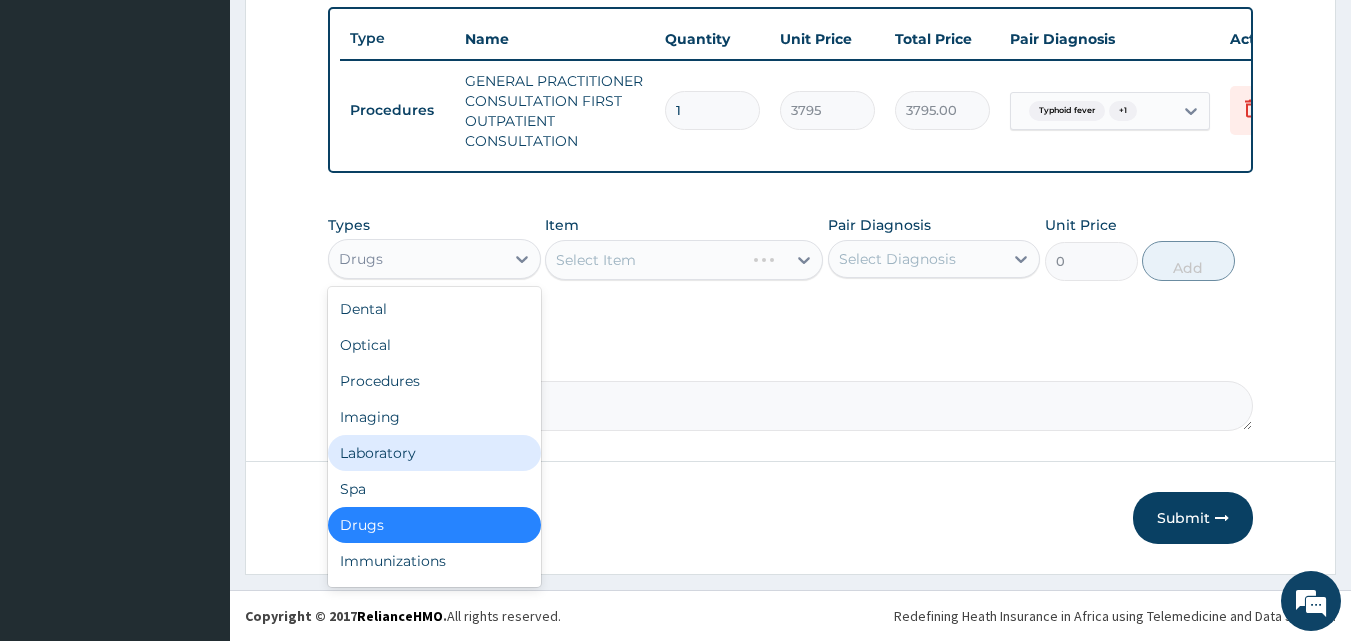 click on "Laboratory" at bounding box center (434, 453) 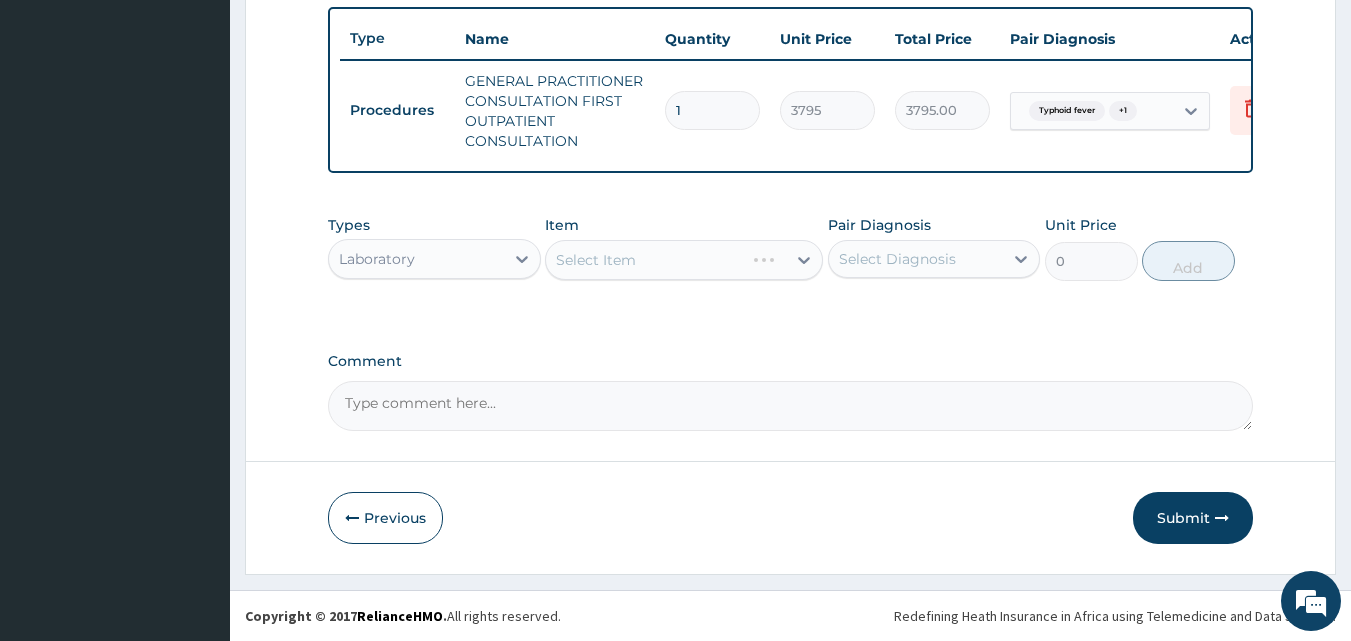 click on "Select Item" at bounding box center [684, 260] 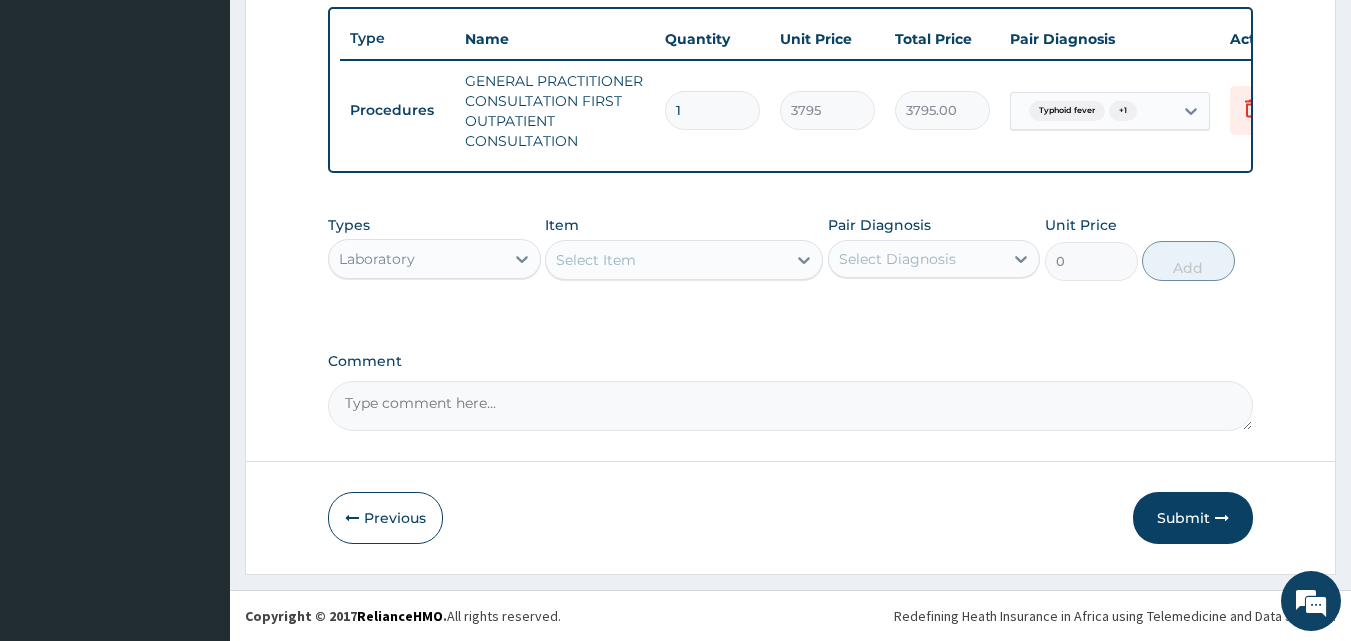 click on "Select Item" at bounding box center [596, 260] 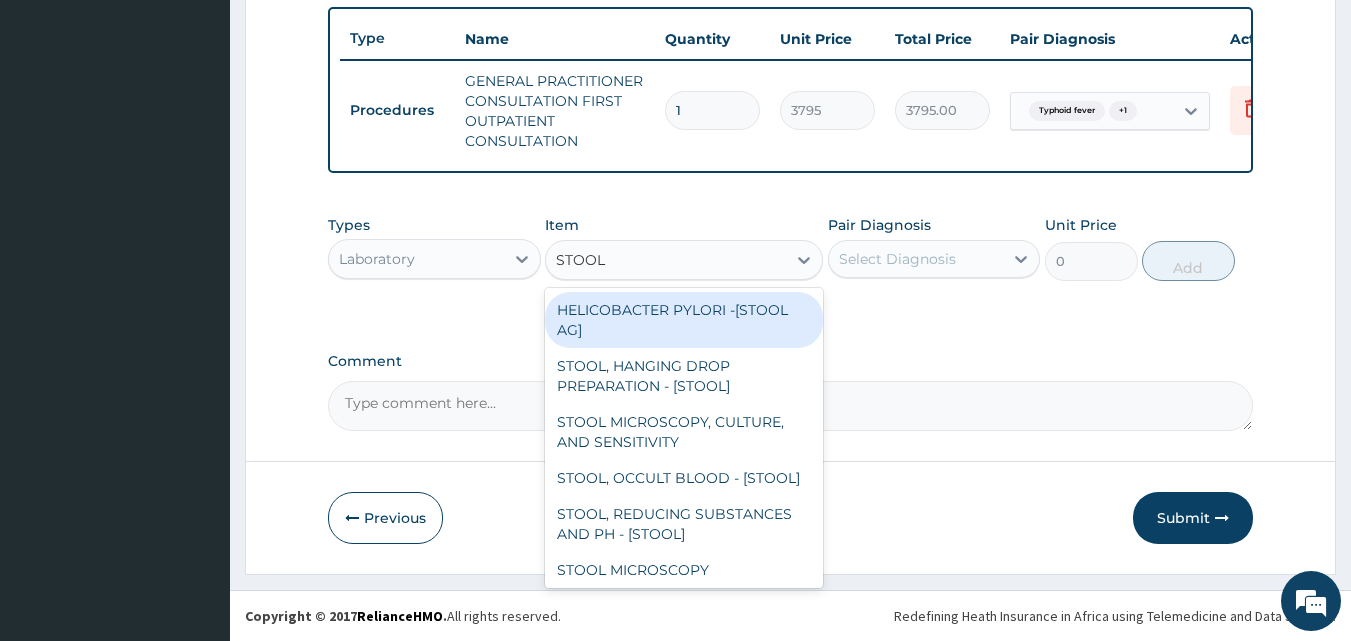 type on "STOOL M" 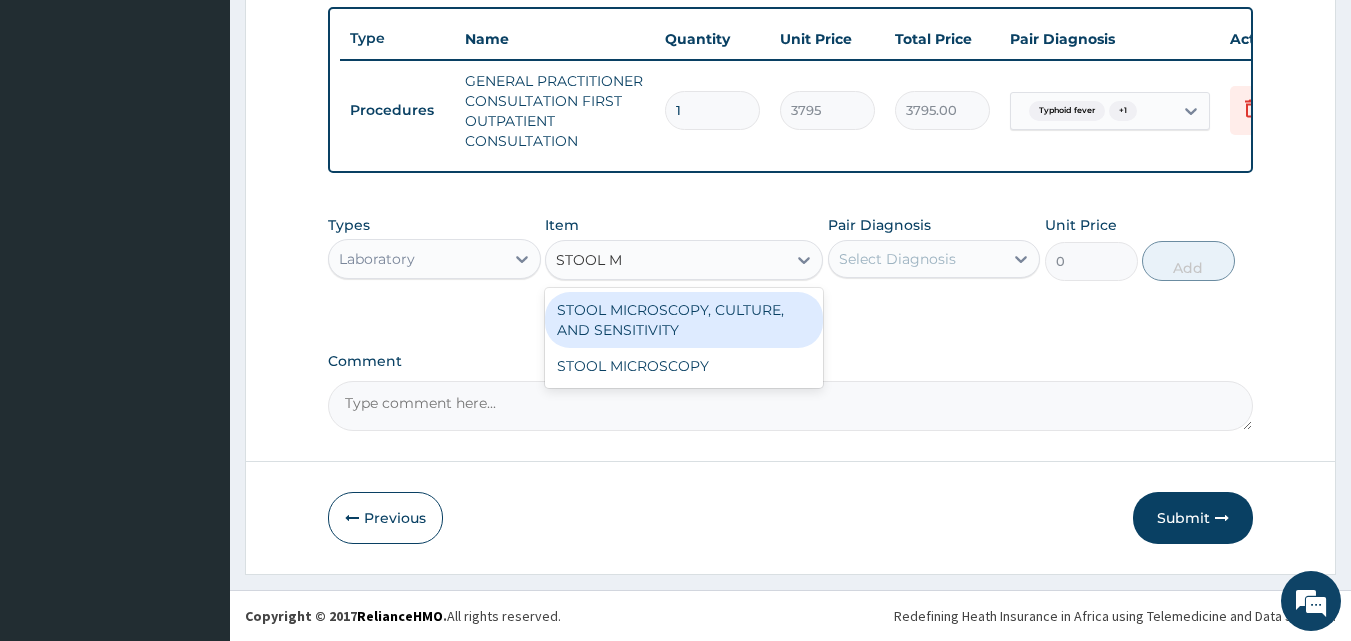 click on "STOOL MICROSCOPY, CULTURE, AND SENSITIVITY" at bounding box center (684, 320) 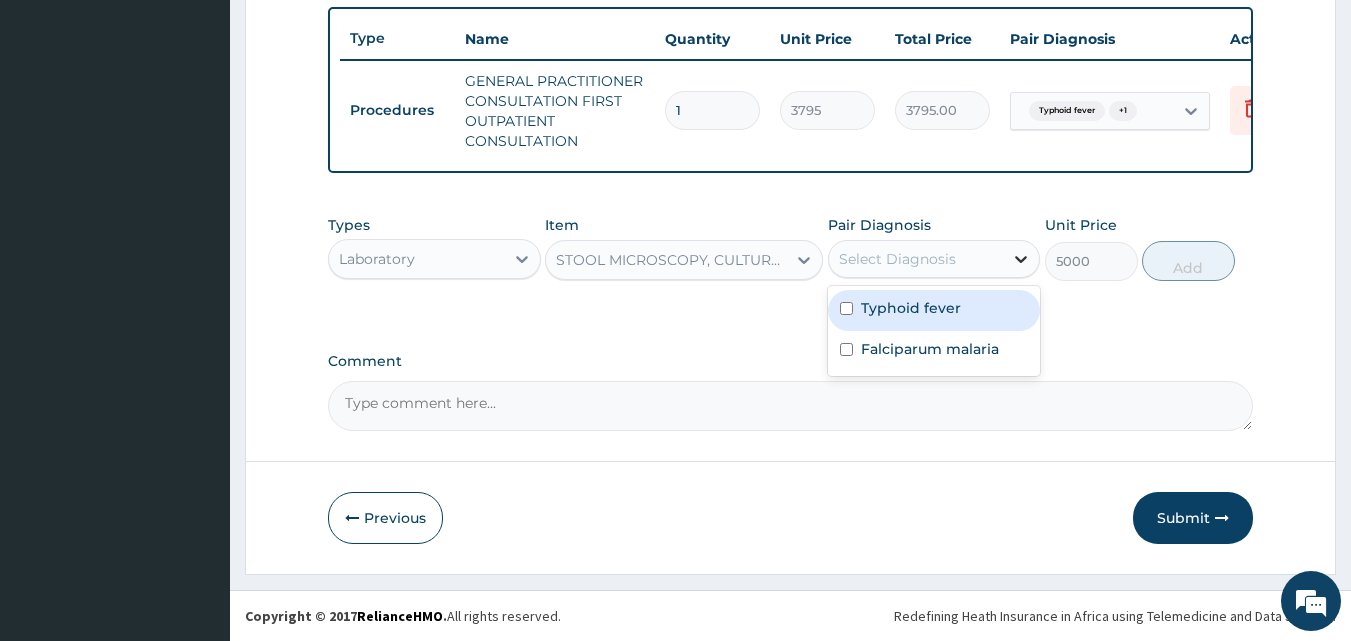 click at bounding box center (1021, 259) 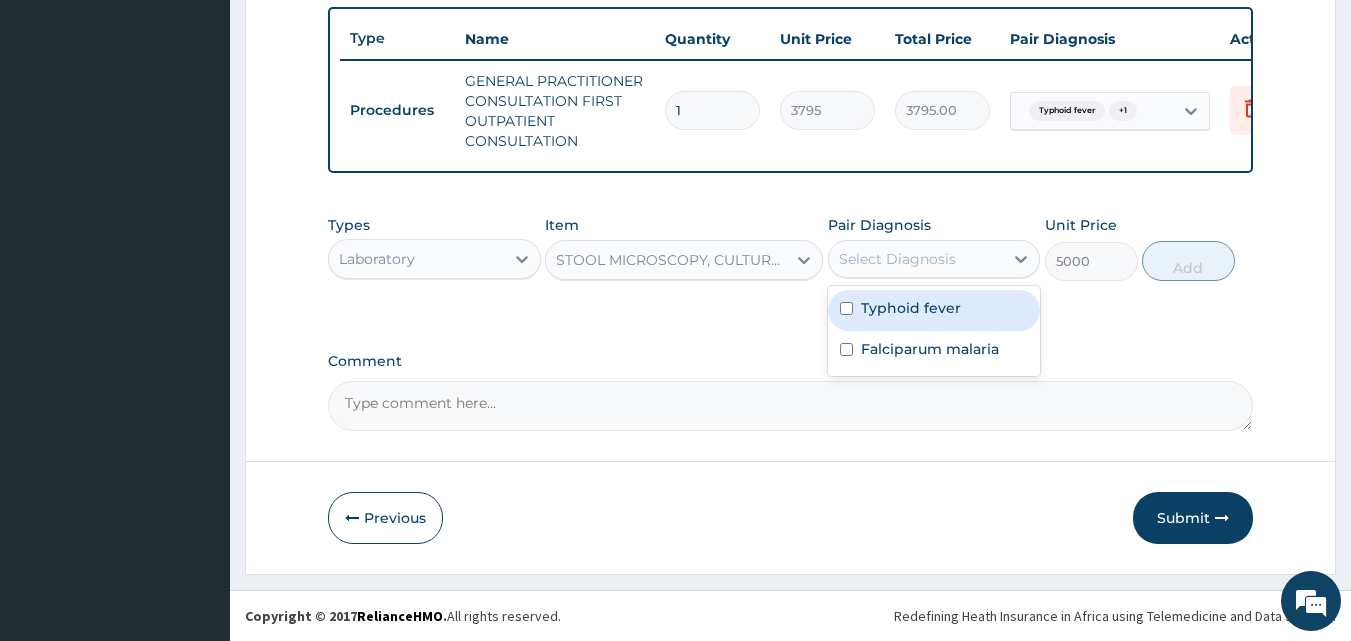 click on "Typhoid fever" at bounding box center (911, 308) 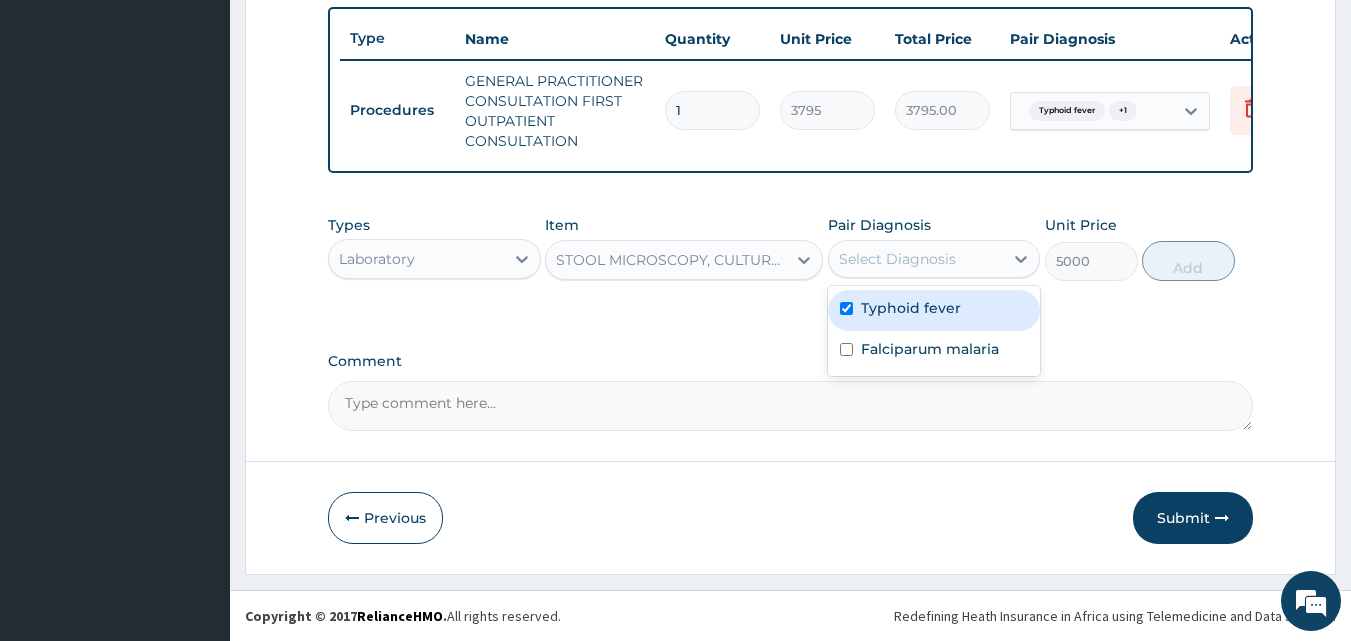 checkbox on "true" 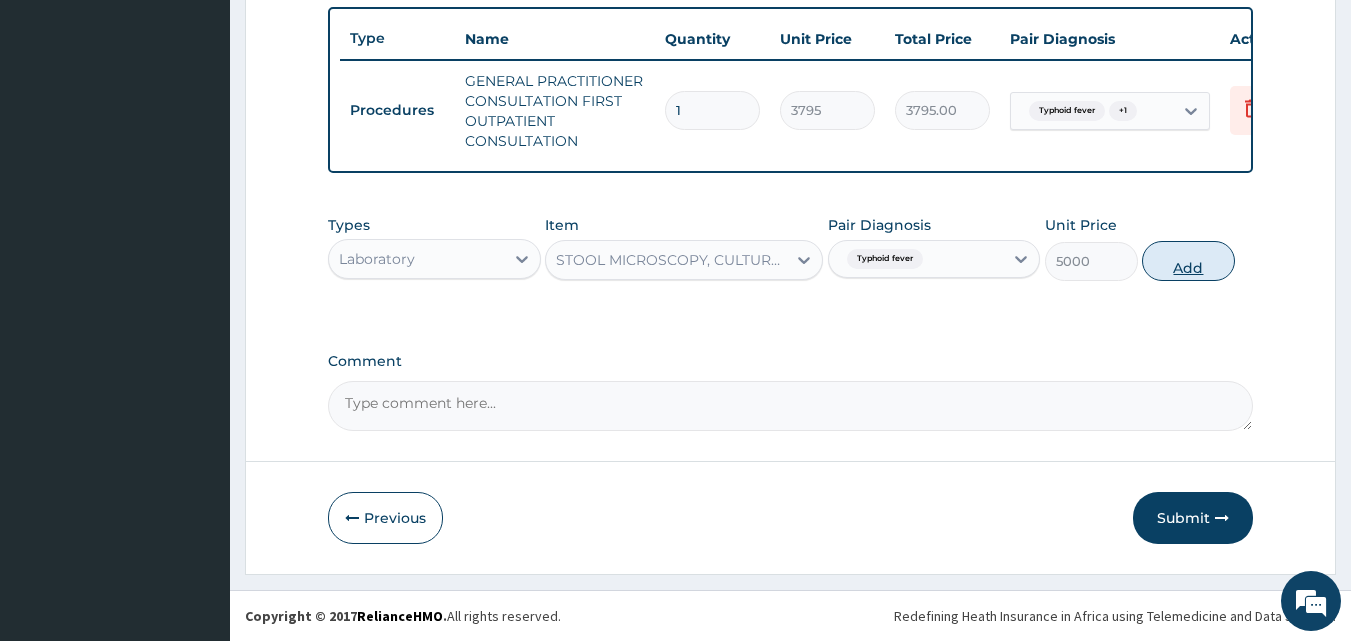 click on "Add" at bounding box center [1188, 261] 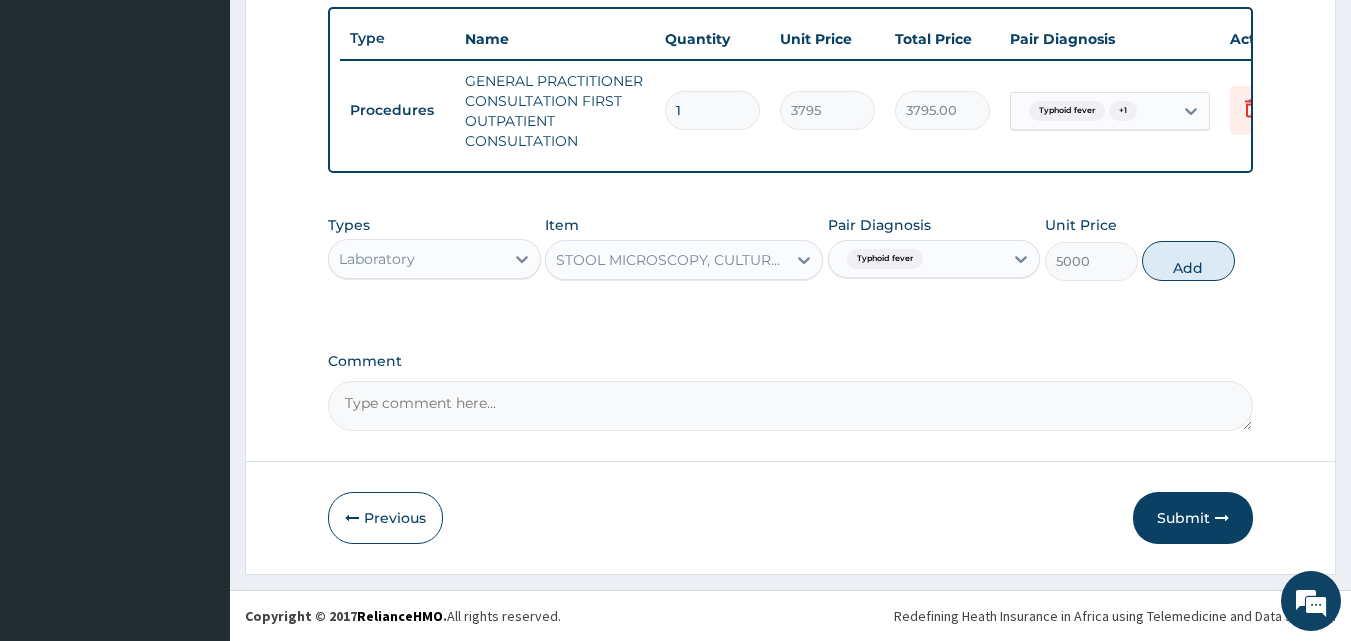 type on "0" 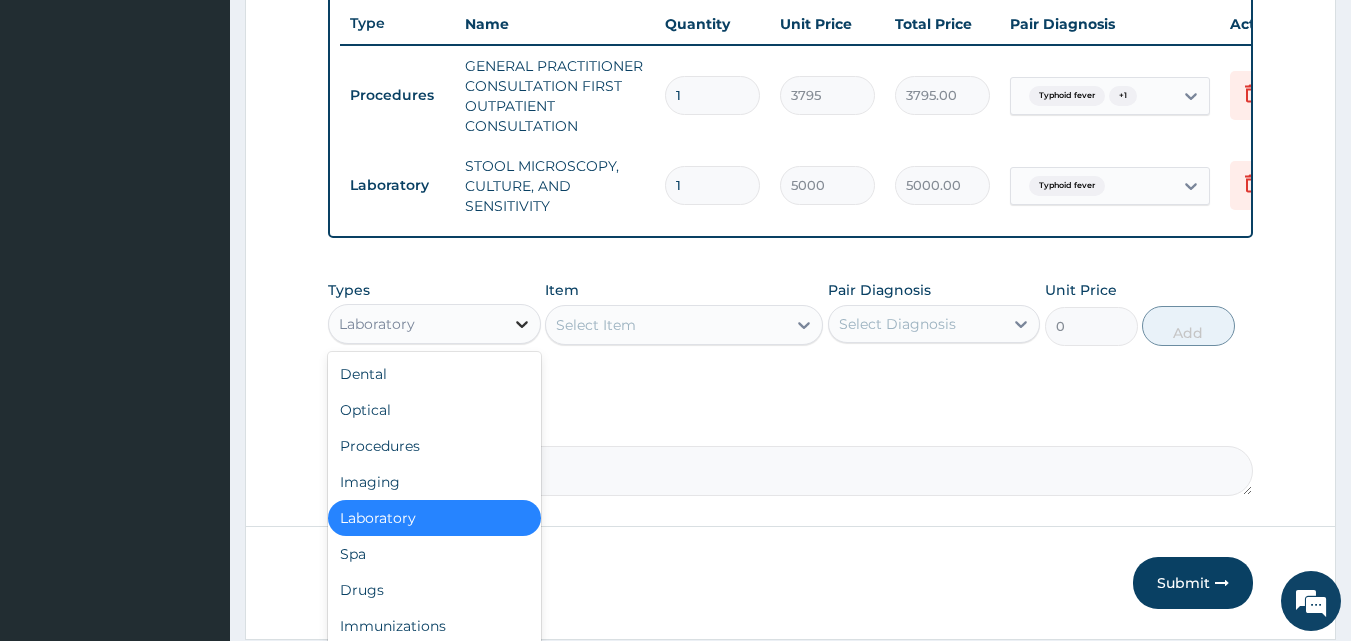 click 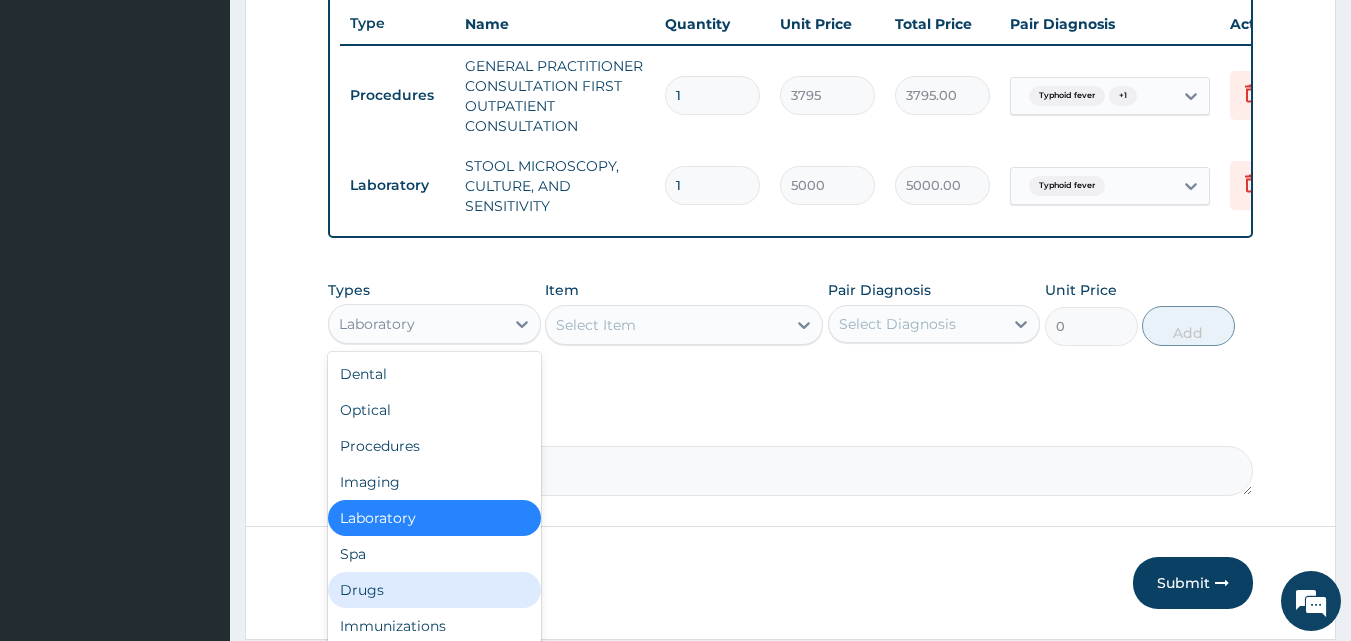 scroll, scrollTop: 68, scrollLeft: 0, axis: vertical 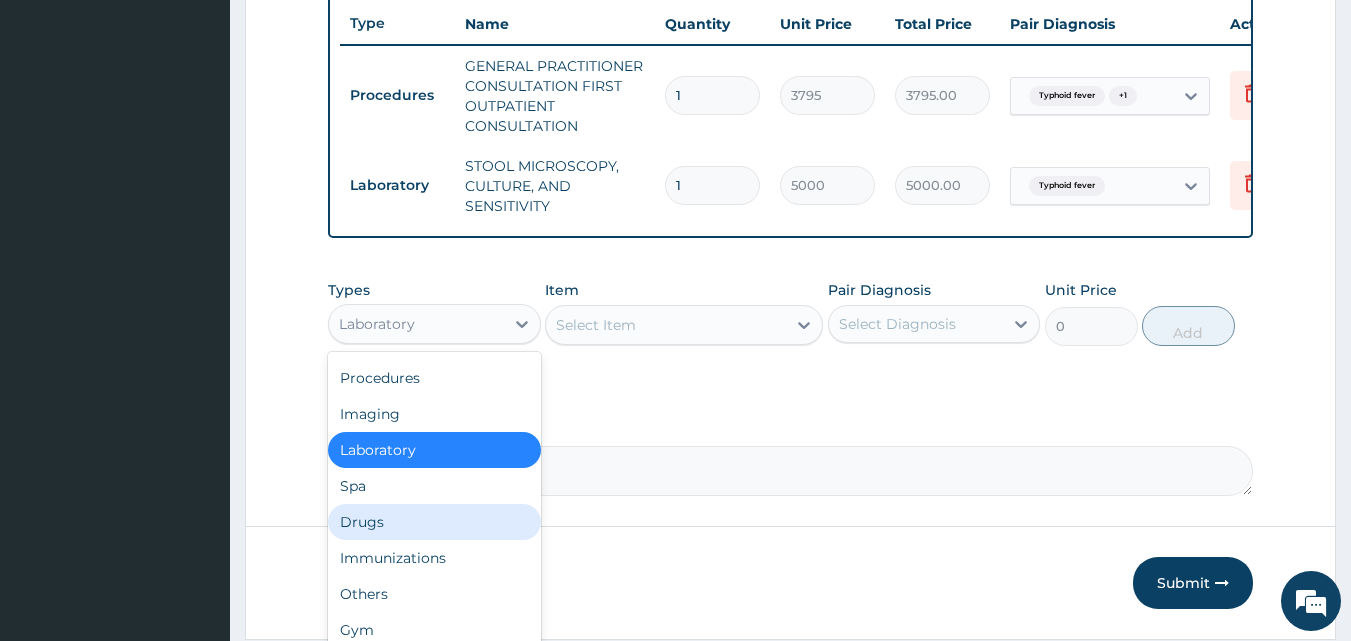 click on "Drugs" at bounding box center (434, 522) 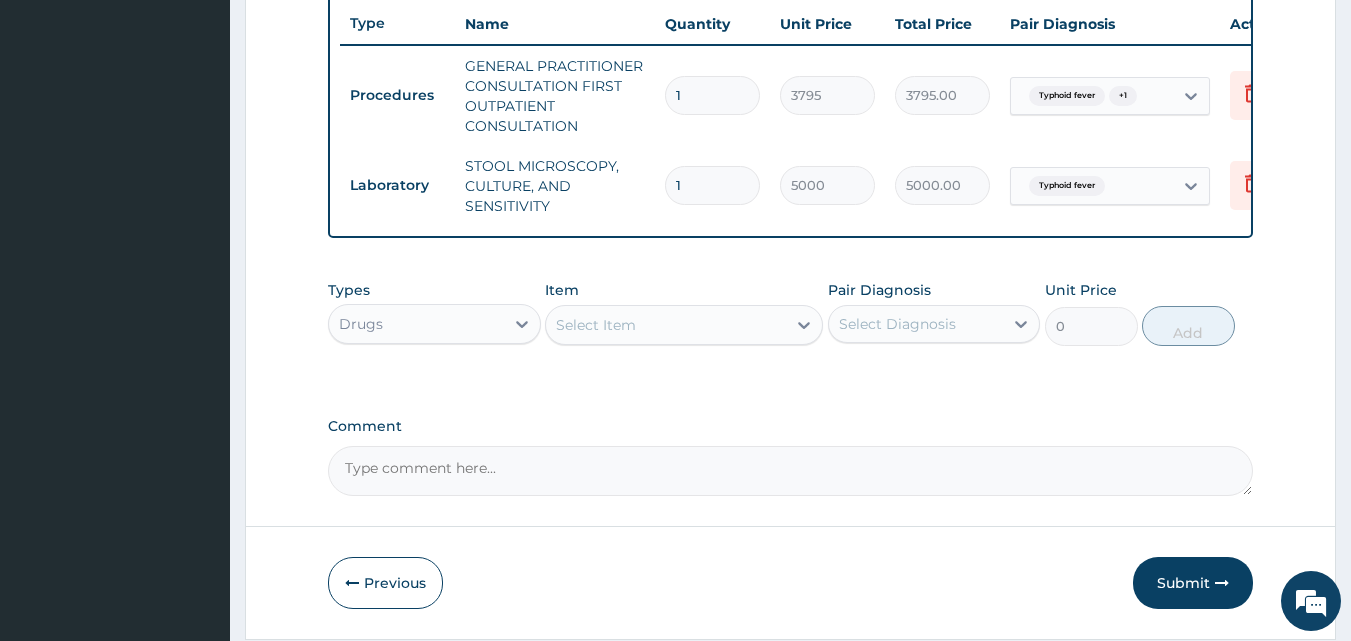 click 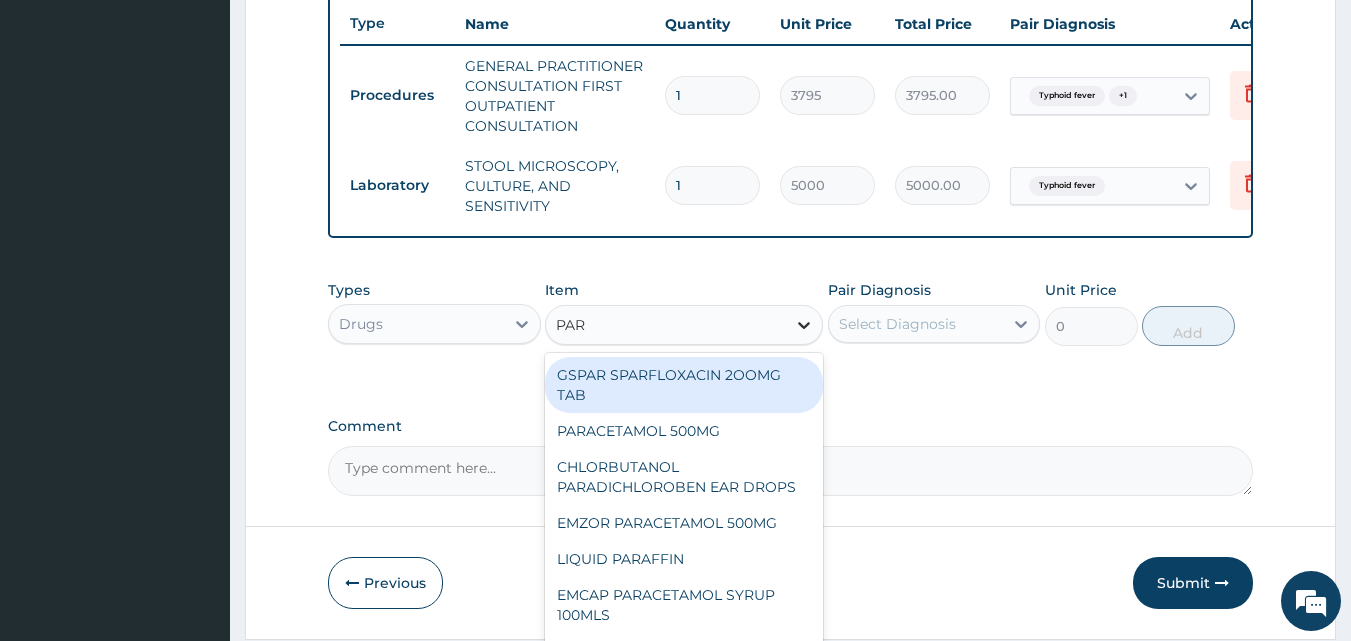 type on "PARA" 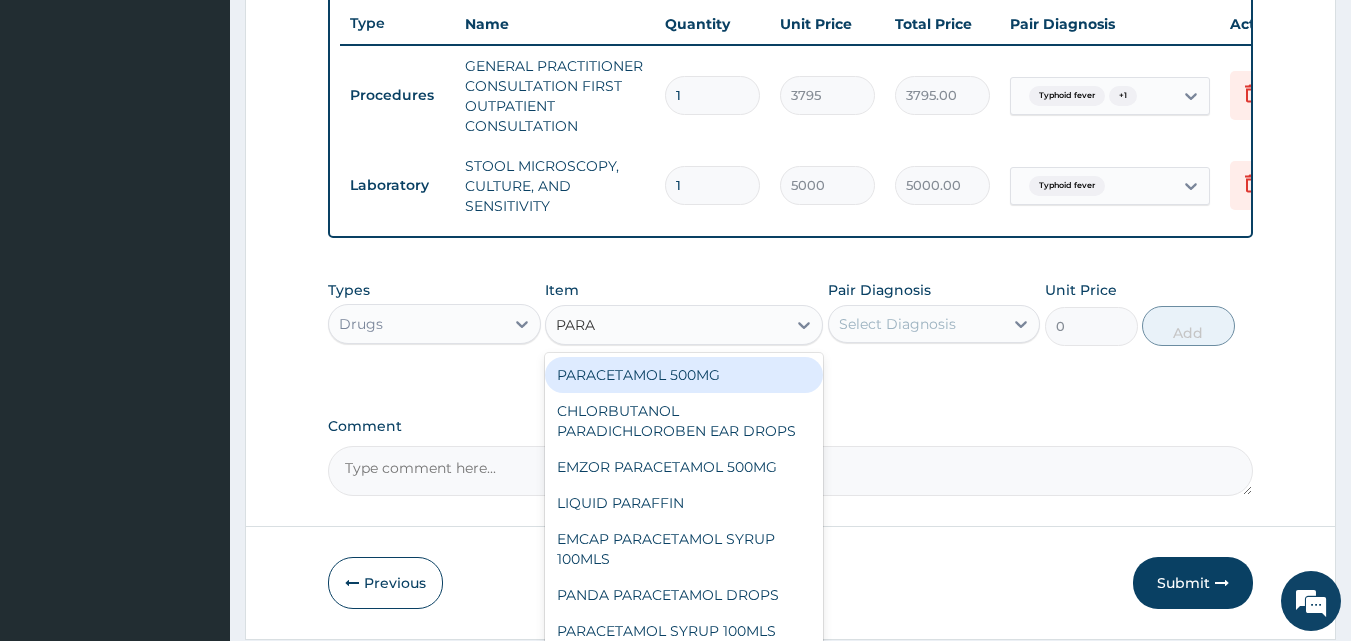 click on "PARACETAMOL 500MG" at bounding box center [684, 375] 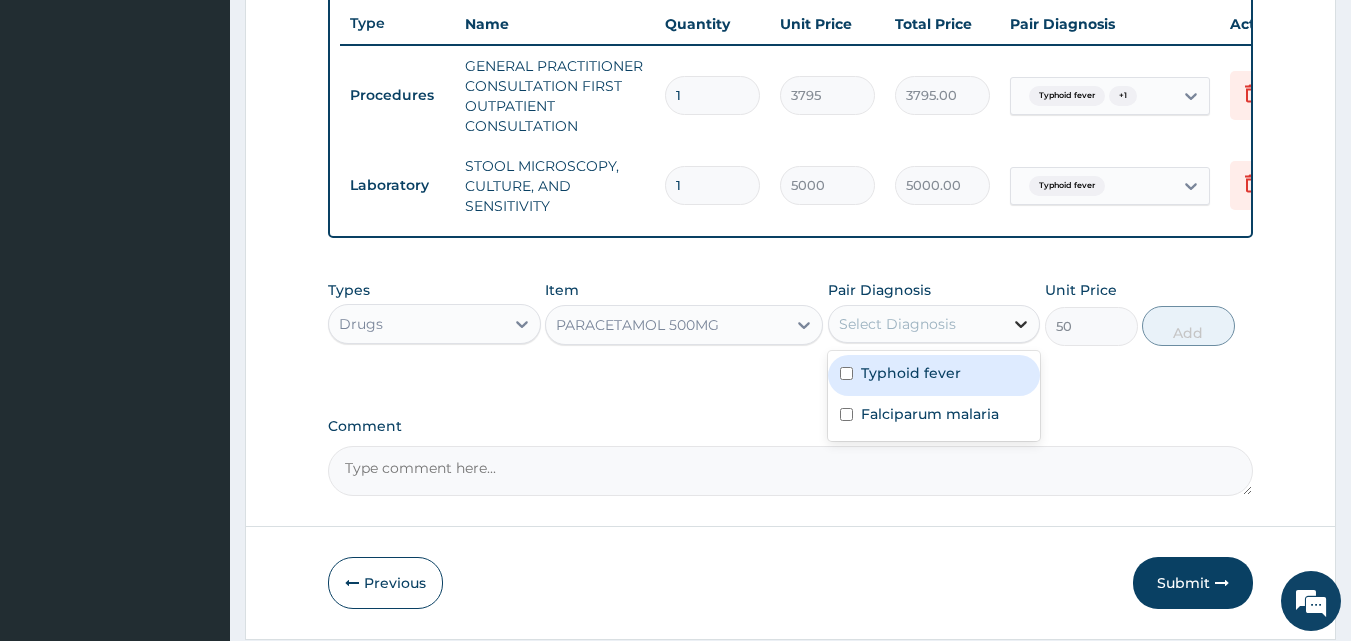 click 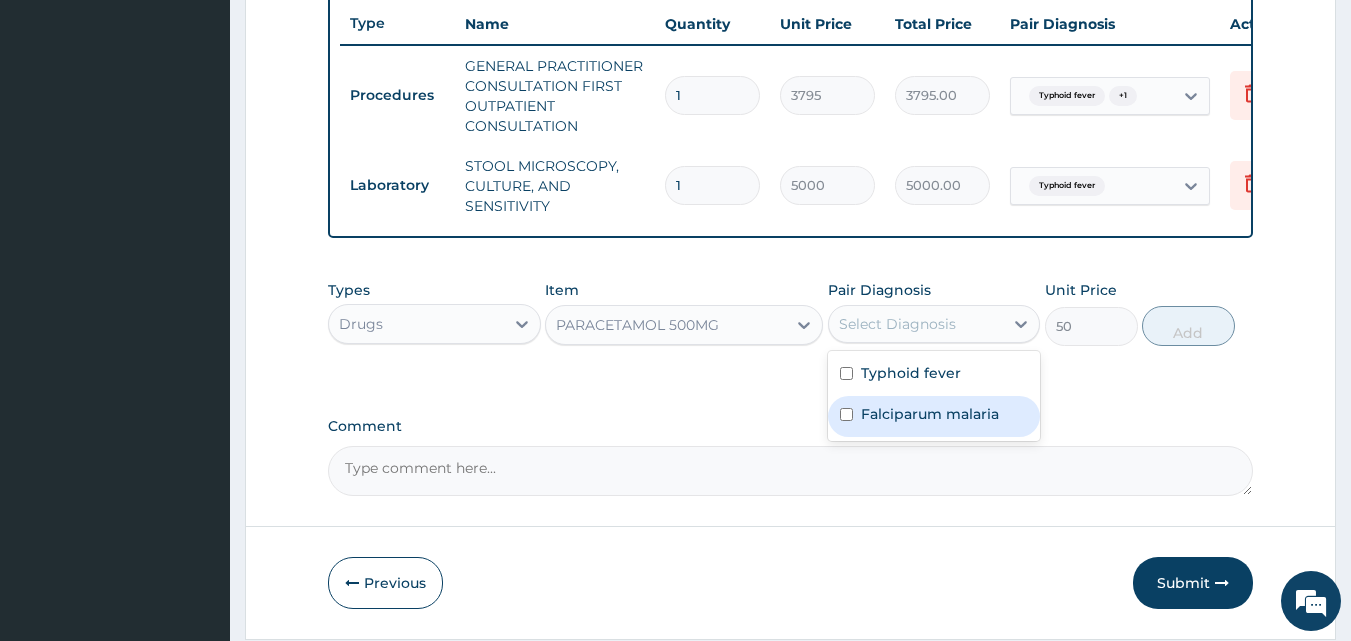 click on "Falciparum malaria" at bounding box center [930, 414] 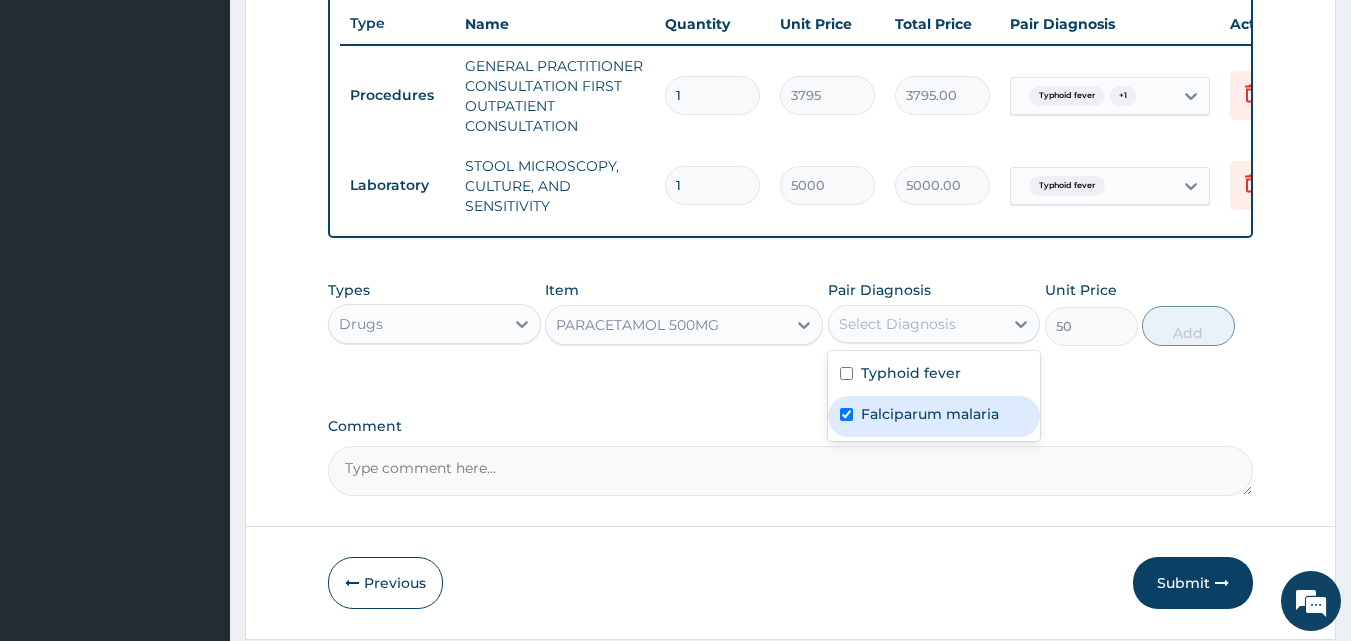 checkbox on "true" 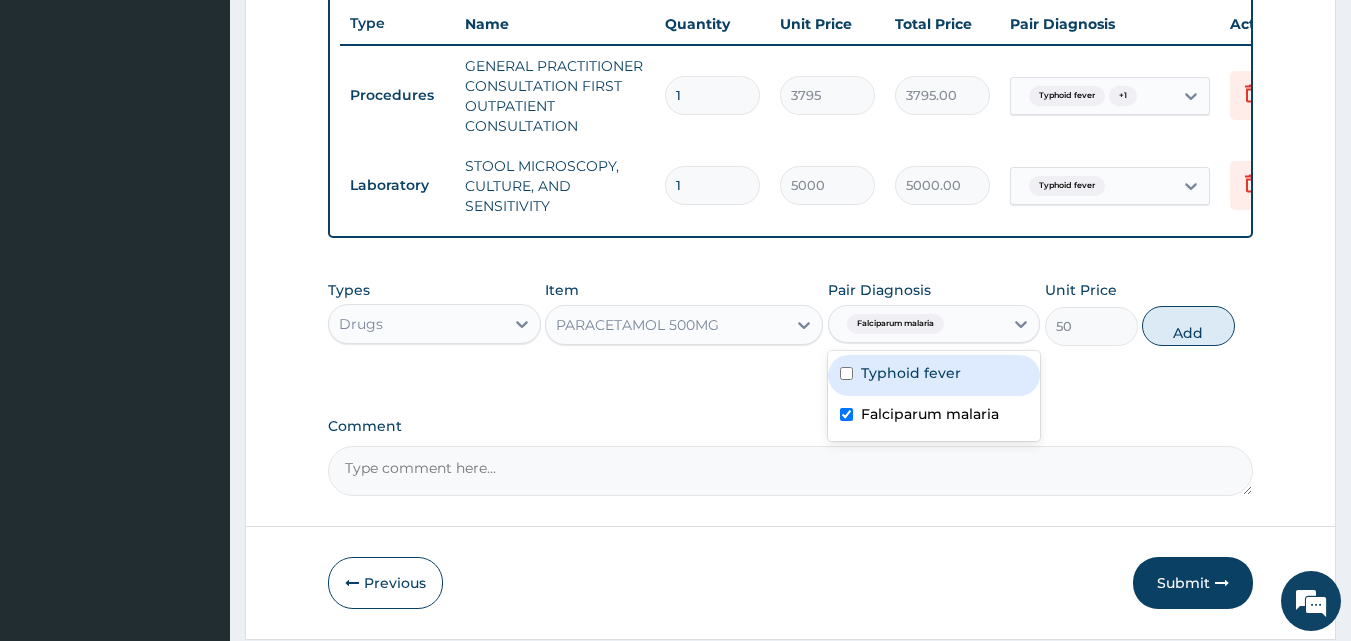 type on "8" 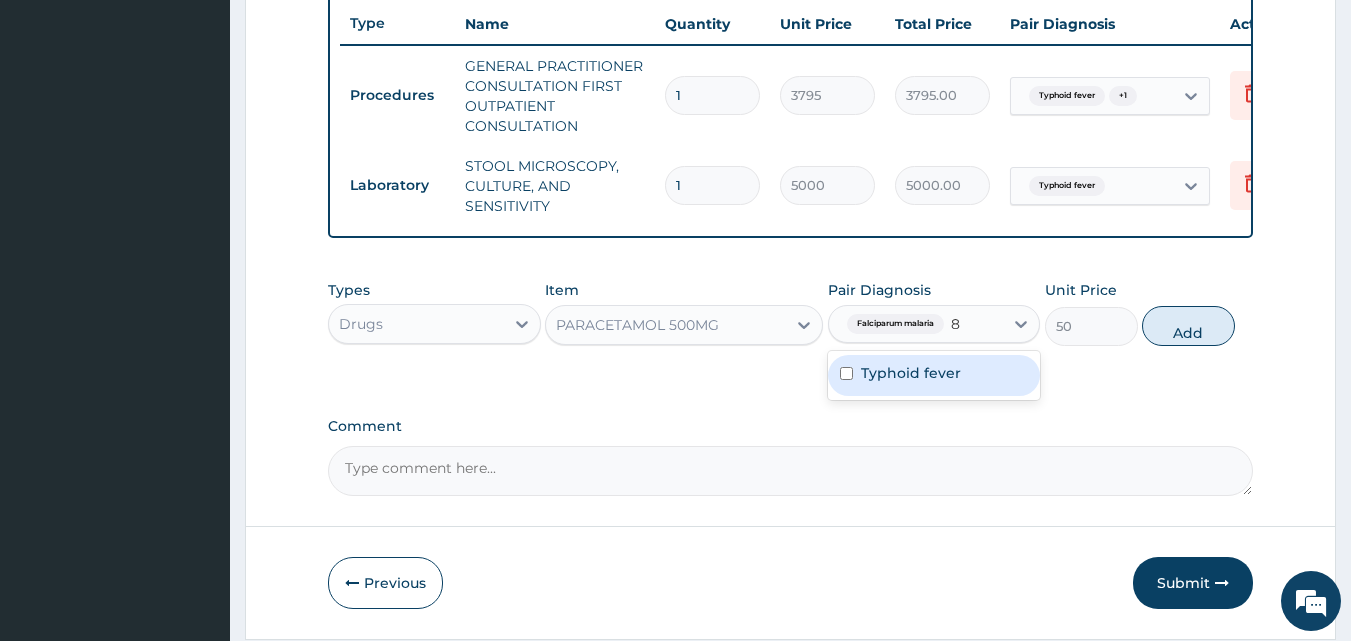 type 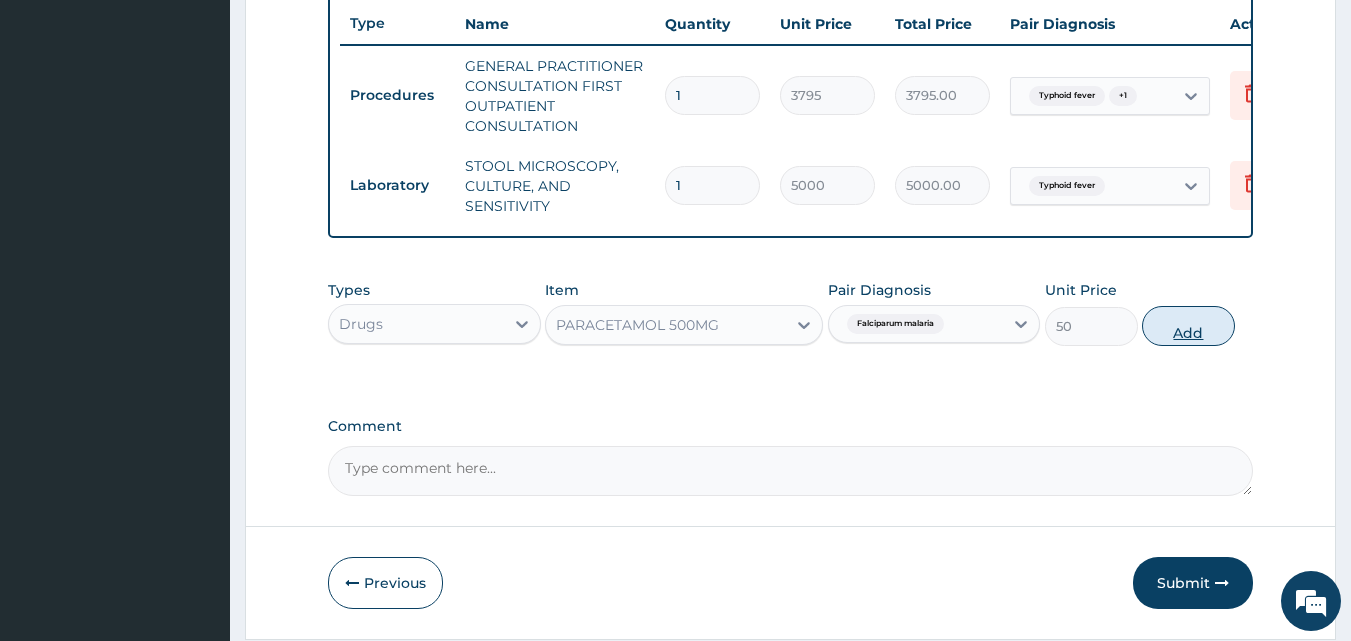 click on "Add" at bounding box center (1188, 326) 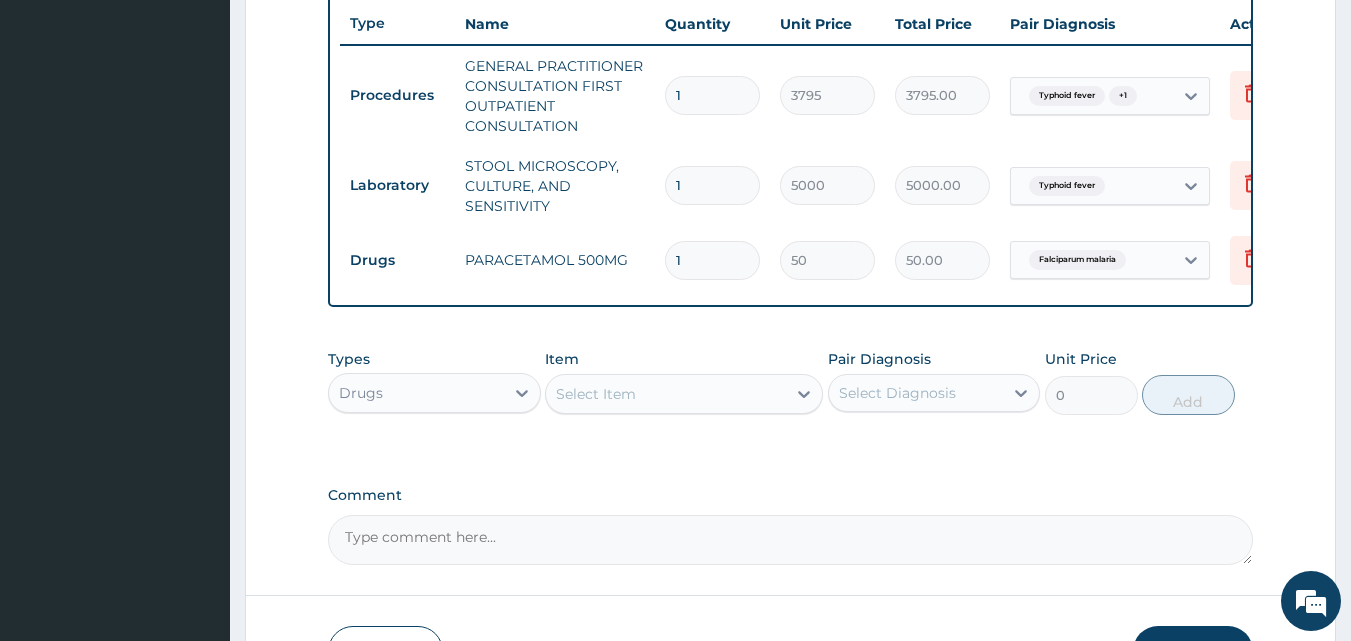 type on "18" 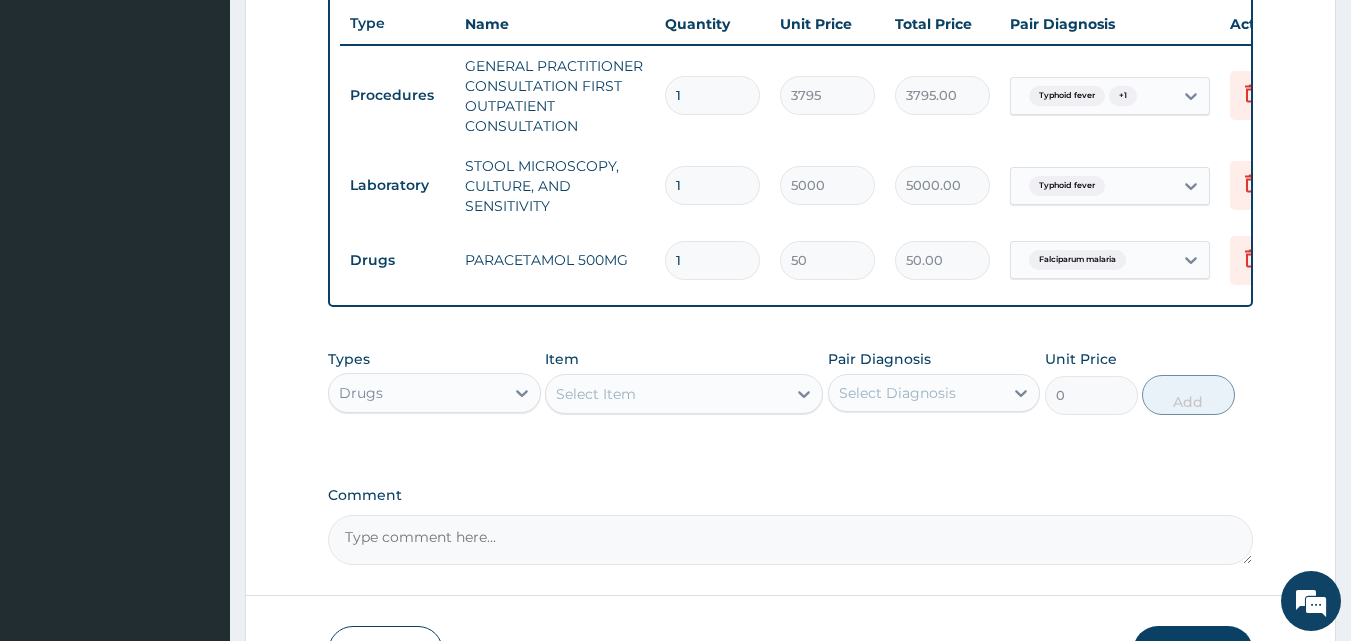 type on "900.00" 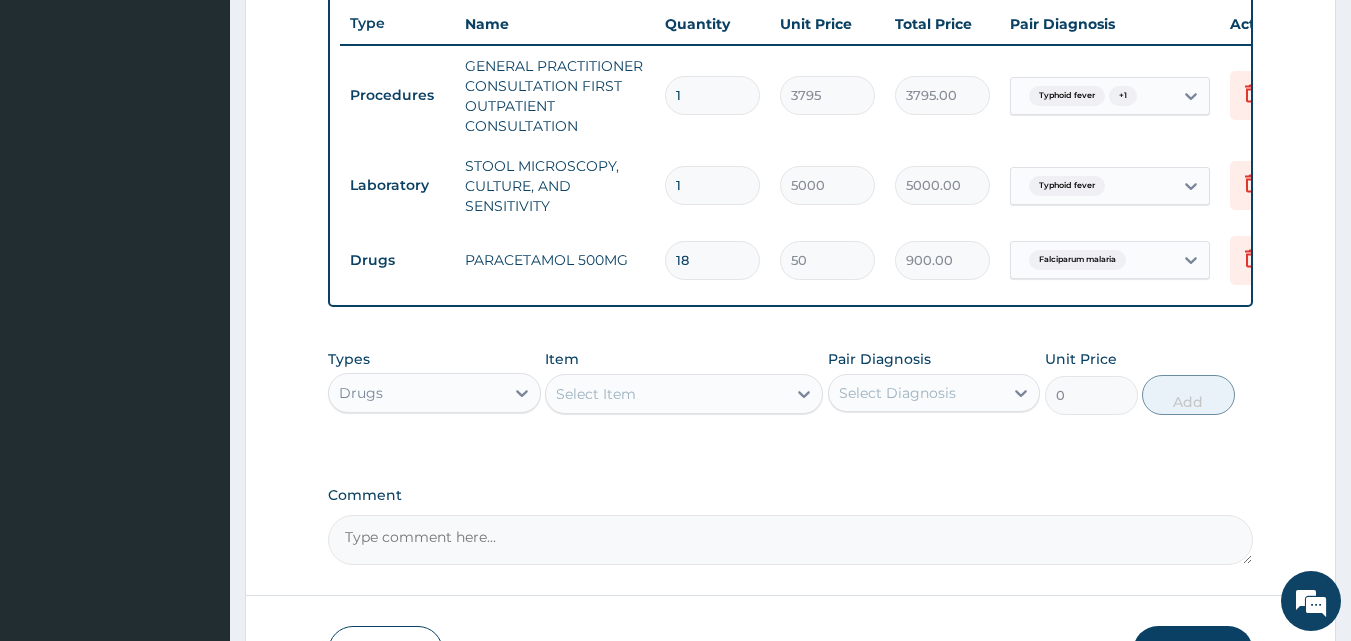 scroll, scrollTop: 852, scrollLeft: 0, axis: vertical 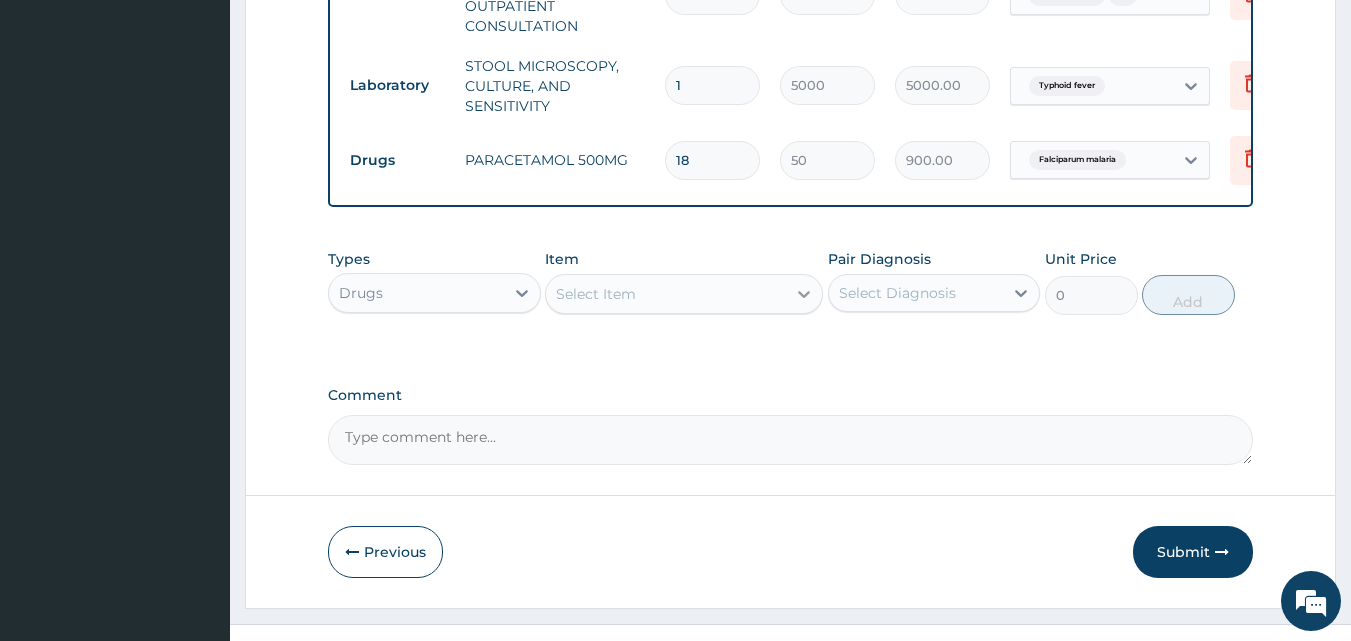 type on "18" 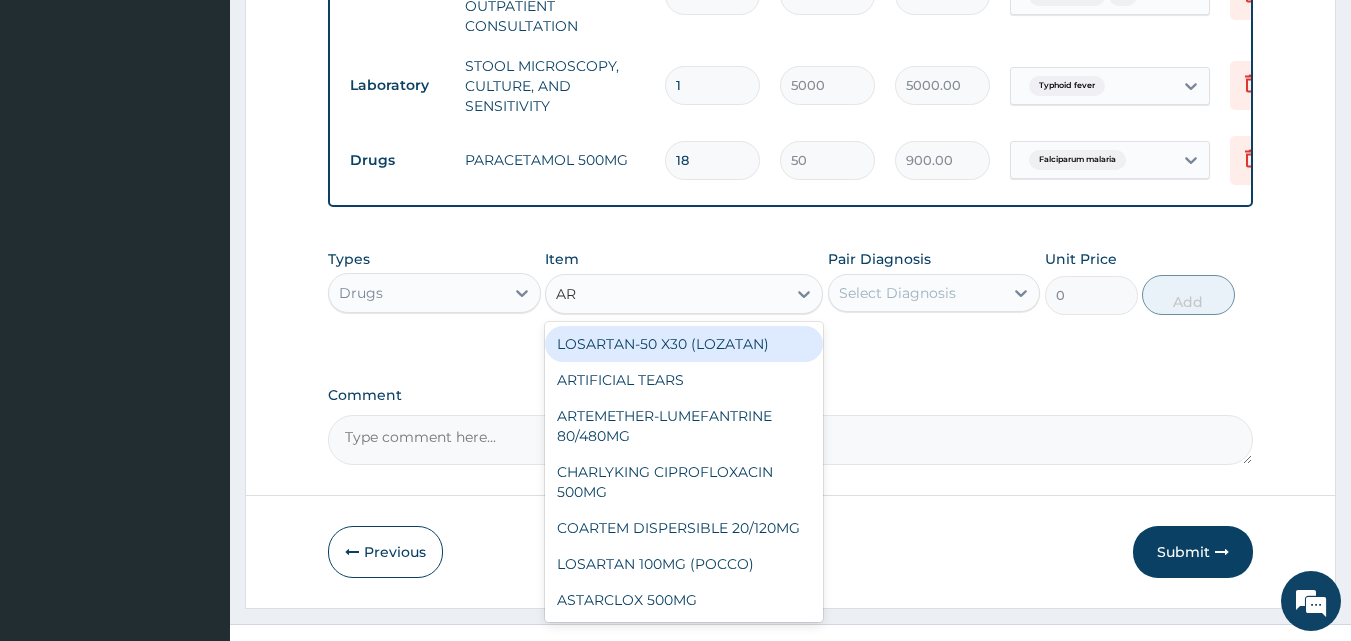 type on "ART" 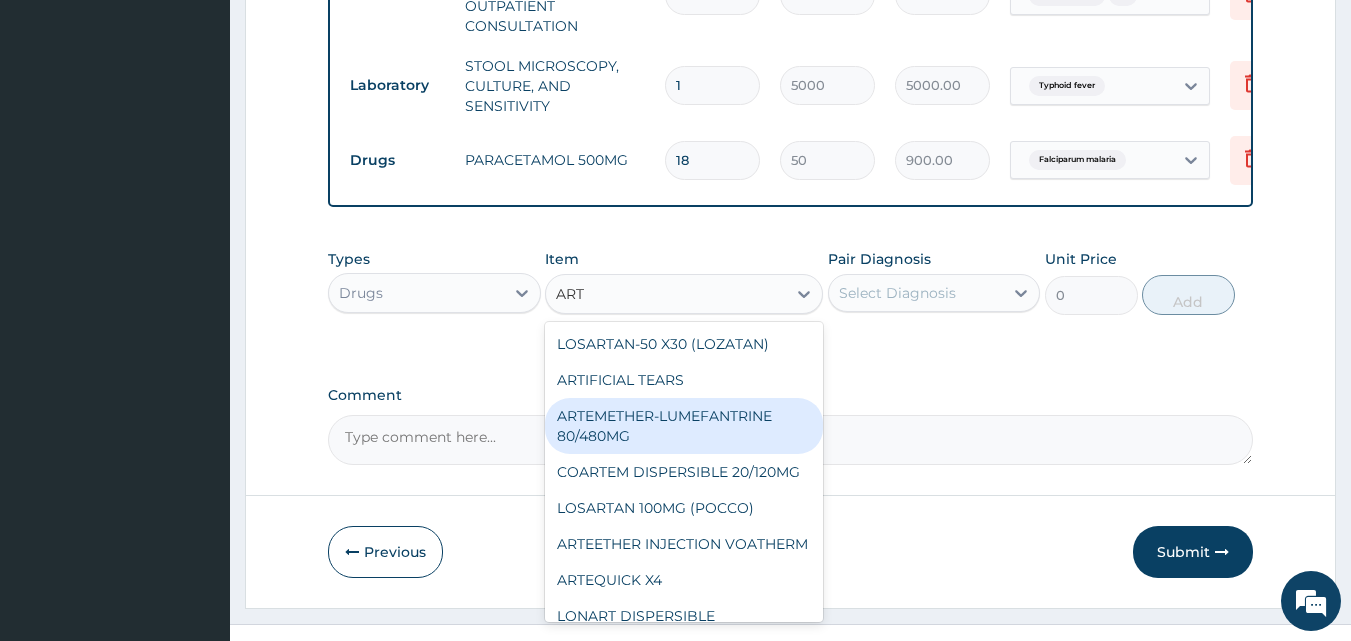 click on "ARTEMETHER-LUMEFANTRINE 80/480MG" at bounding box center [684, 426] 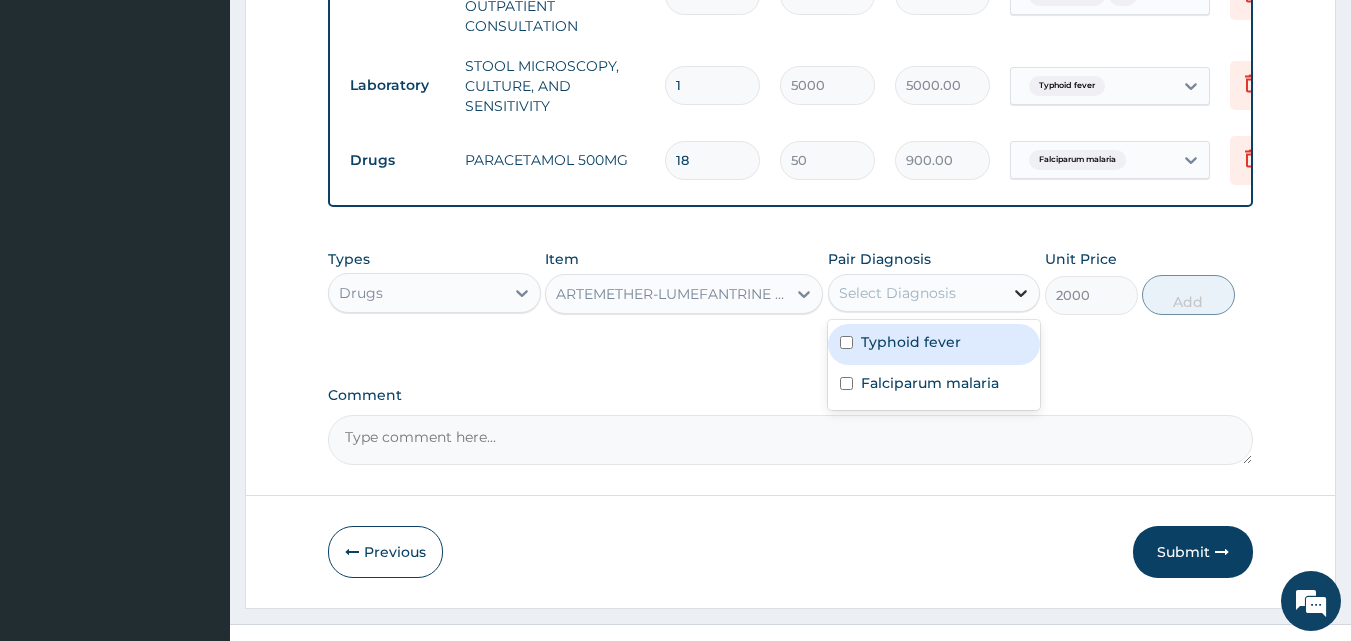 click 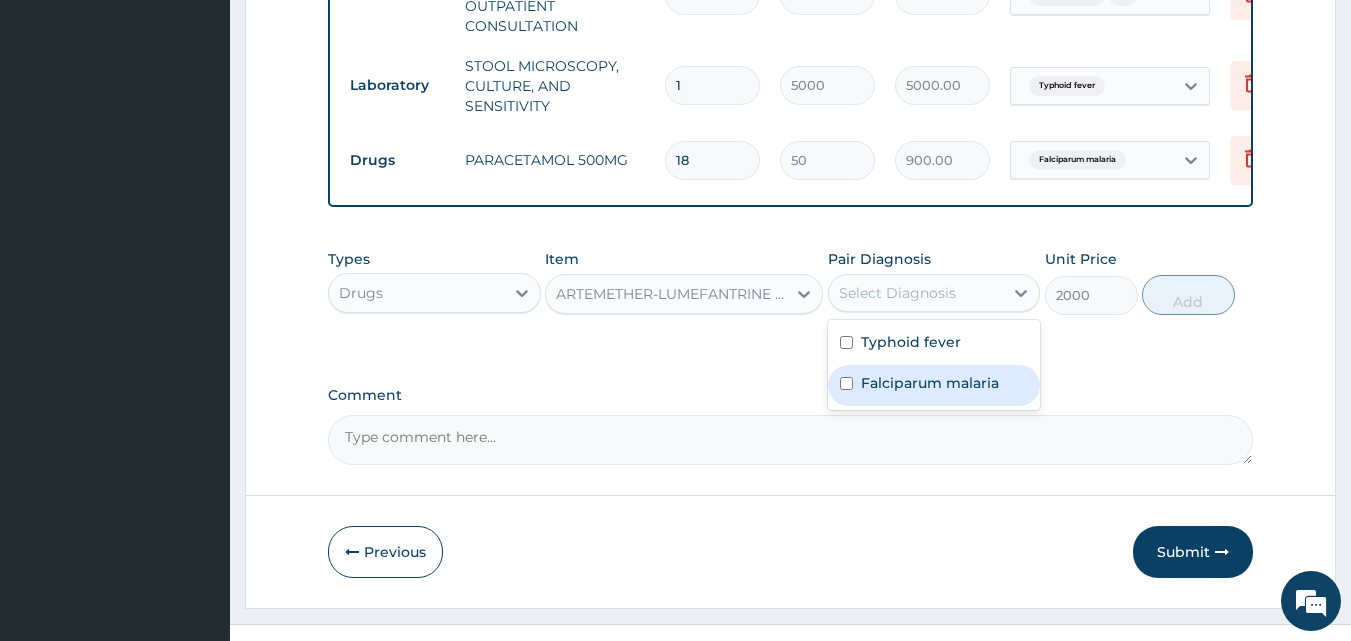 click on "Falciparum malaria" at bounding box center (930, 383) 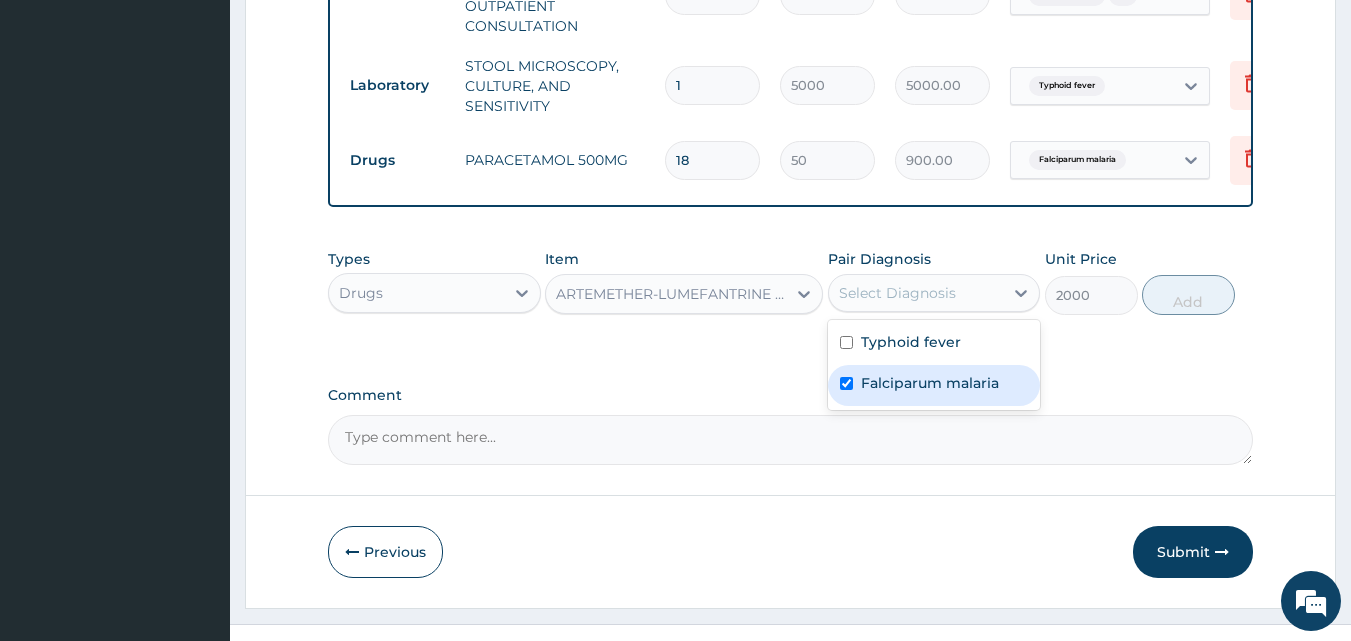 checkbox on "true" 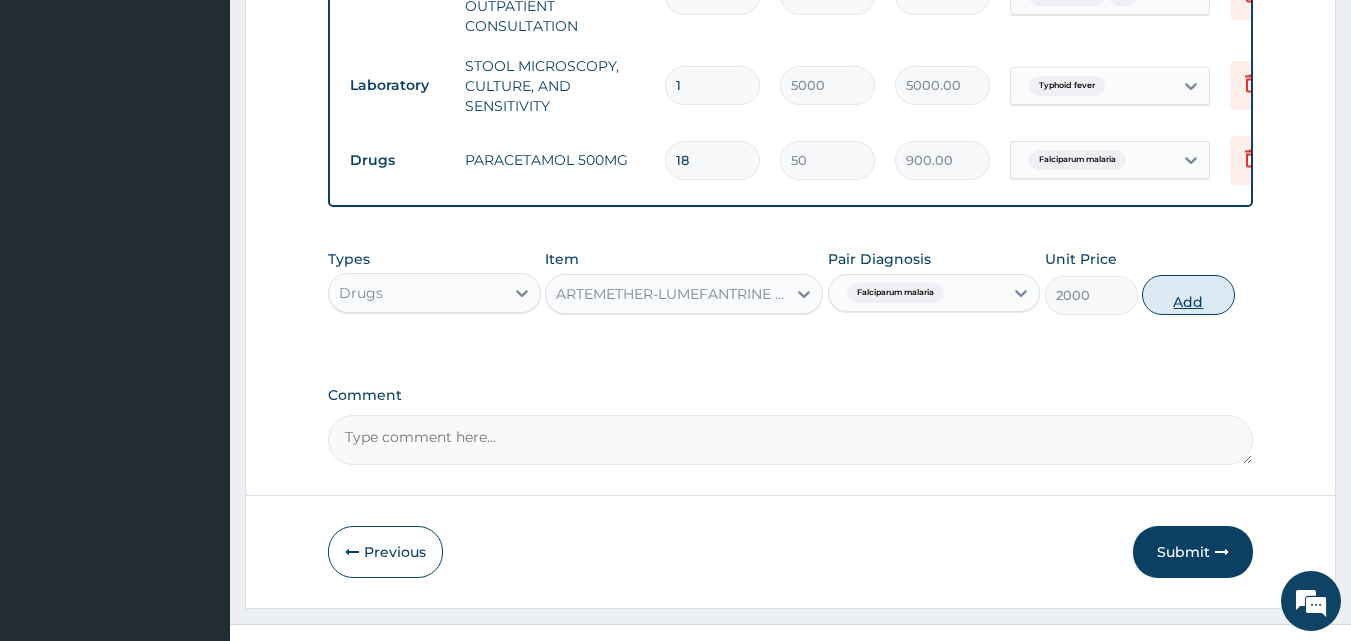 click on "Add" at bounding box center (1188, 295) 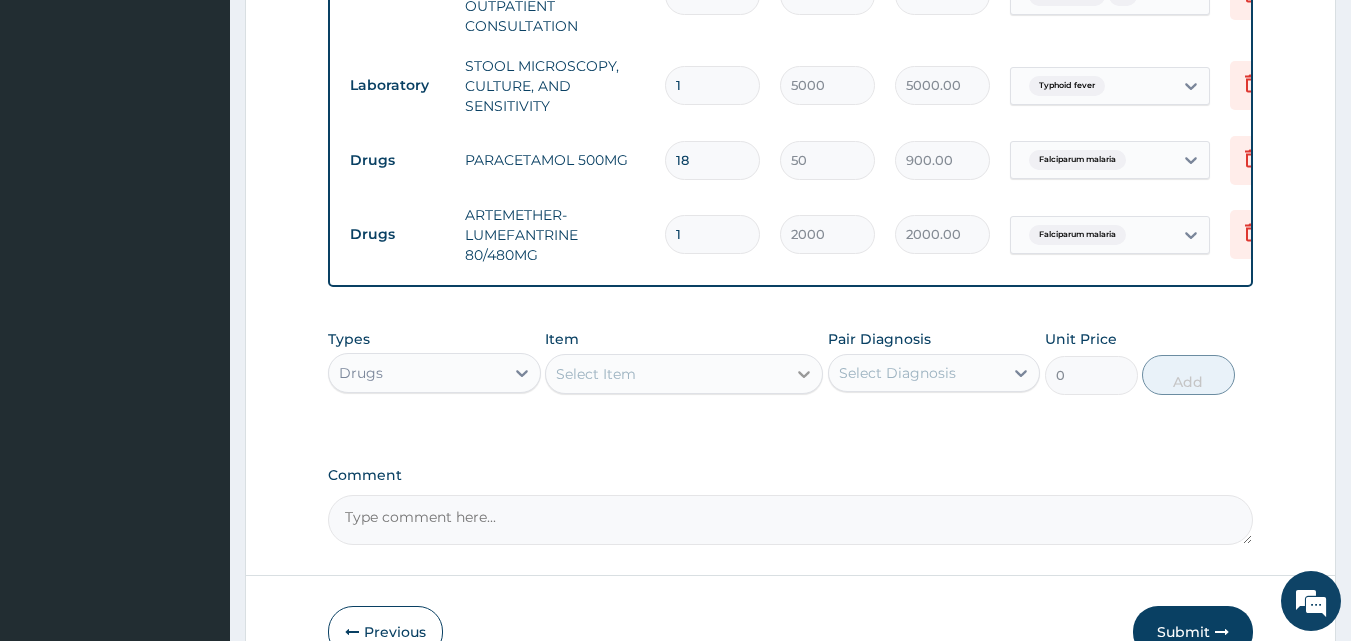 click 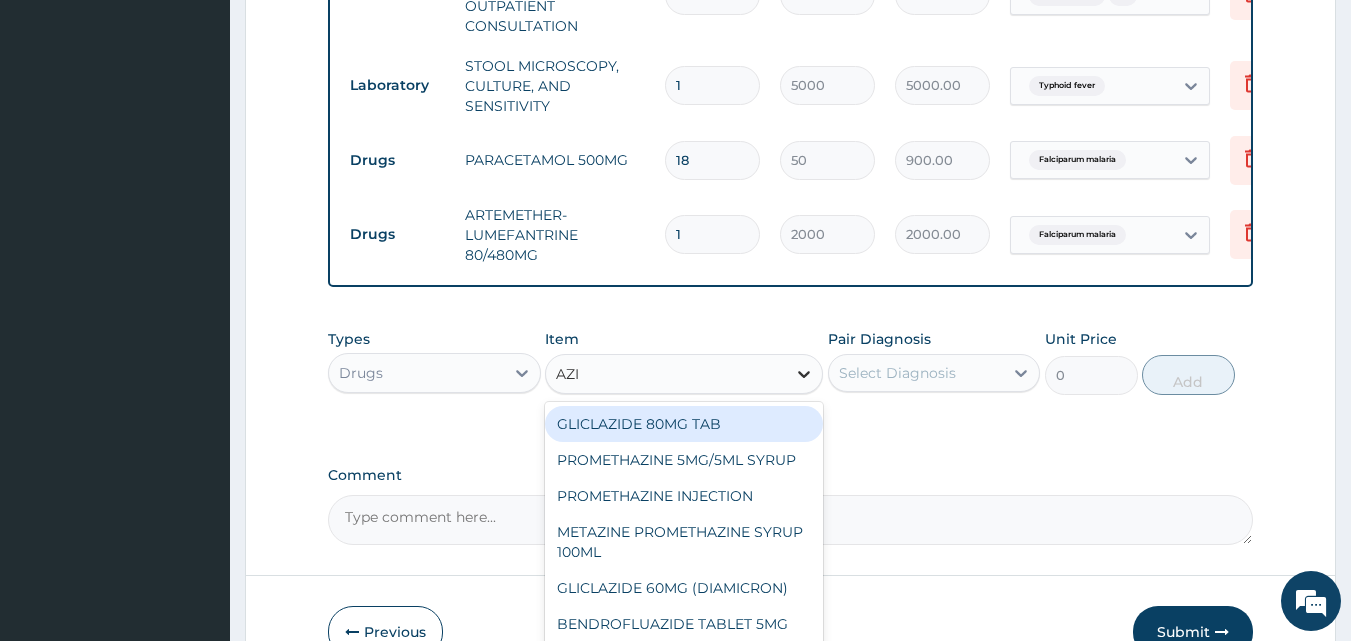 type on "AZIT" 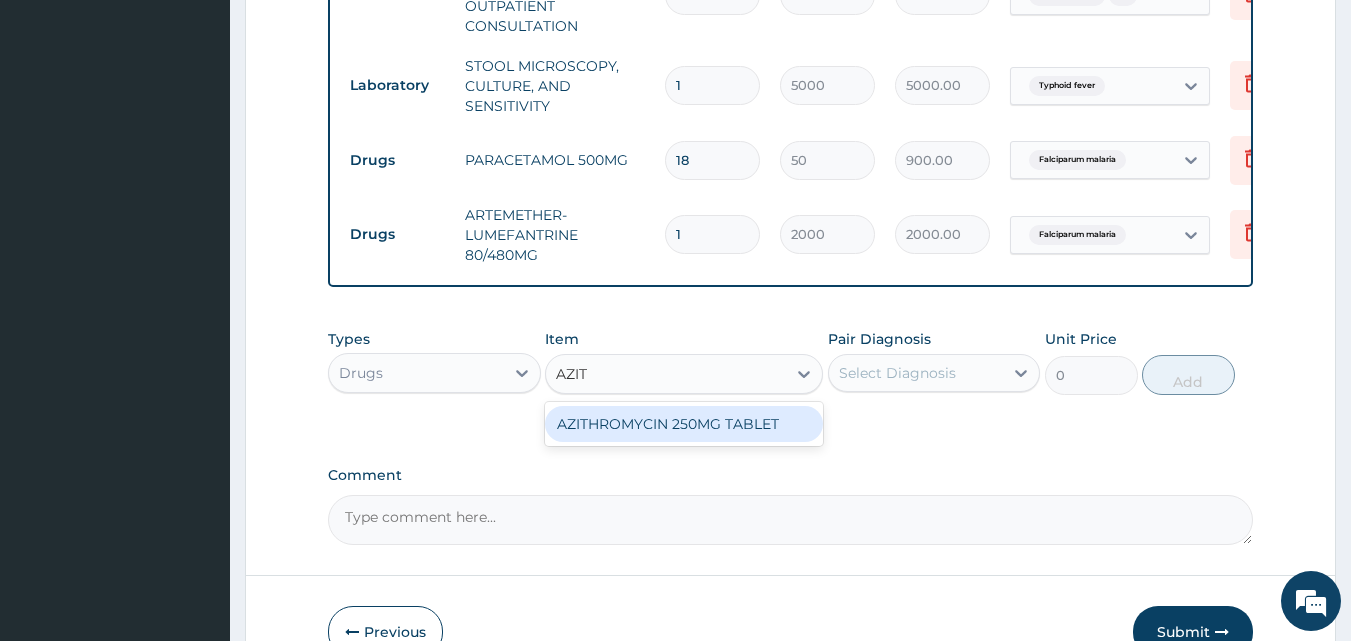 click on "AZITHROMYCIN 250MG TABLET" at bounding box center [684, 424] 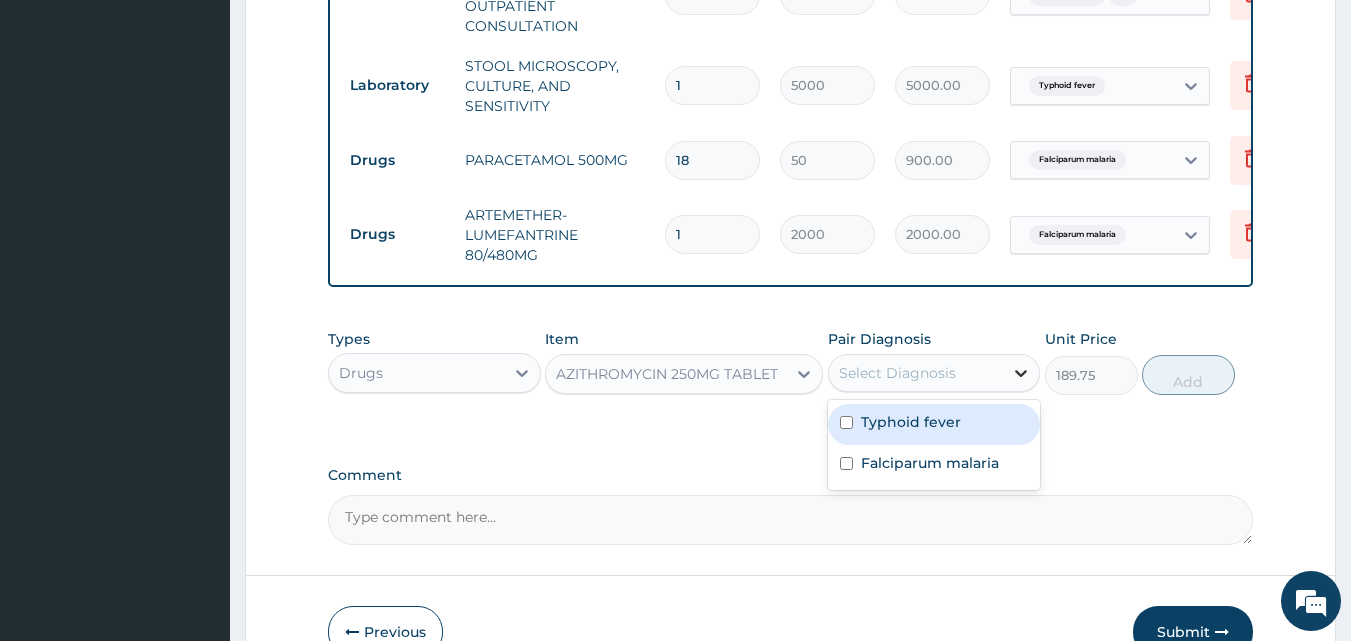 click 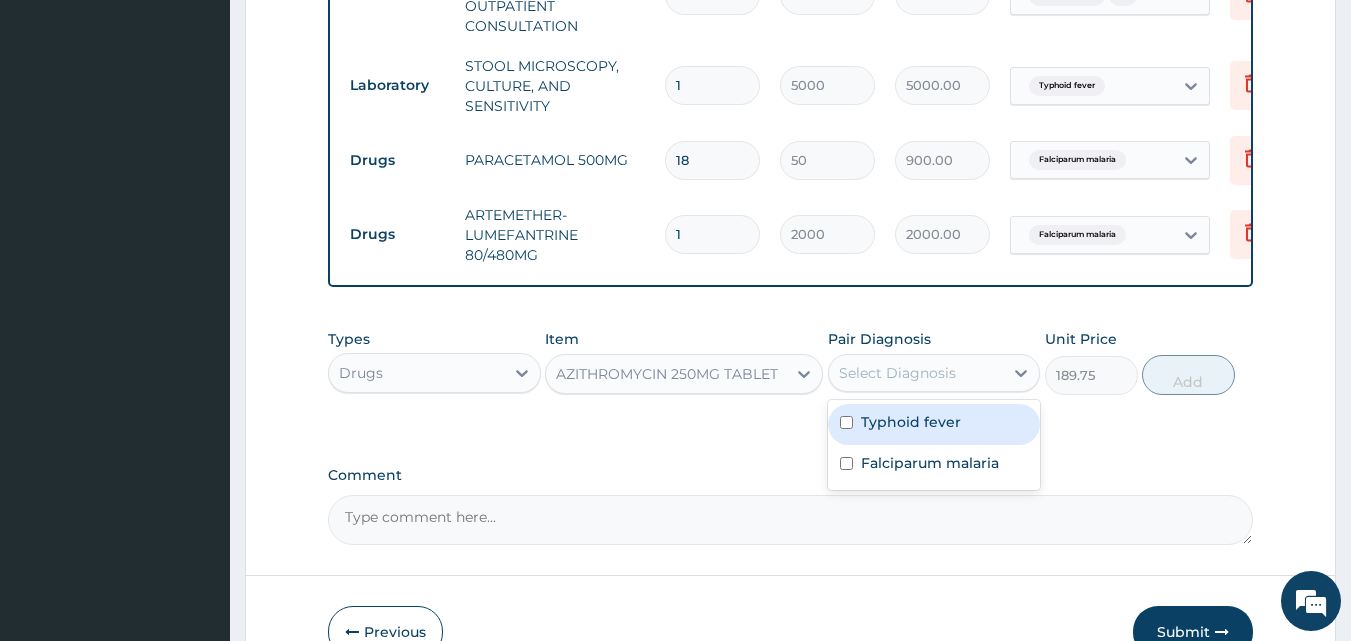 click on "Typhoid fever" at bounding box center (934, 424) 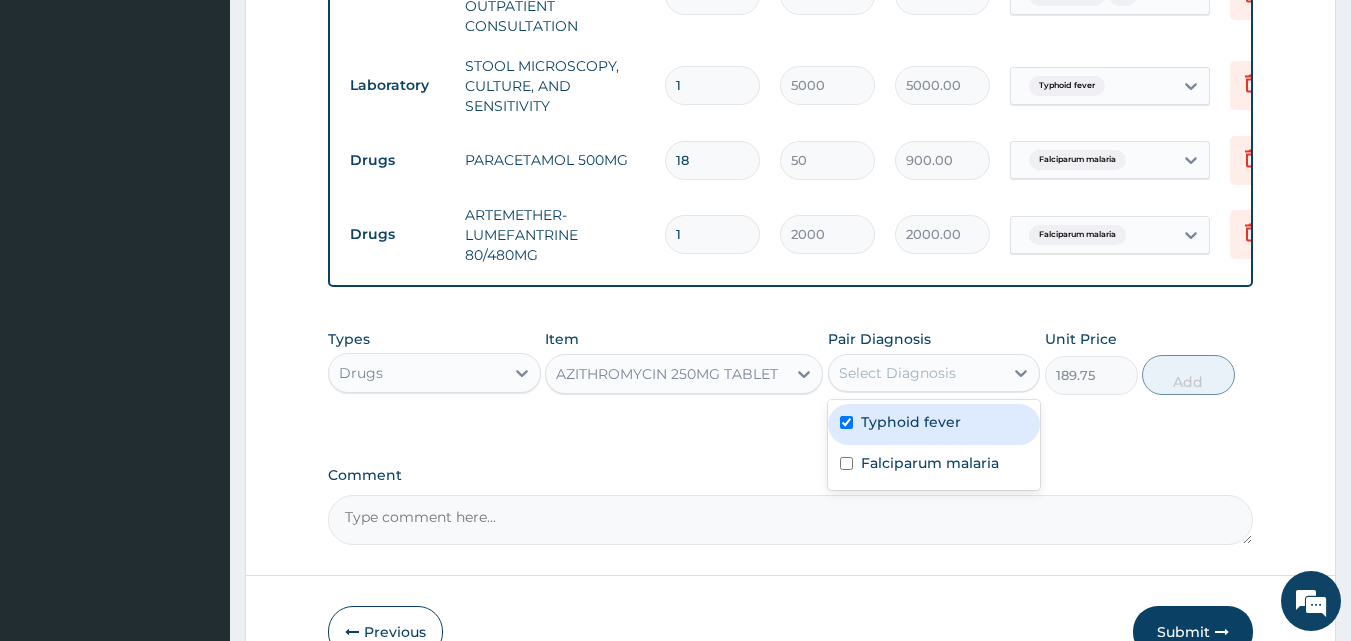 checkbox on "true" 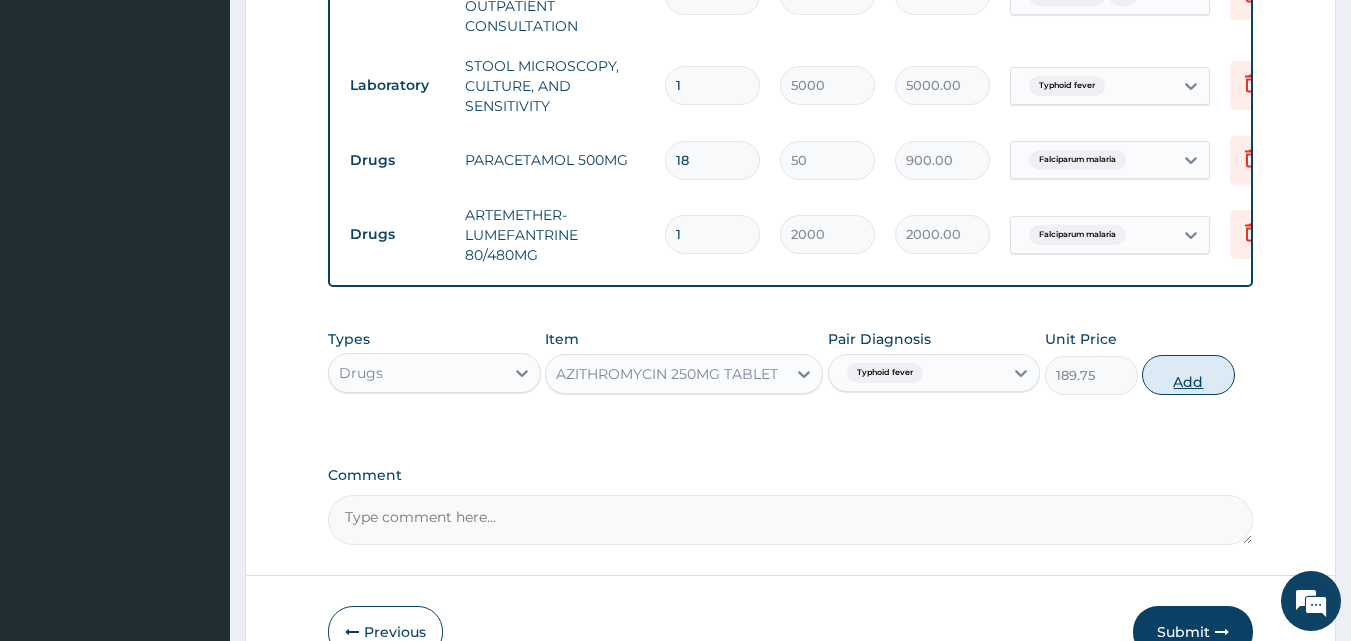 click on "Add" at bounding box center [1188, 375] 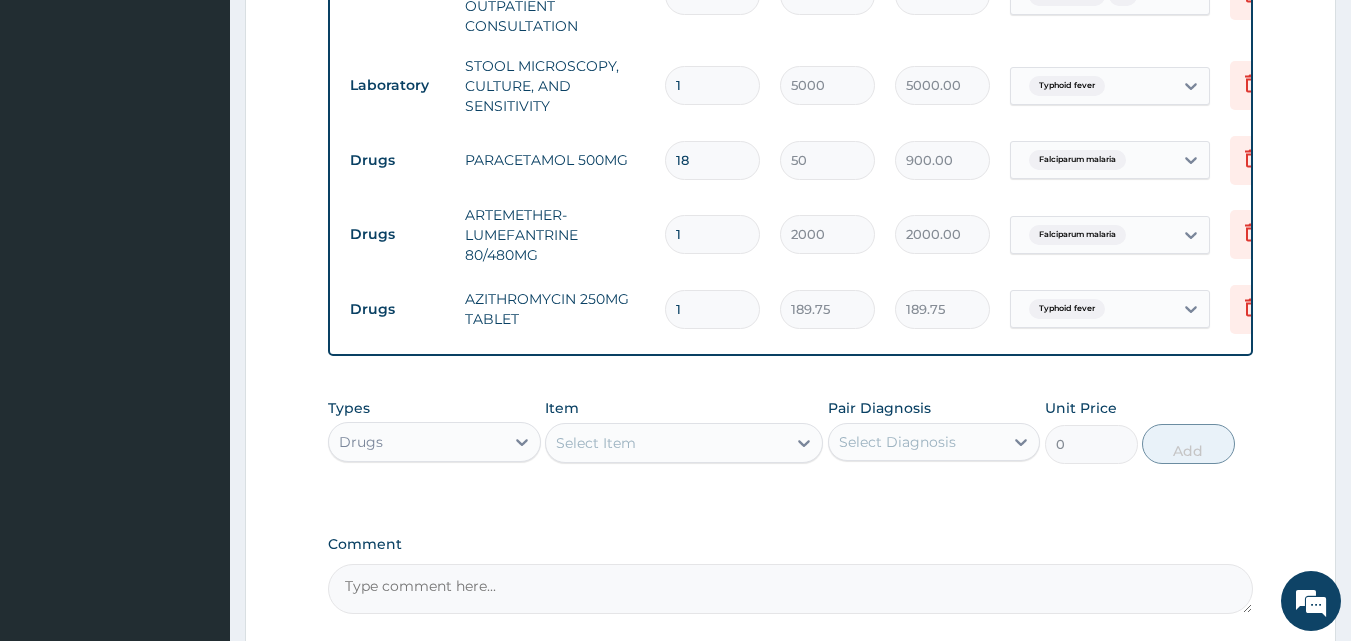 type on "10" 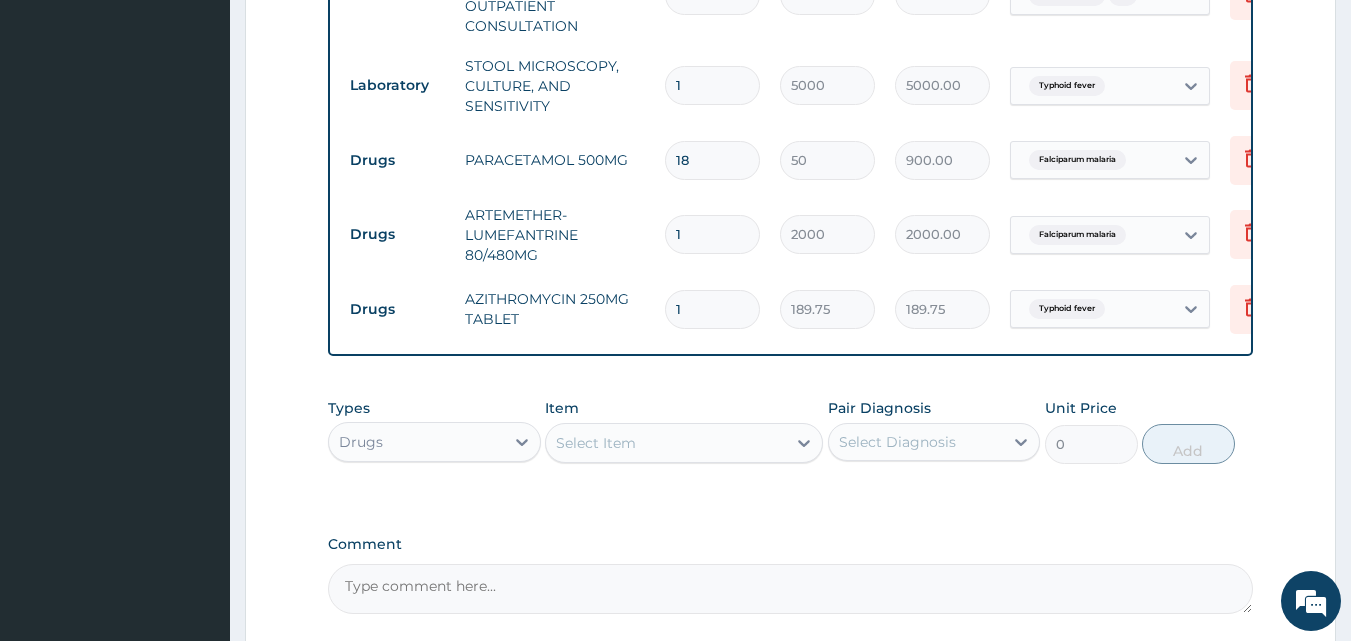 type on "1897.50" 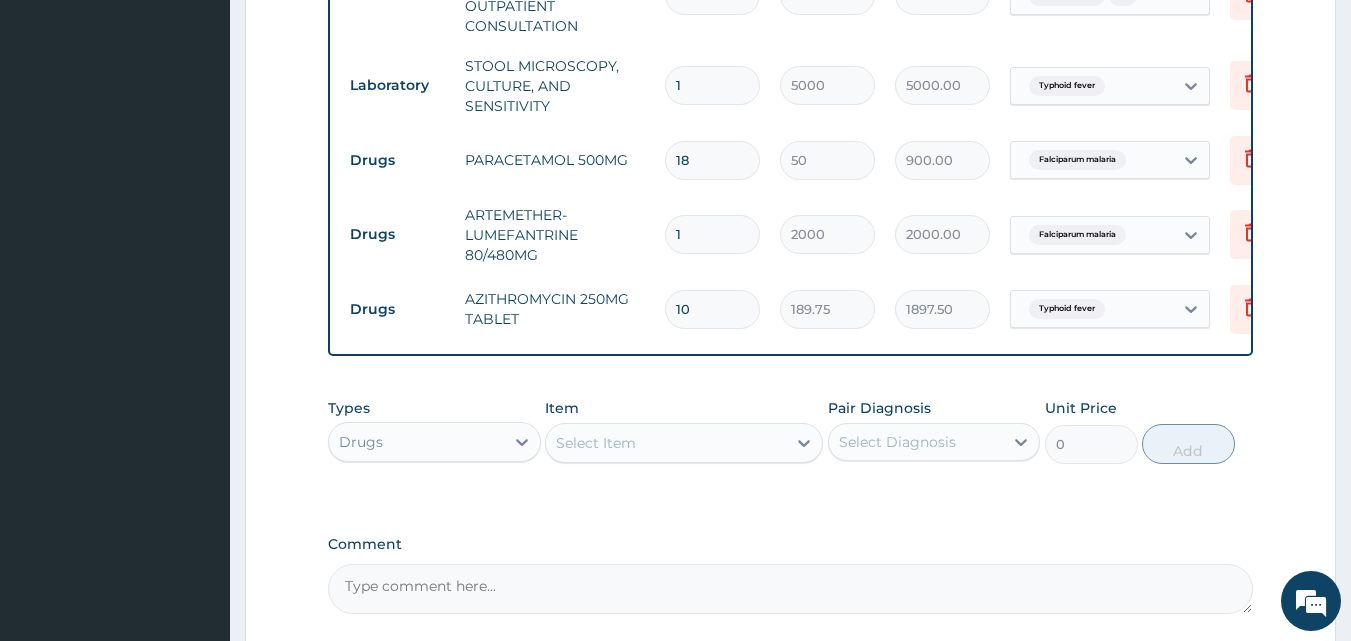 type on "1" 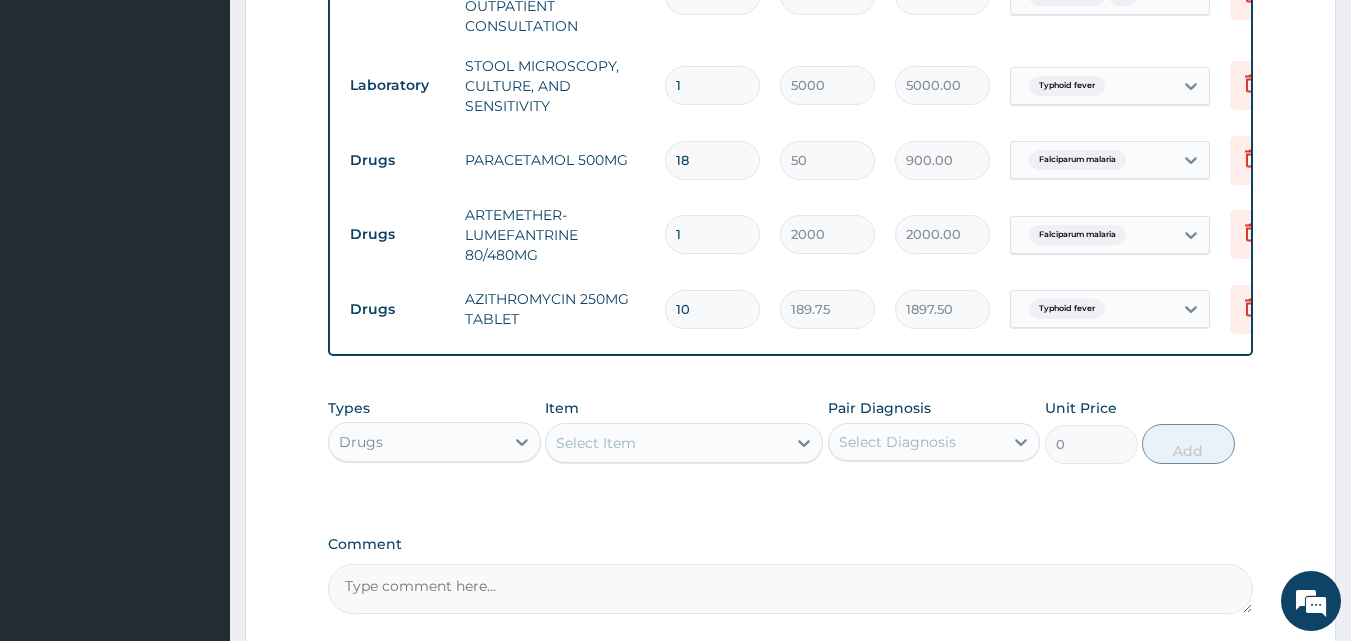 type on "189.75" 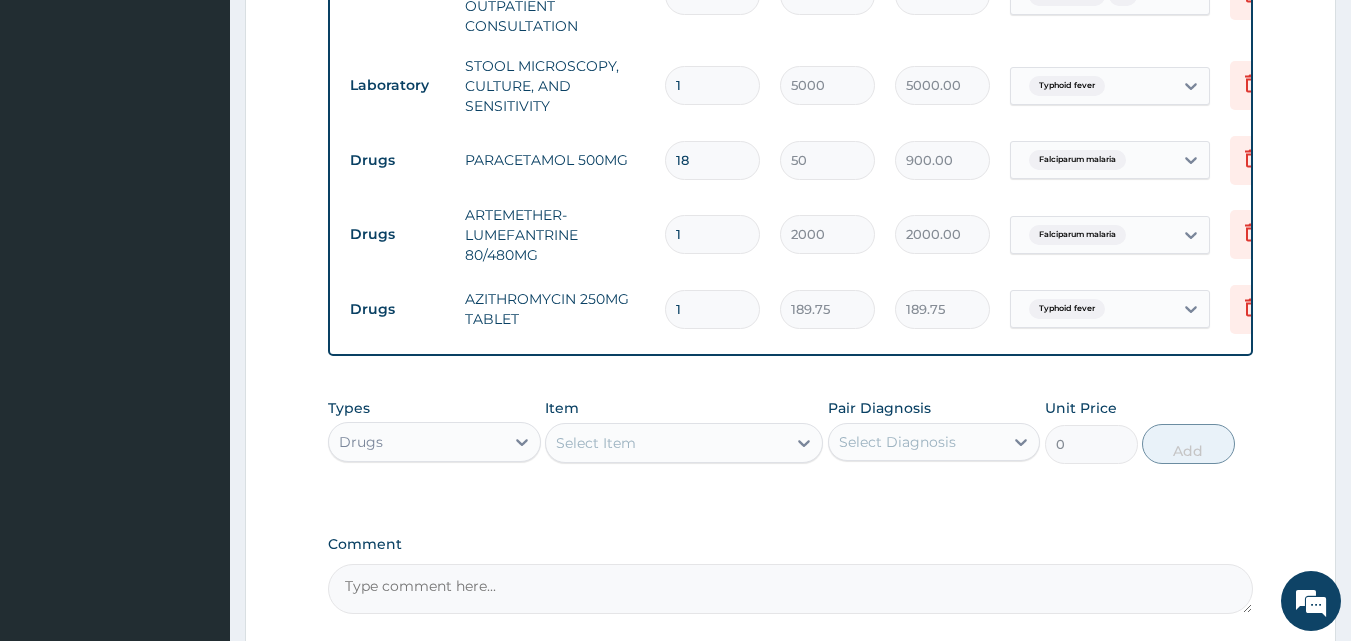 type on "12" 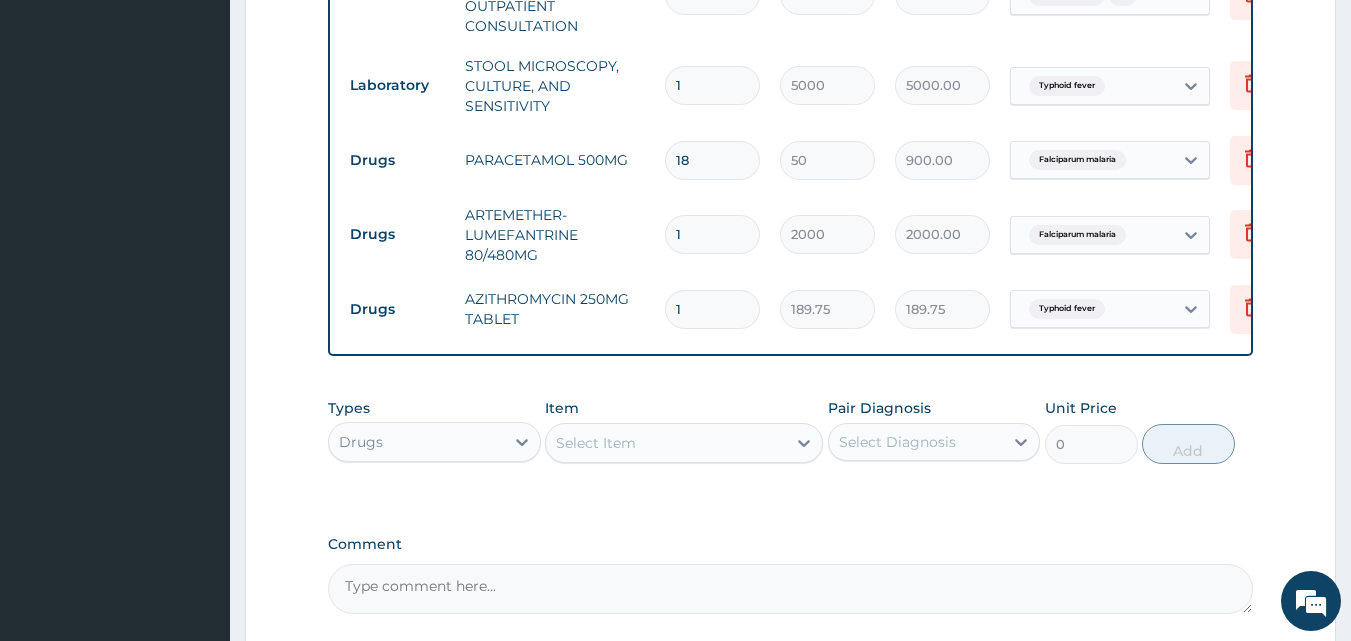 type on "2277.00" 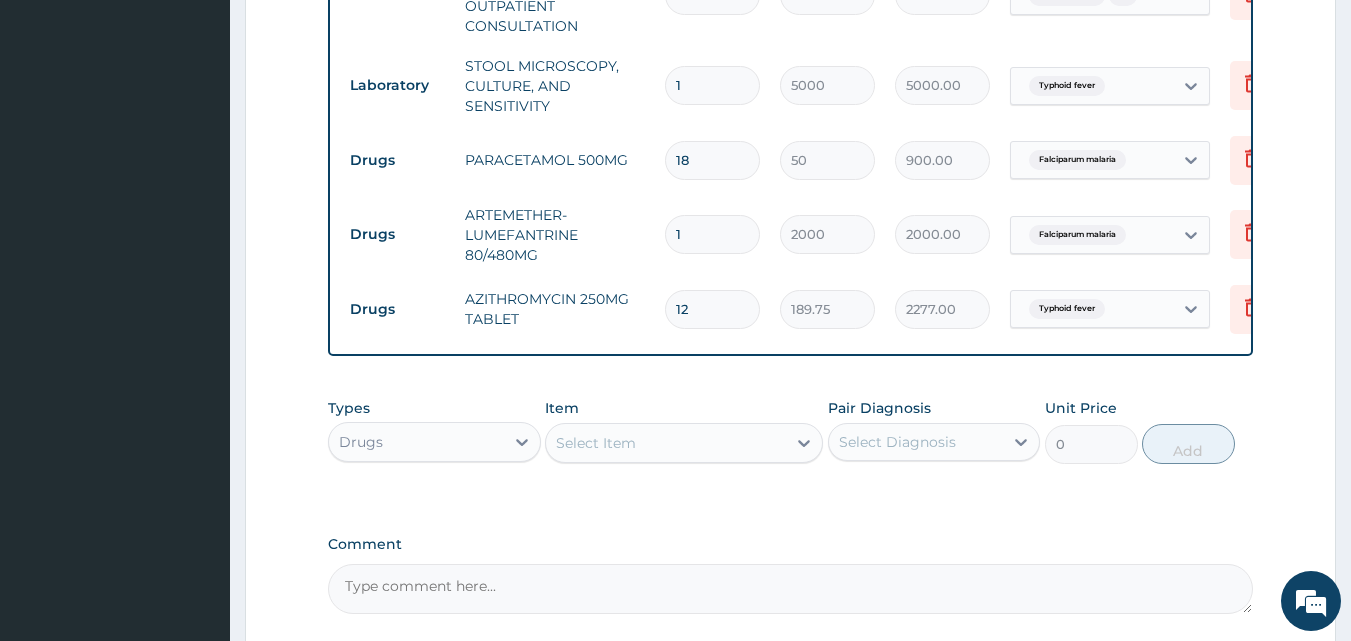 type on "12" 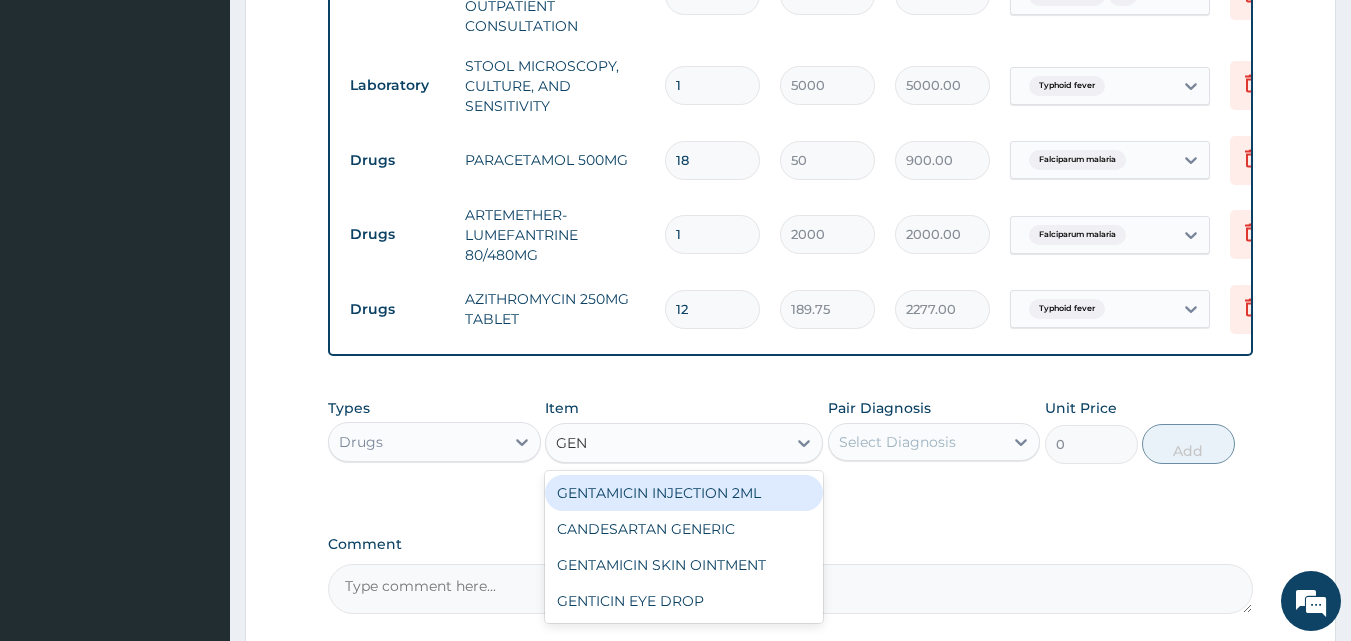 type on "GENT" 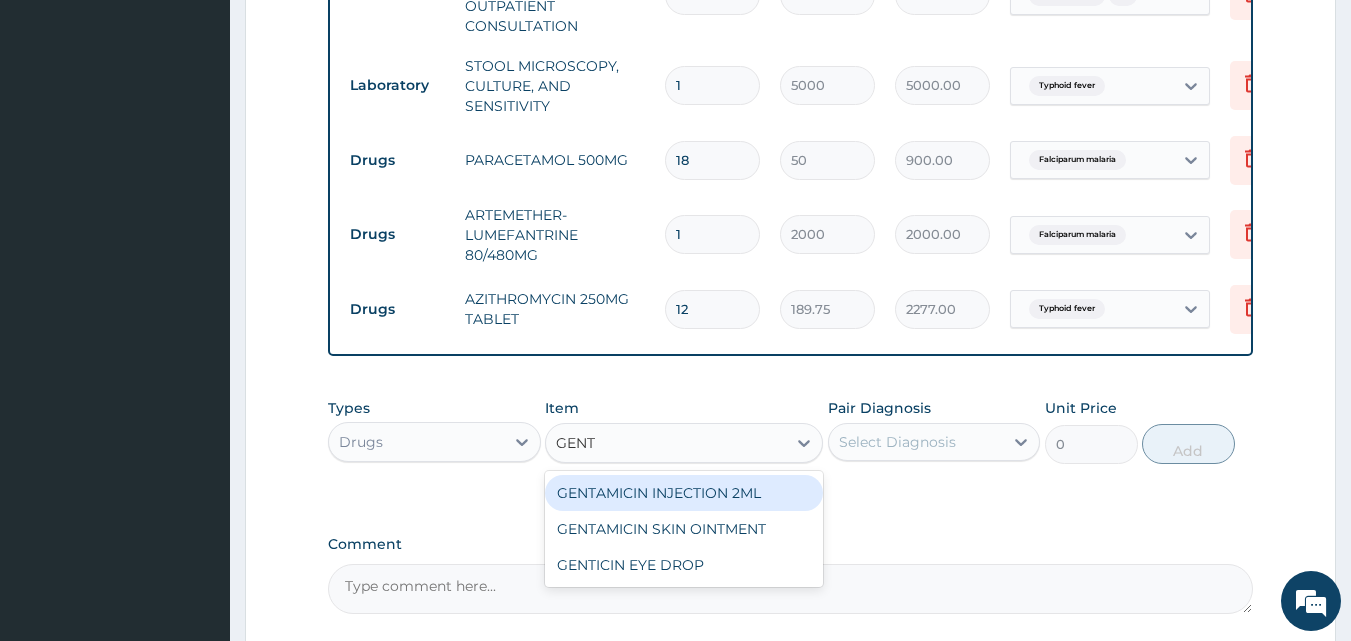 click on "GENTAMICIN INJECTION 2ML" at bounding box center [684, 493] 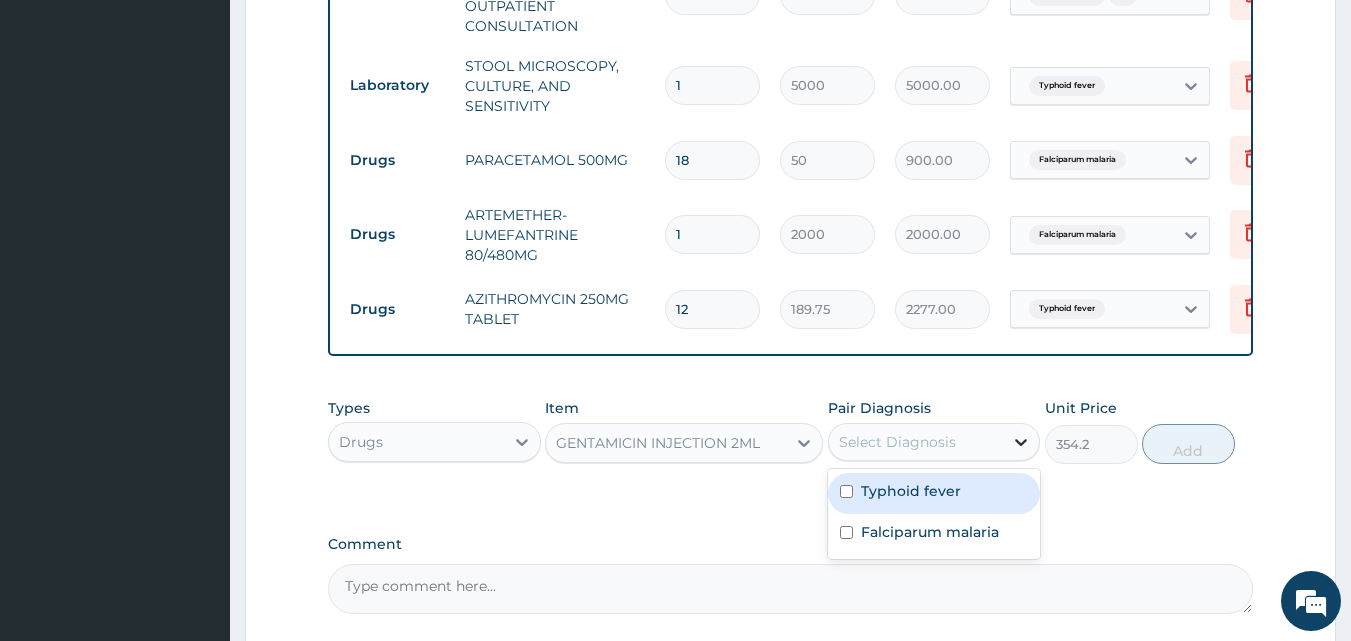 click 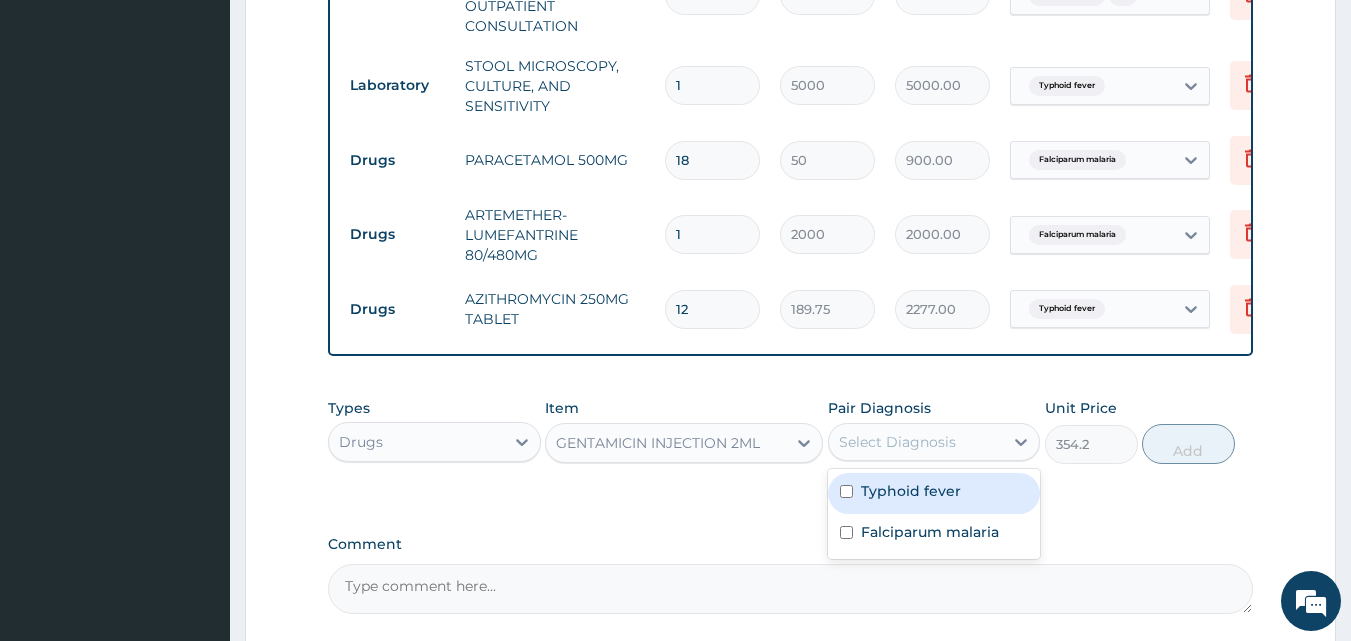 click on "Typhoid fever" at bounding box center [934, 493] 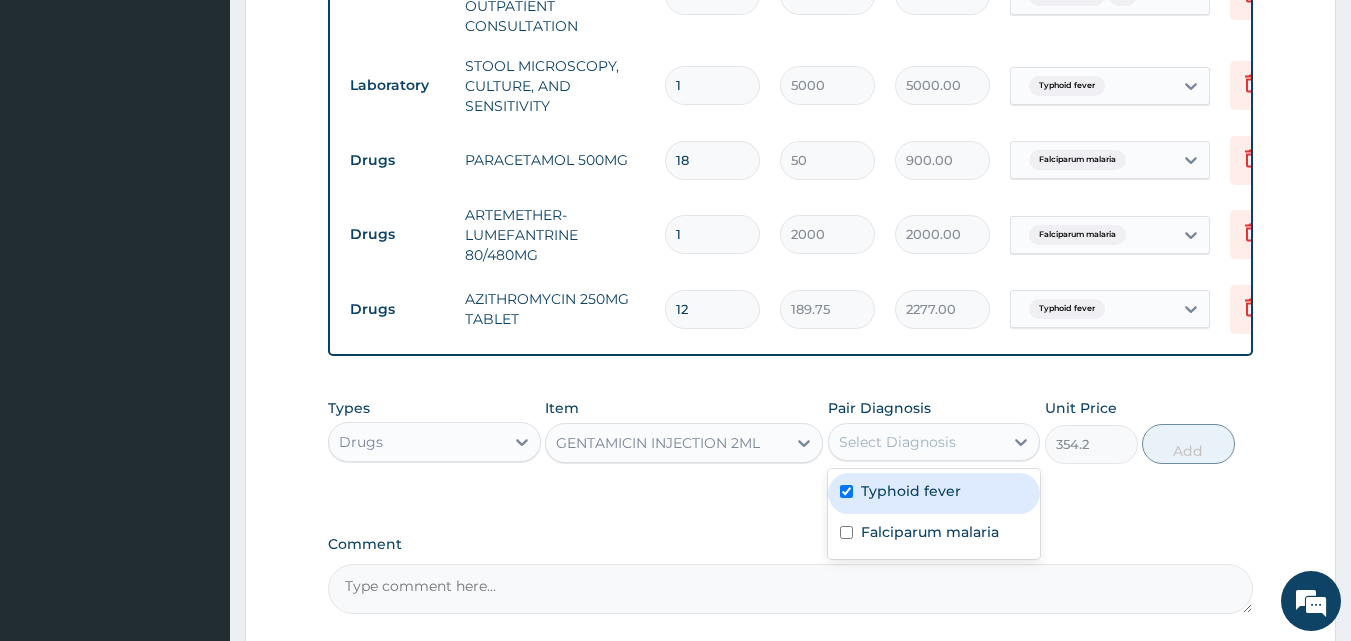 checkbox on "true" 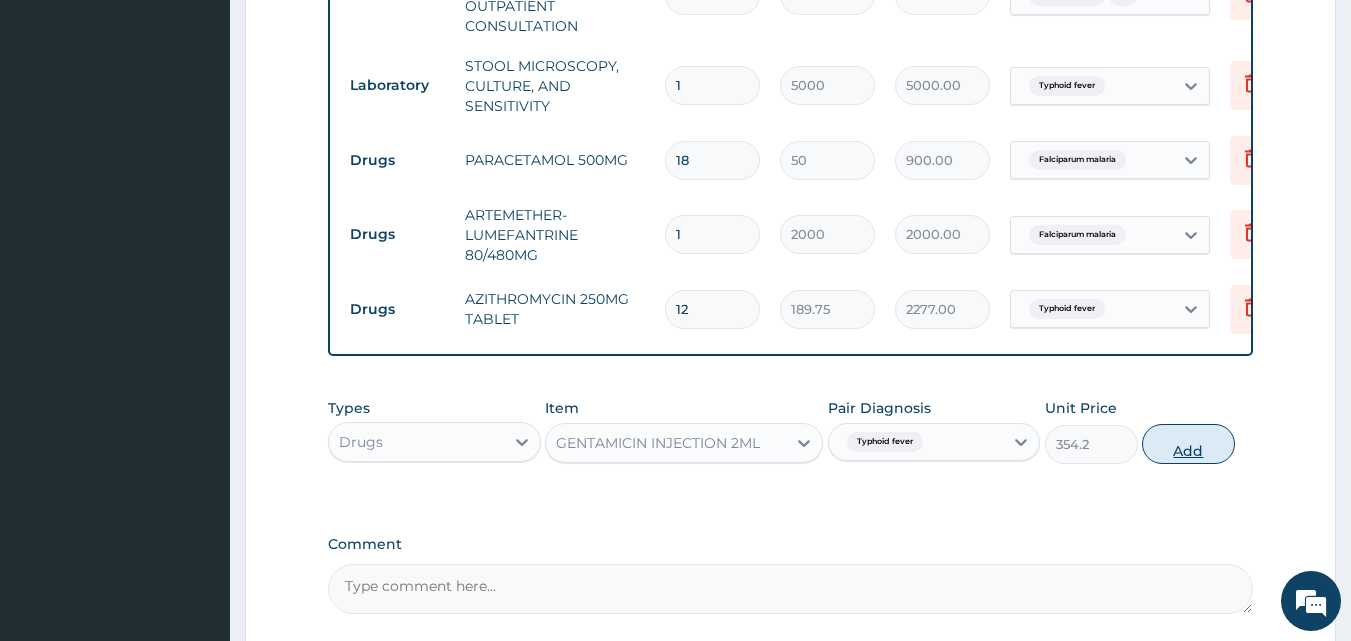 click on "Add" at bounding box center [1188, 444] 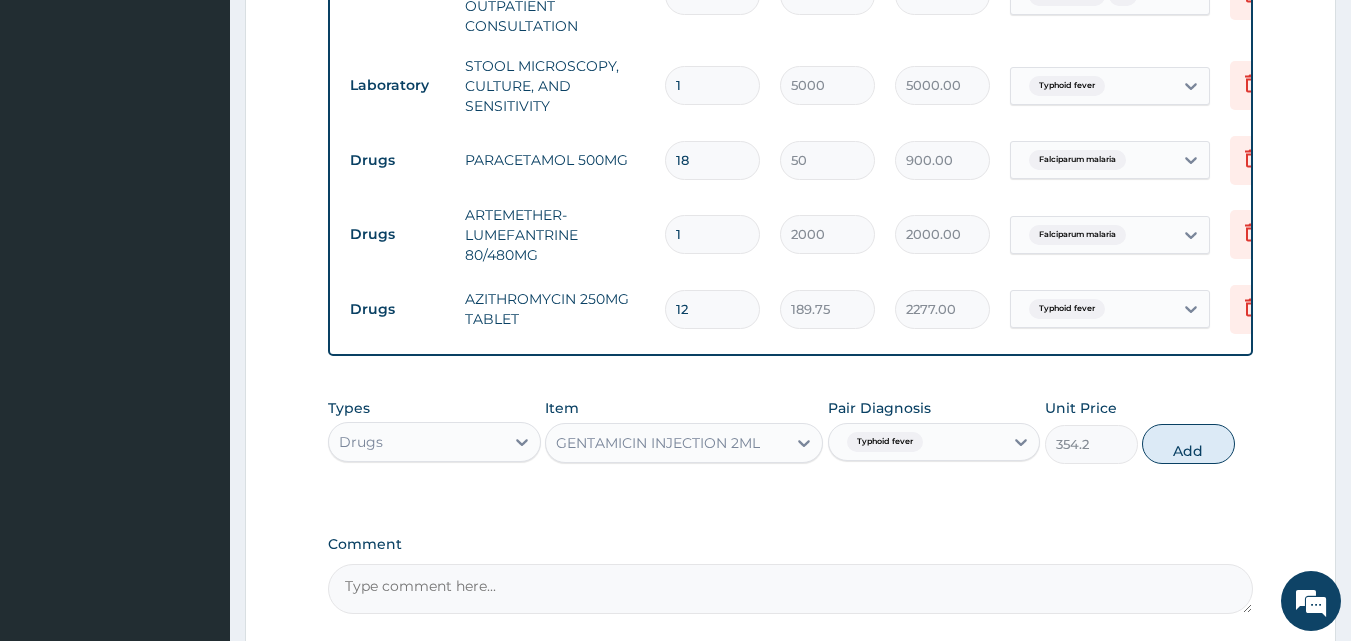 type on "0" 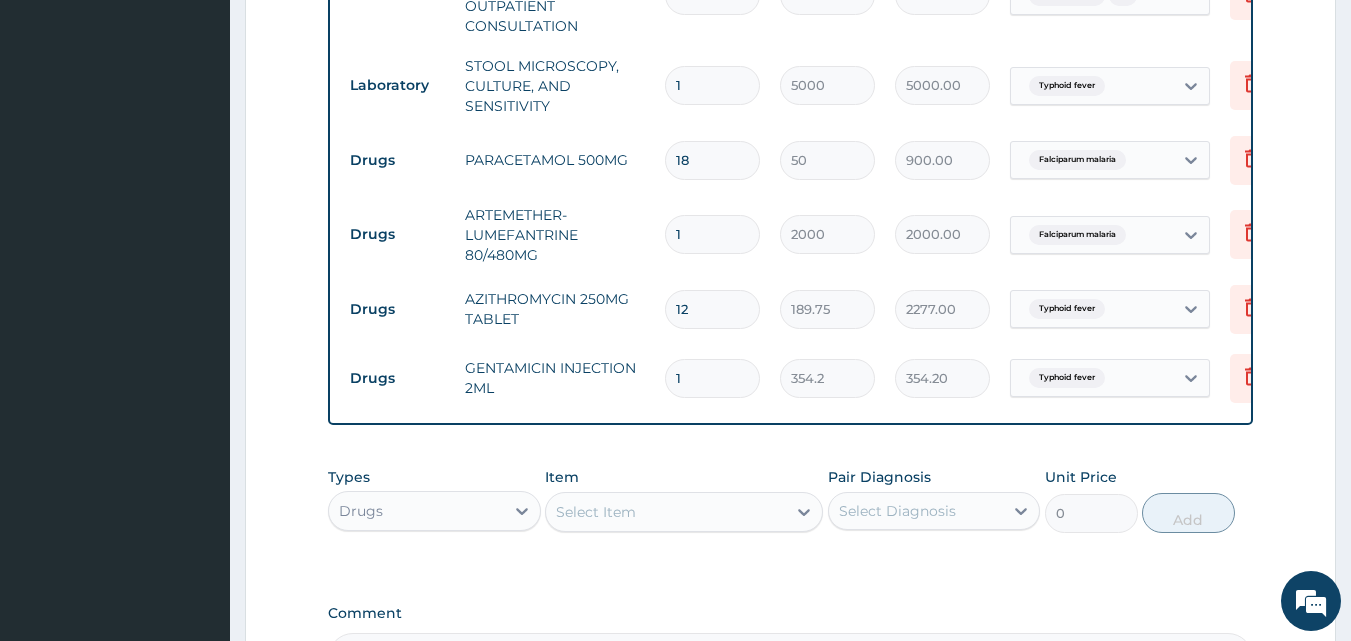 type 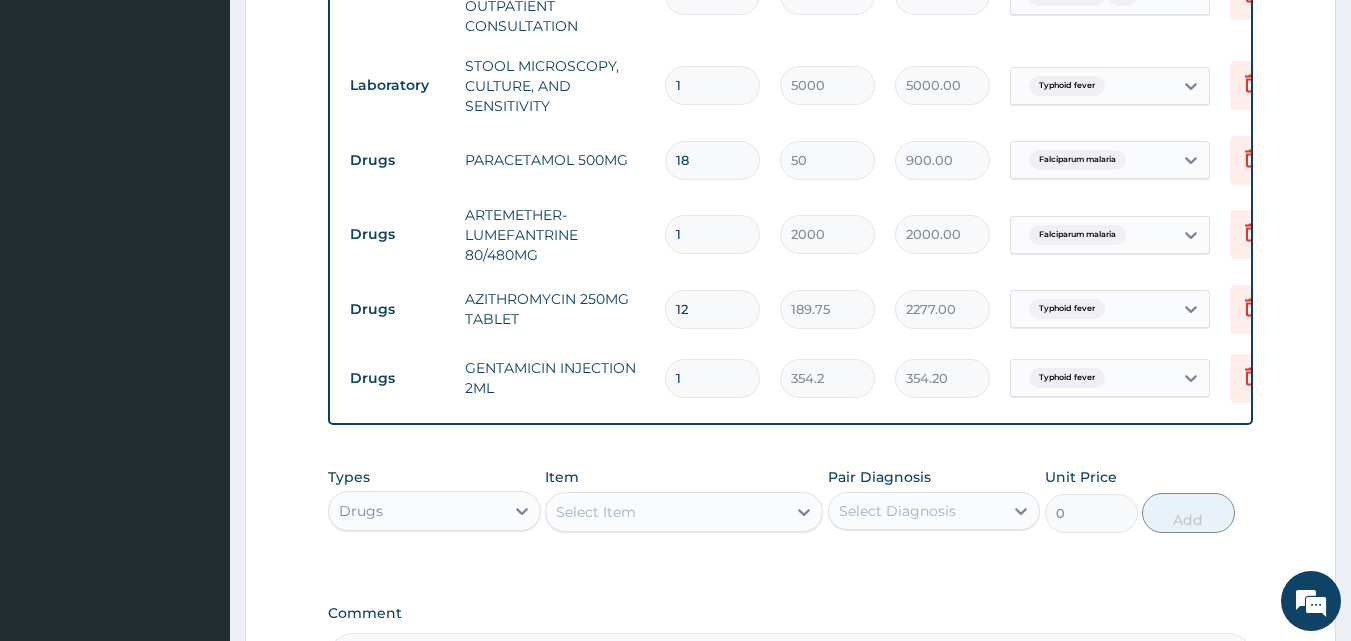 type on "0.00" 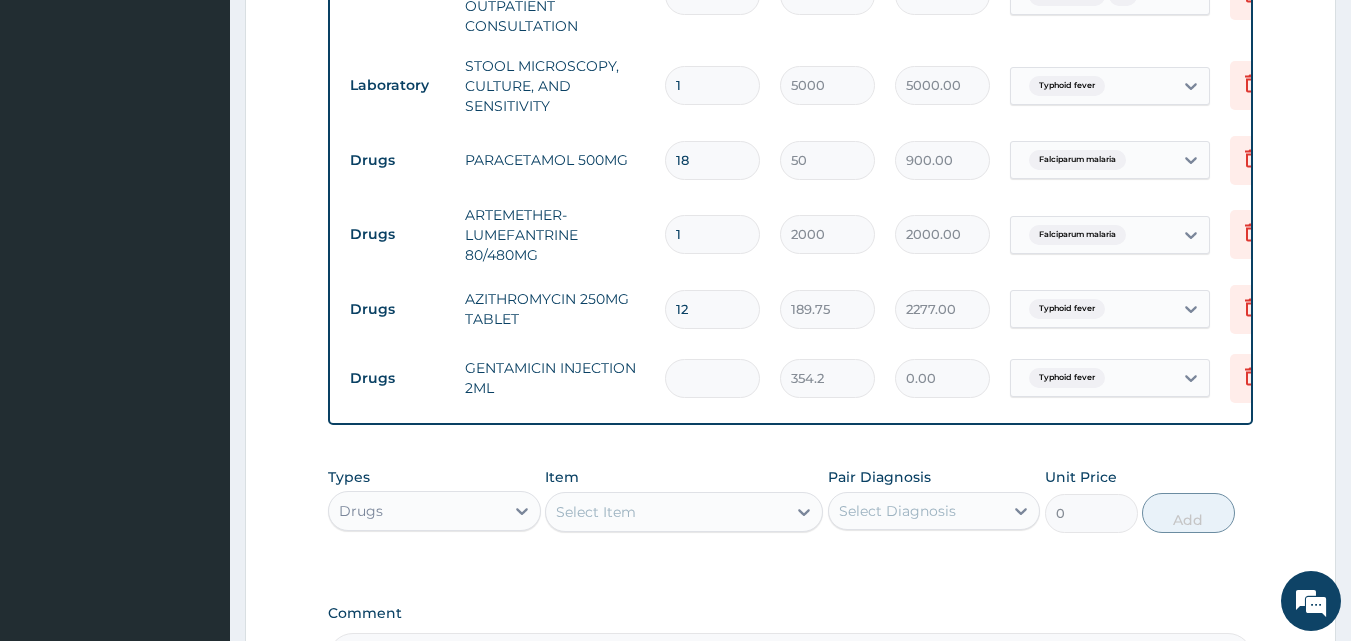 type on "5" 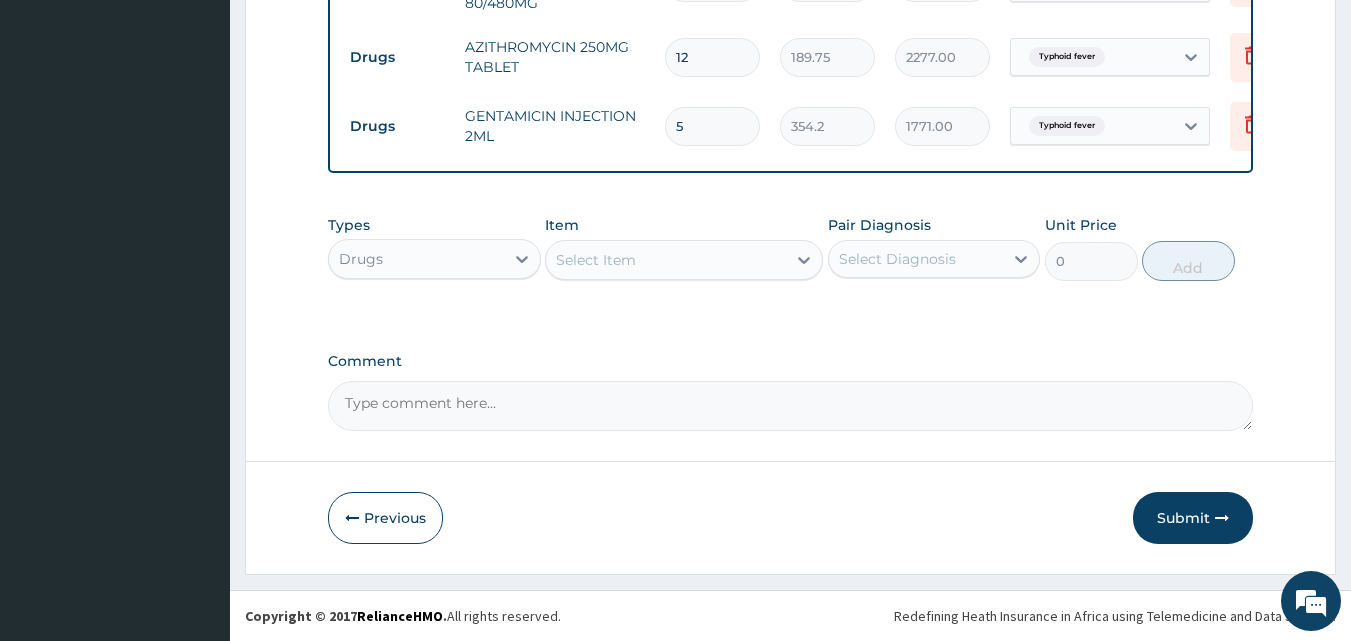 scroll, scrollTop: 1119, scrollLeft: 0, axis: vertical 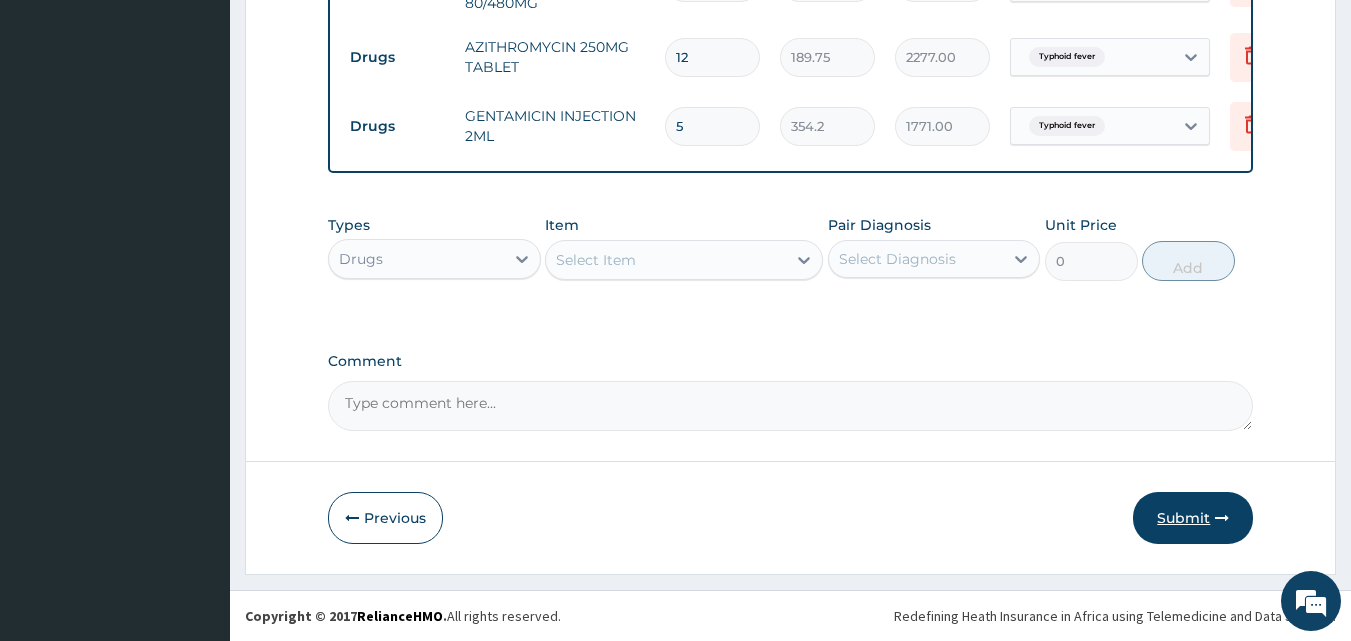 type on "5" 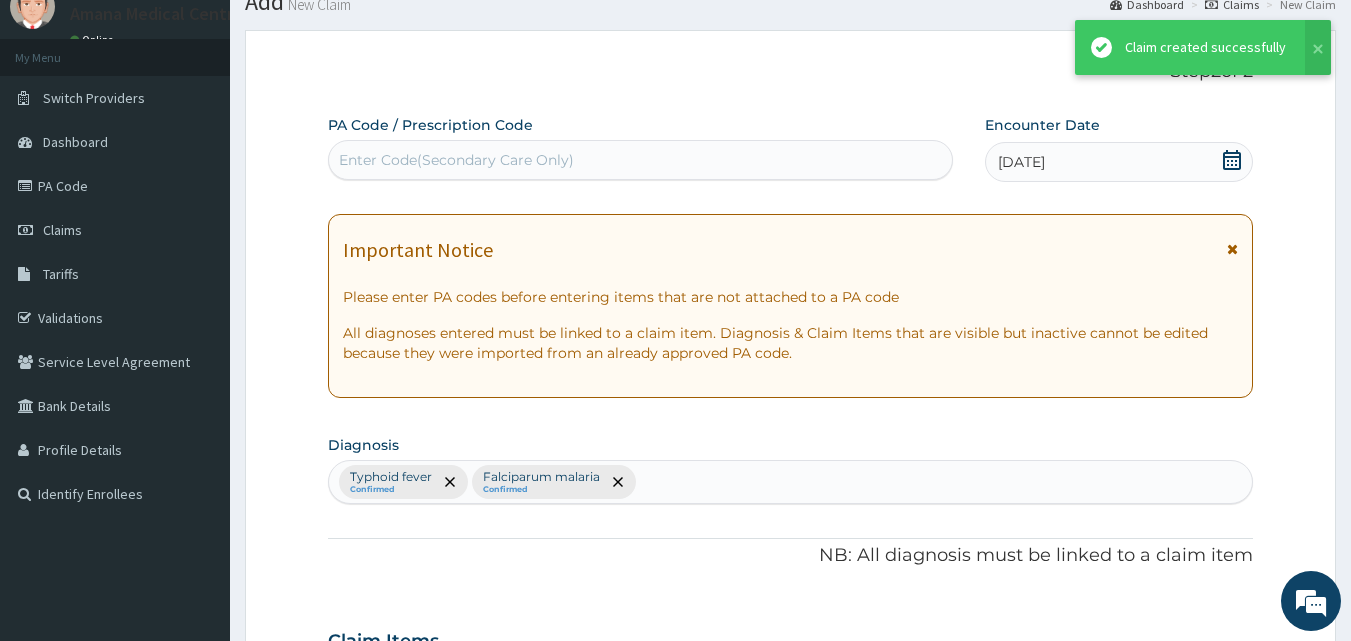 scroll, scrollTop: 1119, scrollLeft: 0, axis: vertical 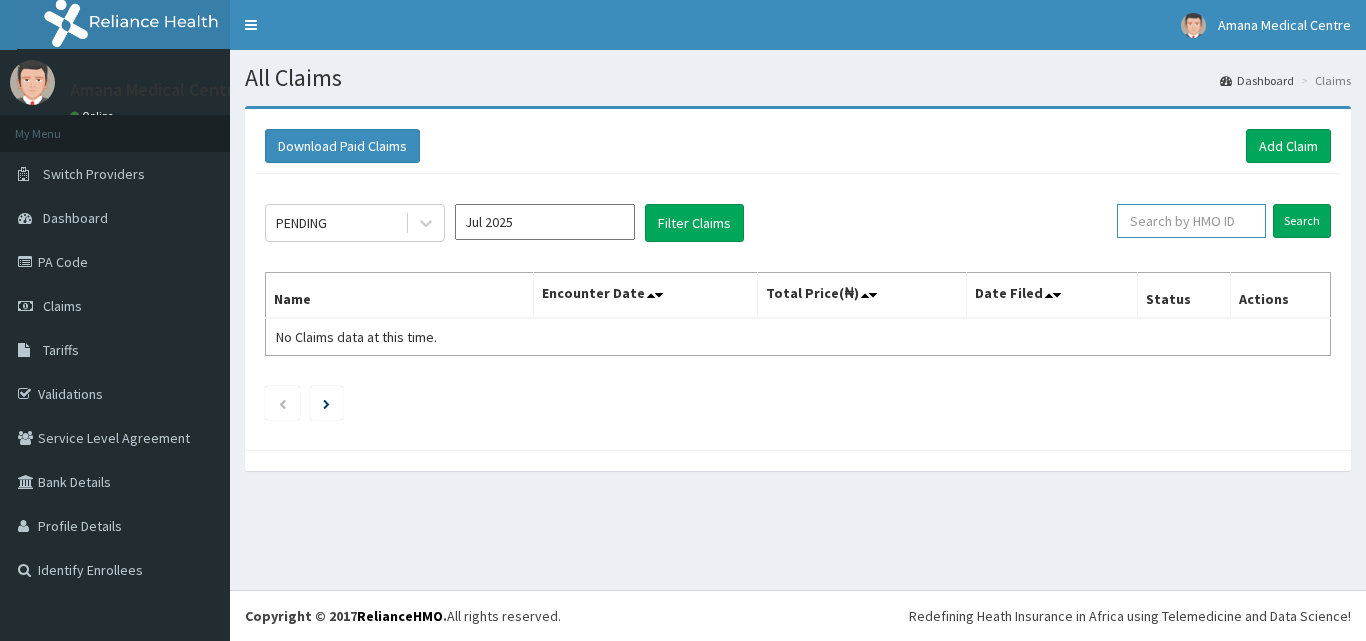 click at bounding box center [1191, 221] 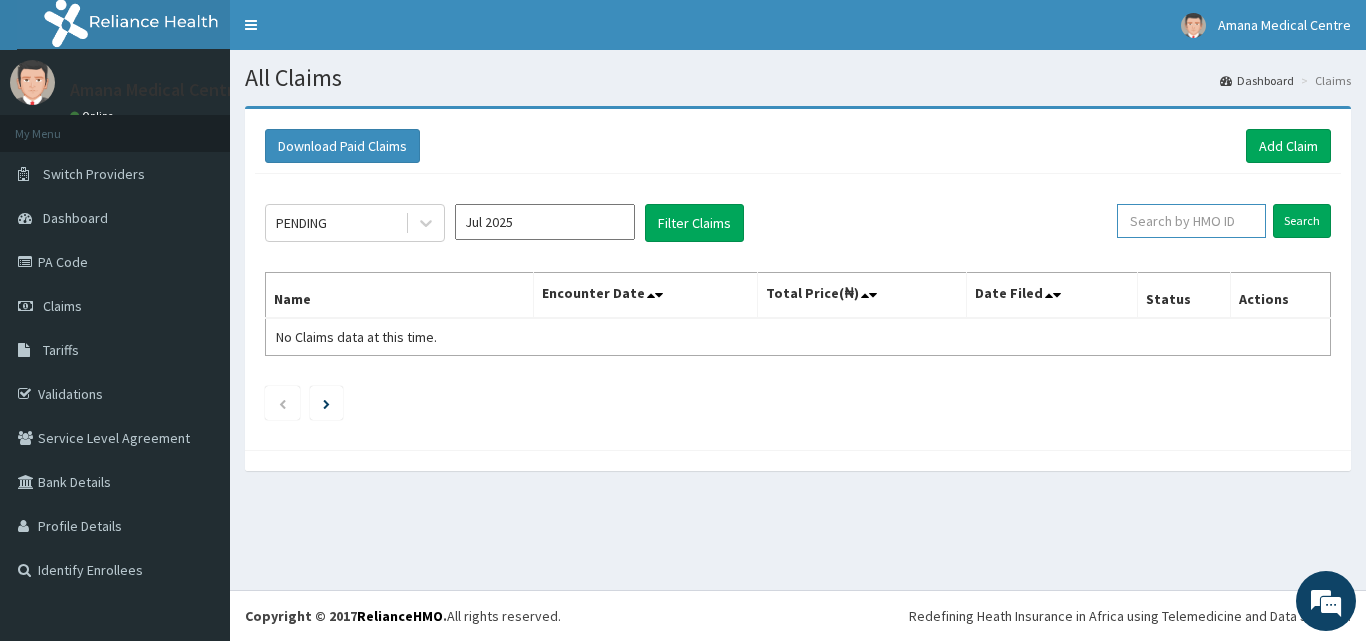 paste on "FBL/10357/A" 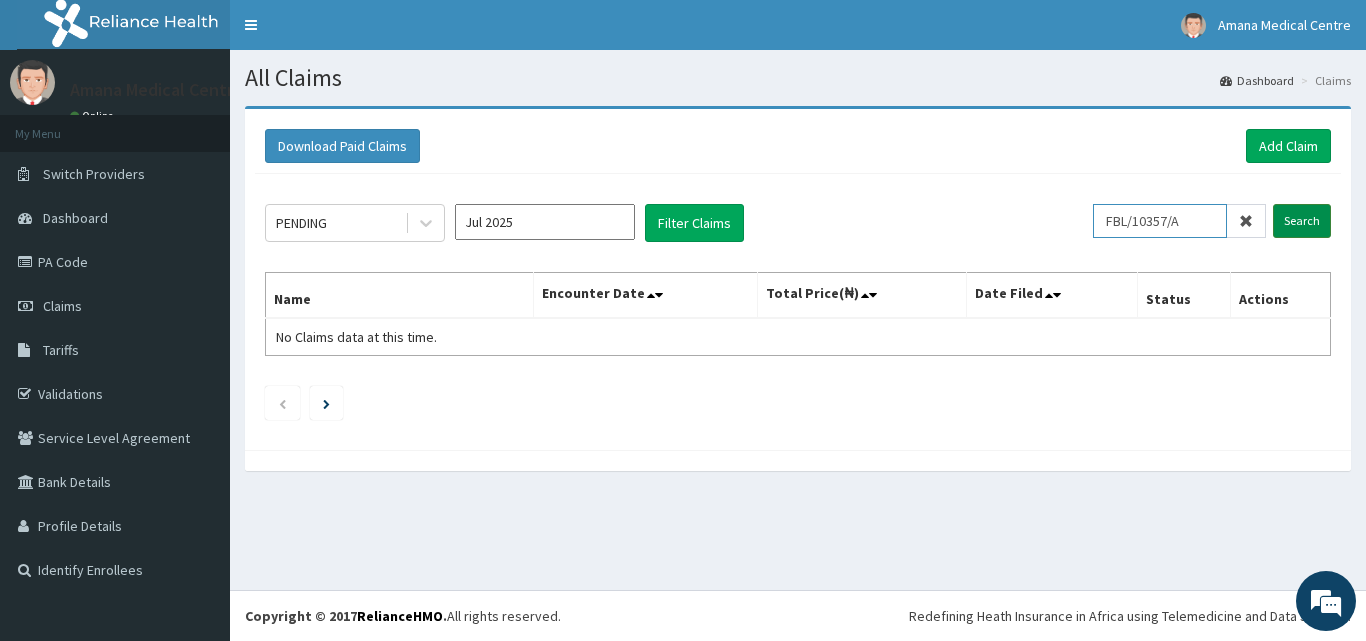 type on "FBL/10357/A" 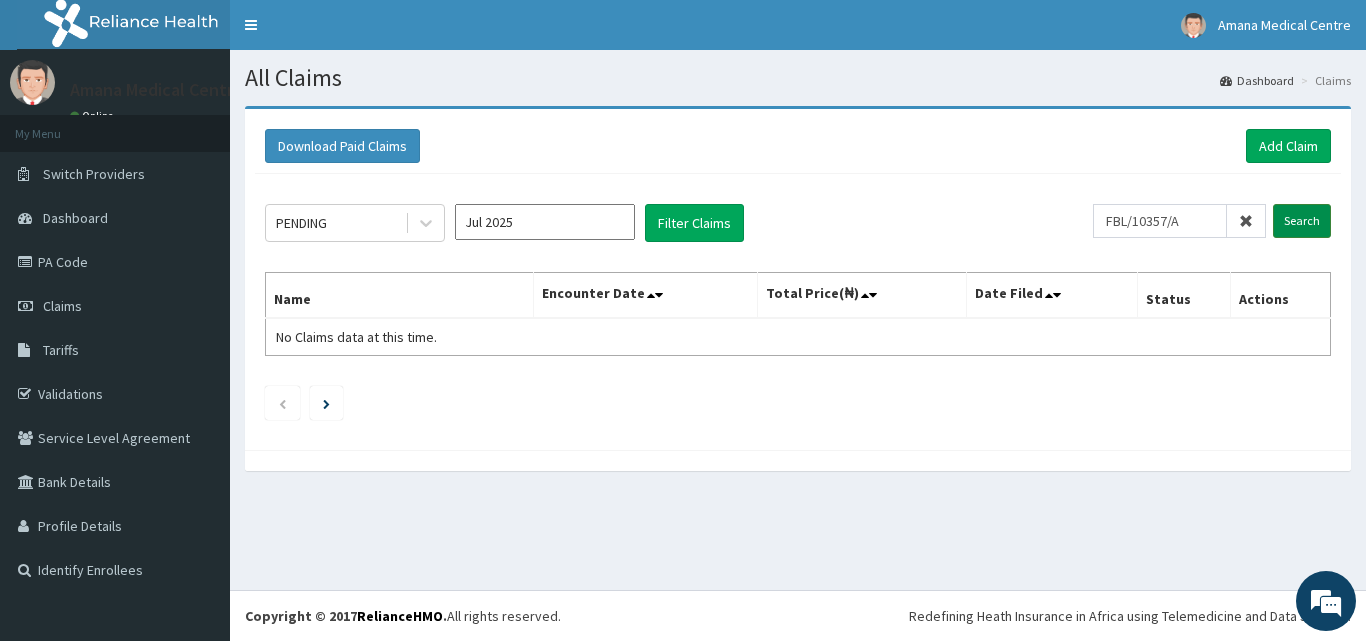 click on "Search" at bounding box center [1302, 221] 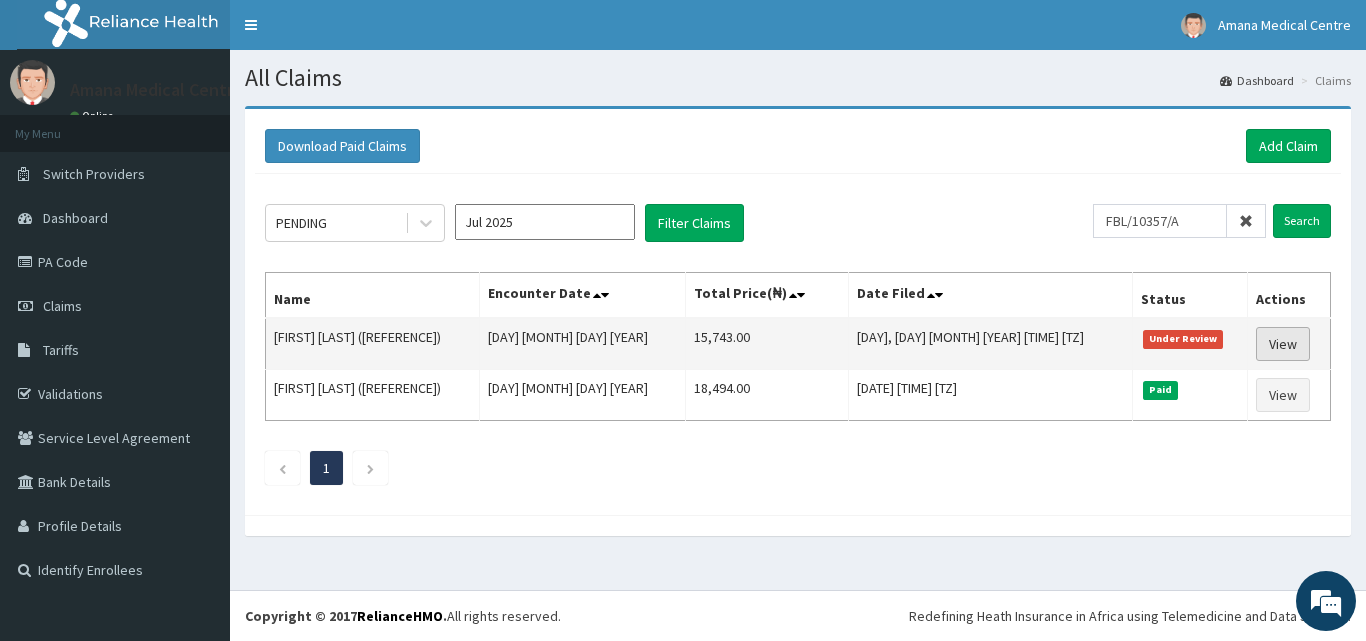 click on "View" at bounding box center (1283, 344) 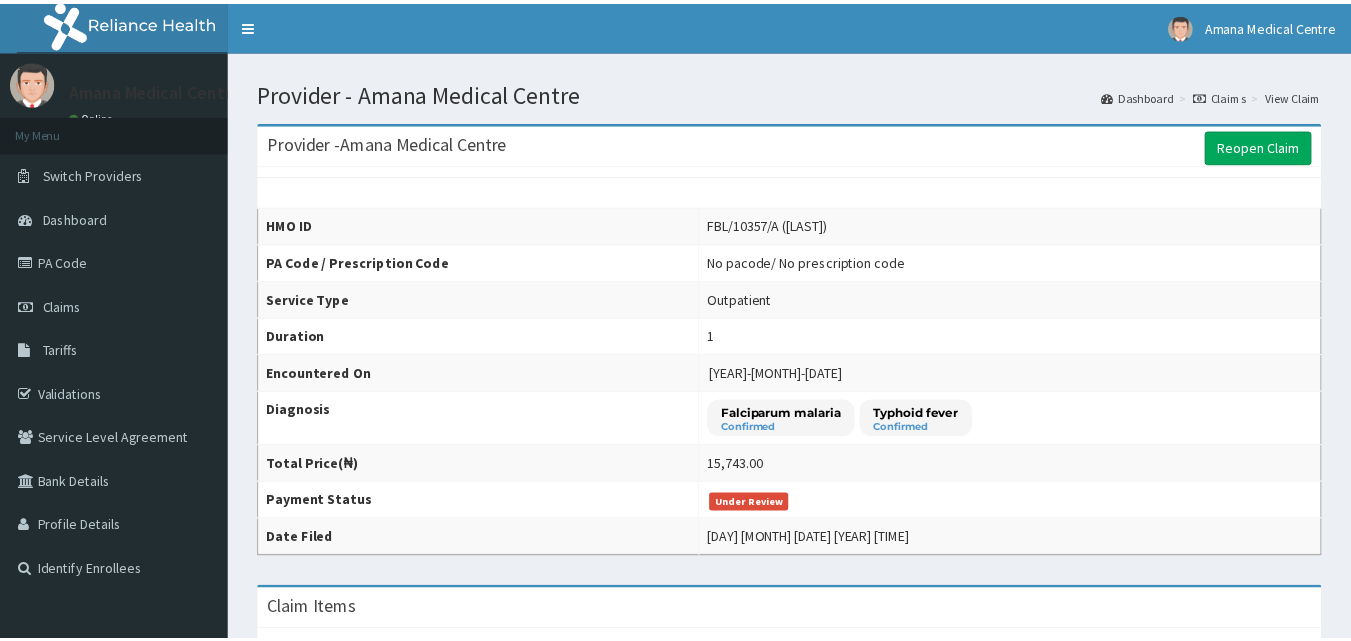 scroll, scrollTop: 0, scrollLeft: 0, axis: both 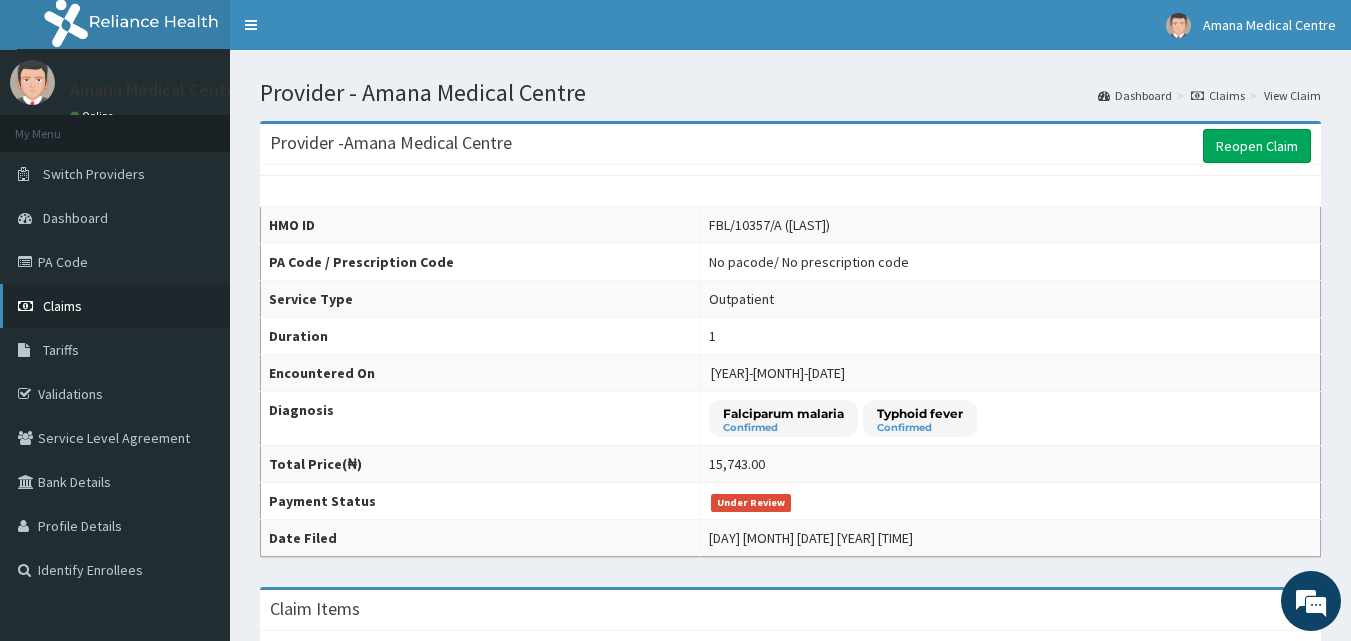 click on "Claims" at bounding box center (62, 306) 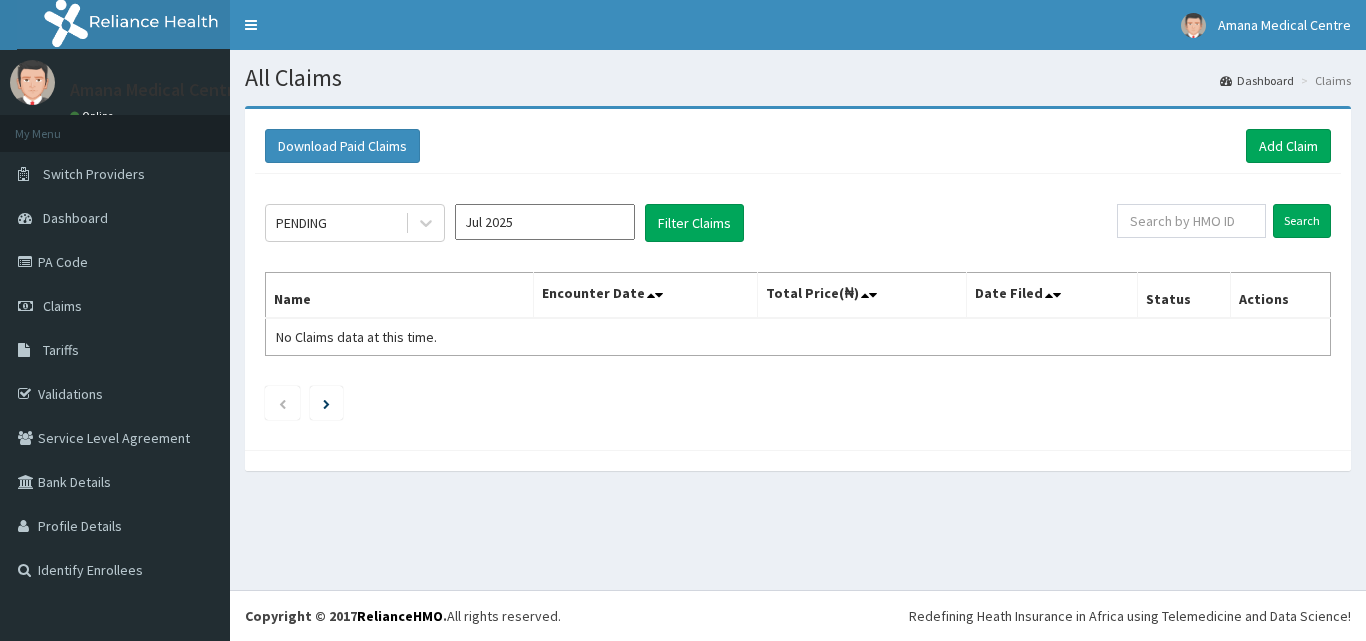 scroll, scrollTop: 0, scrollLeft: 0, axis: both 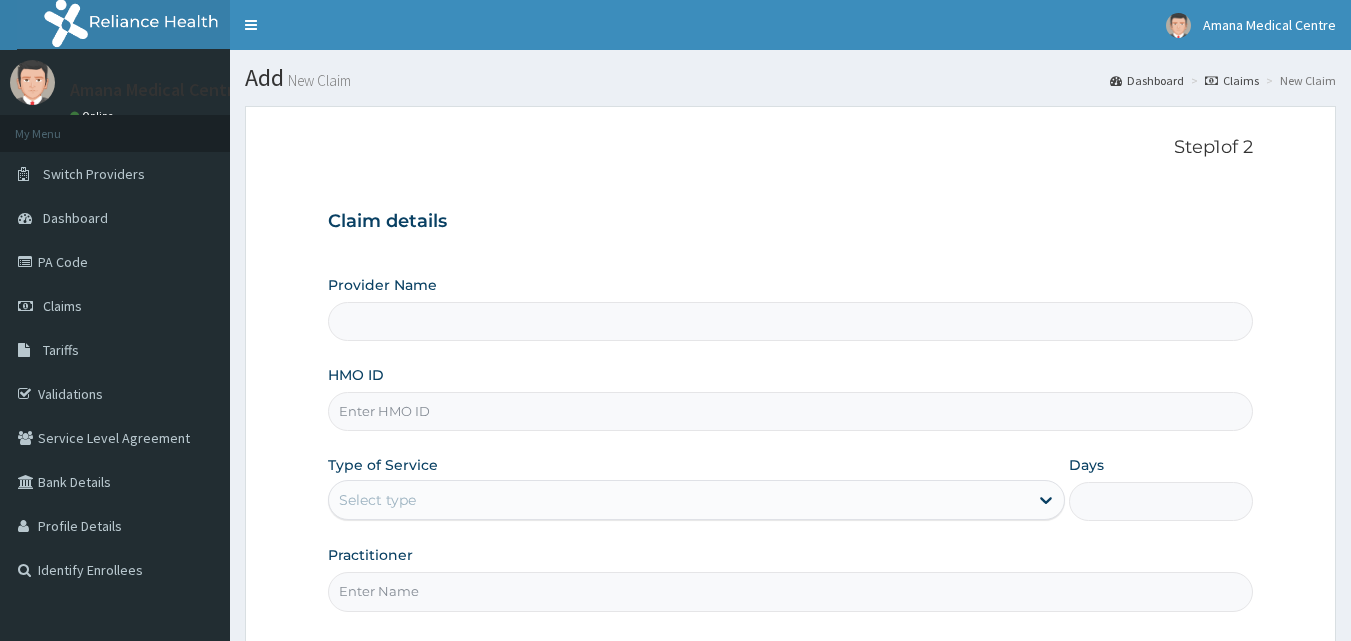 type on "Amana Medical Centre" 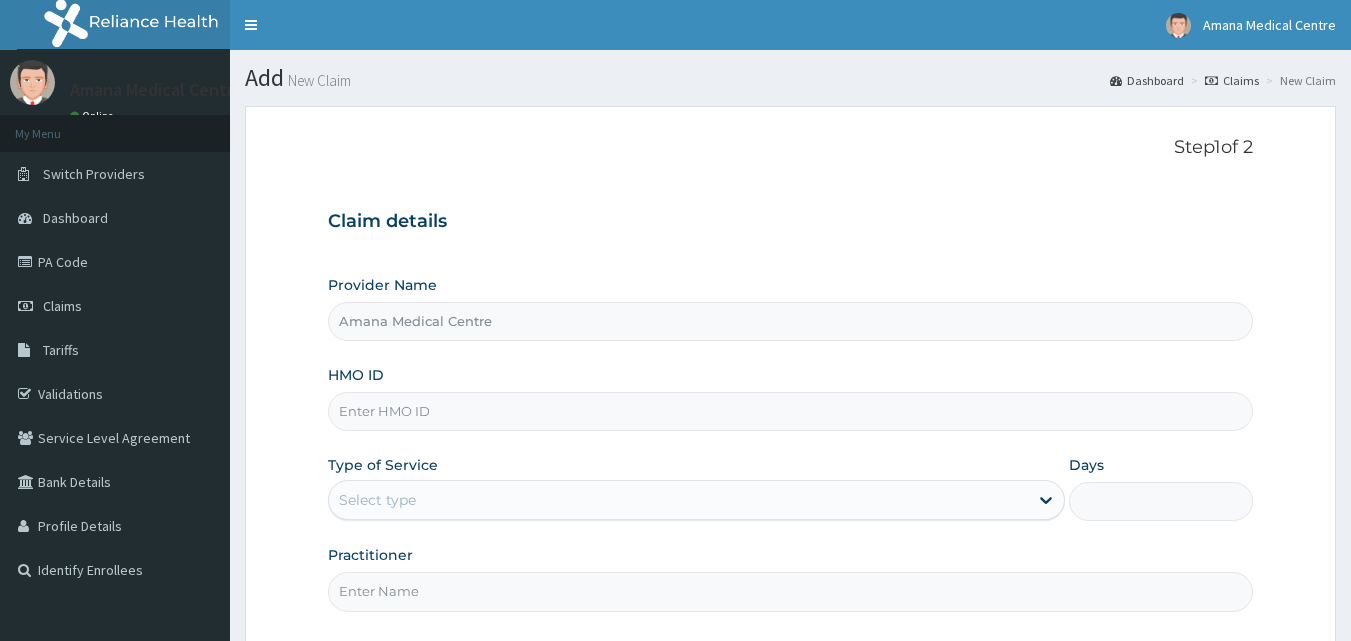 scroll, scrollTop: 0, scrollLeft: 0, axis: both 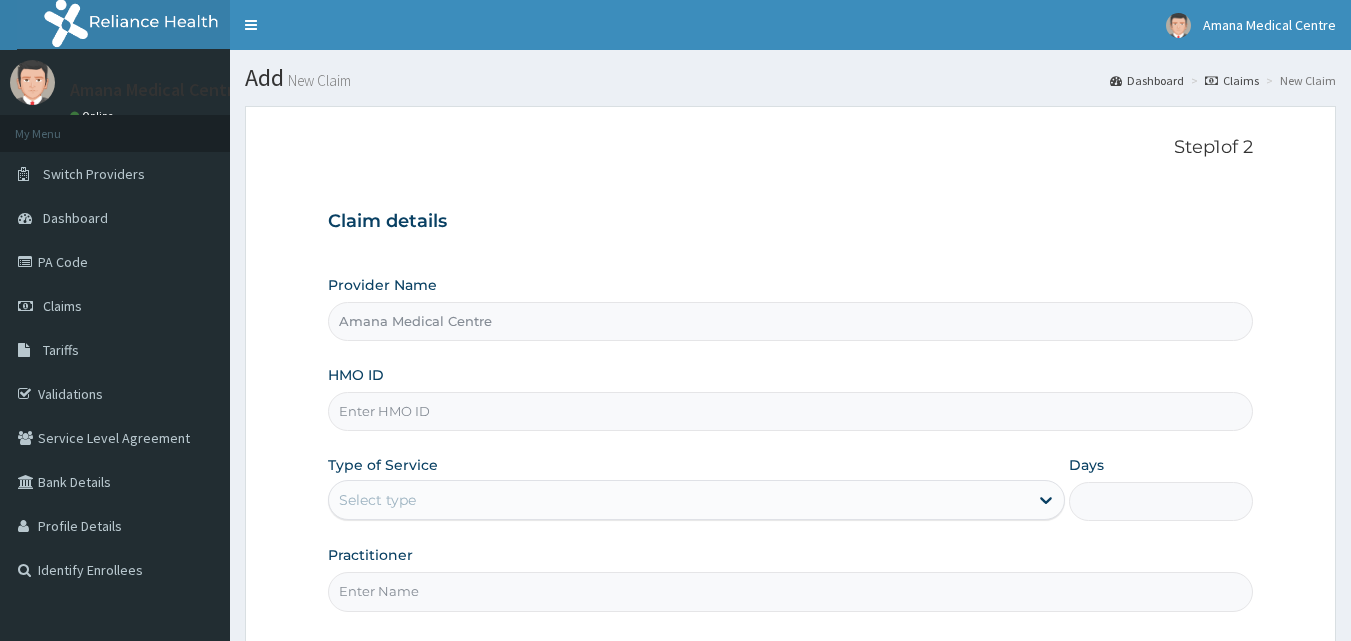click on "HMO ID" at bounding box center (791, 411) 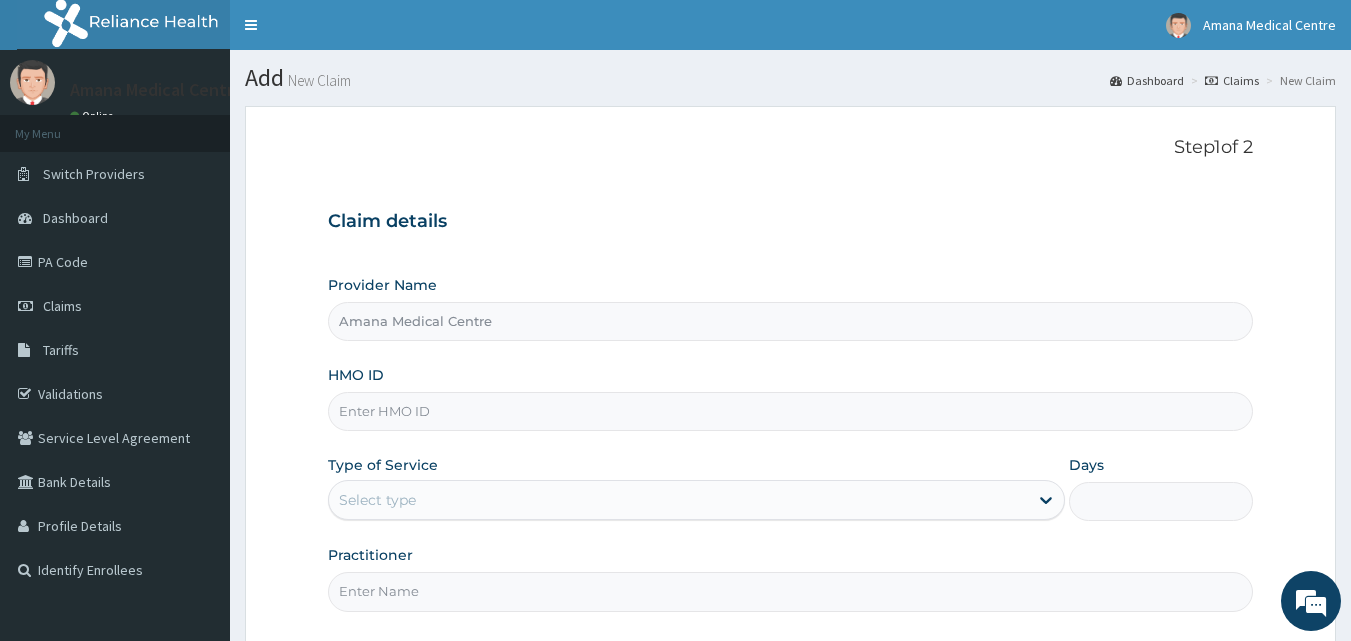 paste on "FCC/10017/A" 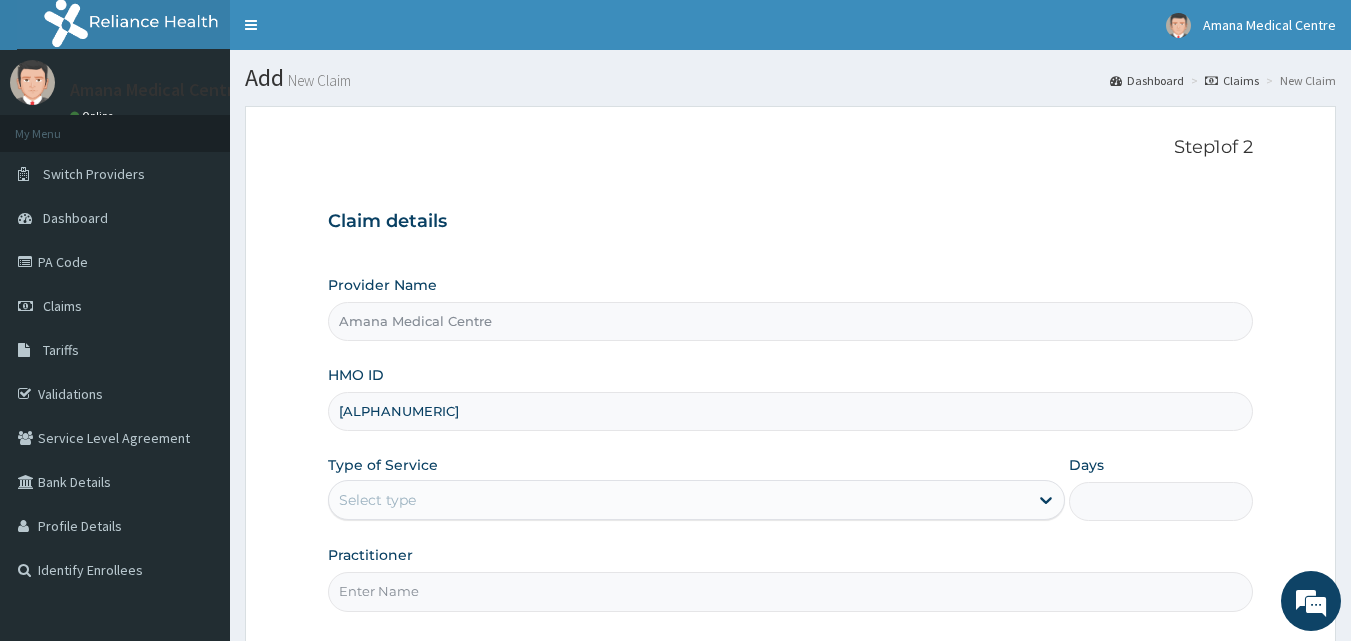 type on "FCC/10017/A" 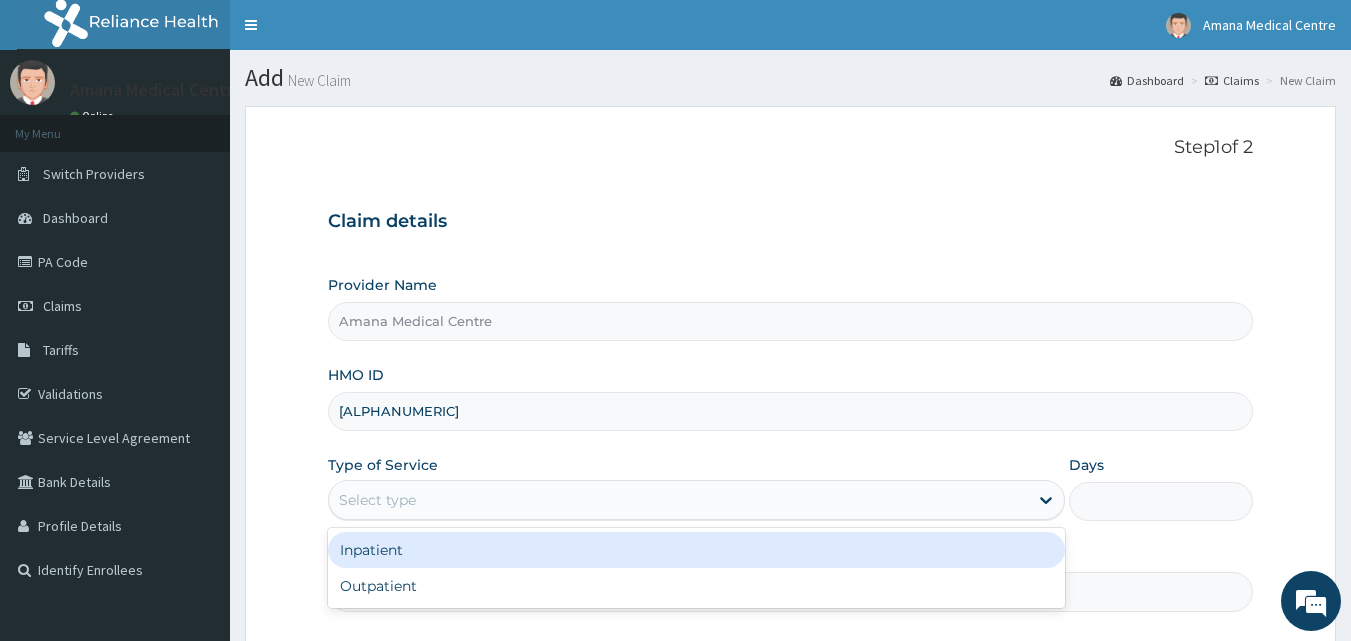 click on "Select type" at bounding box center [678, 500] 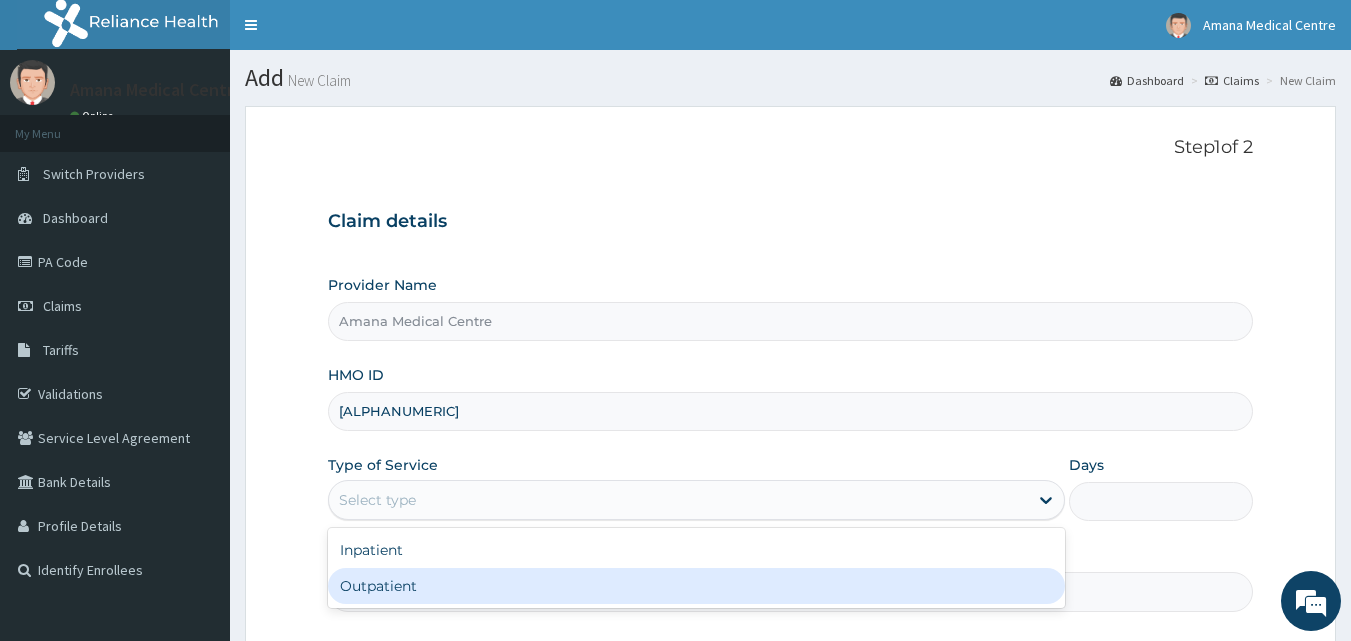 click on "Outpatient" at bounding box center [696, 586] 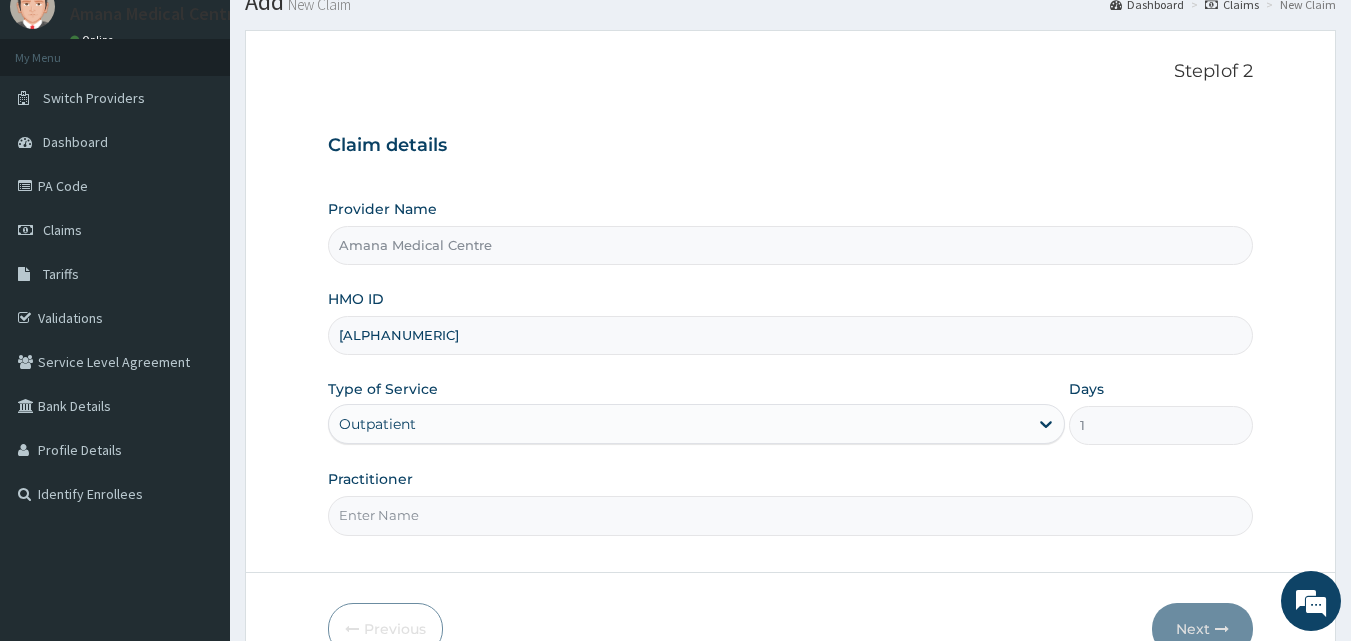scroll, scrollTop: 187, scrollLeft: 0, axis: vertical 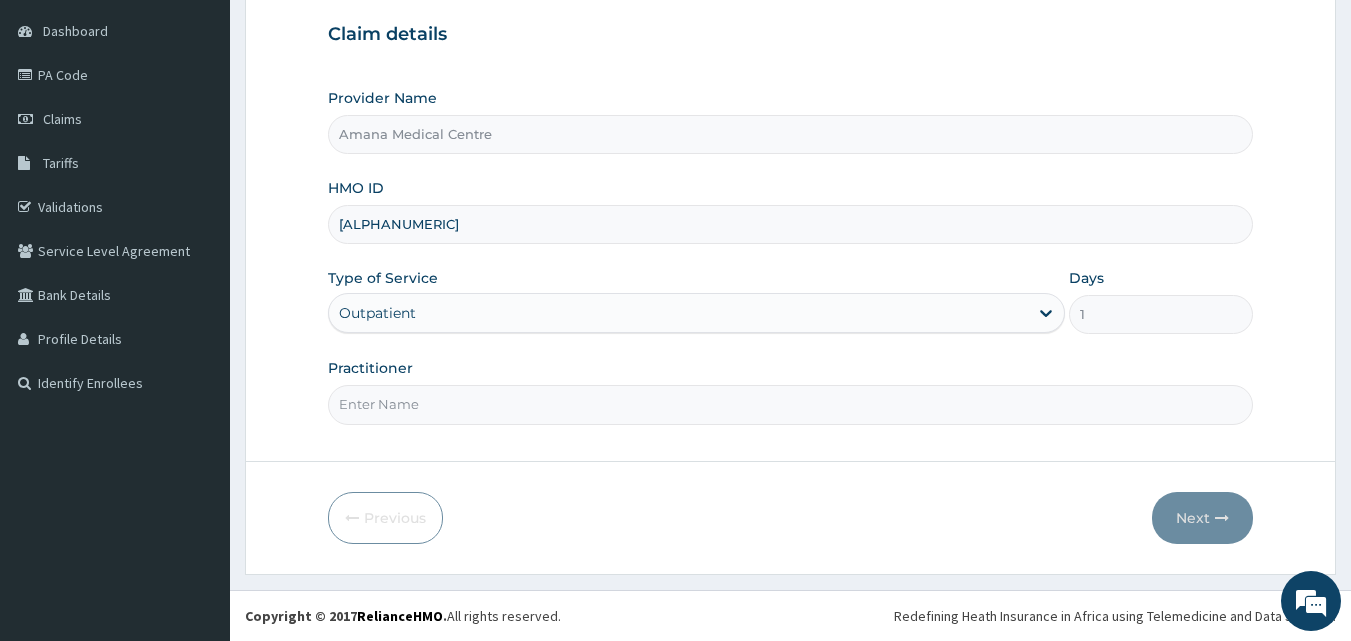 click on "Practitioner" at bounding box center (791, 404) 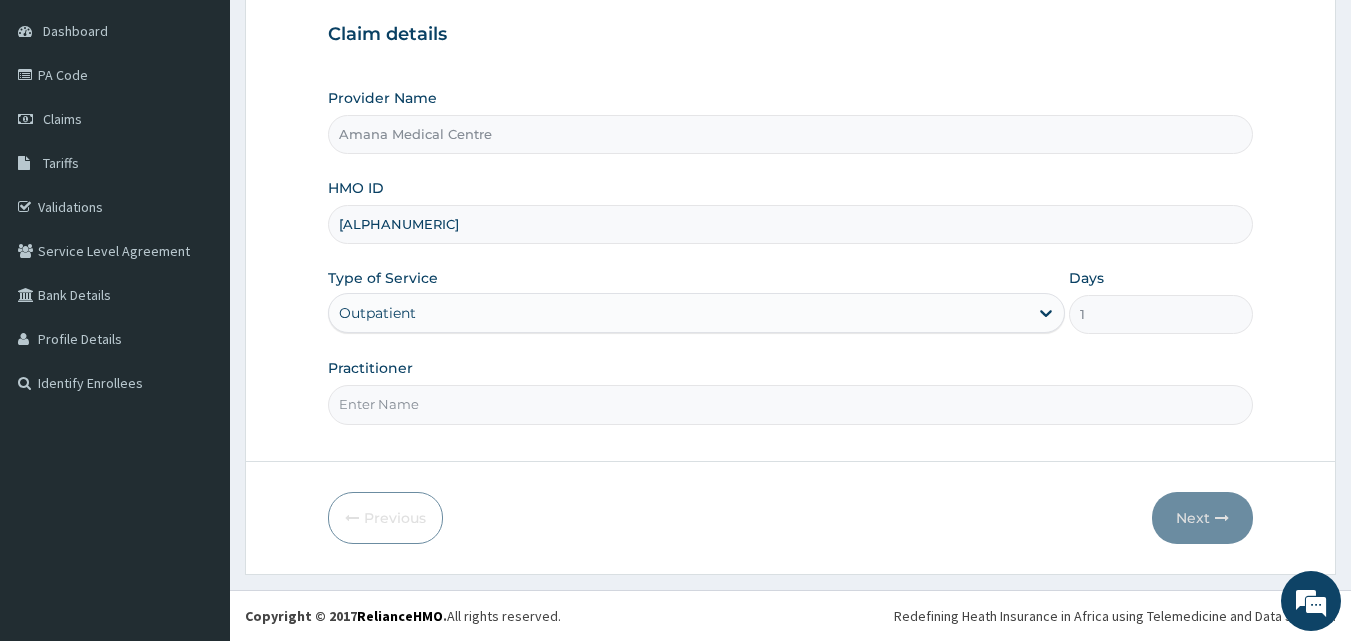 scroll, scrollTop: 0, scrollLeft: 0, axis: both 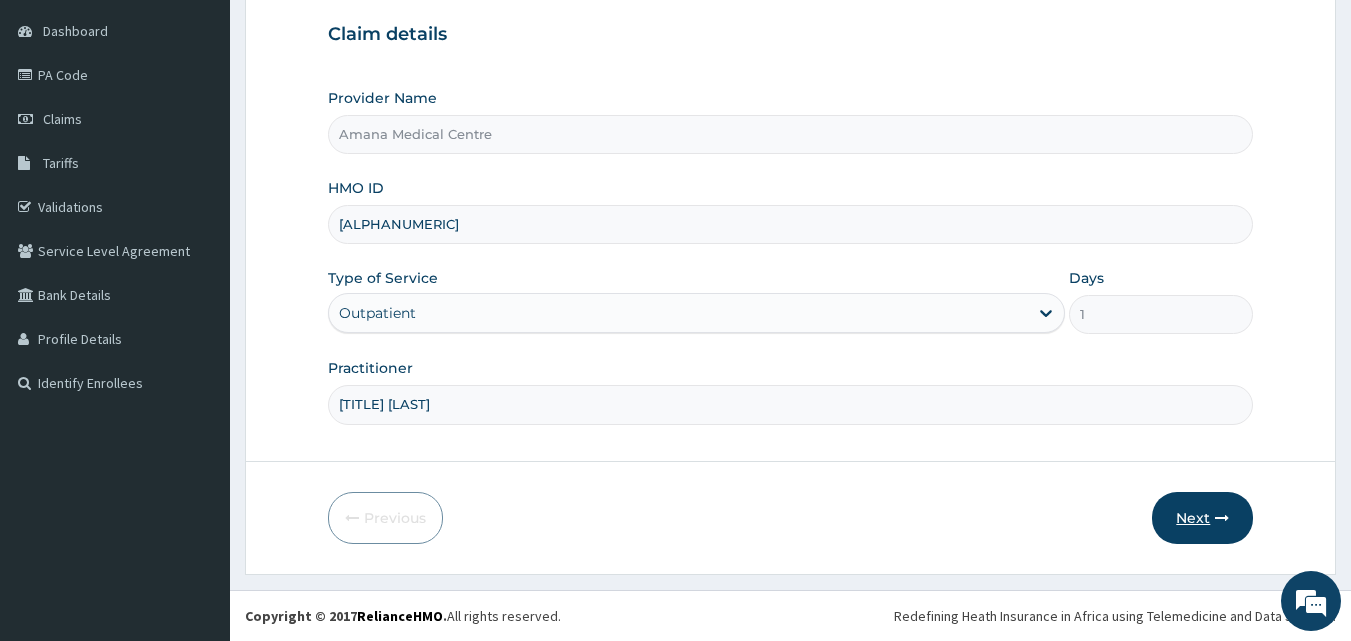 type on "DR OGBU" 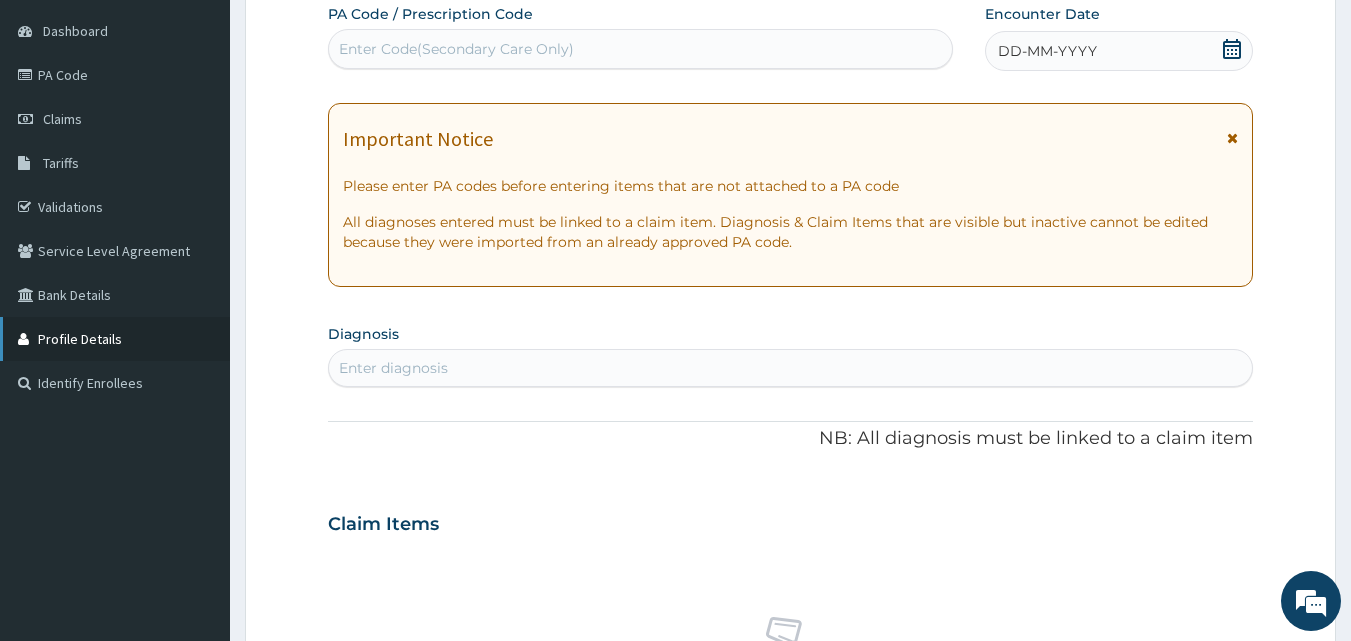 click on "Profile Details" at bounding box center [115, 339] 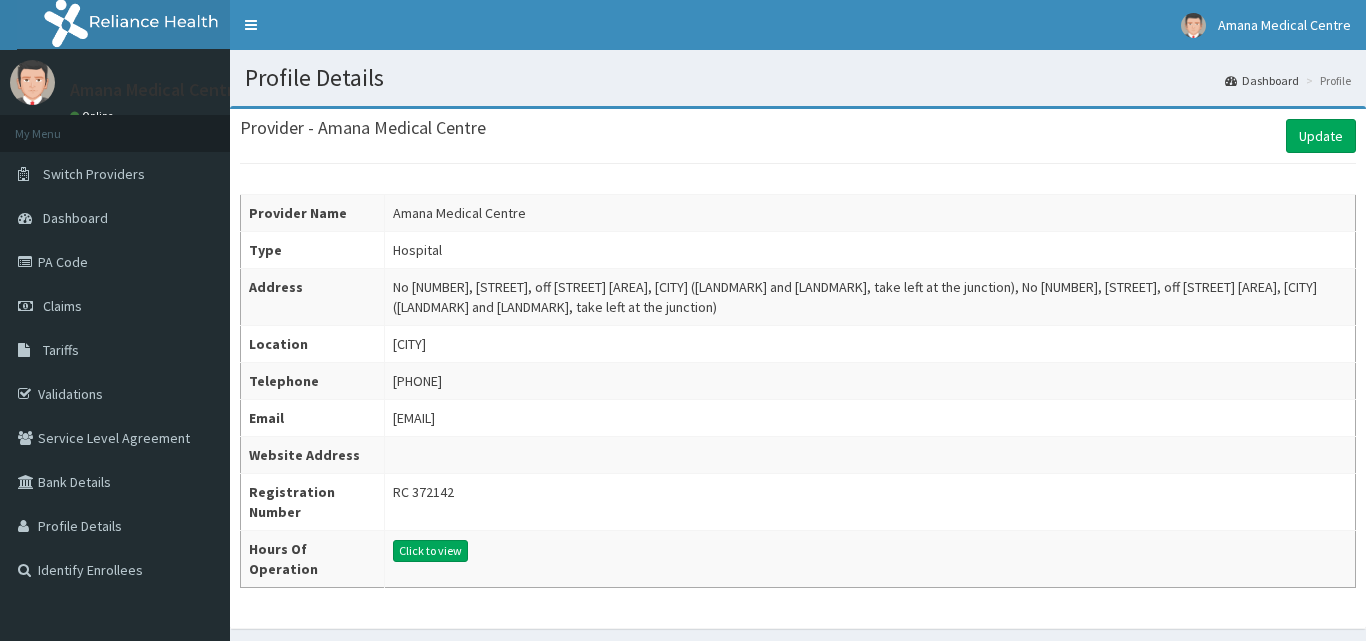 click on "Claims" at bounding box center (62, 306) 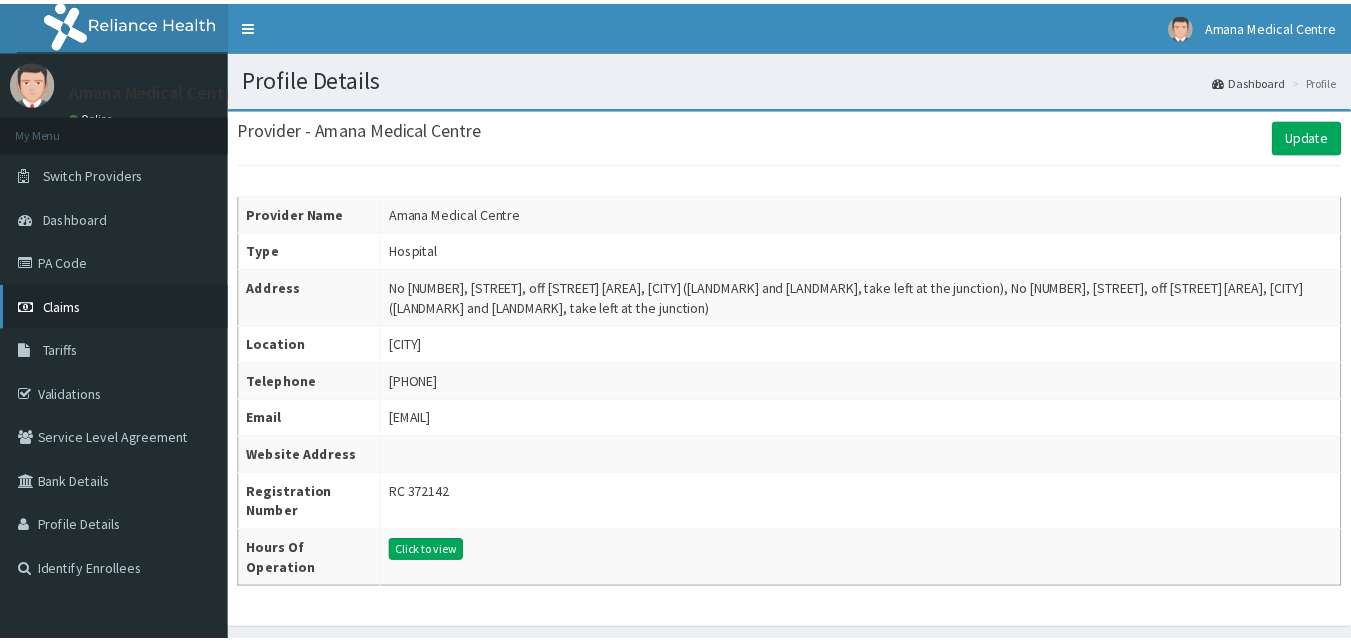 scroll, scrollTop: 0, scrollLeft: 0, axis: both 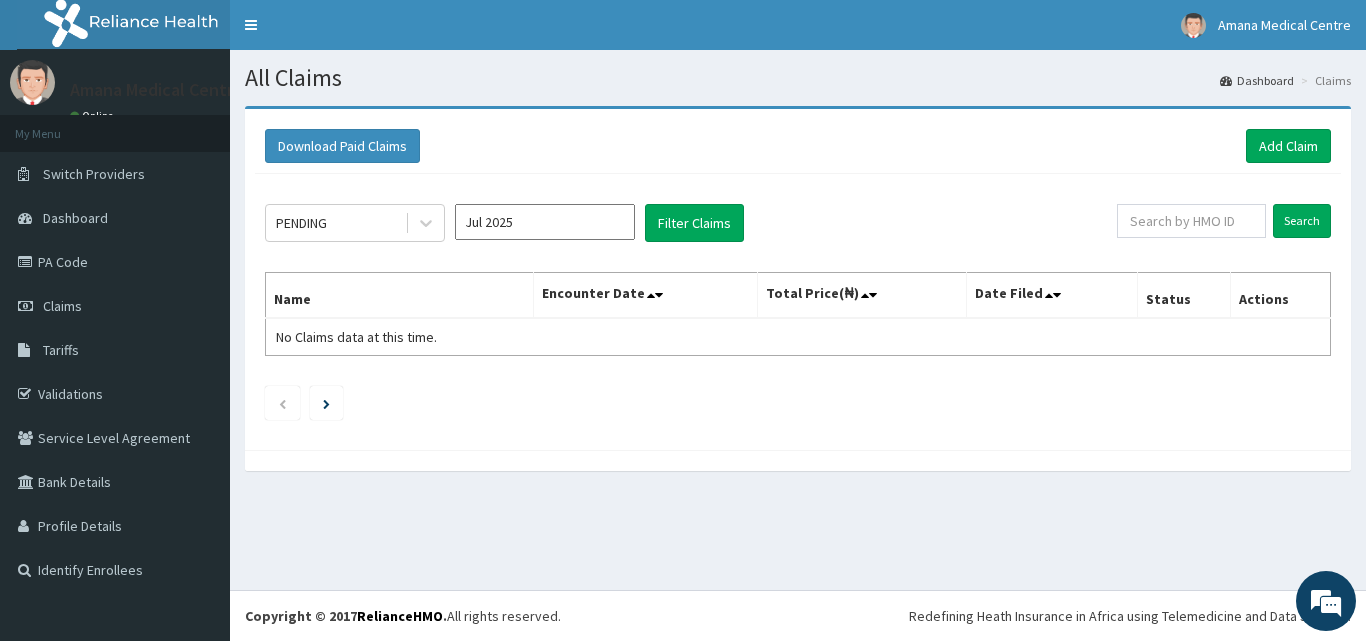 click on "Add Claim" at bounding box center (1288, 146) 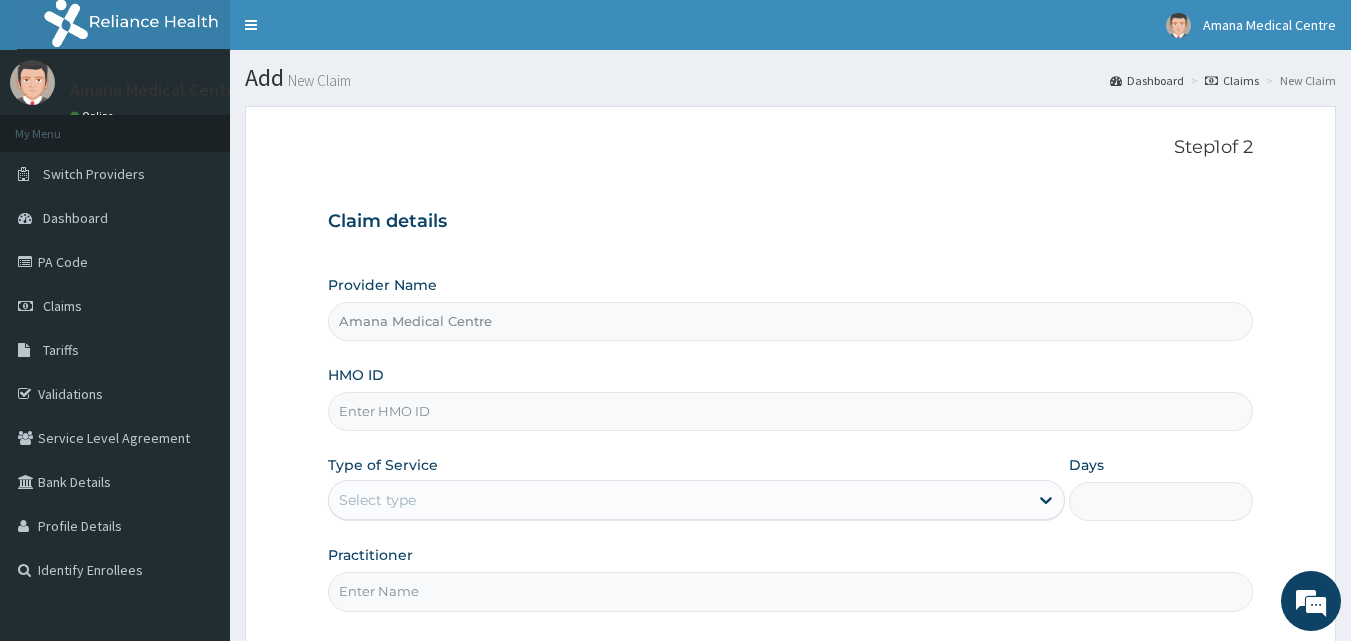 scroll, scrollTop: 0, scrollLeft: 0, axis: both 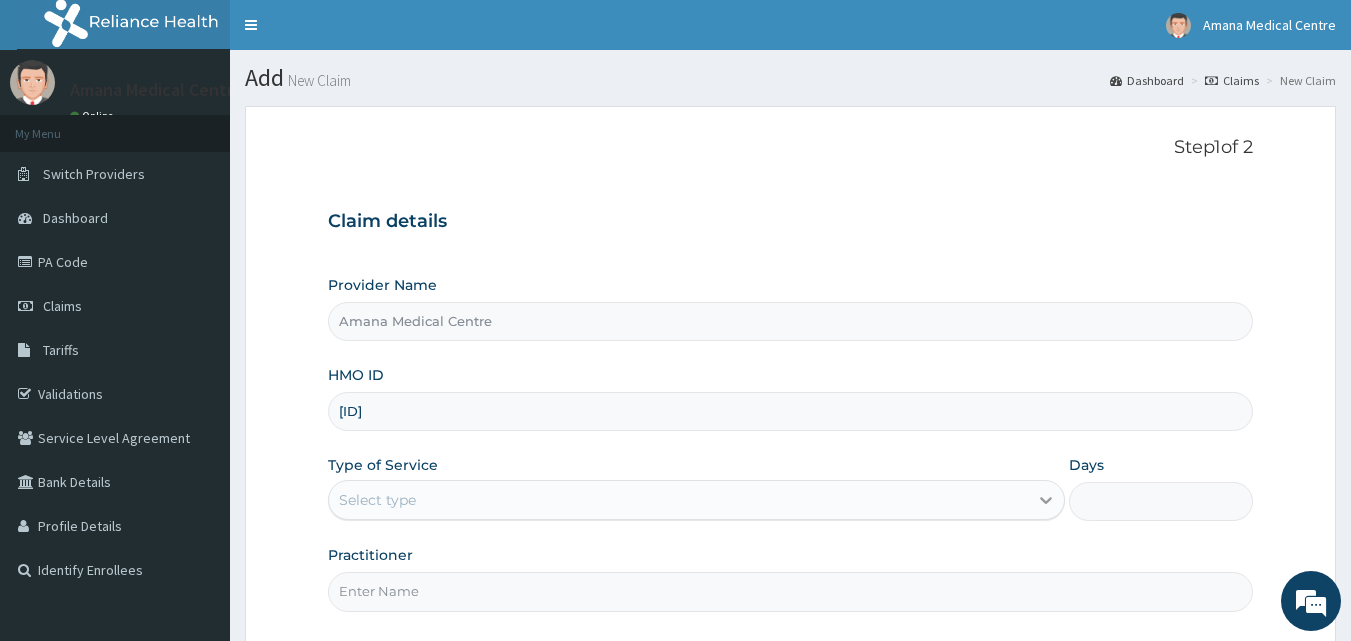 type on "FCC/10017/A" 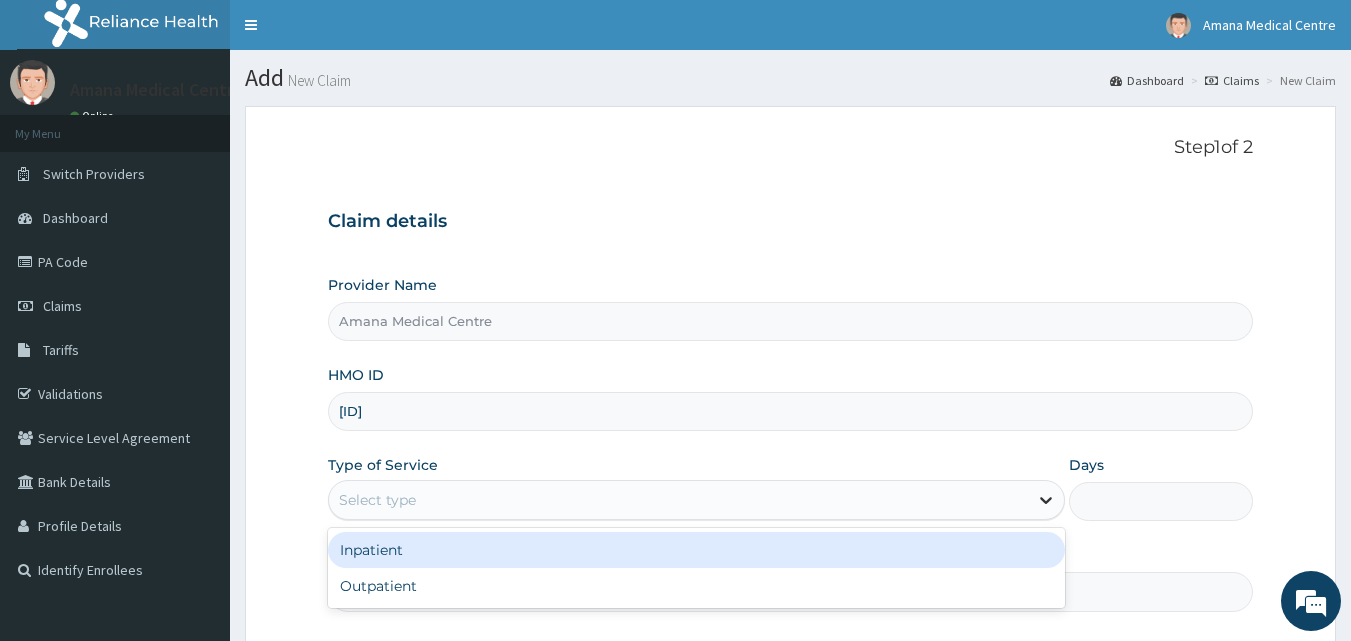 click 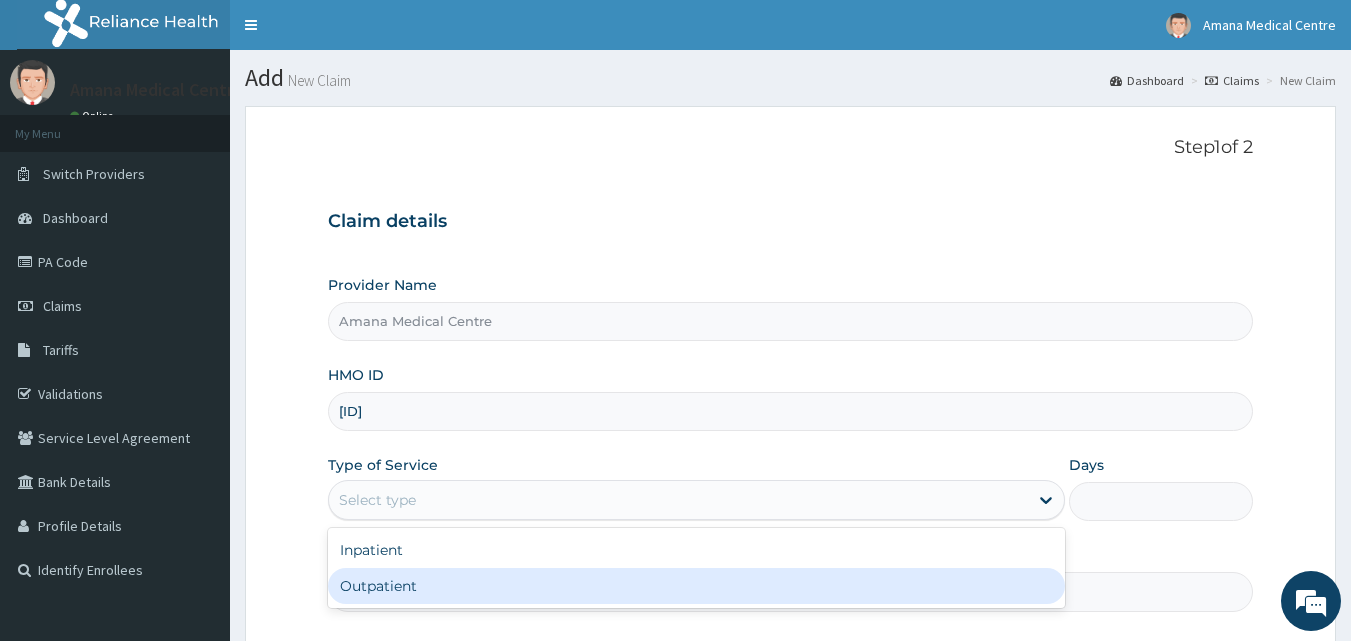 click on "Outpatient" at bounding box center (696, 586) 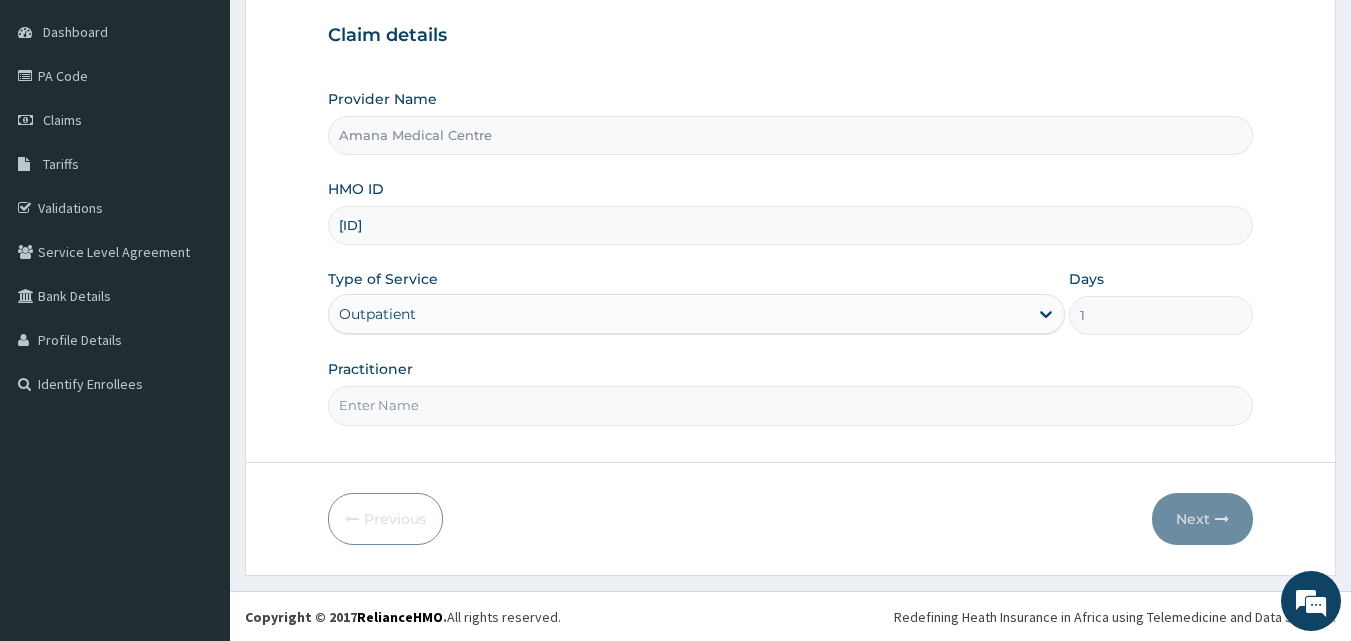 scroll, scrollTop: 187, scrollLeft: 0, axis: vertical 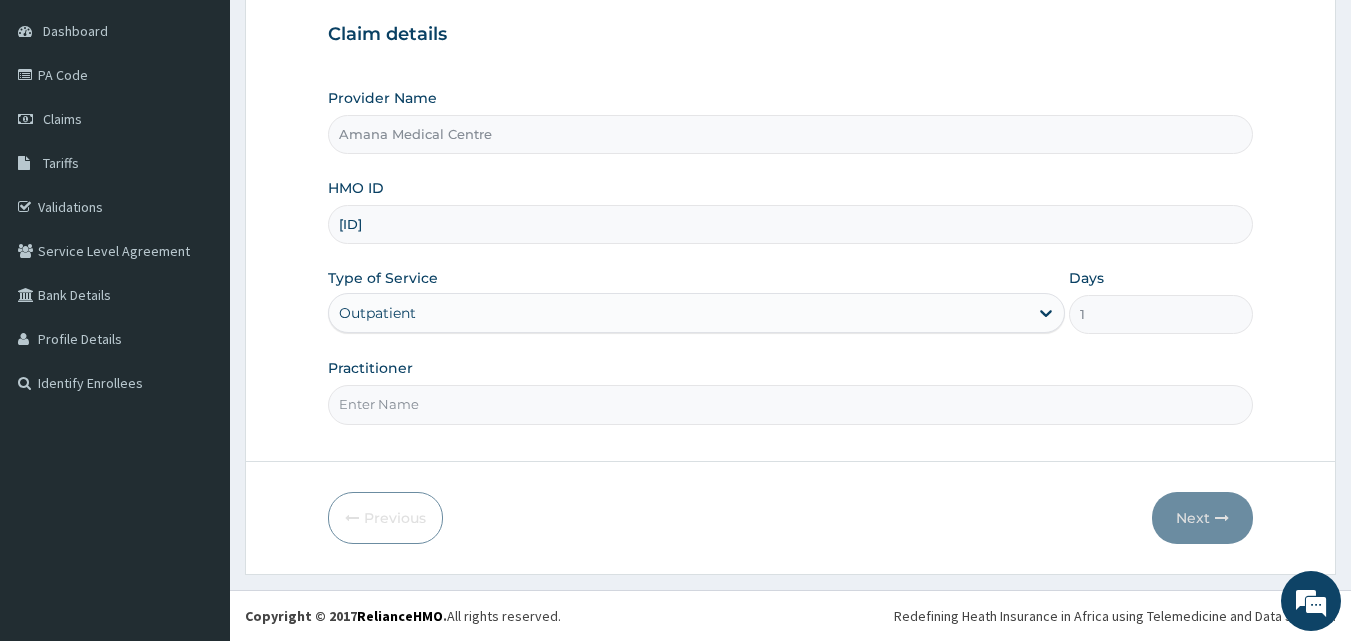 click on "Practitioner" at bounding box center [791, 404] 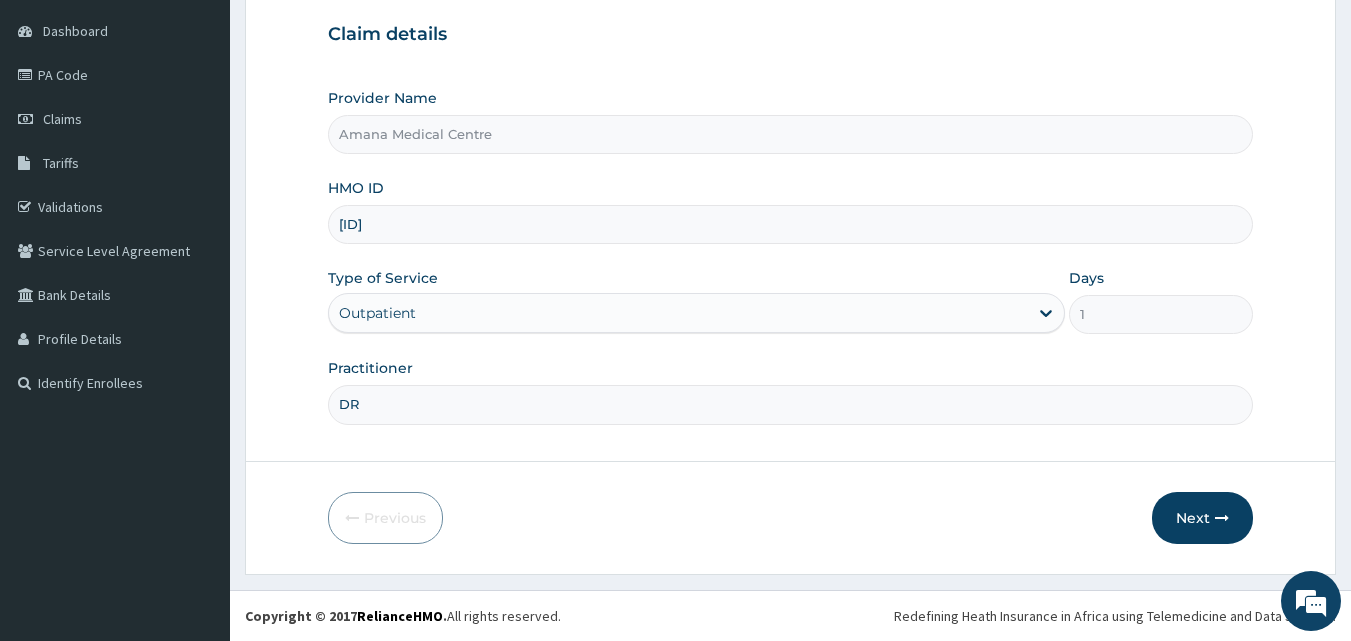 scroll, scrollTop: 0, scrollLeft: 0, axis: both 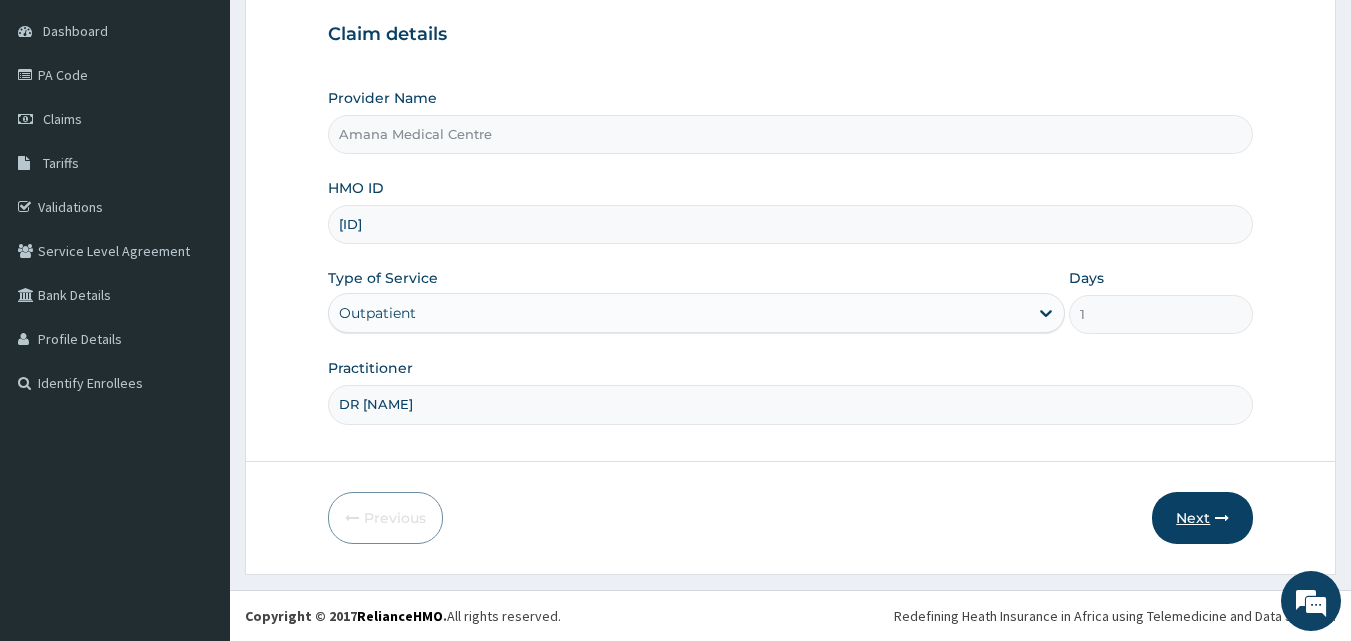 type on "[LAST] [LAST]" 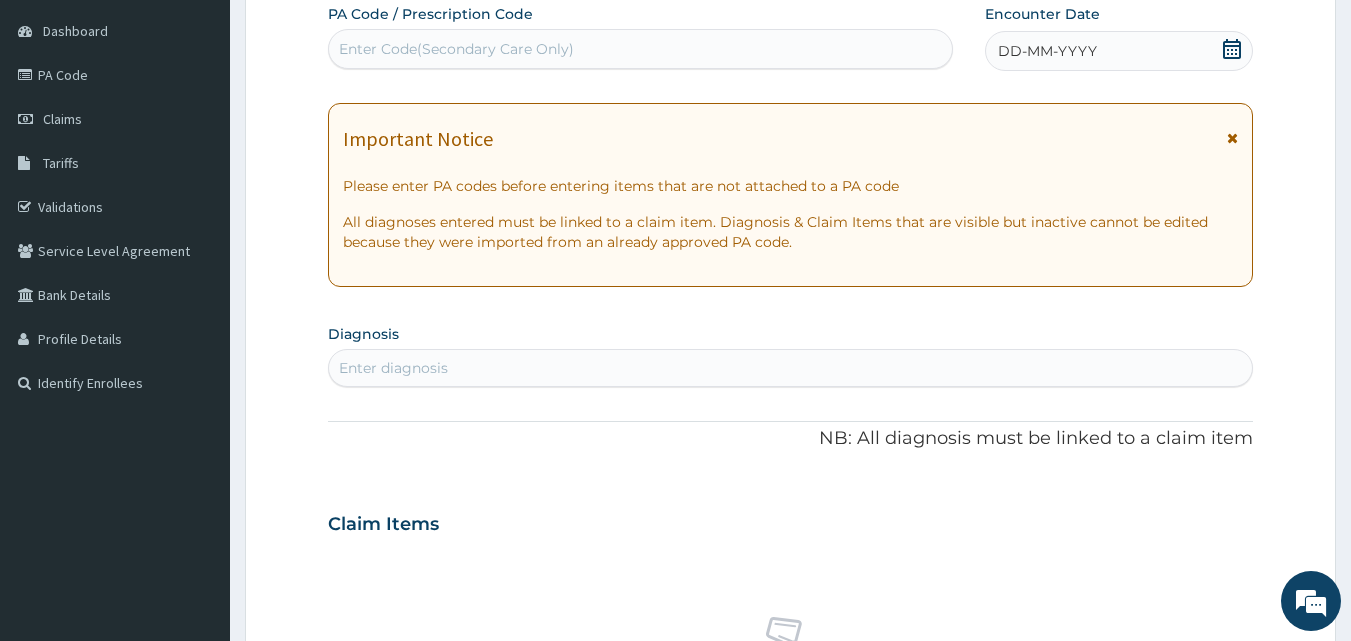 click 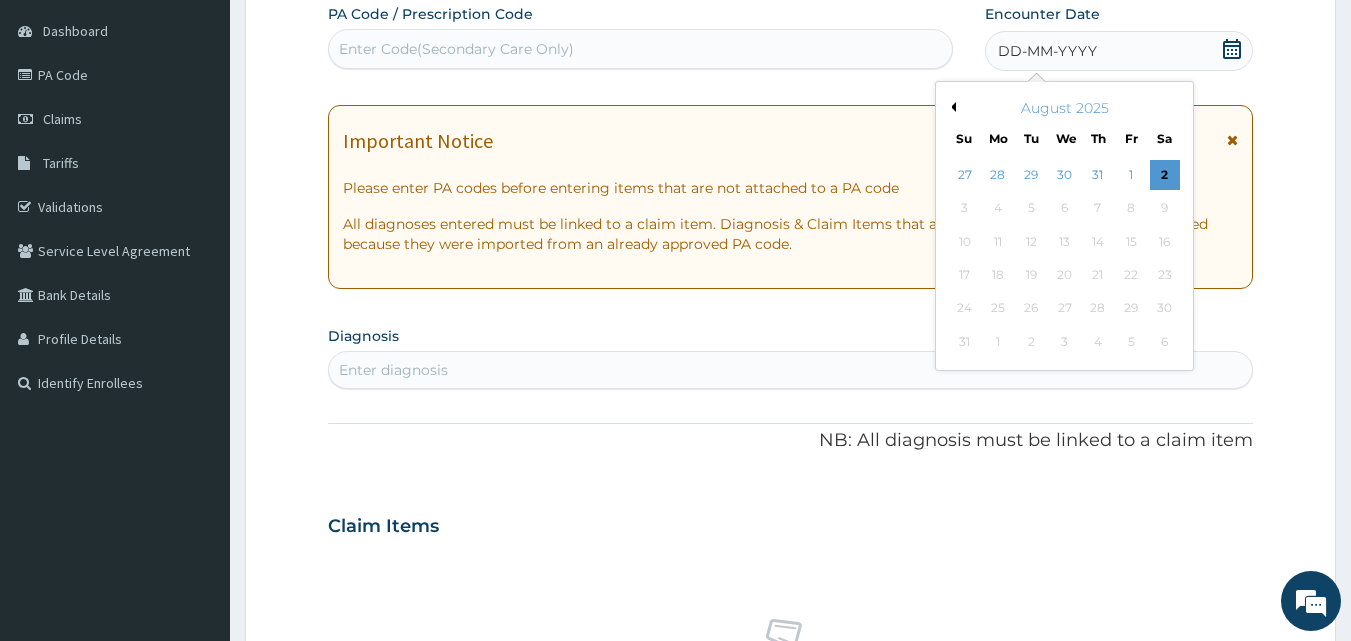 click 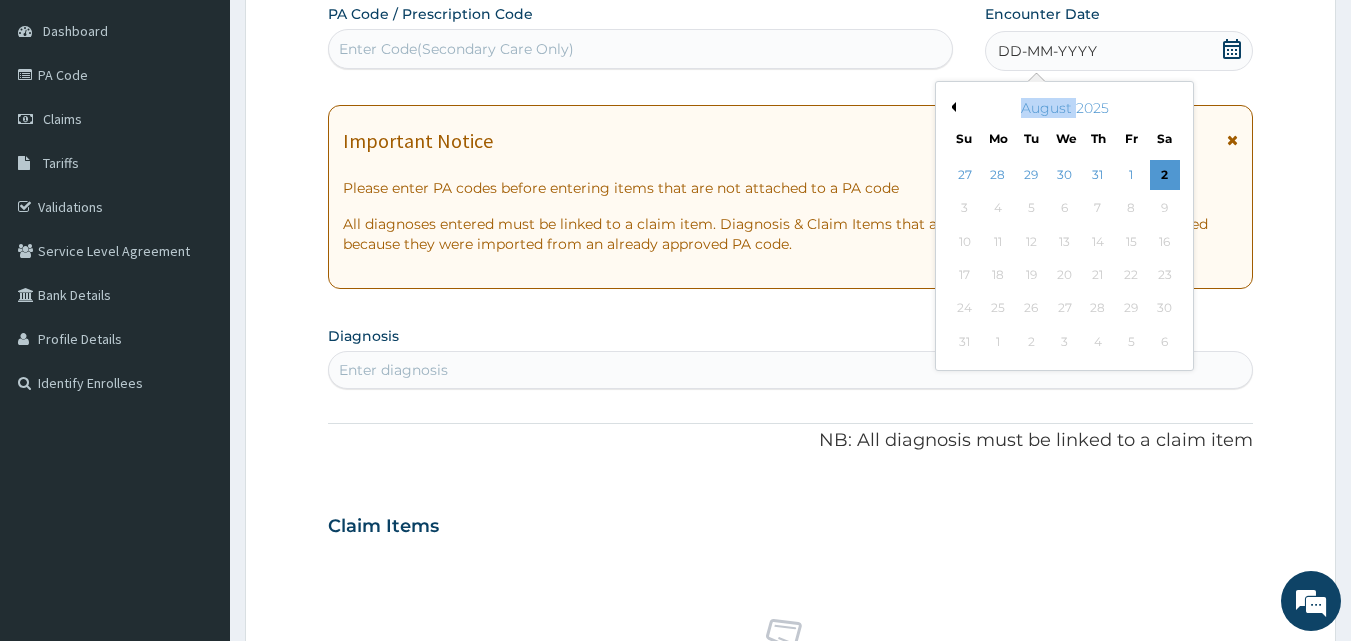 click on "August 2025" at bounding box center (1064, 108) 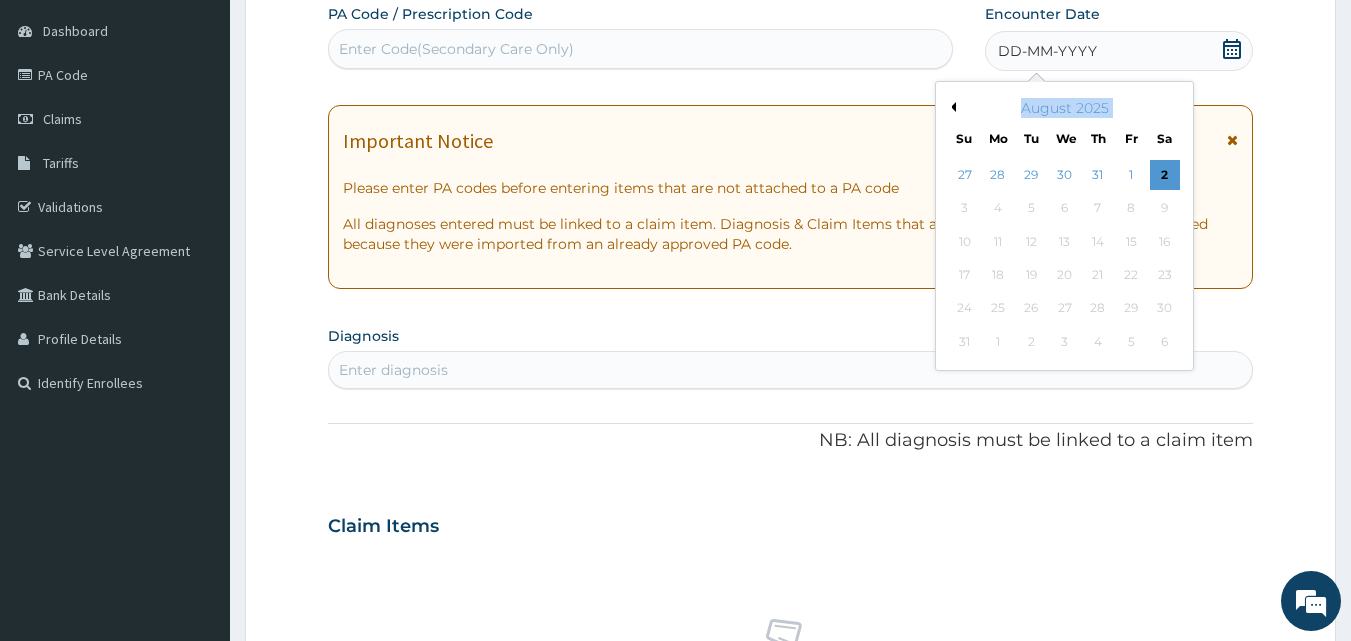 click on "August 2025" at bounding box center (1064, 108) 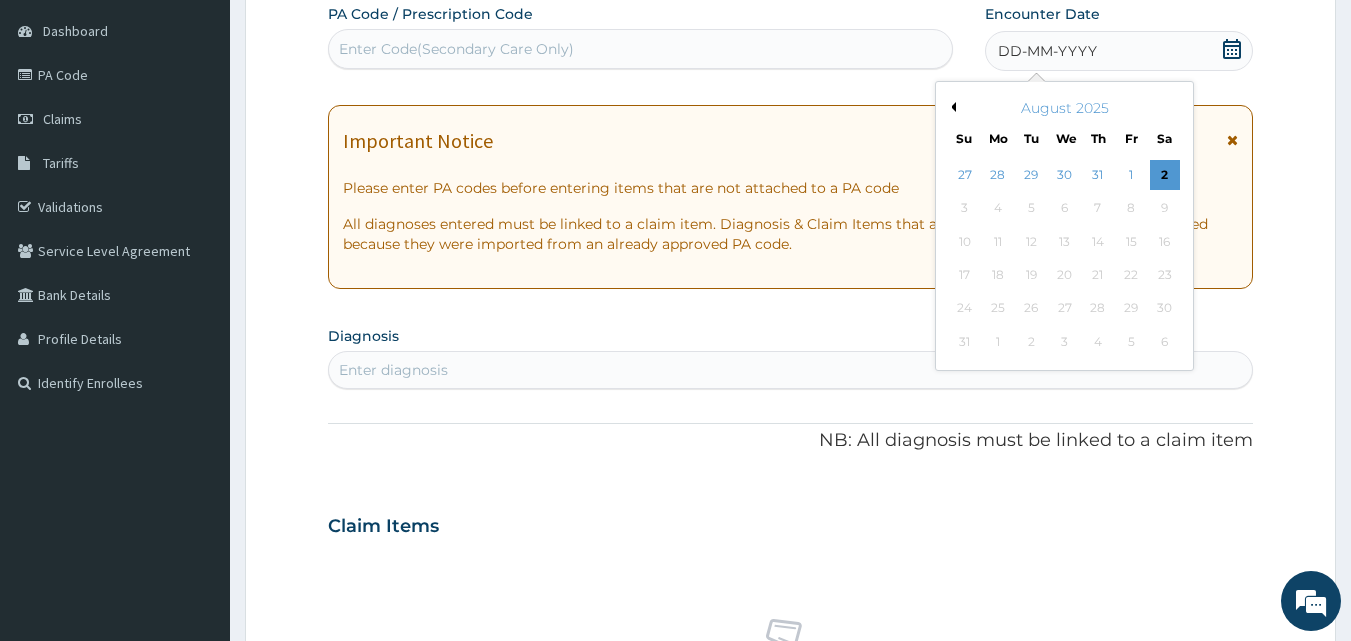 click on "August 2025" at bounding box center [1064, 108] 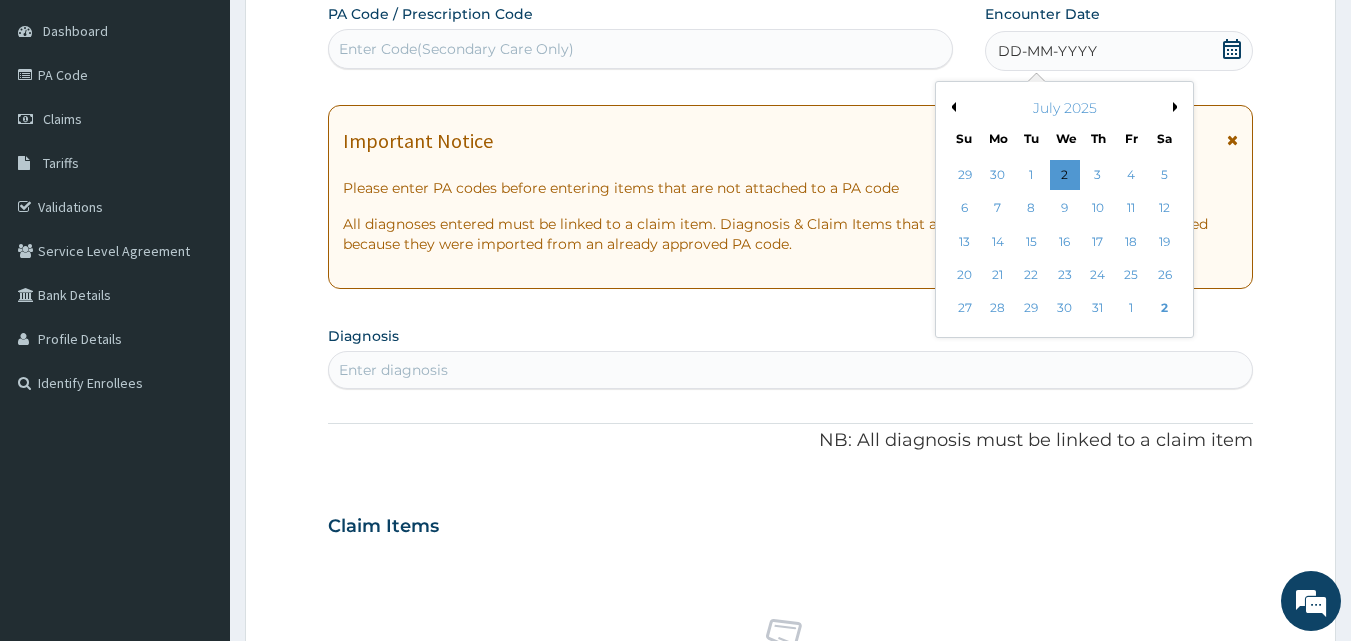 click on "Previous Month" at bounding box center (951, 107) 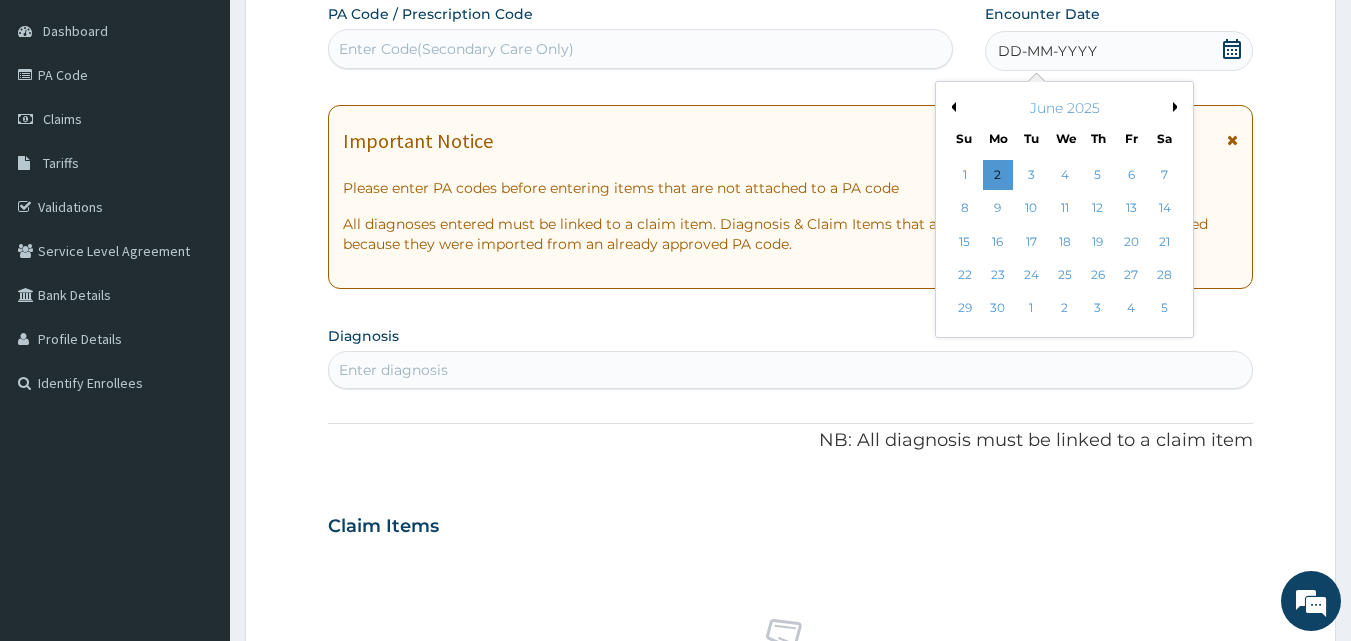 click on "Previous Month" at bounding box center [951, 107] 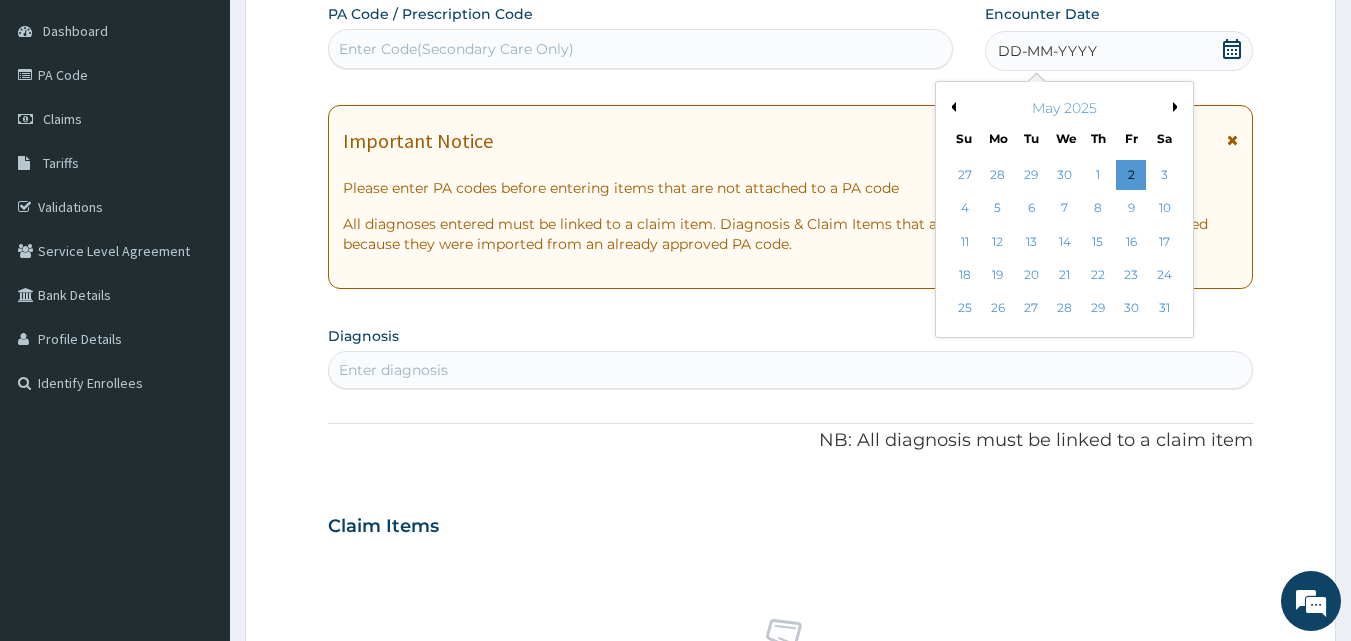 click on "Previous Month" at bounding box center [951, 107] 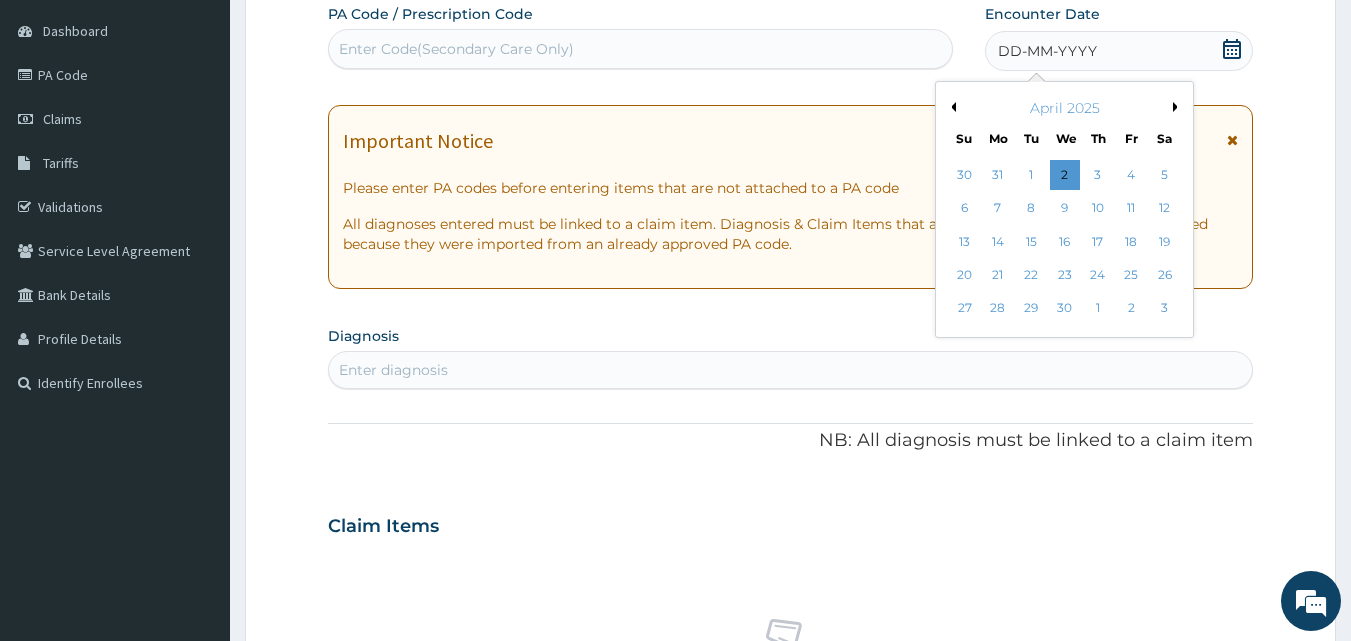 click on "Previous Month" at bounding box center (951, 107) 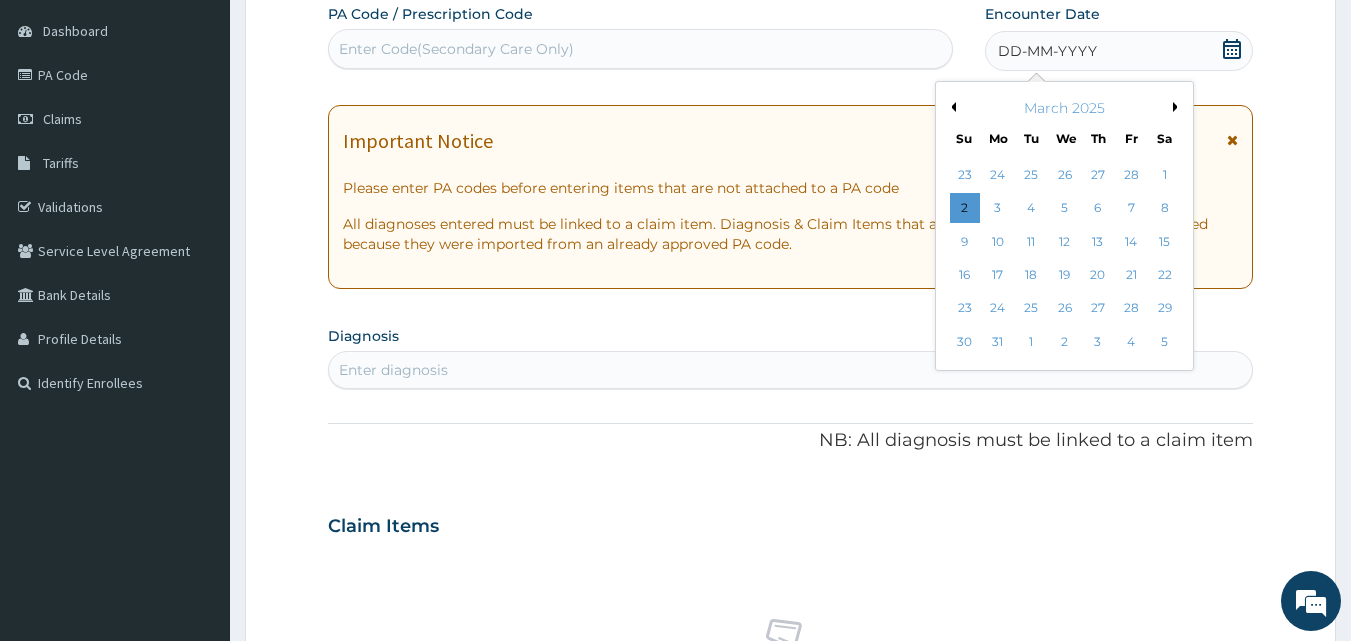 click on "Previous Month" at bounding box center [951, 107] 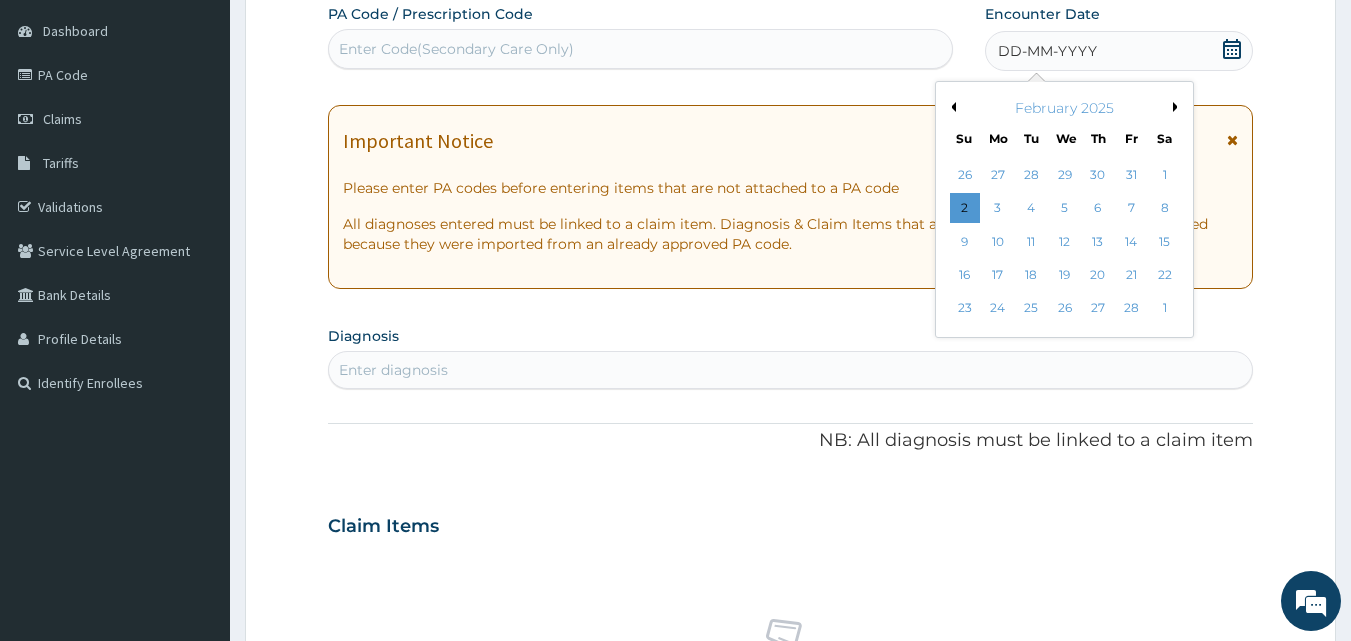 click on "Previous Month" at bounding box center (951, 107) 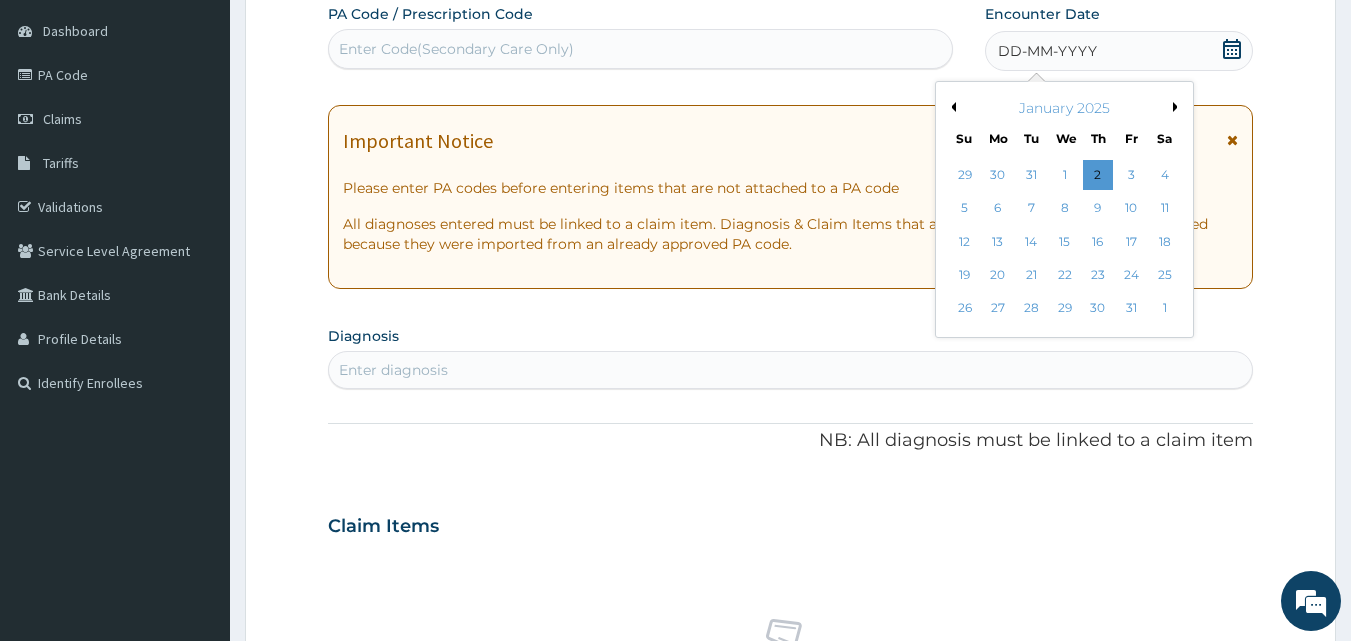 click on "January 2025" at bounding box center (1064, 108) 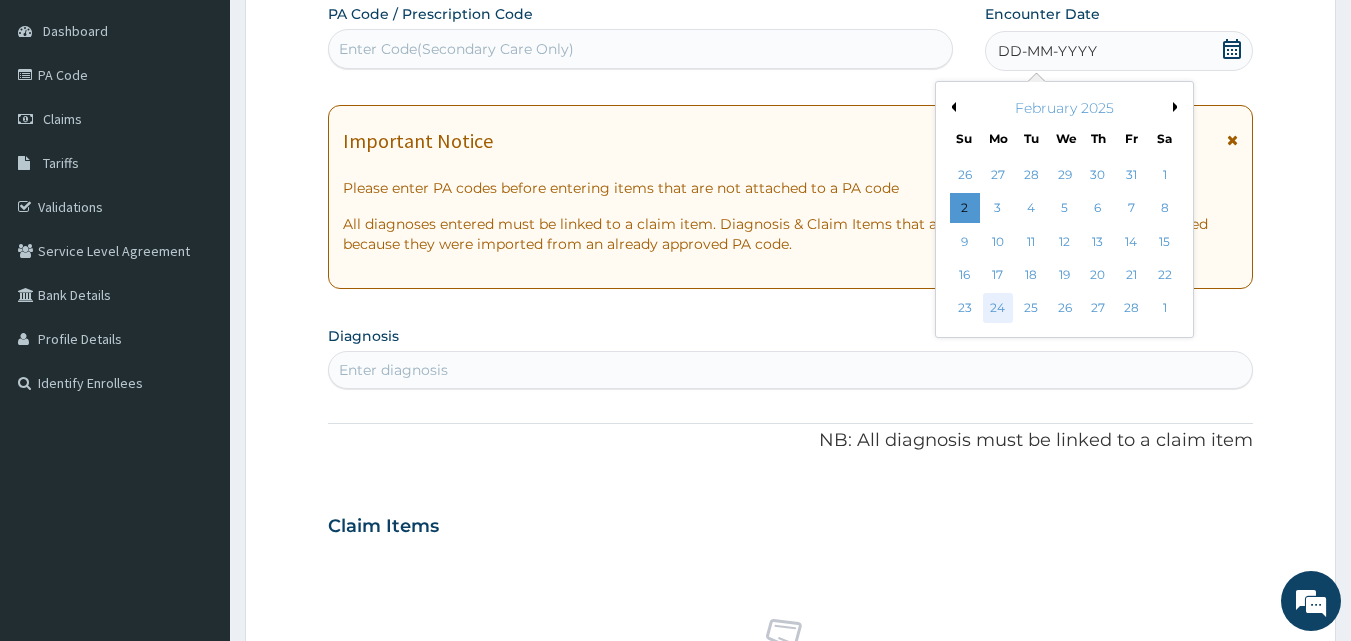 click on "24" at bounding box center [998, 309] 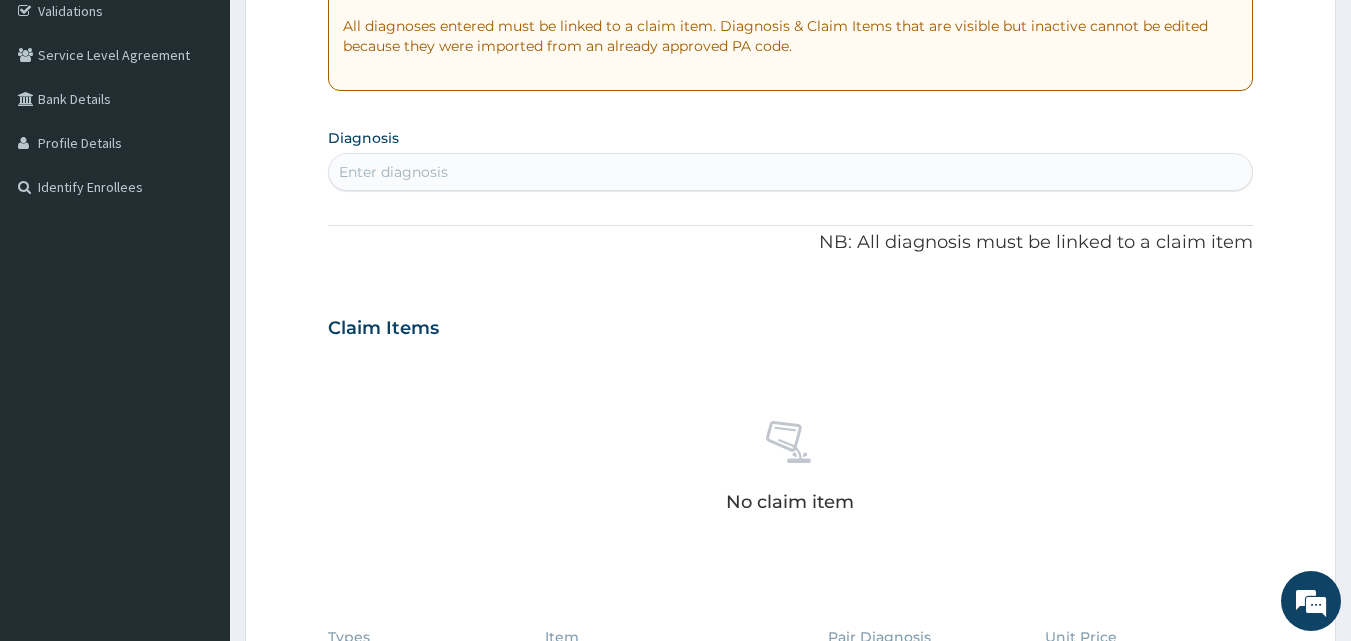 scroll, scrollTop: 387, scrollLeft: 0, axis: vertical 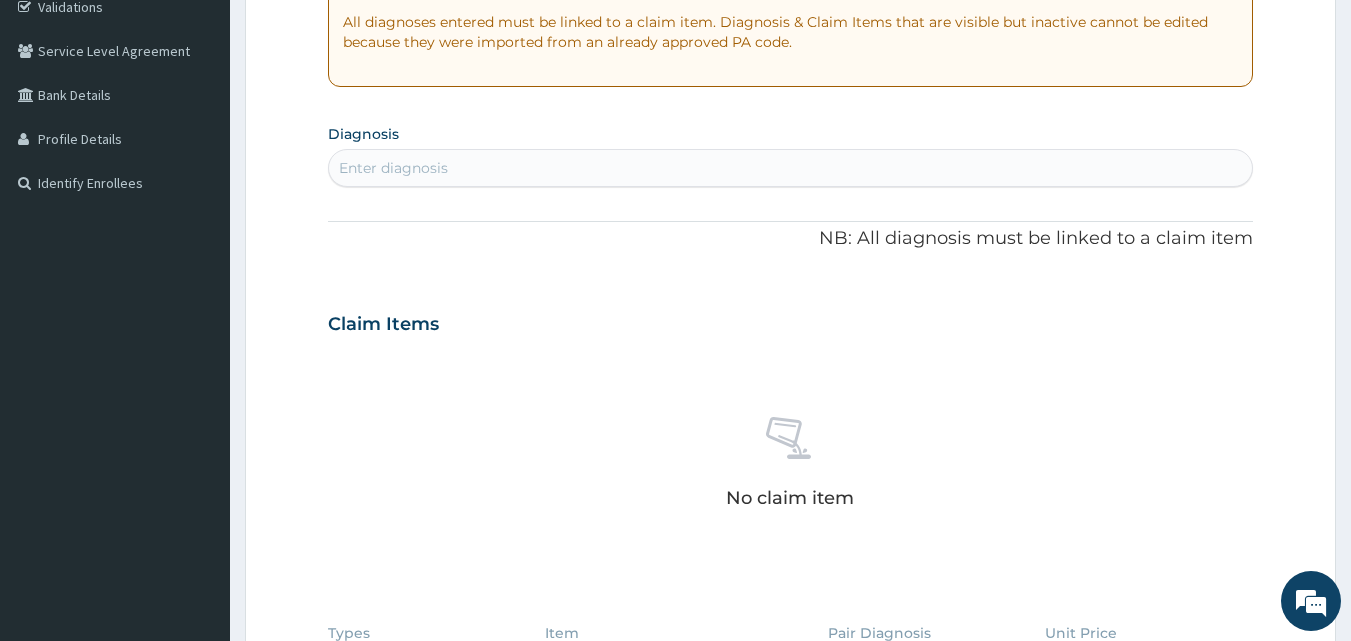 click on "Enter diagnosis" at bounding box center (393, 168) 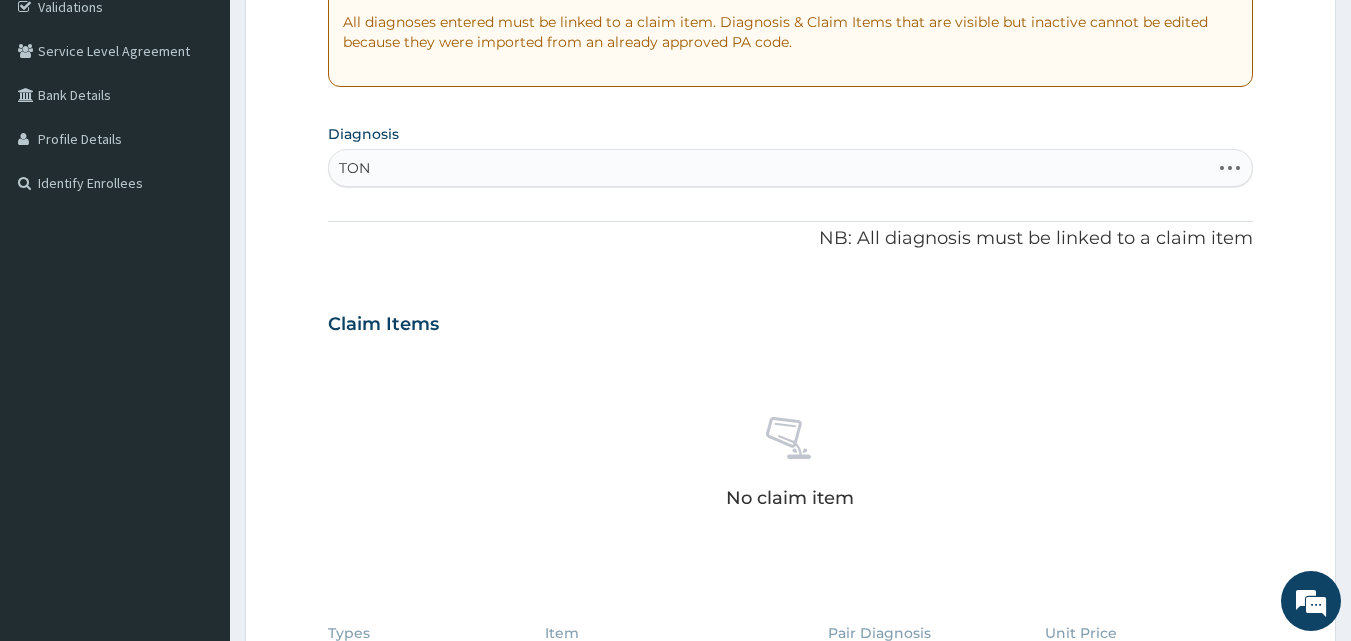 type on "TONS" 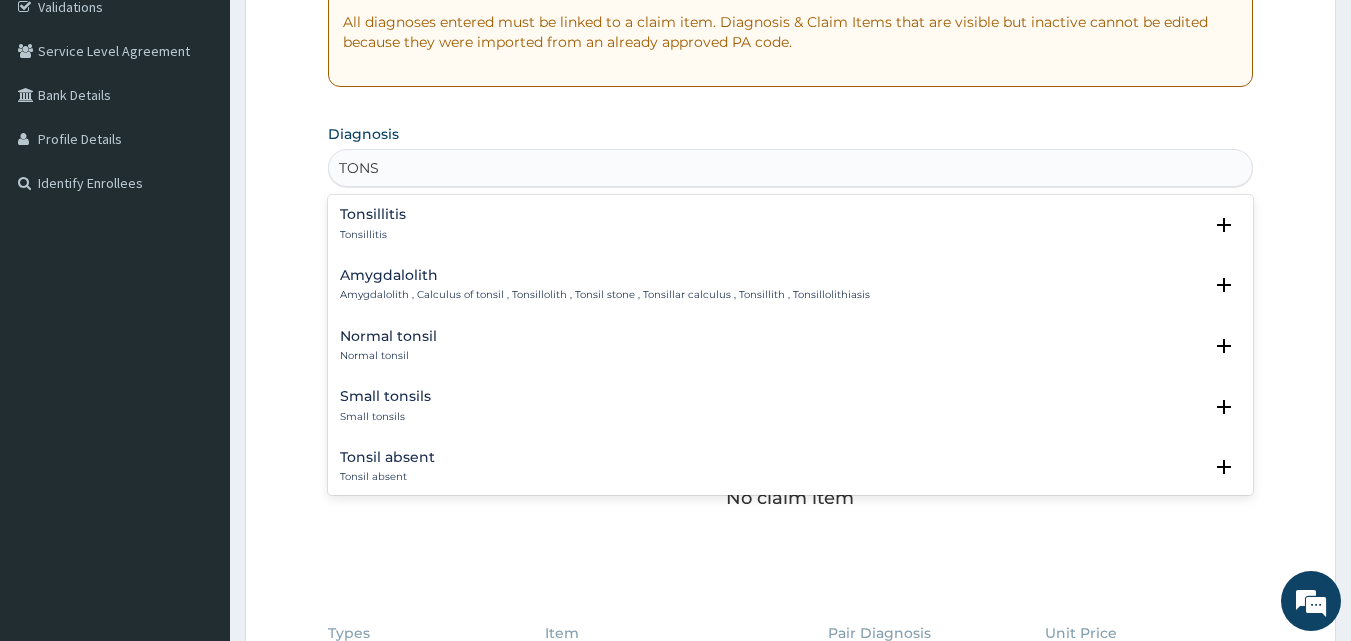 click on "Tonsillitis Tonsillitis" at bounding box center [373, 224] 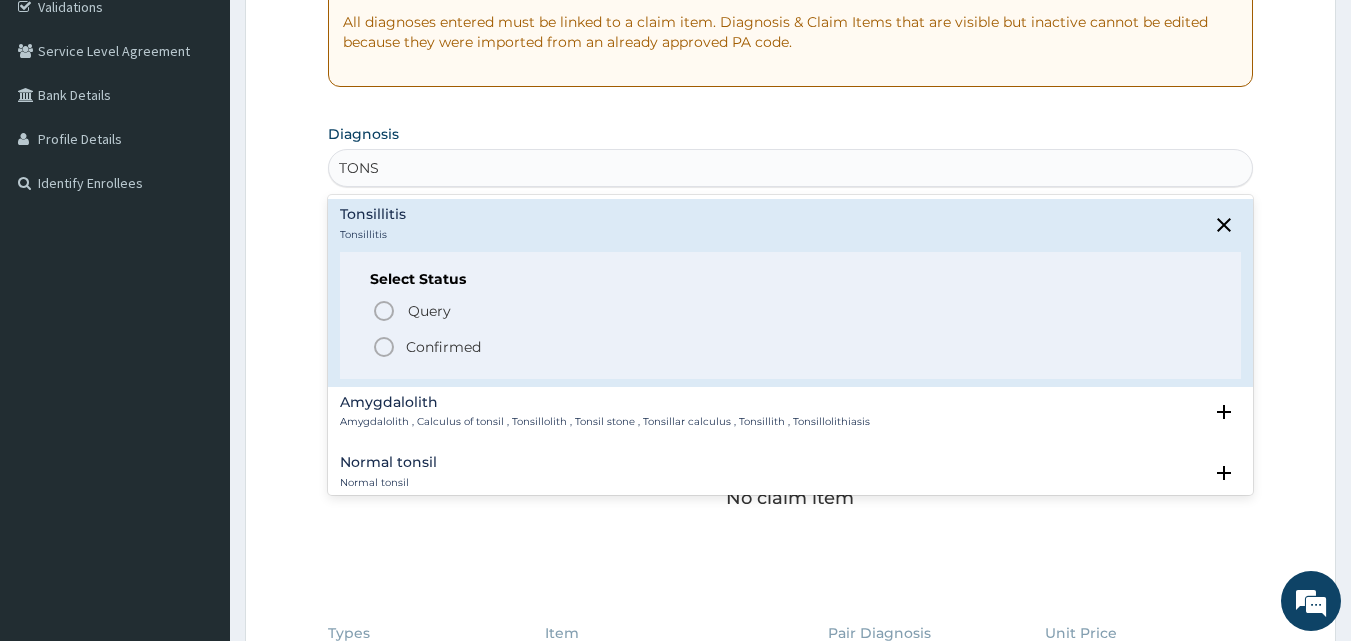 click on "Confirmed" at bounding box center [443, 347] 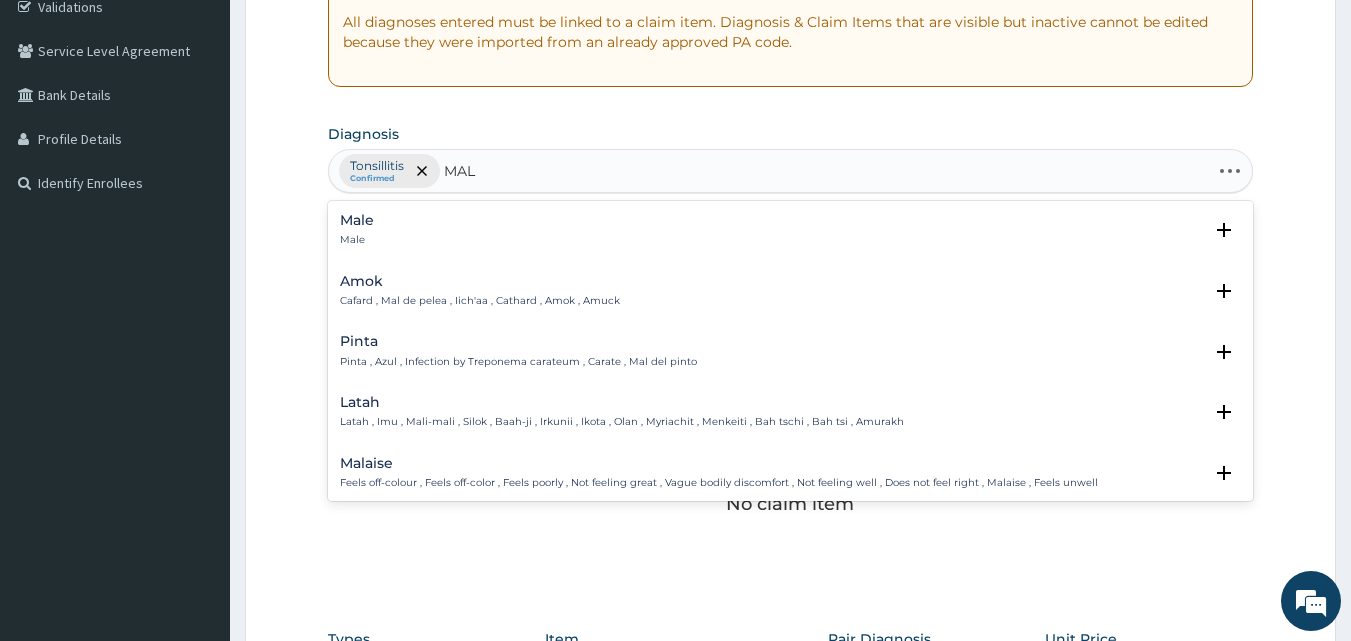 type on "MALA" 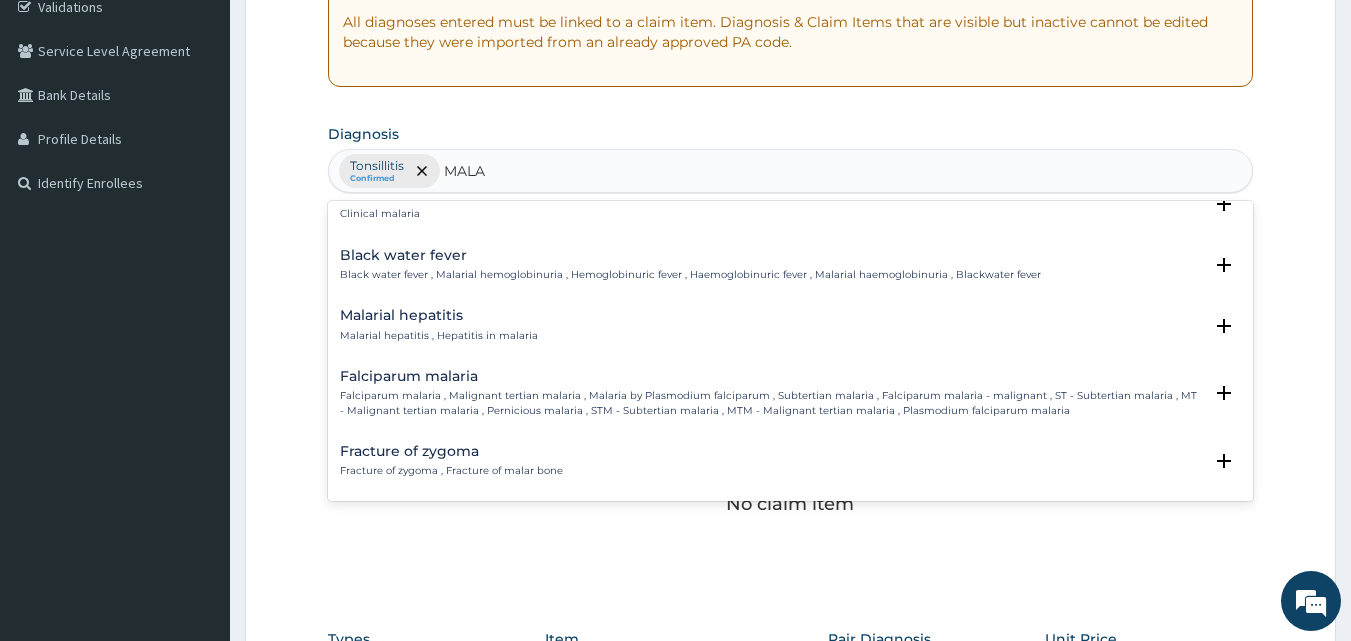 scroll, scrollTop: 1000, scrollLeft: 0, axis: vertical 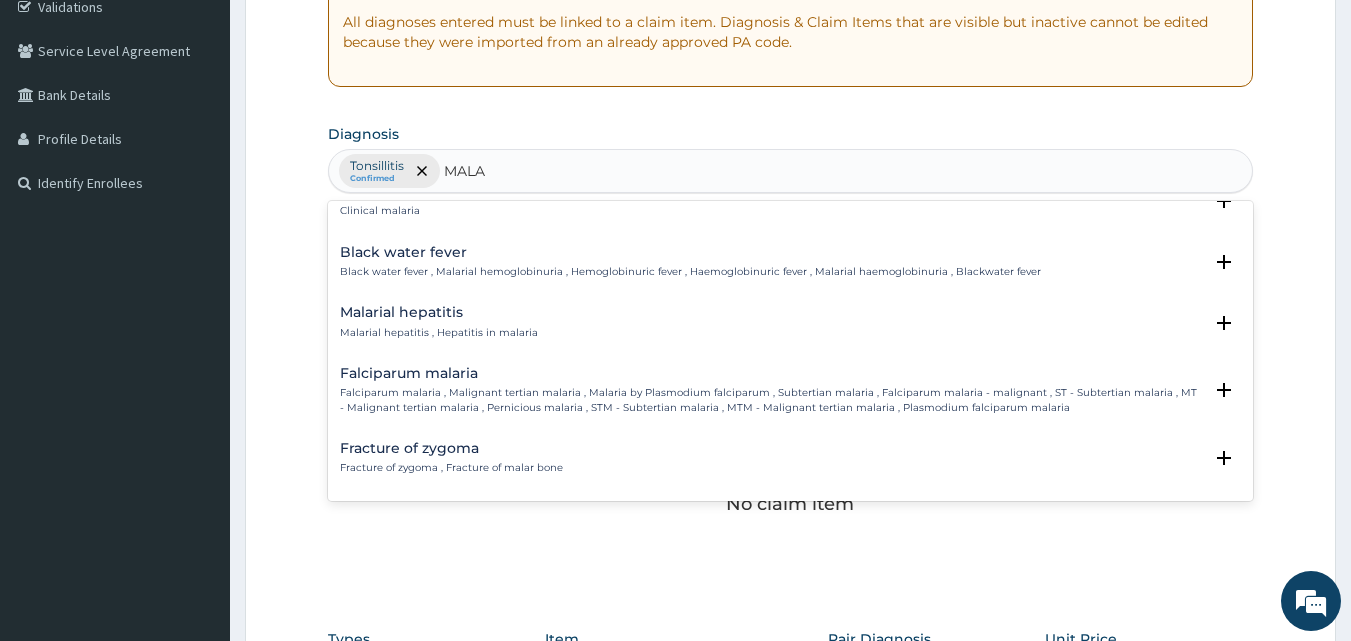 click on "Falciparum malaria Falciparum malaria , Malignant tertian malaria , Malaria by Plasmodium falciparum , Subtertian malaria , Falciparum malaria - malignant , ST - Subtertian malaria , MT - Malignant tertian malaria , Pernicious malaria , STM - Subtertian malaria , MTM - Malignant tertian malaria , Plasmodium falciparum malaria" at bounding box center (771, 390) 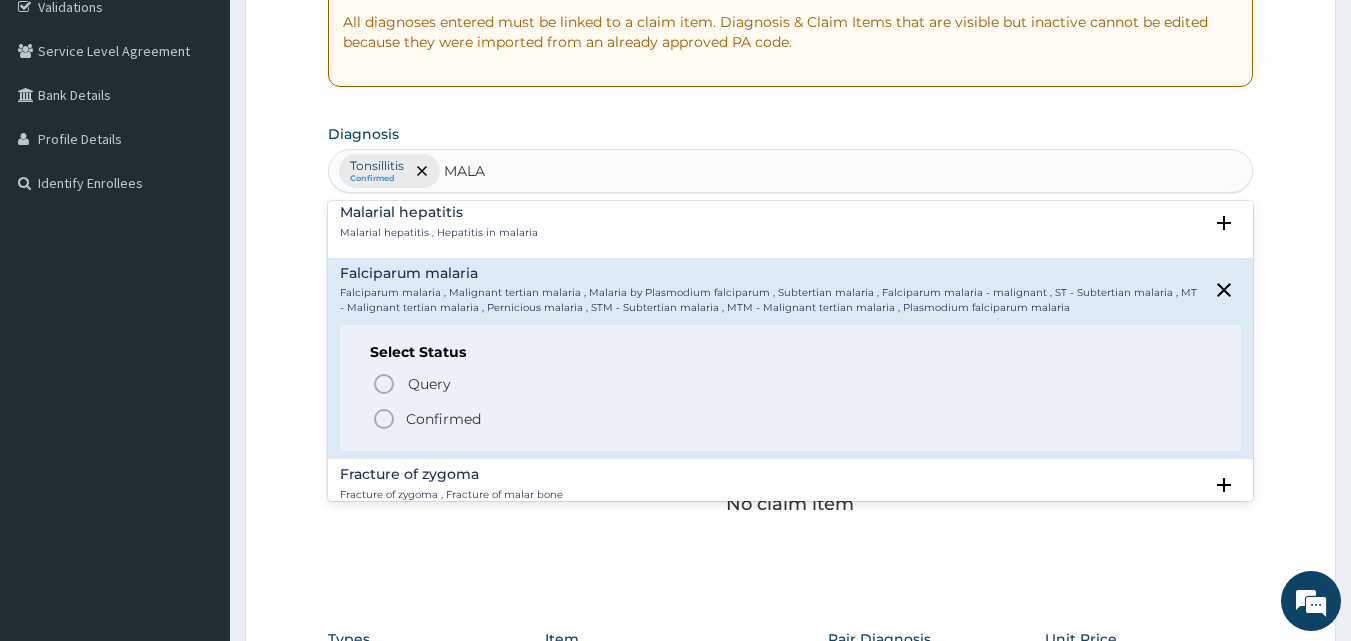 scroll, scrollTop: 1200, scrollLeft: 0, axis: vertical 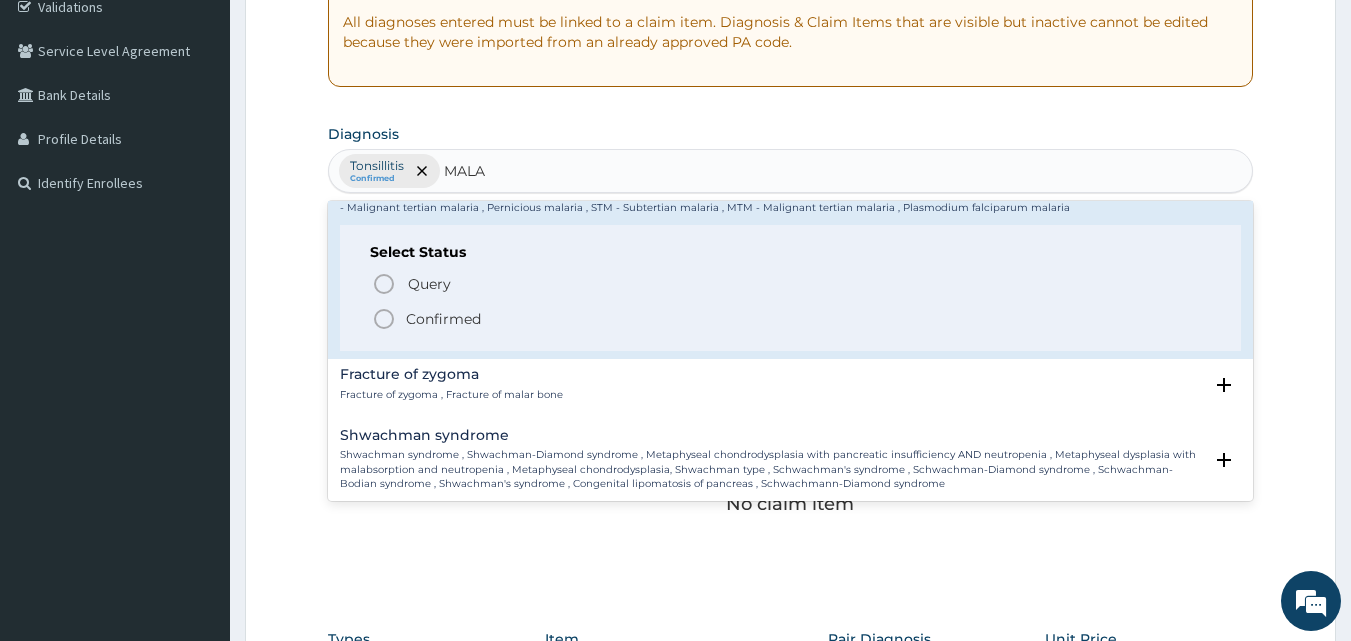 click on "Confirmed" at bounding box center [443, 319] 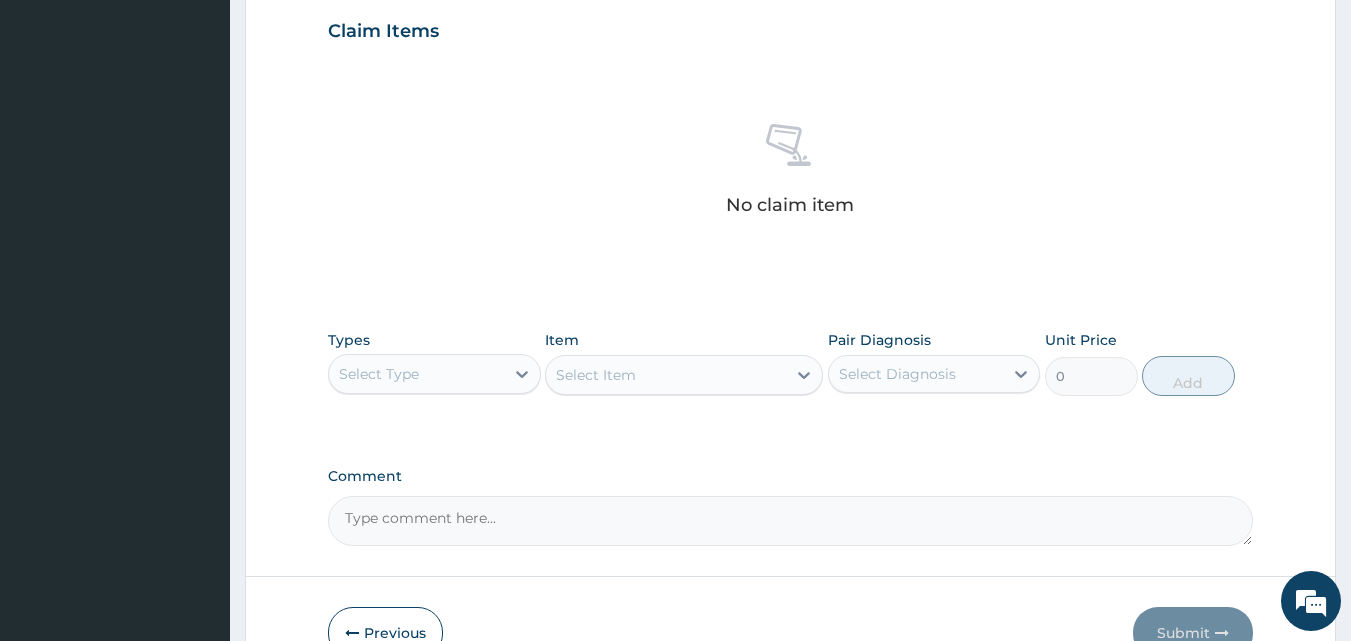 scroll, scrollTop: 687, scrollLeft: 0, axis: vertical 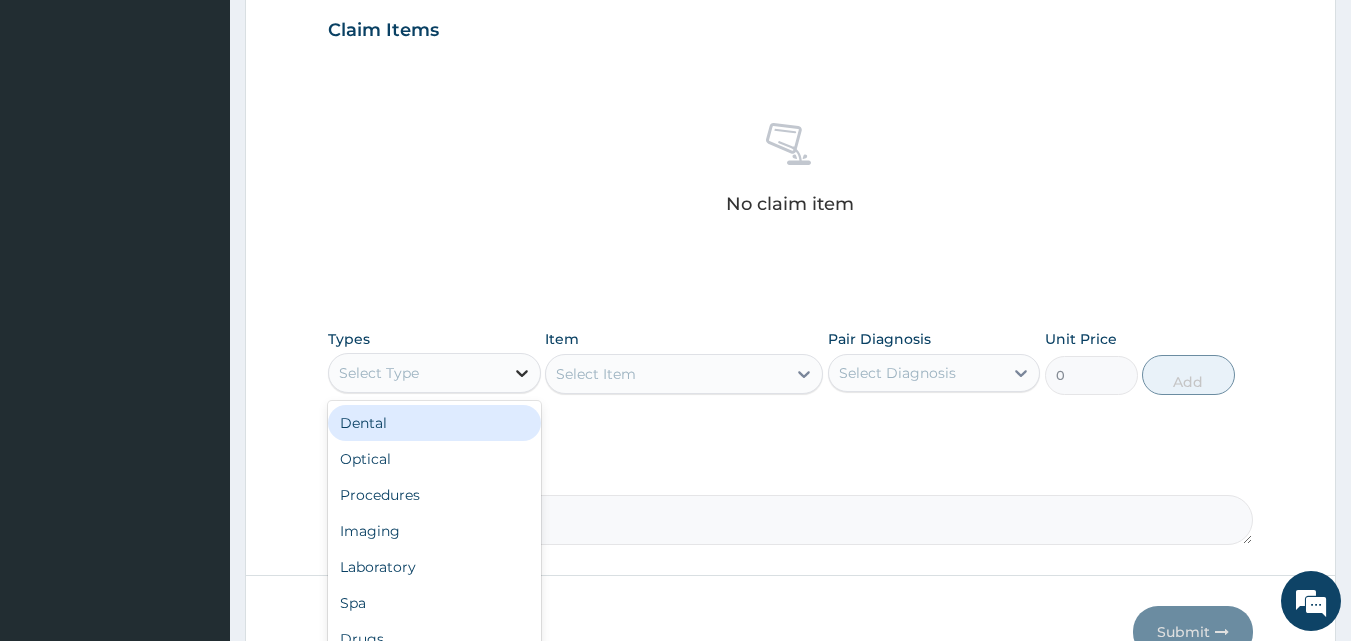click 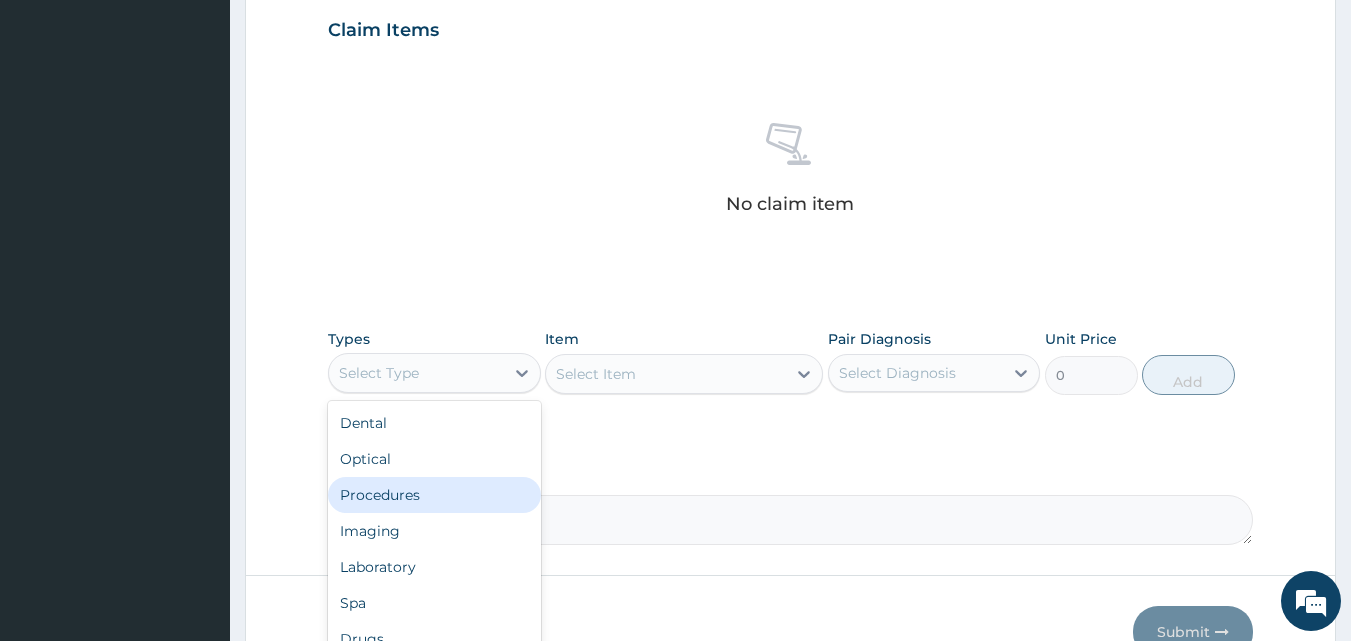 click on "Procedures" at bounding box center [434, 495] 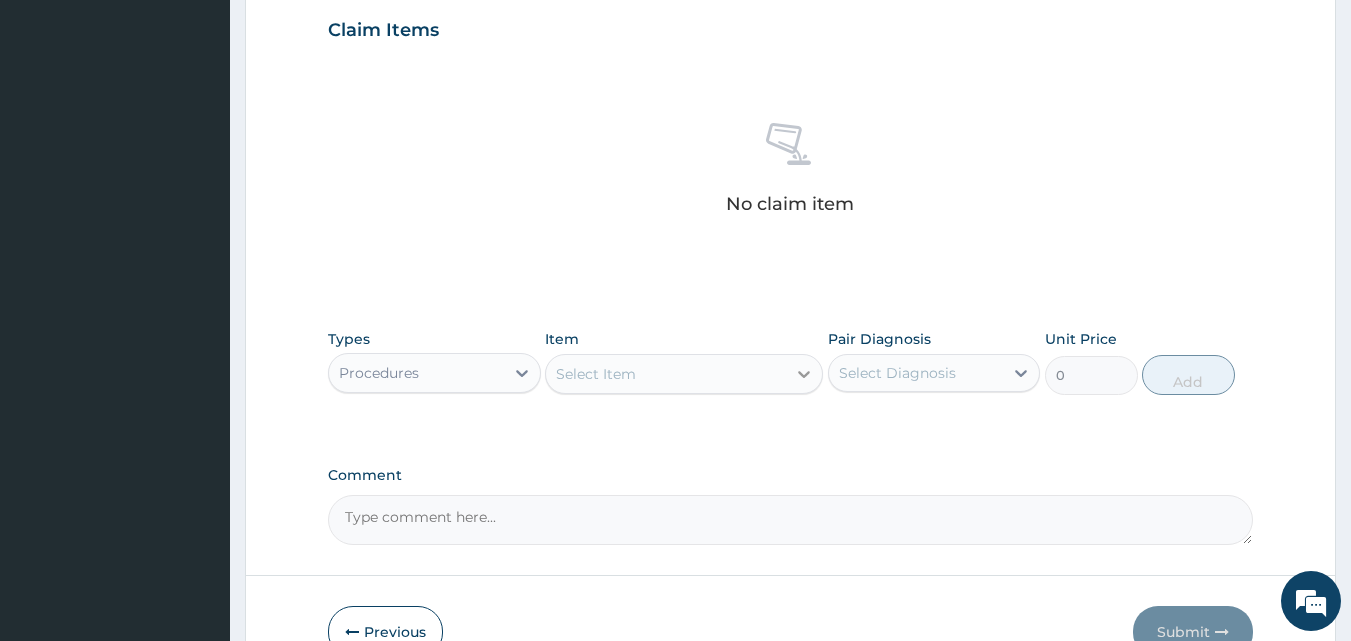 click 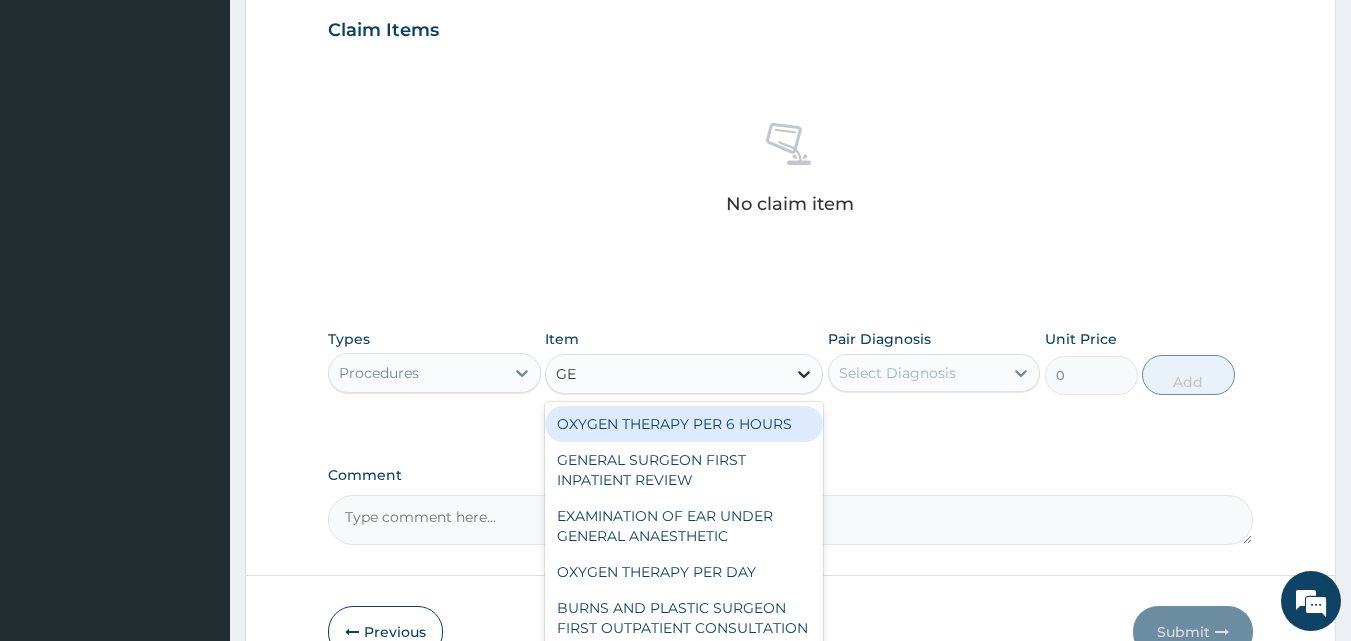 type on "GEN" 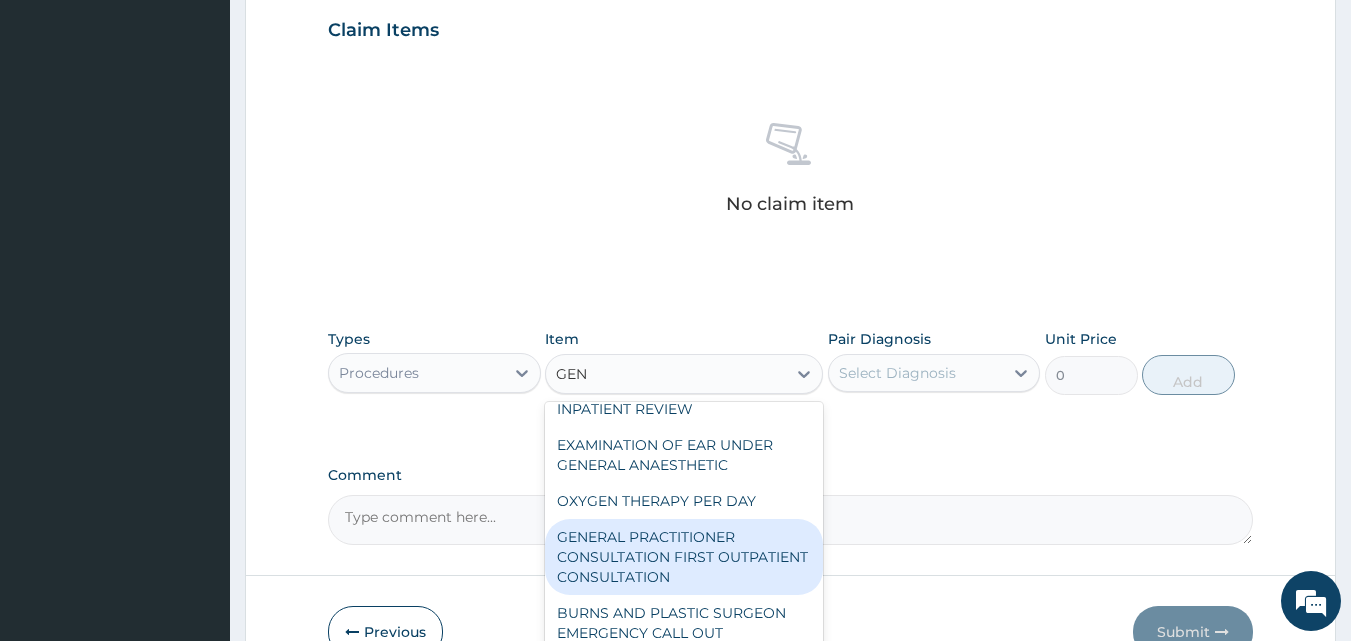 scroll, scrollTop: 100, scrollLeft: 0, axis: vertical 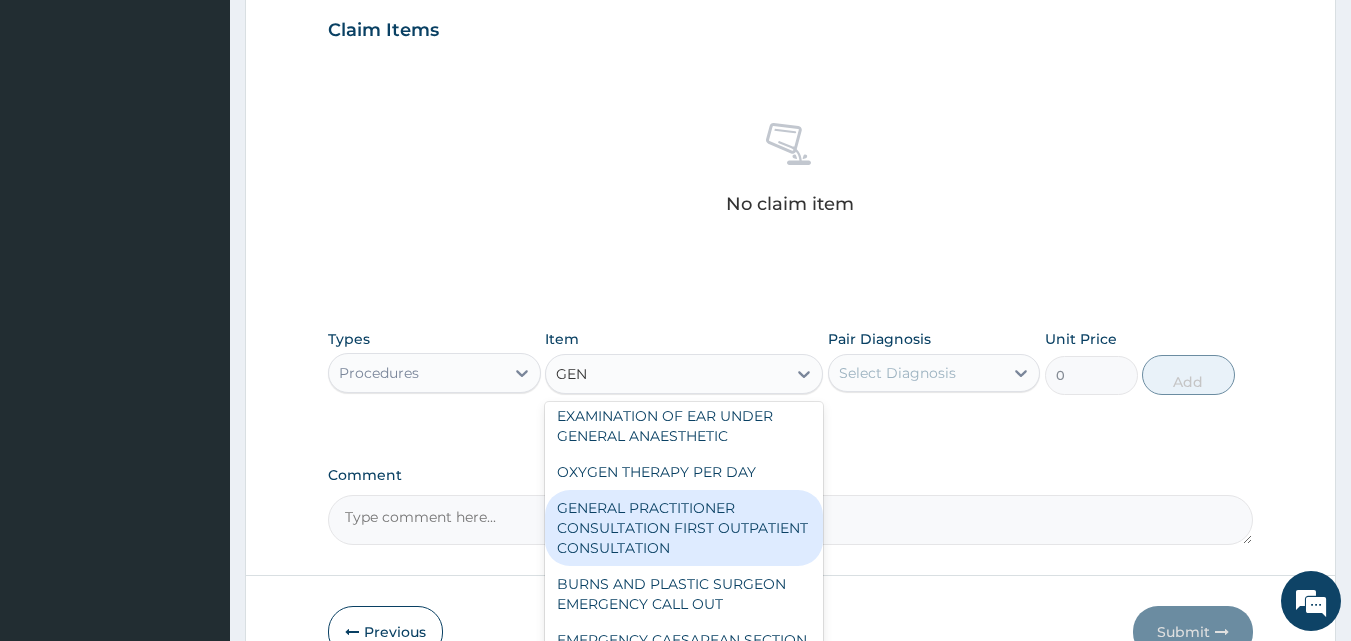 click on "GENERAL PRACTITIONER CONSULTATION FIRST OUTPATIENT CONSULTATION" at bounding box center [684, 528] 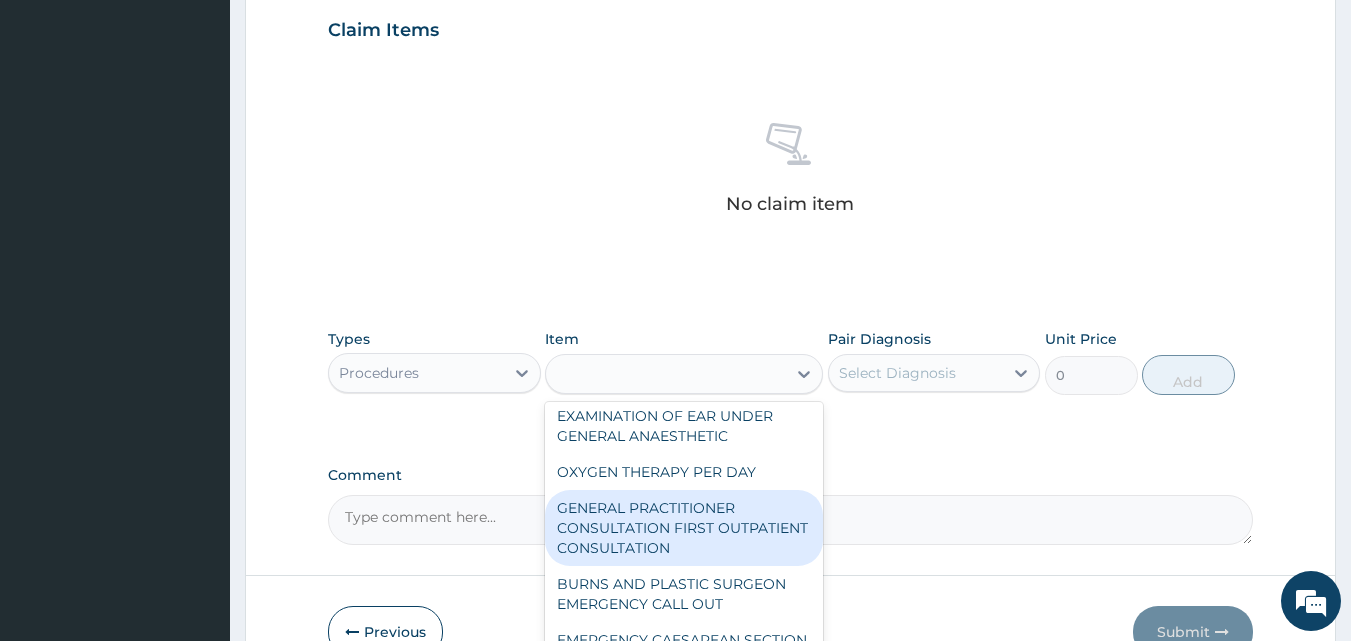 type on "3795" 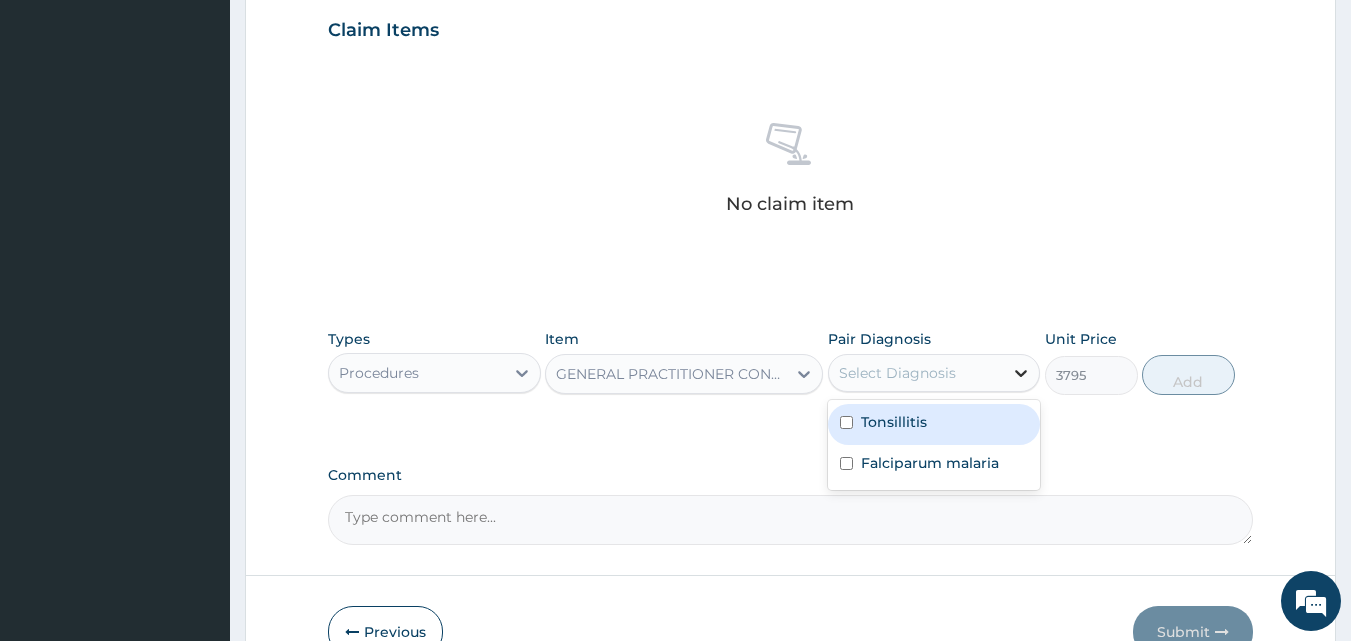 click 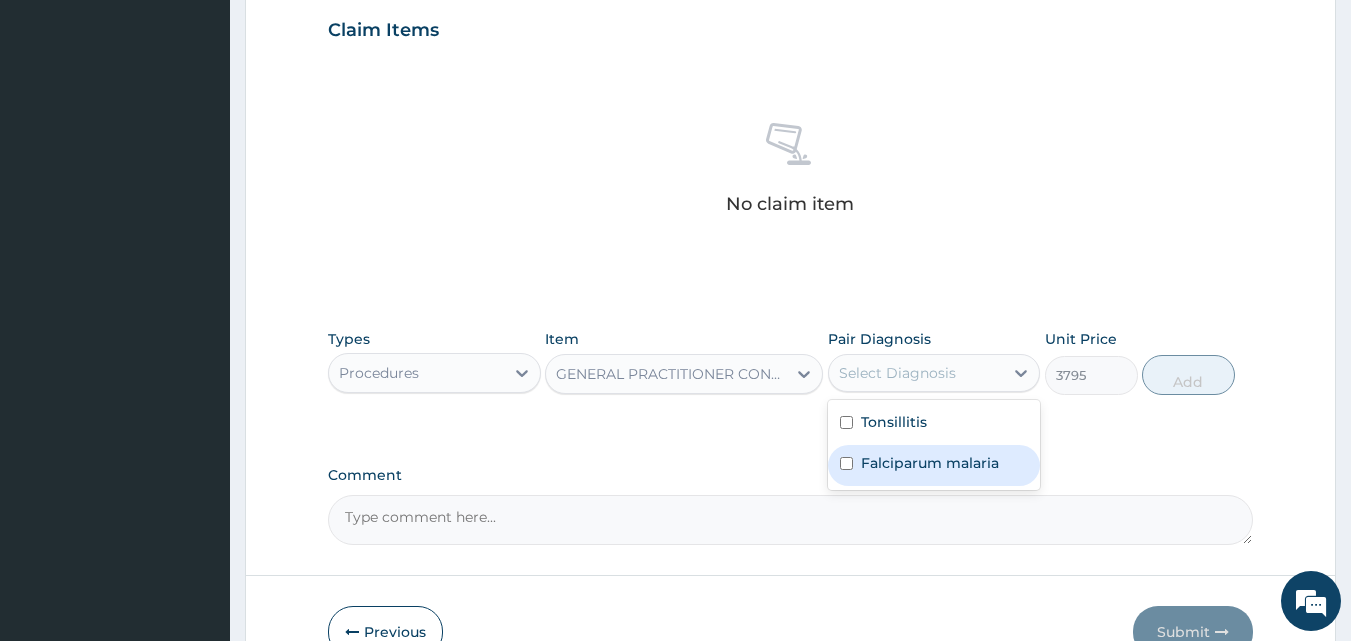 click on "Falciparum malaria" at bounding box center [930, 463] 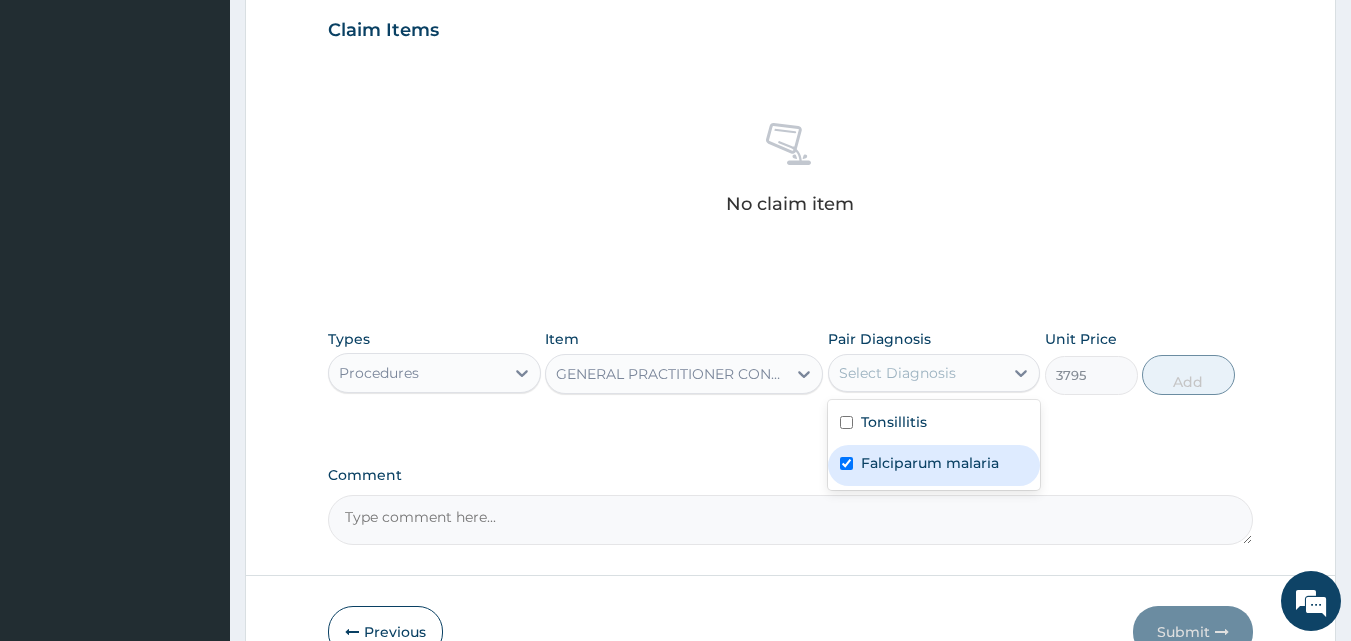checkbox on "true" 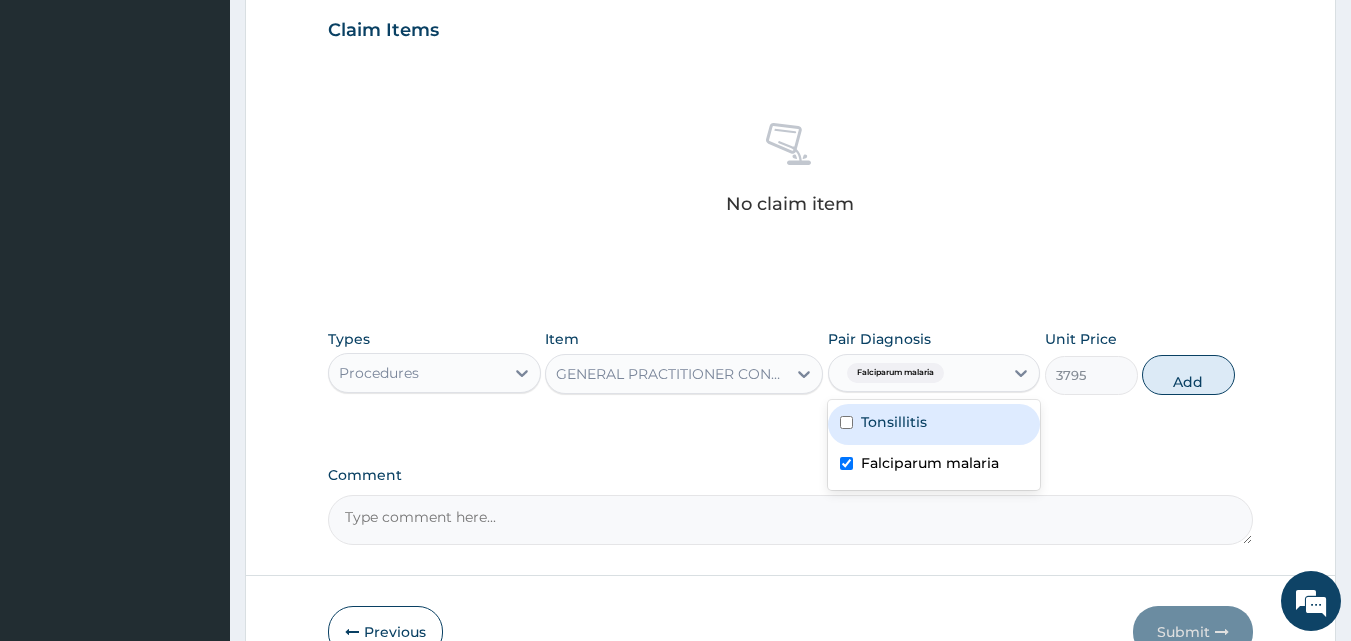 click on "Tonsillitis" at bounding box center (934, 424) 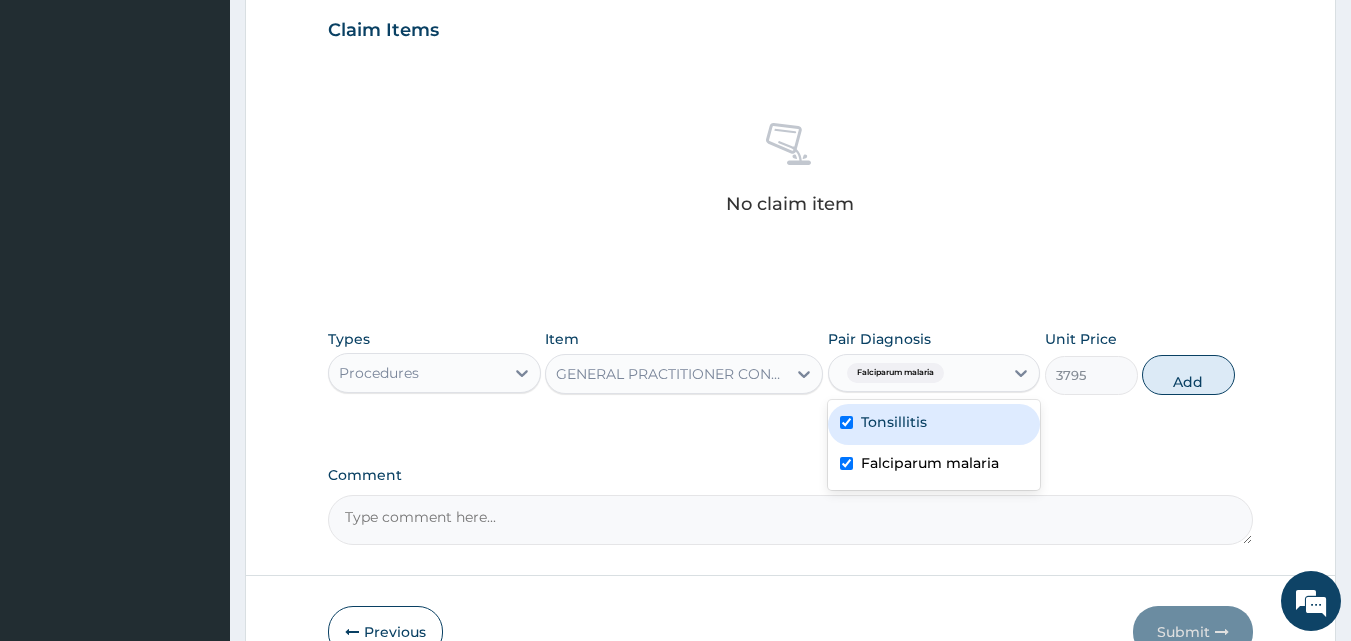 checkbox on "true" 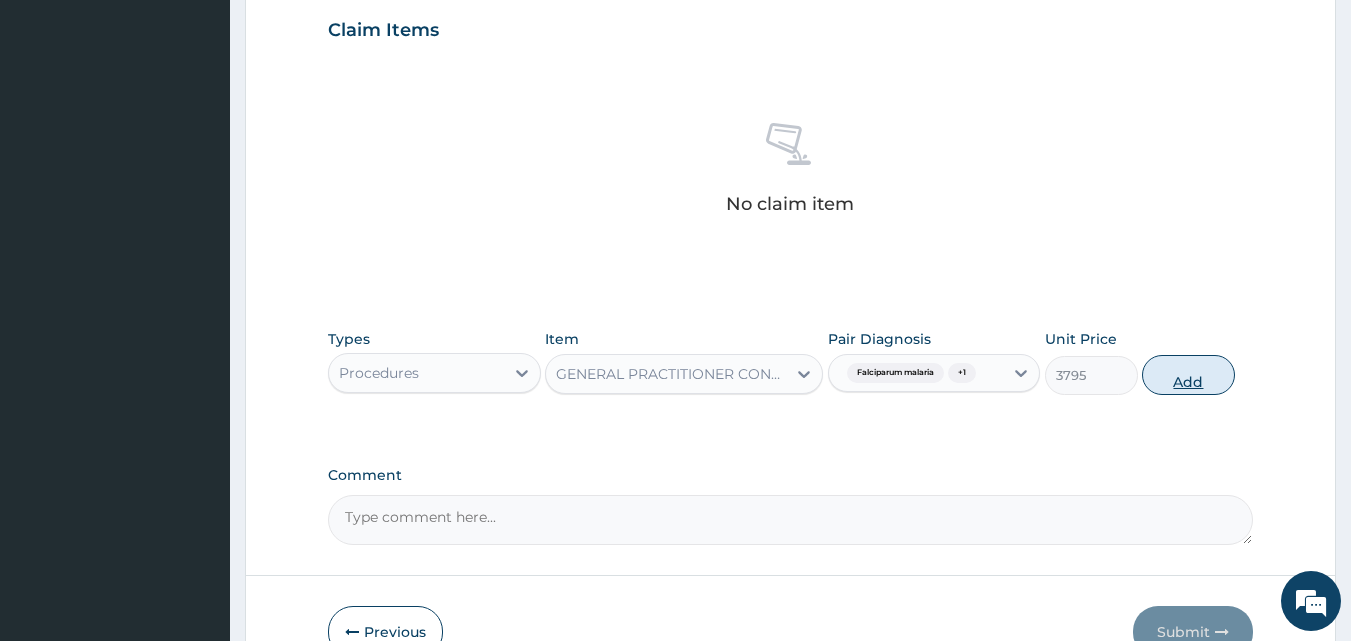 click on "Add" at bounding box center [1188, 375] 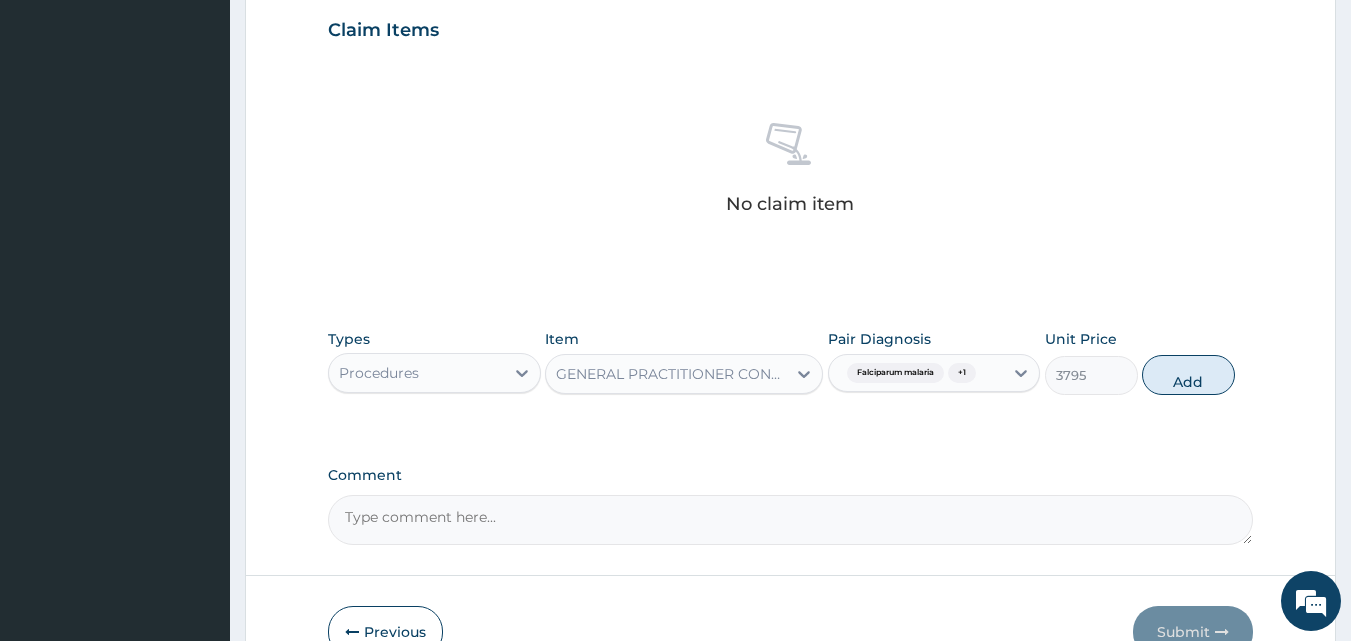 type on "0" 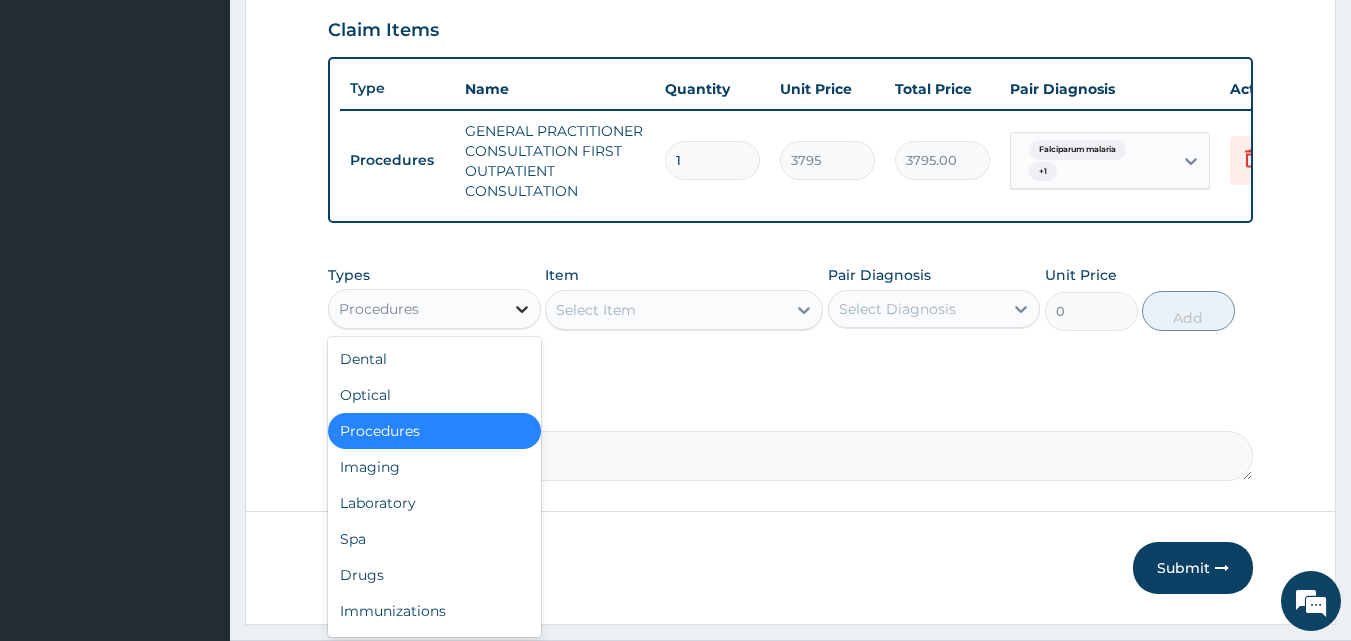 click 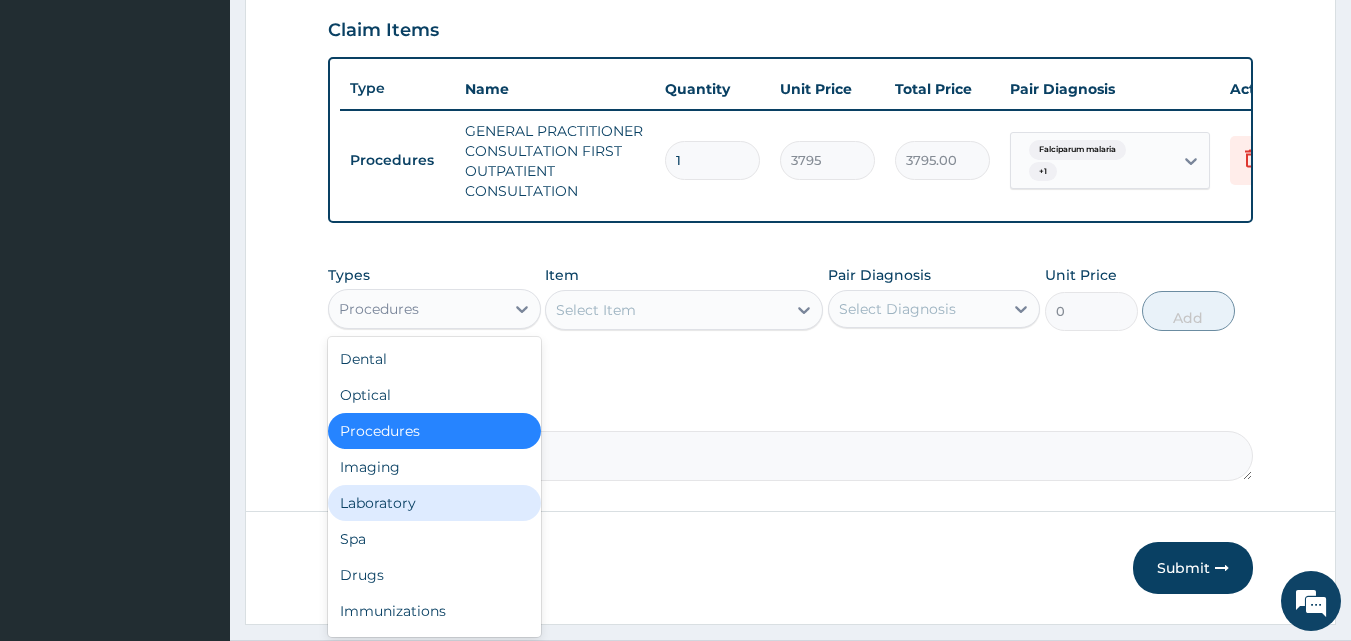 click on "Laboratory" at bounding box center [434, 503] 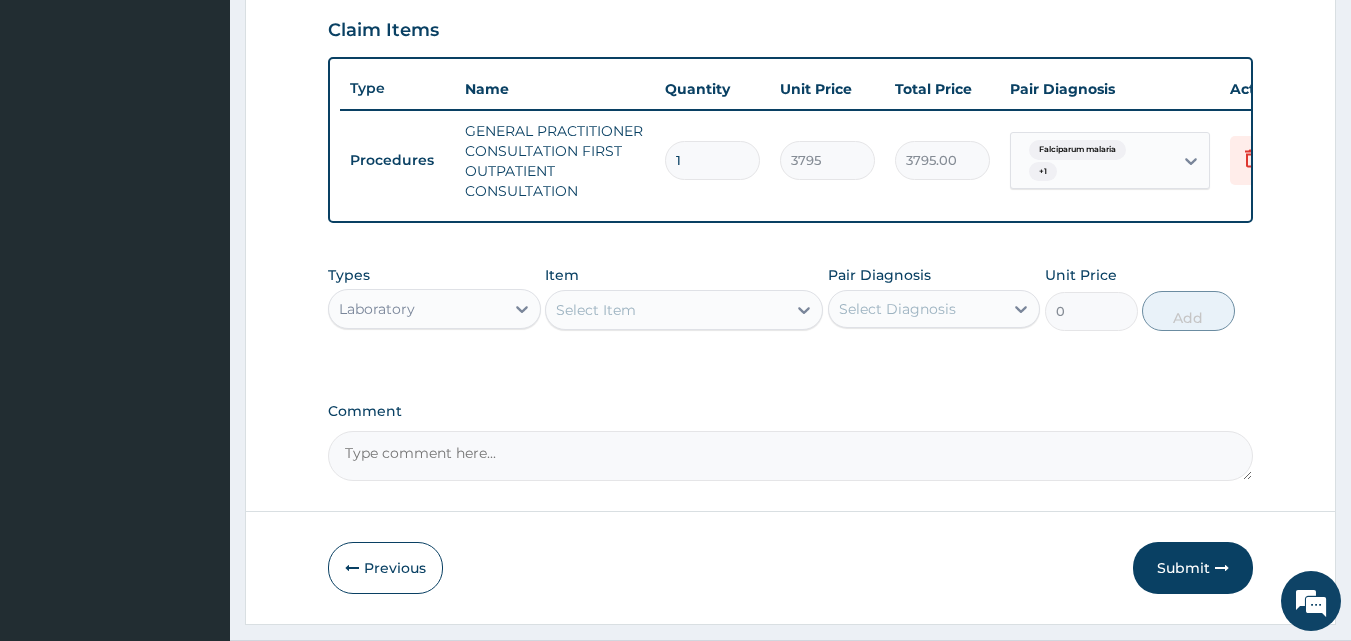 click on "Select Item" at bounding box center (684, 310) 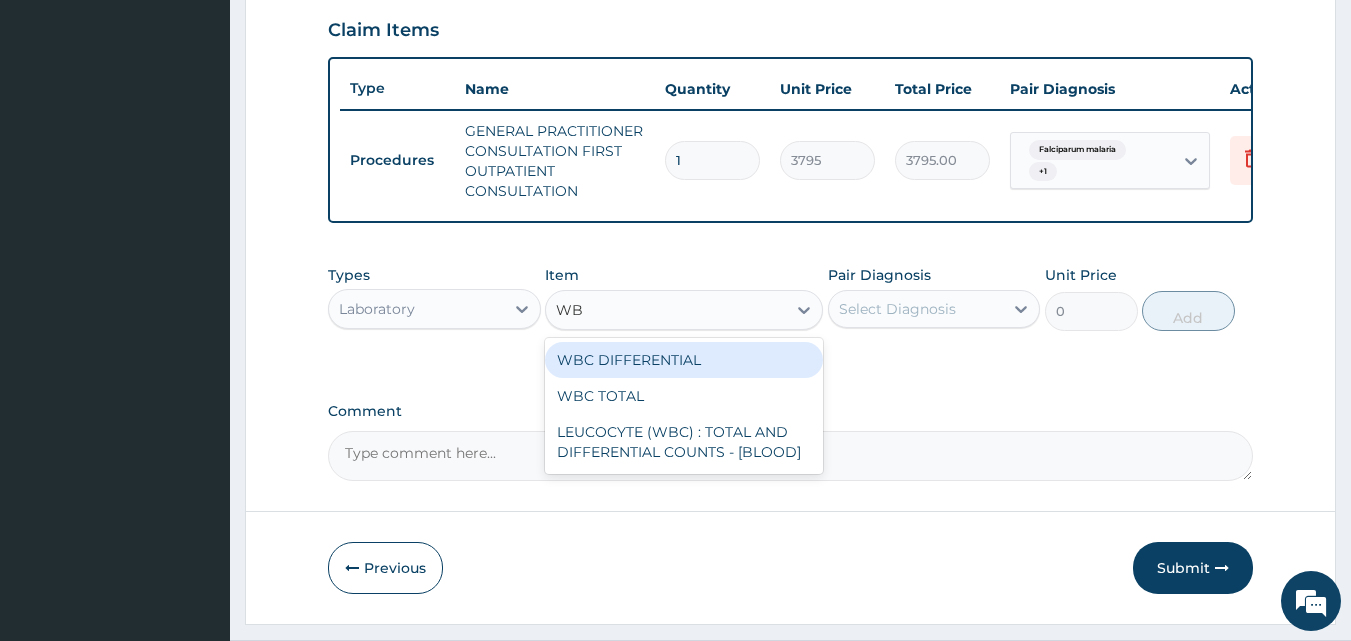 type on "WBC" 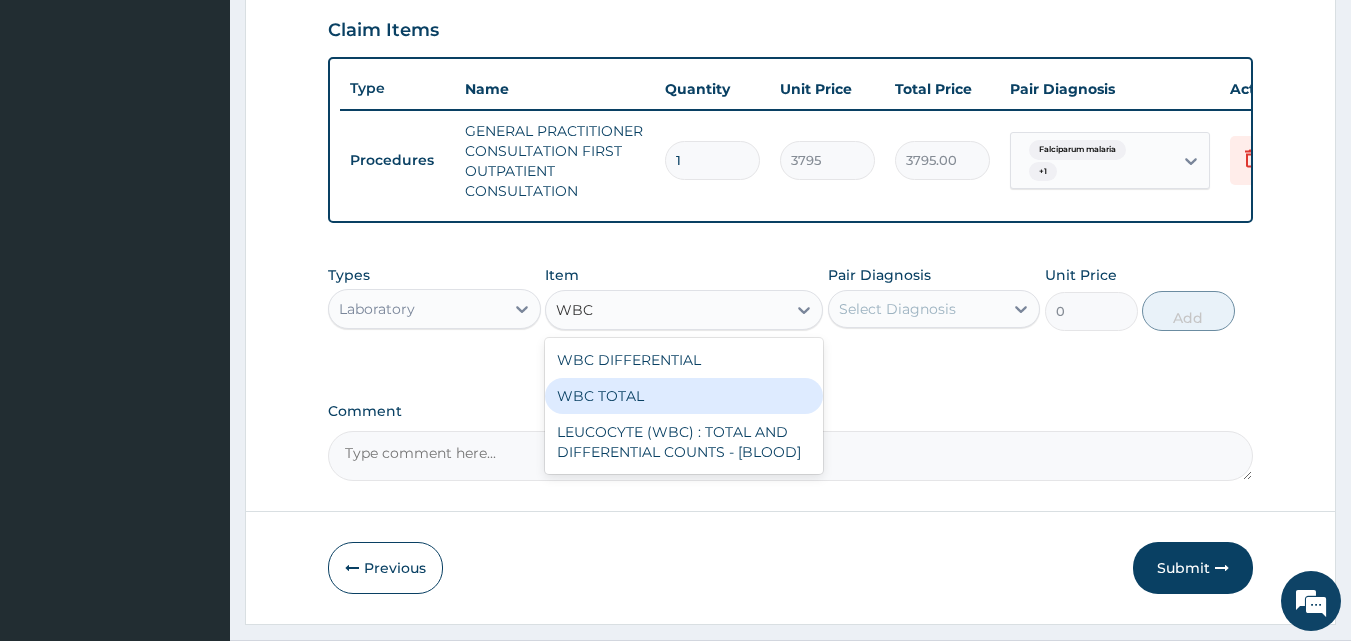 click on "WBC TOTAL" at bounding box center (684, 396) 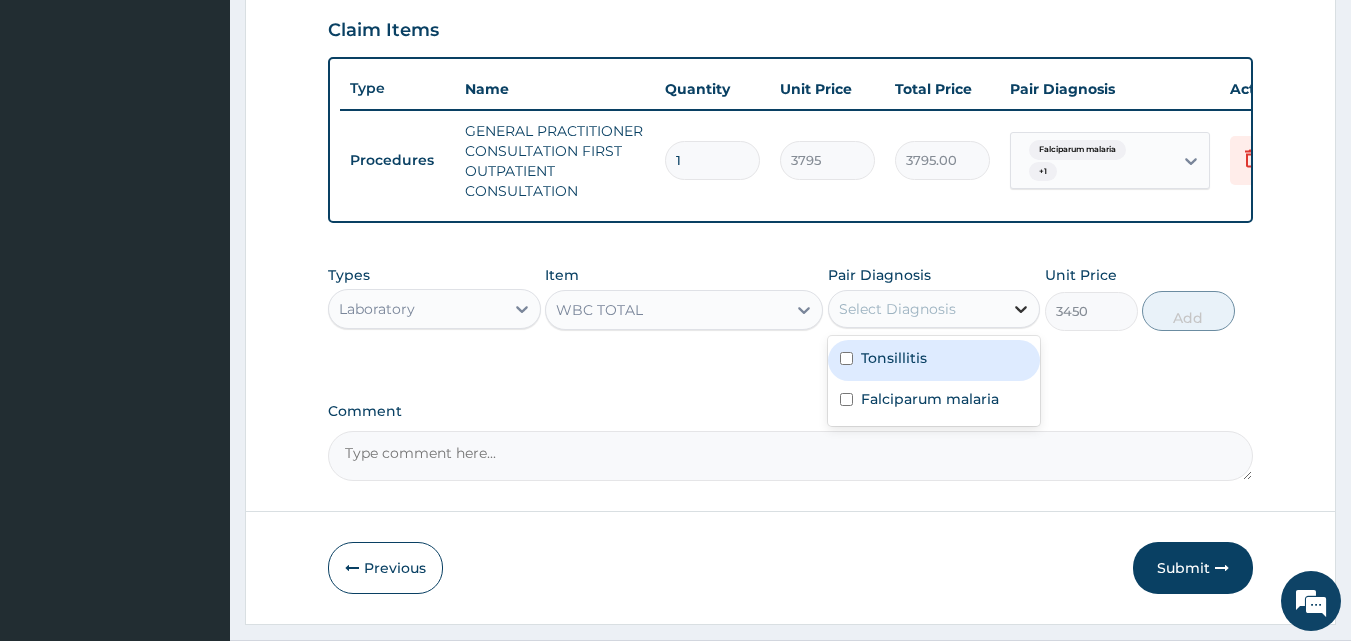 click 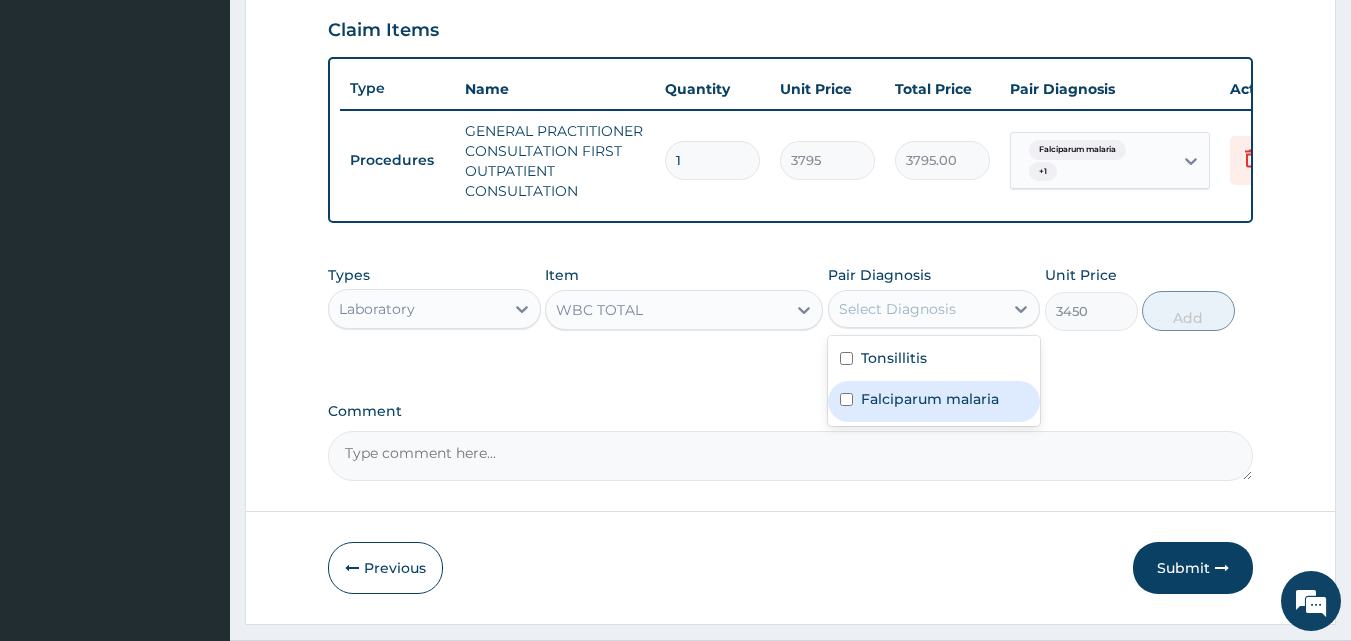drag, startPoint x: 961, startPoint y: 414, endPoint x: 1011, endPoint y: 412, distance: 50.039986 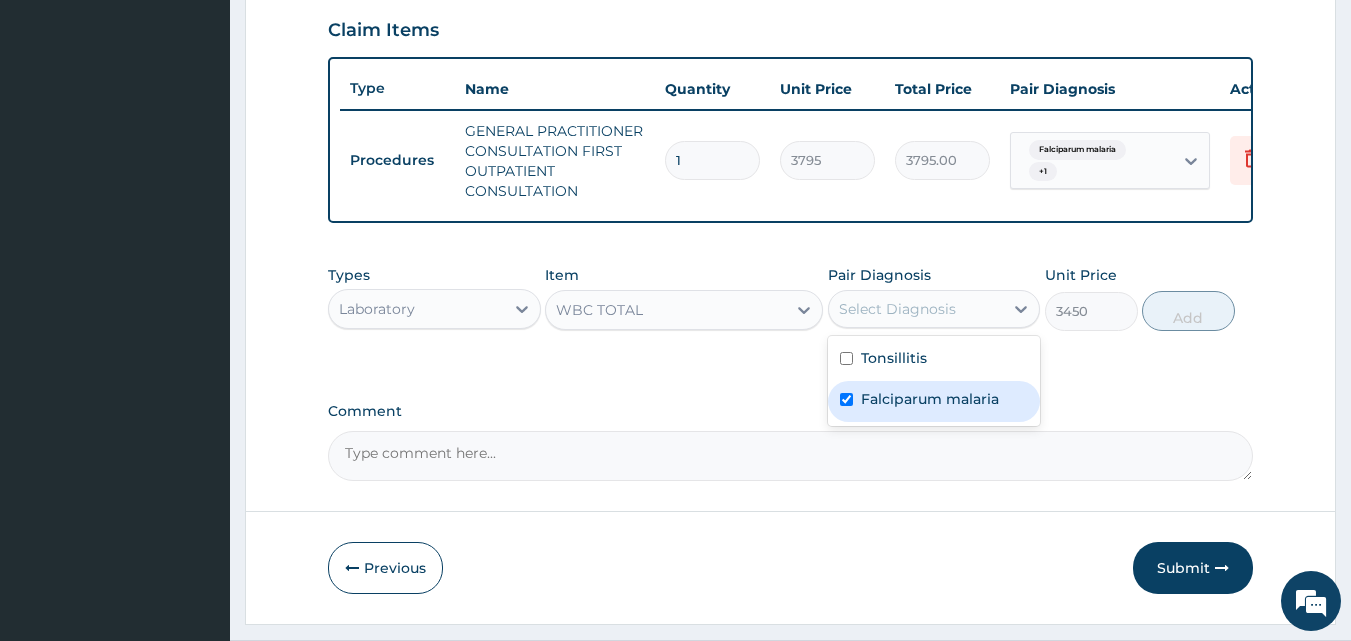 checkbox on "true" 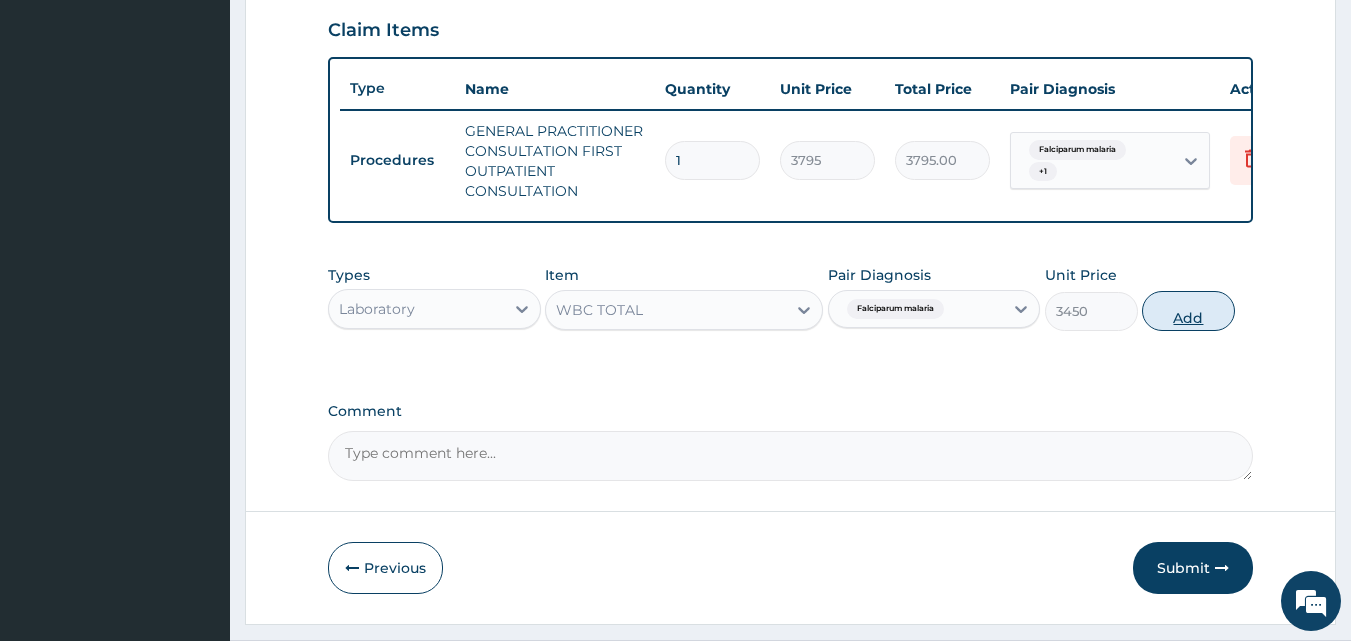 click on "Add" at bounding box center [1188, 311] 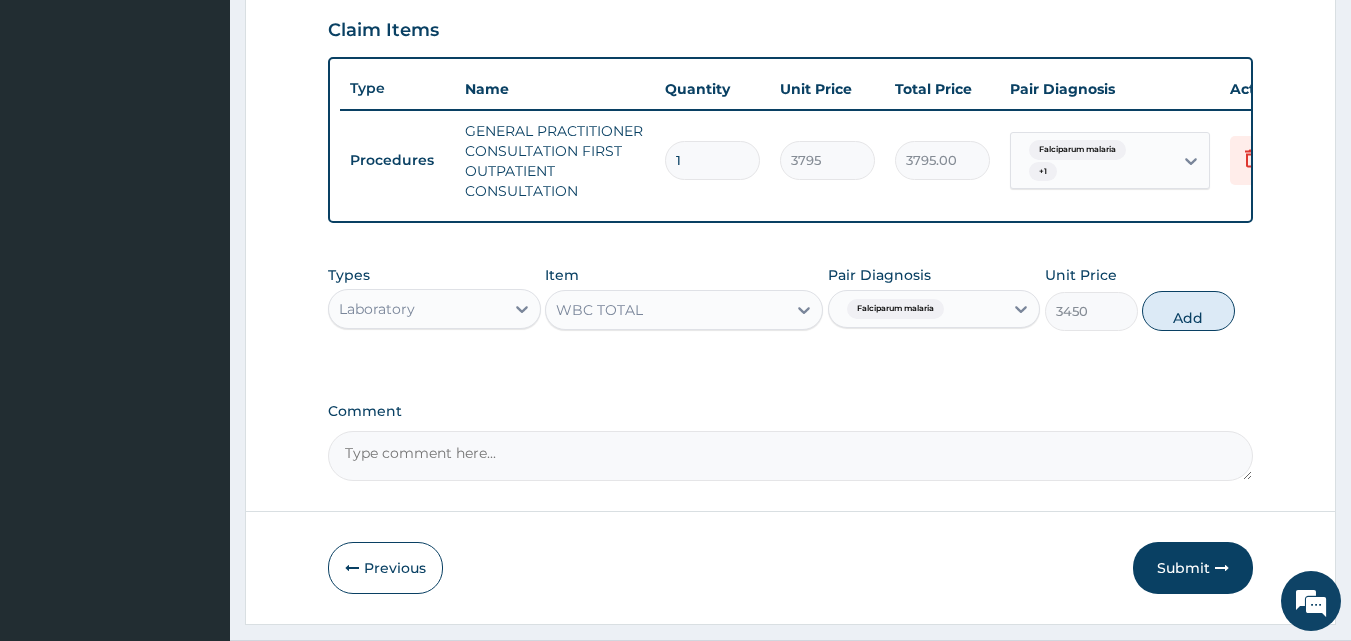 type on "0" 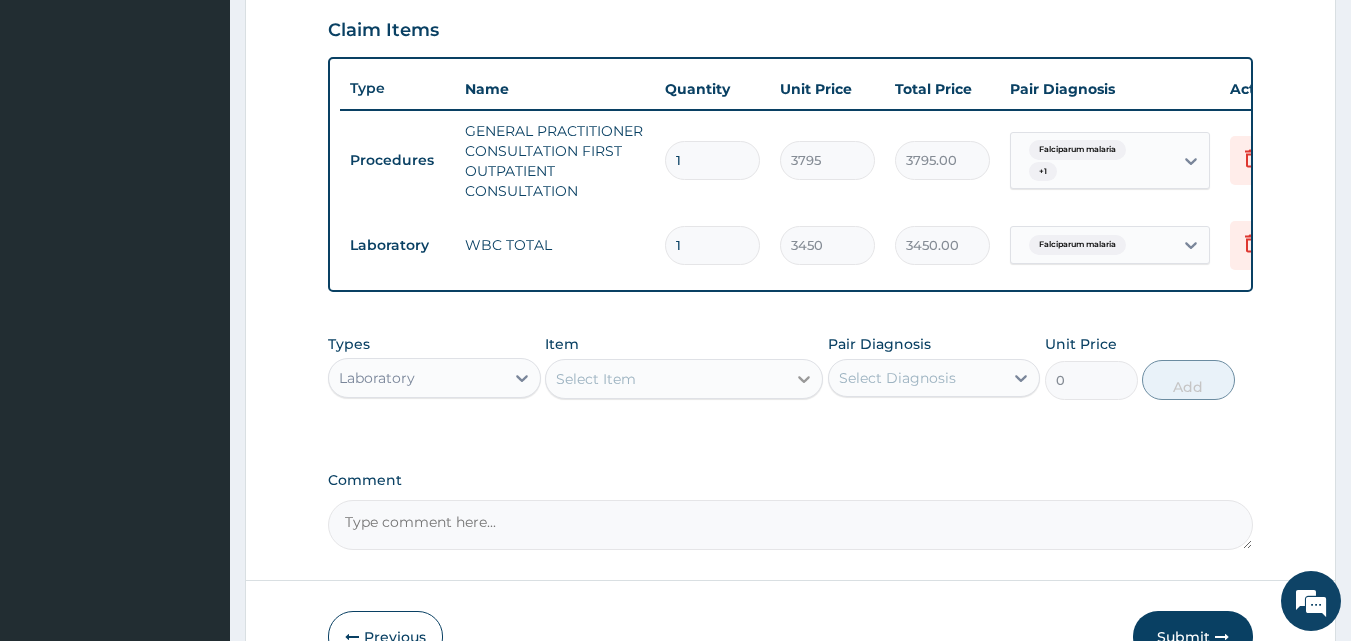 click 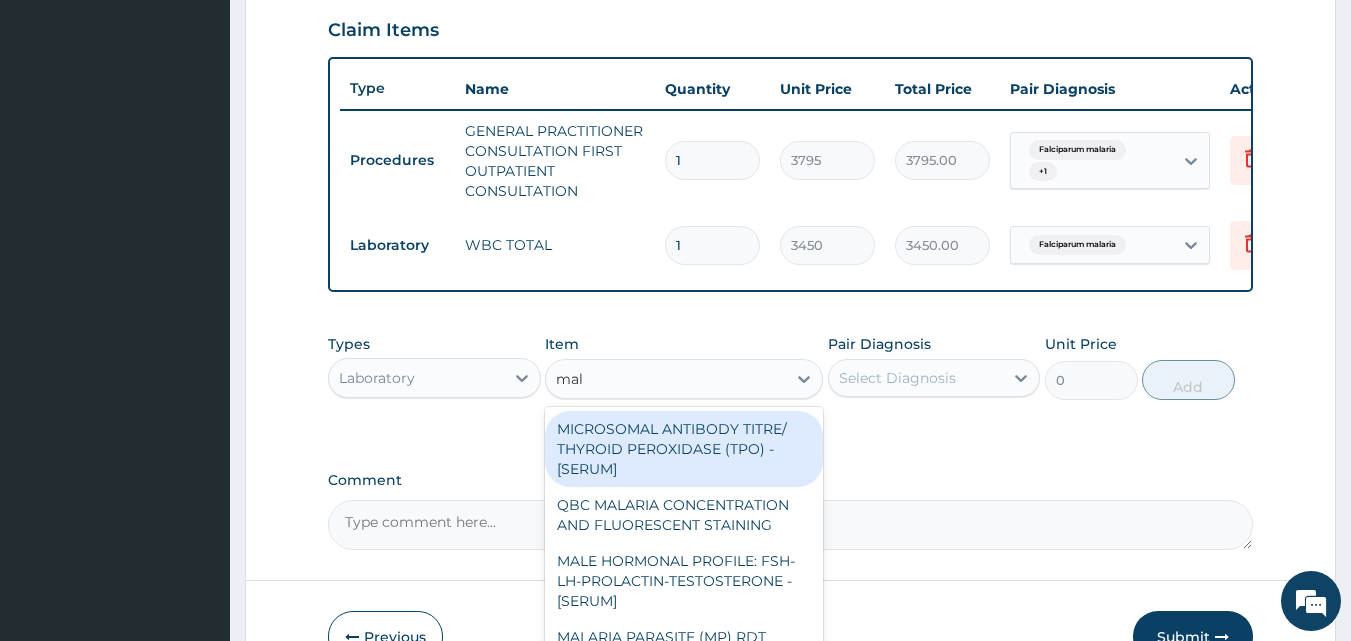 type on "mala" 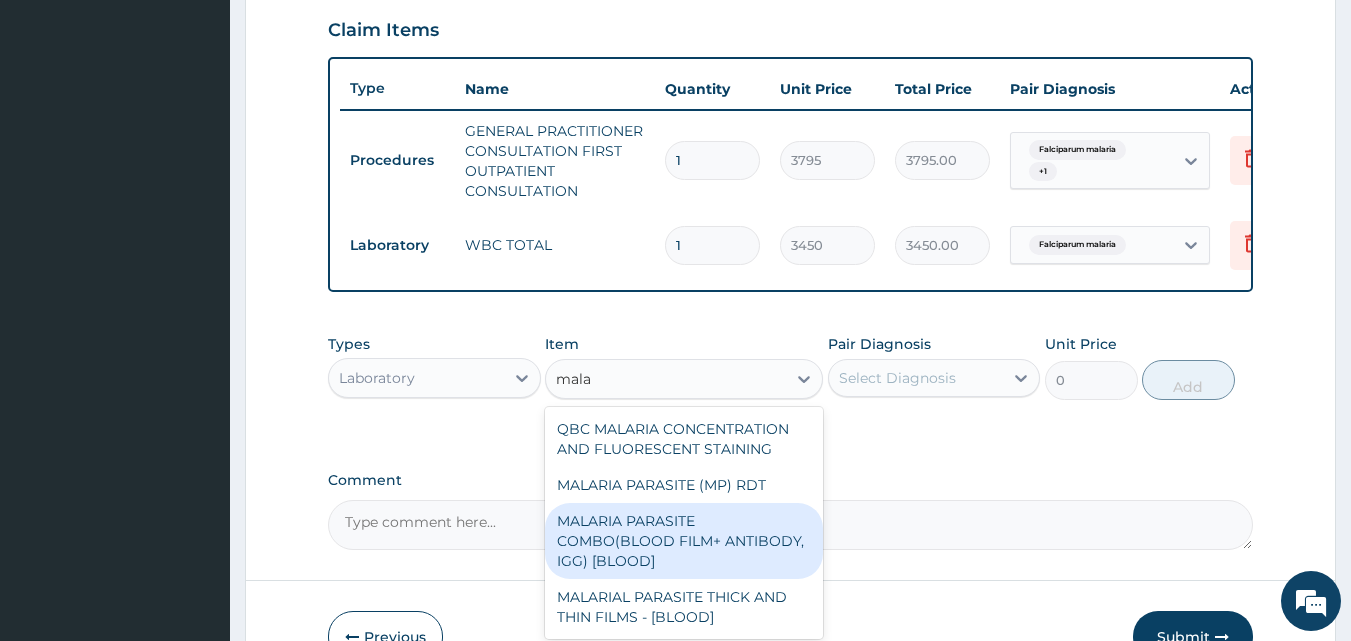 click on "MALARIA PARASITE COMBO(BLOOD FILM+ ANTIBODY, IGG) [BLOOD]" at bounding box center [684, 541] 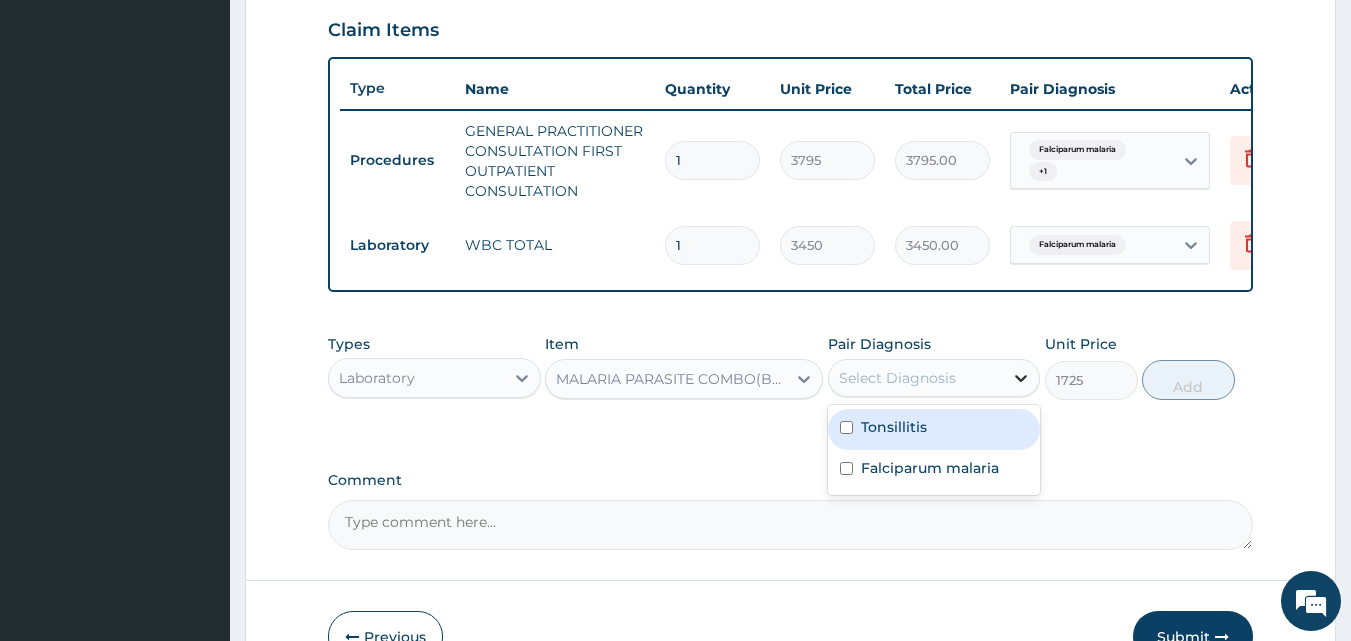 click 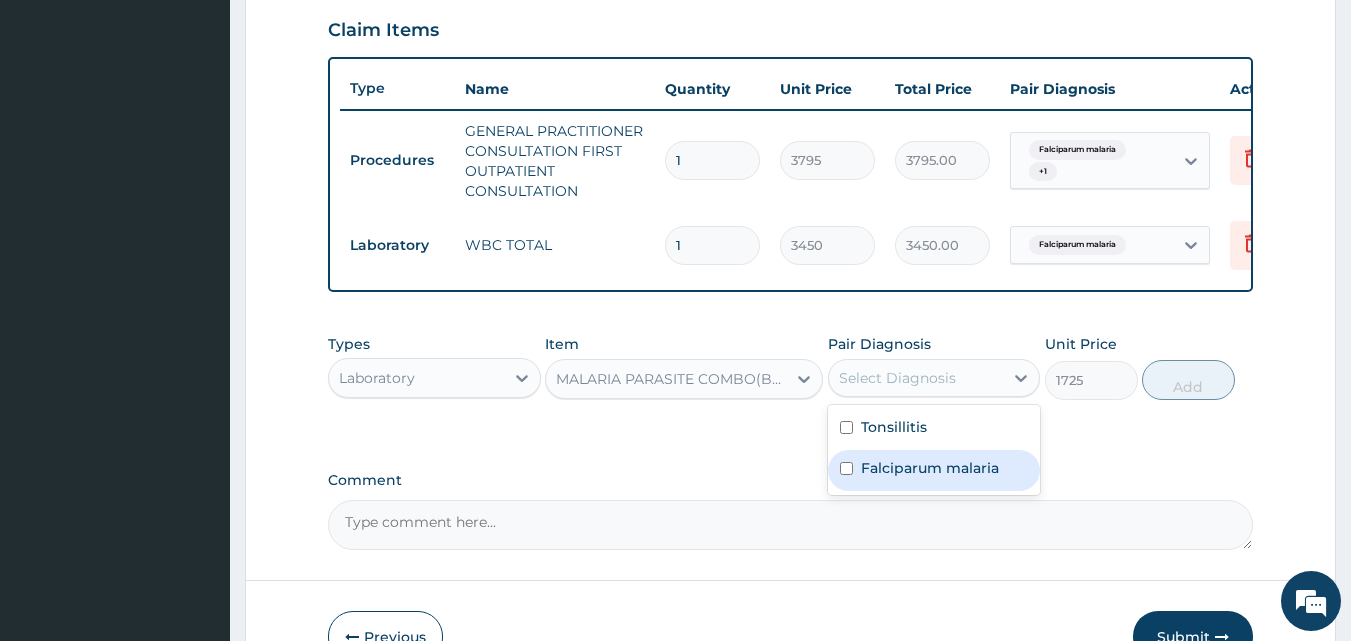 click on "Falciparum malaria" at bounding box center (930, 468) 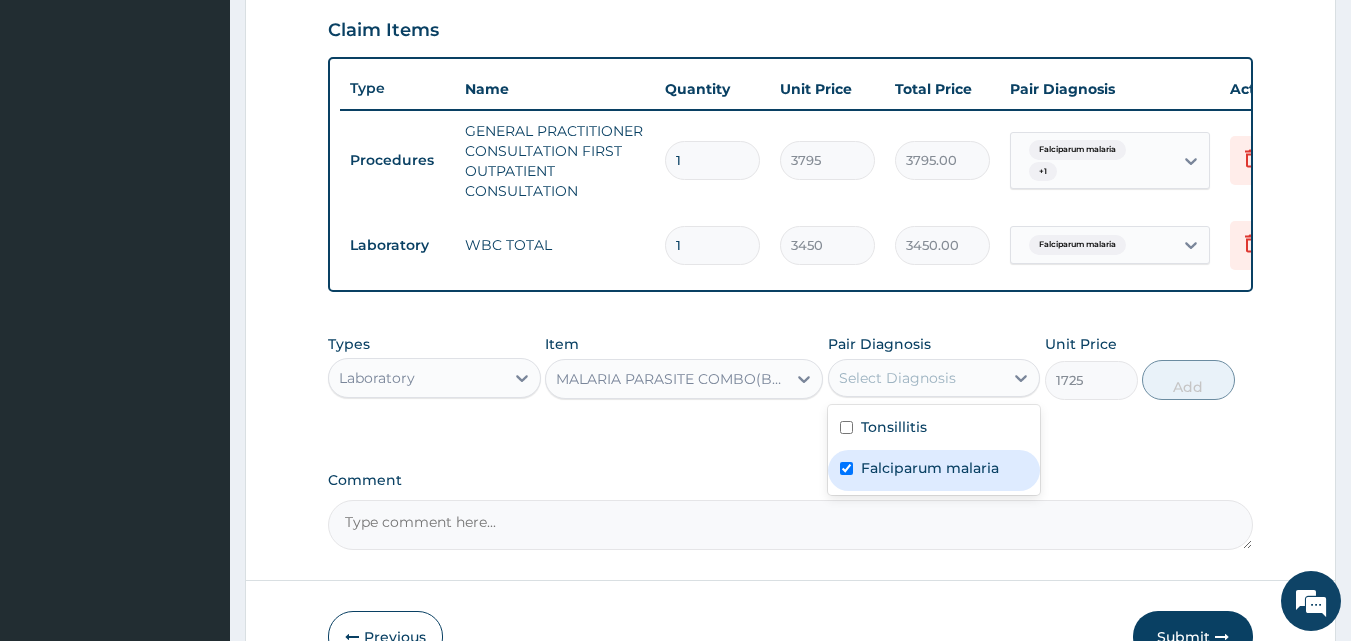 checkbox on "true" 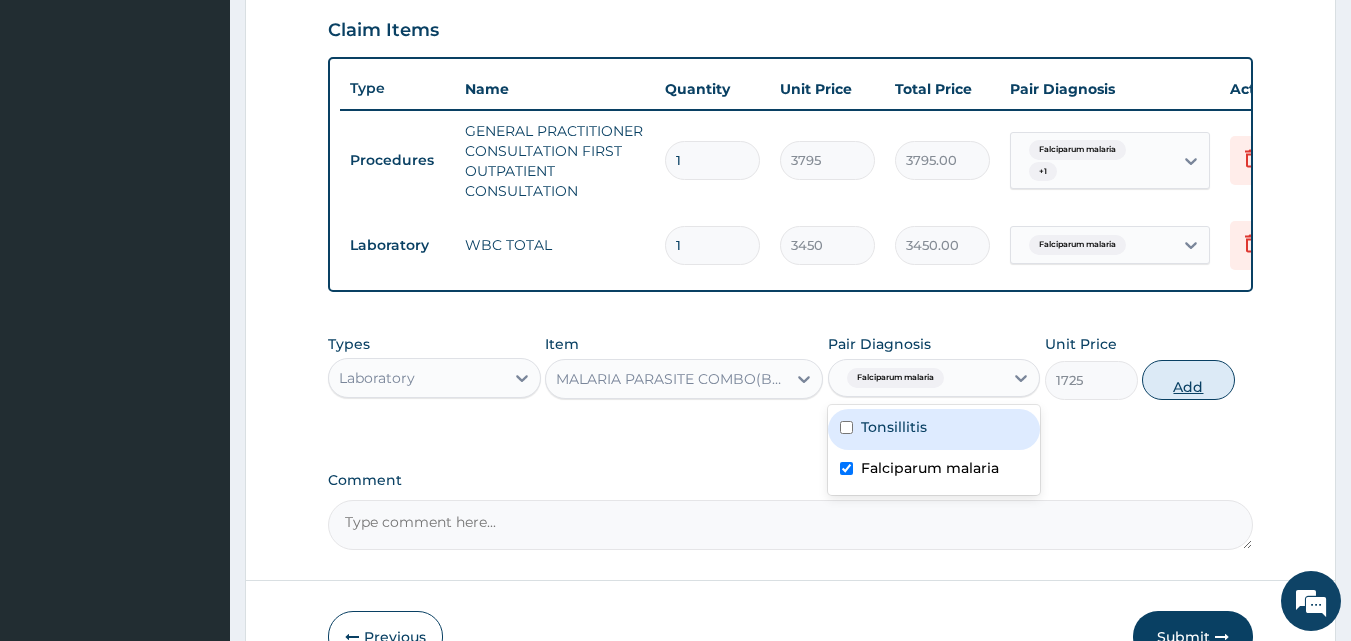 click on "Add" at bounding box center (1188, 380) 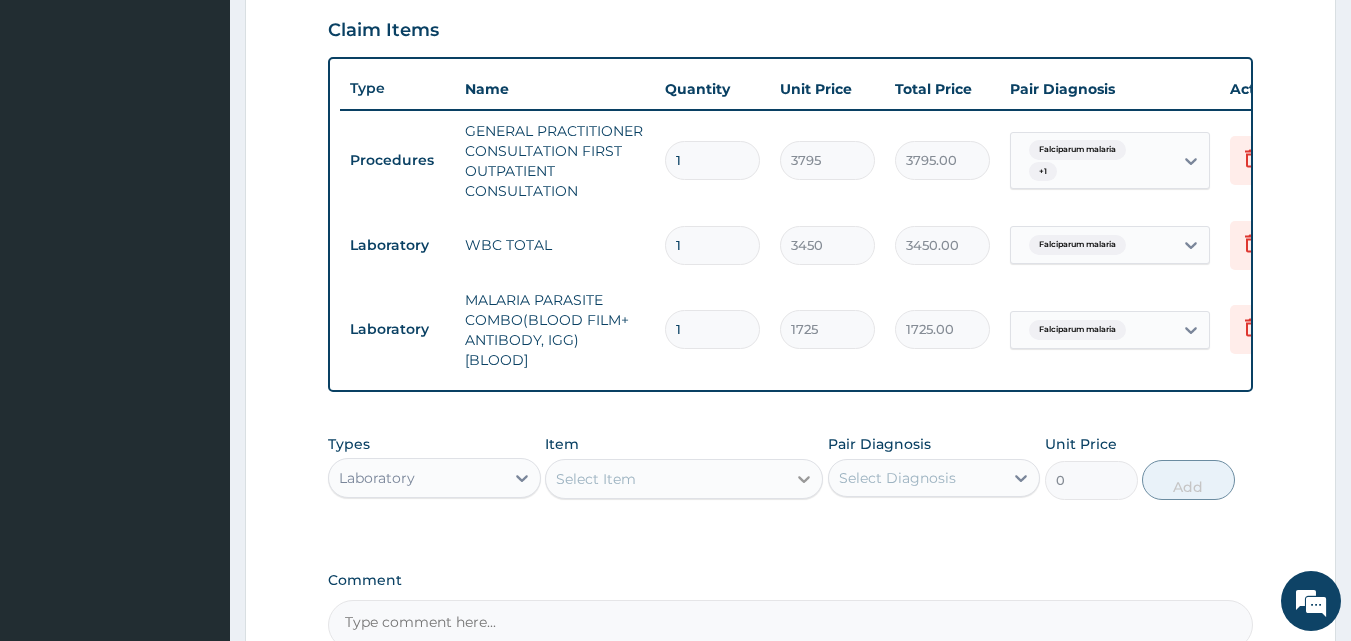 click 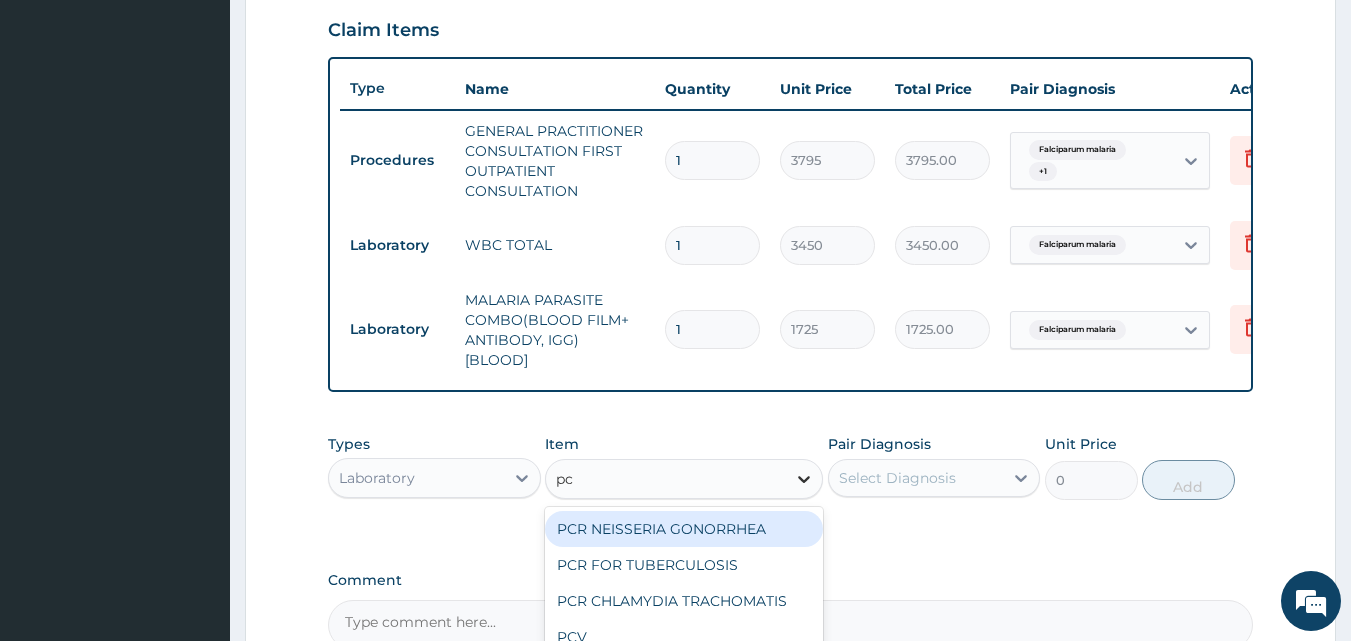 type on "pcv" 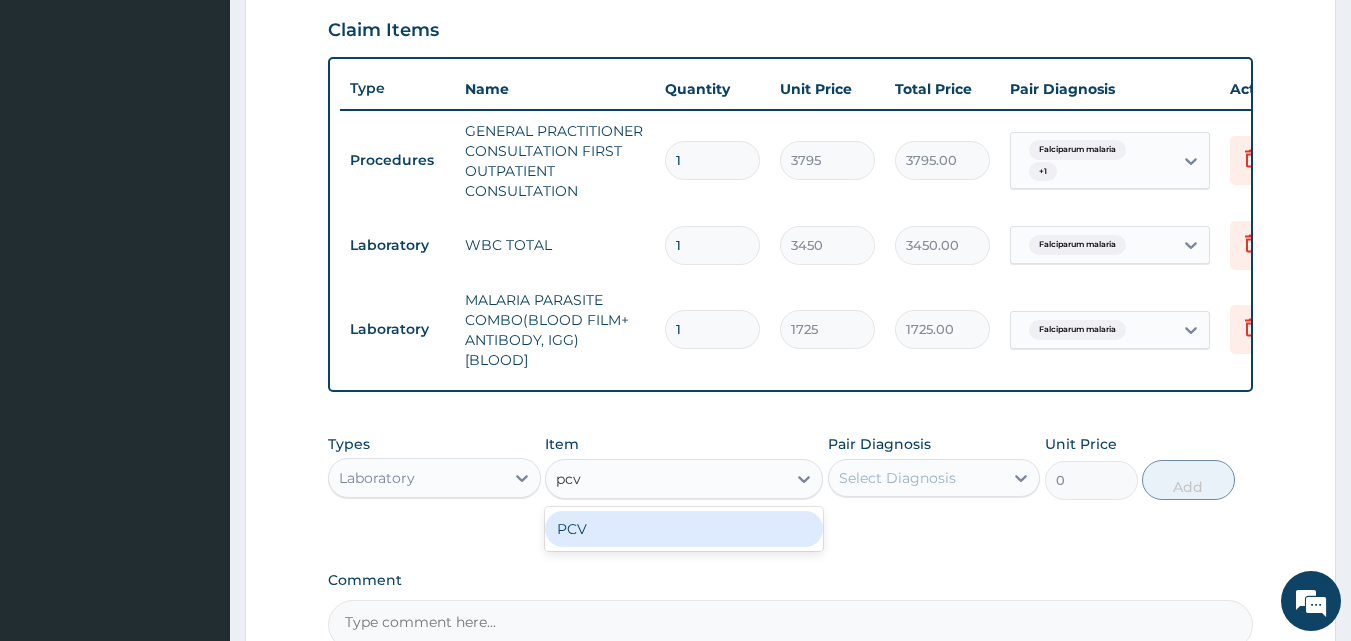 click on "PCV" at bounding box center (684, 529) 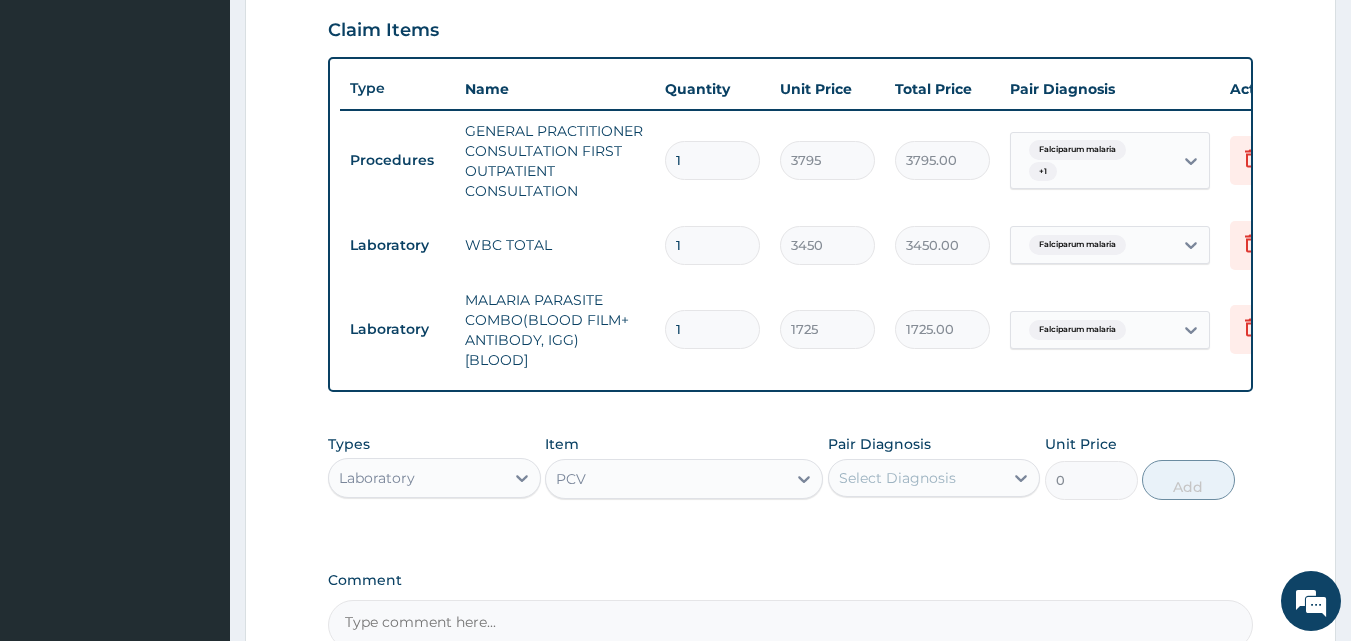 type 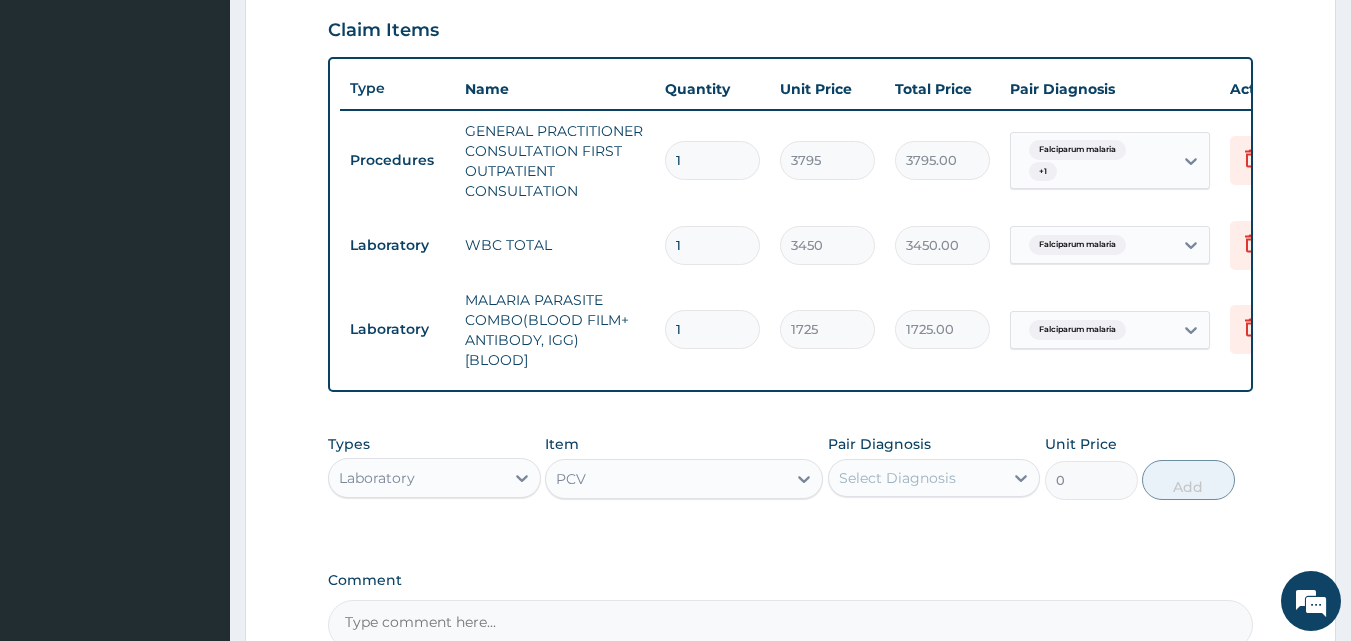type on "2300" 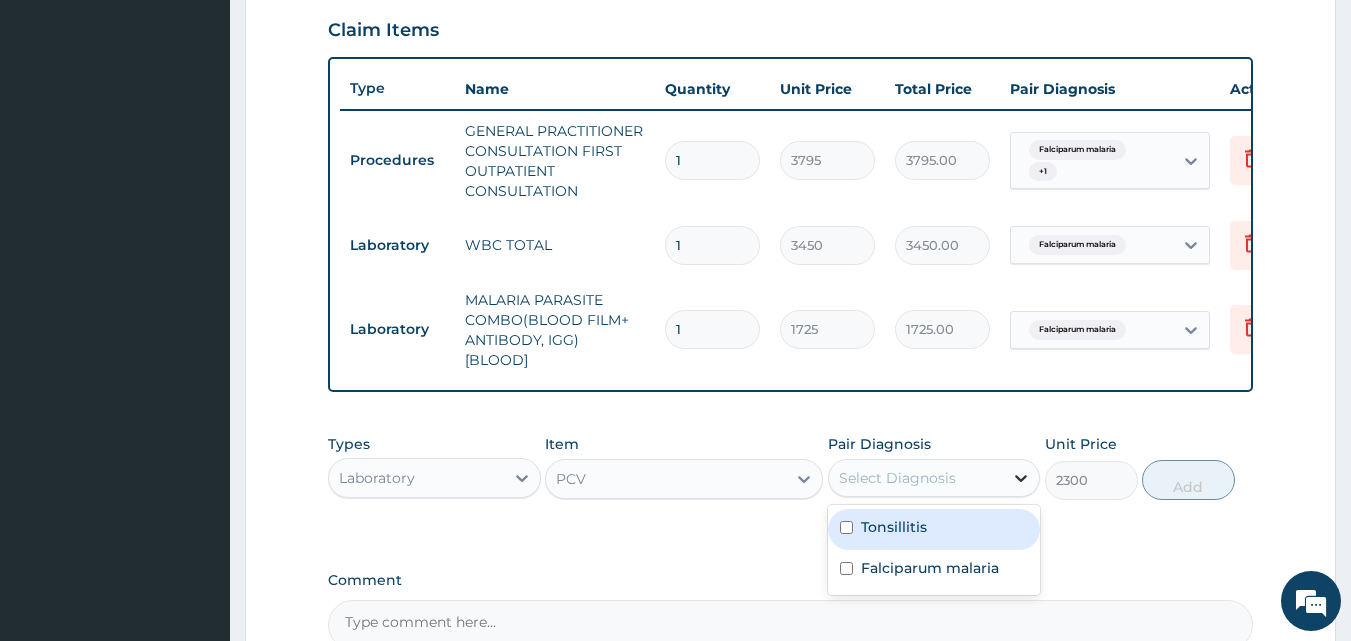click 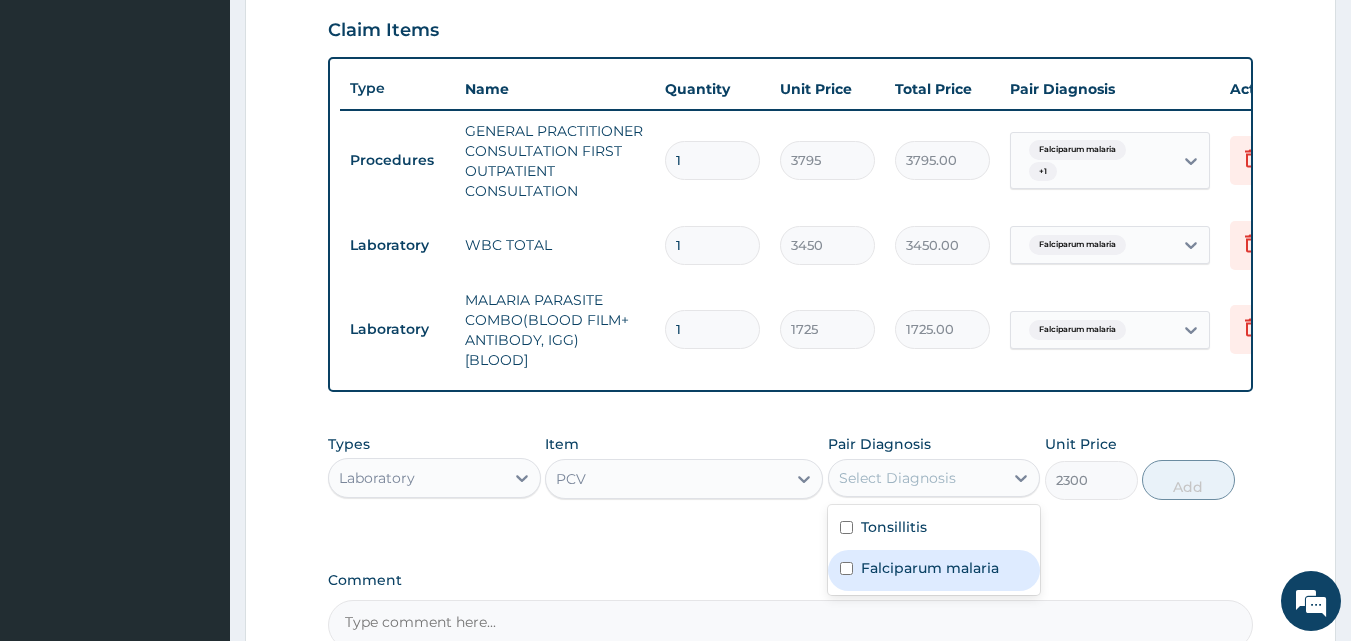 click on "Falciparum malaria" at bounding box center (930, 568) 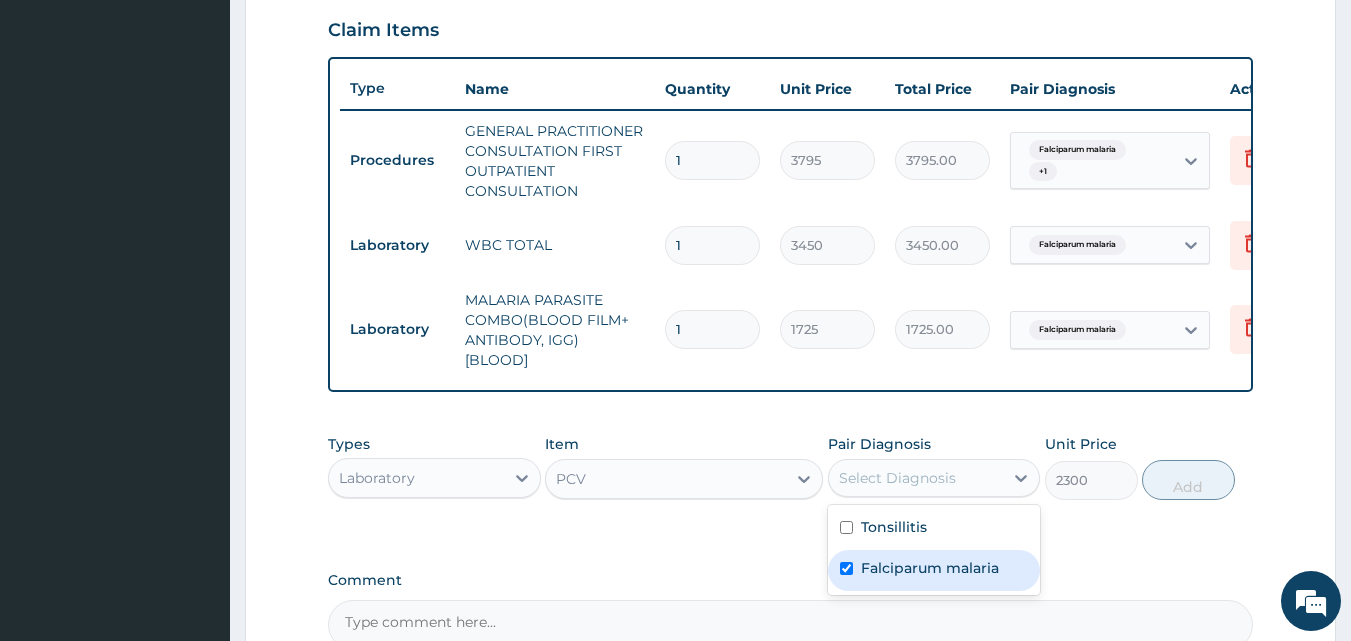 checkbox on "true" 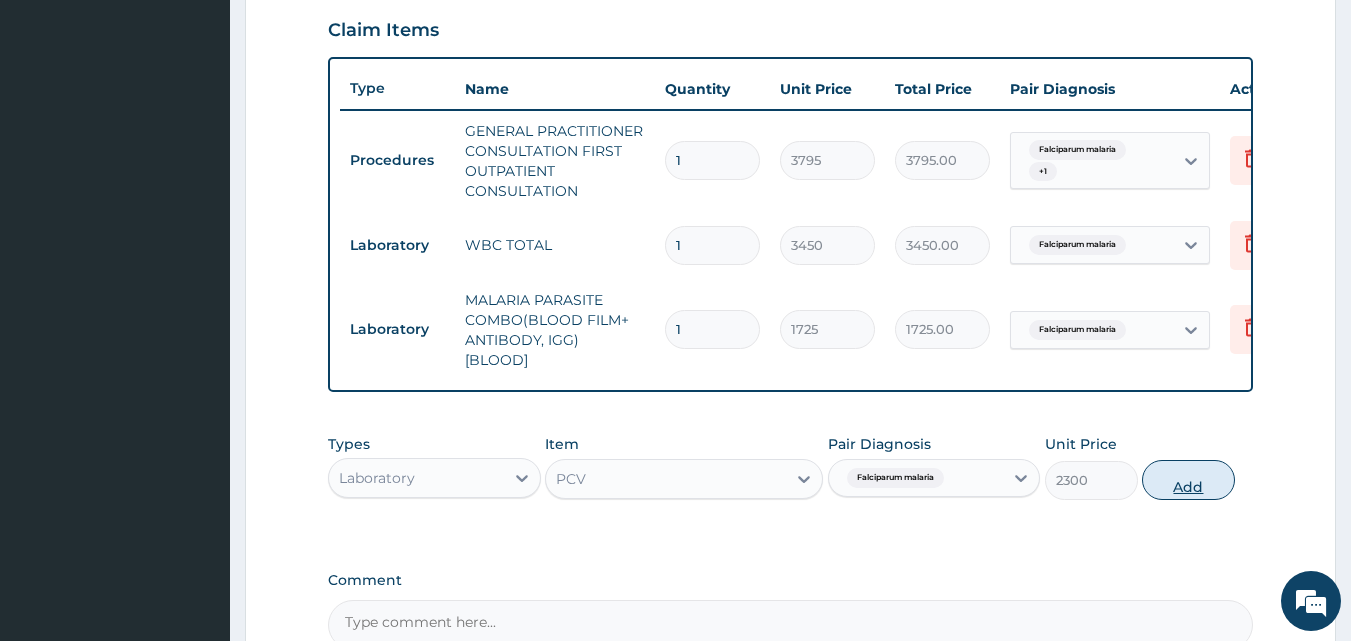 click on "Add" at bounding box center [1188, 480] 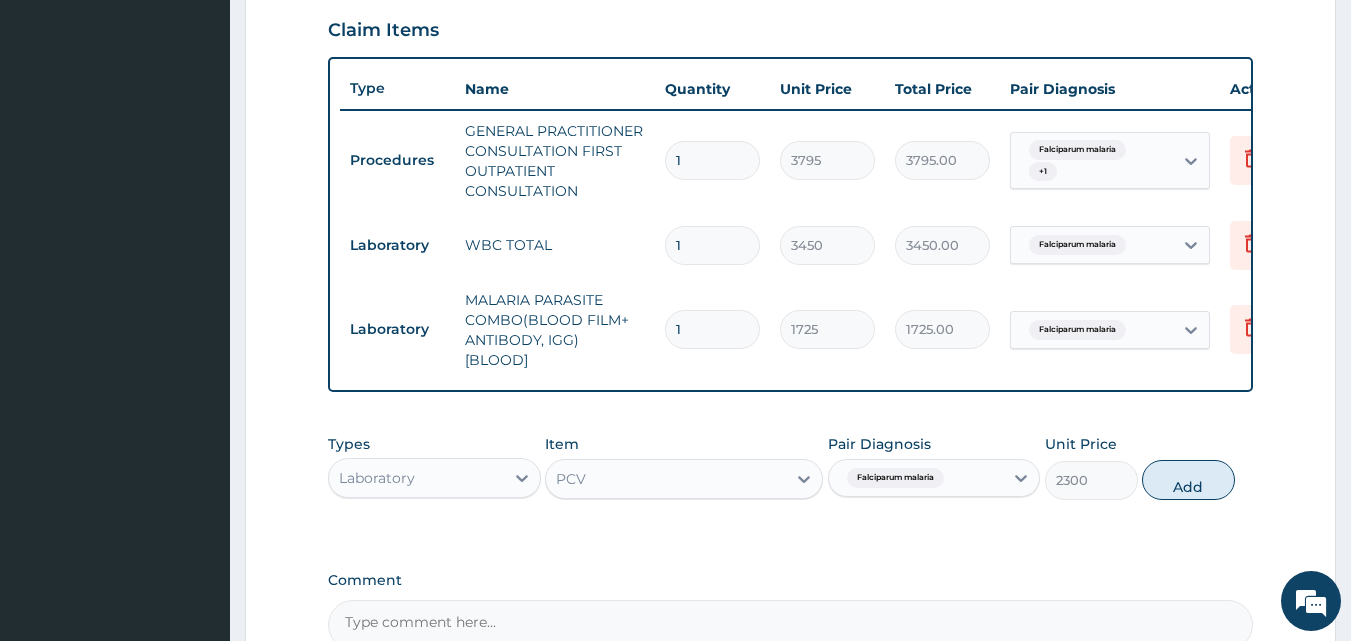 type on "0" 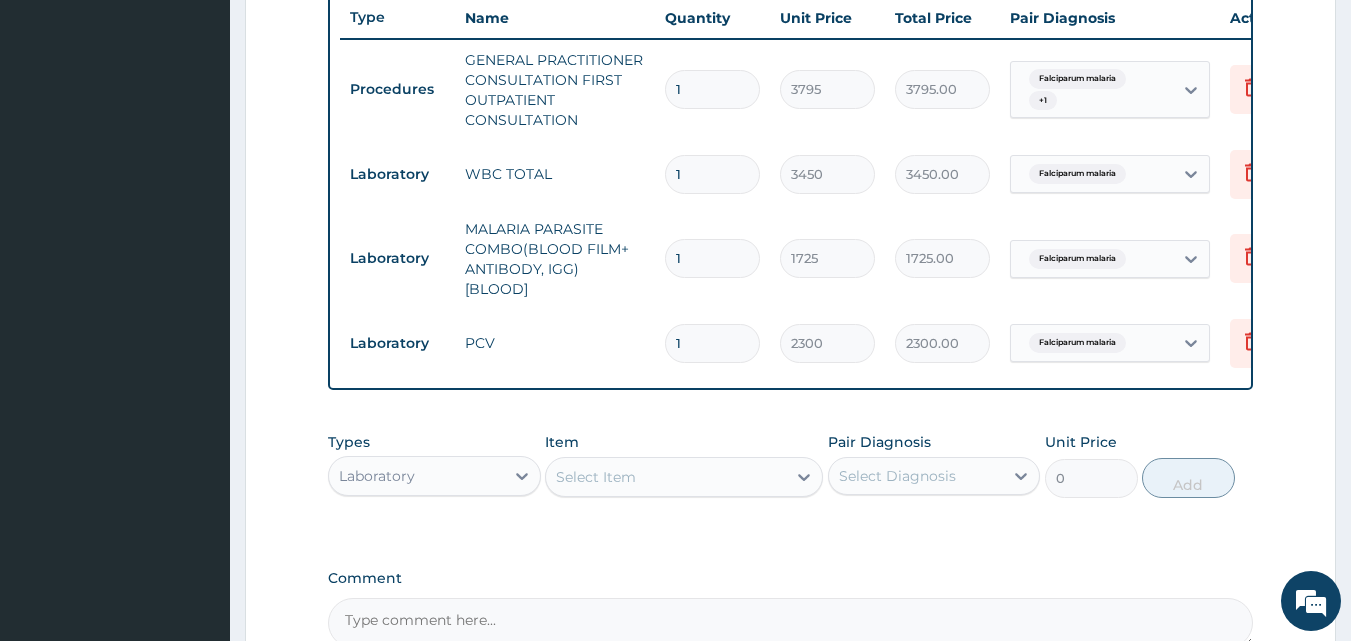 scroll, scrollTop: 970, scrollLeft: 0, axis: vertical 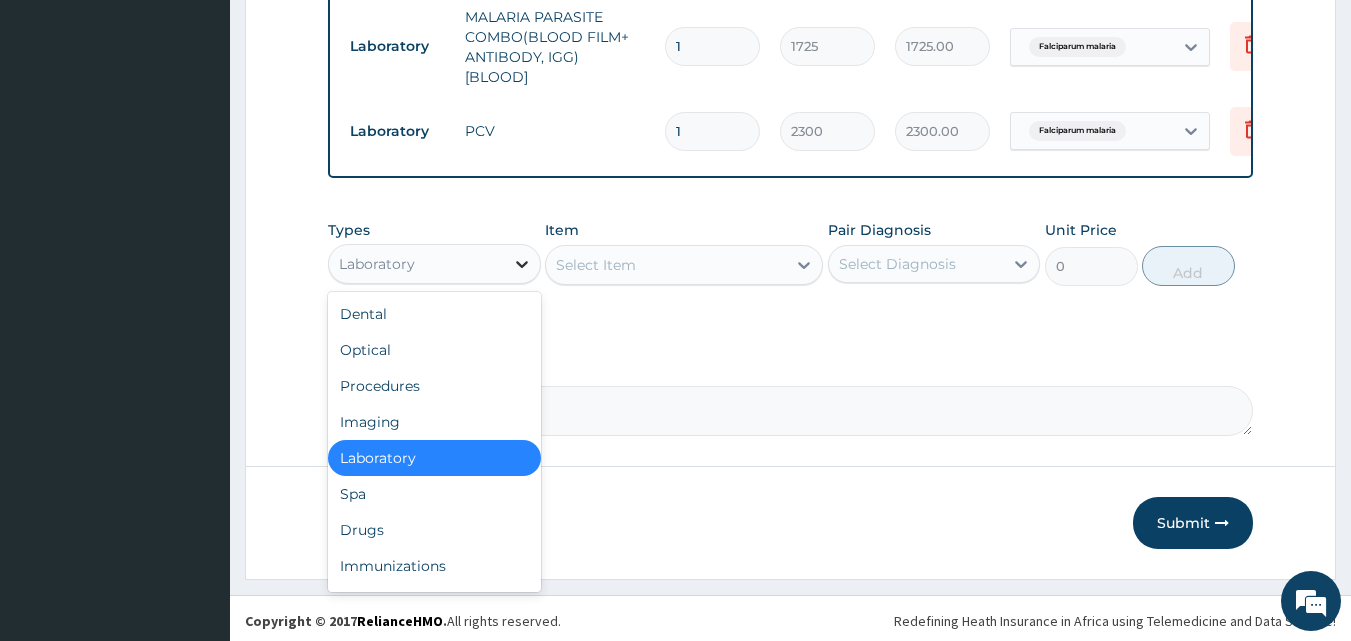 click 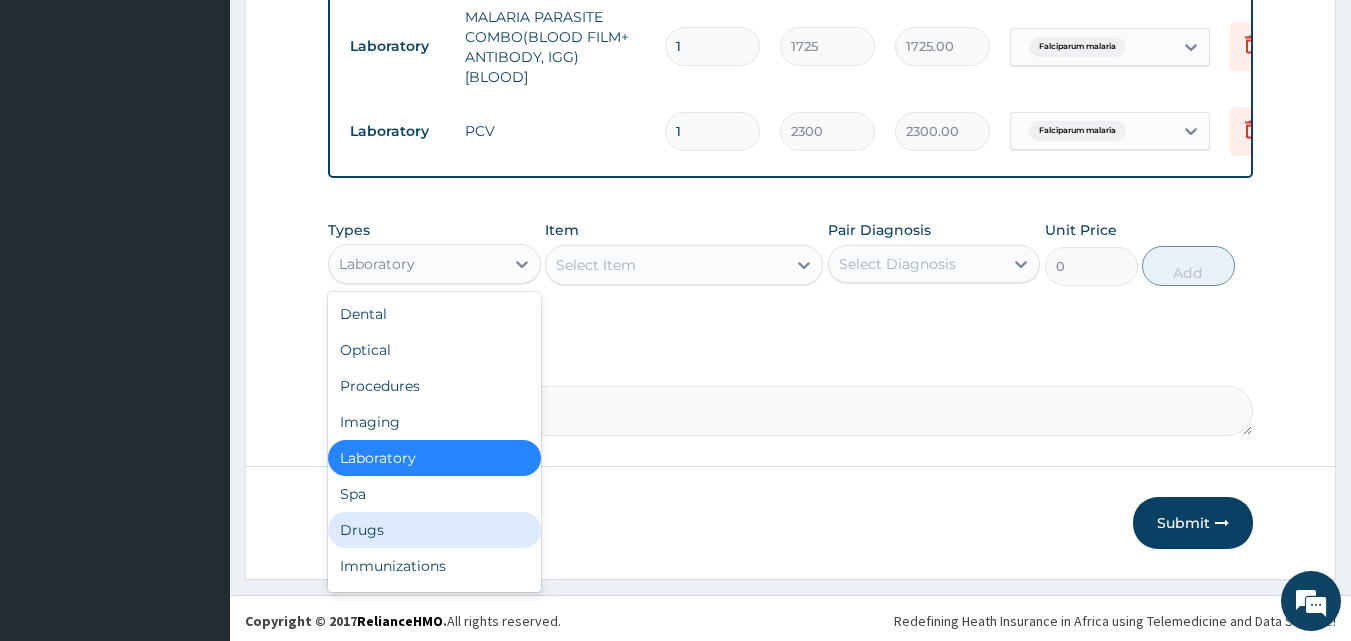 click on "Drugs" at bounding box center (434, 530) 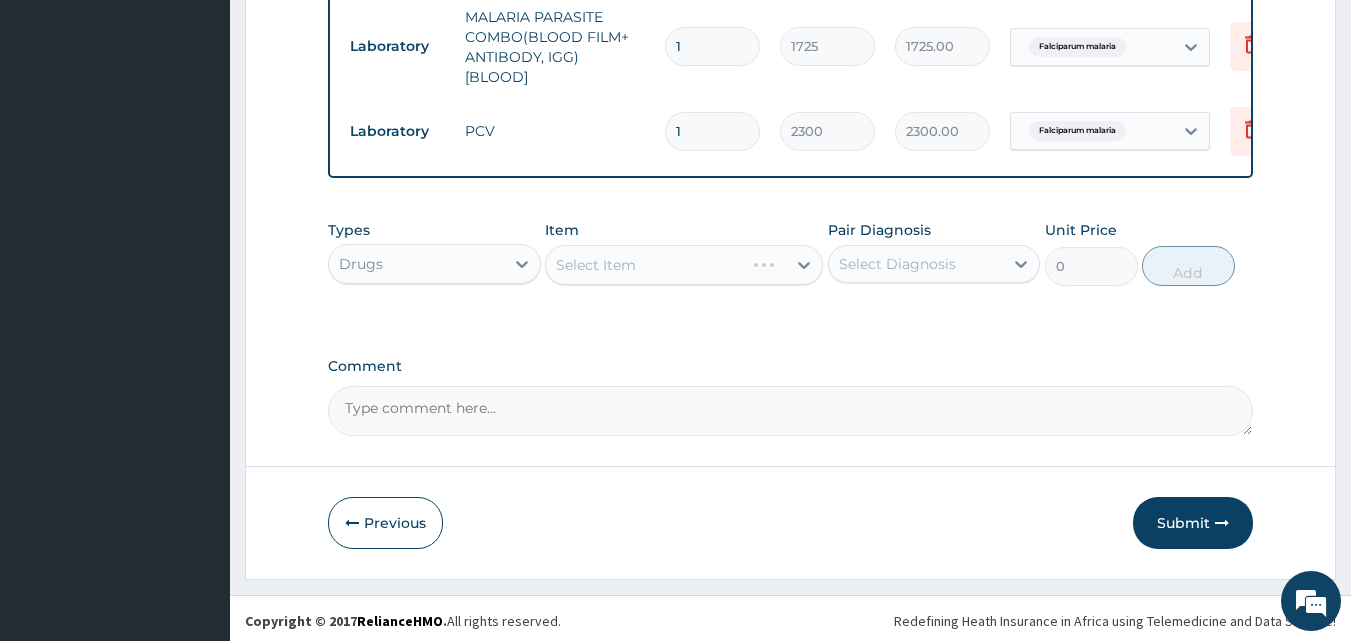 click on "Select Item" at bounding box center (684, 265) 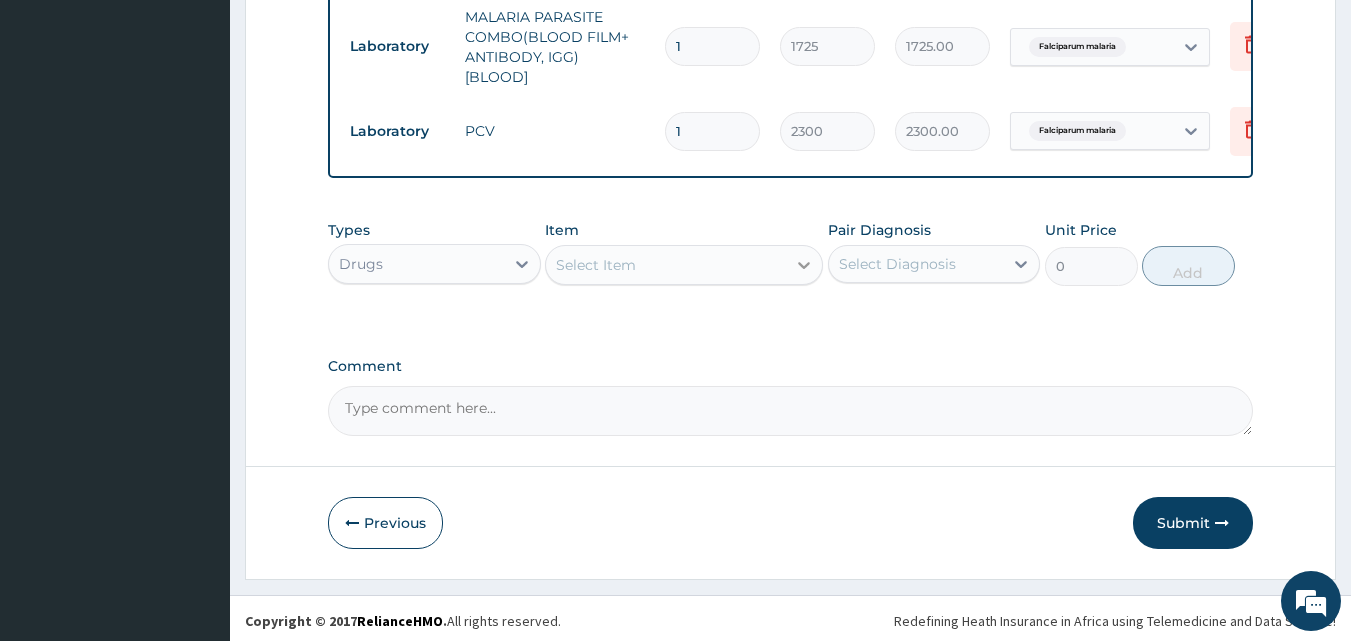 click 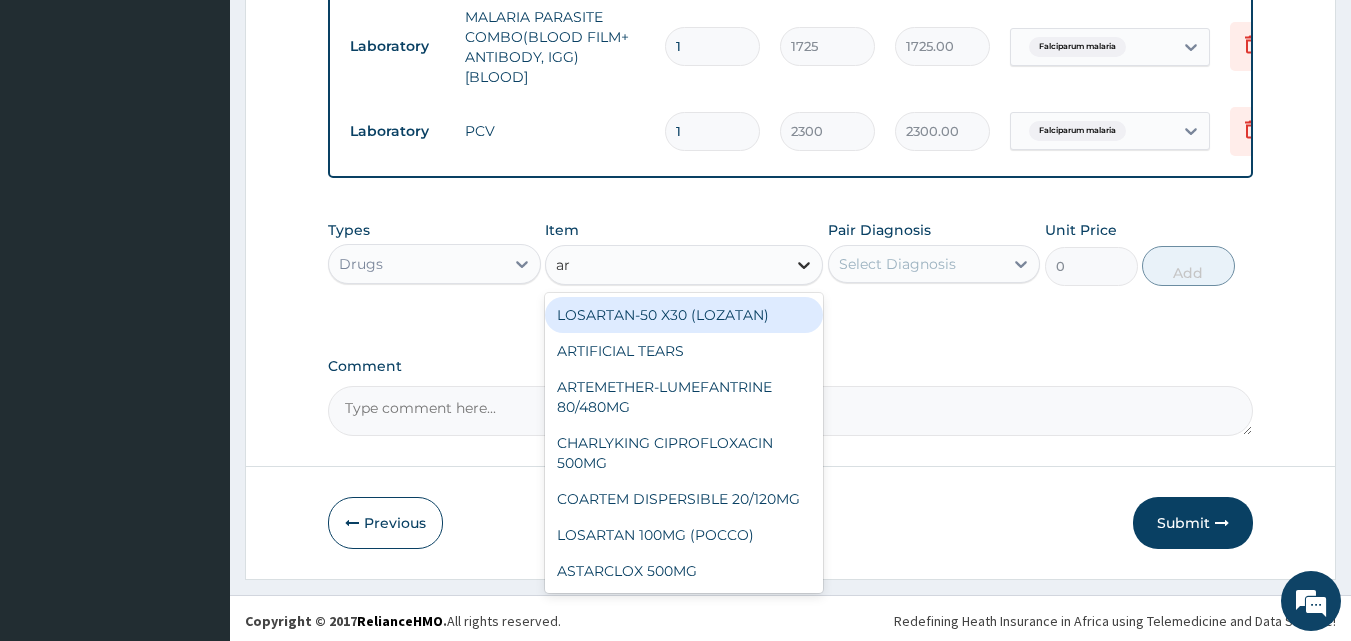 type on "art" 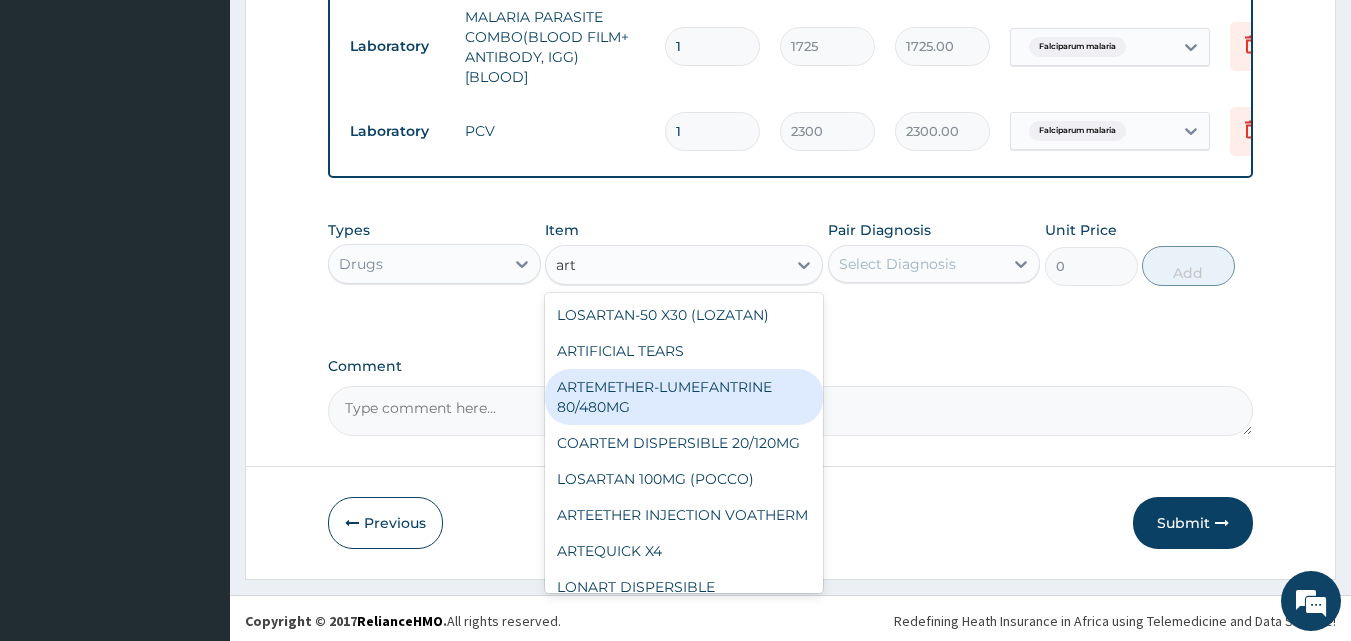 click on "ARTEMETHER-LUMEFANTRINE 80/480MG" at bounding box center [684, 397] 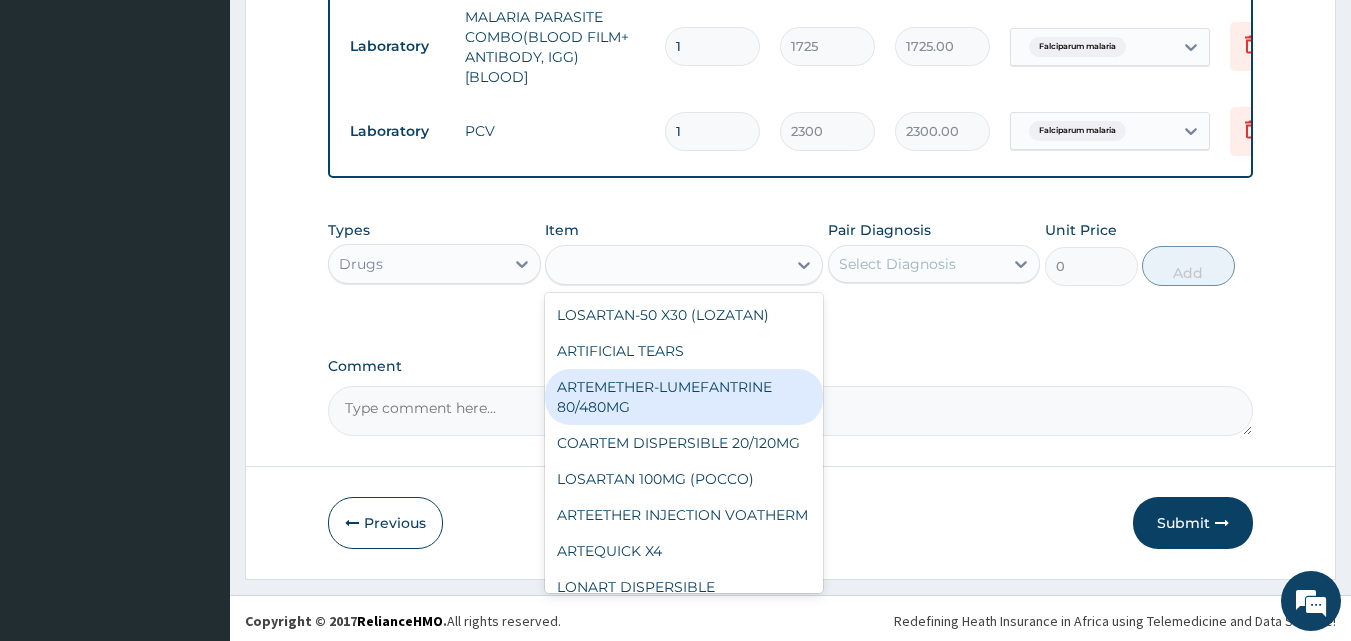 type on "2000" 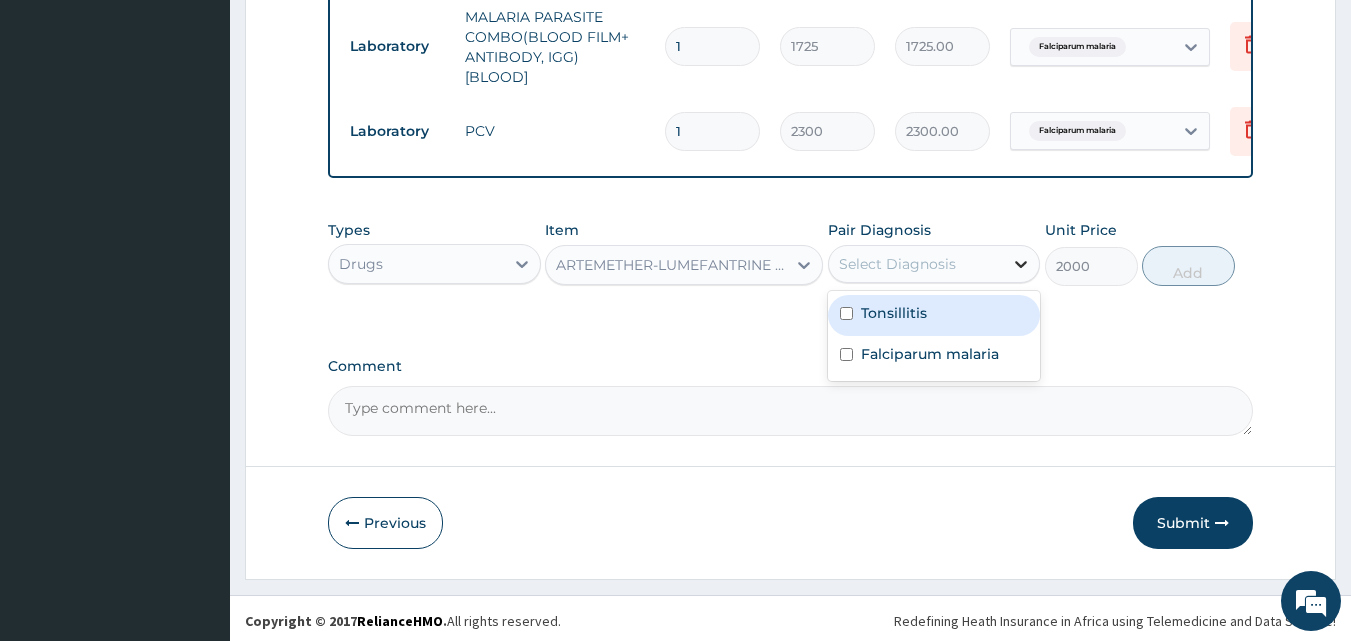 click 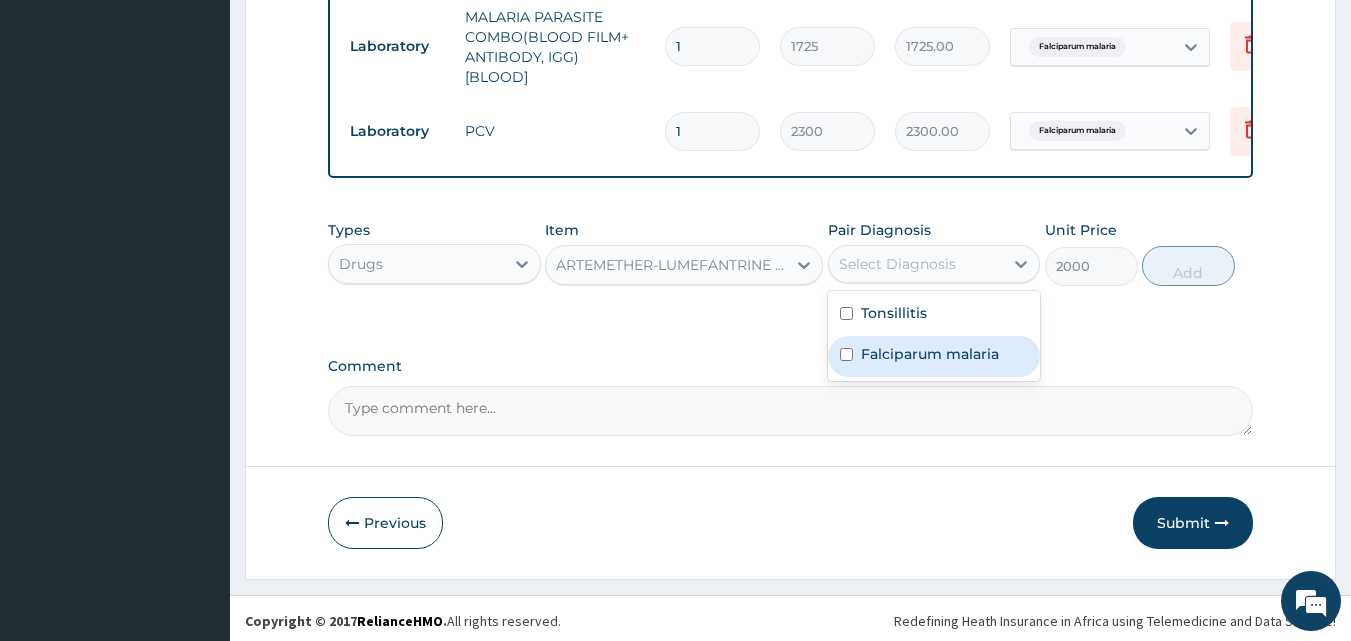 click on "Falciparum malaria" at bounding box center [930, 354] 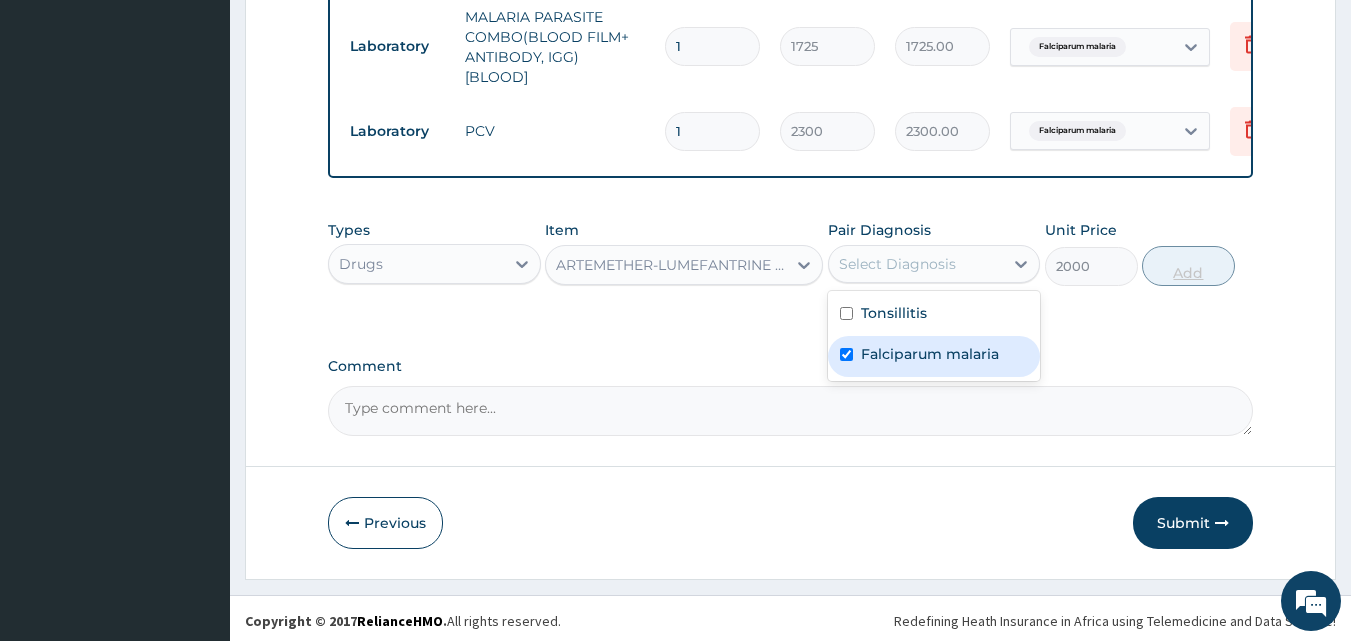 checkbox on "true" 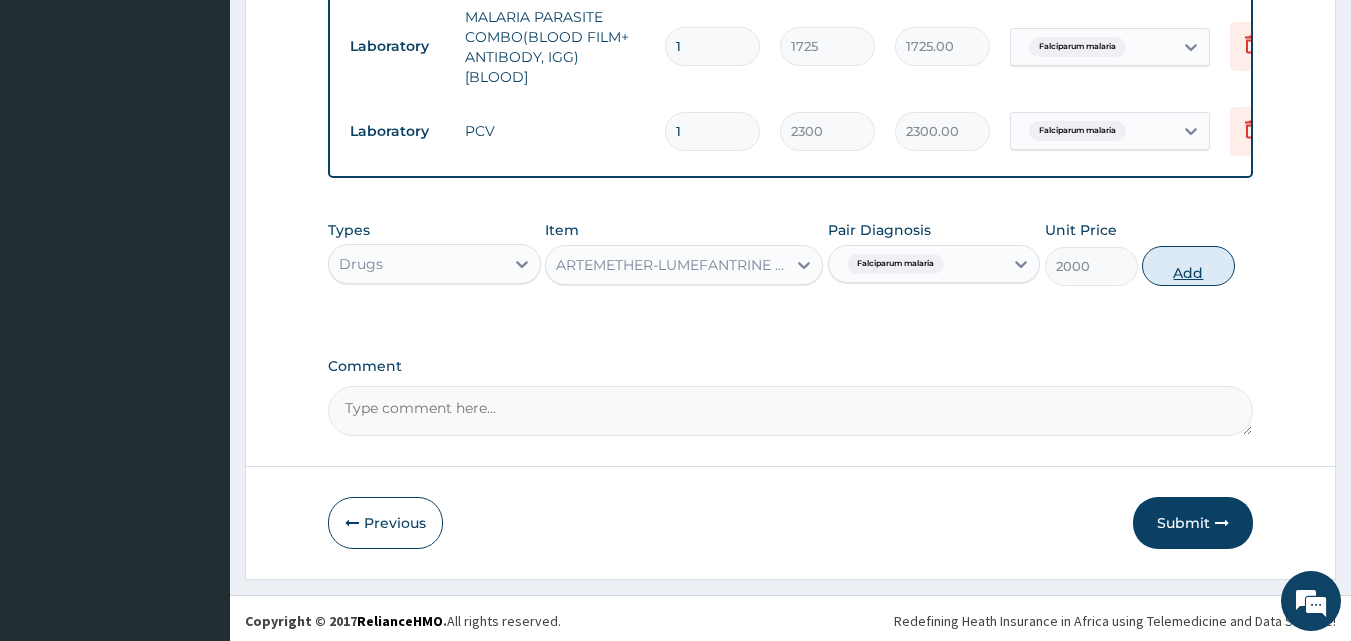 click on "Add" at bounding box center (1188, 266) 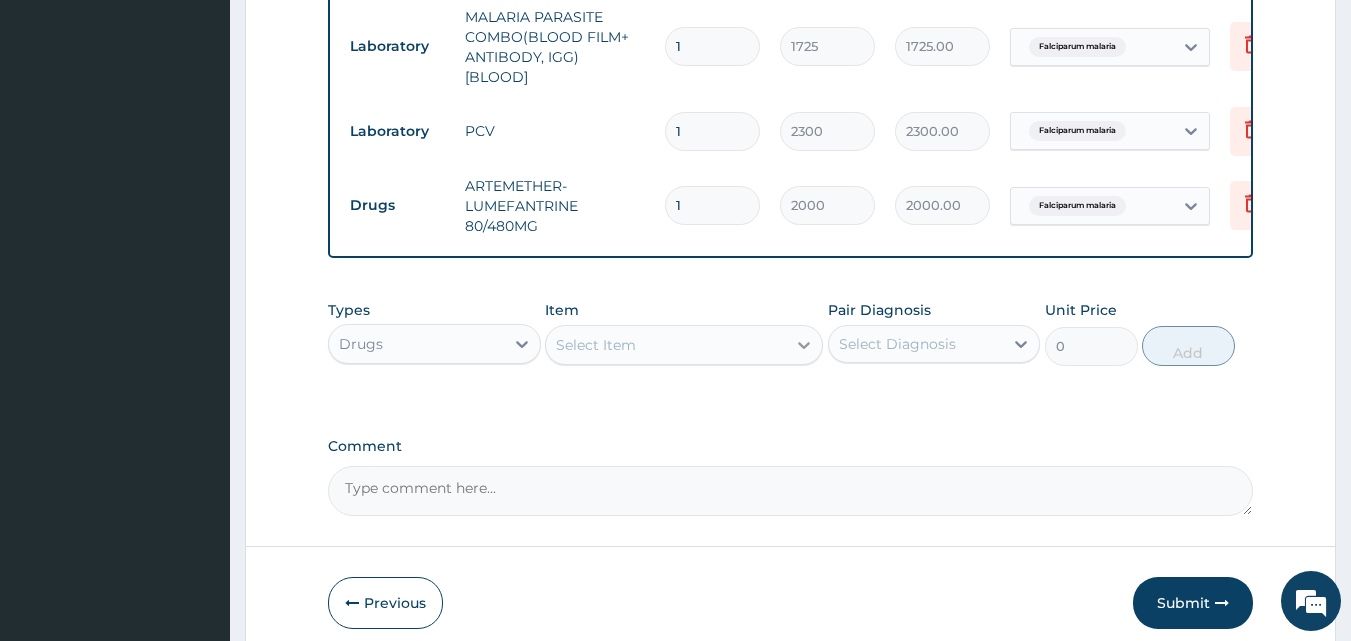 click 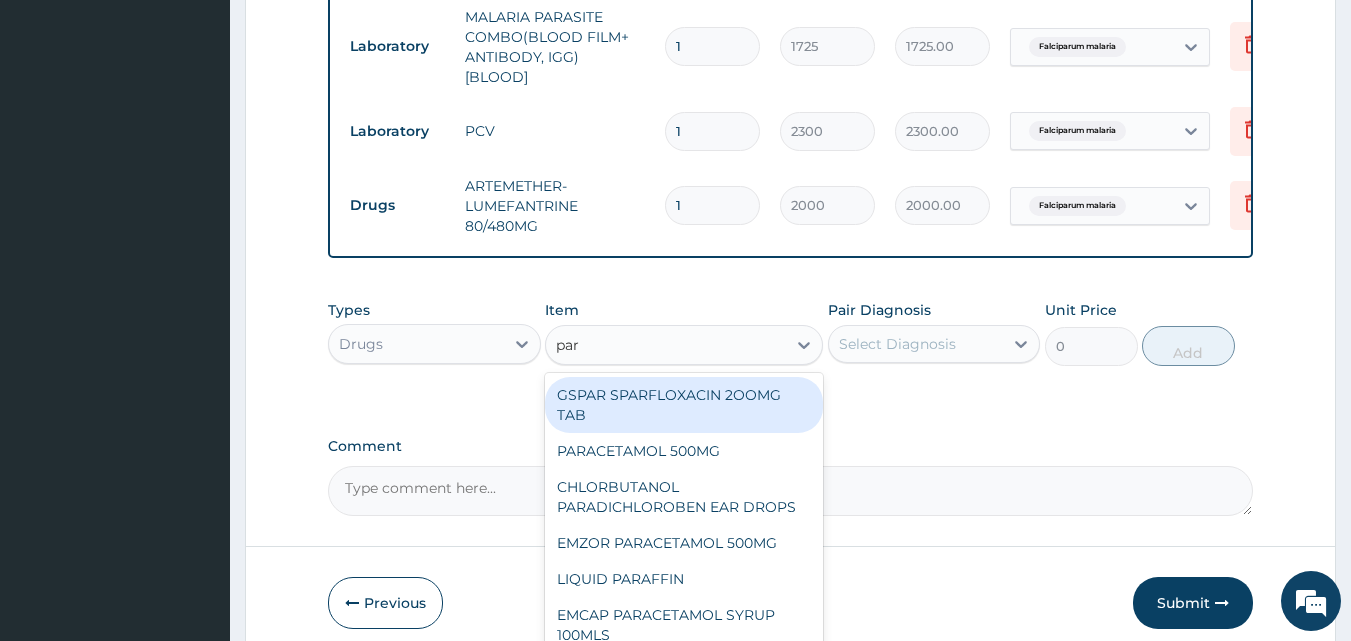 type on "para" 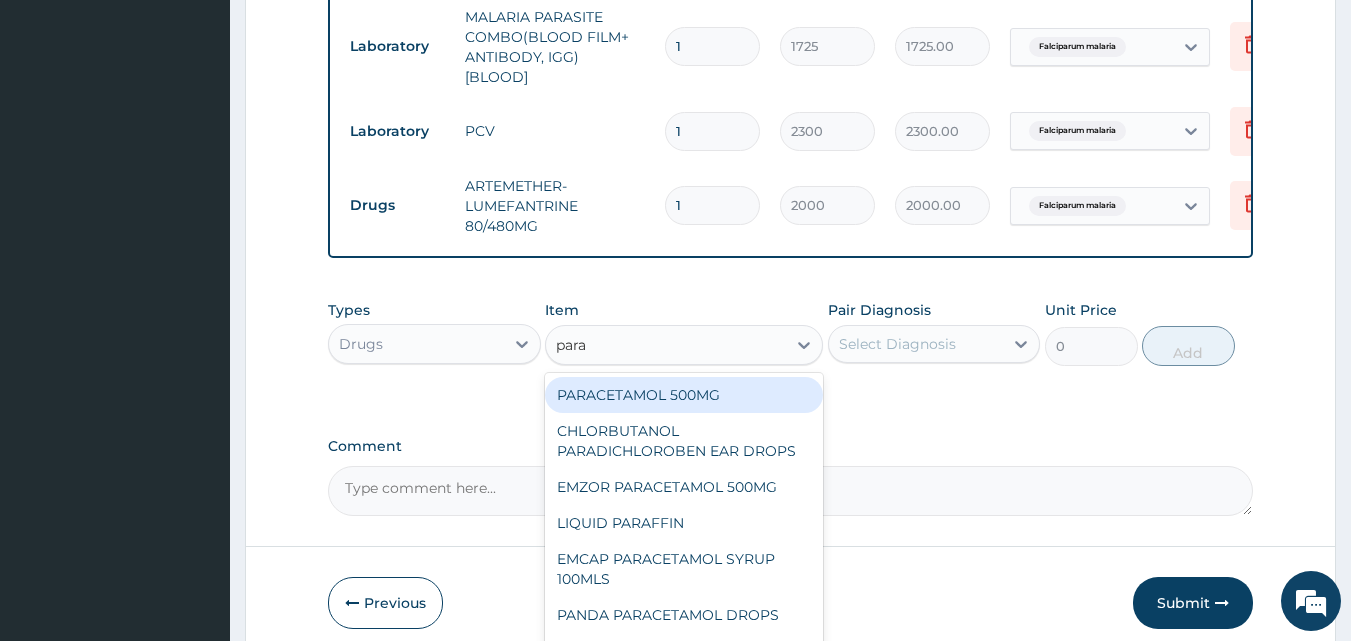 click on "PARACETAMOL 500MG" at bounding box center [684, 395] 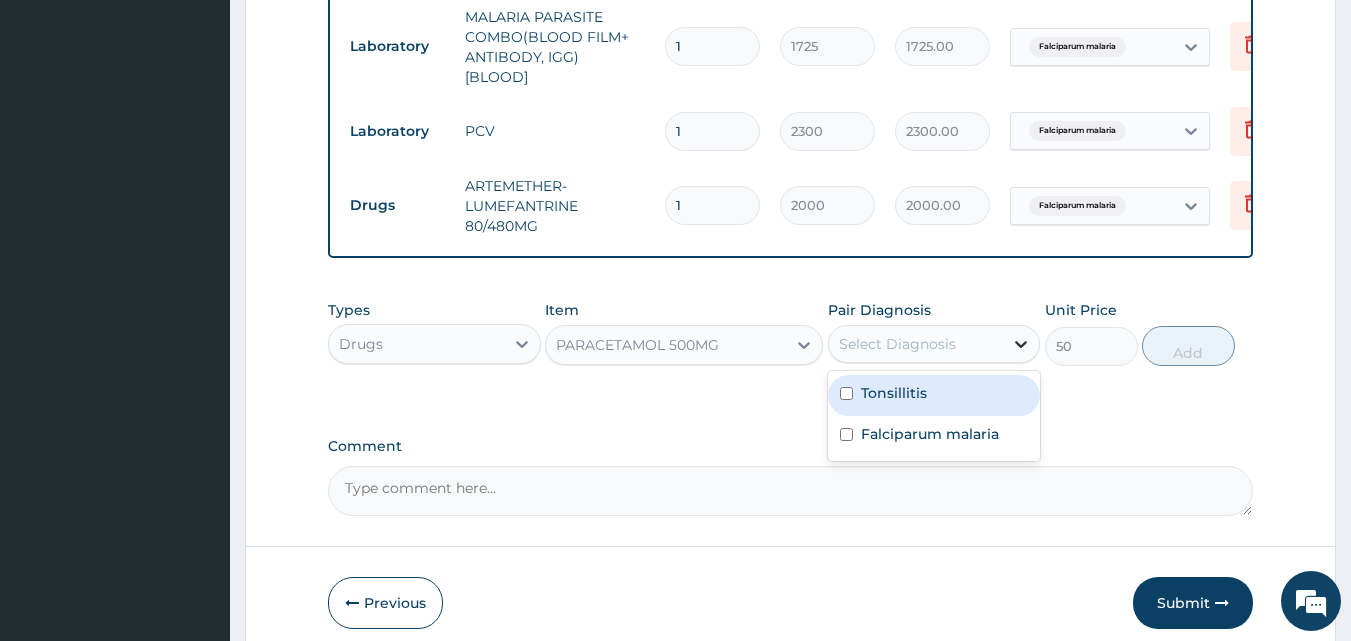 click 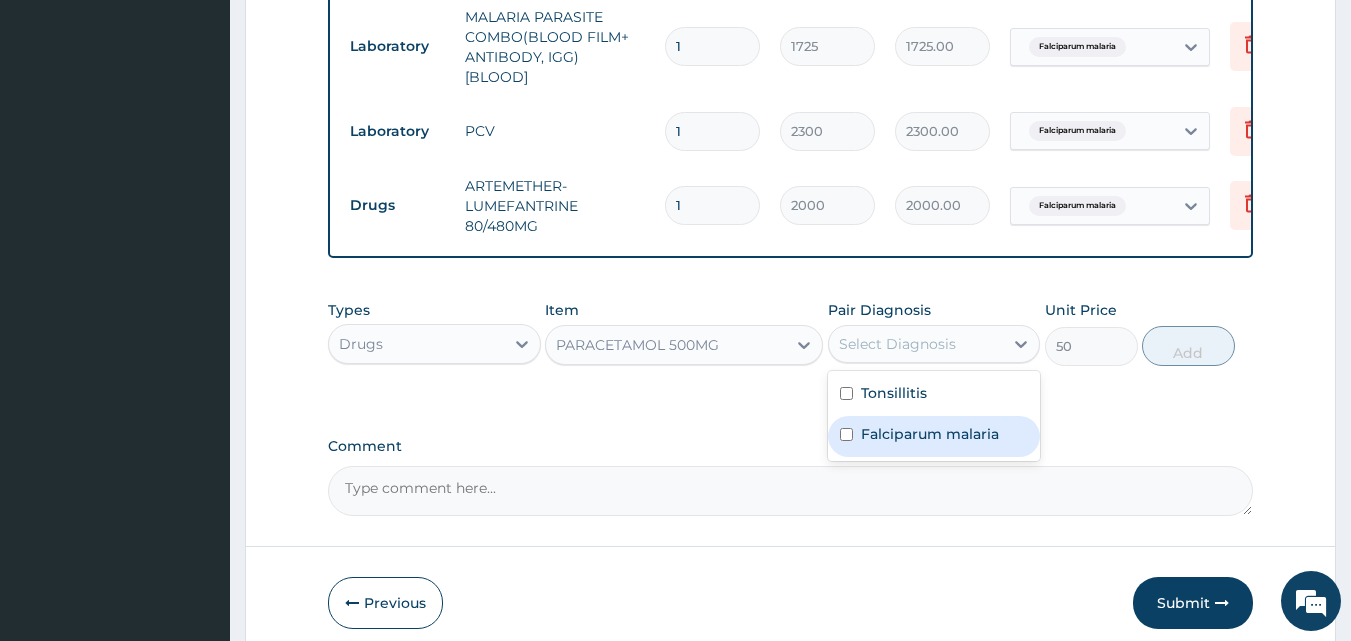 click on "Falciparum malaria" at bounding box center (930, 434) 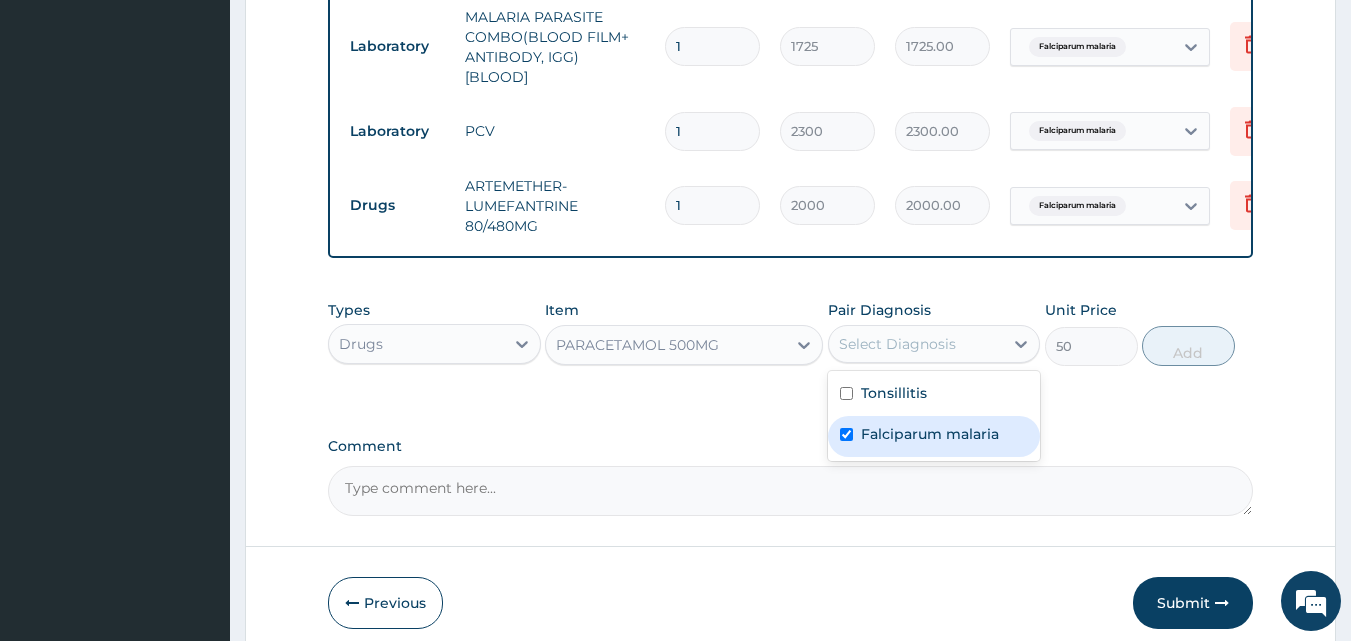 checkbox on "true" 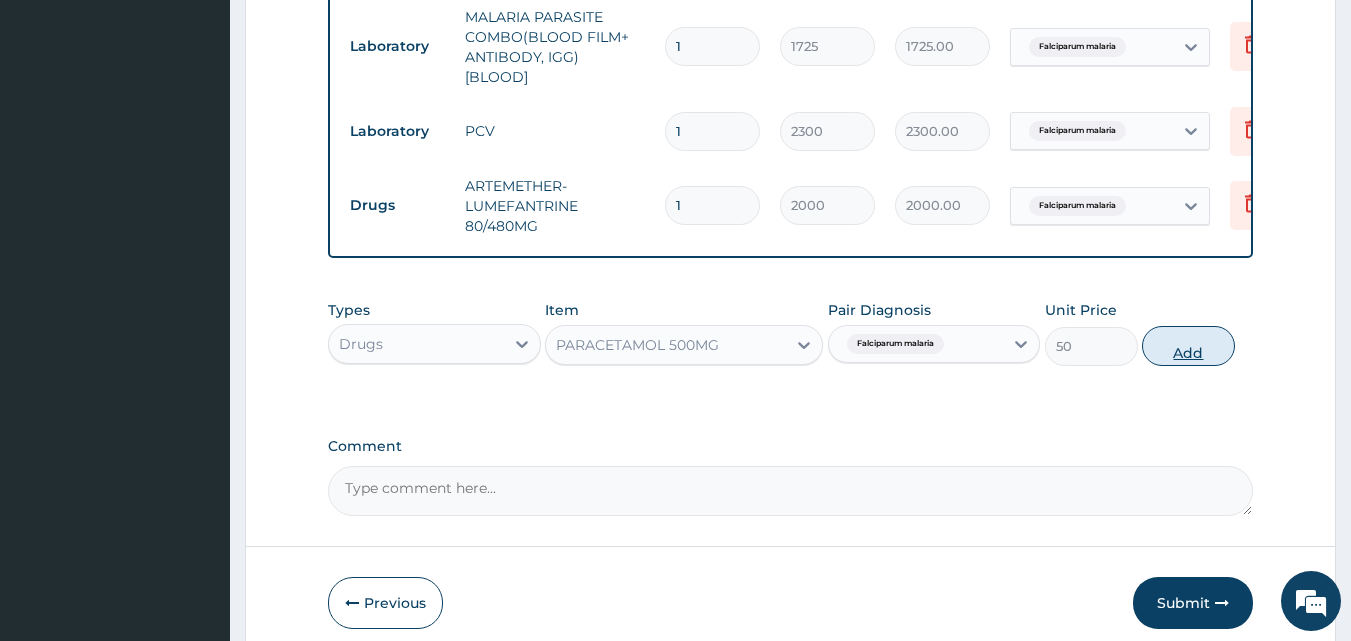 click on "Add" at bounding box center [1188, 346] 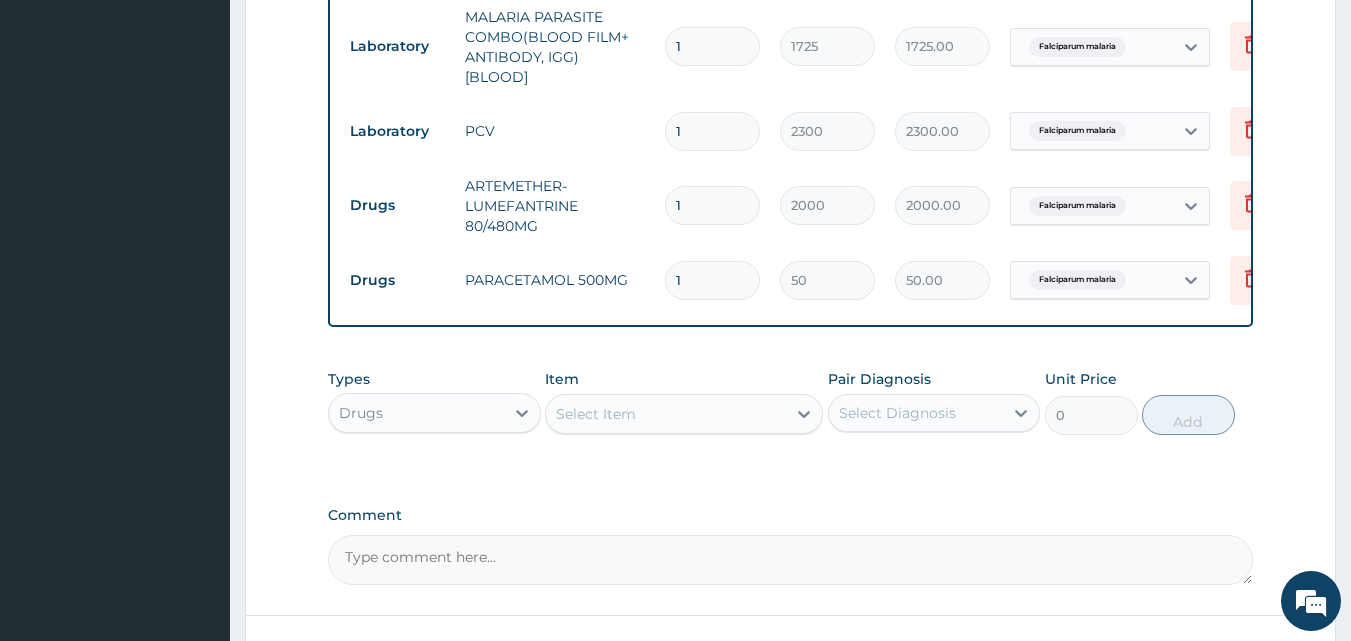 type on "18" 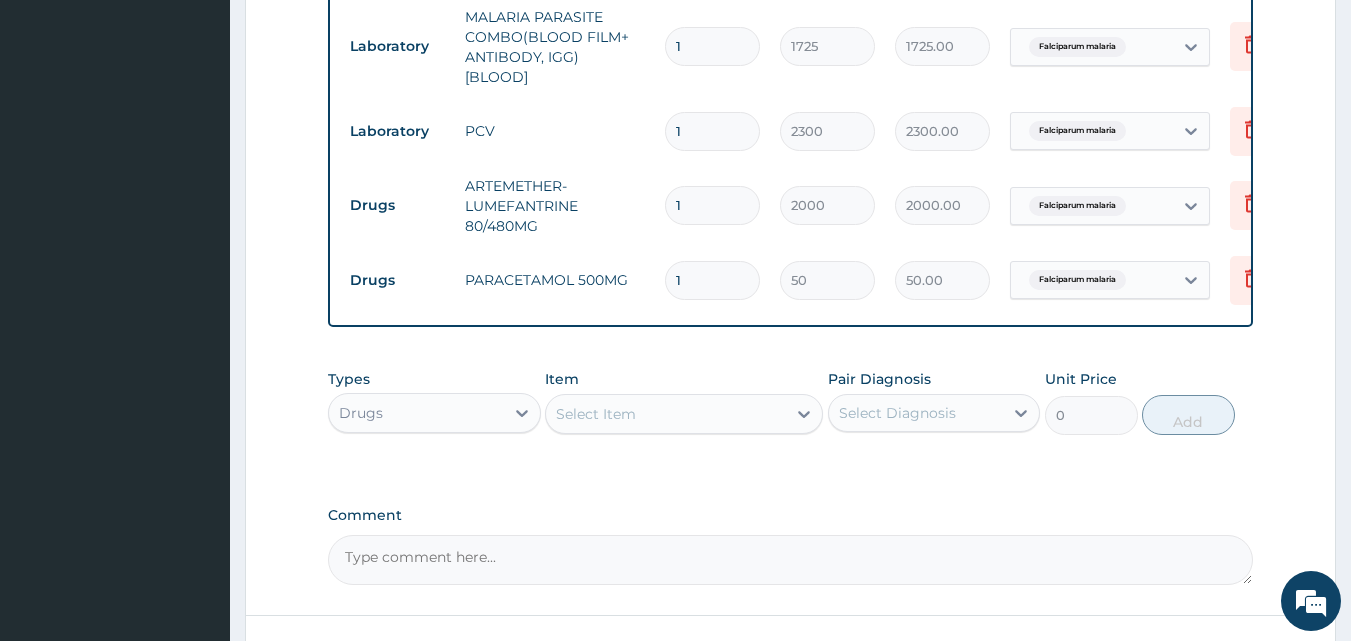 type on "900.00" 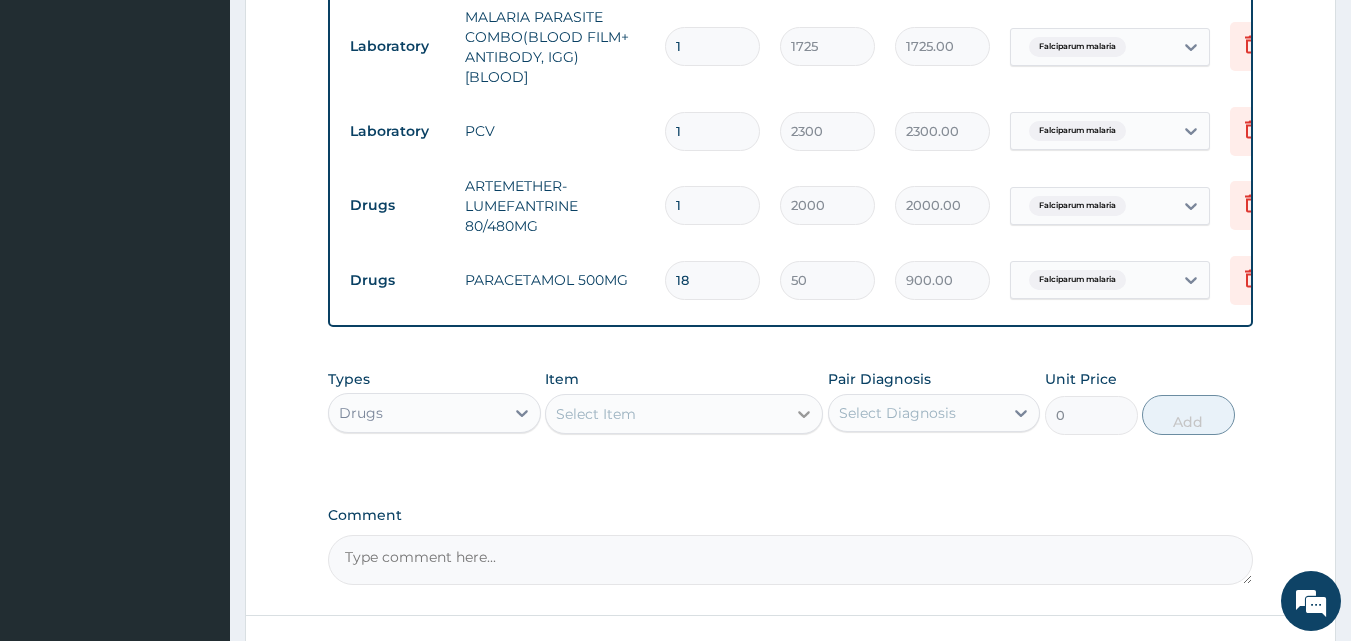 type on "18" 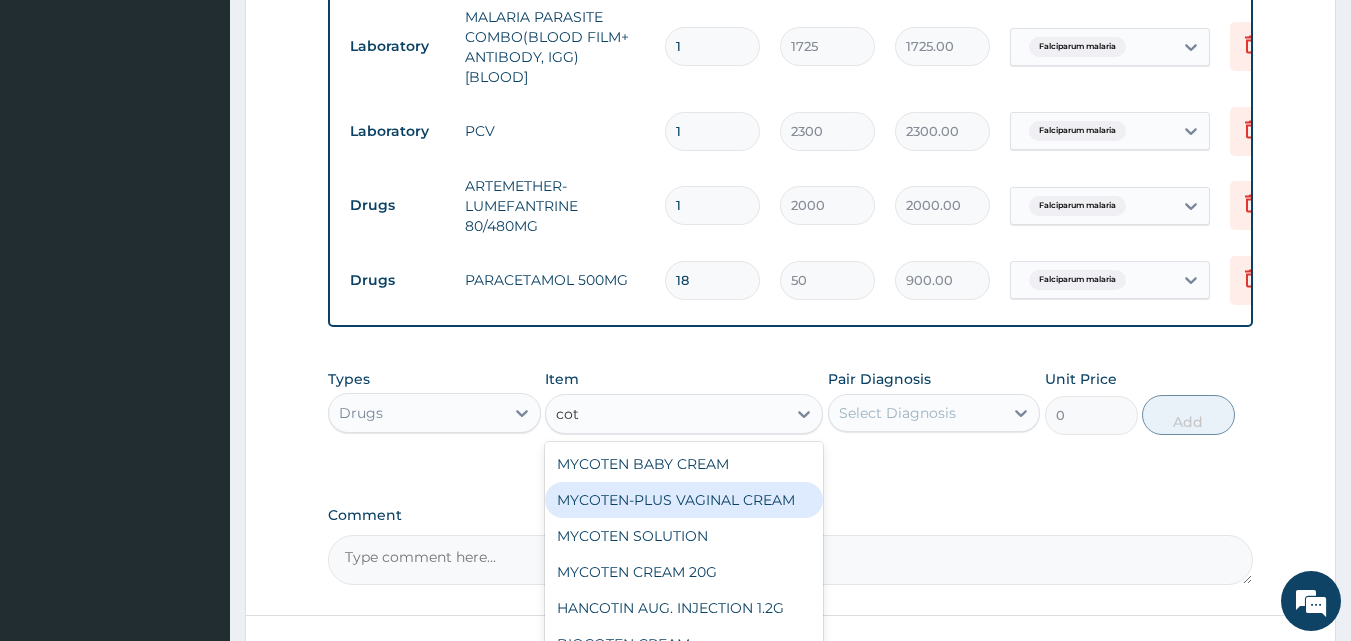 type on "cot" 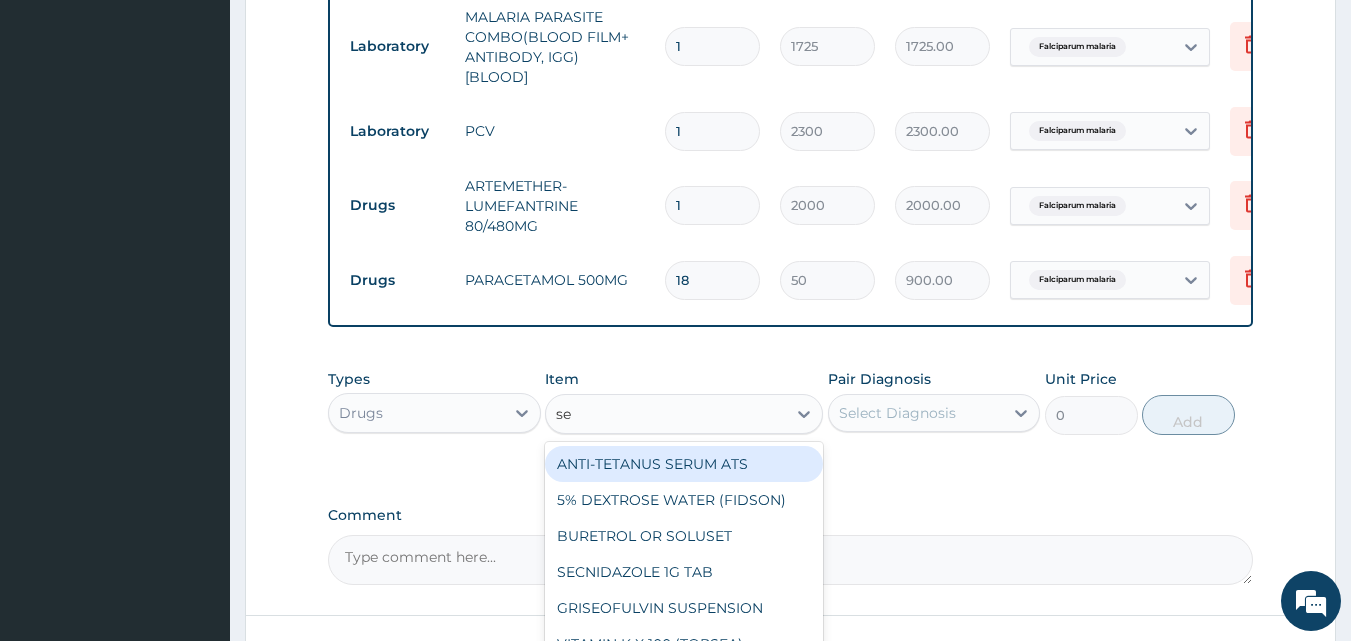type on "sep" 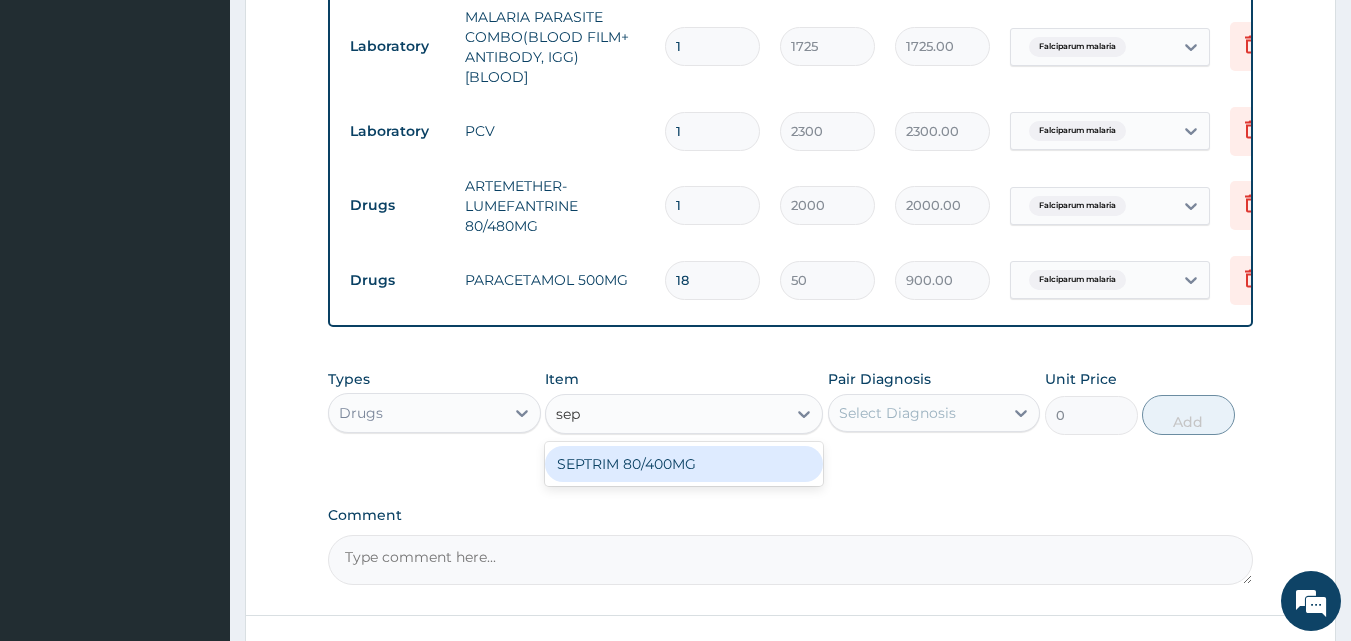 click on "SEPTRIM 80/400MG" at bounding box center (684, 464) 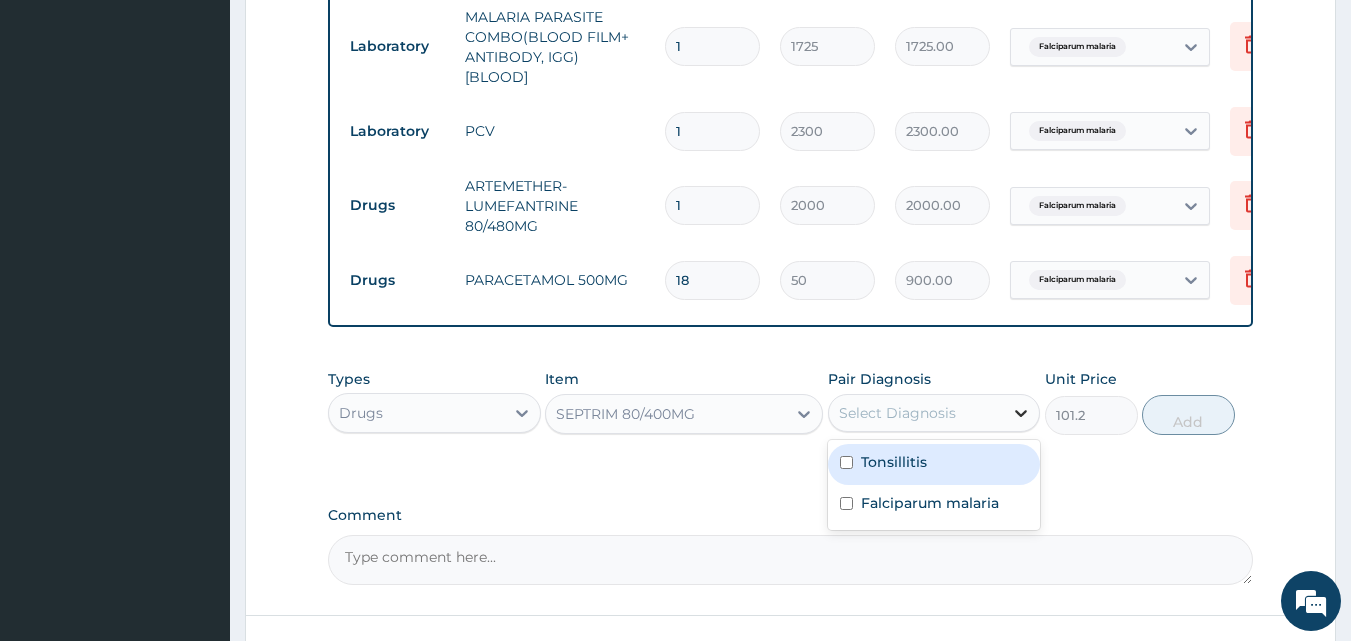 click 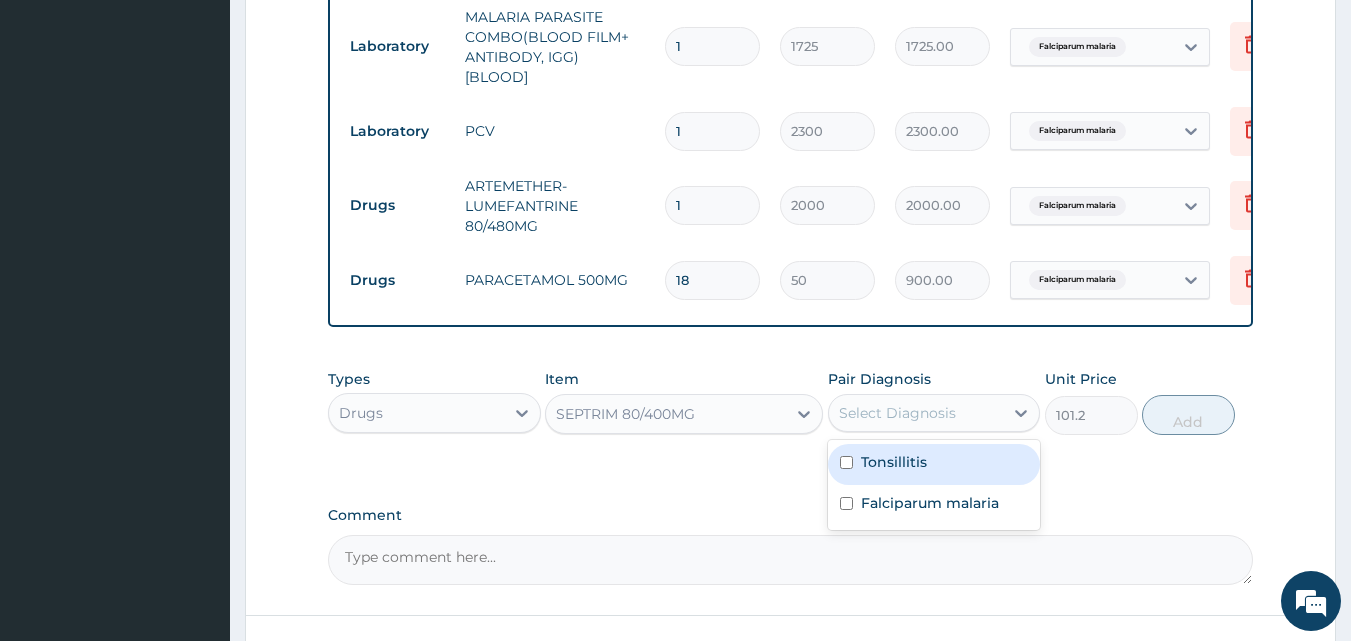 click on "Tonsillitis" at bounding box center [934, 464] 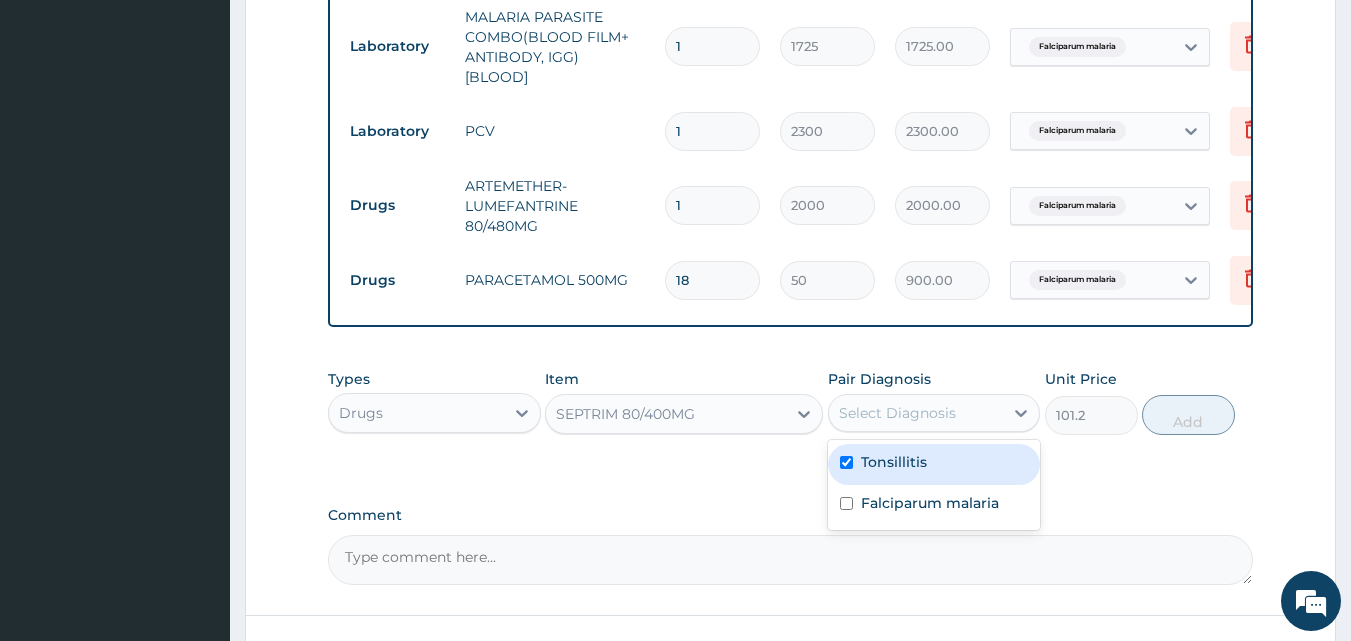 checkbox on "true" 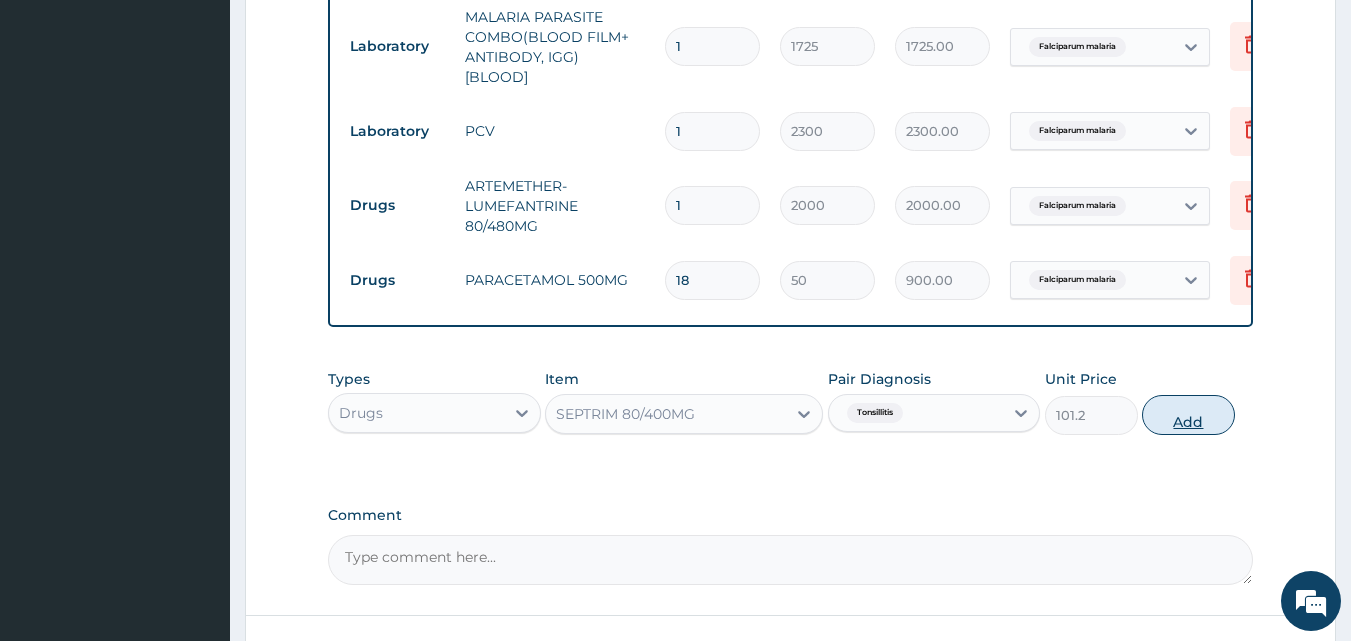 click on "Add" at bounding box center [1188, 415] 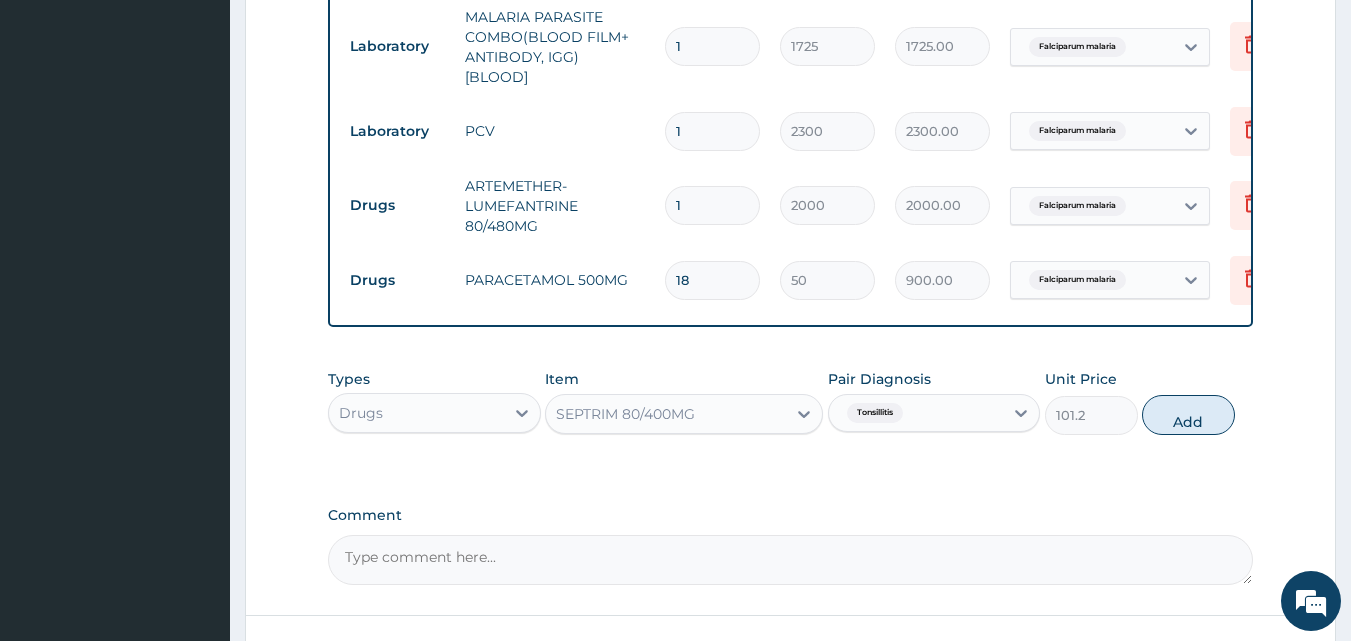 type on "0" 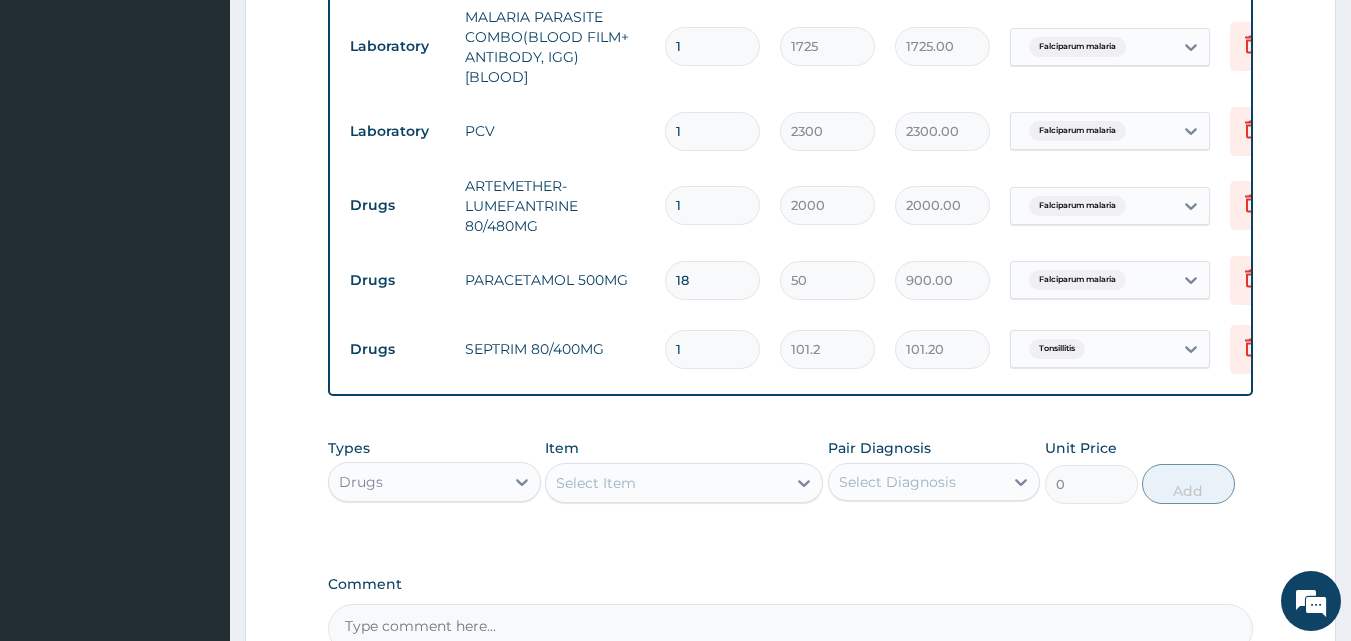 type 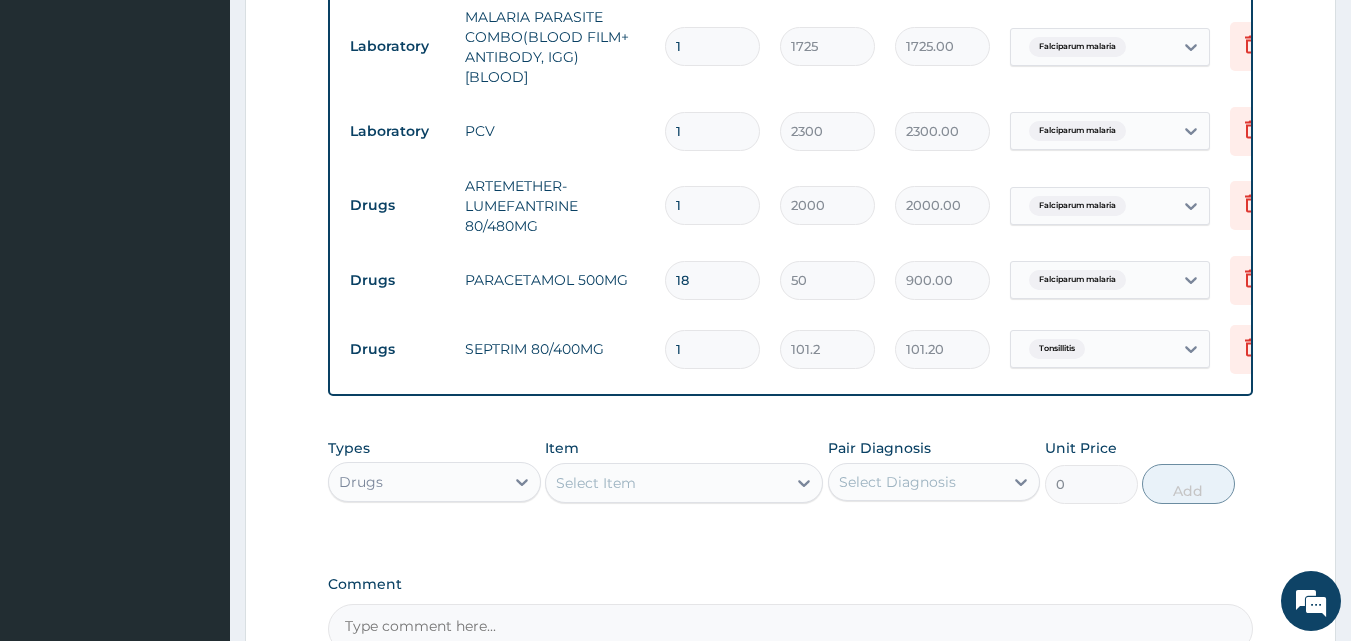type on "0.00" 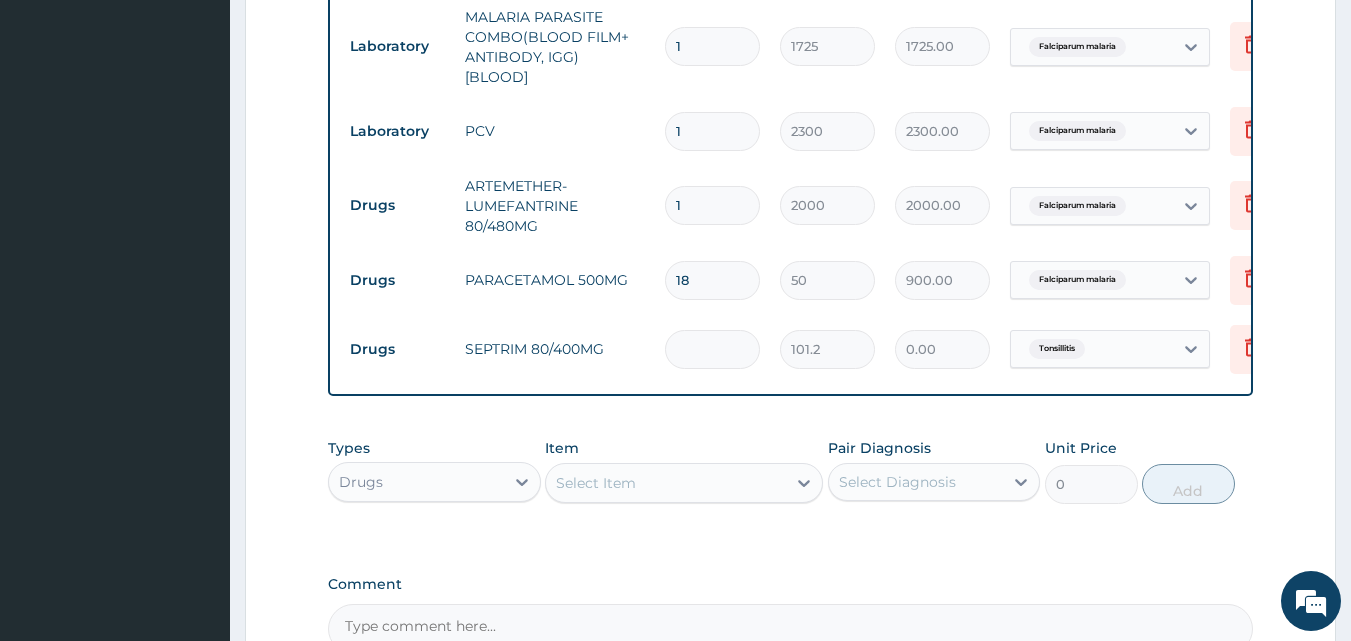 type on "3" 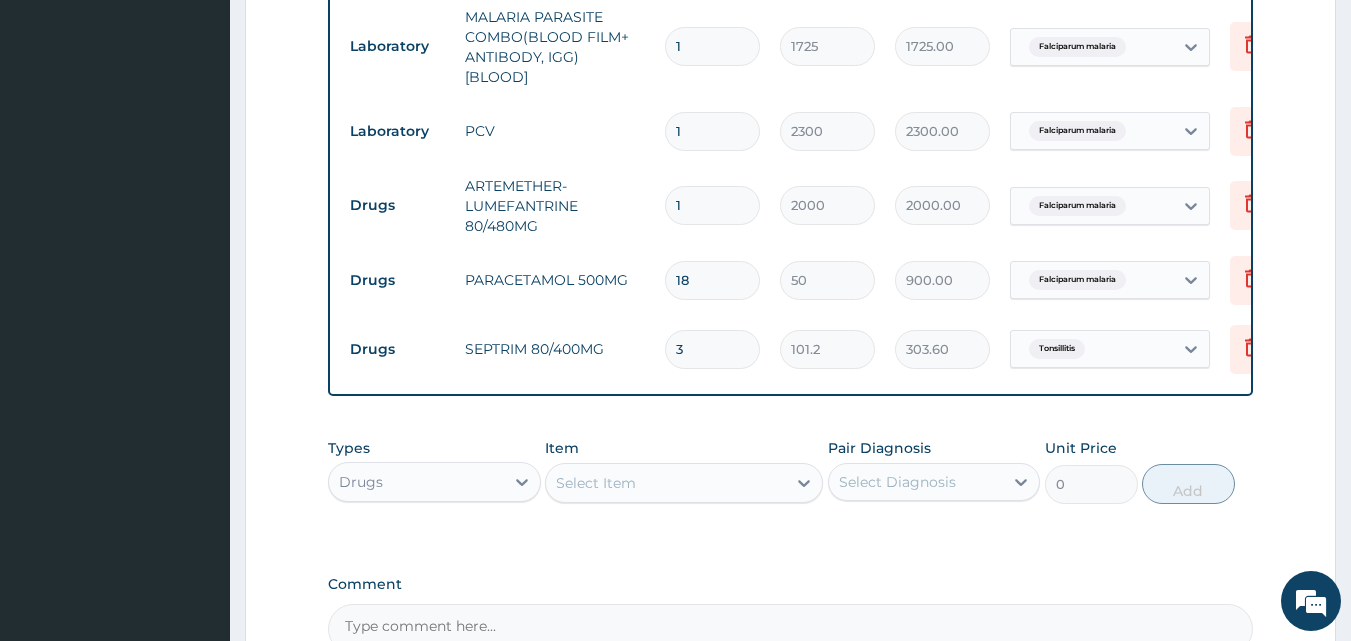 type on "30" 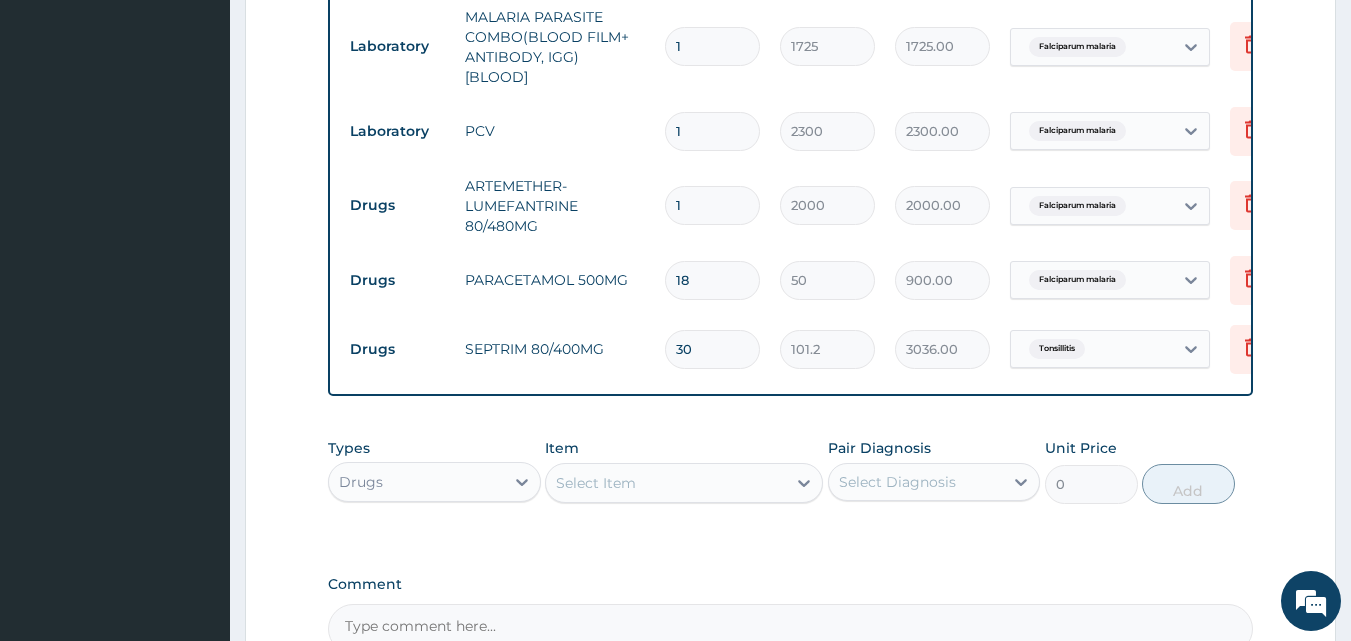 scroll, scrollTop: 1070, scrollLeft: 0, axis: vertical 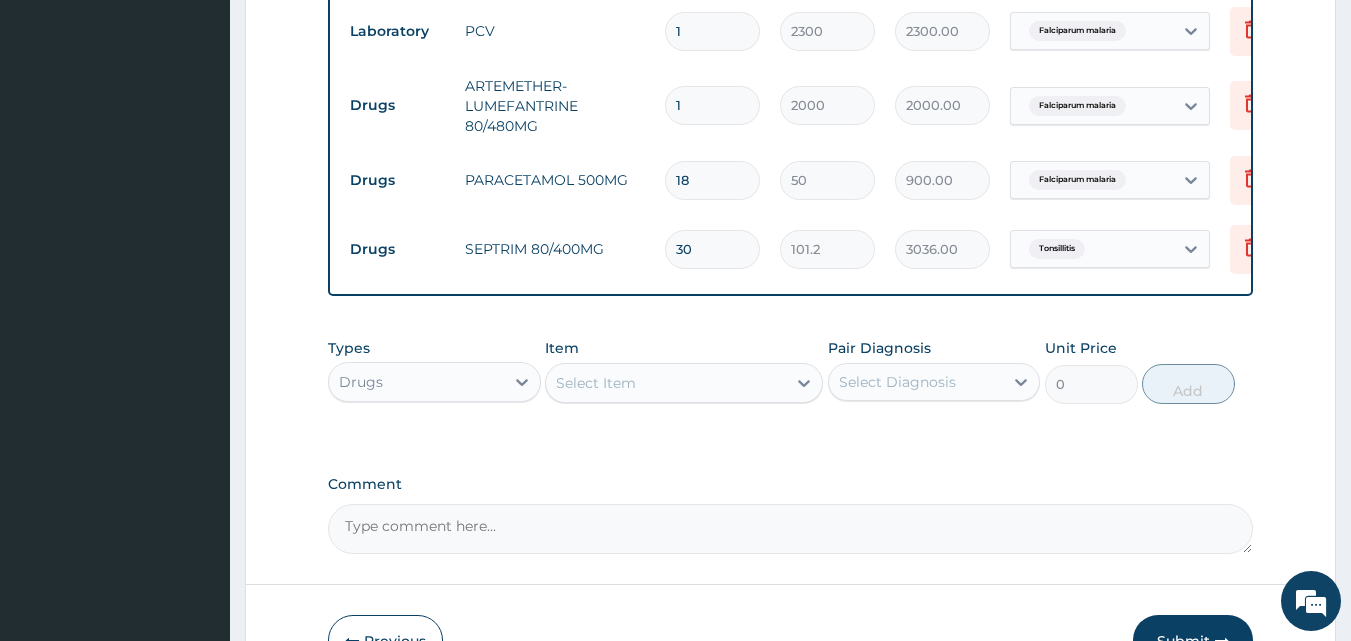 type on "30" 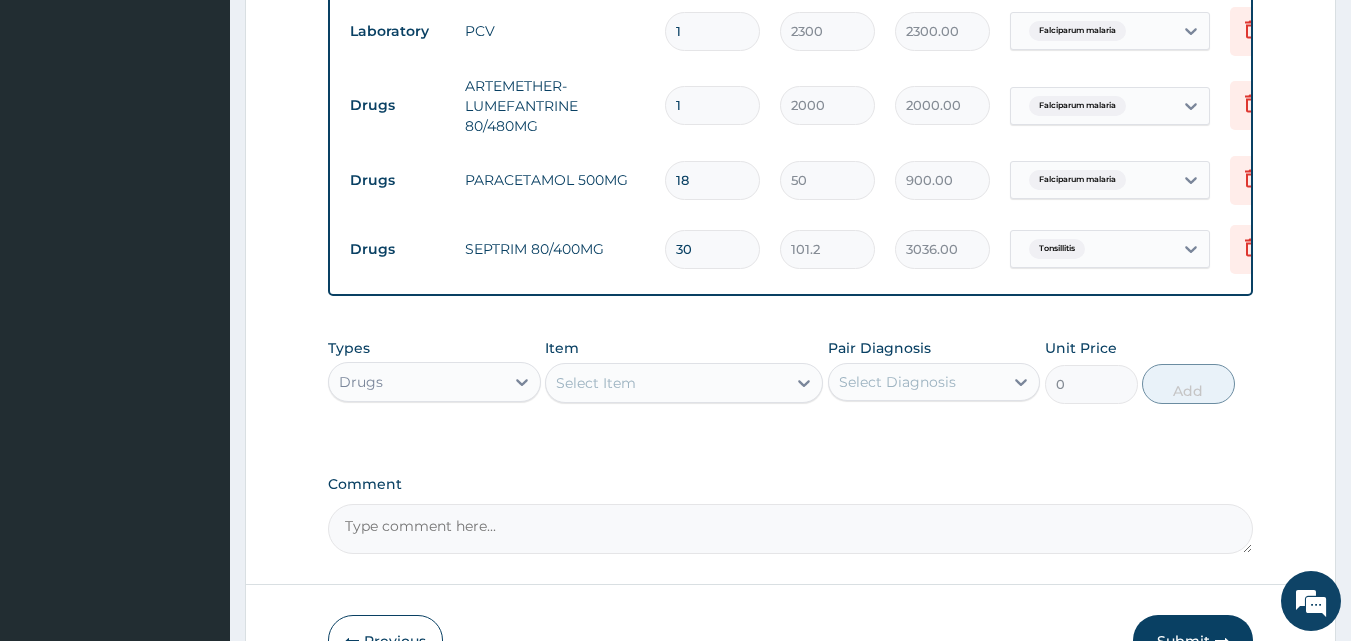 click on "Select Item" at bounding box center [666, 383] 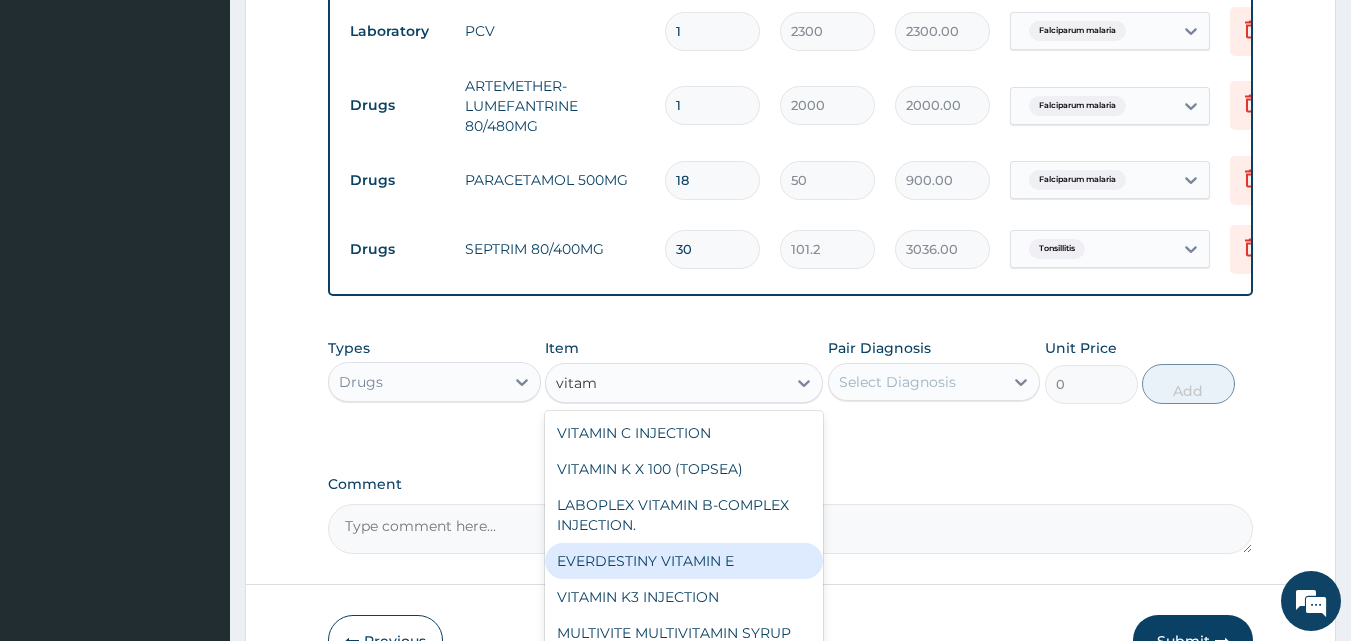 scroll, scrollTop: 72, scrollLeft: 0, axis: vertical 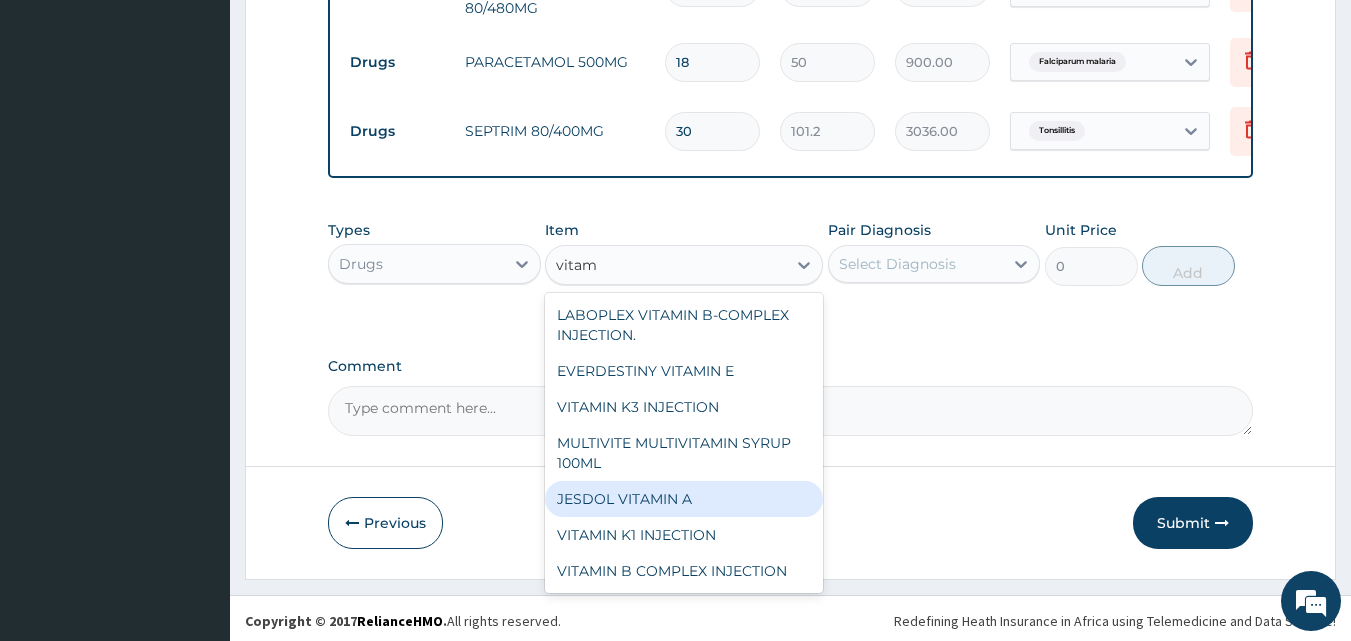 type on "vitam" 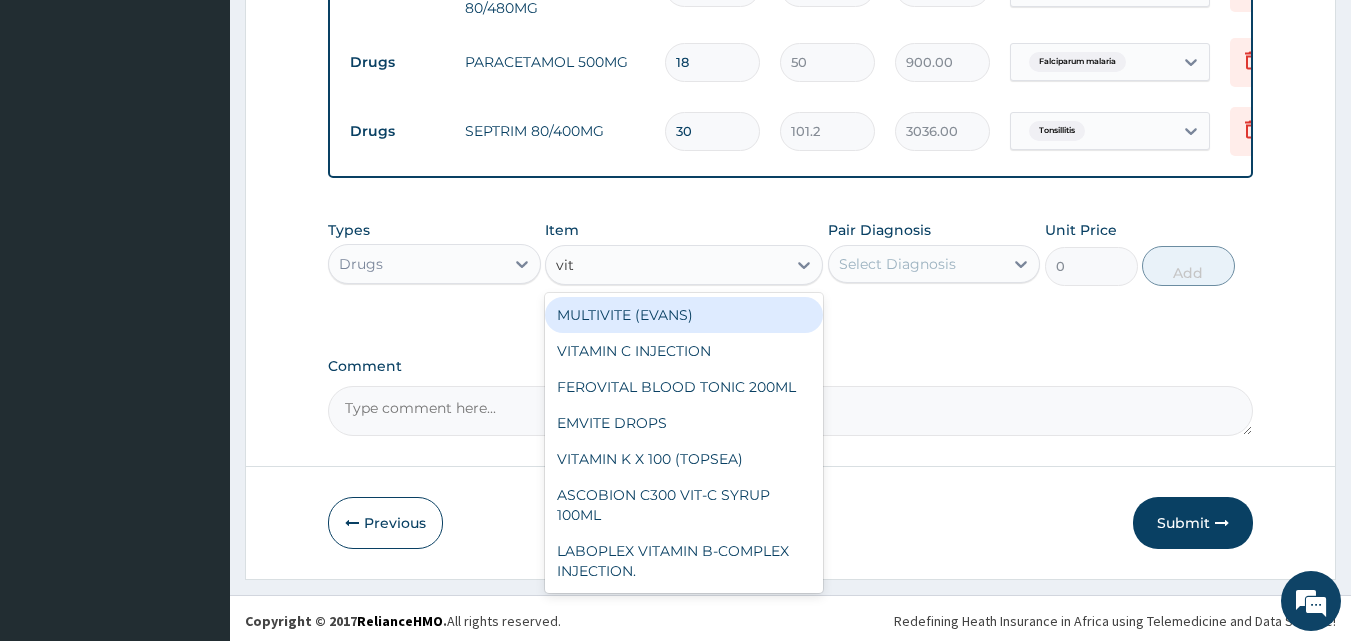 type on "vita" 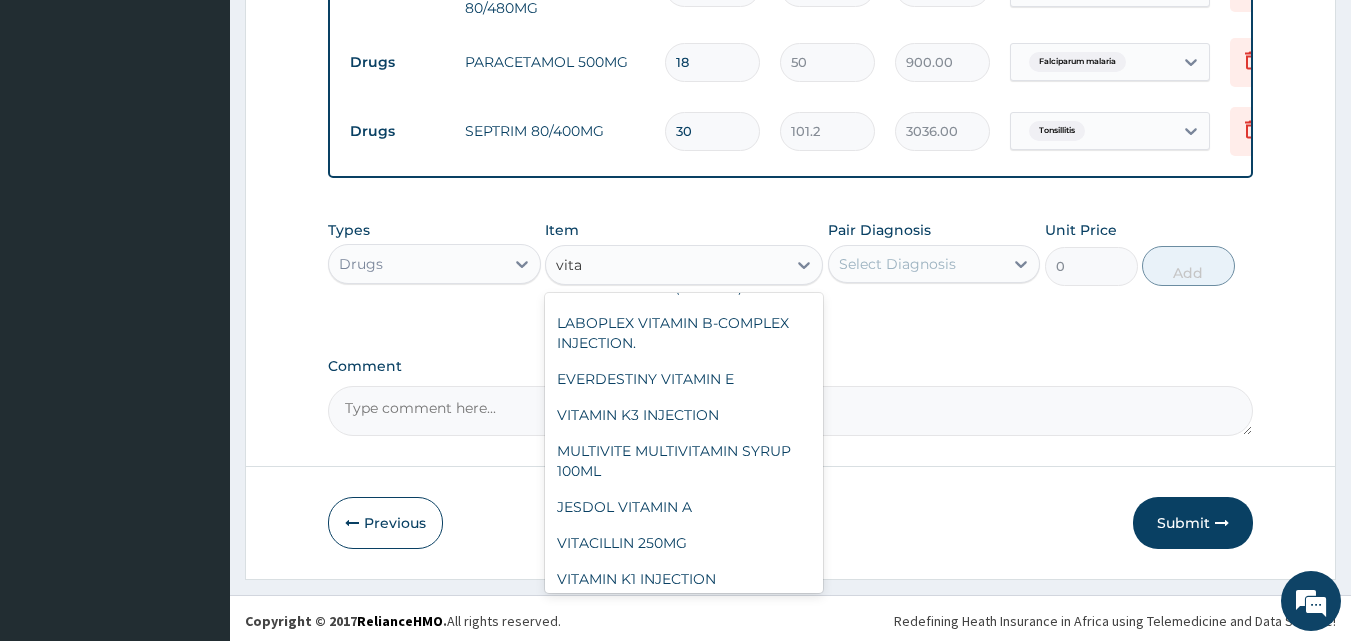 scroll, scrollTop: 144, scrollLeft: 0, axis: vertical 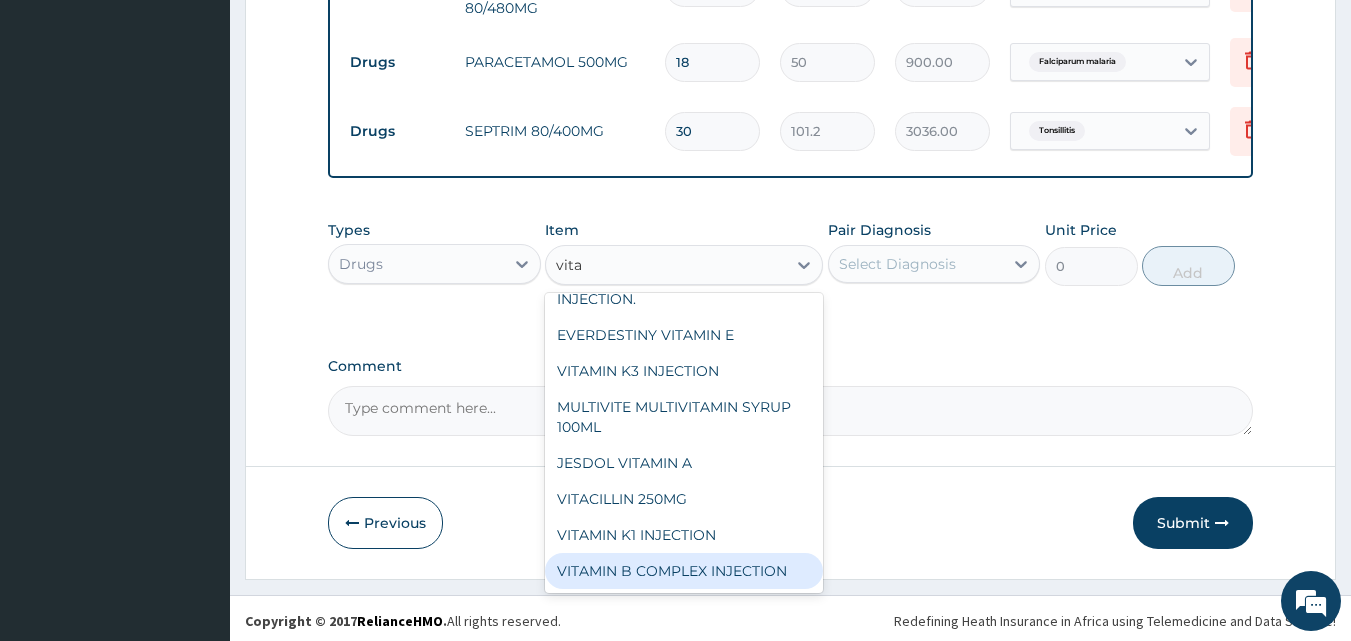 click on "VITAMIN B COMPLEX INJECTION" at bounding box center [684, 571] 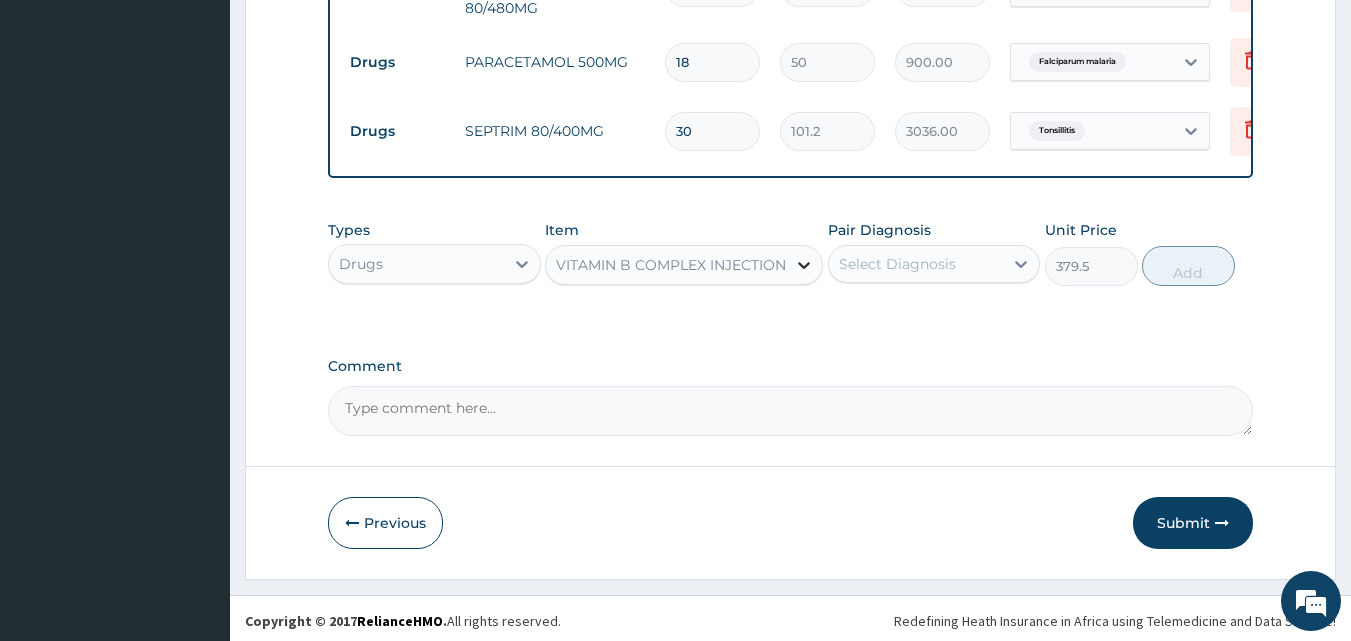 click 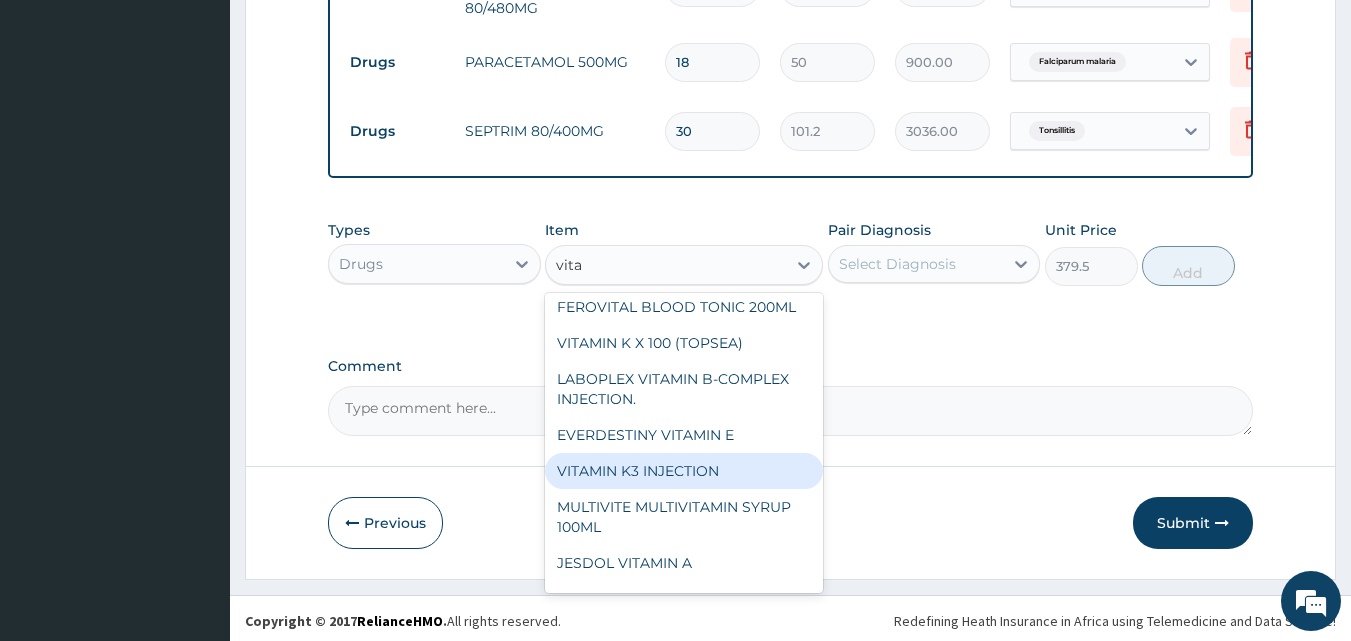 scroll, scrollTop: 0, scrollLeft: 0, axis: both 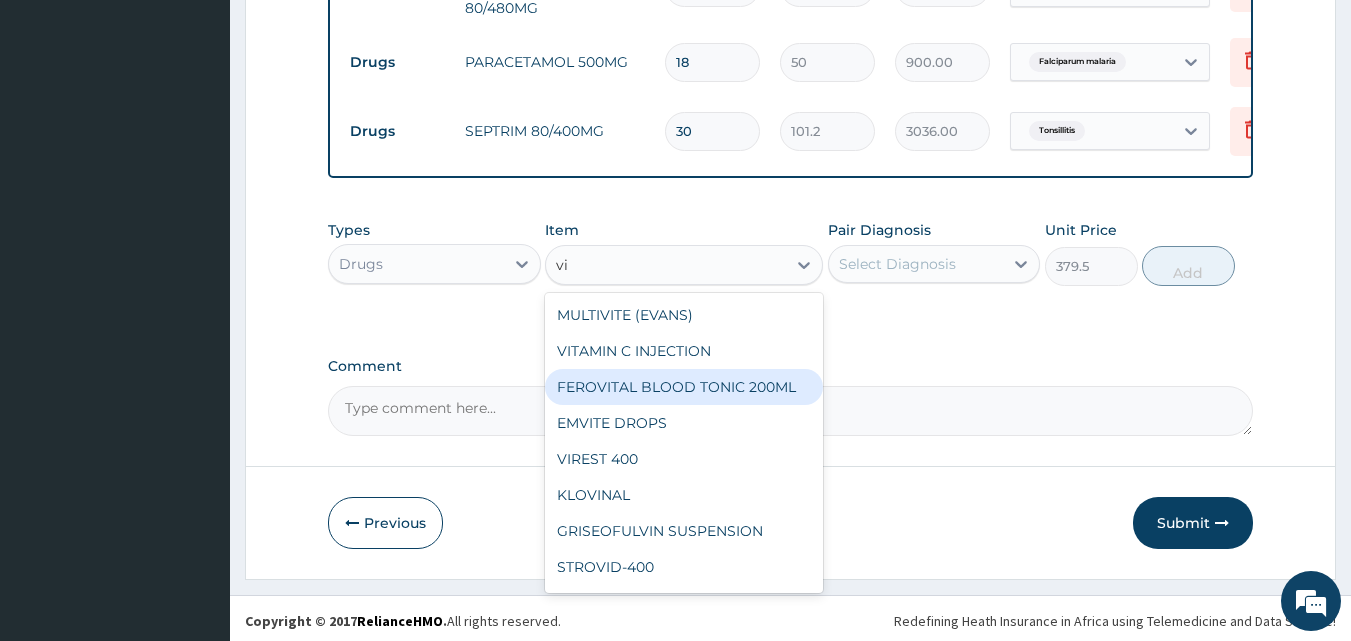 type on "v" 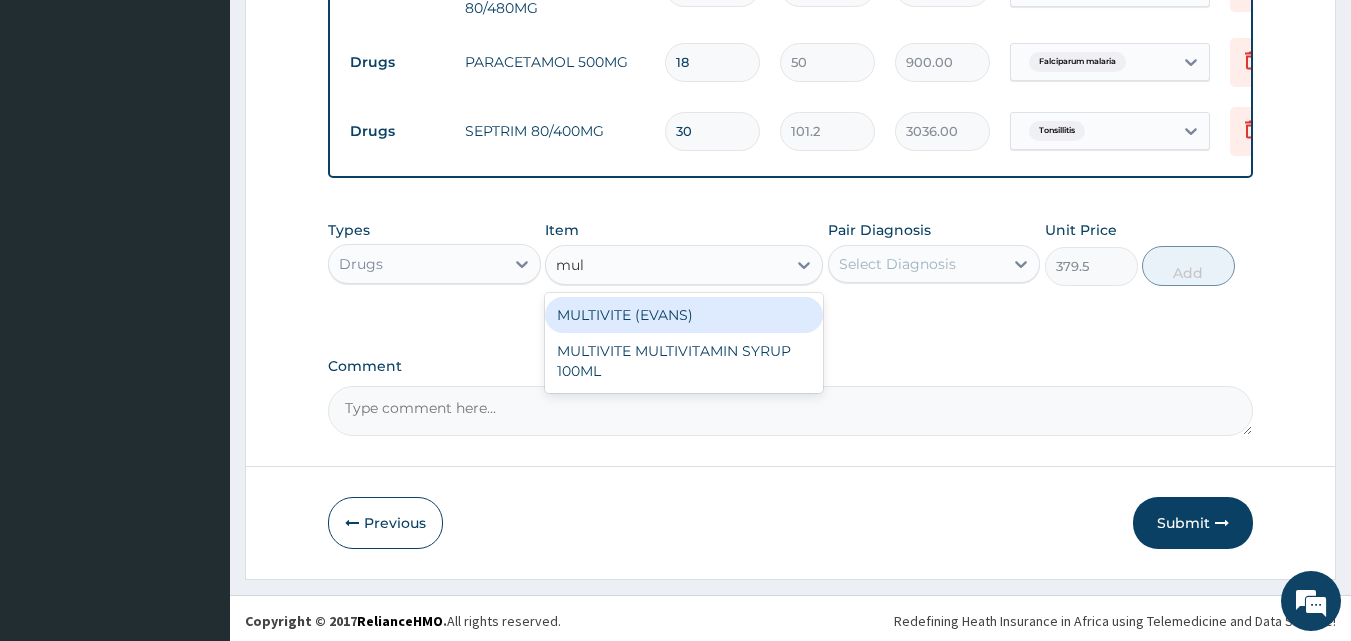 type on "mult" 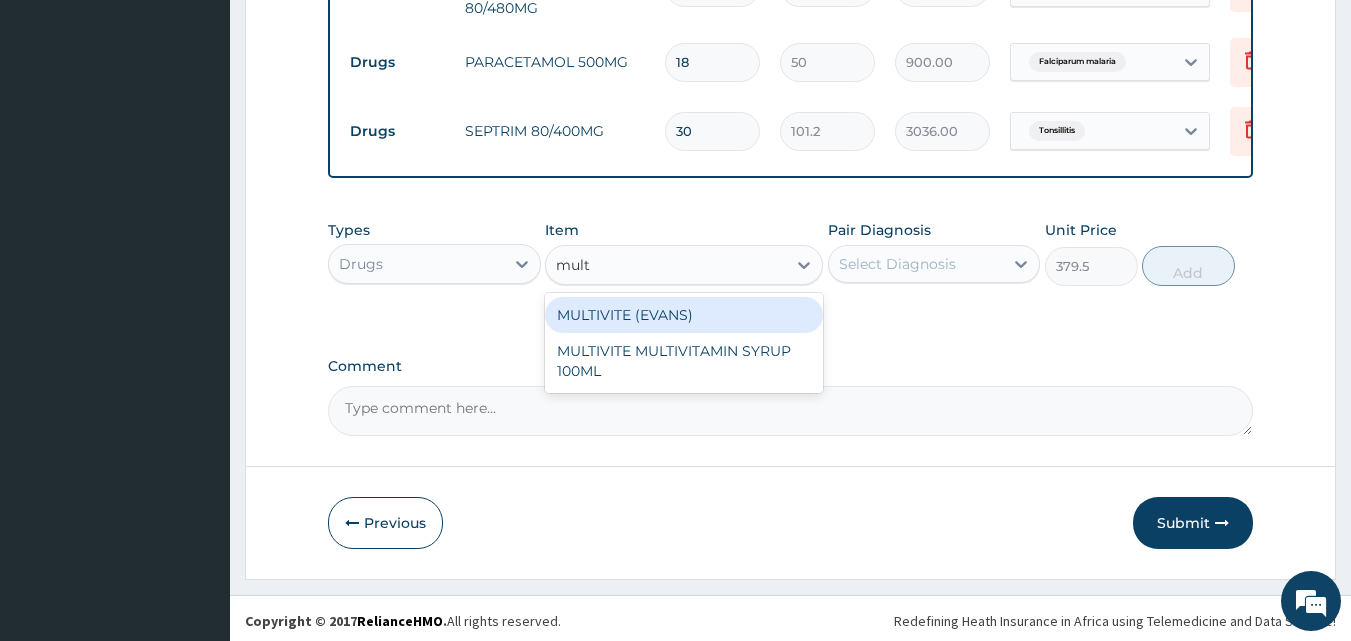 click on "MULTIVITE (EVANS)" at bounding box center (684, 315) 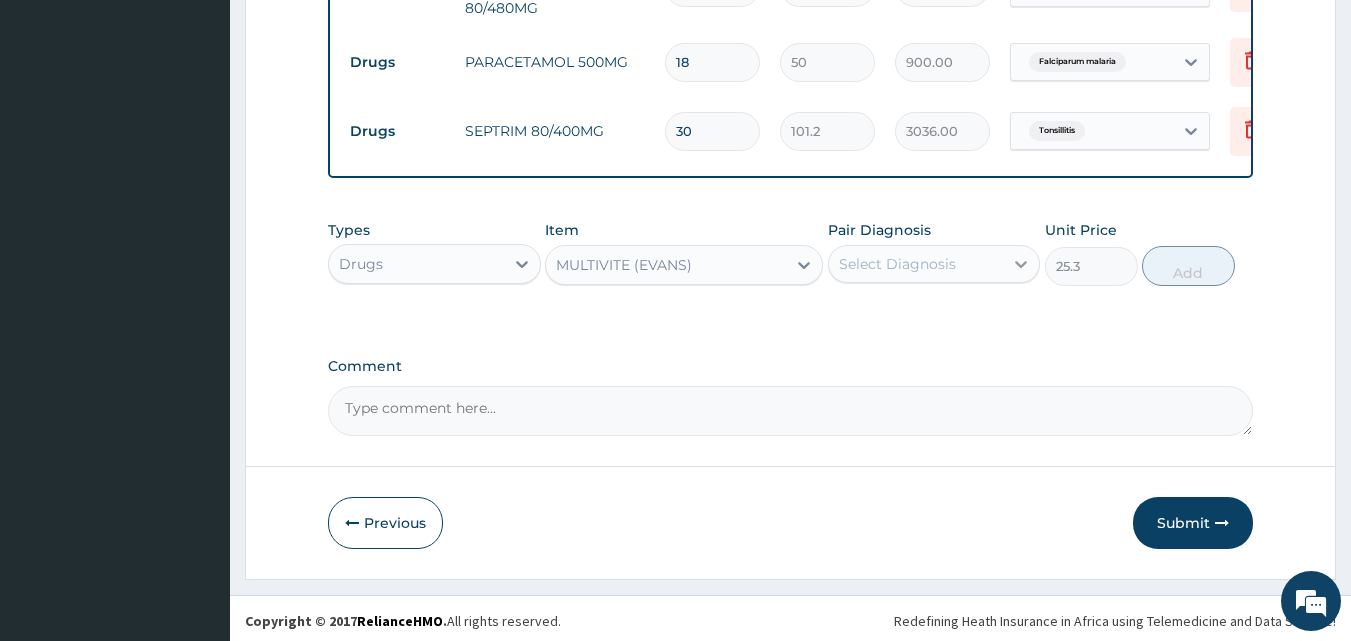 click 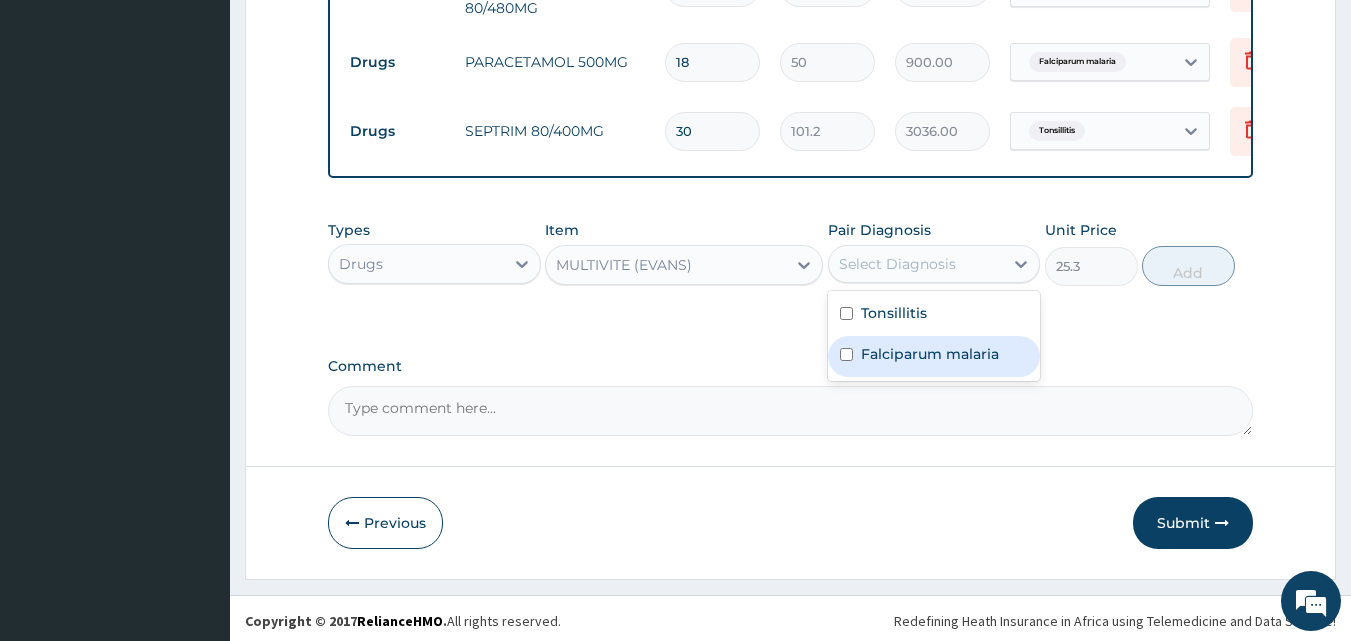 click on "Falciparum malaria" at bounding box center (930, 354) 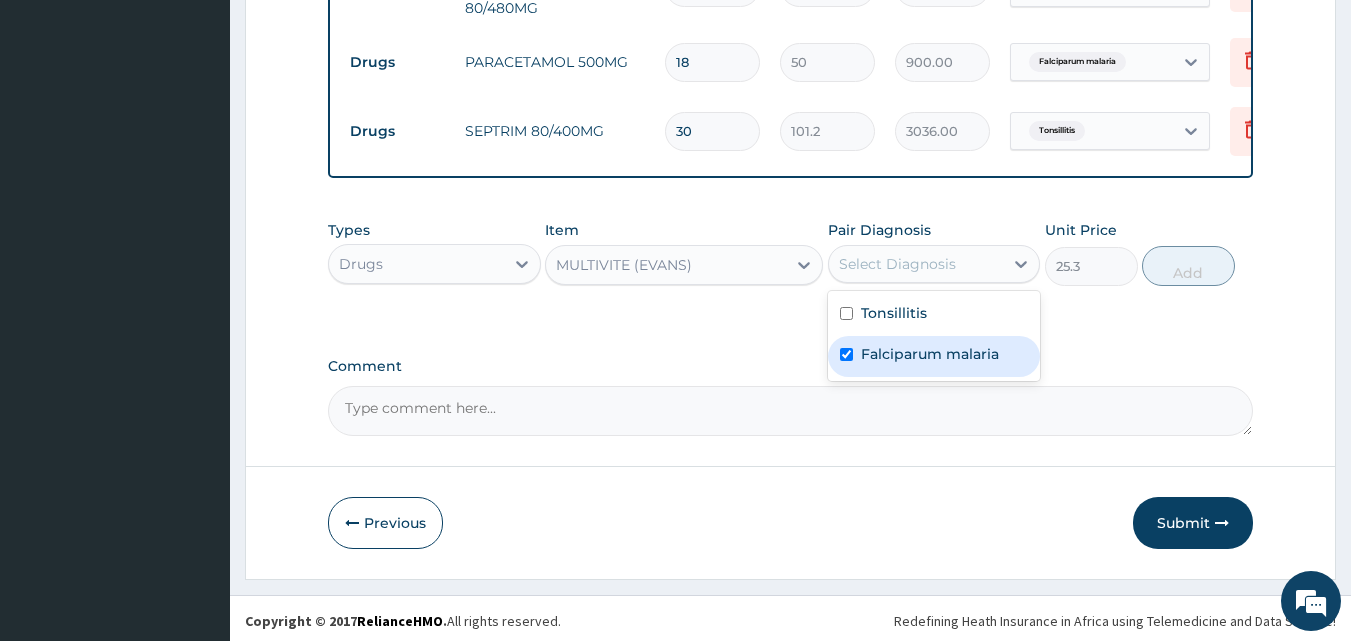 checkbox on "true" 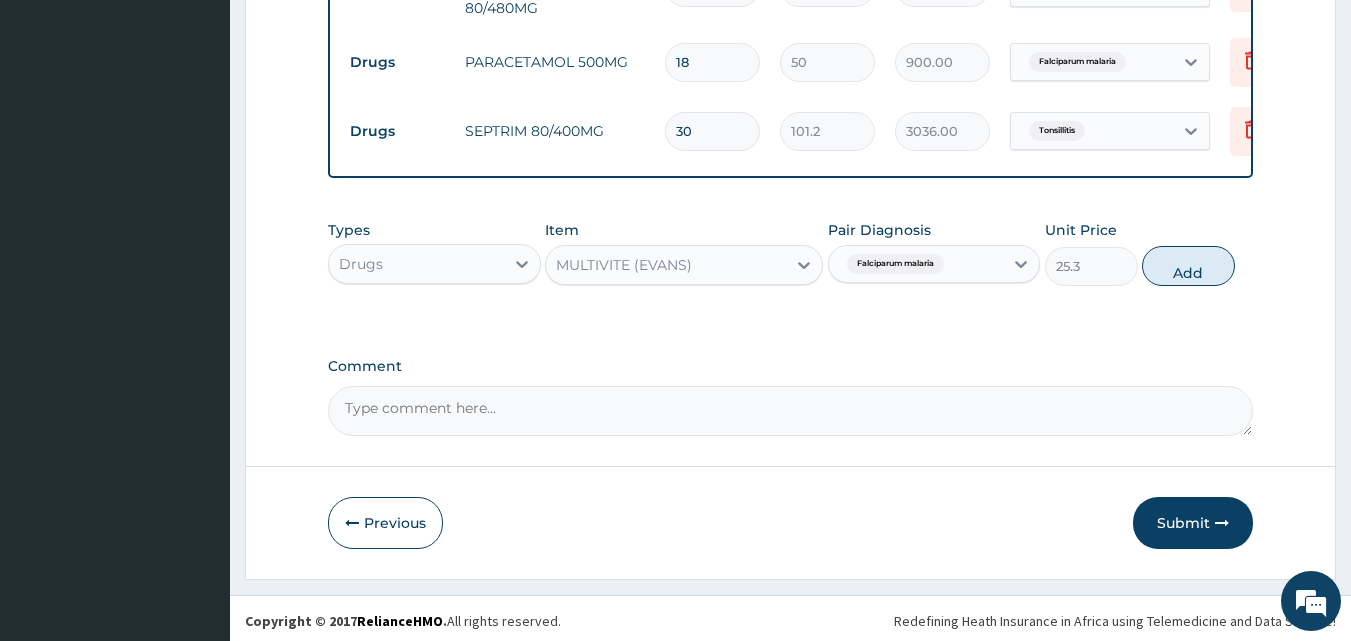 click on "Types Drugs Item MULTIVITE (EVANS) Pair Diagnosis Falciparum malaria Unit Price 25.3 Add" at bounding box center (791, 253) 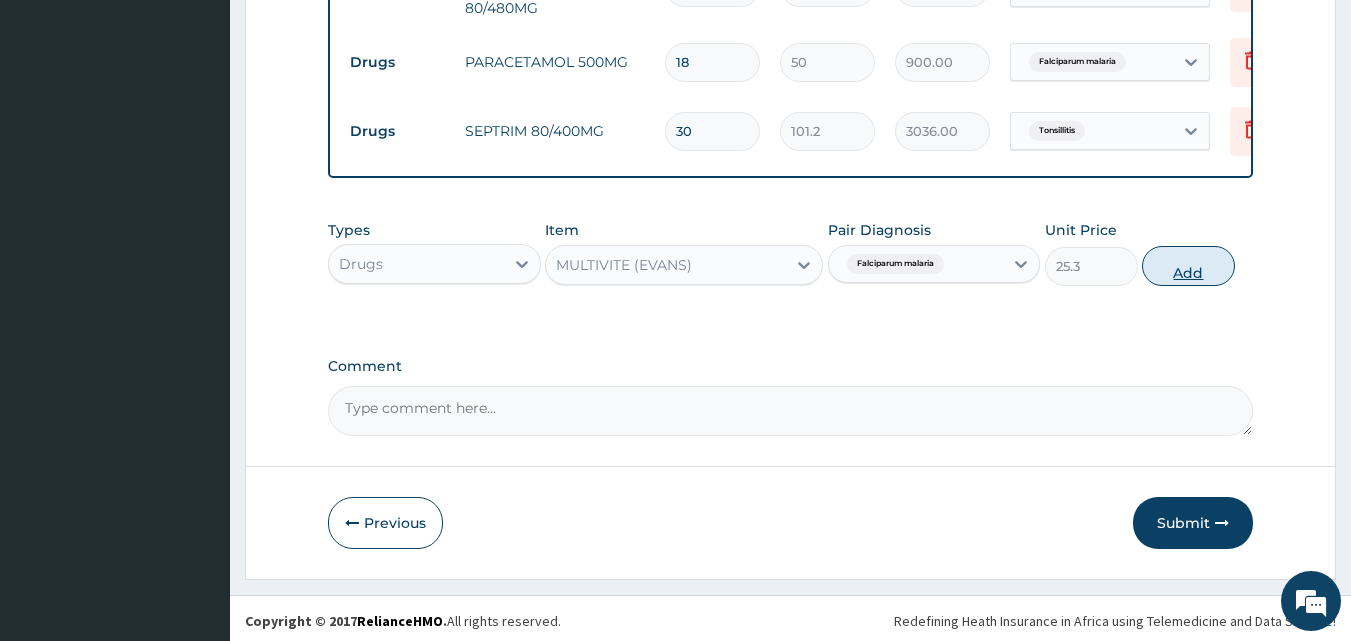 click on "Add" at bounding box center (1188, 266) 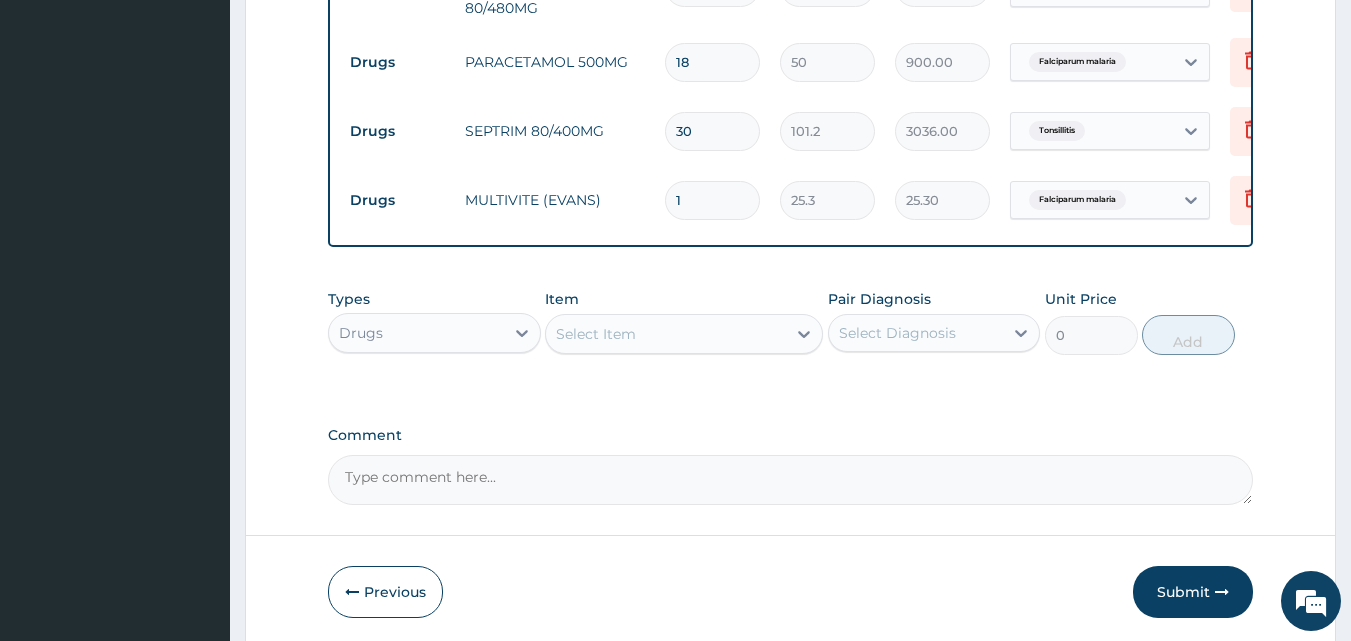 type on "10" 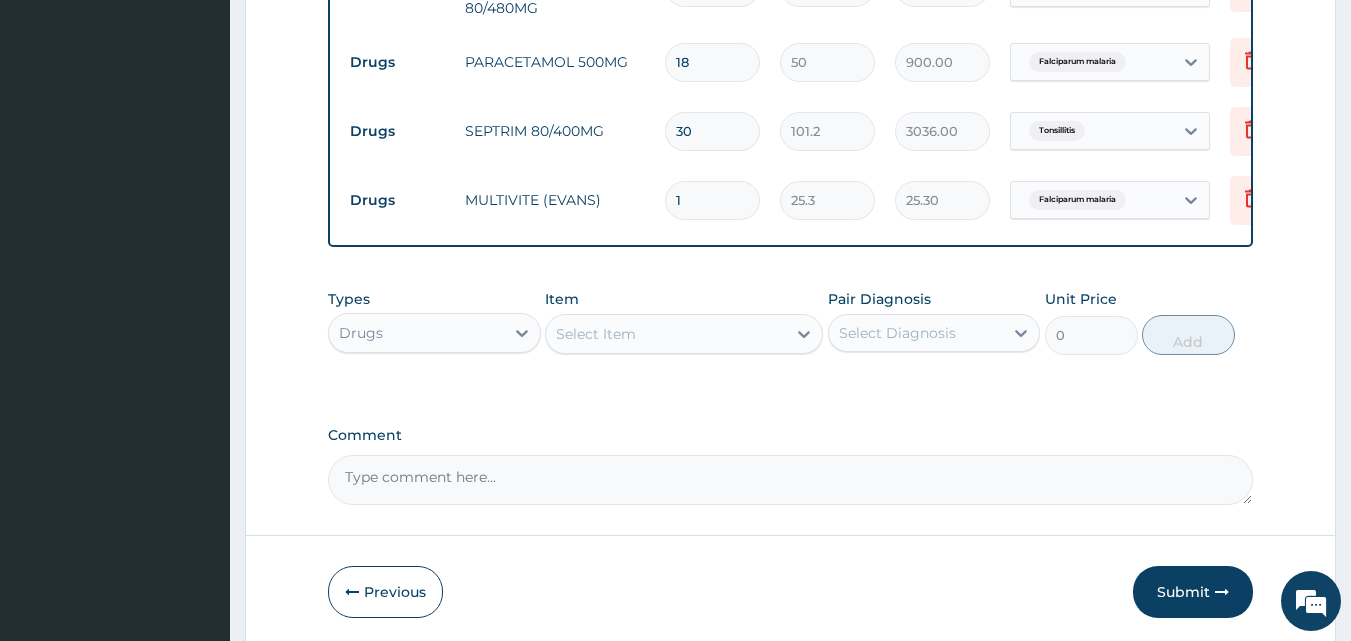type on "253.00" 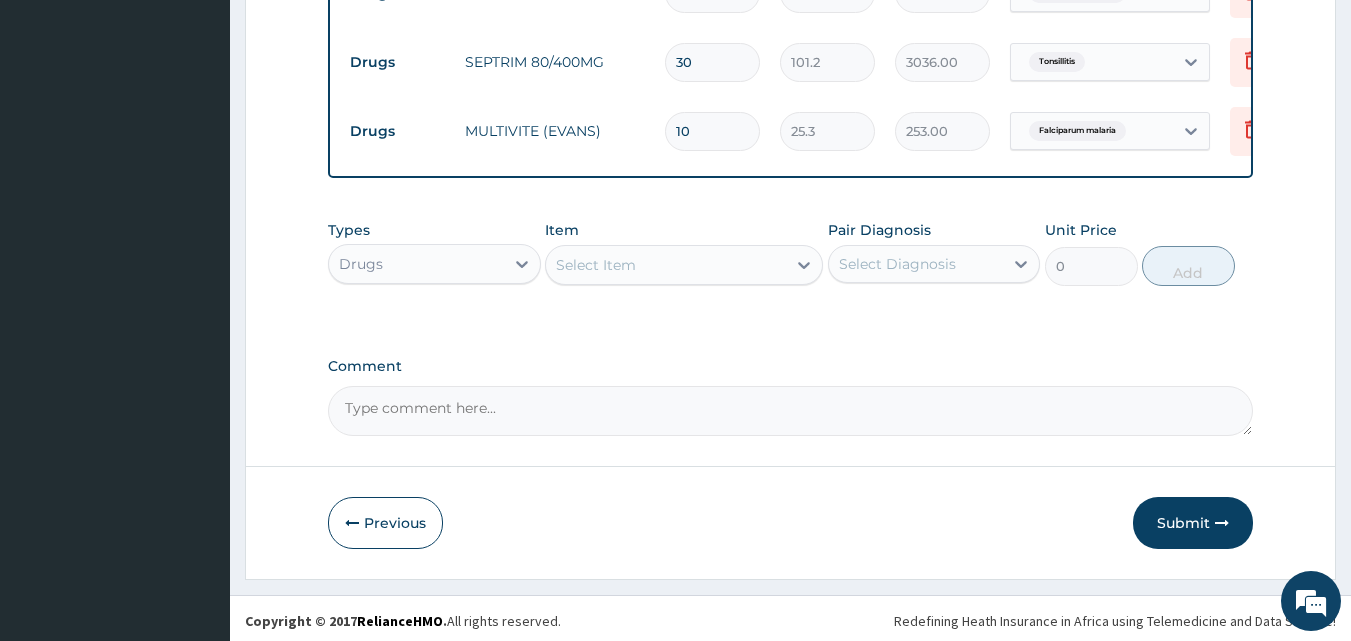 scroll, scrollTop: 1157, scrollLeft: 0, axis: vertical 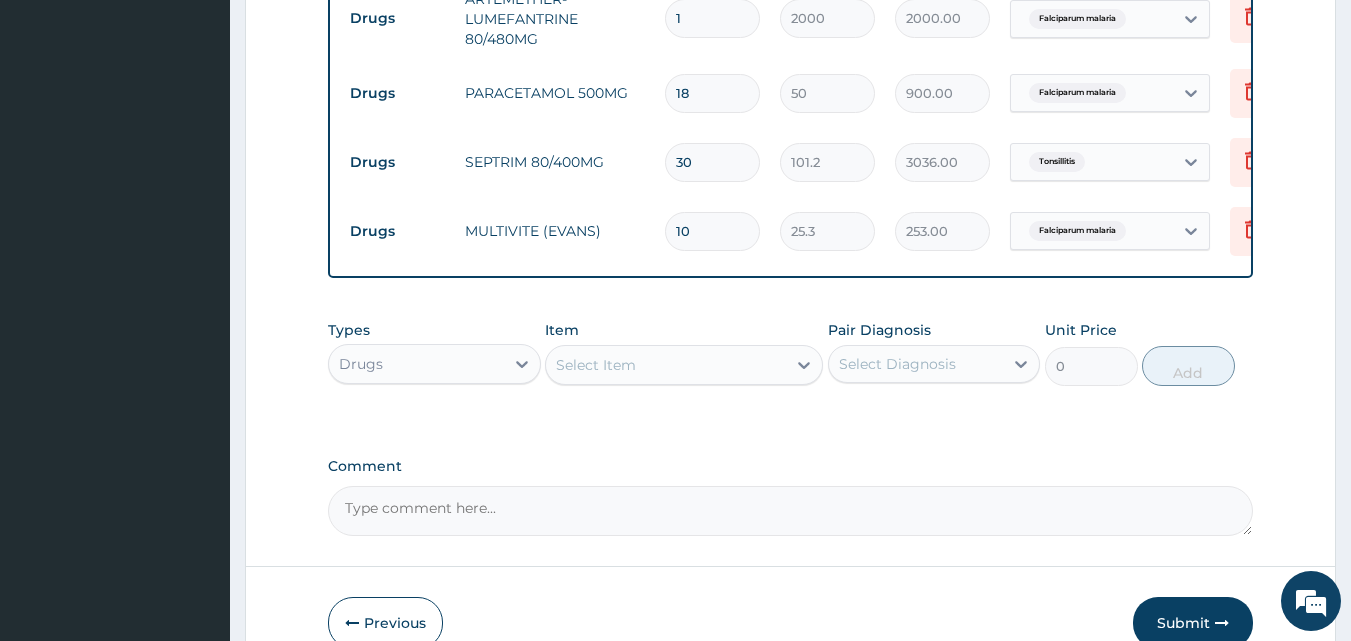 type on "10" 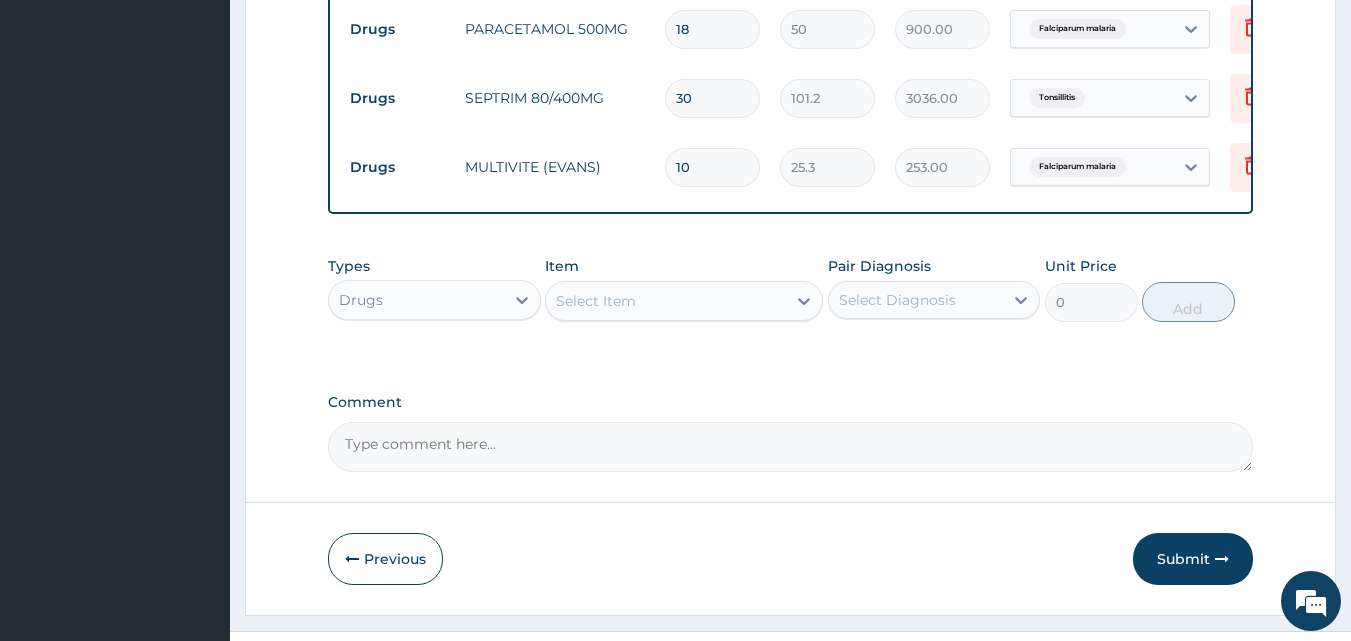 scroll, scrollTop: 1257, scrollLeft: 0, axis: vertical 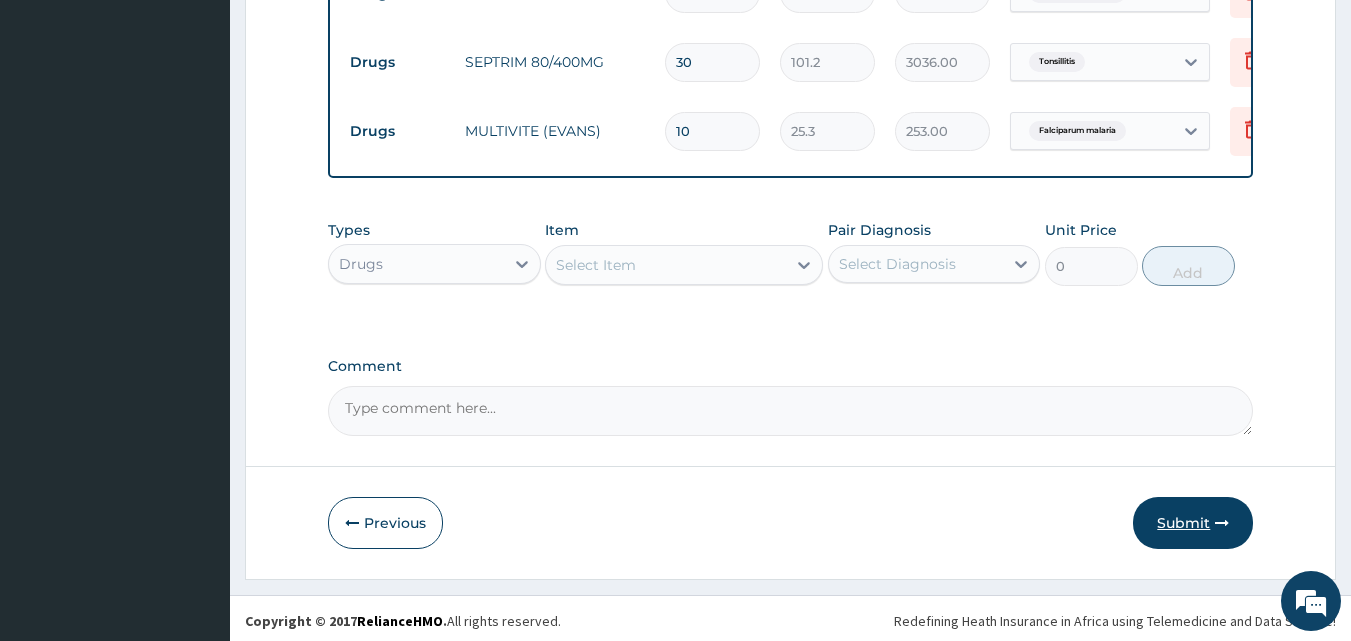 click on "Submit" at bounding box center [1193, 523] 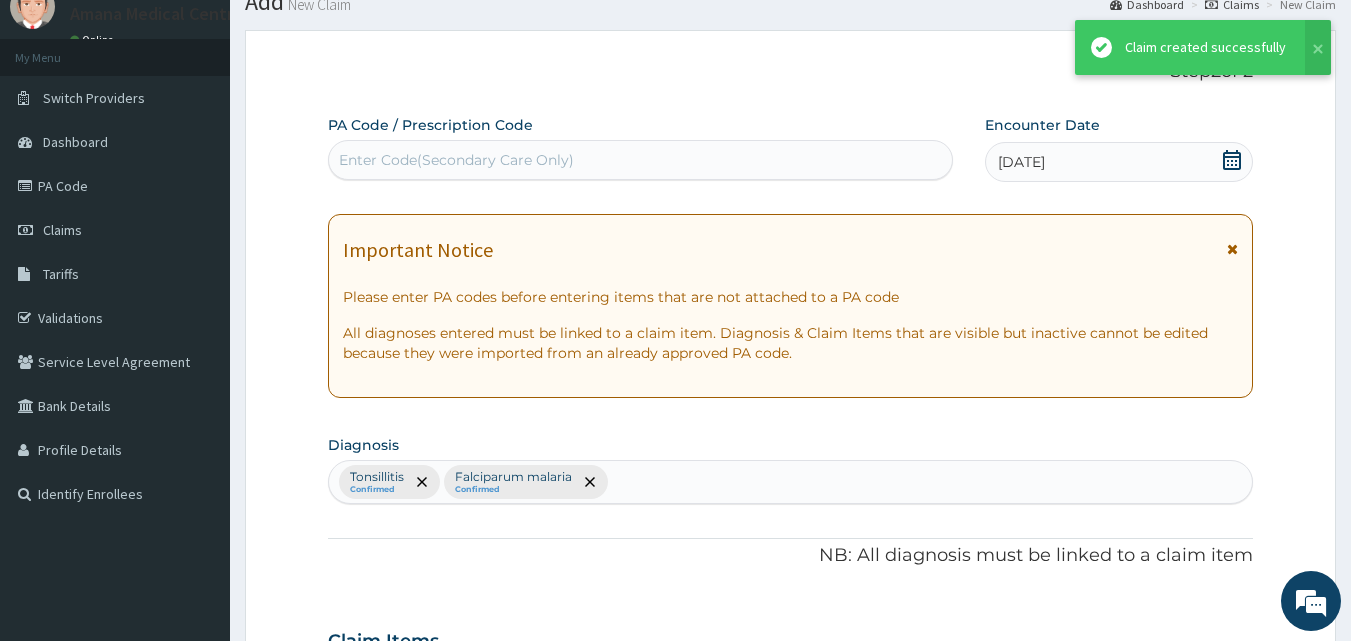 scroll, scrollTop: 1257, scrollLeft: 0, axis: vertical 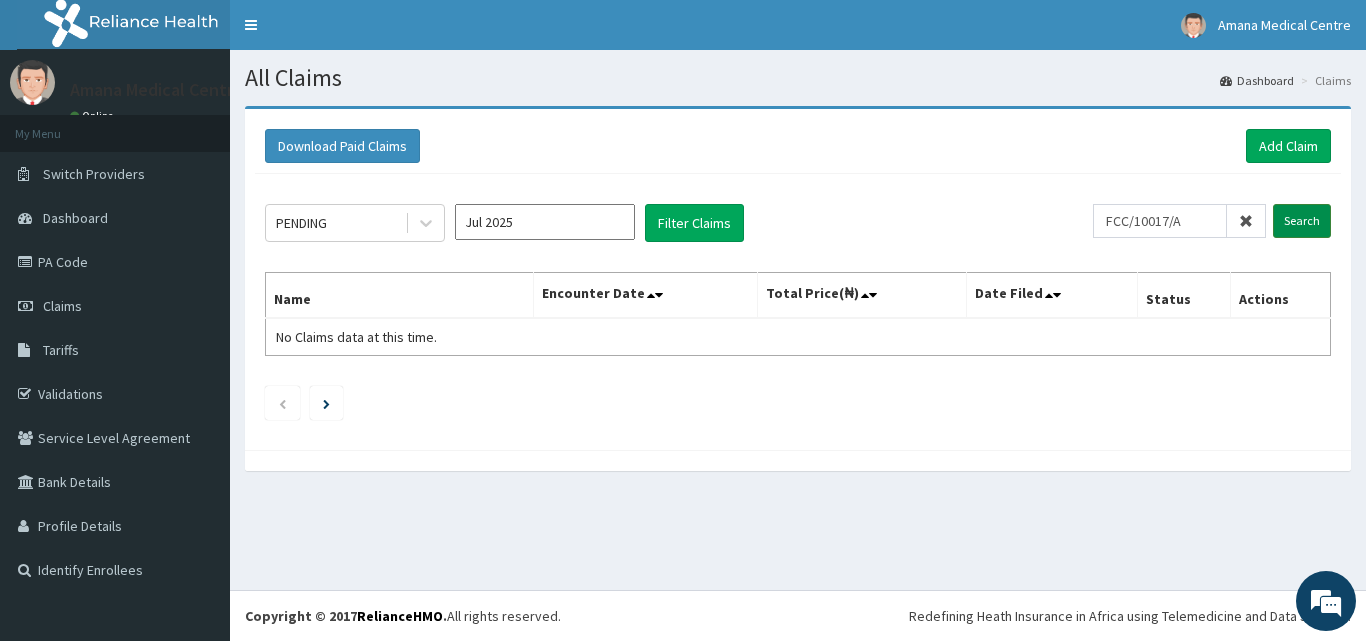 type on "FCC/10017/A" 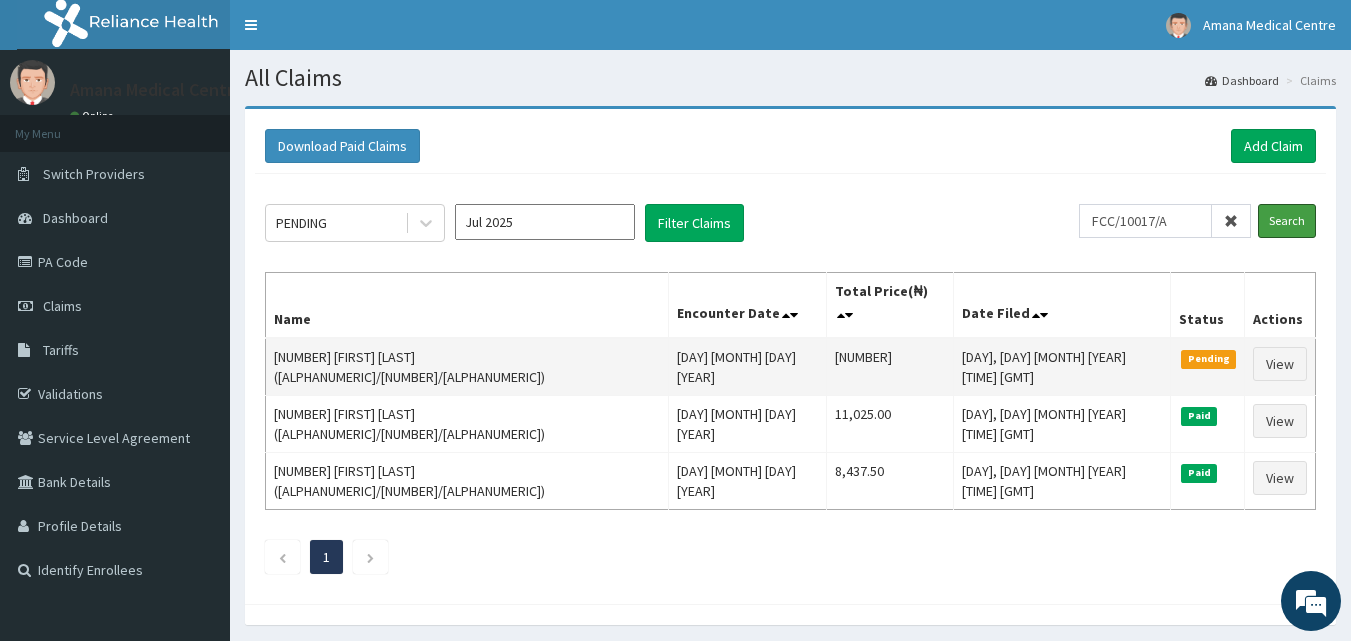 scroll, scrollTop: 0, scrollLeft: 0, axis: both 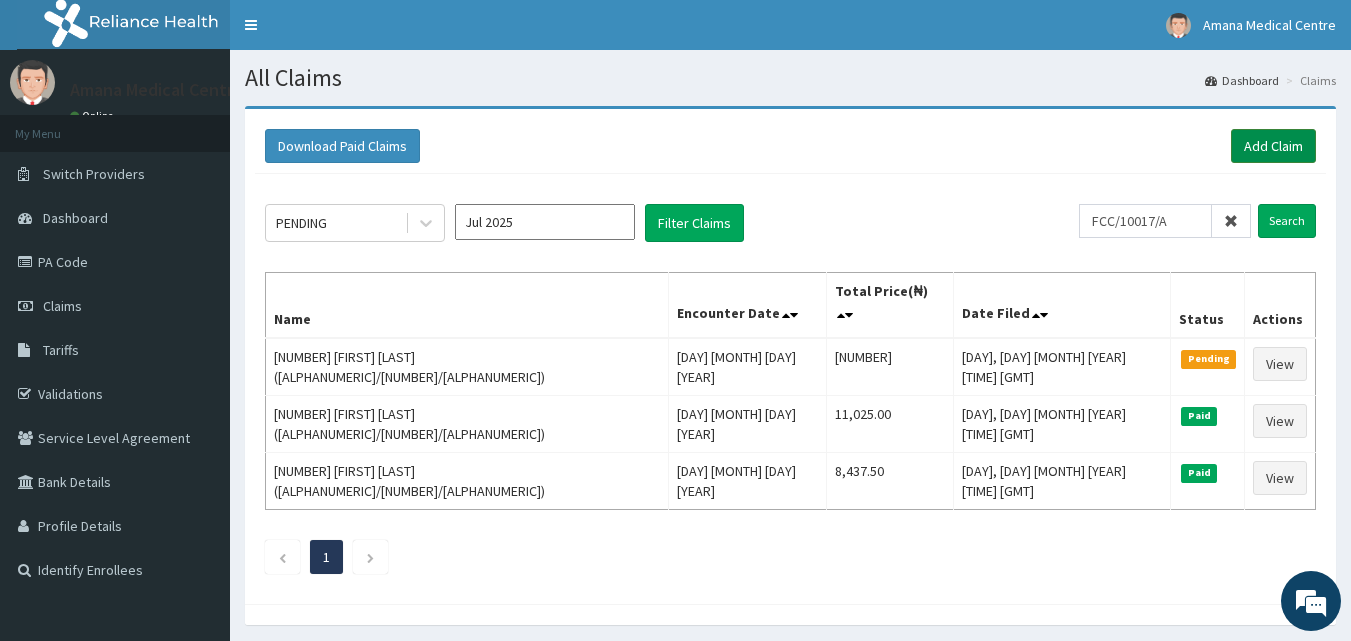 click on "Add Claim" at bounding box center (1273, 146) 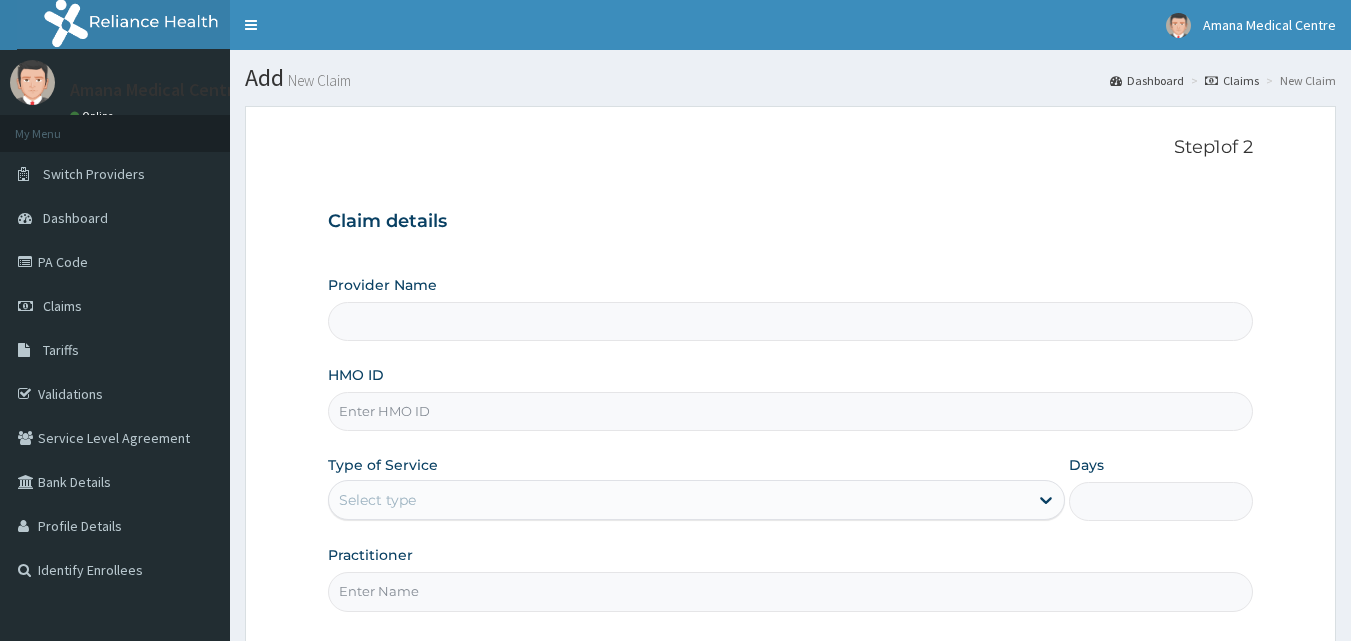 scroll, scrollTop: 0, scrollLeft: 0, axis: both 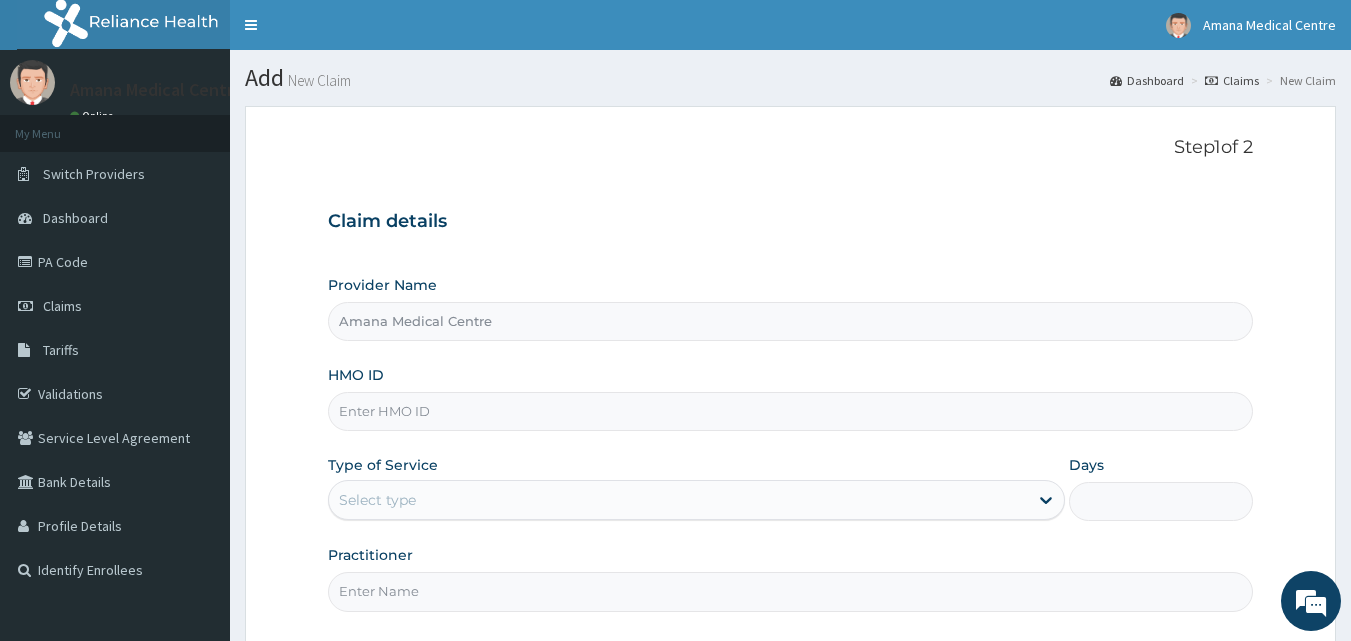 click on "HMO ID" at bounding box center (791, 411) 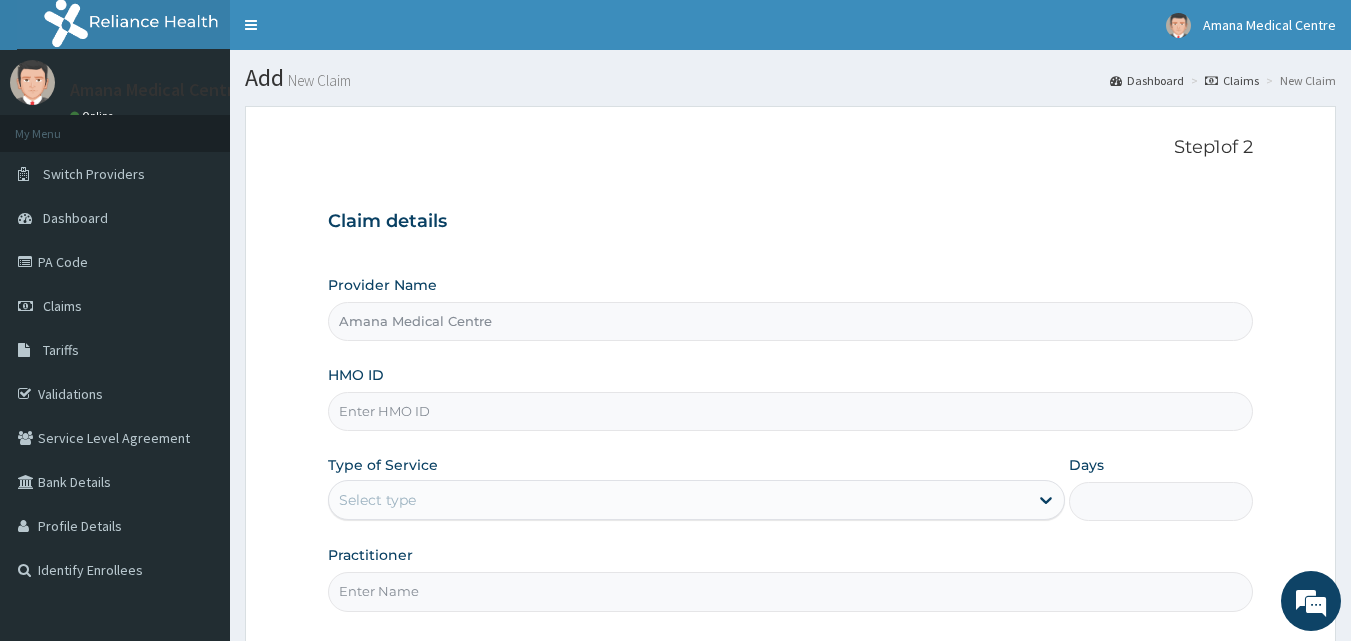 paste on "FCC/10017/A" 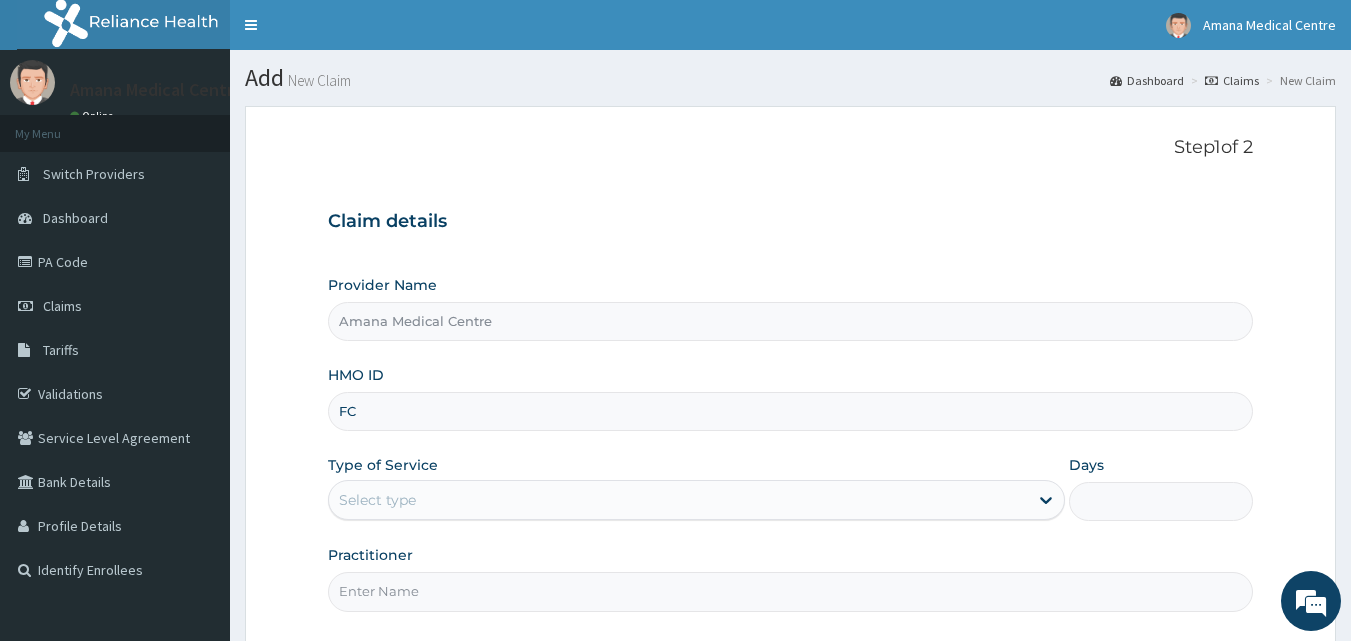 type on "F" 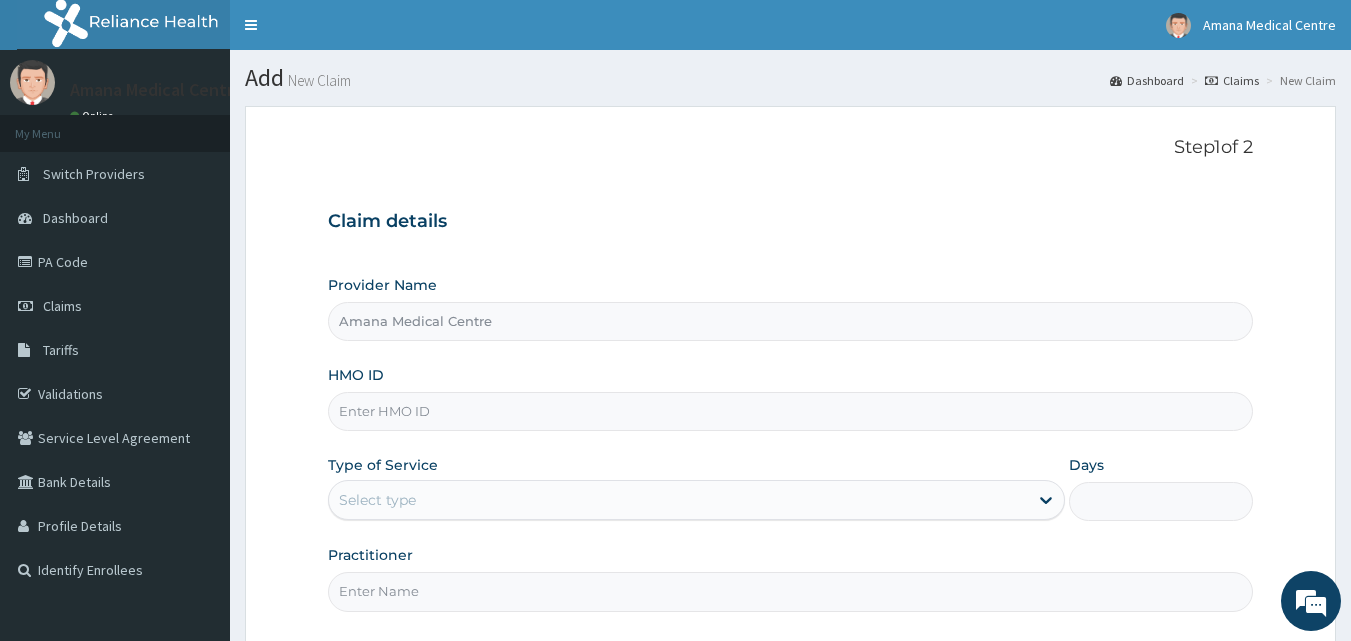 paste on "[HMO ID]" 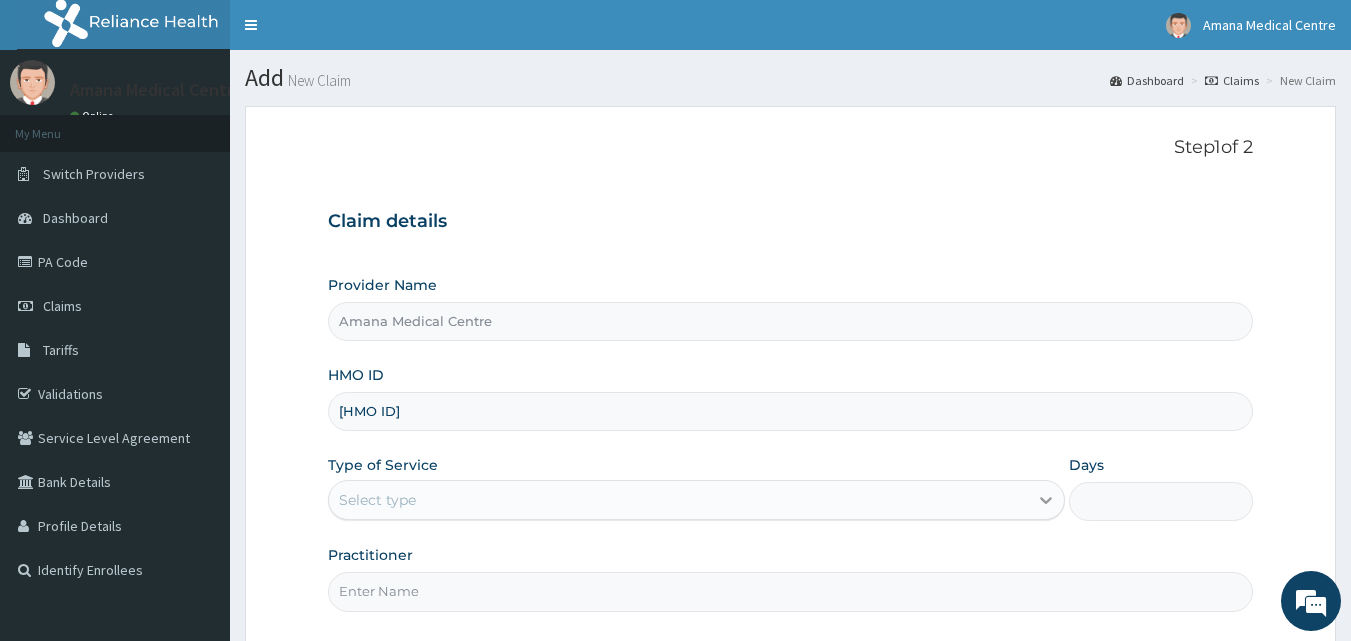 type on "[HMO ID]" 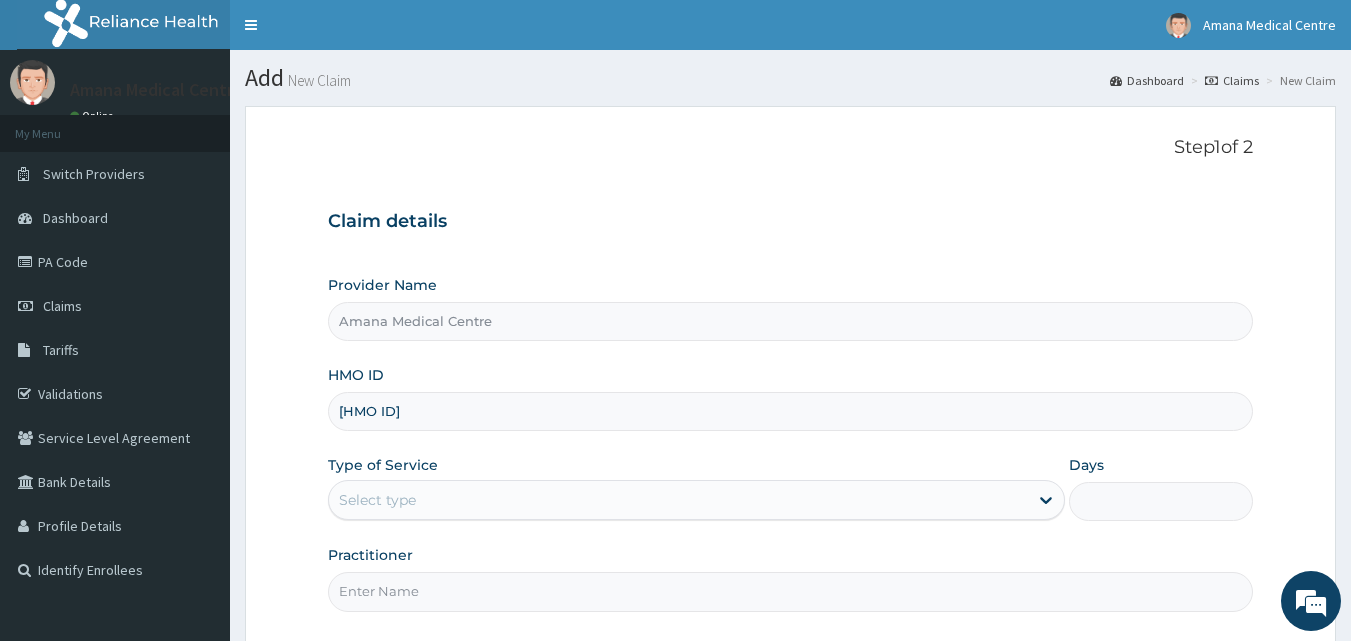 click on "Step  1  of [NUMBER] Claim details Provider Name [ORGANIZATION] HMO ID [HMO ID] Type of Service Select type Days Practitioner" at bounding box center (791, 377) 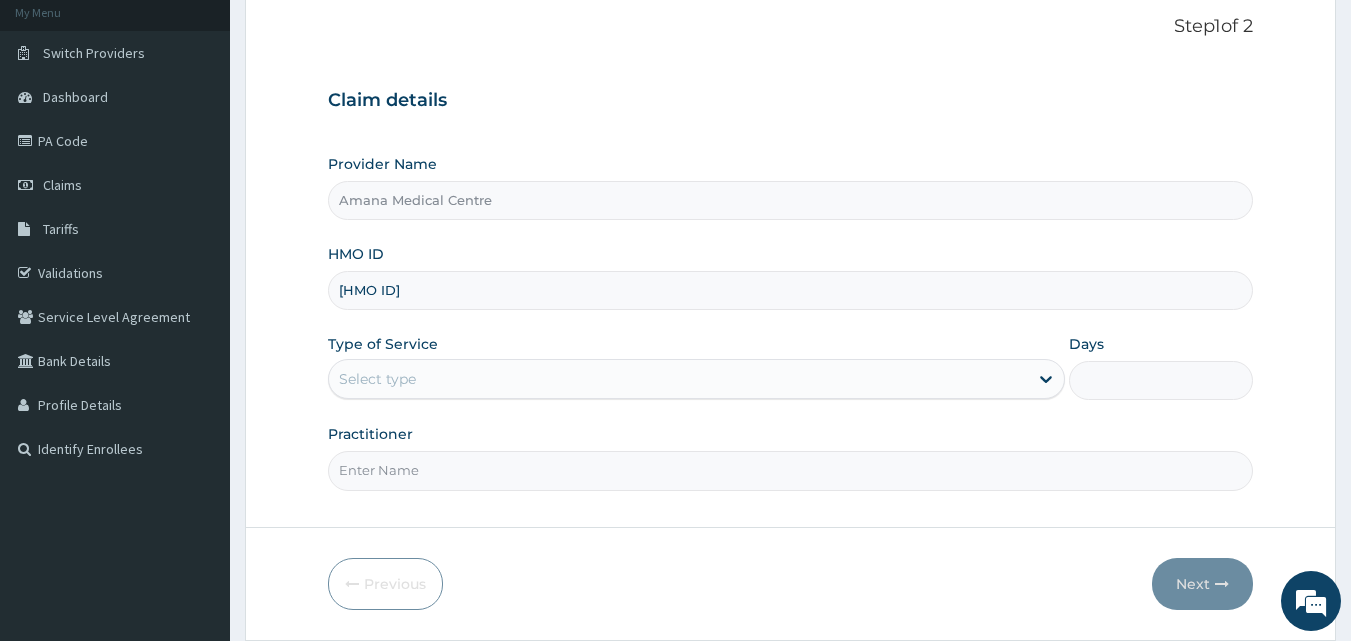scroll, scrollTop: 187, scrollLeft: 0, axis: vertical 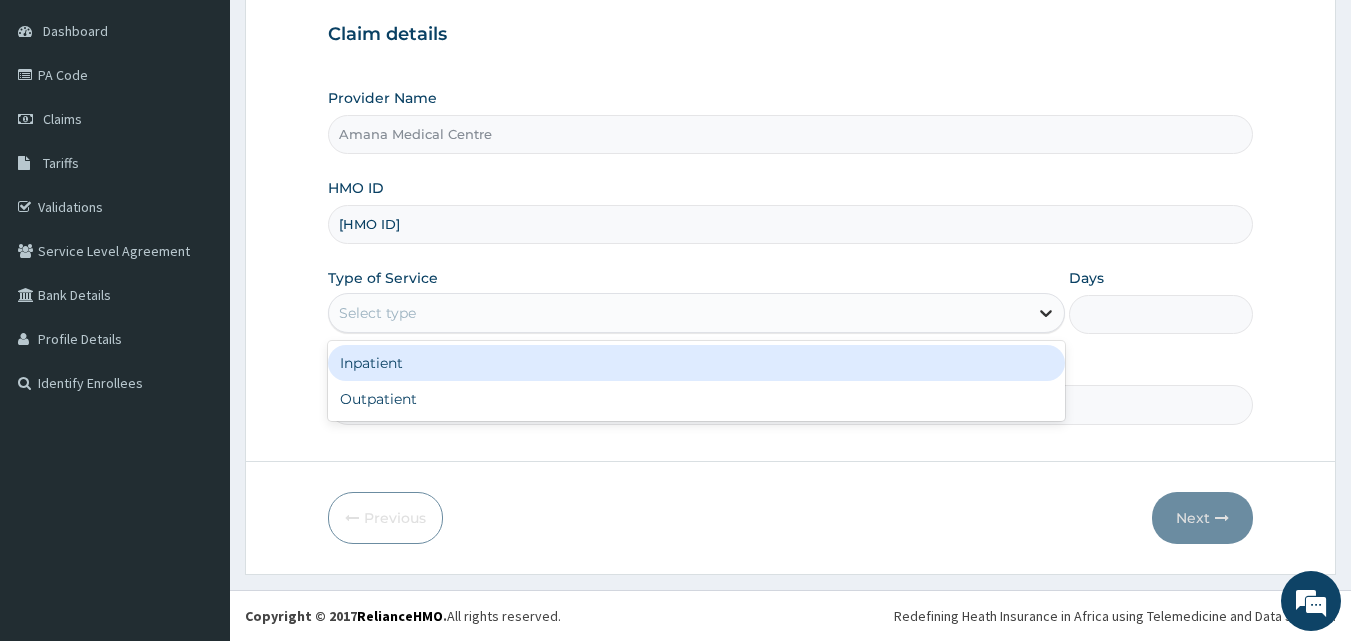 click 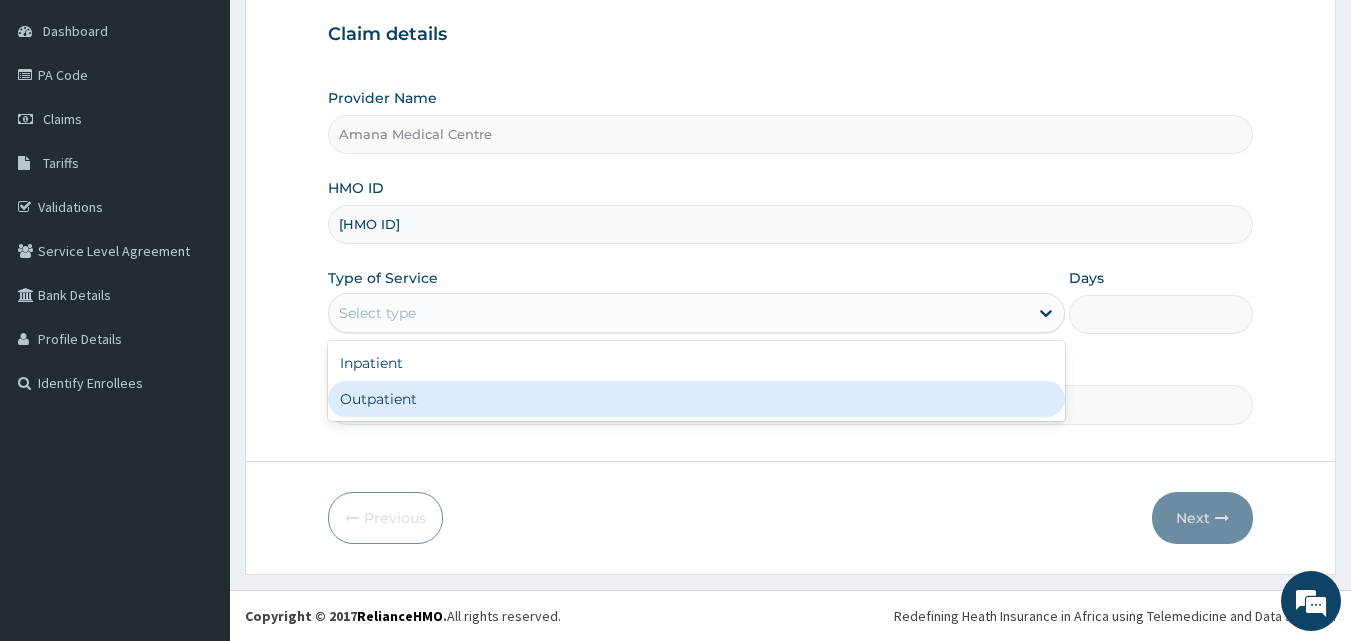 click on "Practitioner" at bounding box center (791, 404) 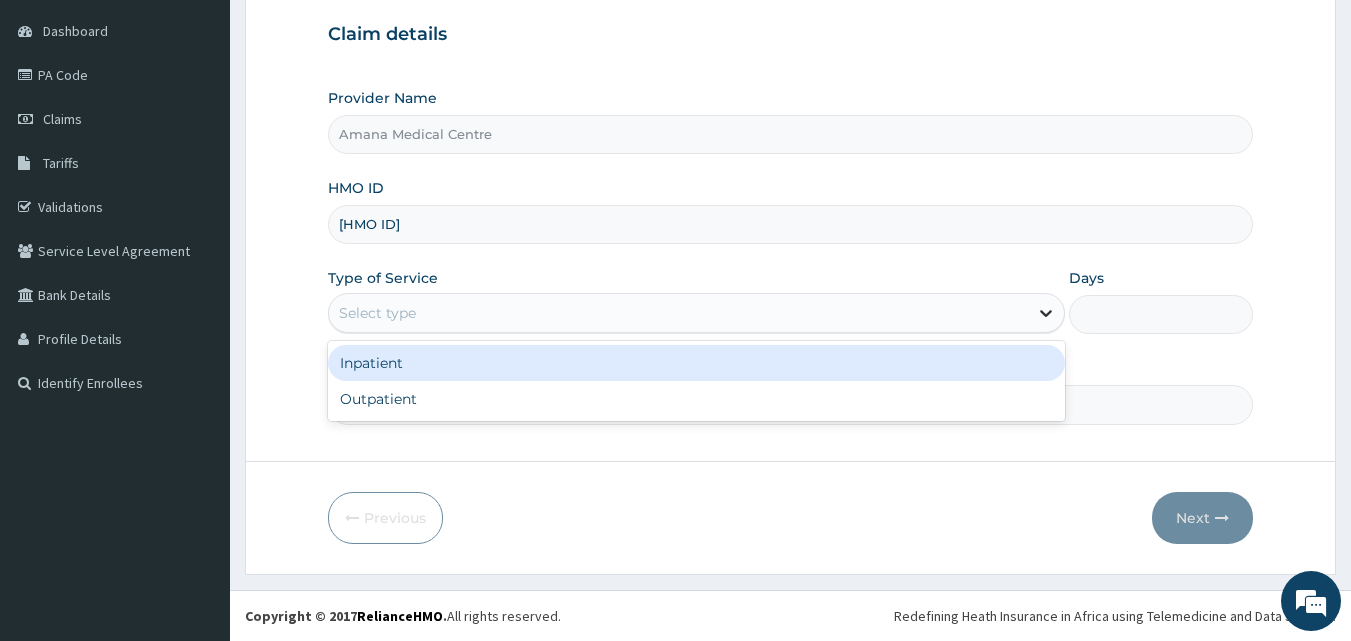 click 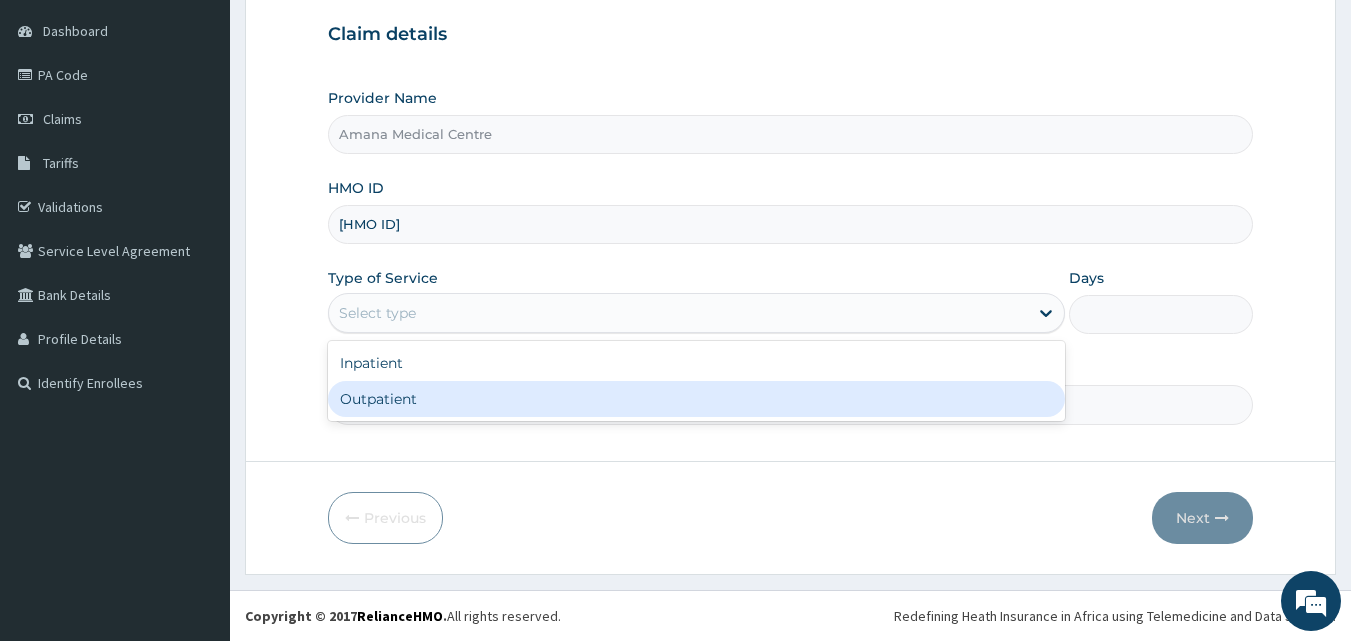 click on "Outpatient" at bounding box center [696, 399] 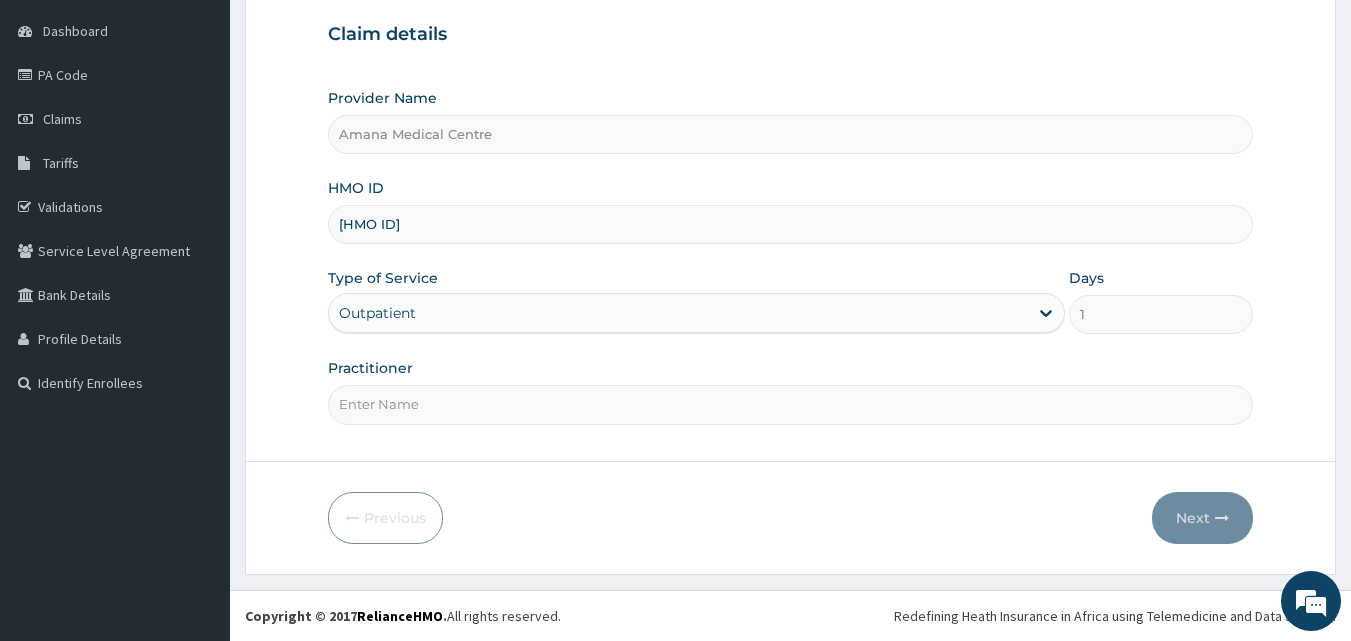 click on "Practitioner" at bounding box center [791, 404] 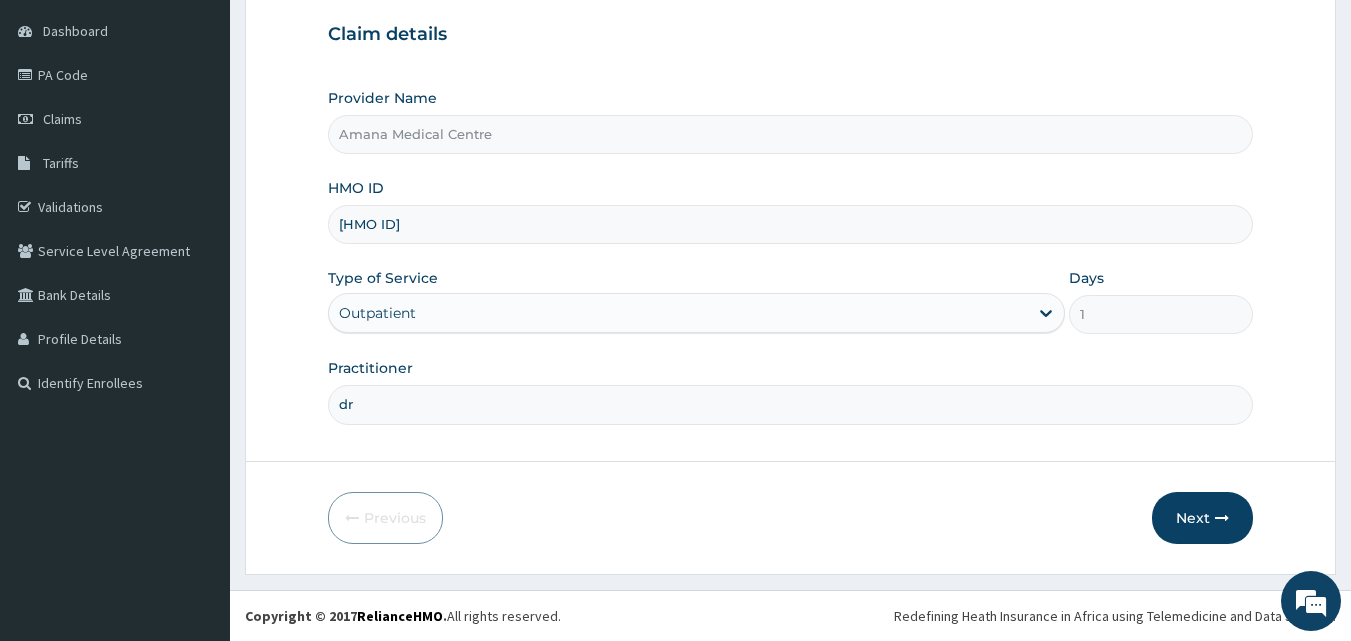 type on "d" 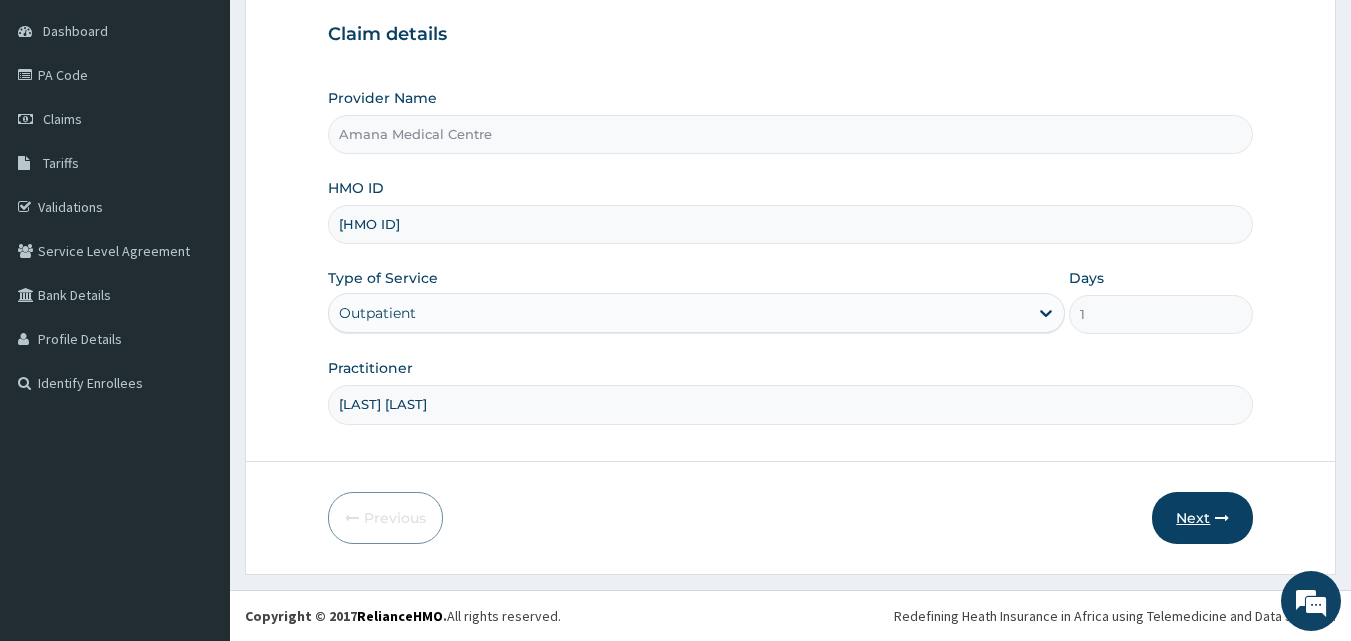 type on "[LAST] [LAST]" 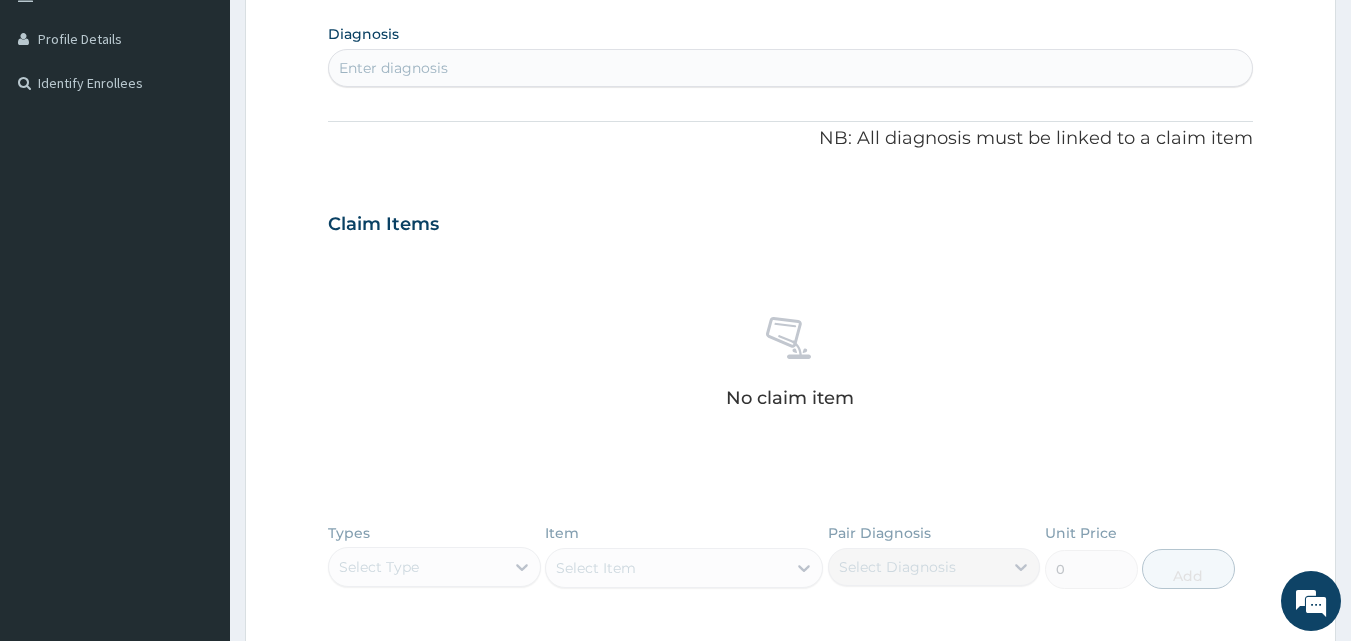 scroll, scrollTop: 187, scrollLeft: 0, axis: vertical 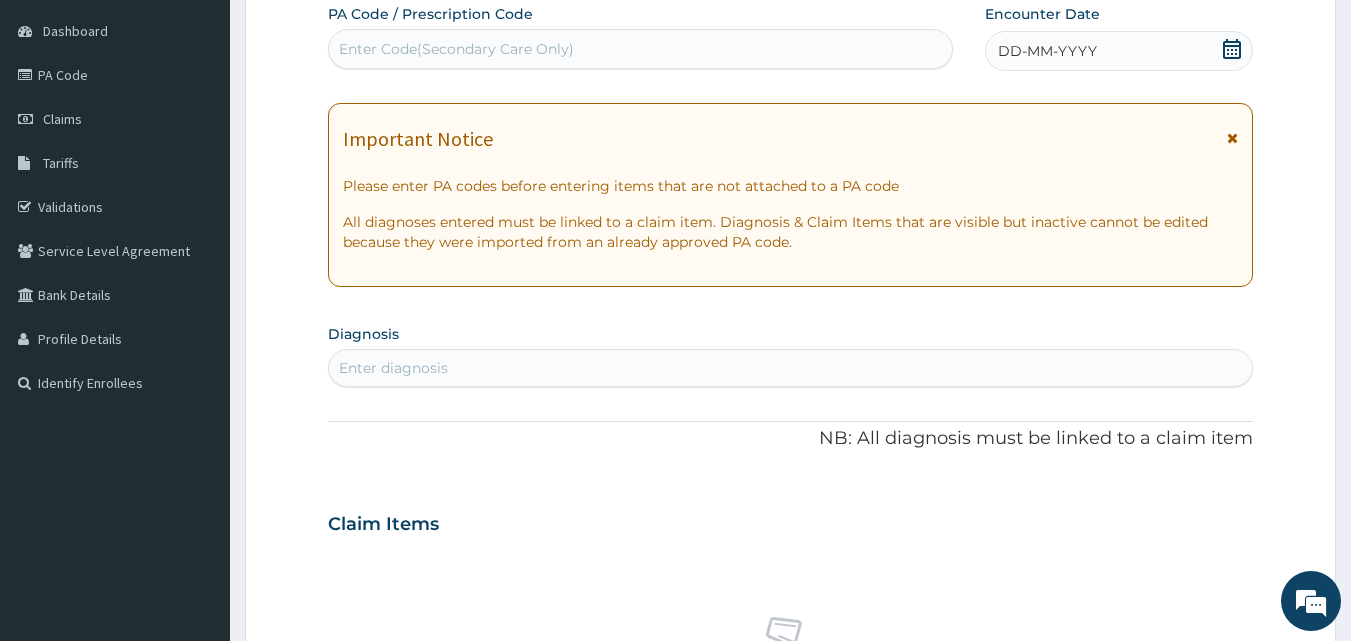 click 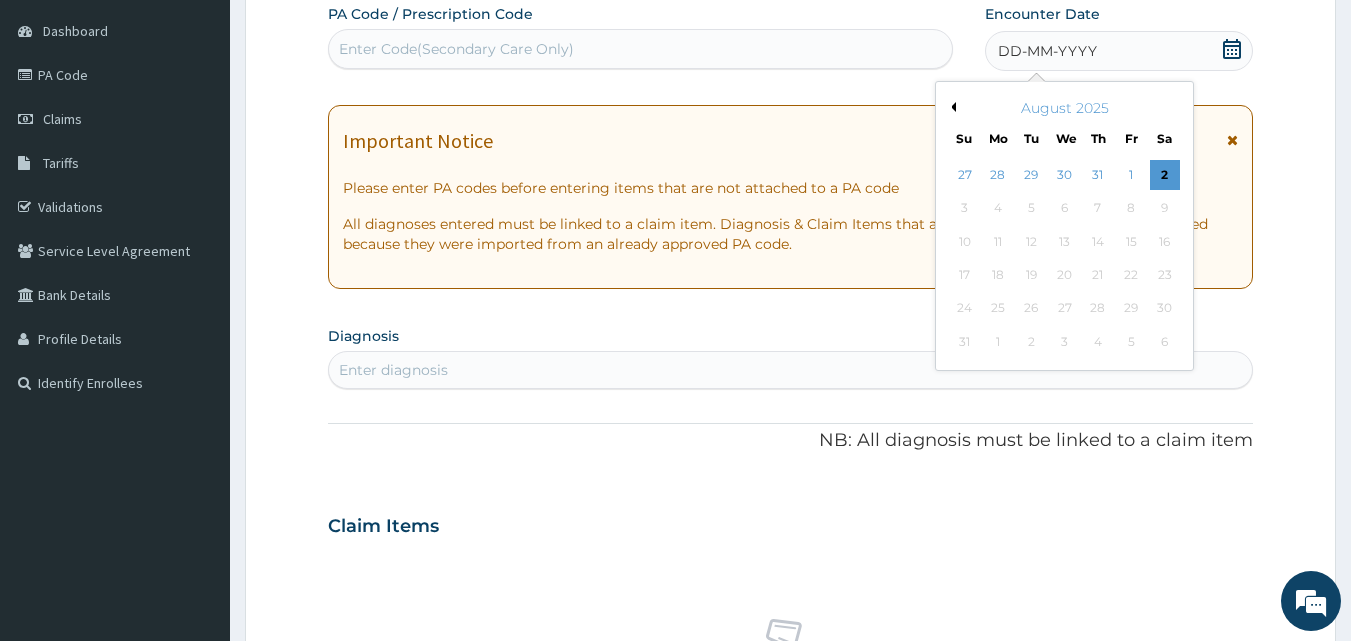click on "Previous Month" at bounding box center (951, 107) 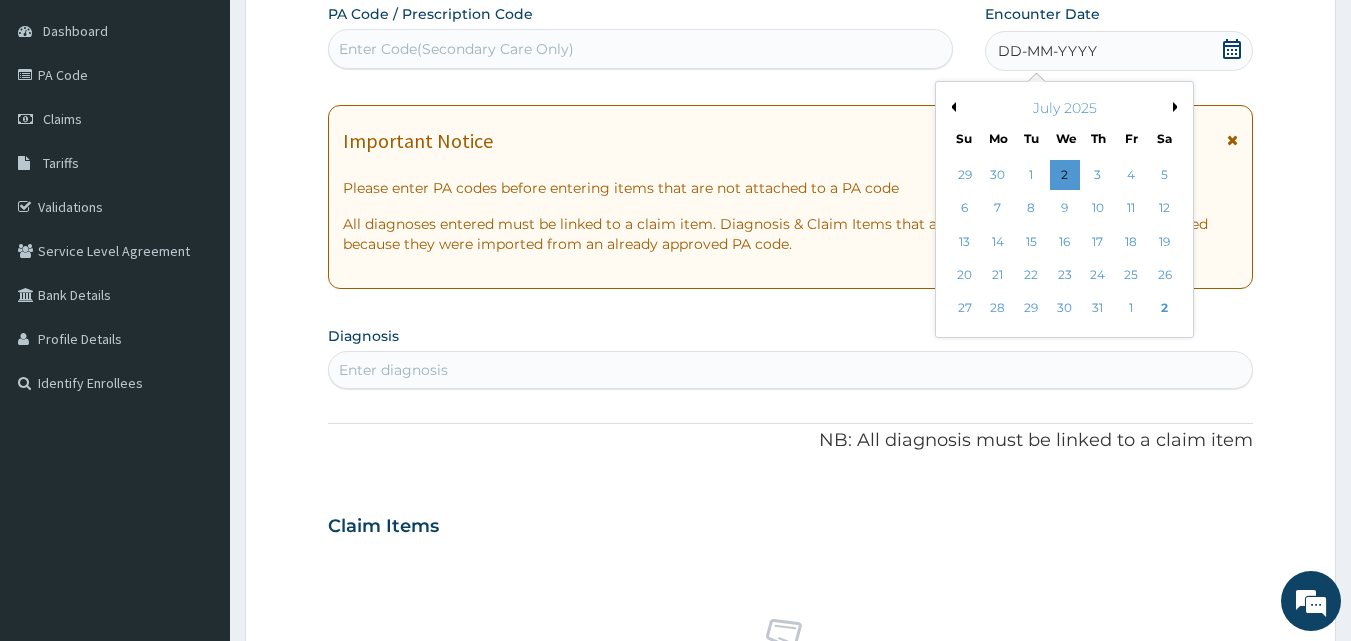 click on "Previous Month" at bounding box center (951, 107) 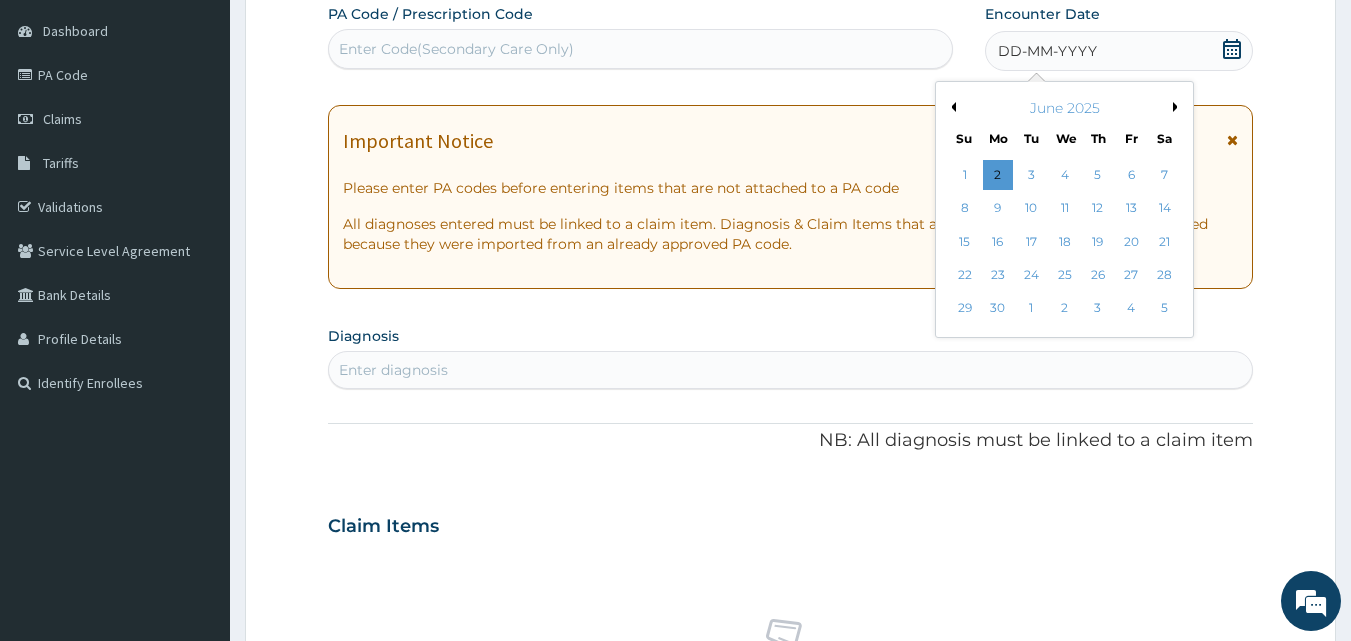click on "Previous Month" at bounding box center [951, 107] 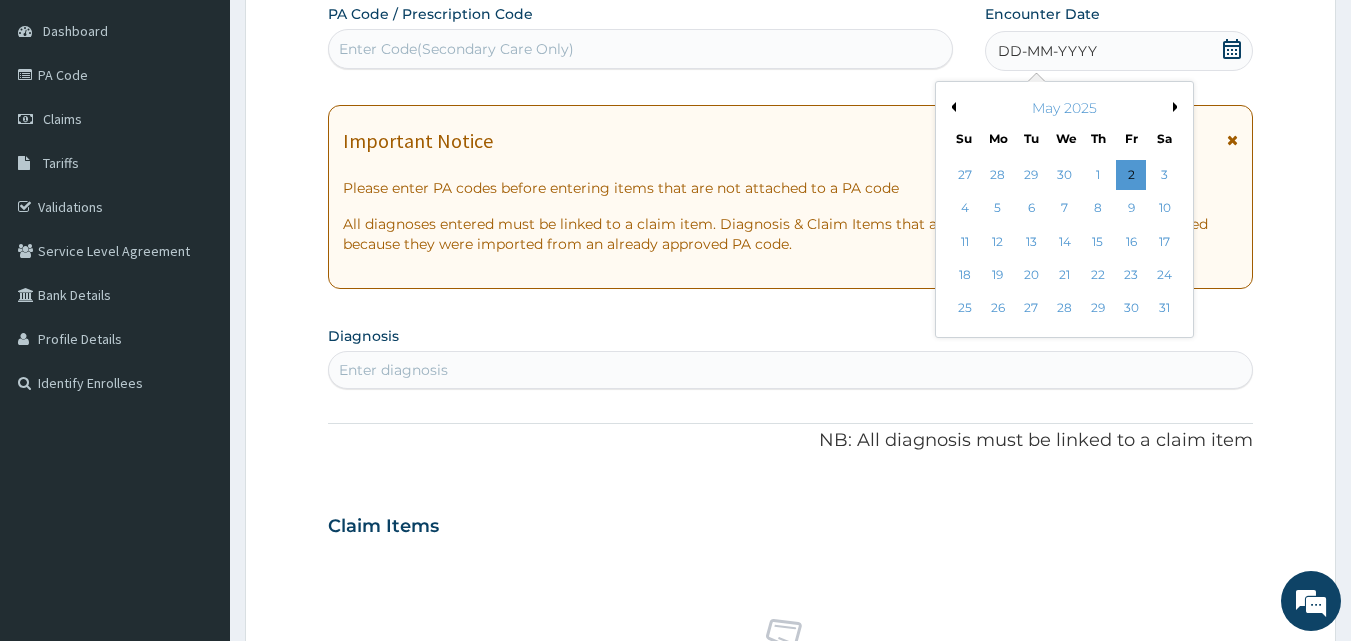 click on "Previous Month" at bounding box center (951, 107) 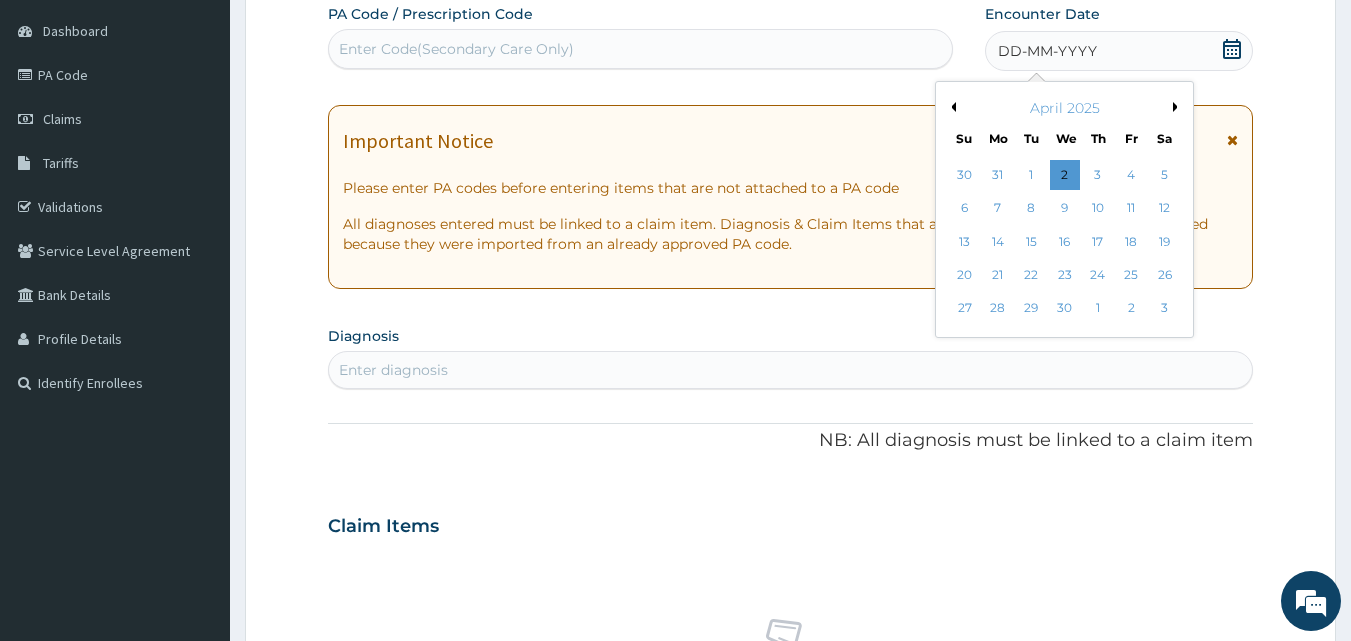 click on "Previous Month" at bounding box center (951, 107) 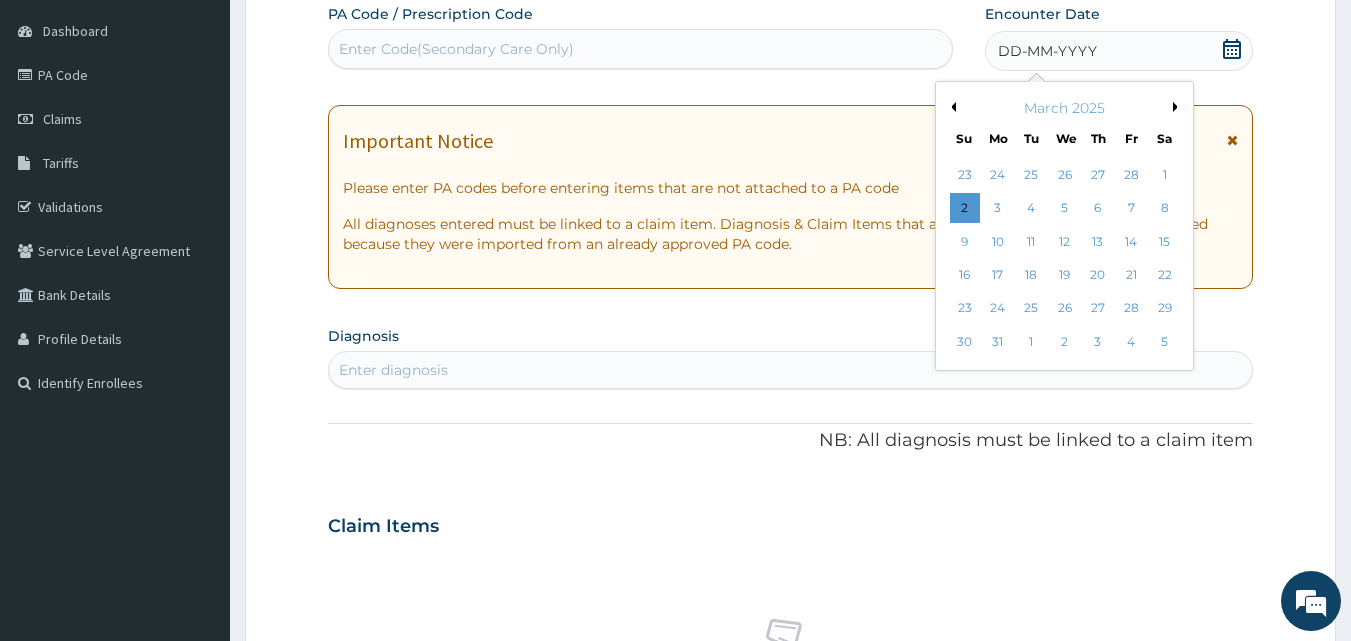 click on "Previous Month" at bounding box center (951, 107) 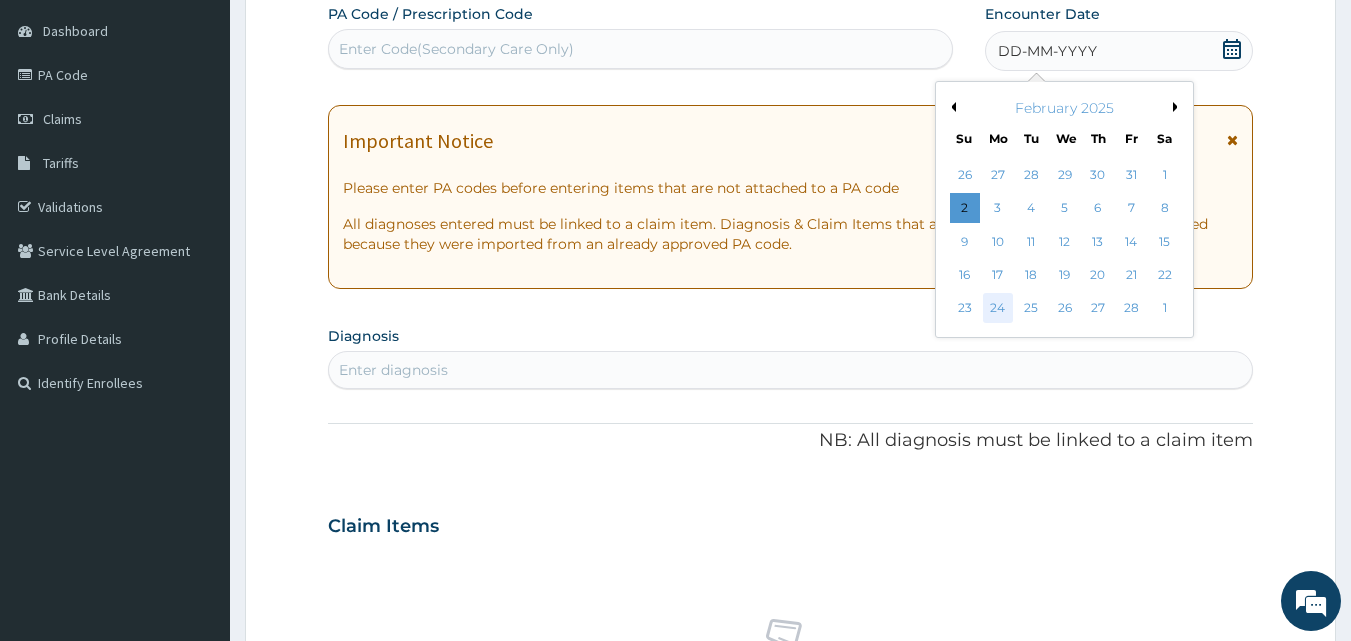 click on "24" at bounding box center [998, 309] 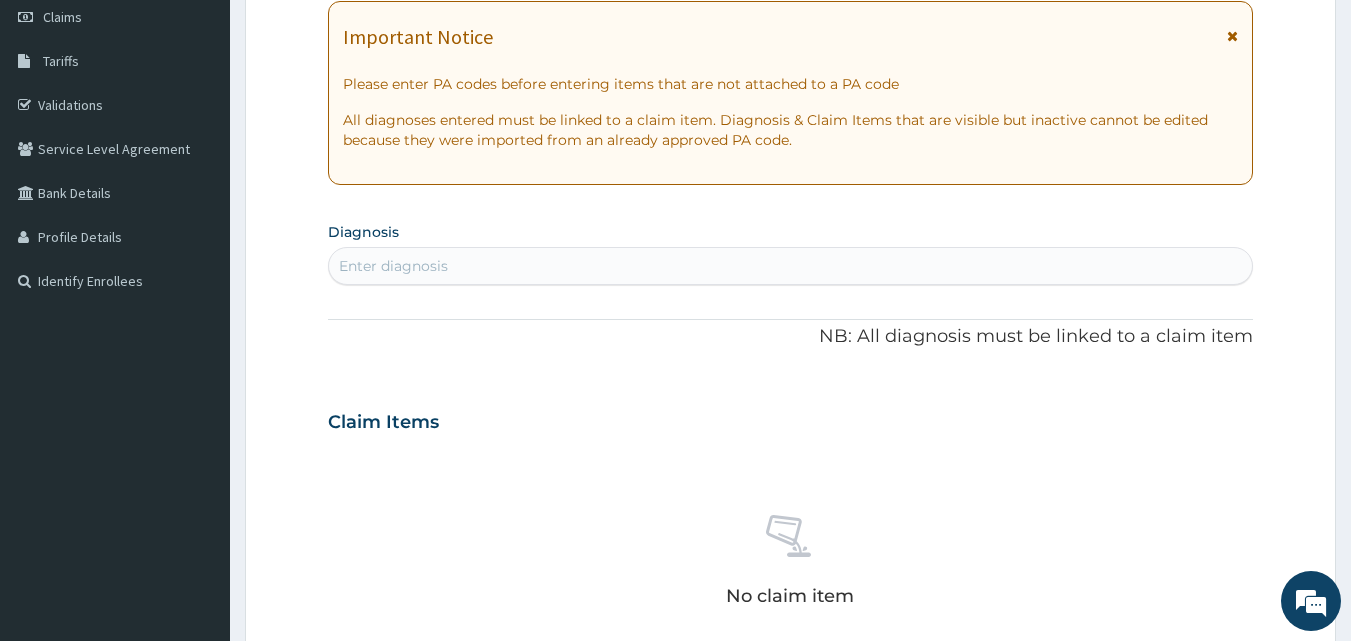 scroll, scrollTop: 387, scrollLeft: 0, axis: vertical 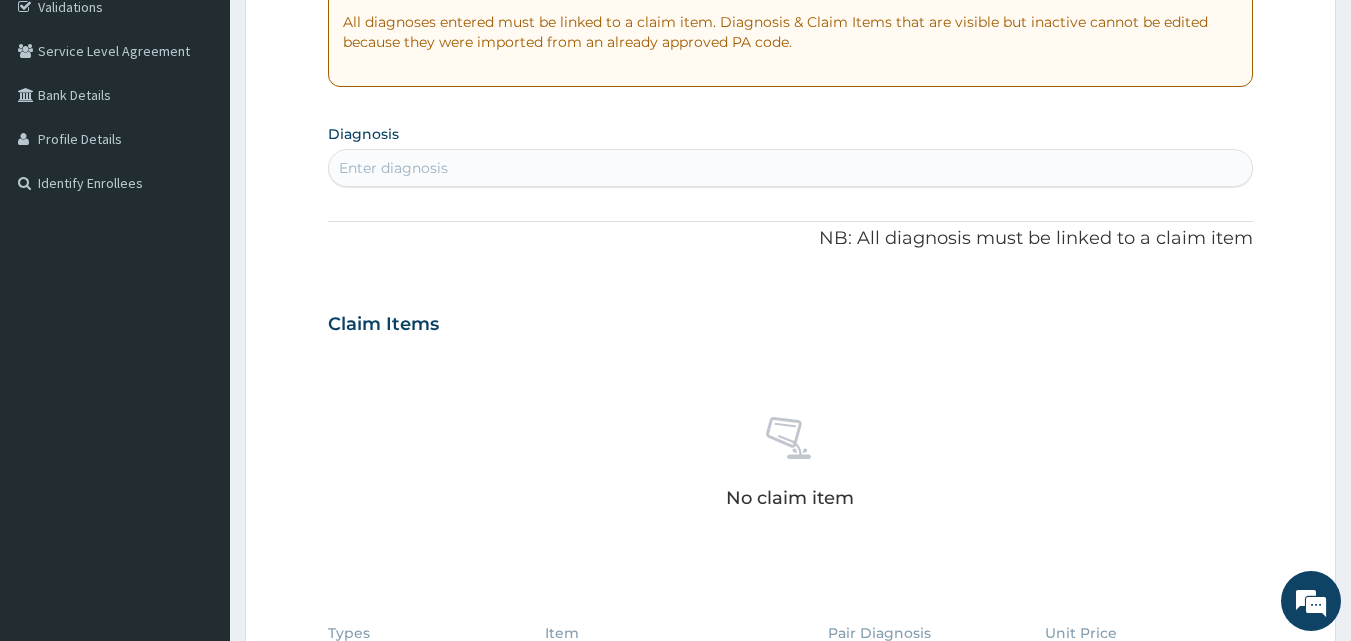 click on "Enter diagnosis" at bounding box center (791, 168) 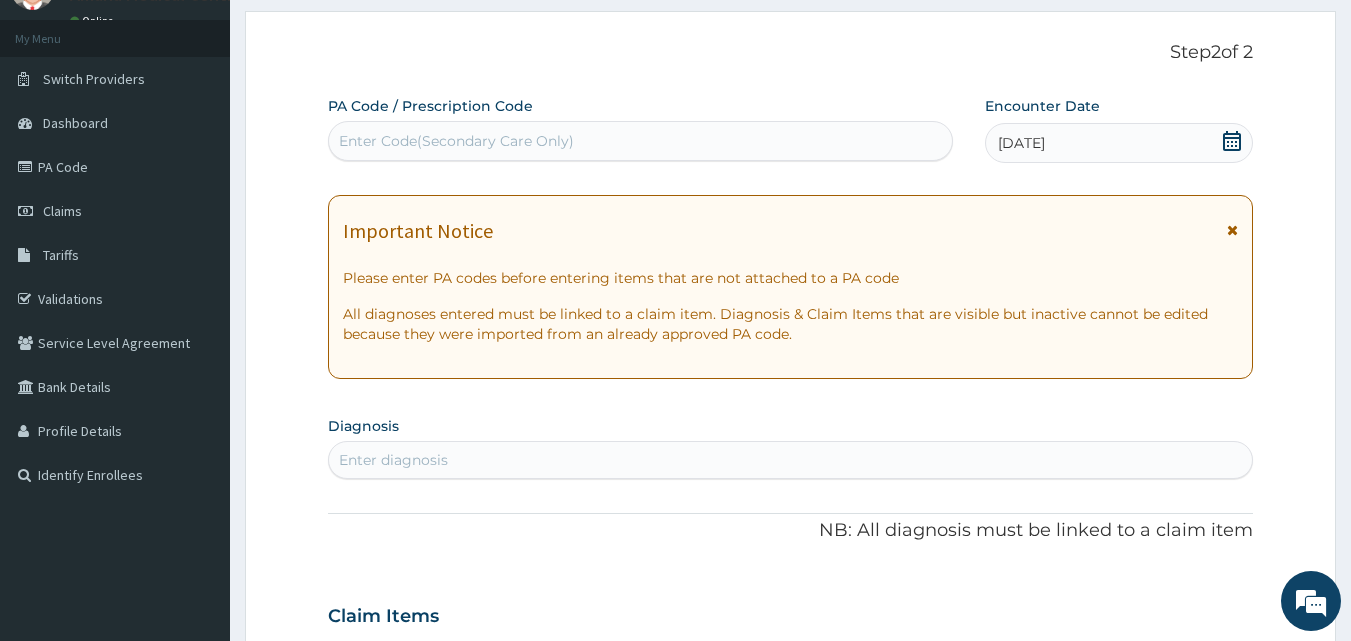 scroll, scrollTop: 0, scrollLeft: 0, axis: both 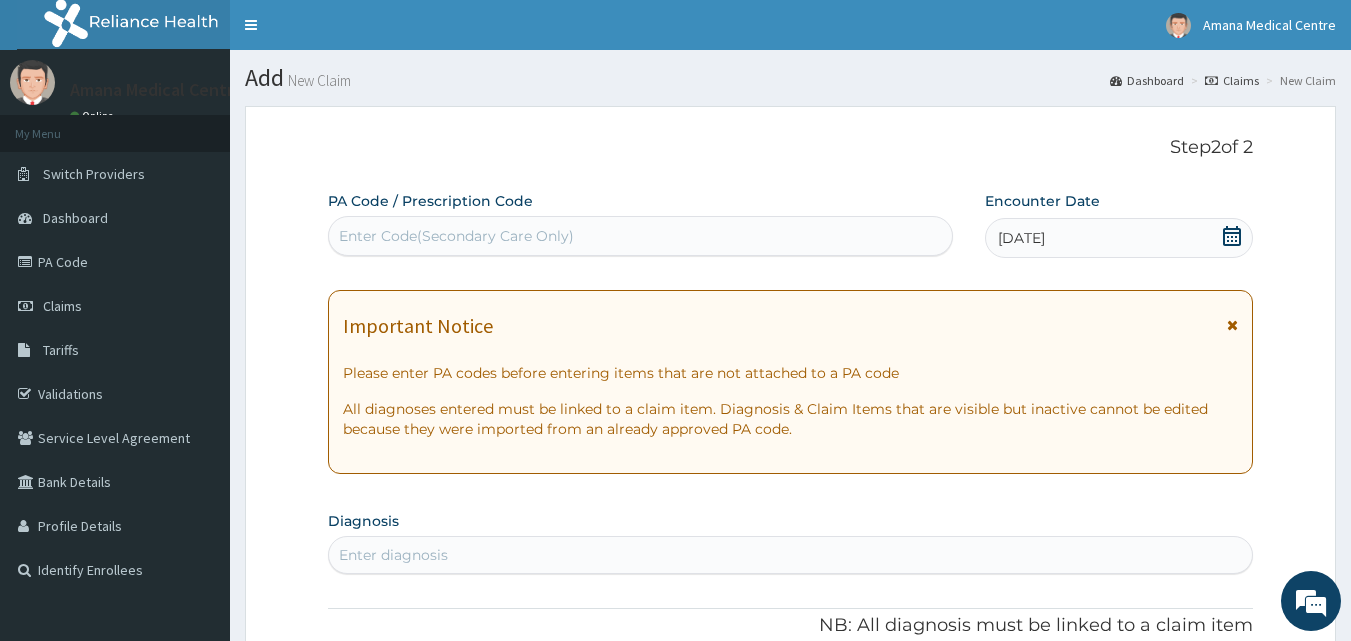 click 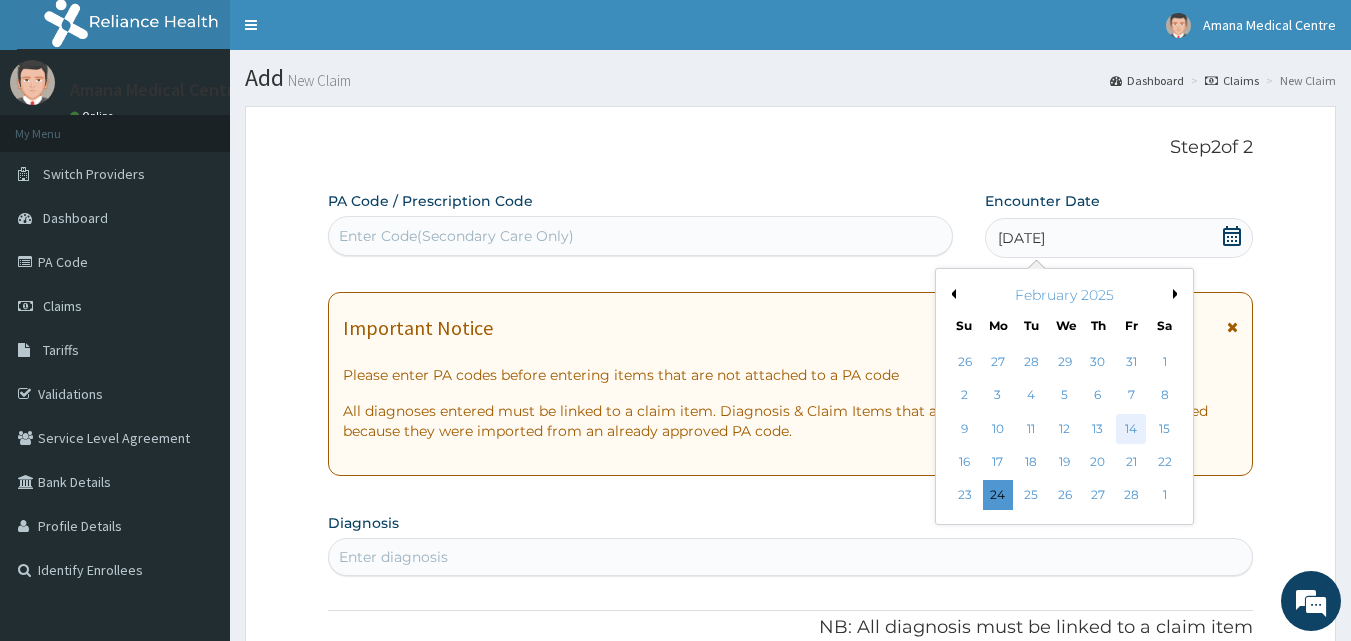 click on "14" at bounding box center (1131, 429) 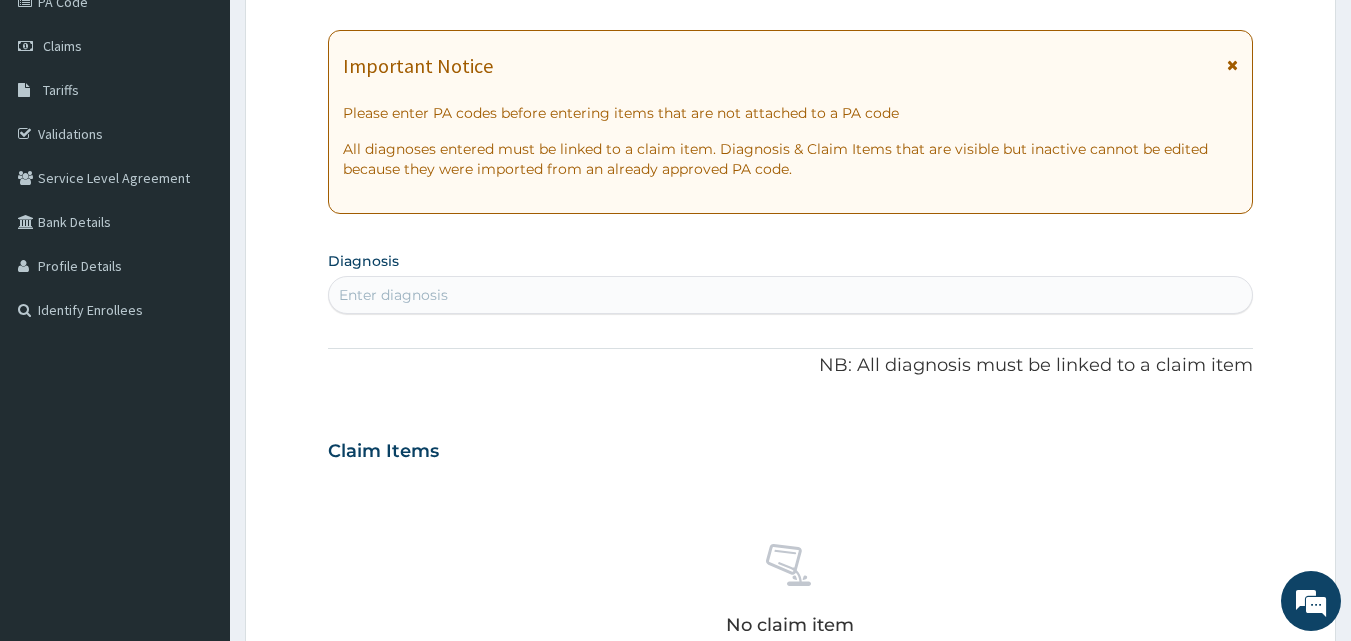 scroll, scrollTop: 300, scrollLeft: 0, axis: vertical 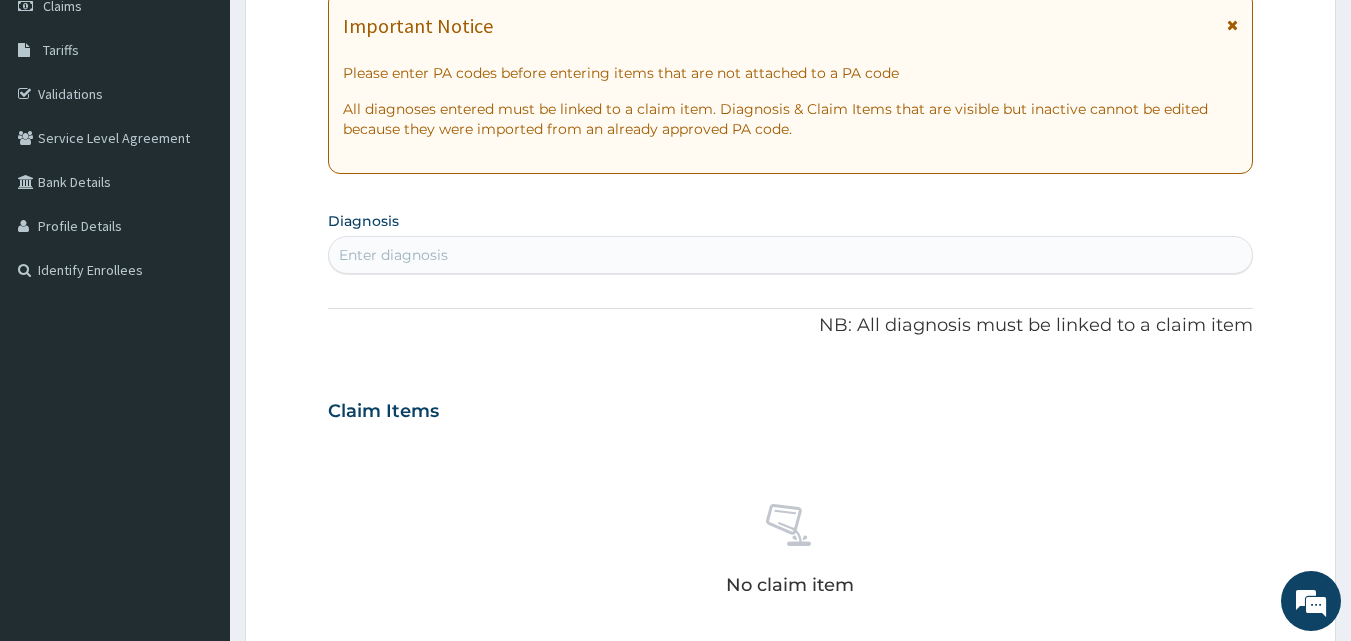 click on "Enter diagnosis" at bounding box center [393, 255] 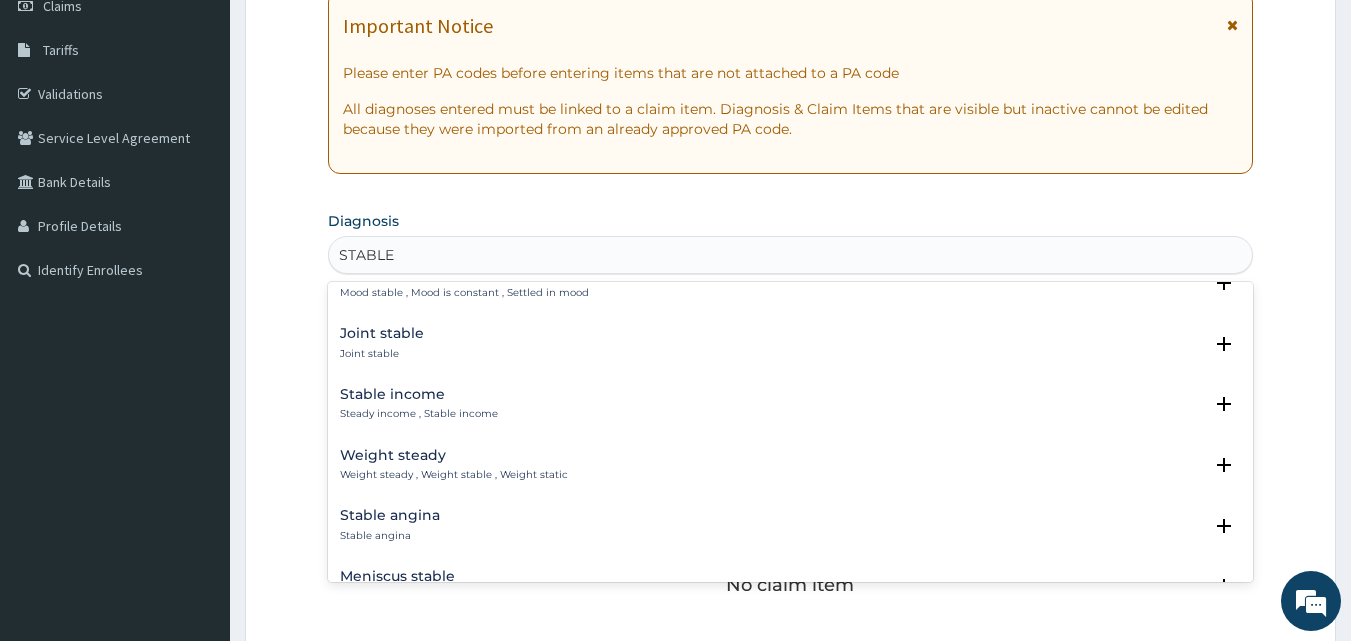 scroll, scrollTop: 0, scrollLeft: 0, axis: both 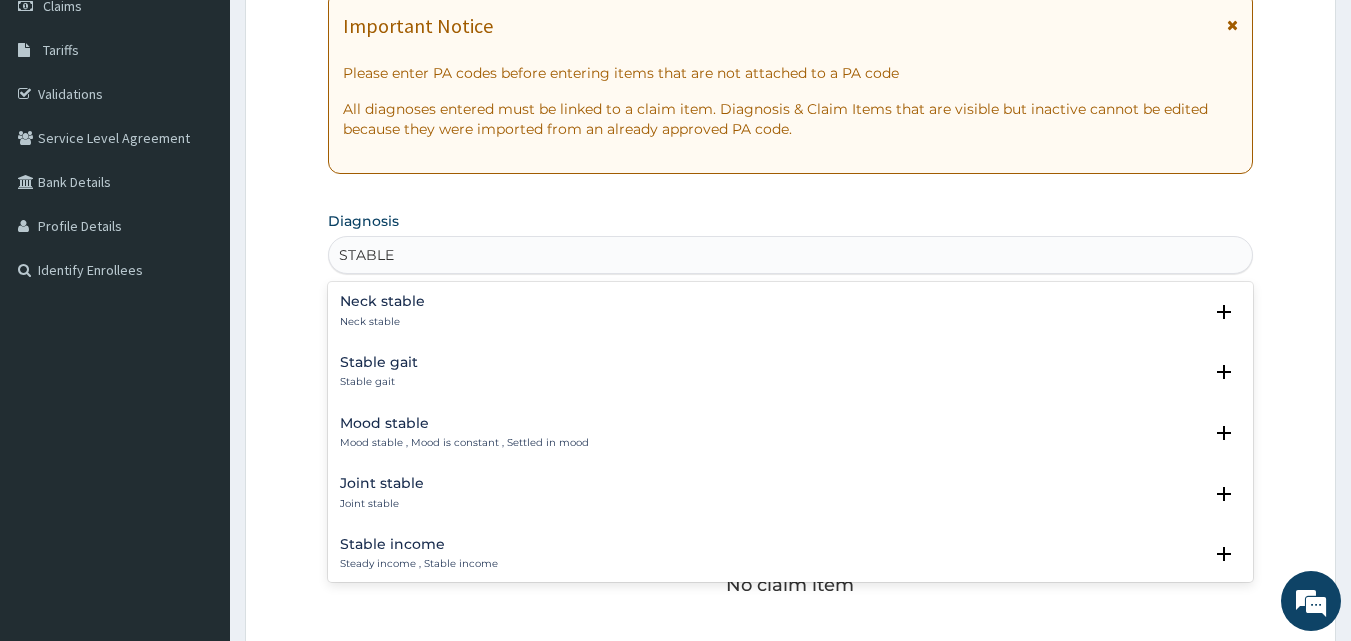 type on "STABLE" 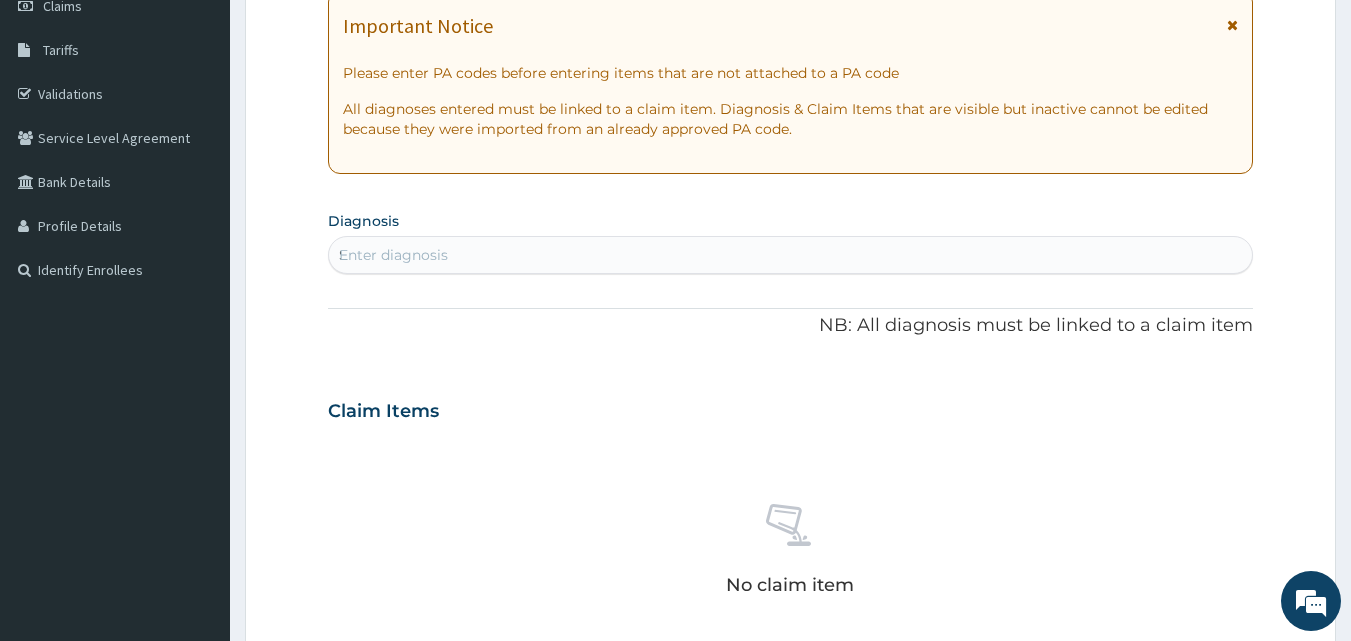 type 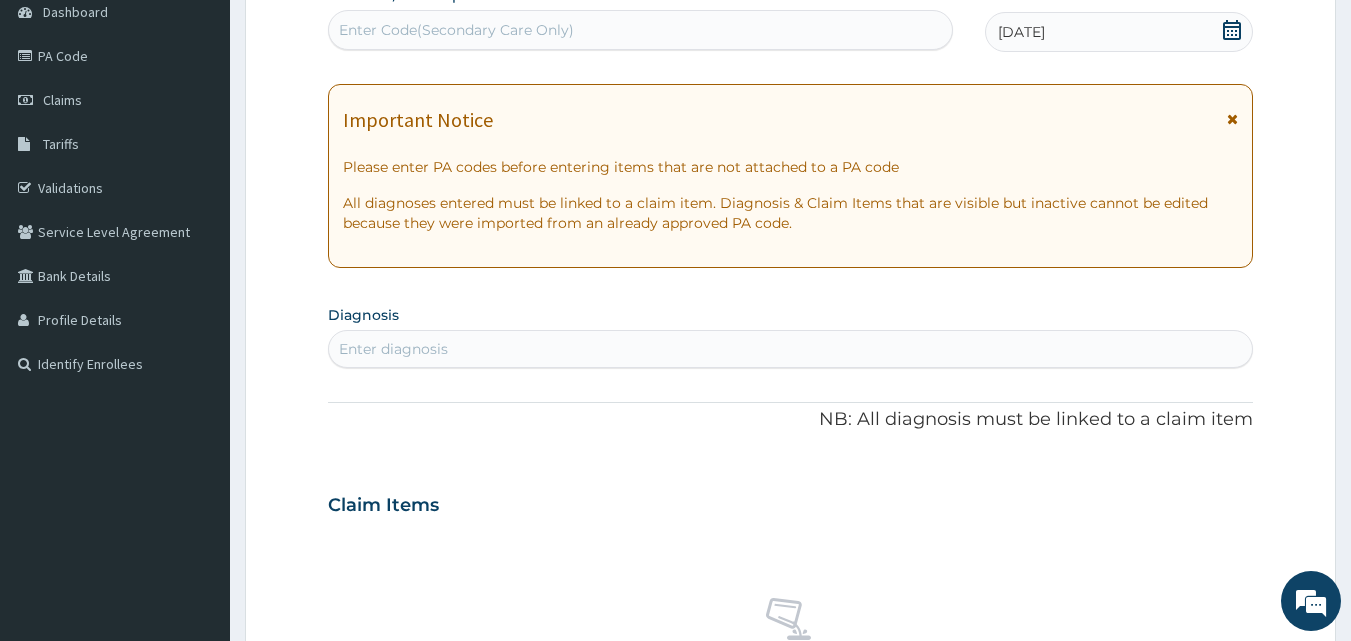 scroll, scrollTop: 0, scrollLeft: 0, axis: both 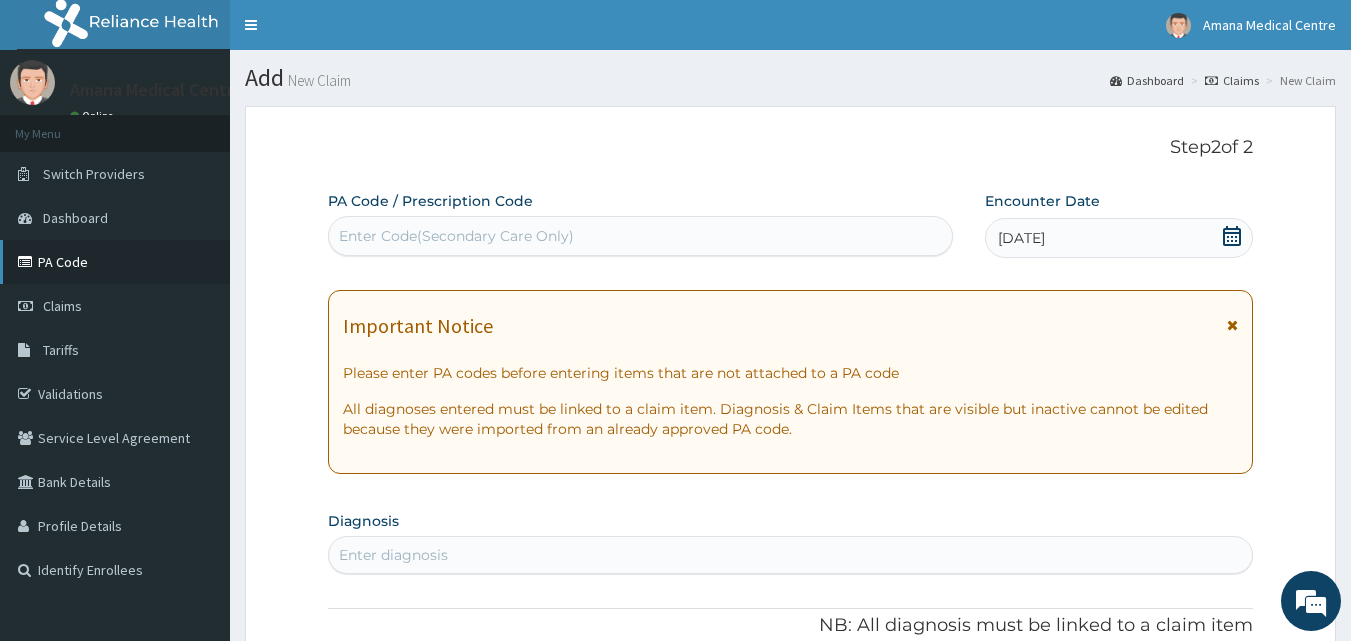 click on "PA Code" at bounding box center (115, 262) 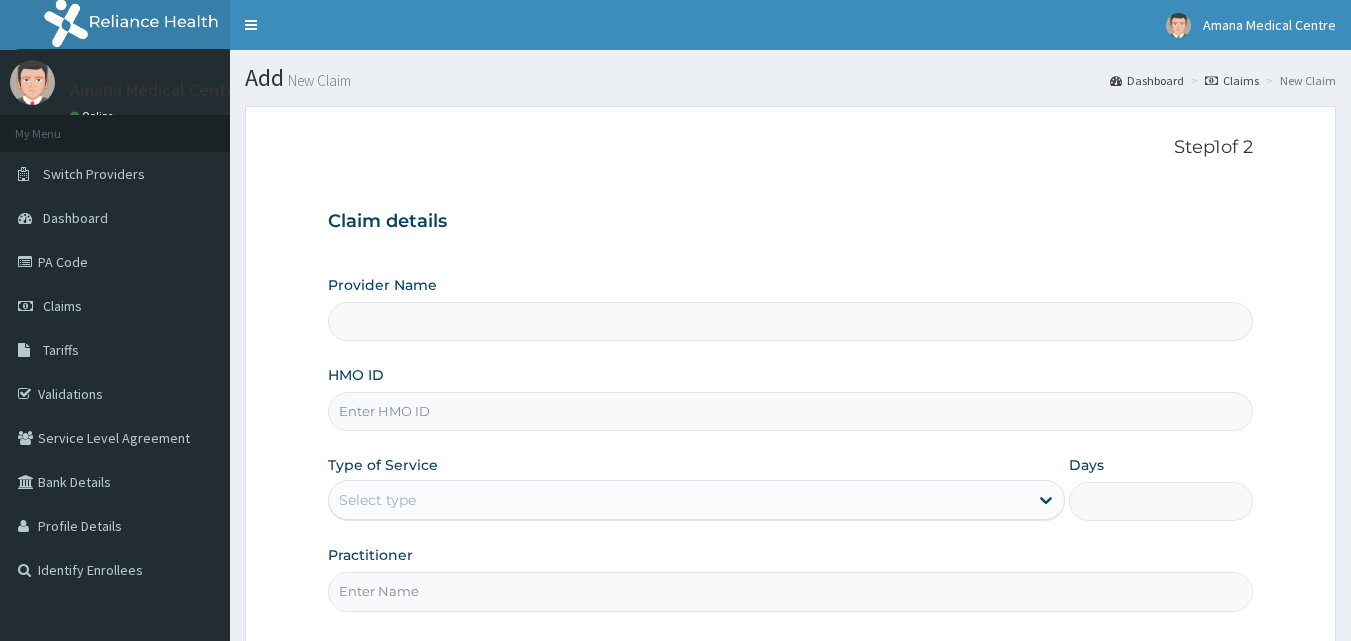drag, startPoint x: 0, startPoint y: 0, endPoint x: 443, endPoint y: 405, distance: 600.2283 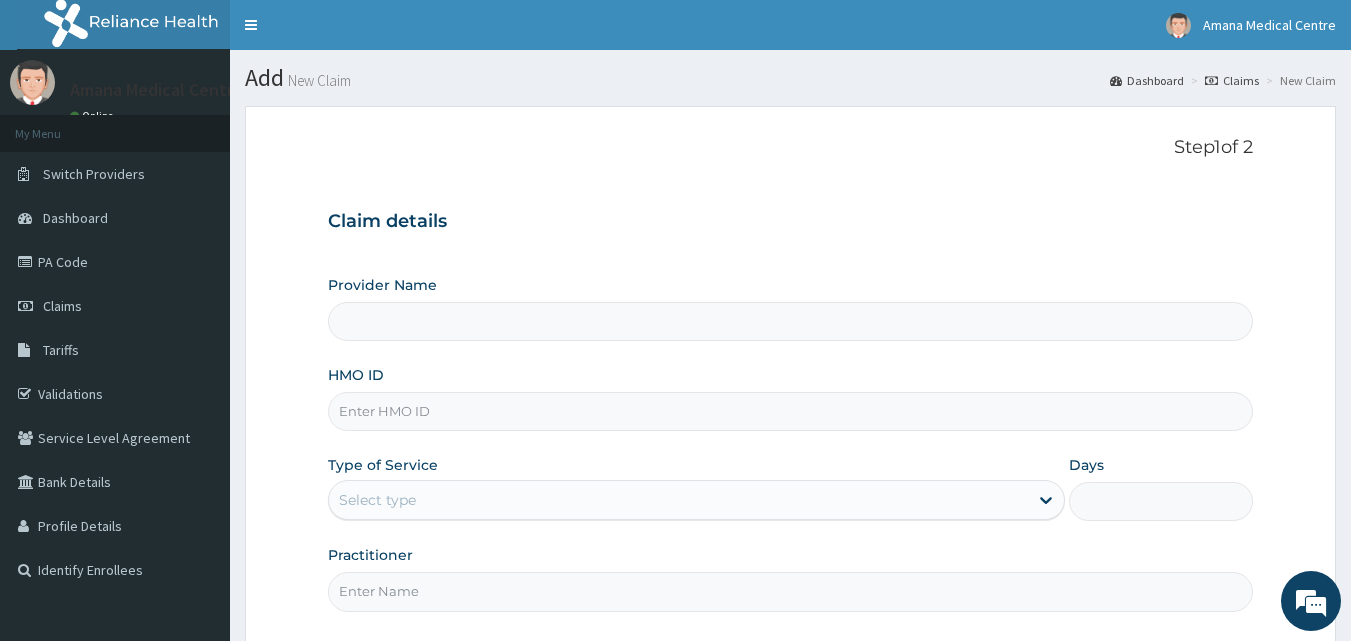 scroll, scrollTop: 0, scrollLeft: 0, axis: both 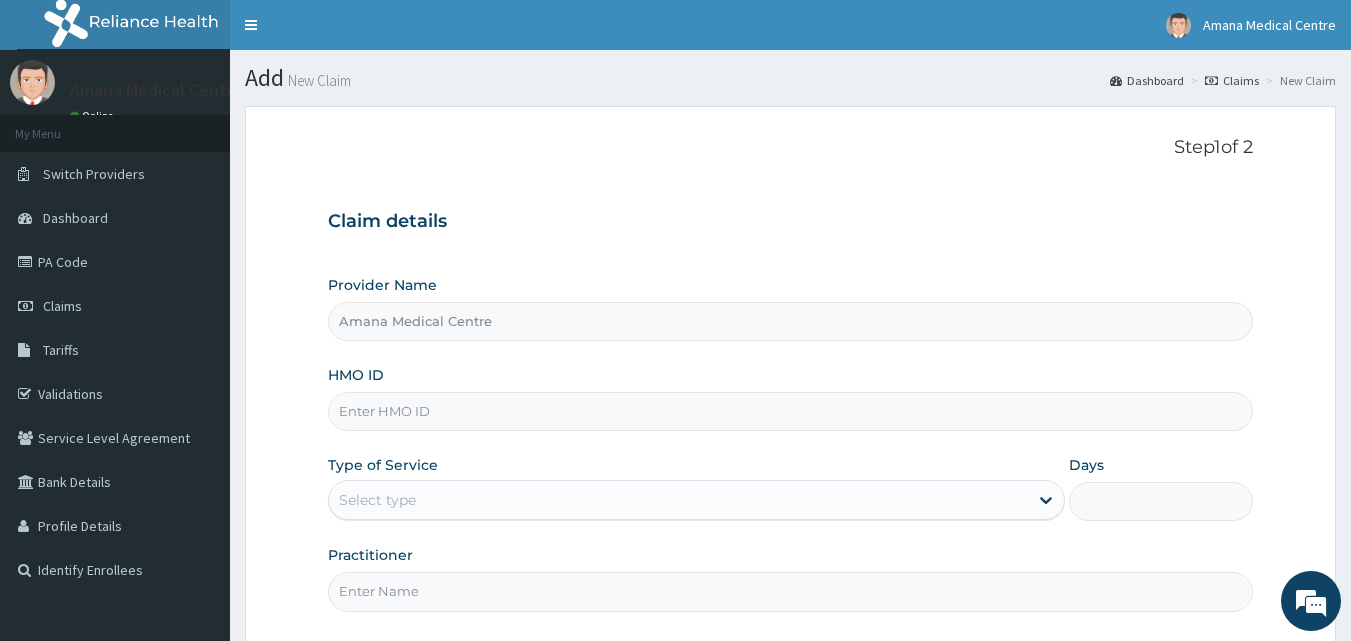 paste on "Pyh/10025/B" 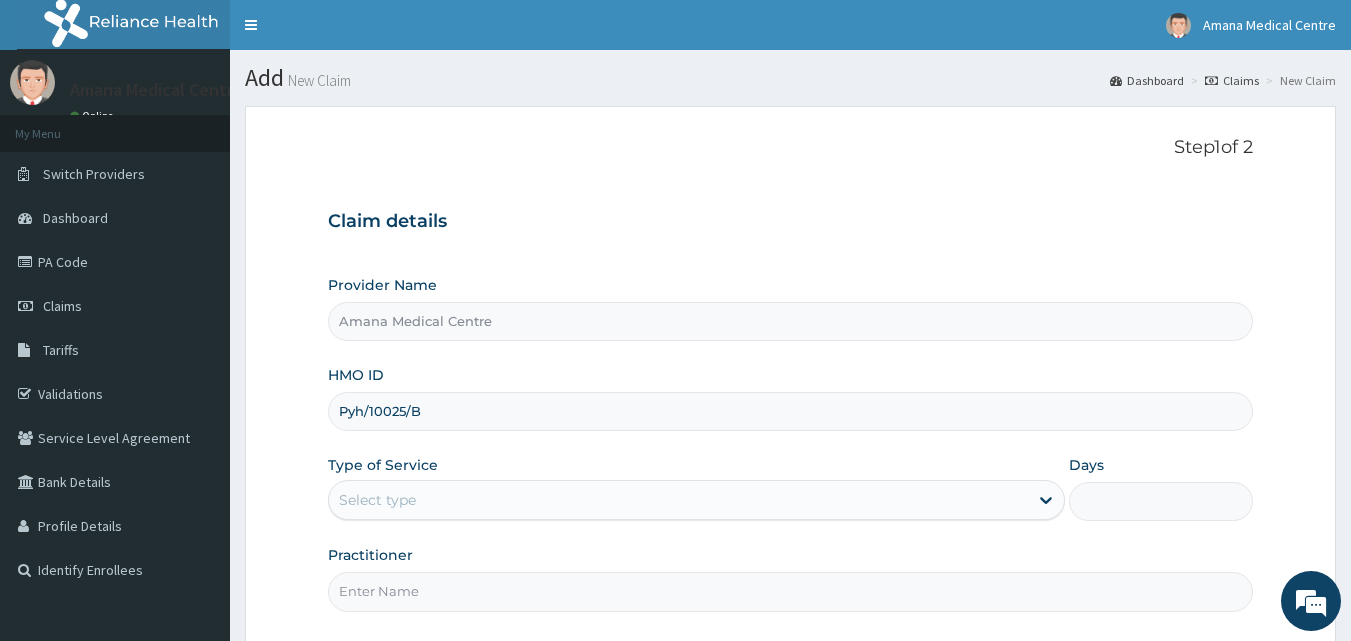type on "Pyh/10025/B" 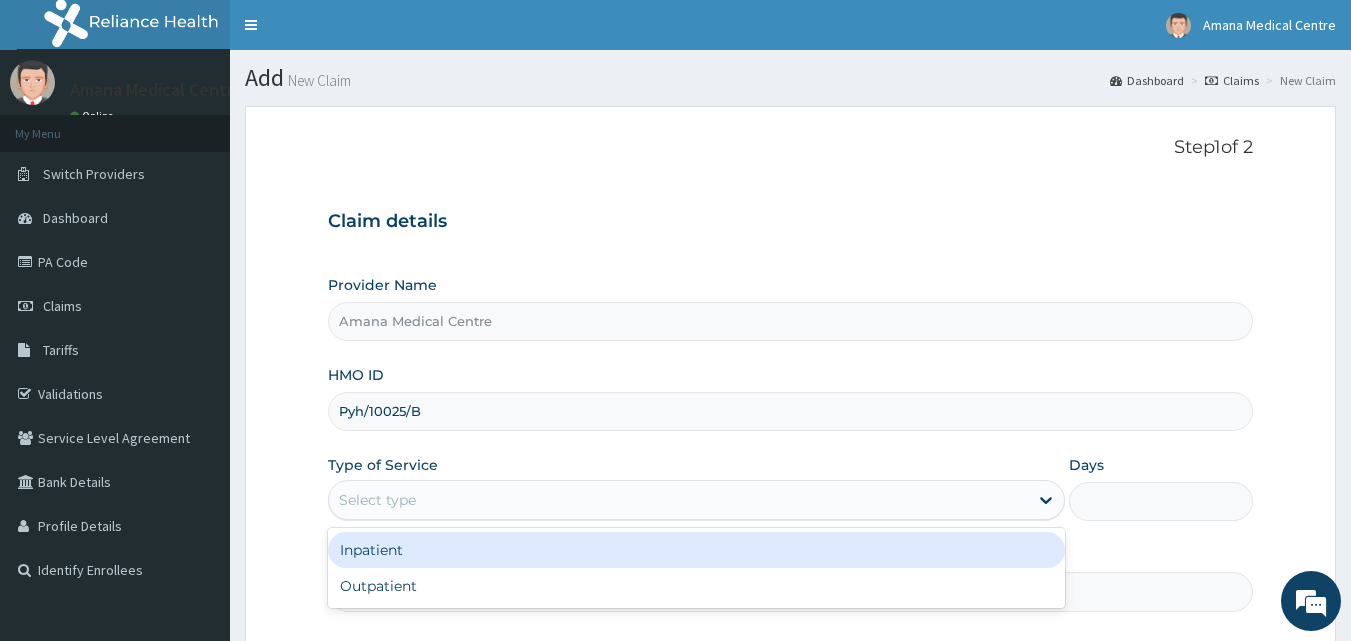 click on "Select type" at bounding box center [678, 500] 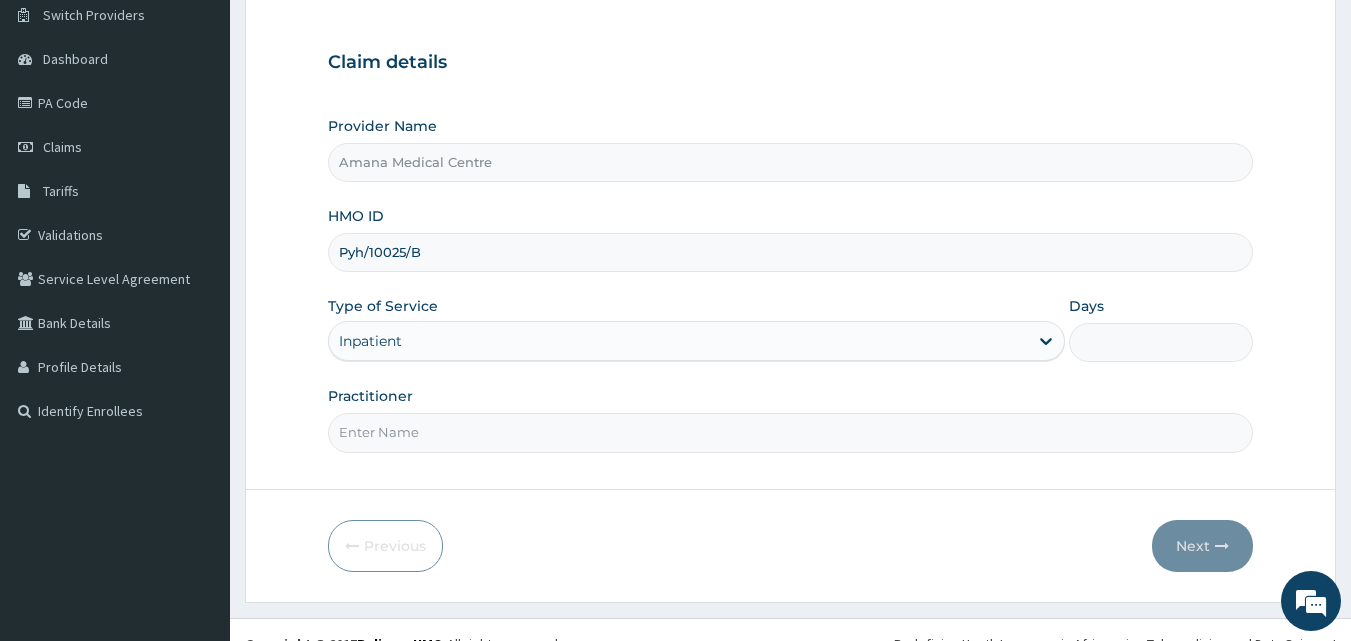 scroll, scrollTop: 187, scrollLeft: 0, axis: vertical 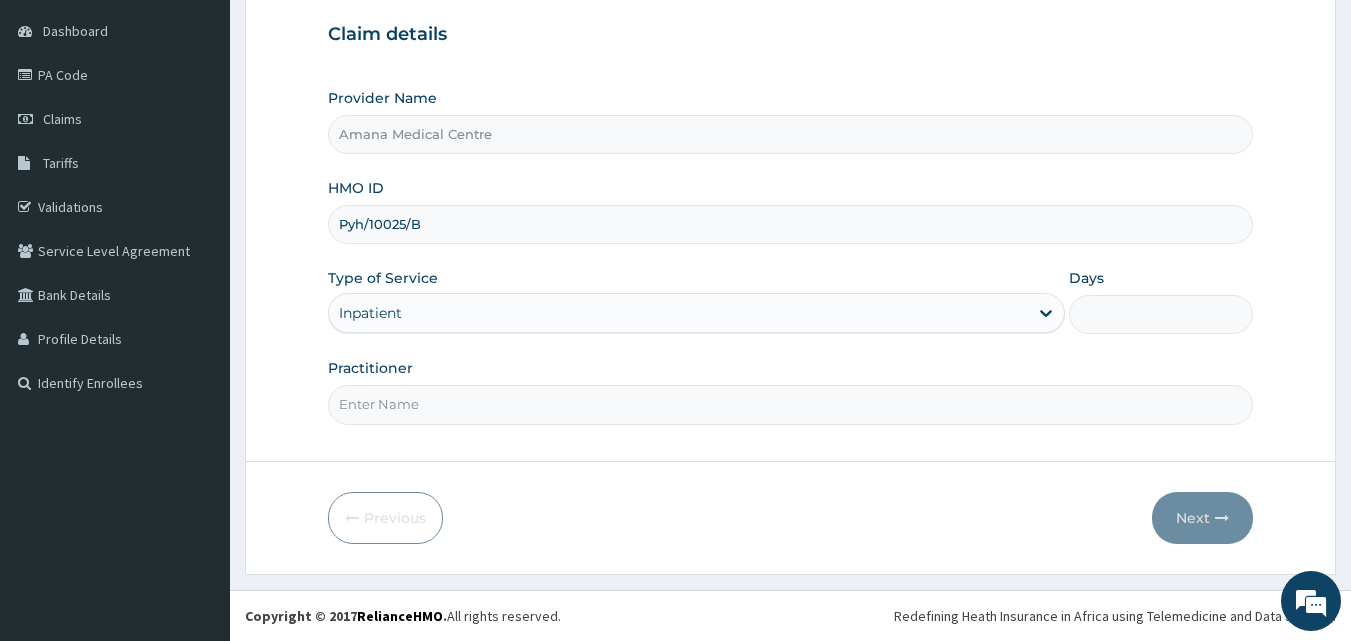 click on "Practitioner" at bounding box center [791, 404] 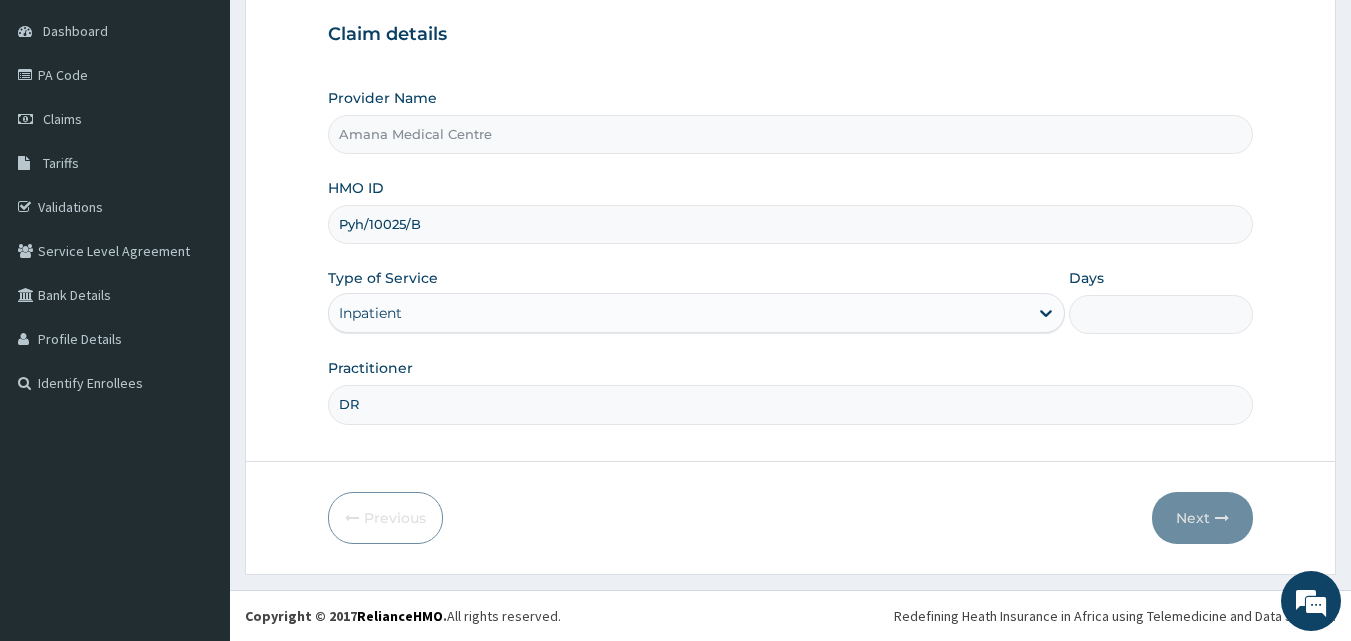 scroll, scrollTop: 0, scrollLeft: 0, axis: both 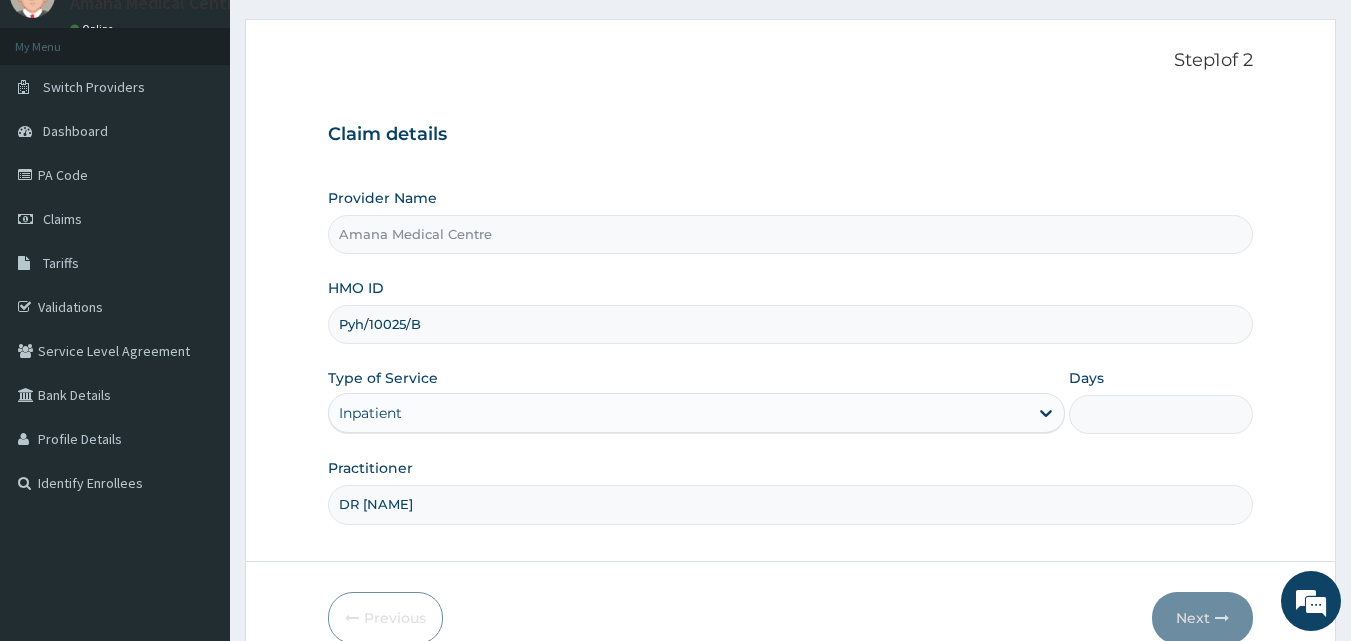 type on "DR [NAME]" 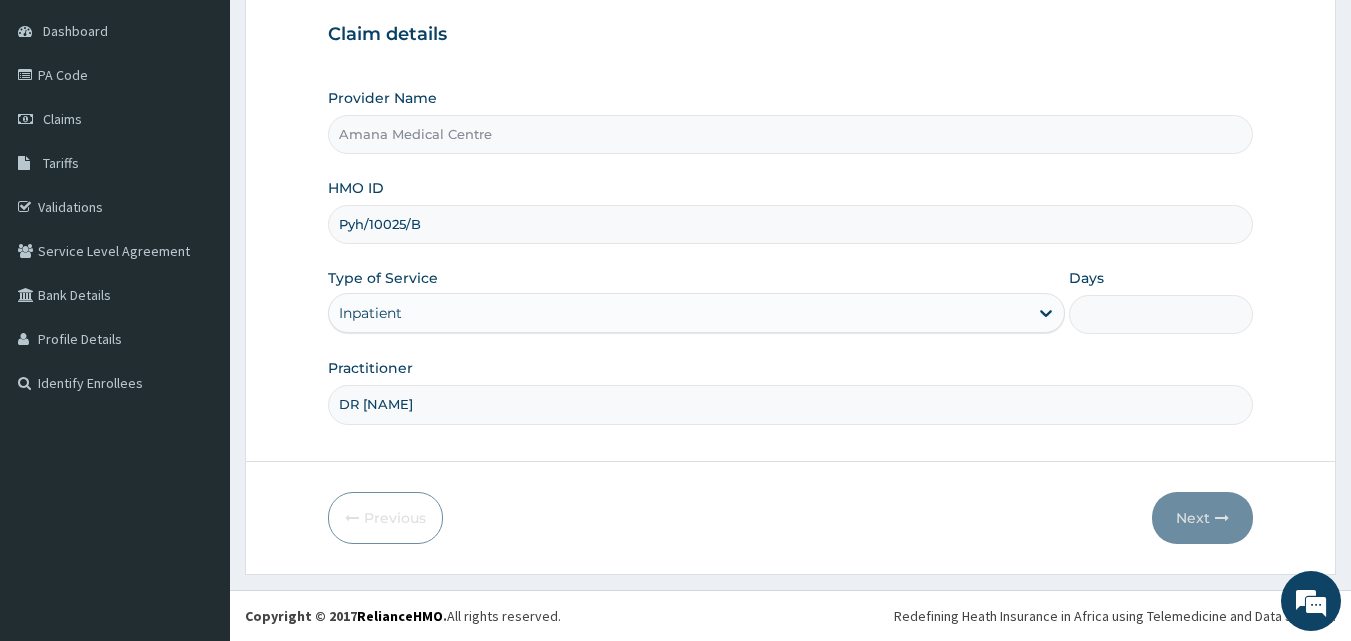 scroll, scrollTop: 0, scrollLeft: 0, axis: both 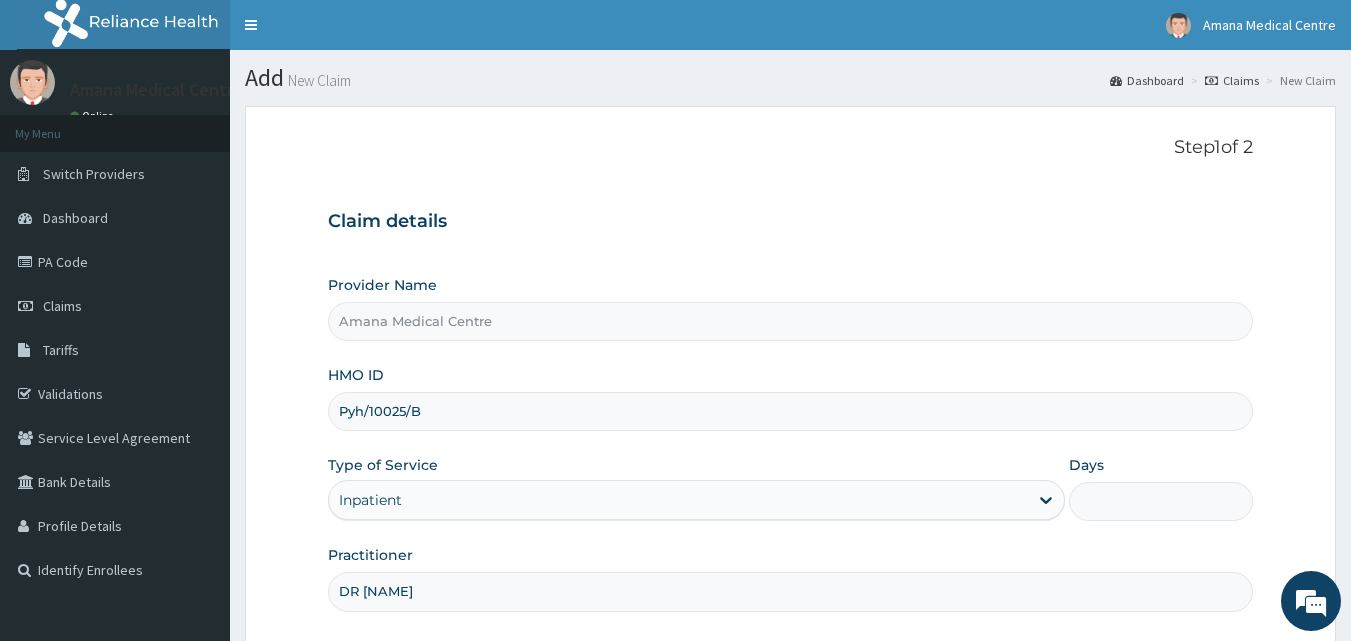 click on "Days" at bounding box center (1161, 501) 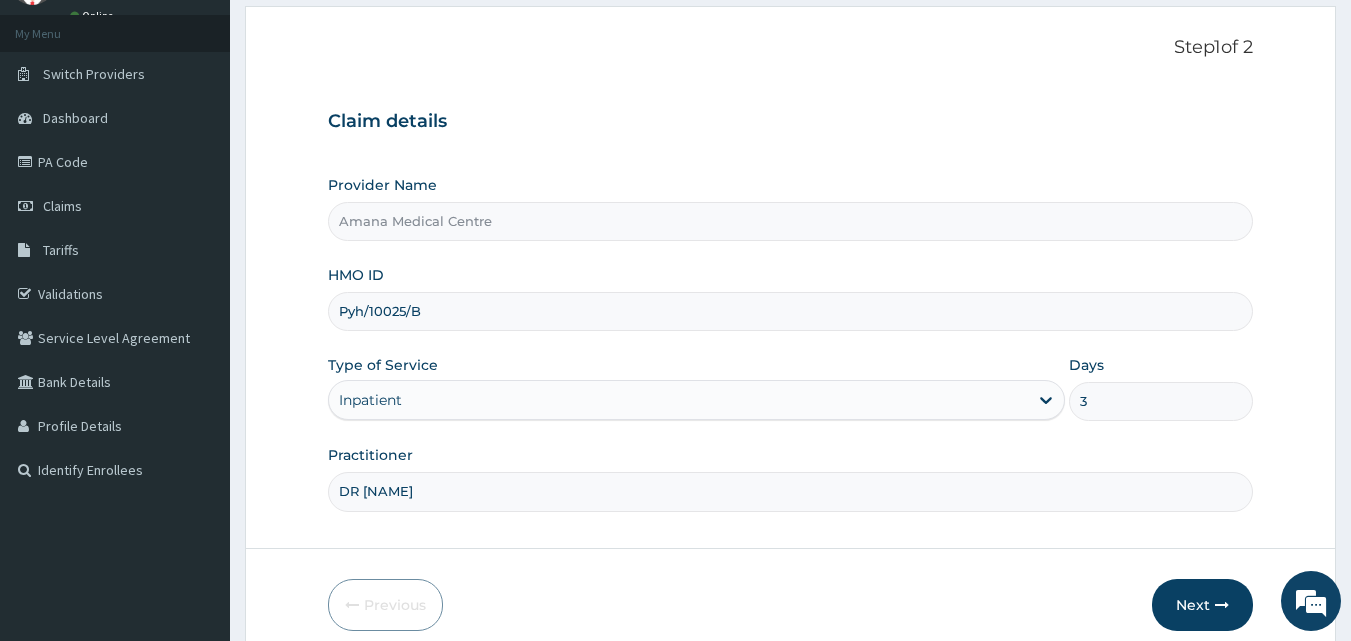 scroll, scrollTop: 187, scrollLeft: 0, axis: vertical 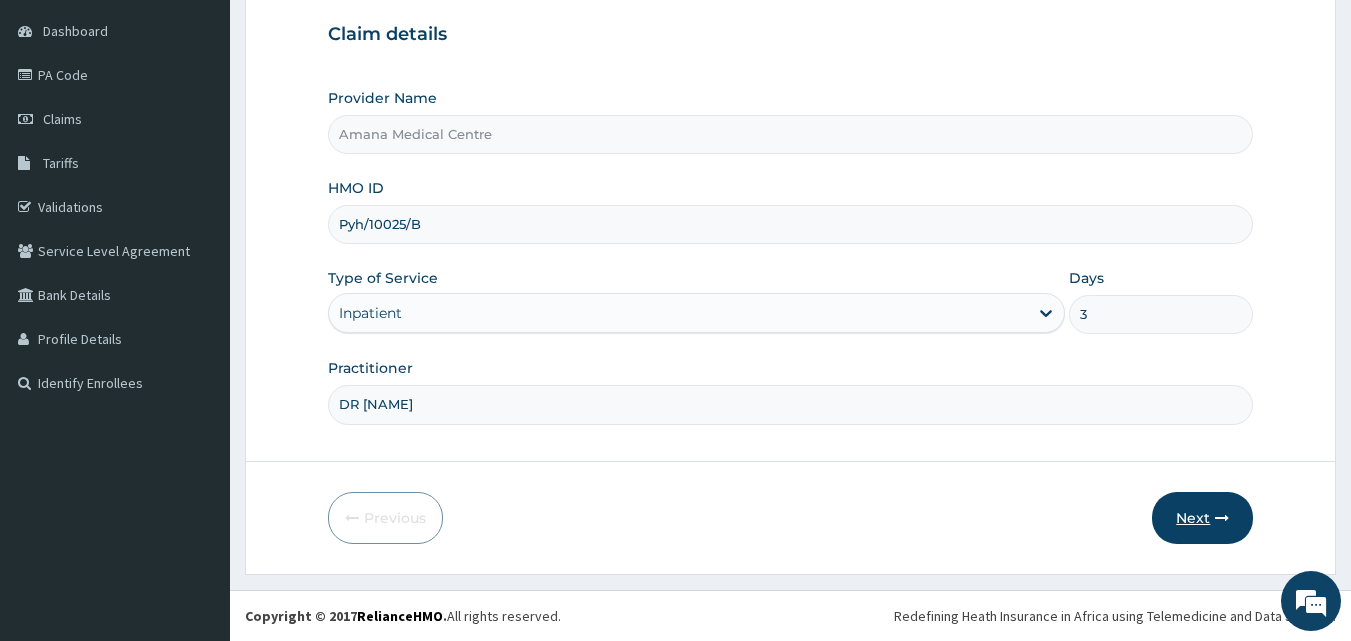 type on "3" 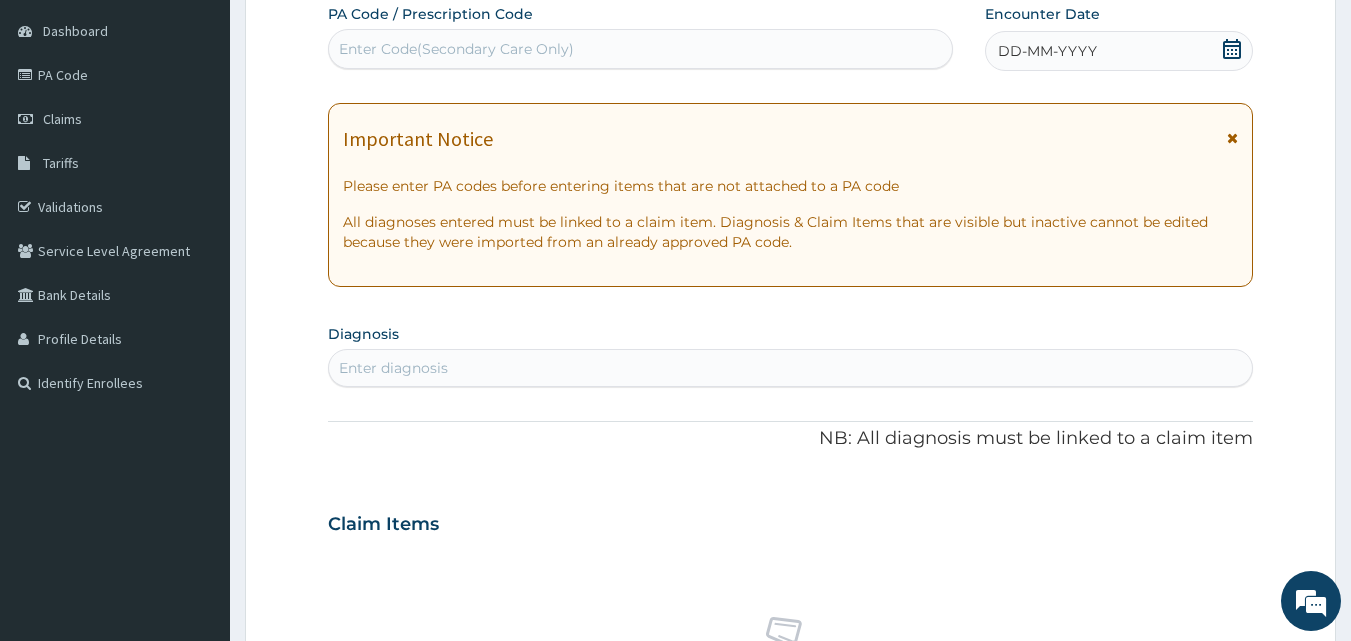 click on "Enter diagnosis" at bounding box center [393, 368] 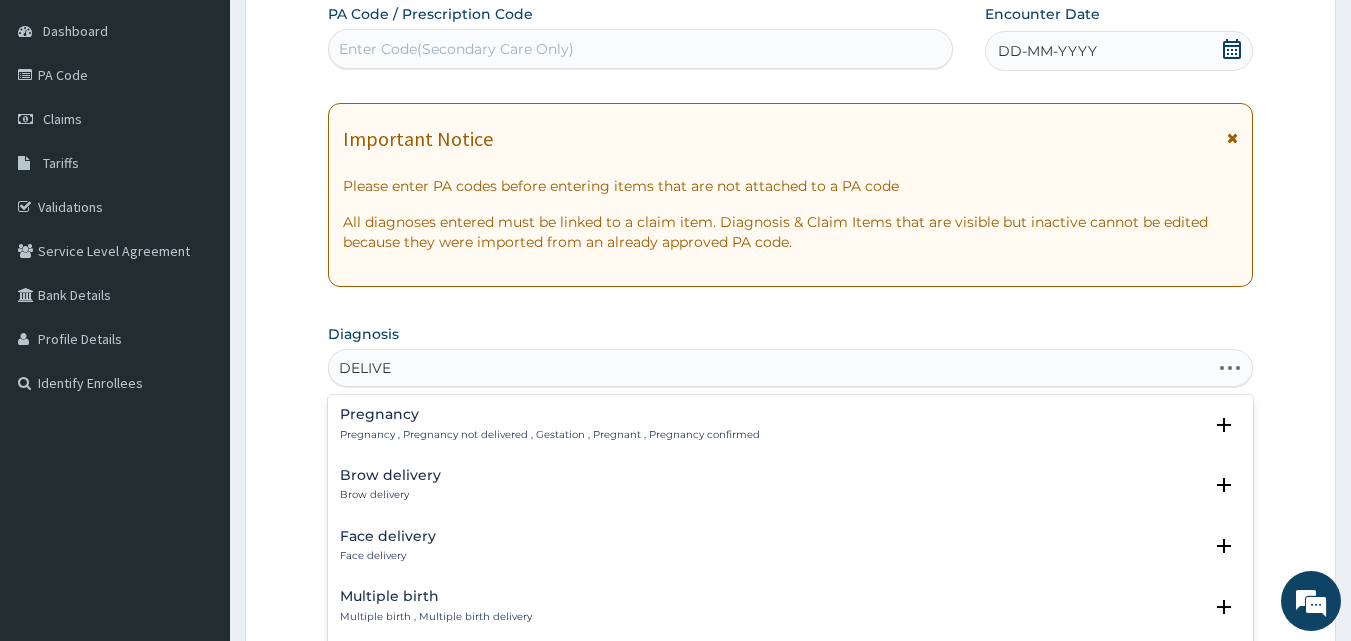 type on "DELIVER" 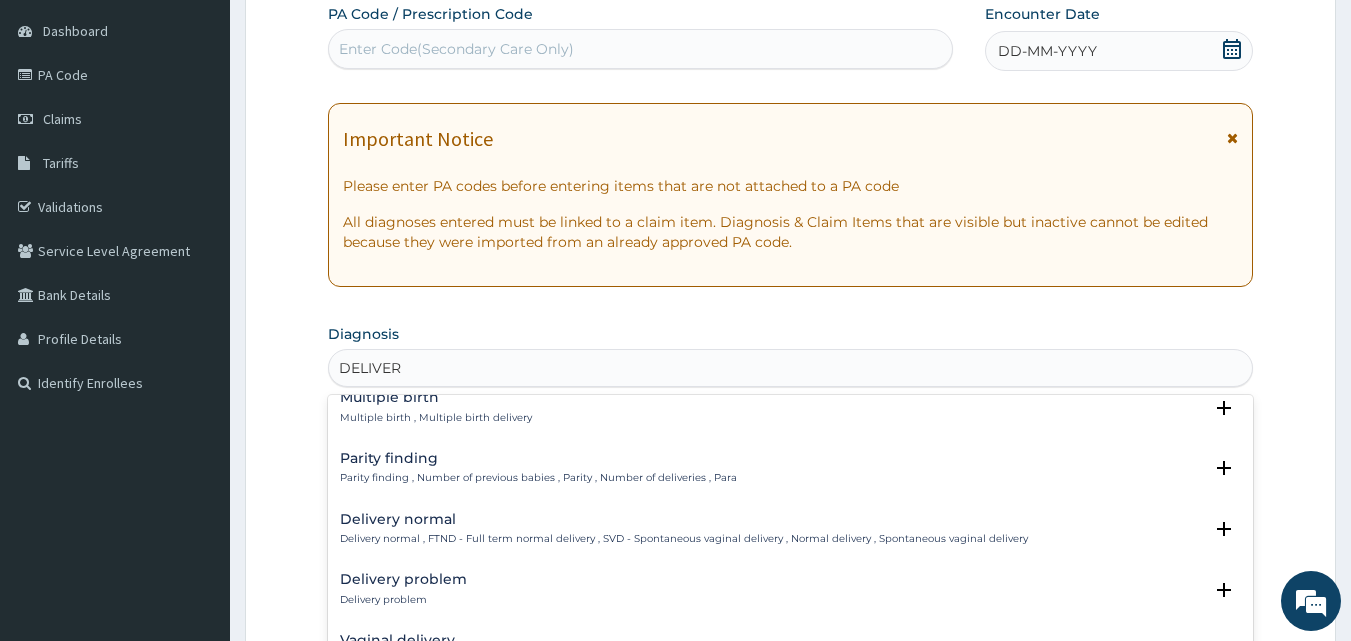 scroll, scrollTop: 200, scrollLeft: 0, axis: vertical 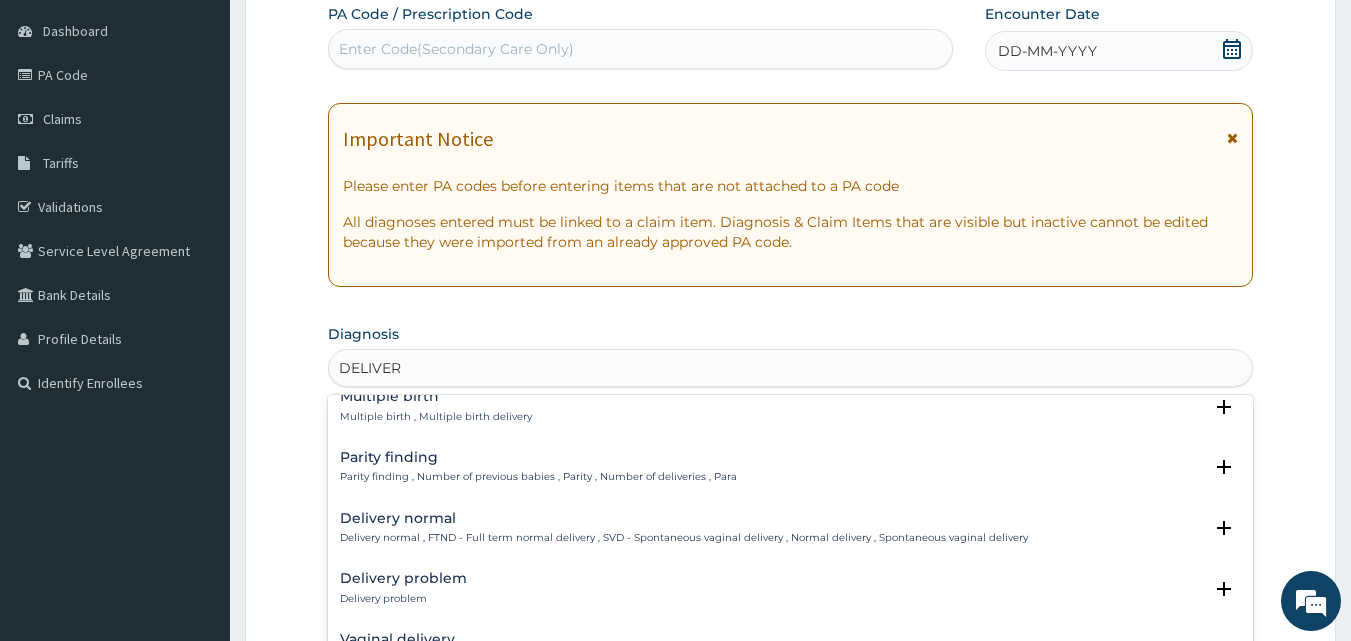 click on "Delivery normal , FTND - Full term normal delivery , SVD - Spontaneous vaginal delivery , Normal delivery , Spontaneous vaginal delivery" at bounding box center [684, 538] 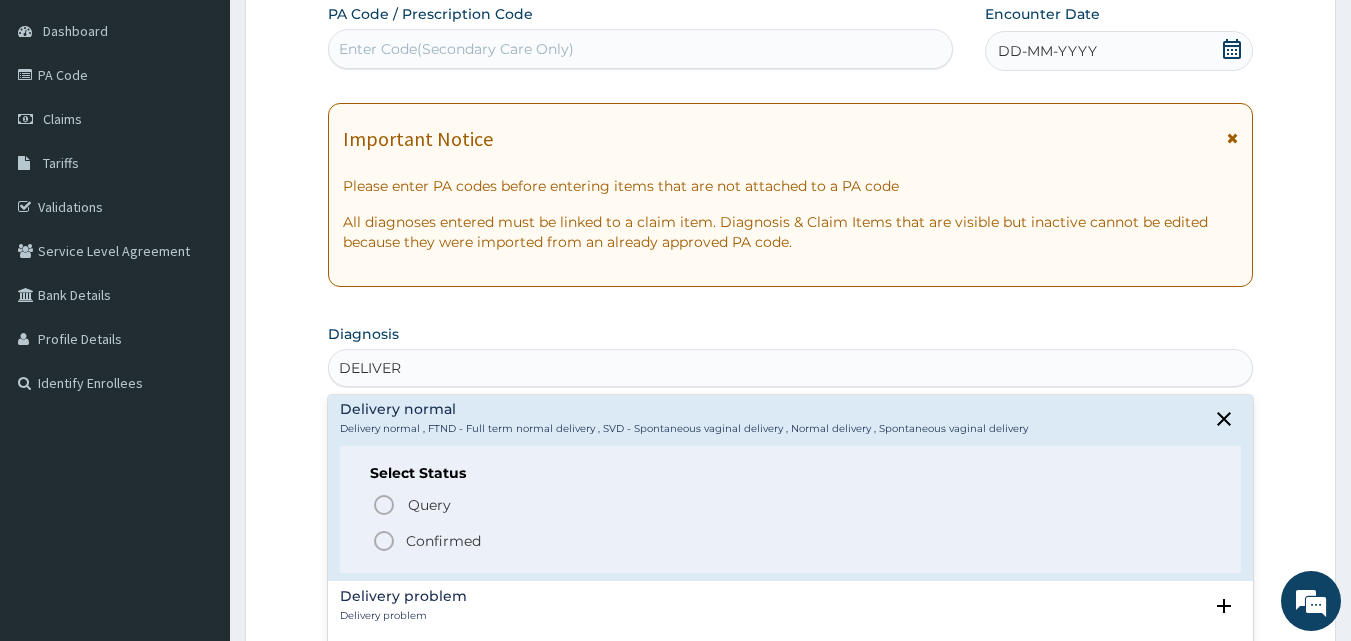 scroll, scrollTop: 400, scrollLeft: 0, axis: vertical 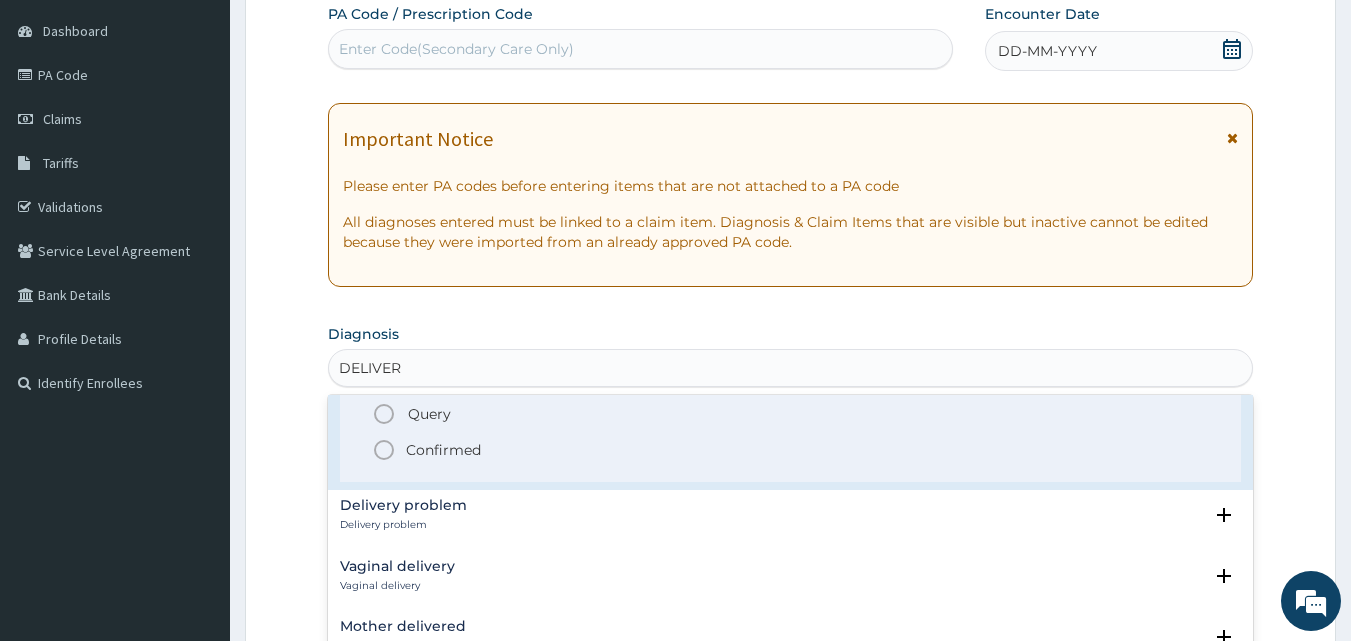 click on "Confirmed" at bounding box center (443, 450) 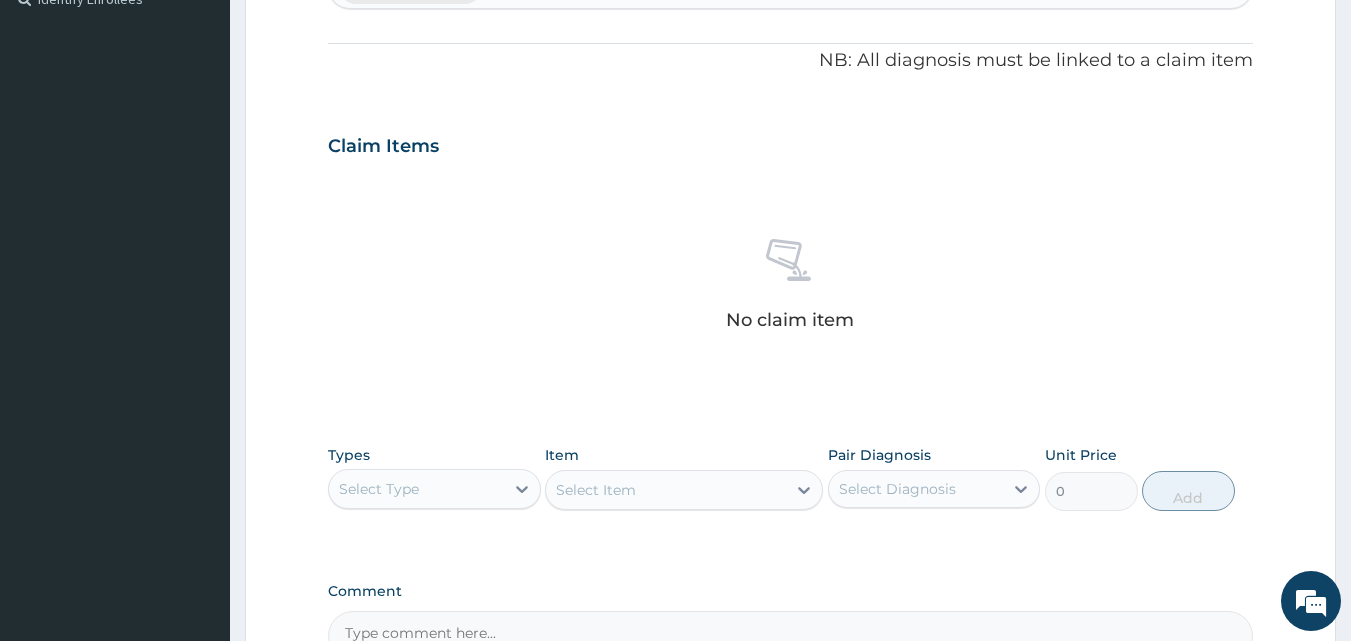 scroll, scrollTop: 687, scrollLeft: 0, axis: vertical 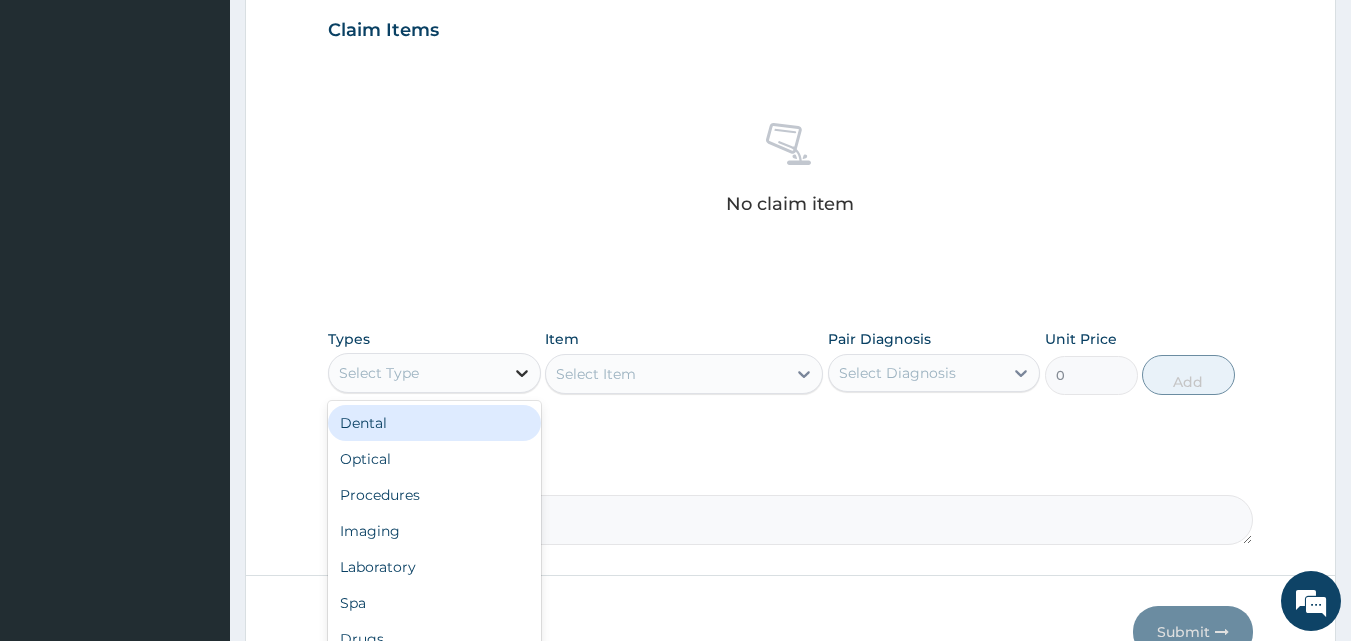 click 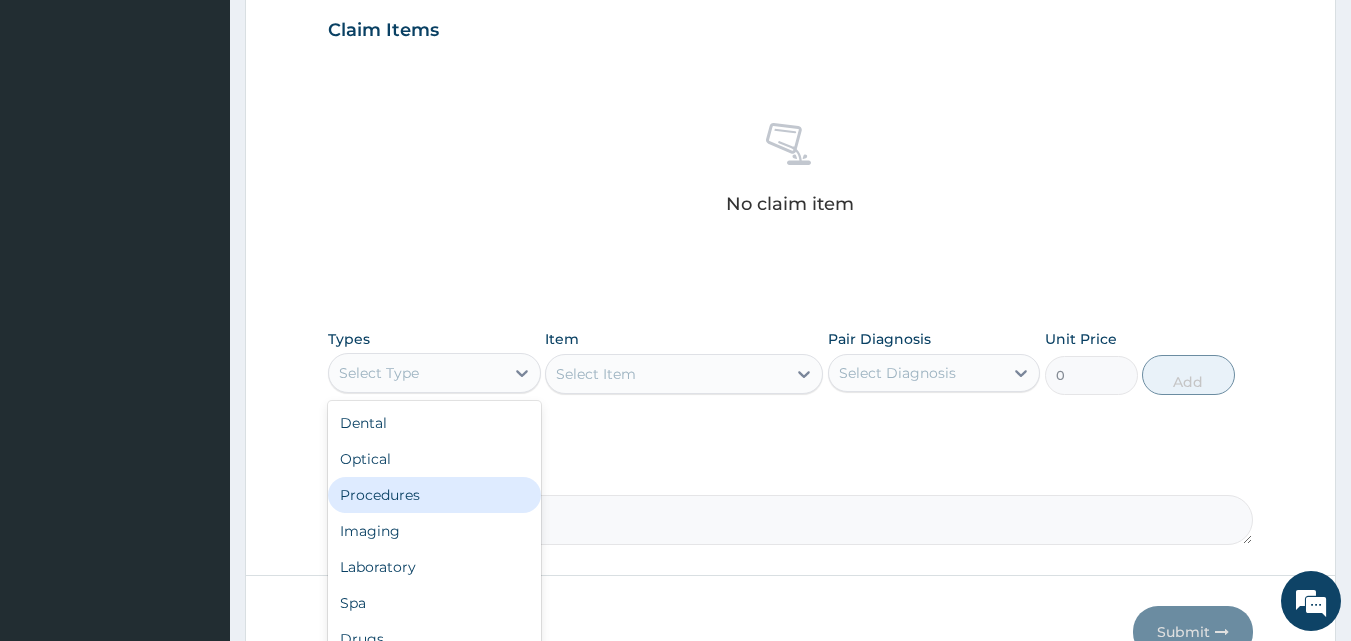 click on "Procedures" at bounding box center (434, 495) 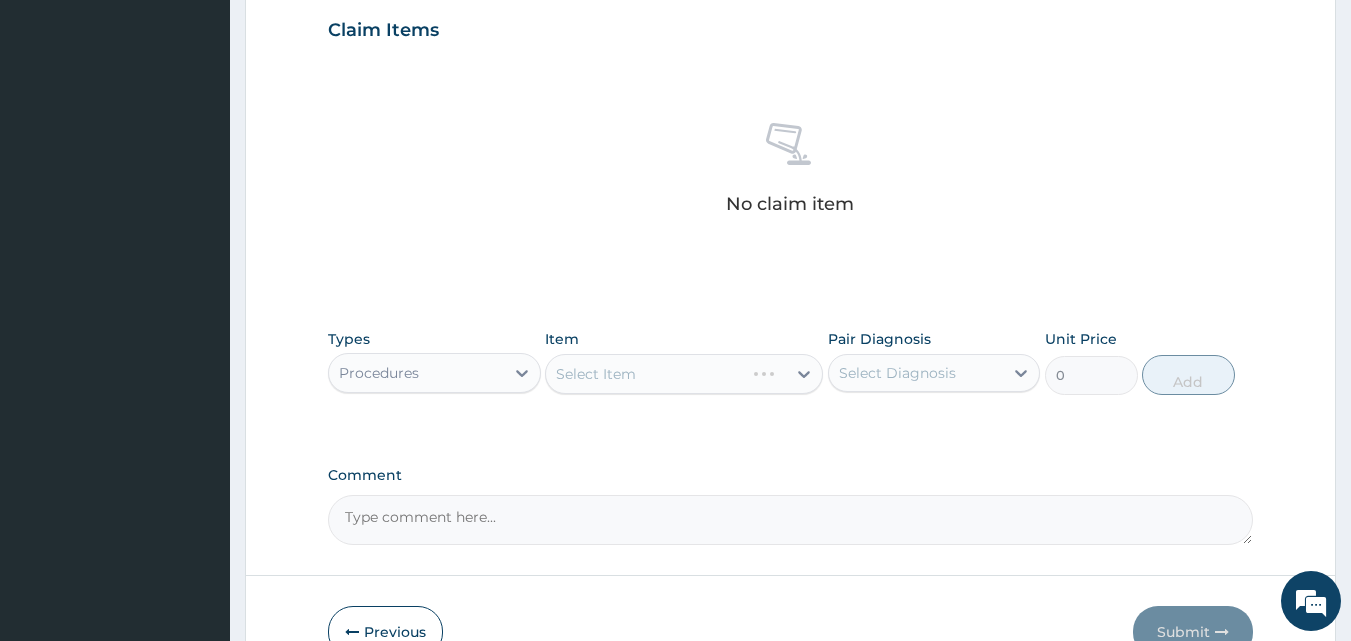 click on "Select Item" at bounding box center [684, 374] 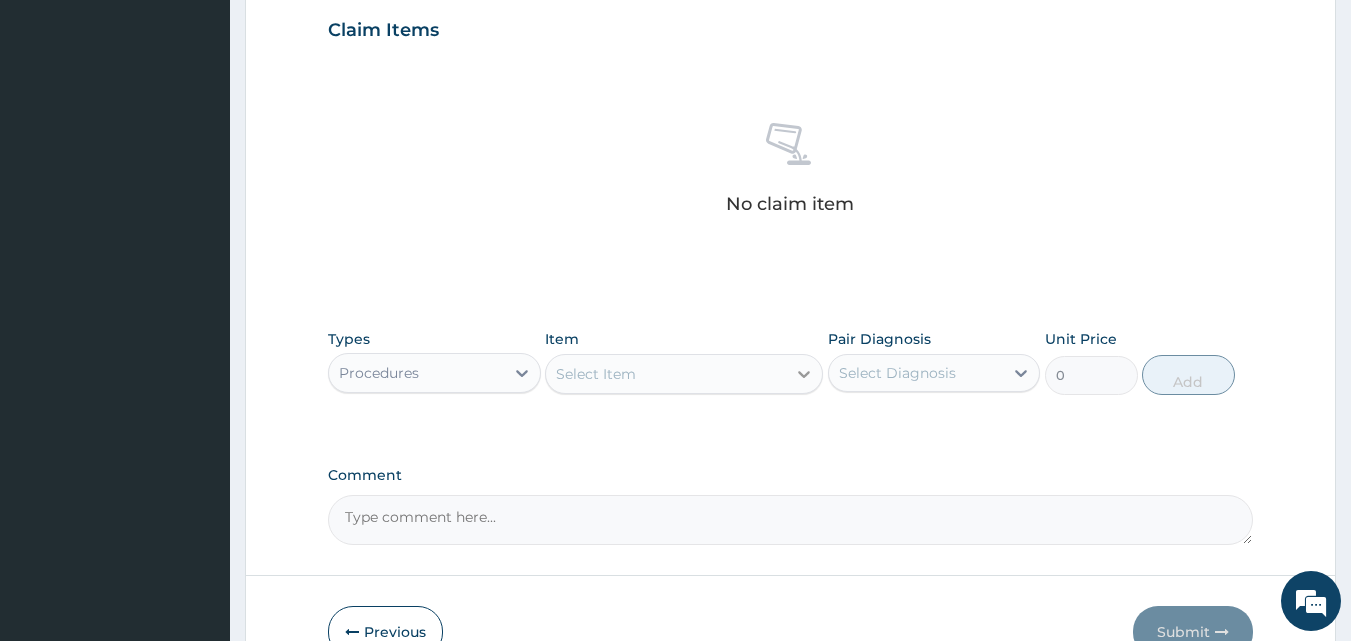 click 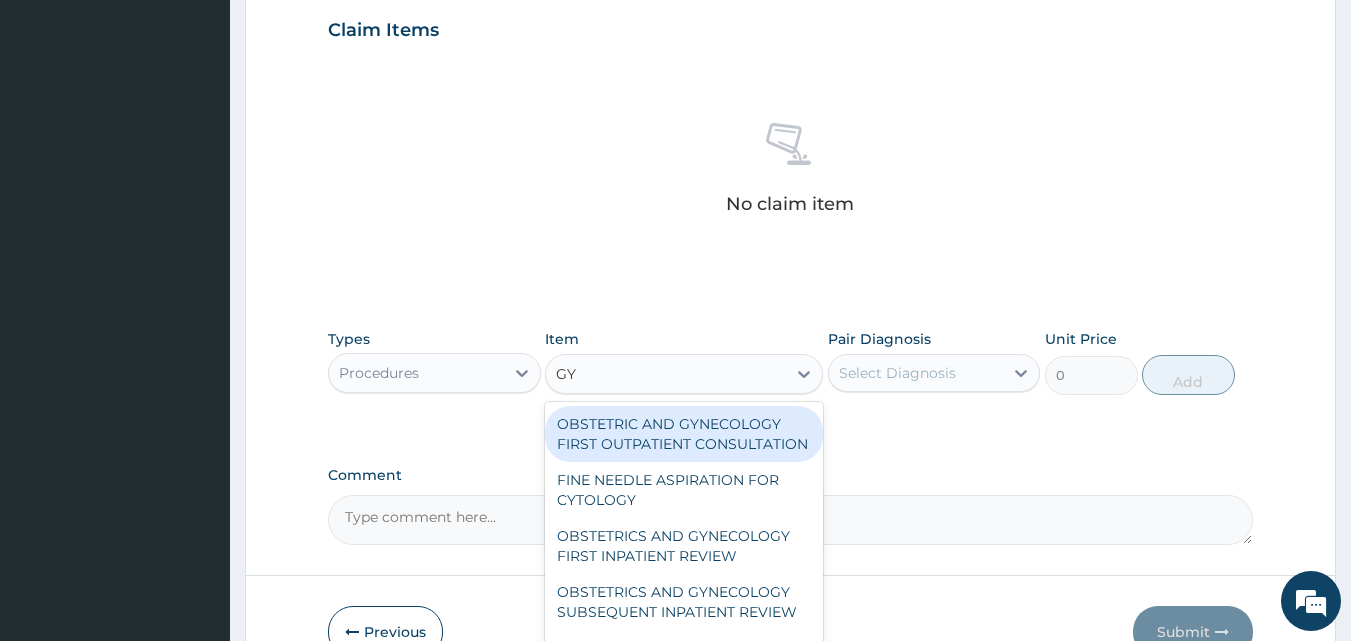 type on "GYN" 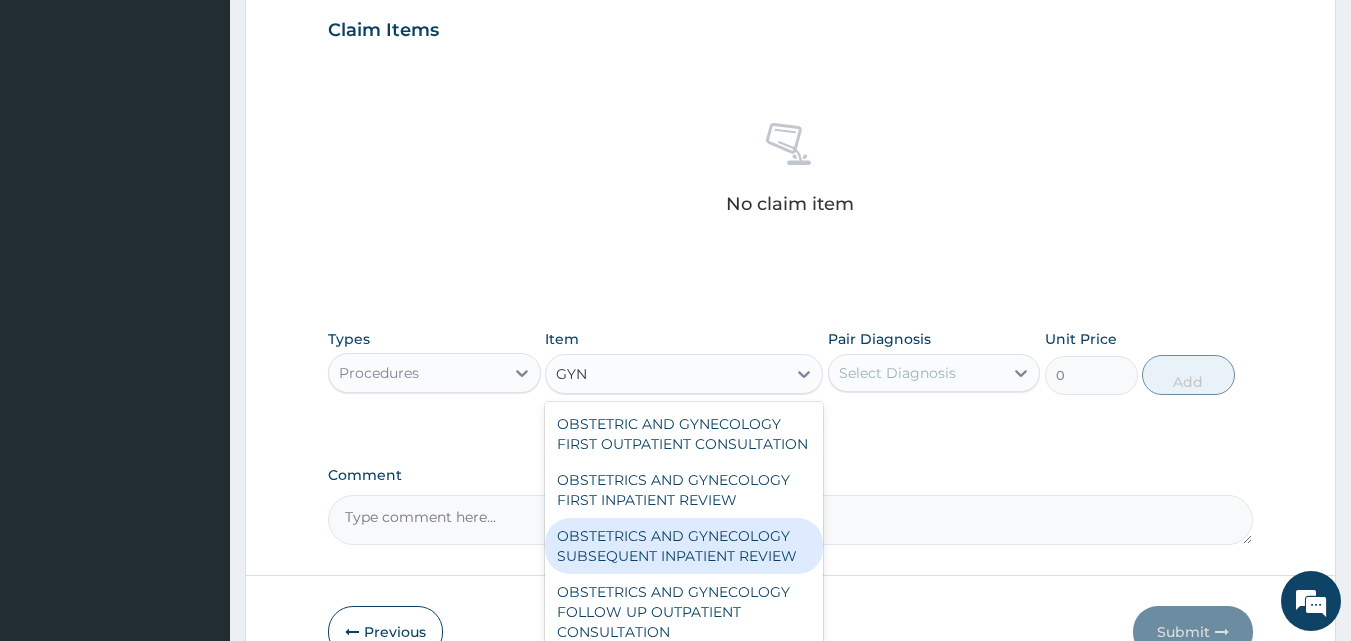 click on "OBSTETRICS AND GYNECOLOGY SUBSEQUENT INPATIENT REVIEW" at bounding box center [684, 546] 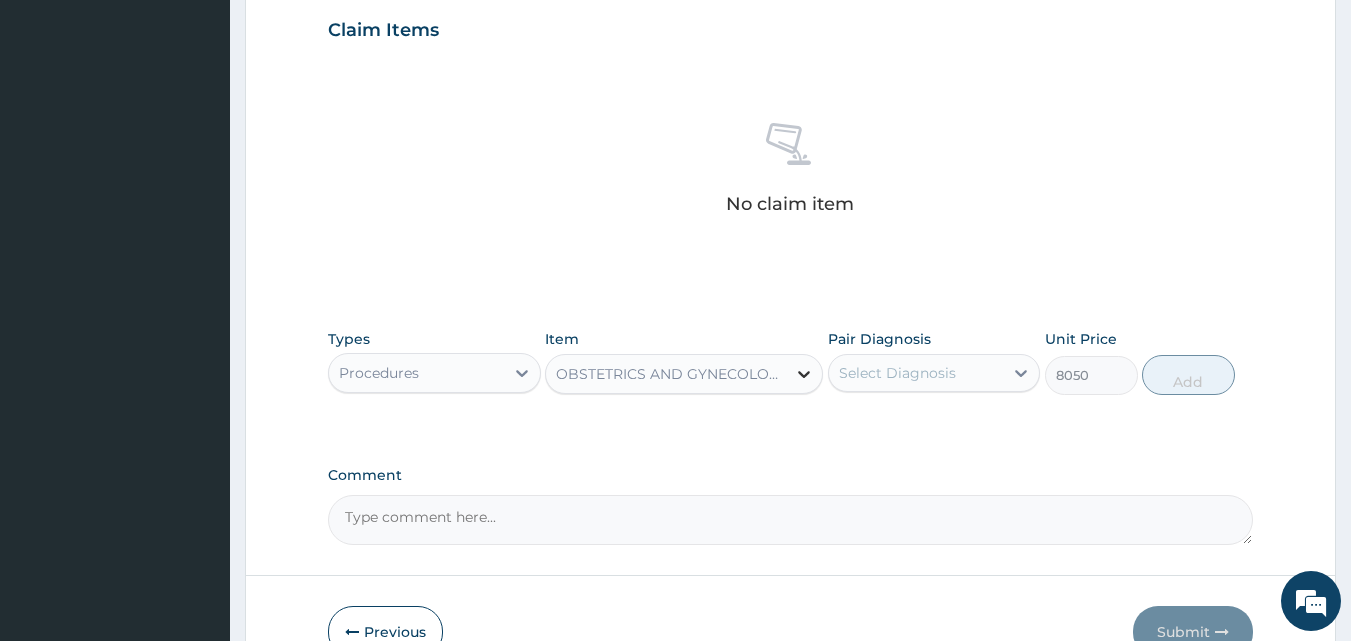 click 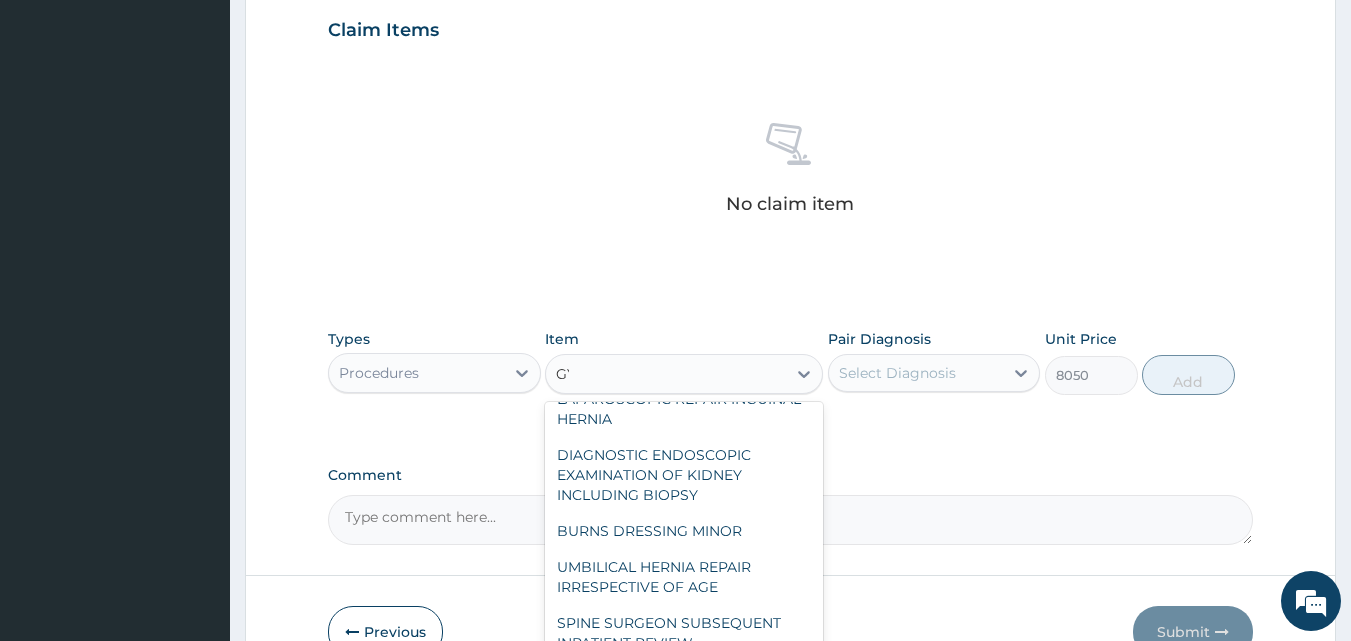 scroll, scrollTop: 104, scrollLeft: 0, axis: vertical 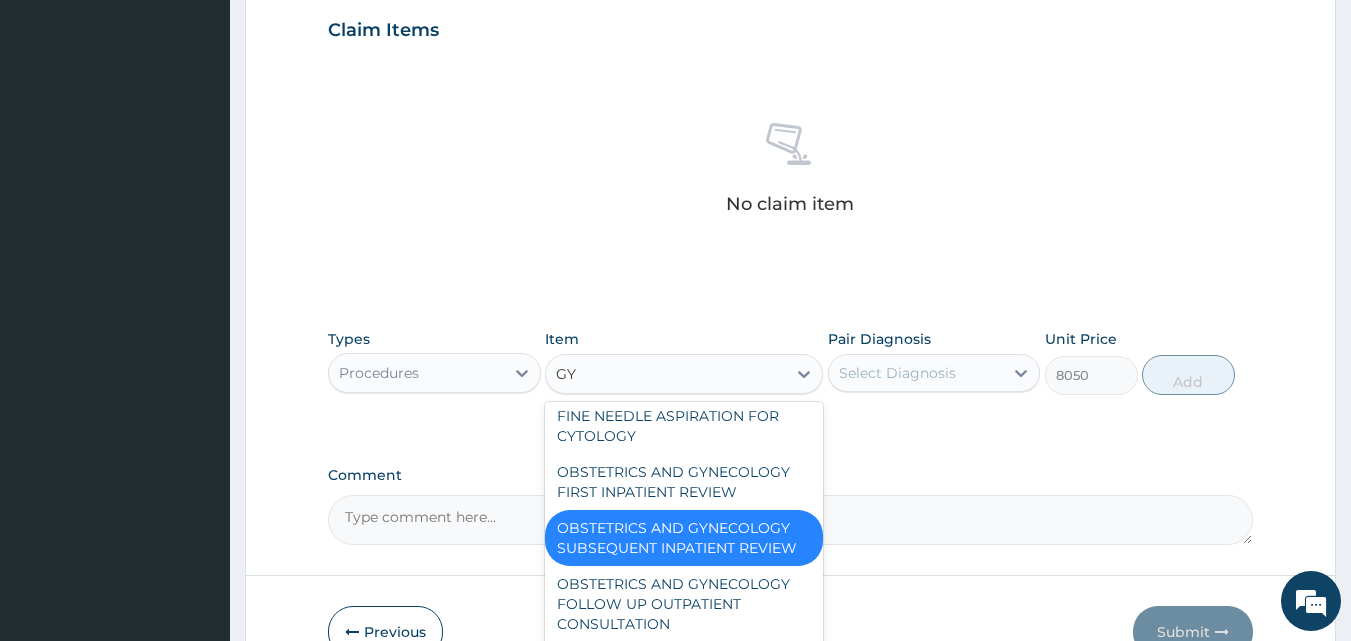 type on "GYN" 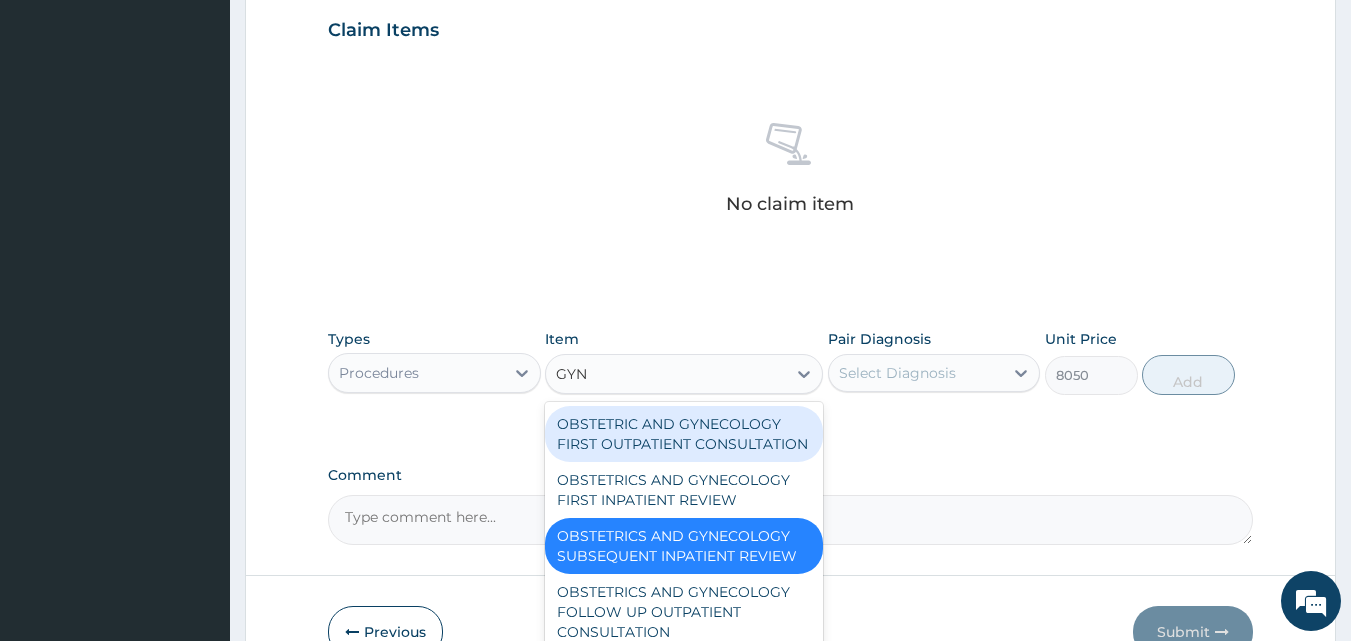 scroll, scrollTop: 0, scrollLeft: 0, axis: both 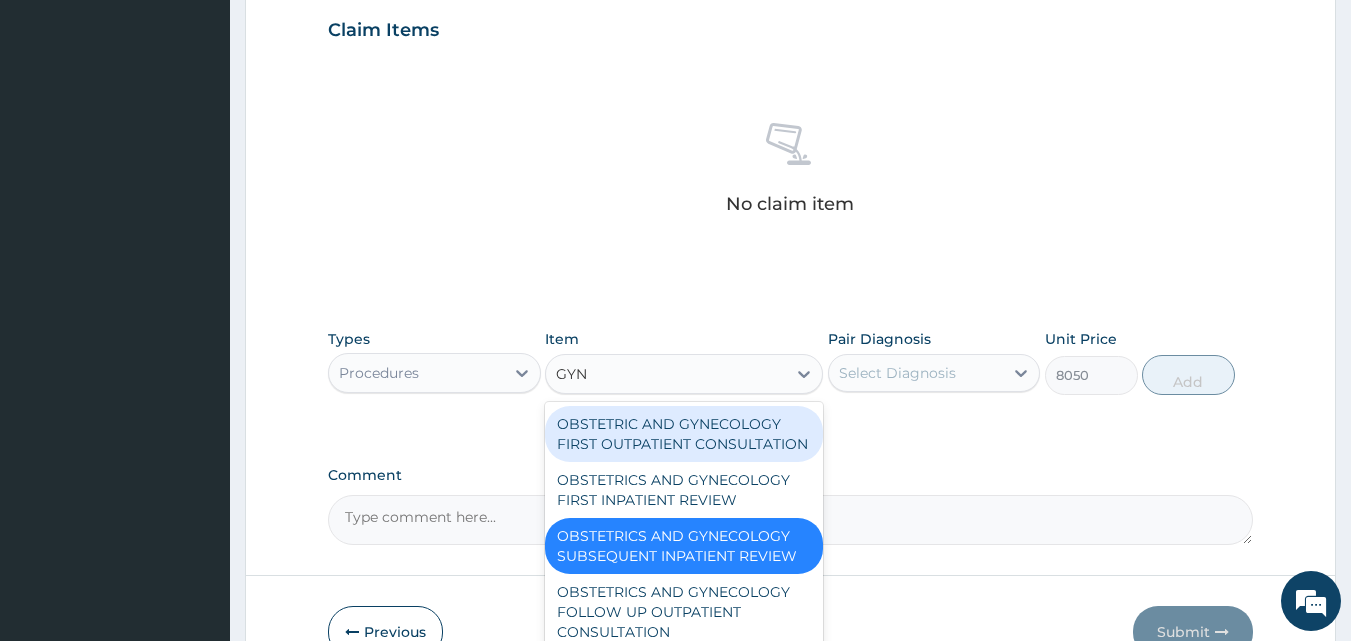 click on "OBSTETRIC AND GYNECOLOGY FIRST OUTPATIENT CONSULTATION" at bounding box center (684, 434) 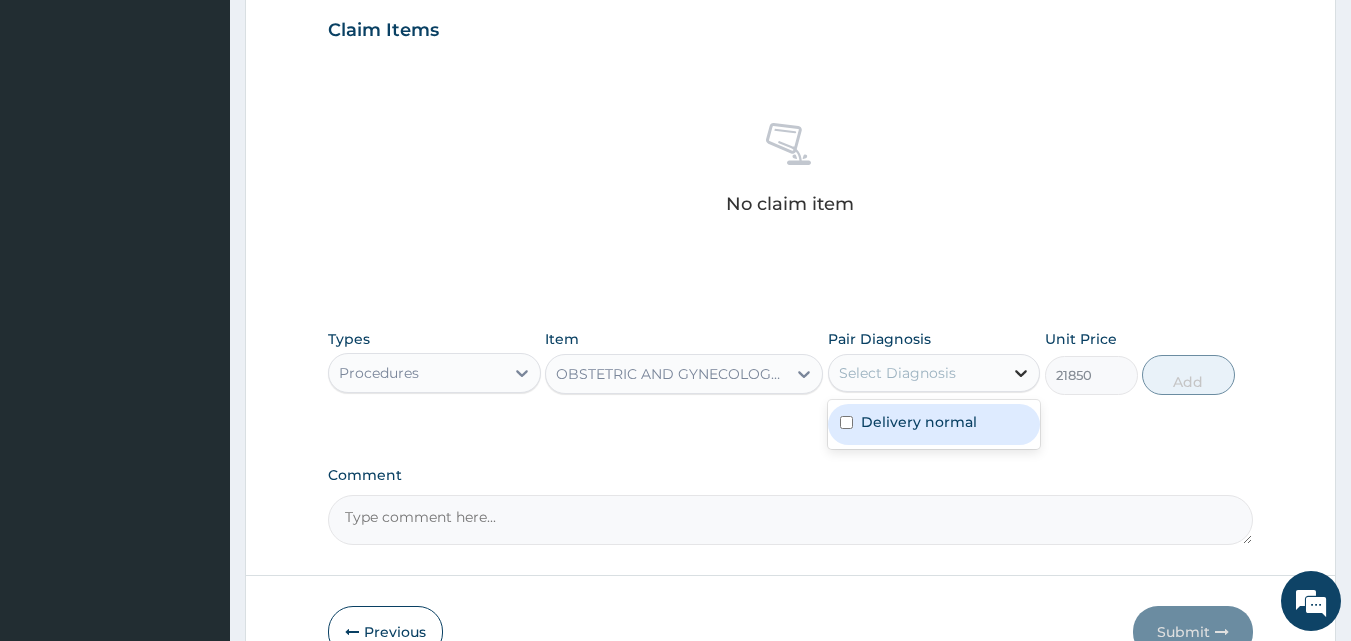 click 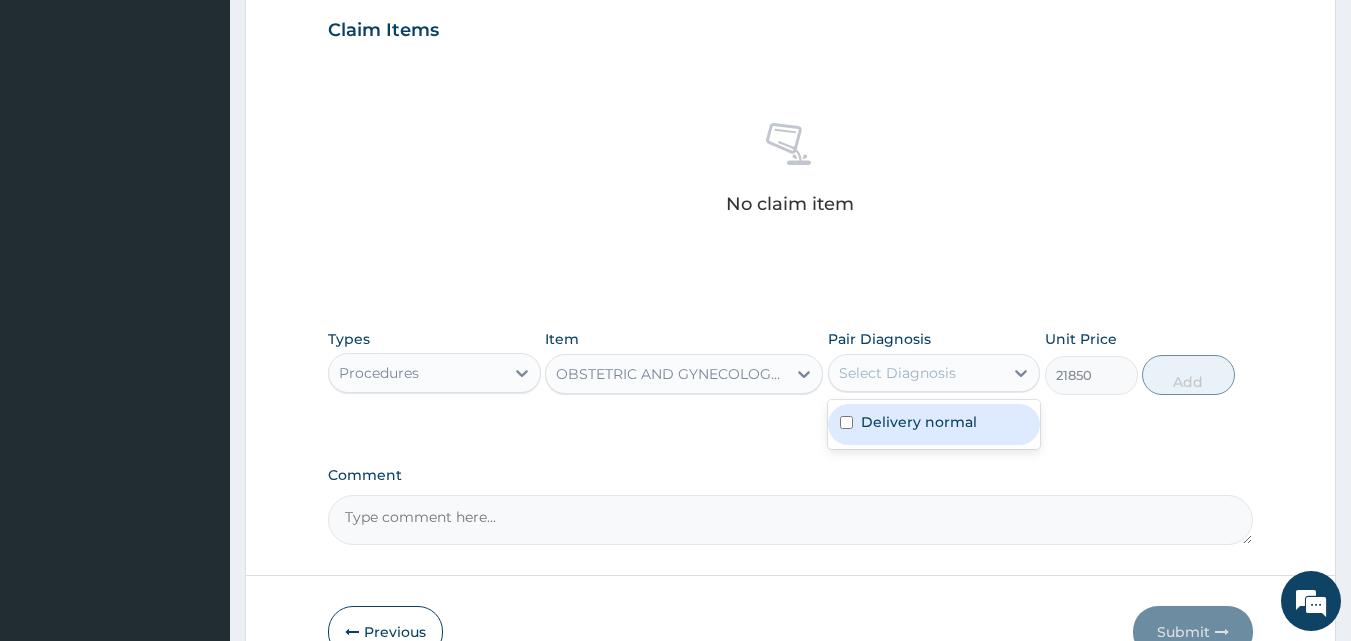 click on "Delivery normal" at bounding box center (934, 424) 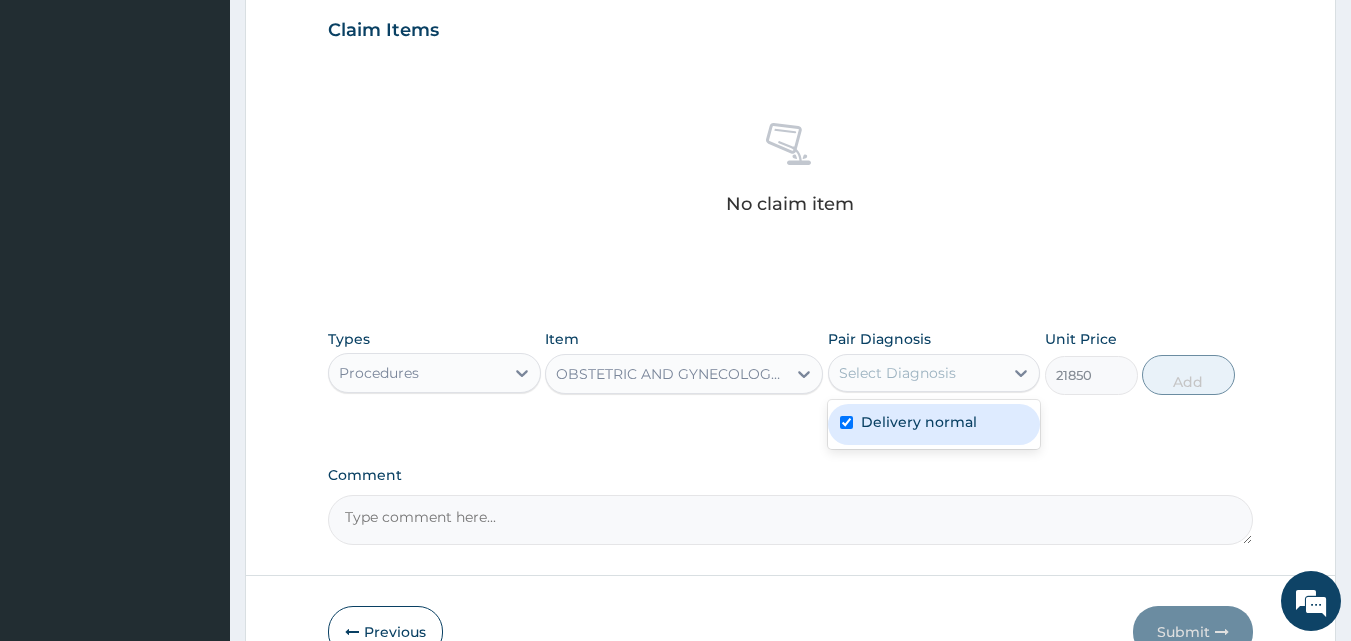 checkbox on "true" 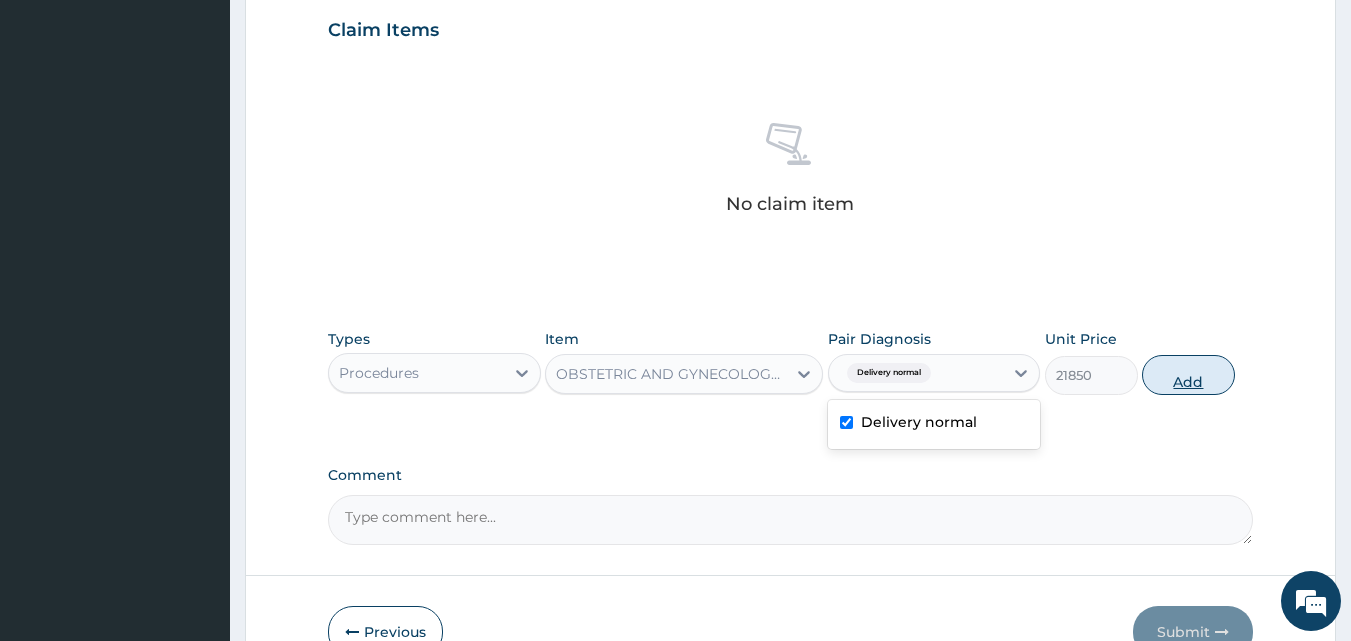 click on "Add" at bounding box center (1188, 375) 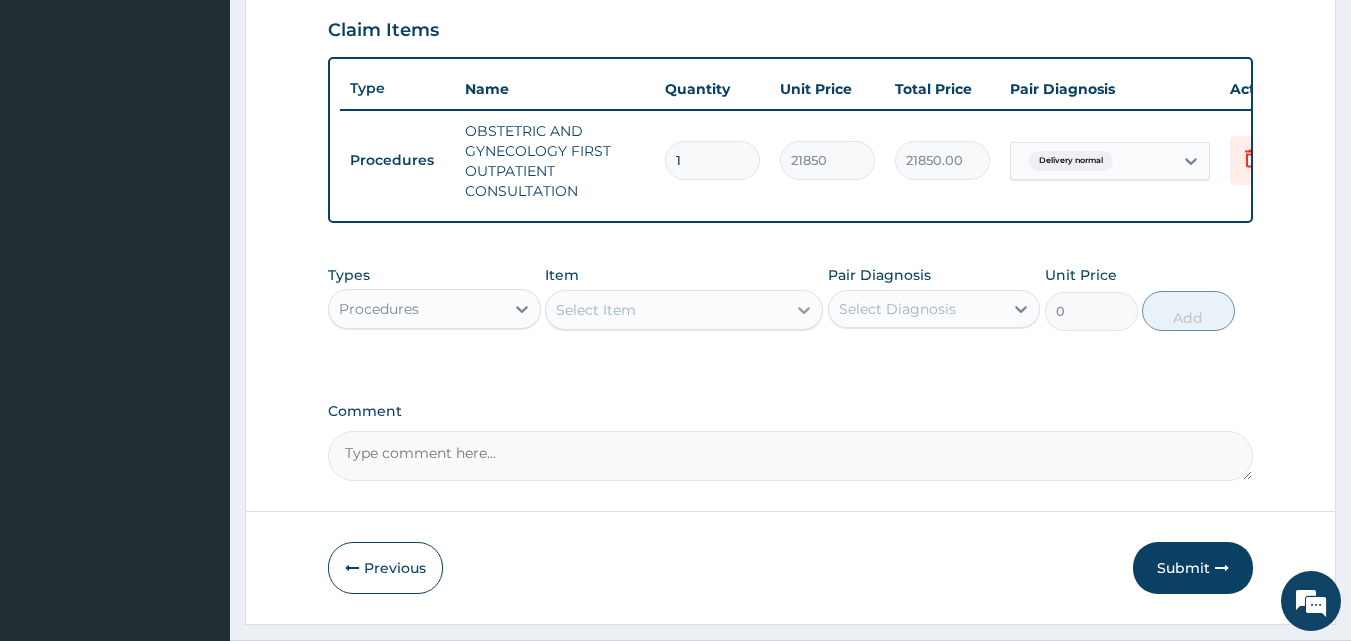 click 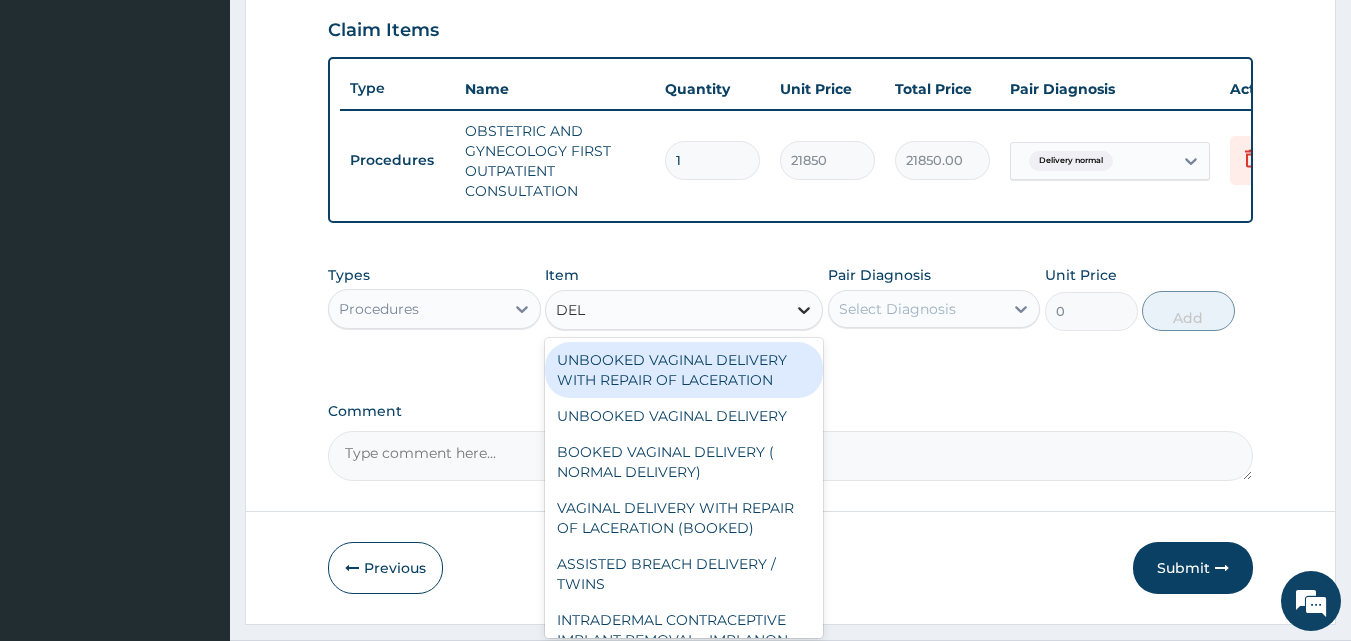type on "DELI" 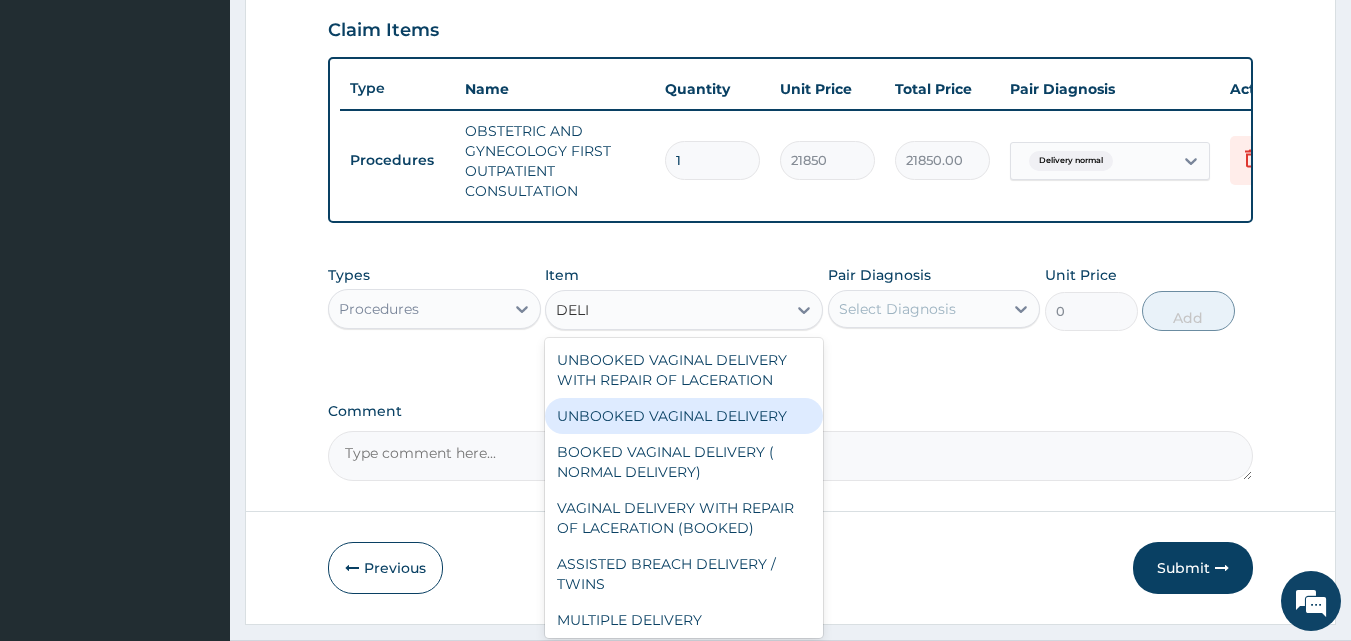 click on "UNBOOKED VAGINAL DELIVERY" at bounding box center [684, 416] 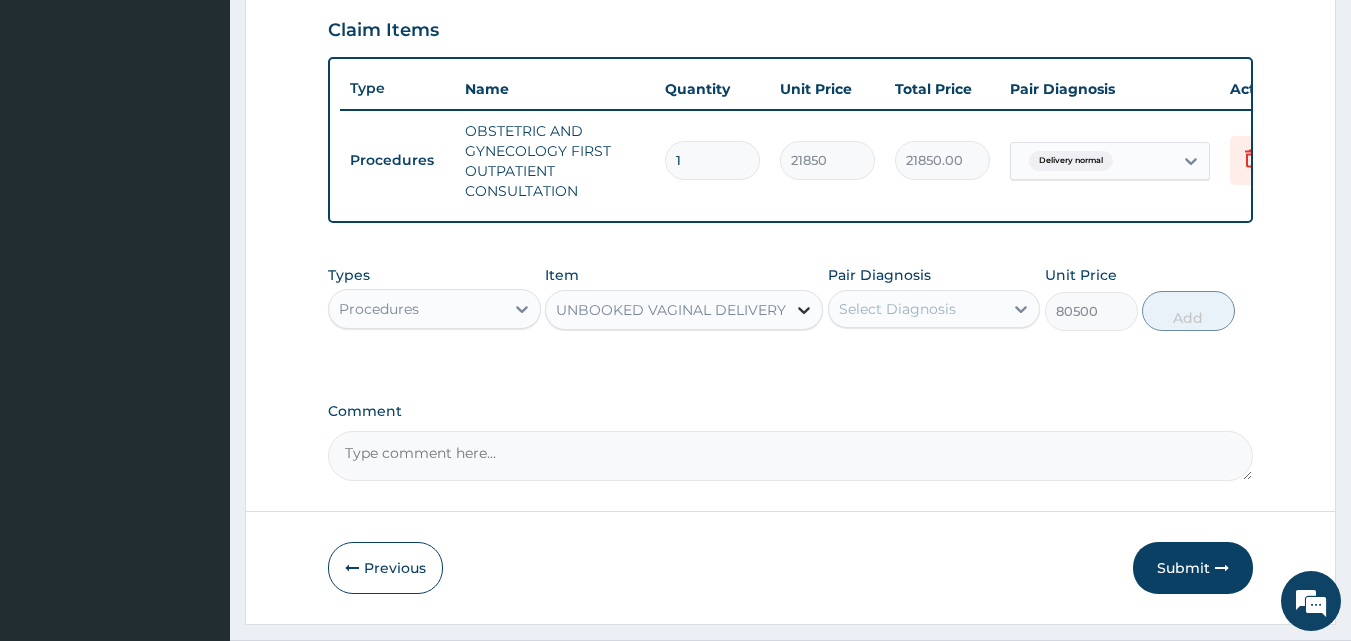 click 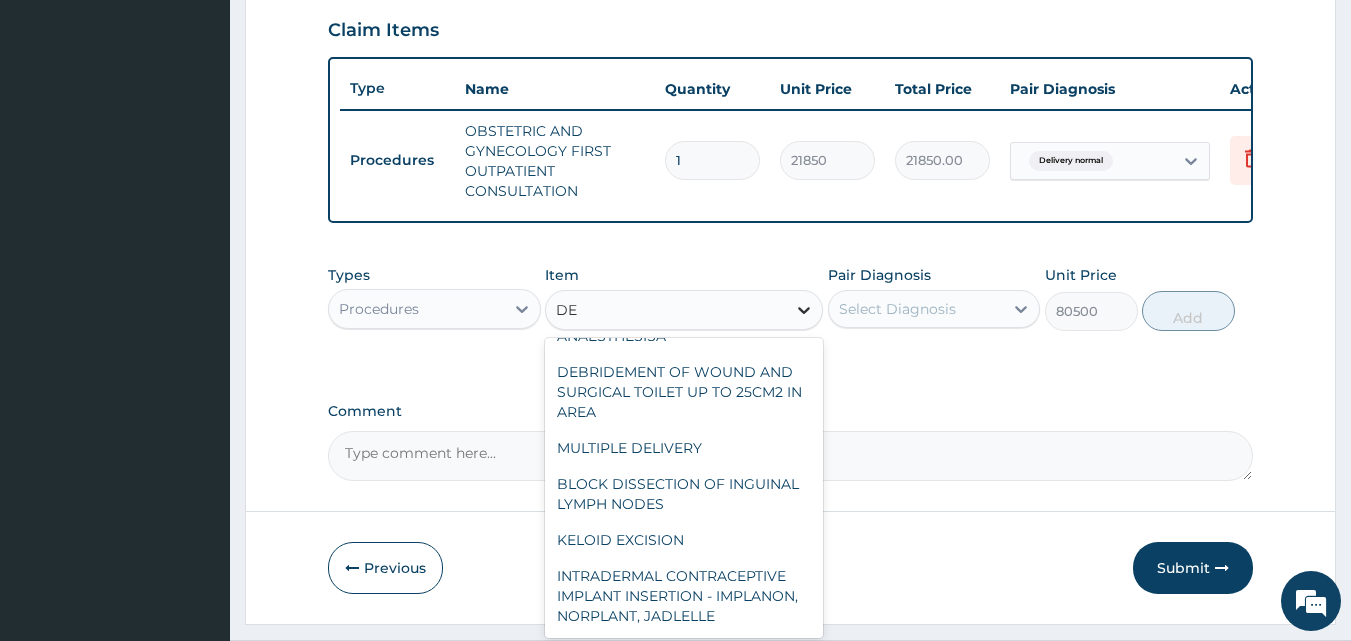 scroll, scrollTop: 4692, scrollLeft: 0, axis: vertical 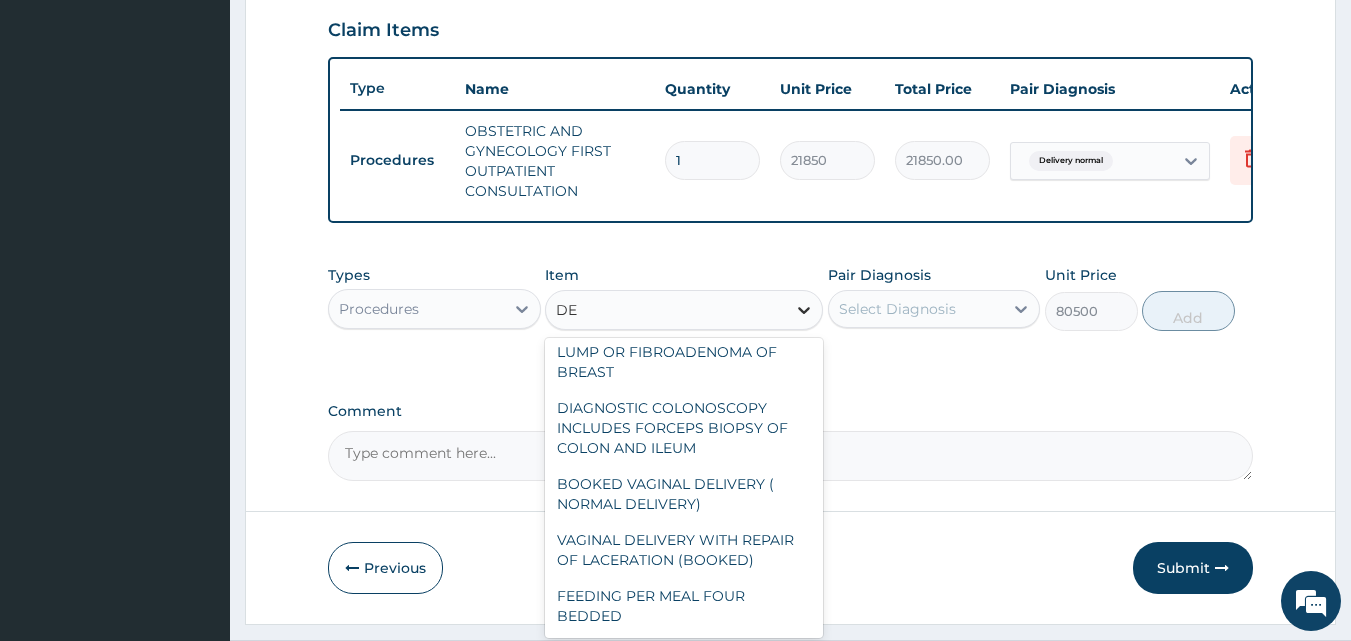 type on "DEL" 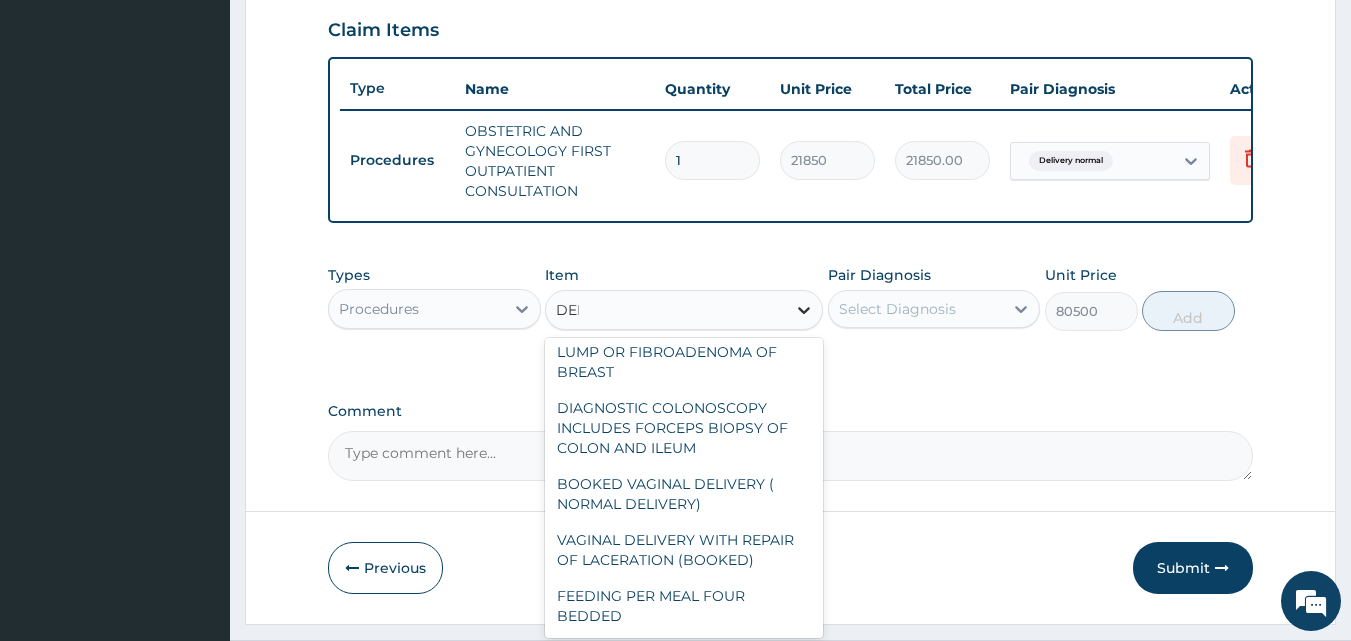 scroll, scrollTop: 12, scrollLeft: 0, axis: vertical 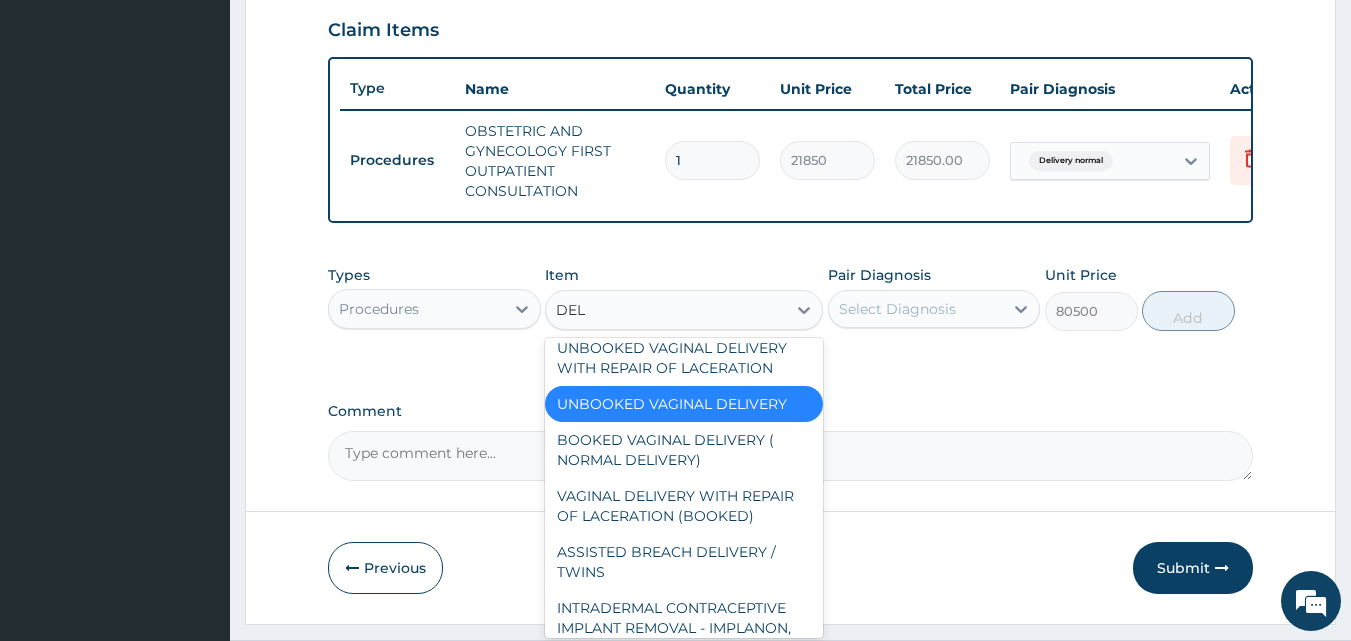 click on "UNBOOKED VAGINAL DELIVERY" at bounding box center (684, 404) 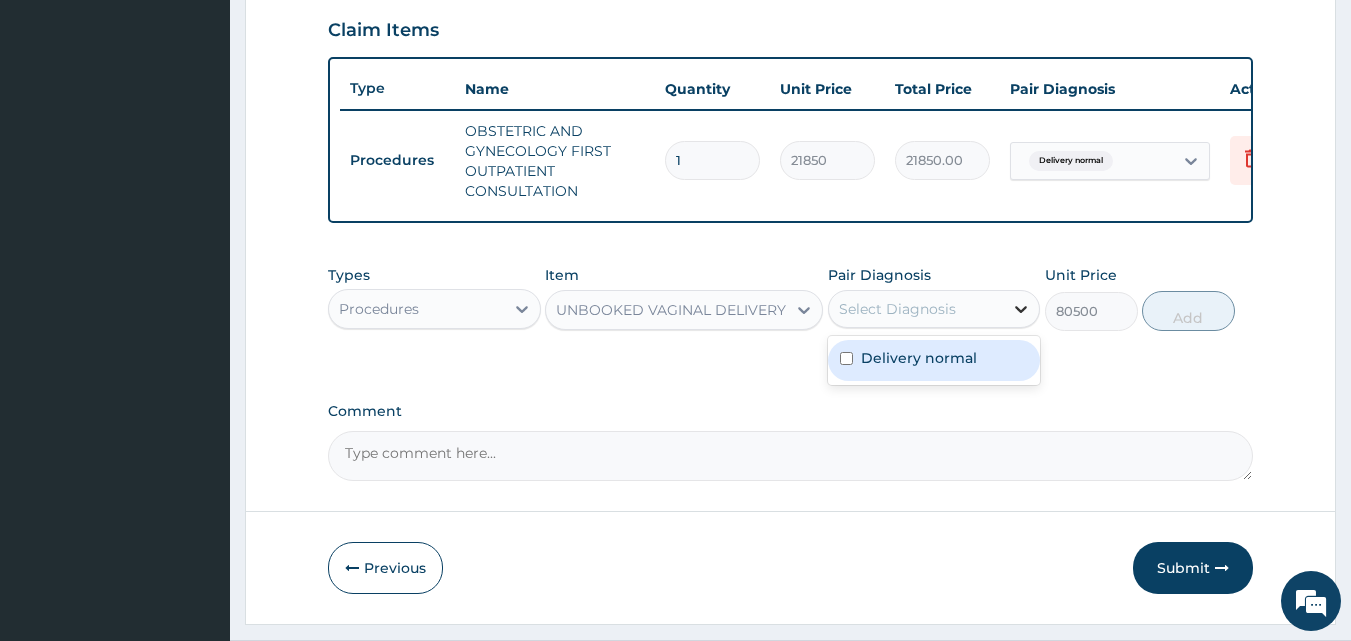 click 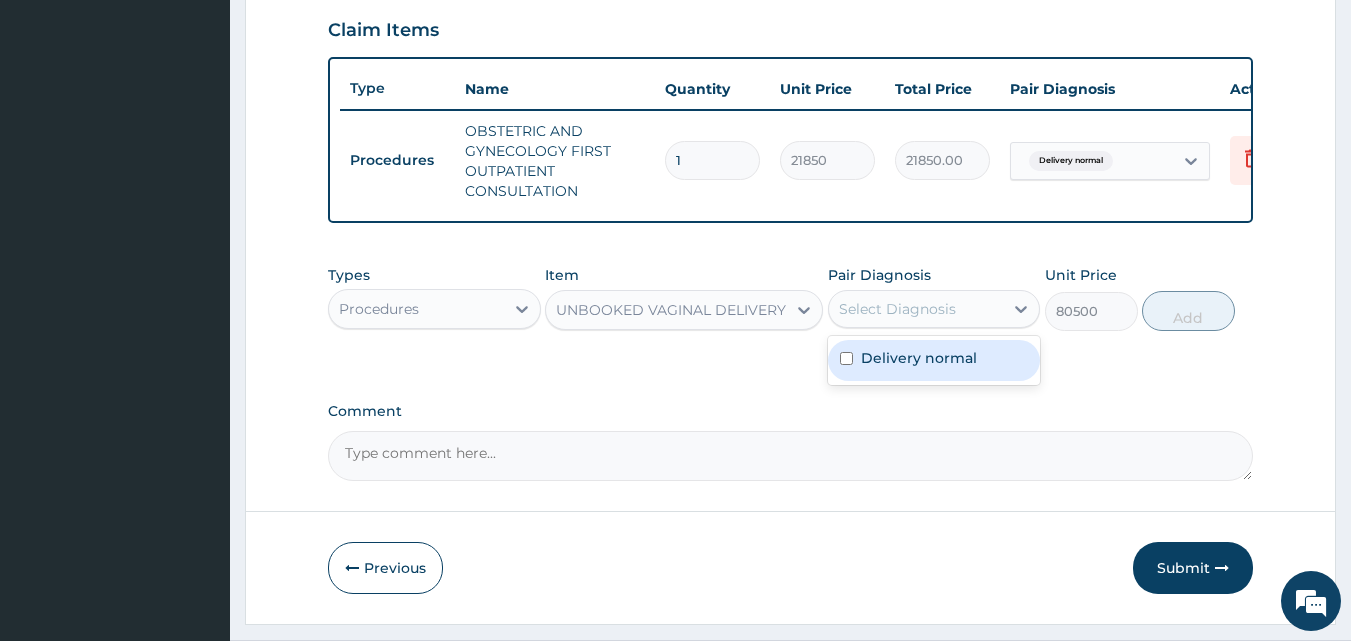 click on "Delivery normal" at bounding box center (934, 360) 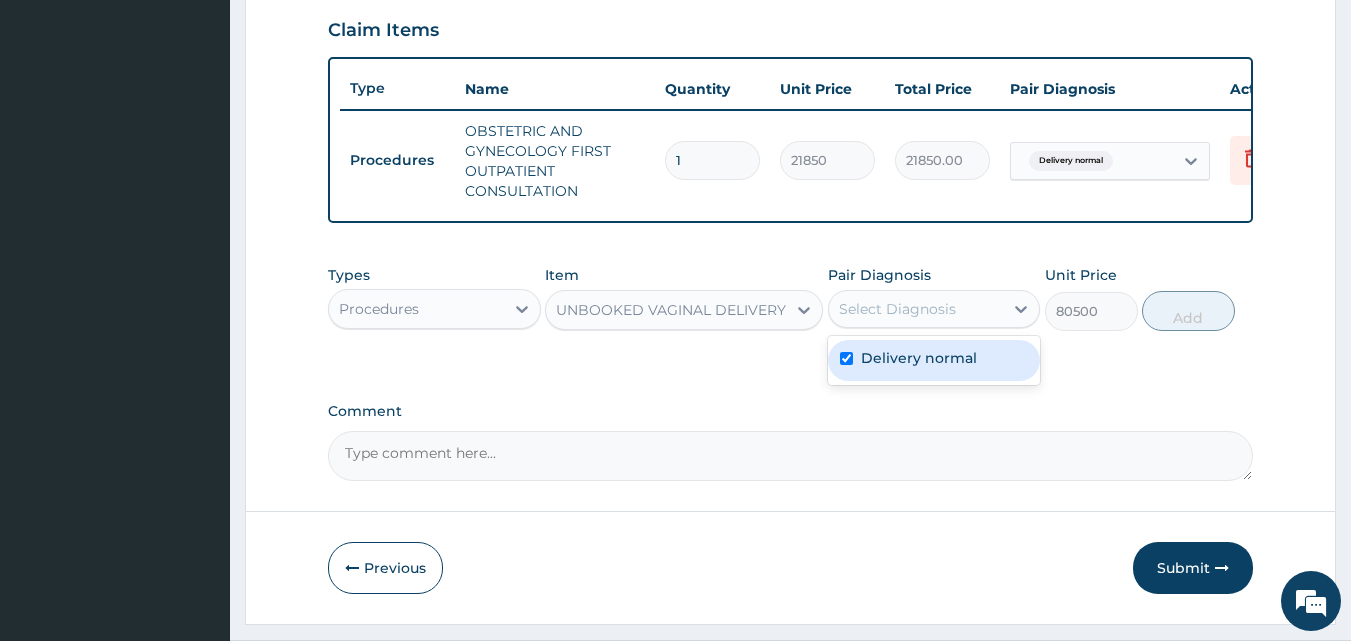 checkbox on "true" 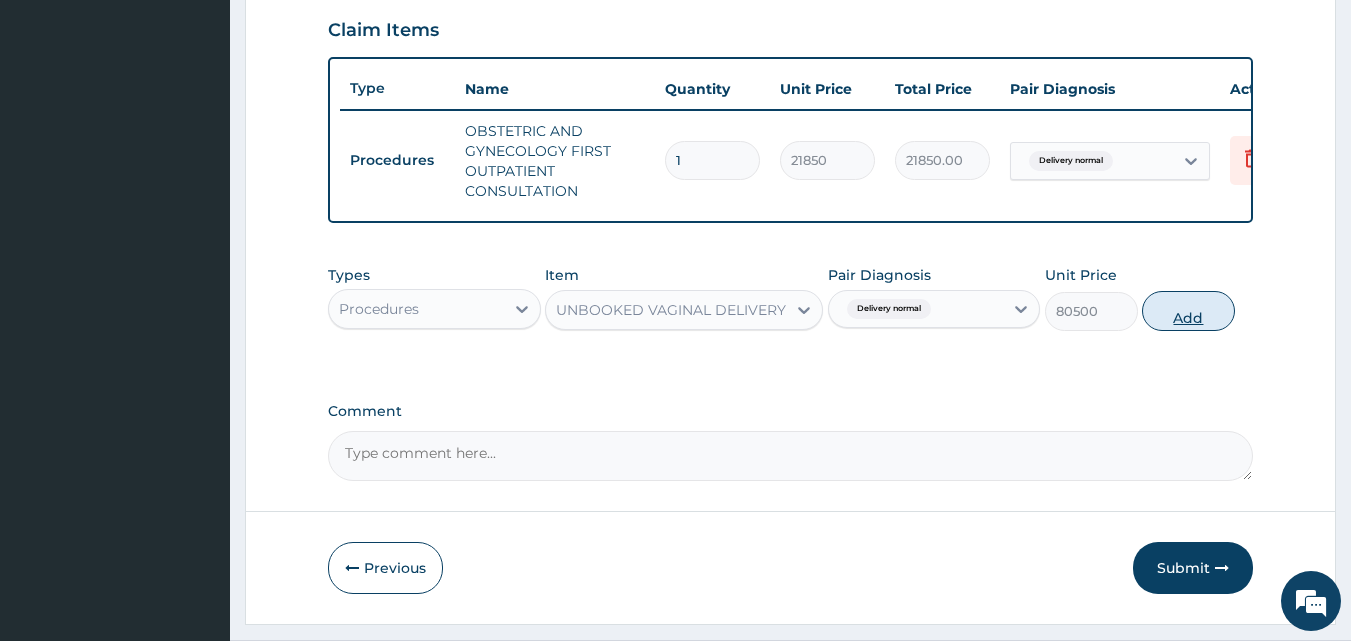 click on "Add" at bounding box center [1188, 311] 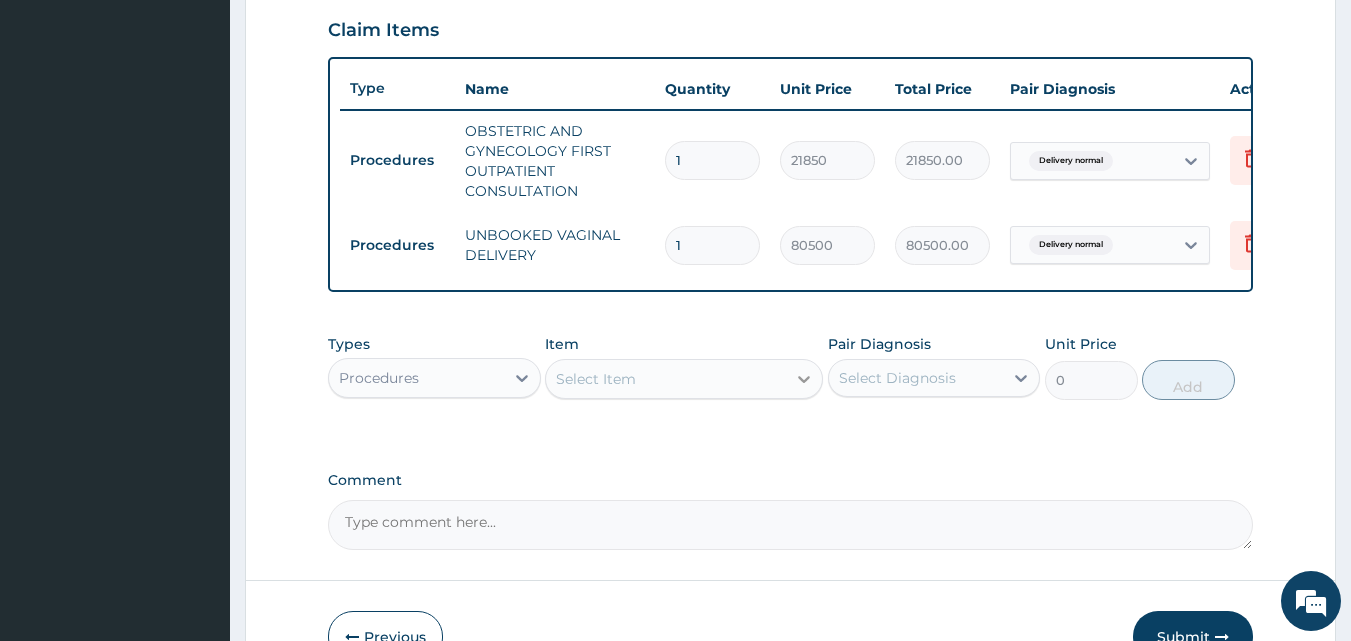 click 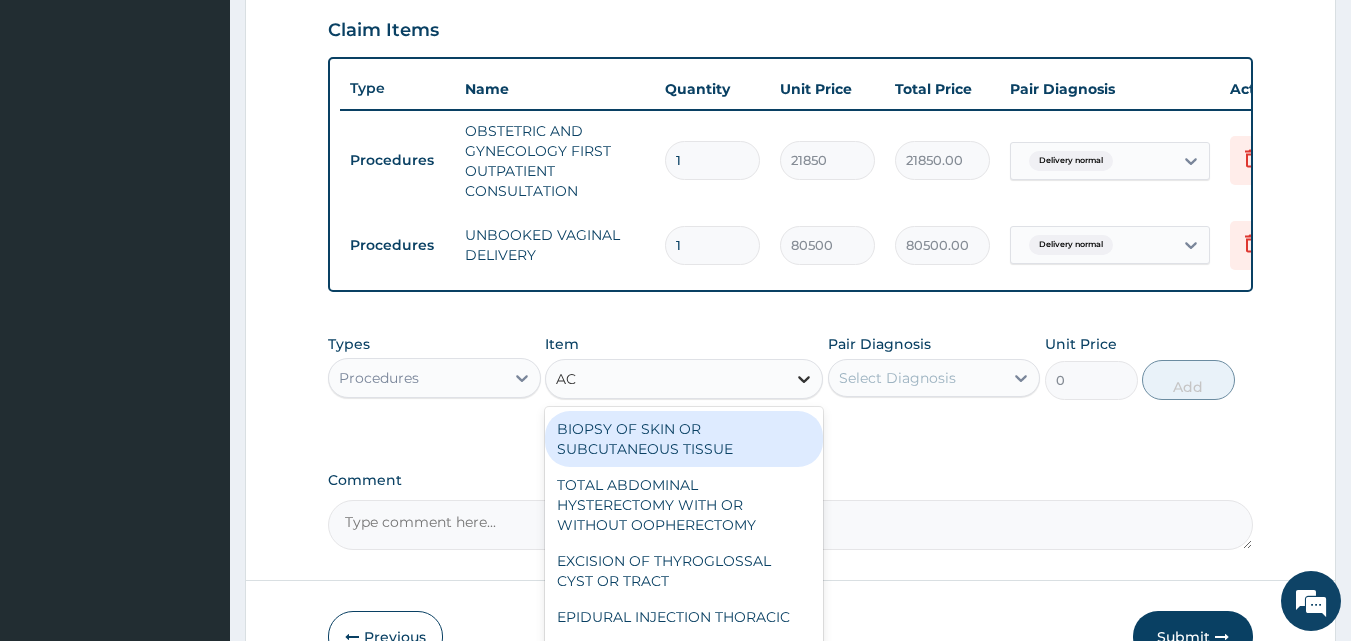 type on "ACC" 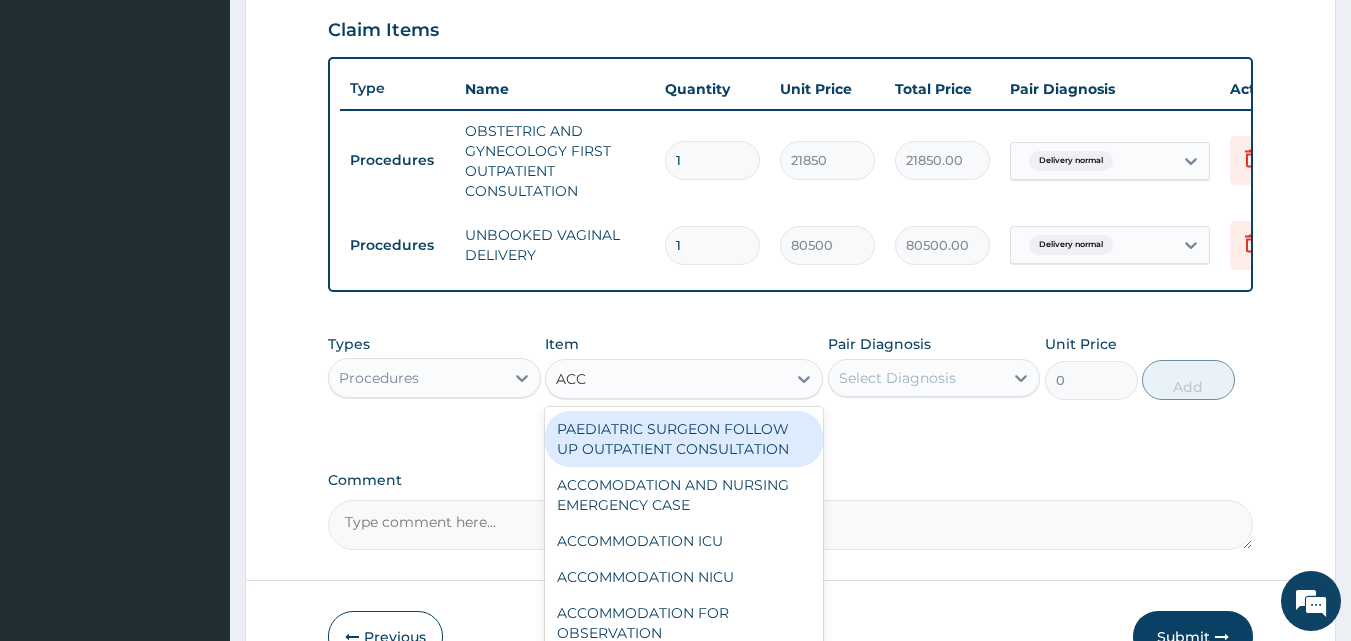 scroll, scrollTop: 4, scrollLeft: 0, axis: vertical 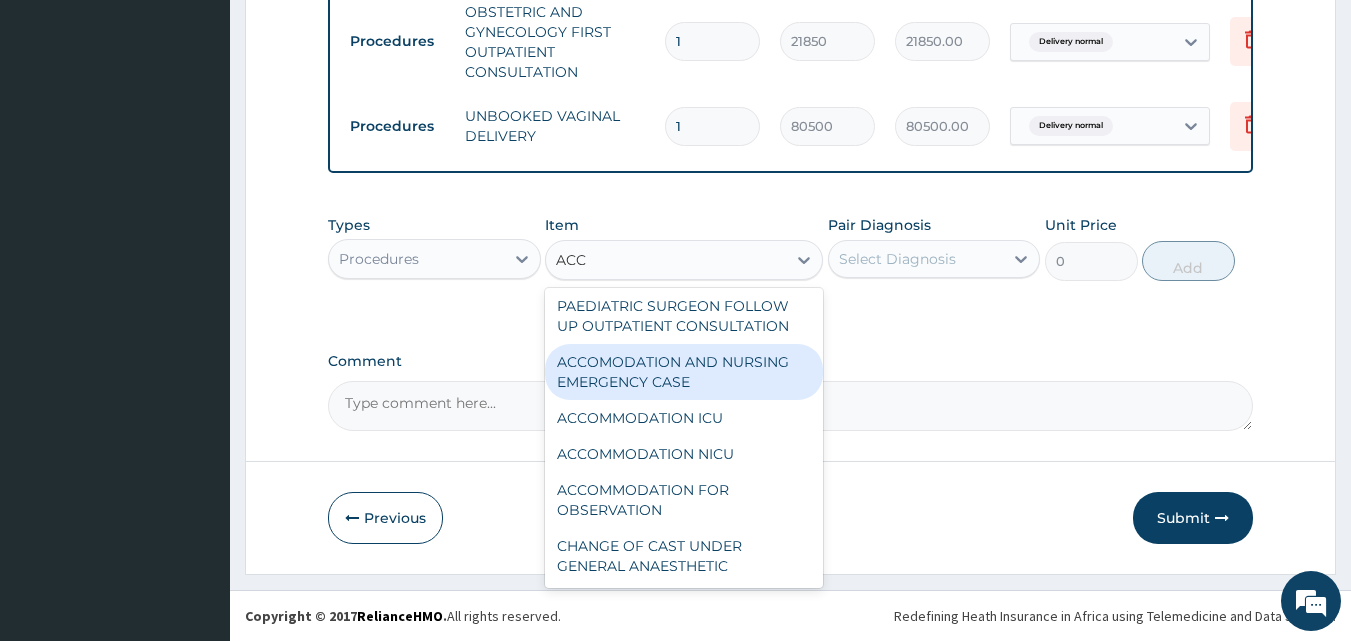 click on "ACCOMODATION AND NURSING EMERGENCY CASE" at bounding box center [684, 372] 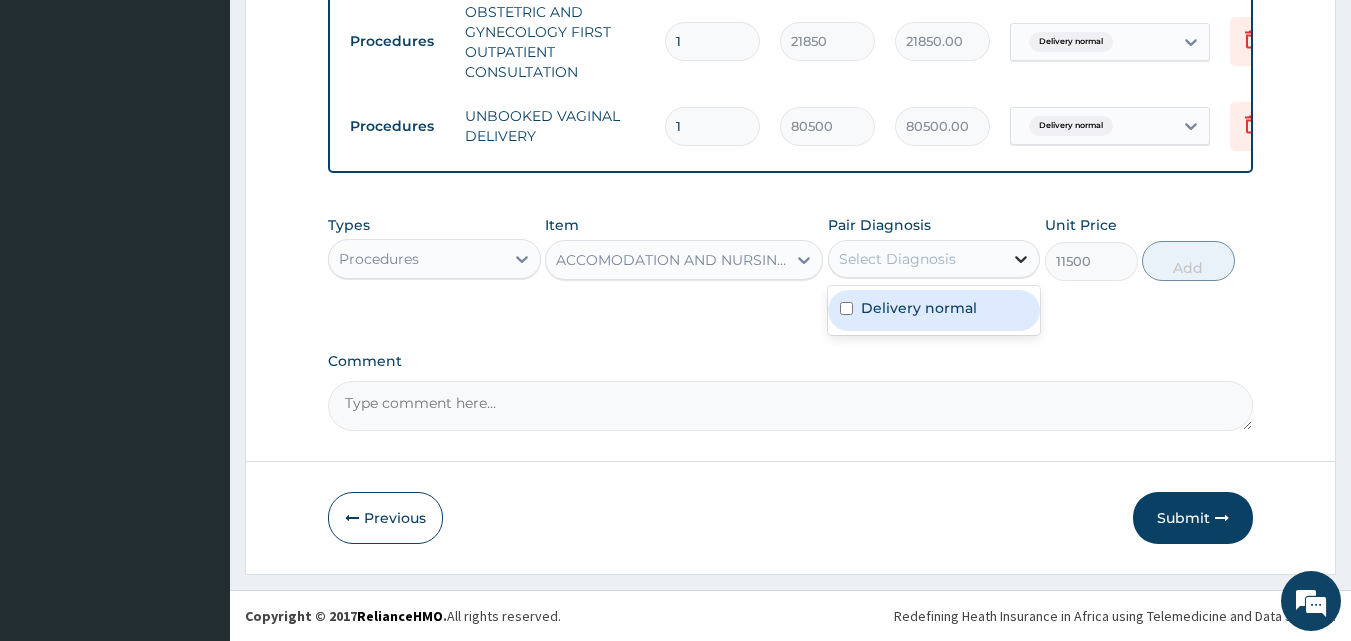 click 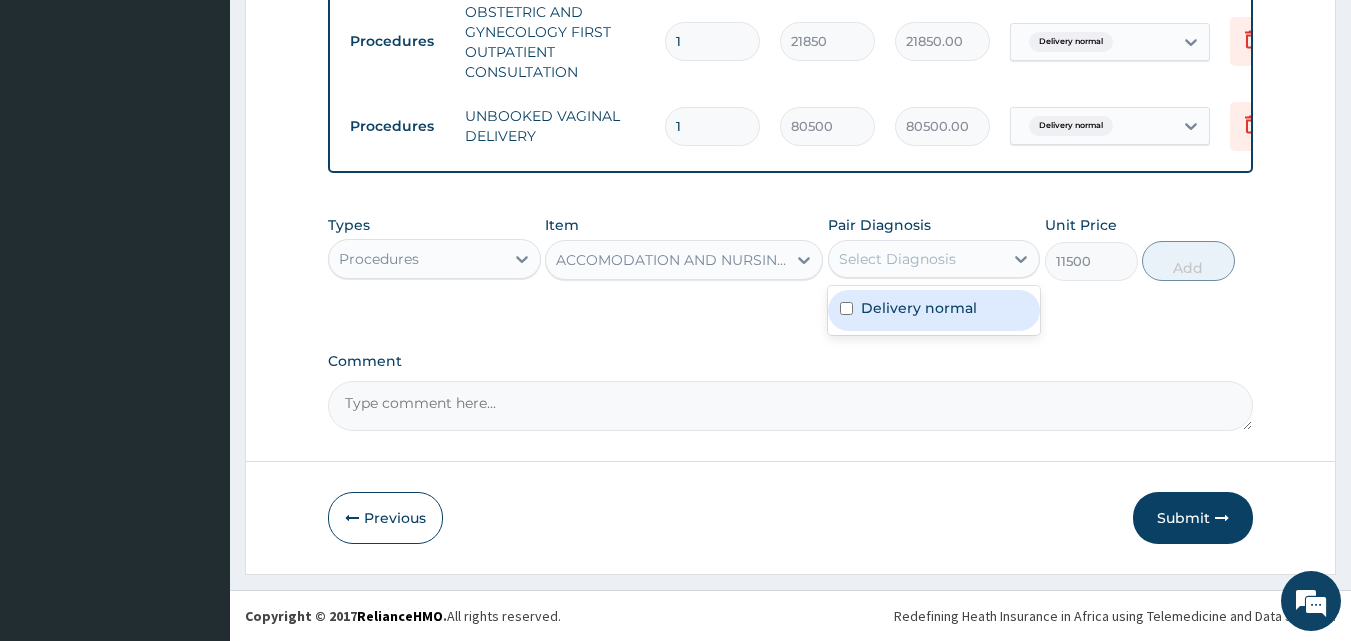 click on "Delivery normal" at bounding box center (919, 308) 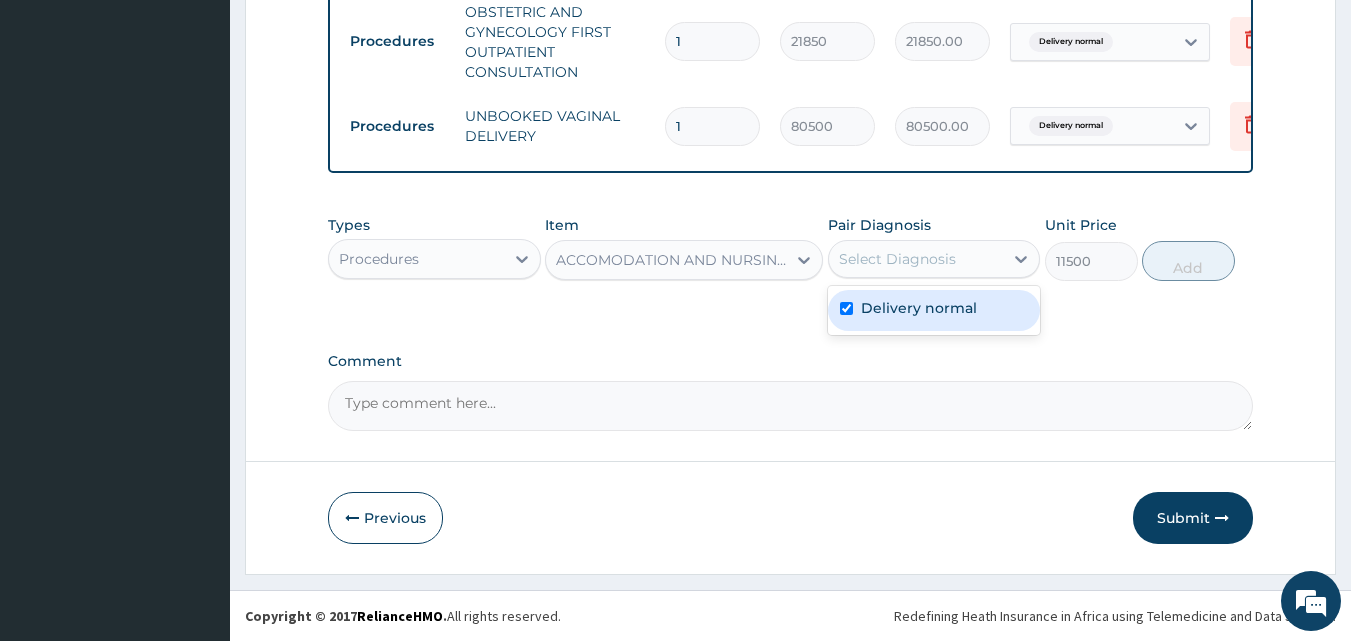 checkbox on "true" 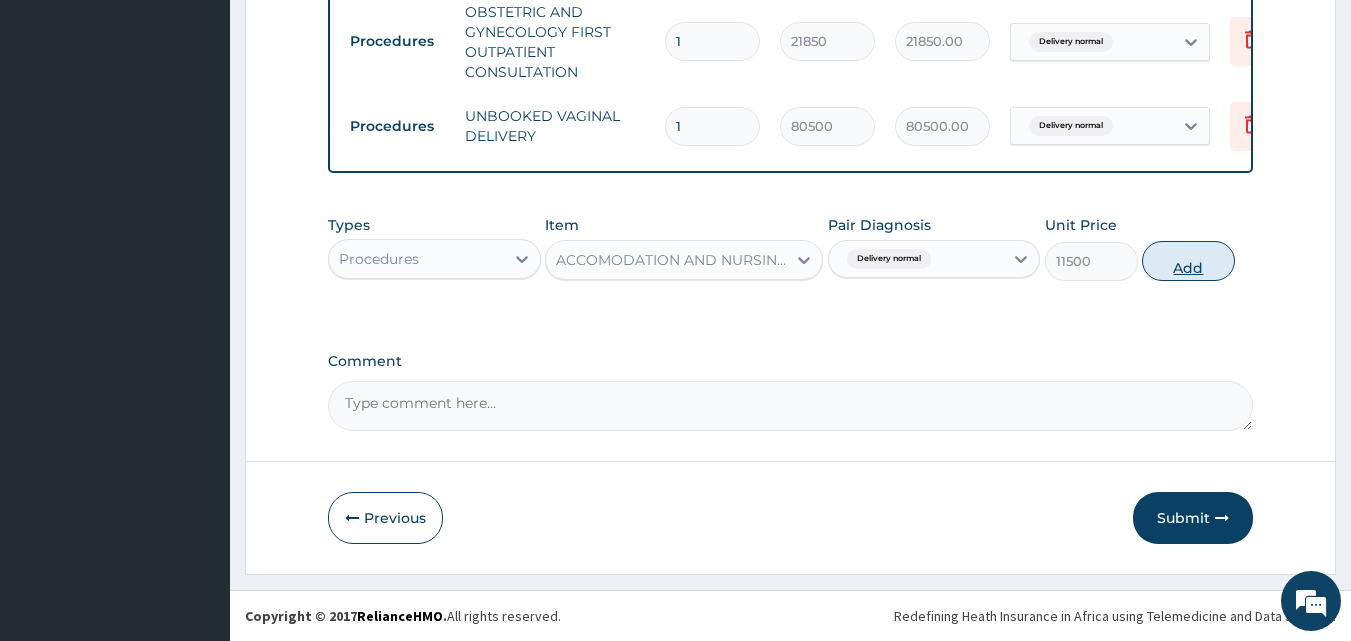 click on "Add" at bounding box center (1188, 261) 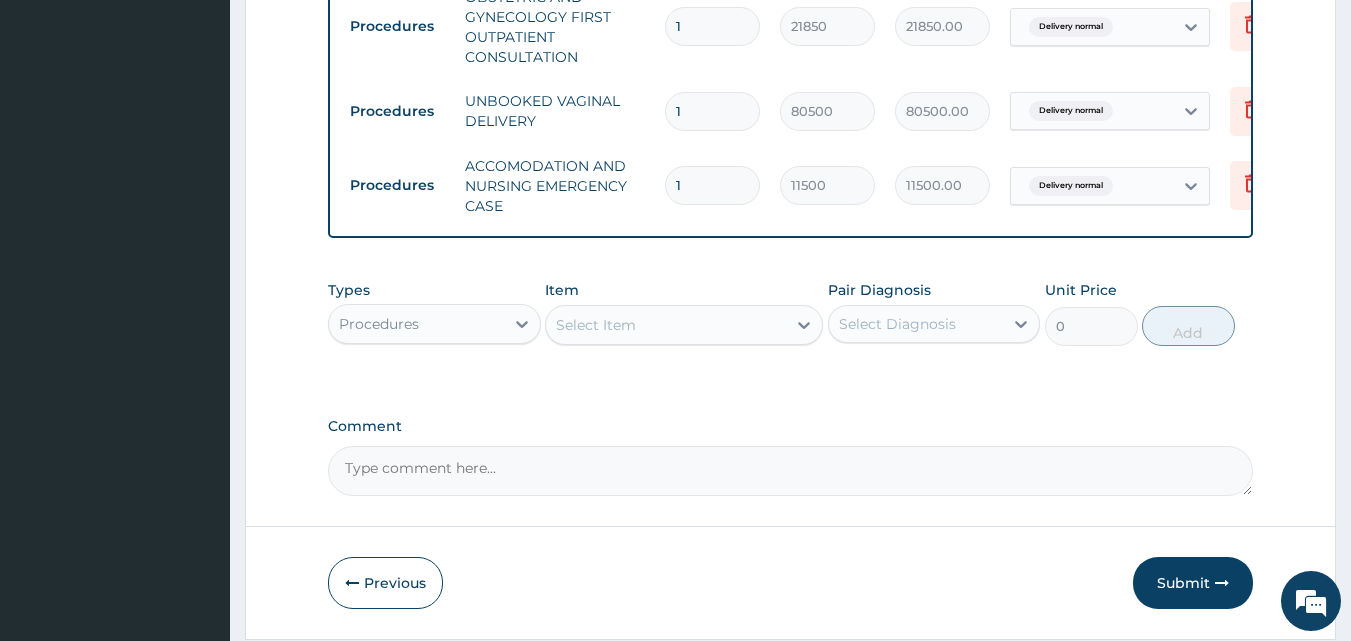 type 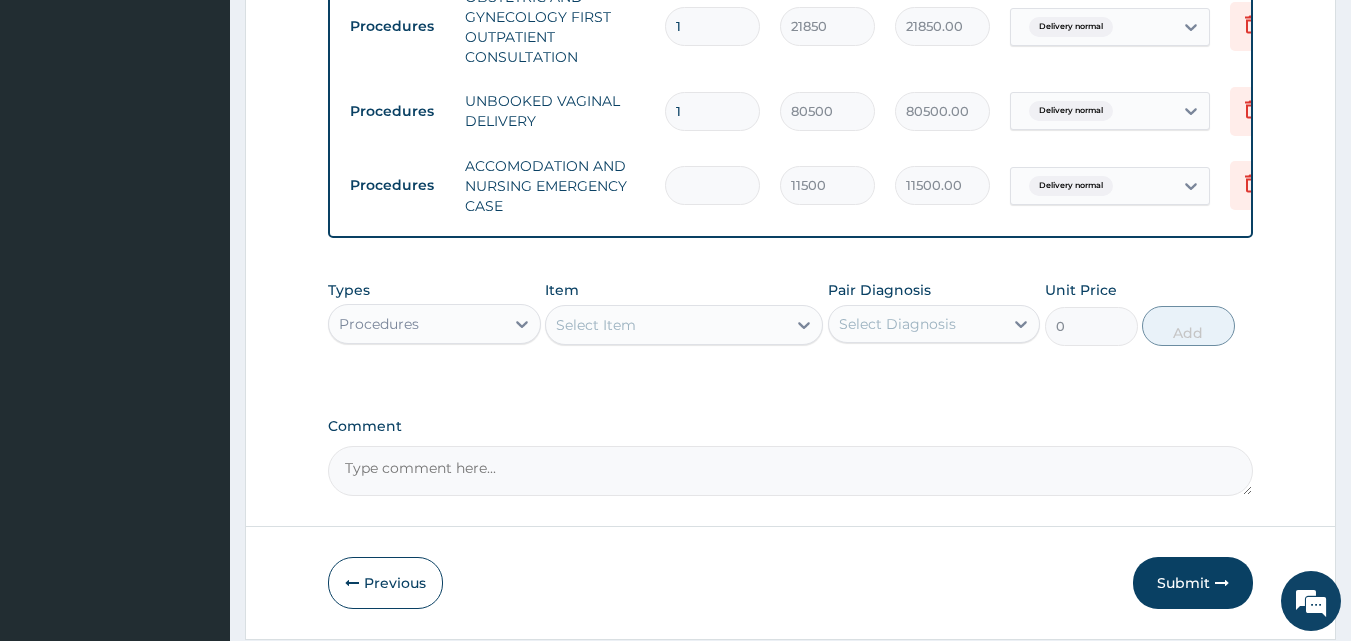 type on "0.00" 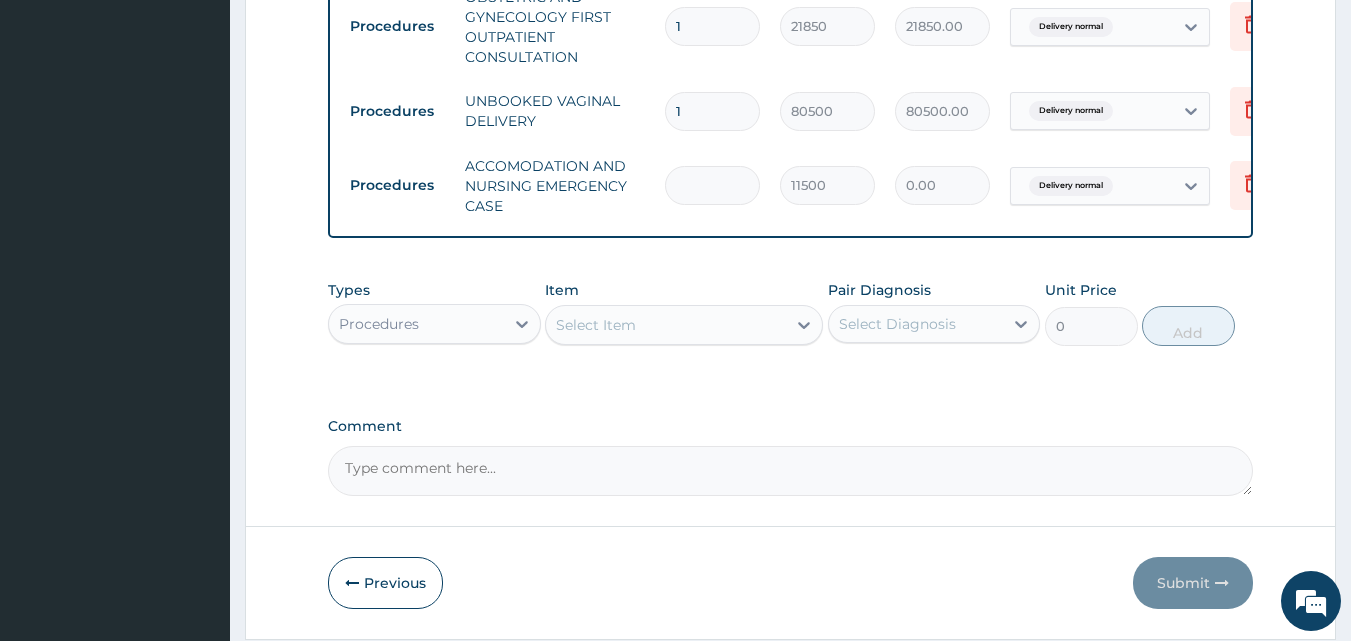 type on "3" 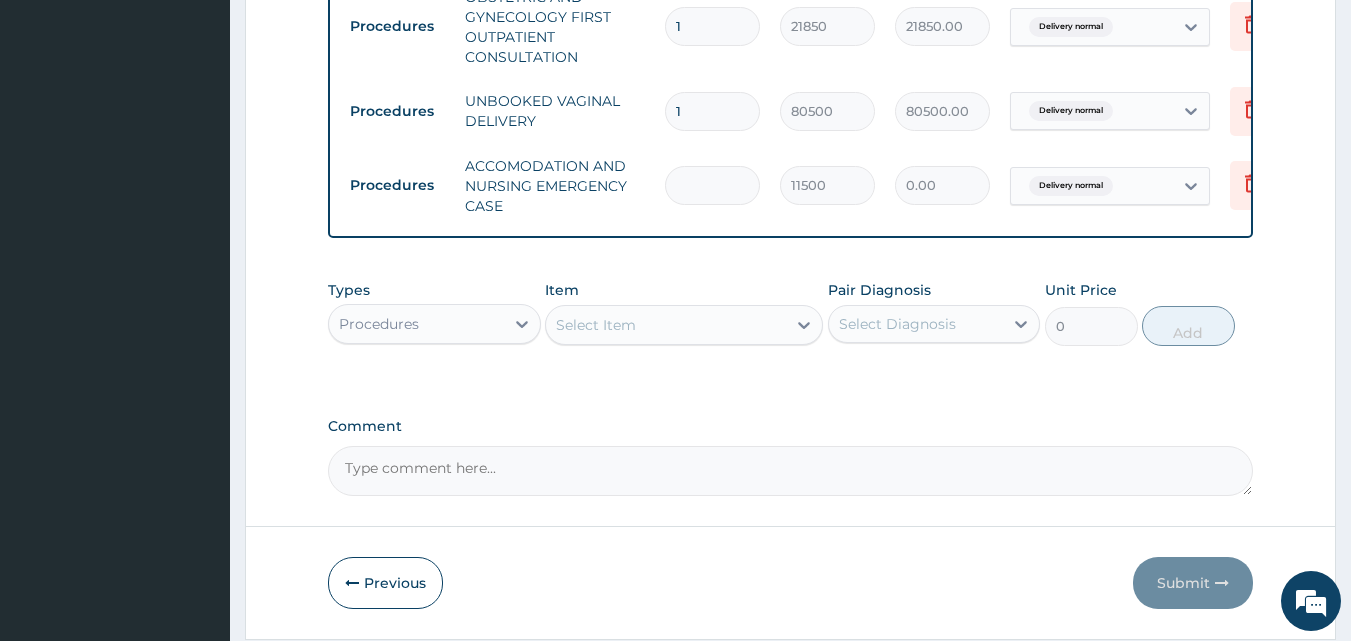 type on "34500.00" 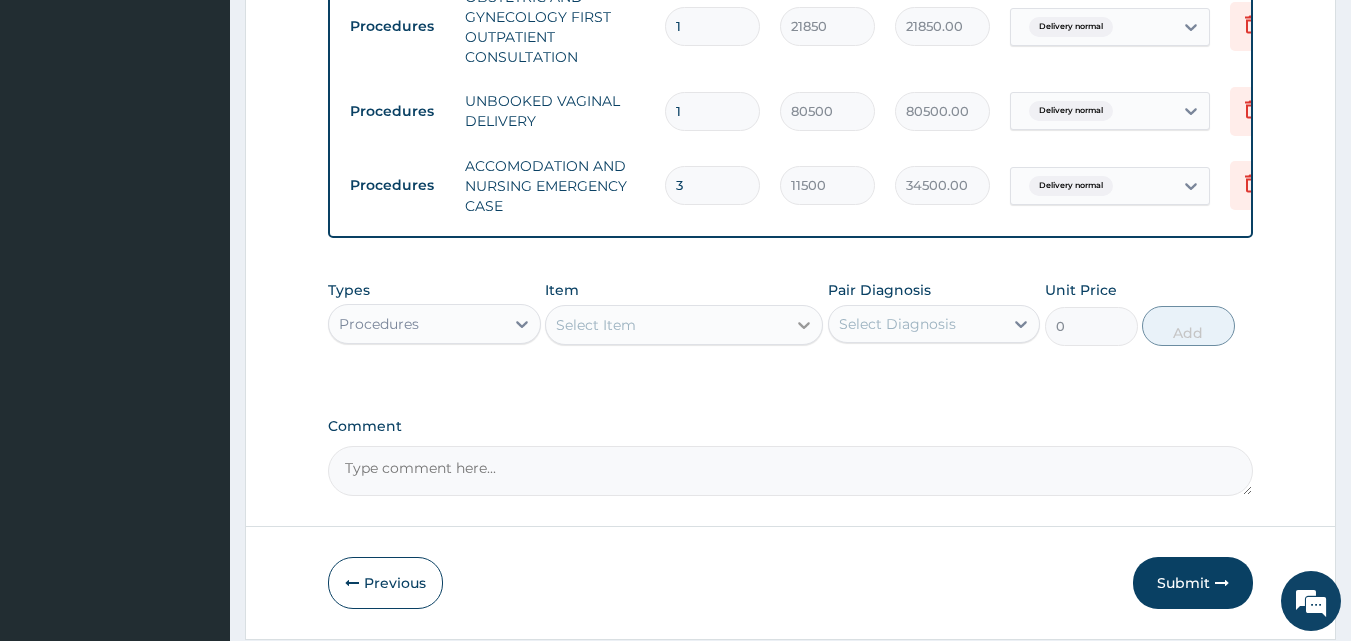 type on "3" 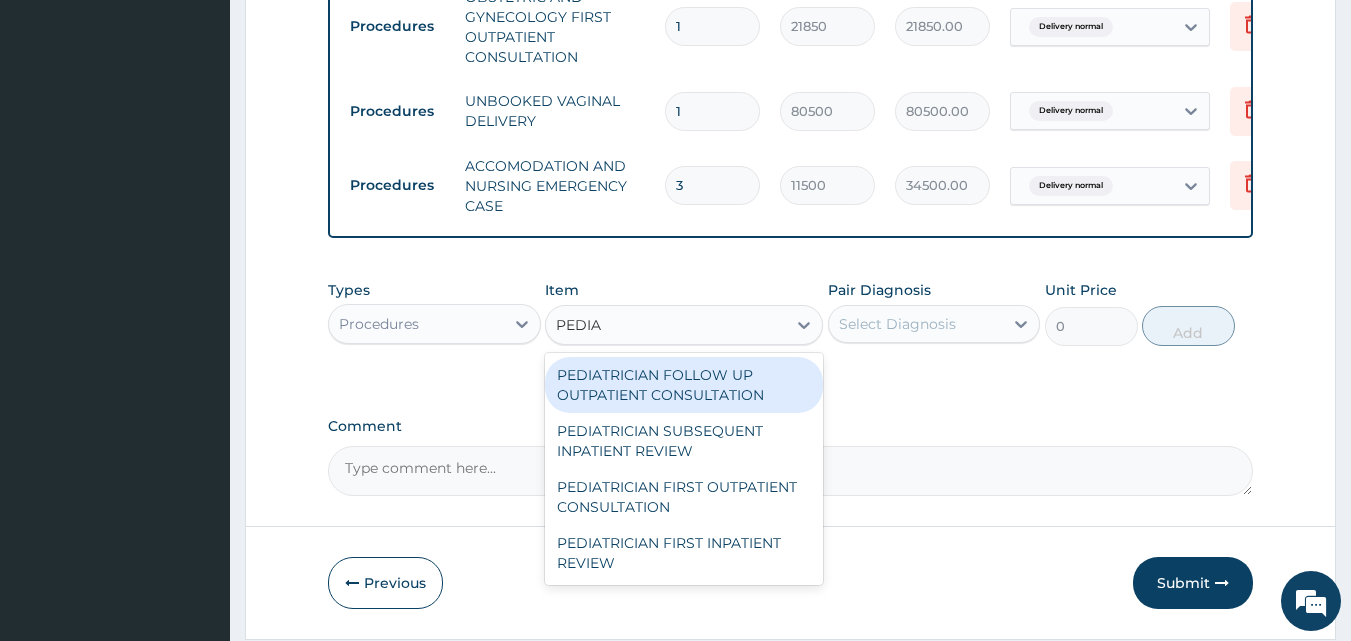 type on "PEDIA" 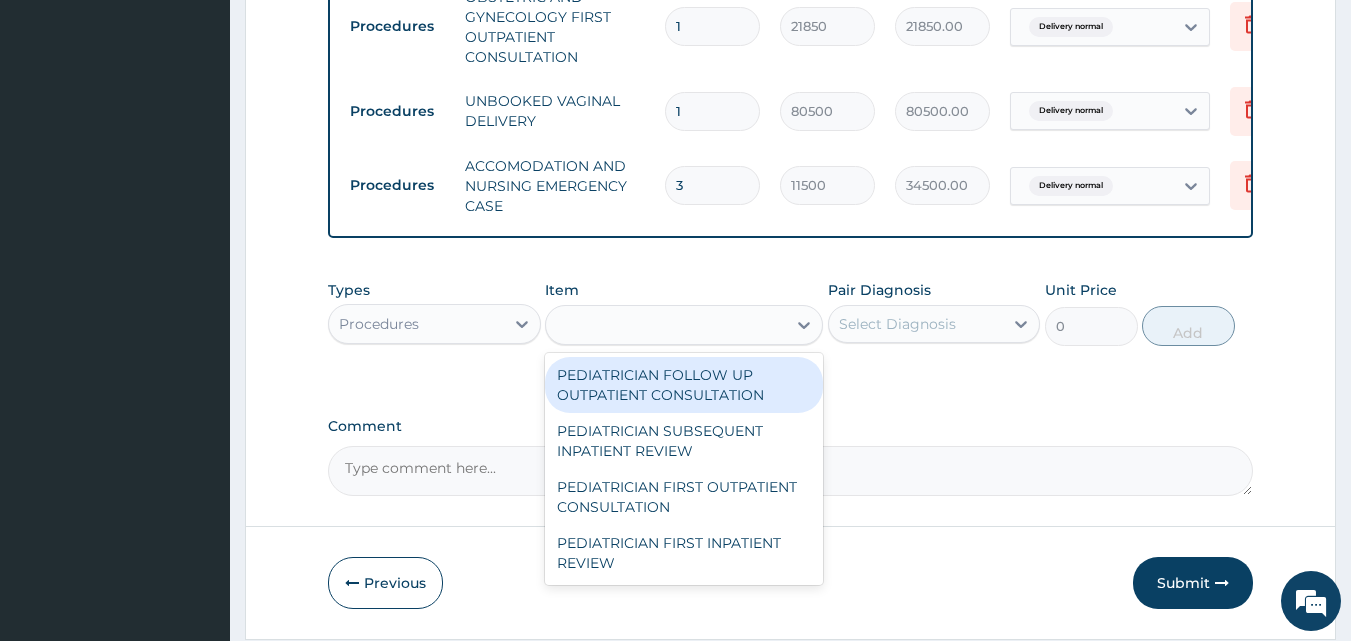 click on "Comment" at bounding box center (791, 426) 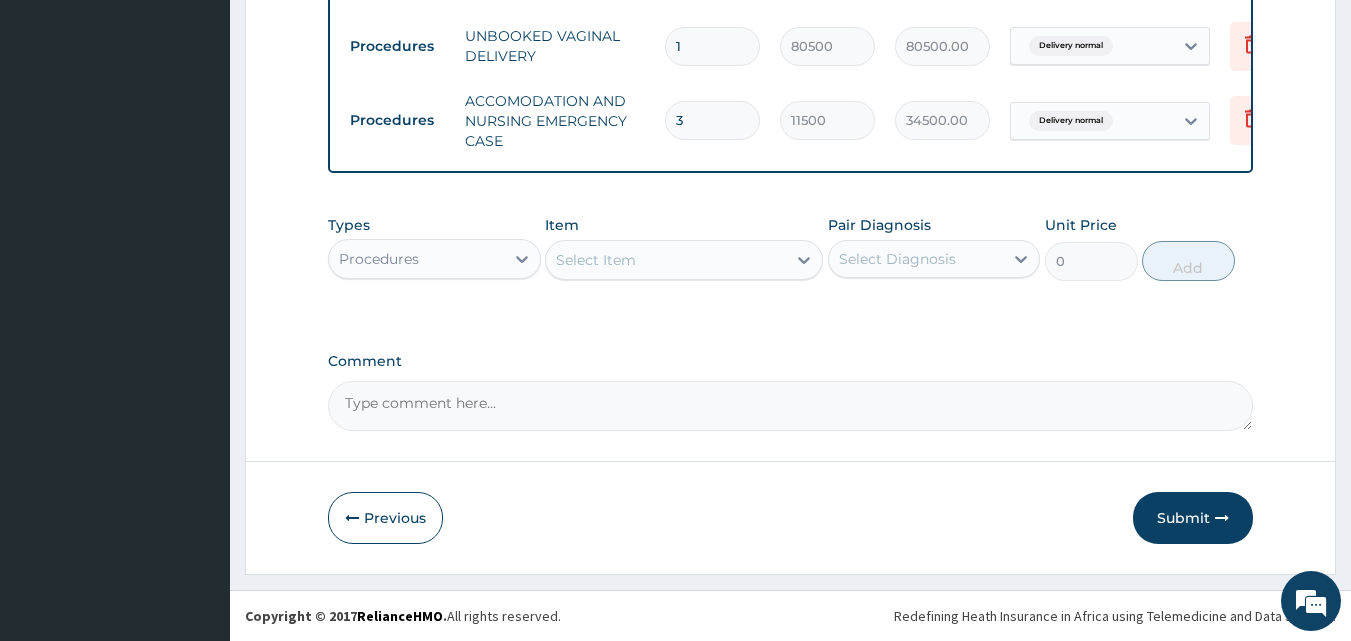 scroll, scrollTop: 901, scrollLeft: 0, axis: vertical 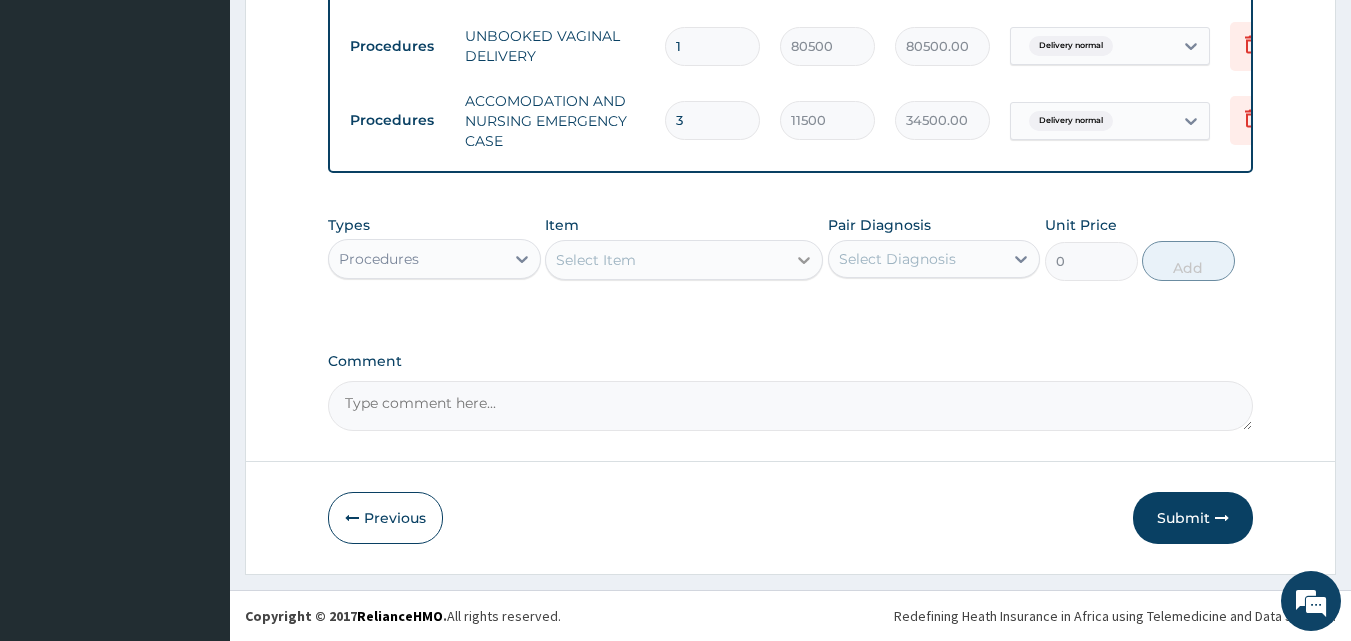click 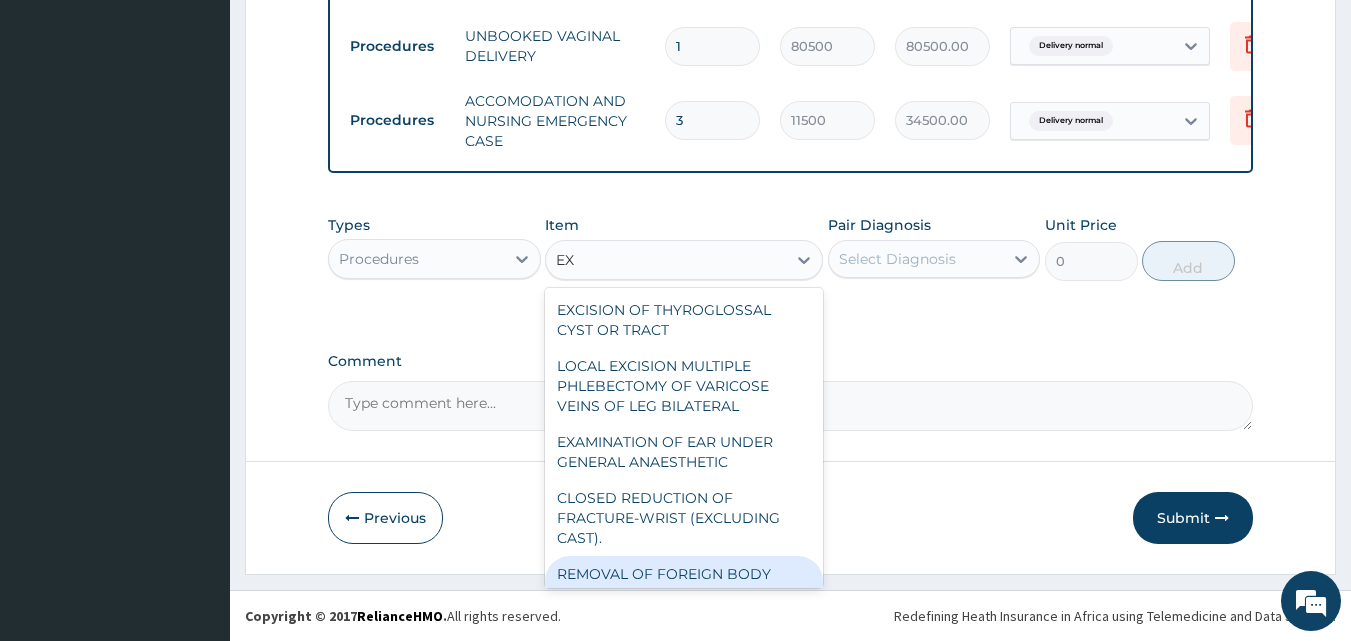 type on "E" 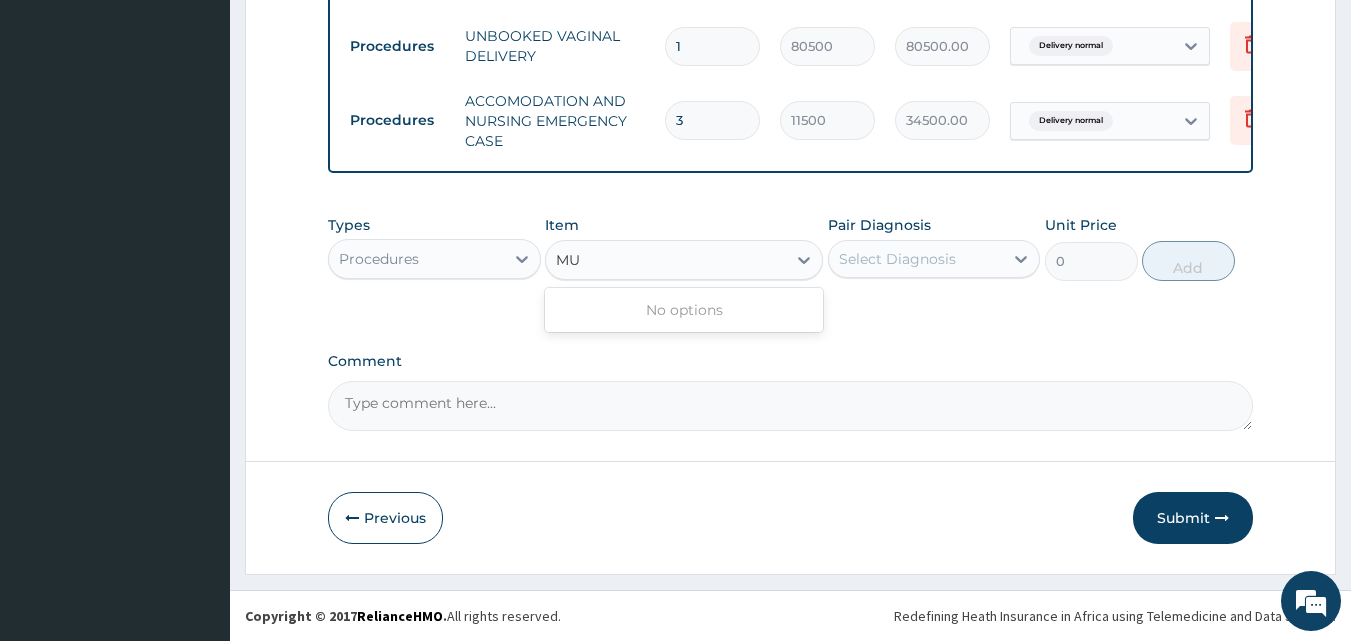 type on "M" 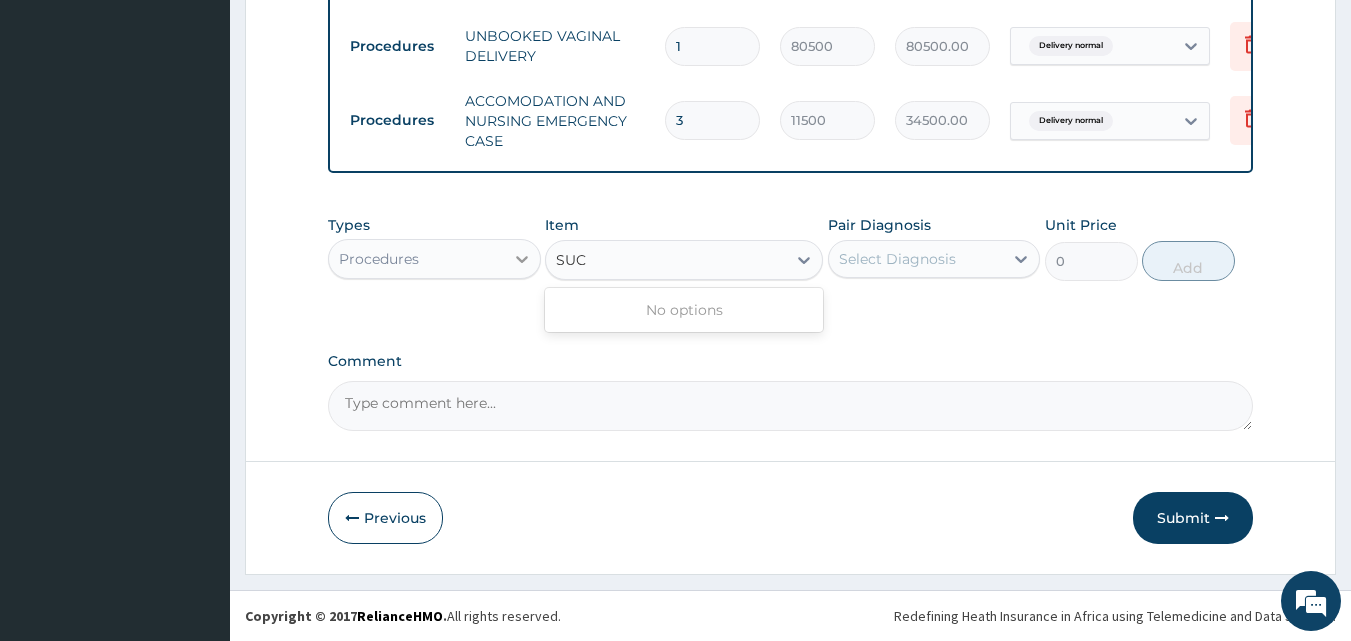 type on "SUC" 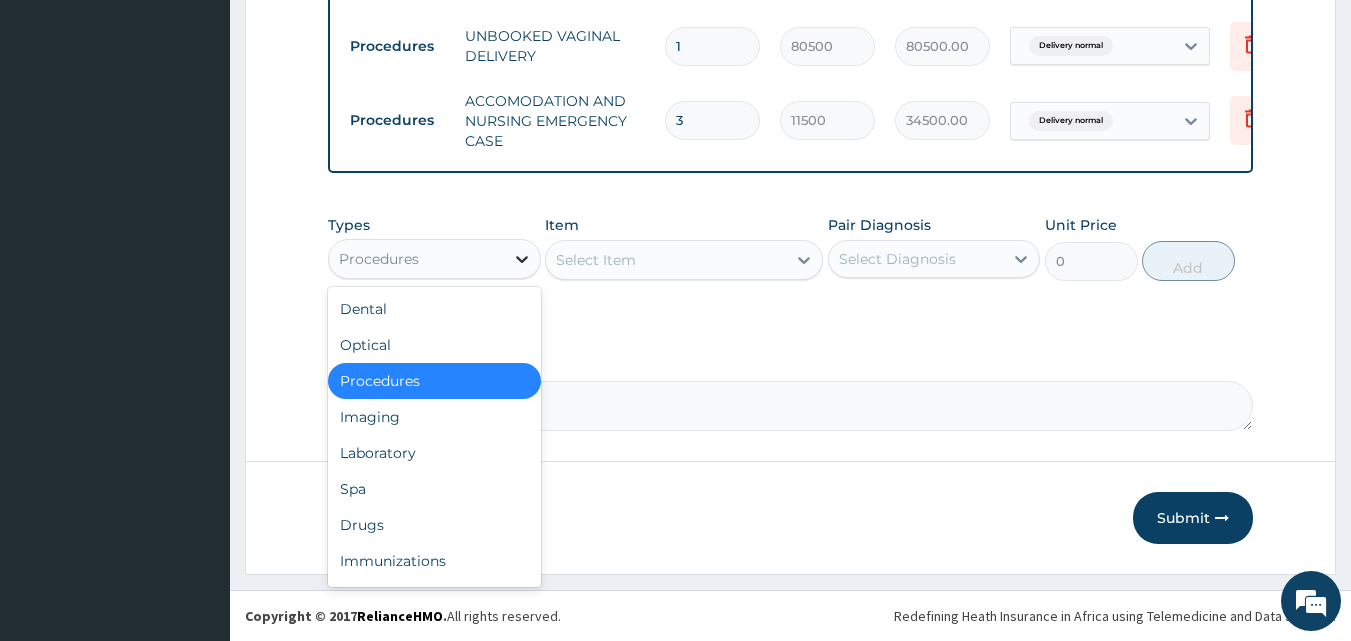 click 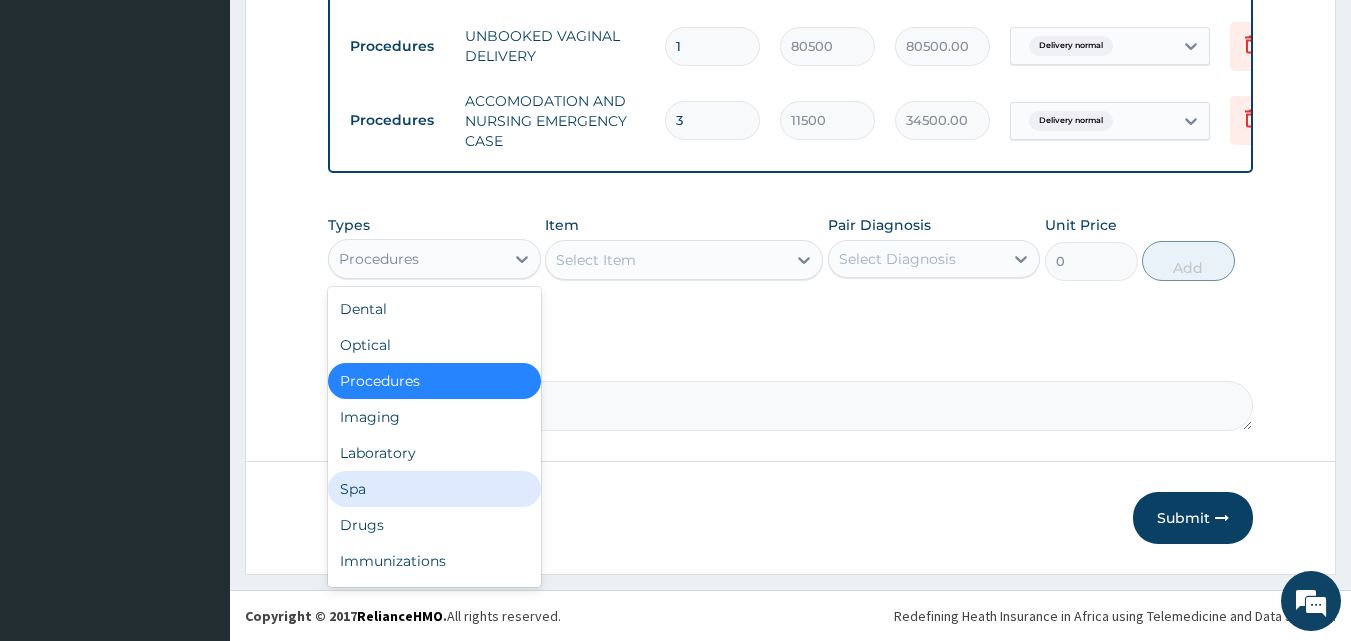 scroll, scrollTop: 68, scrollLeft: 0, axis: vertical 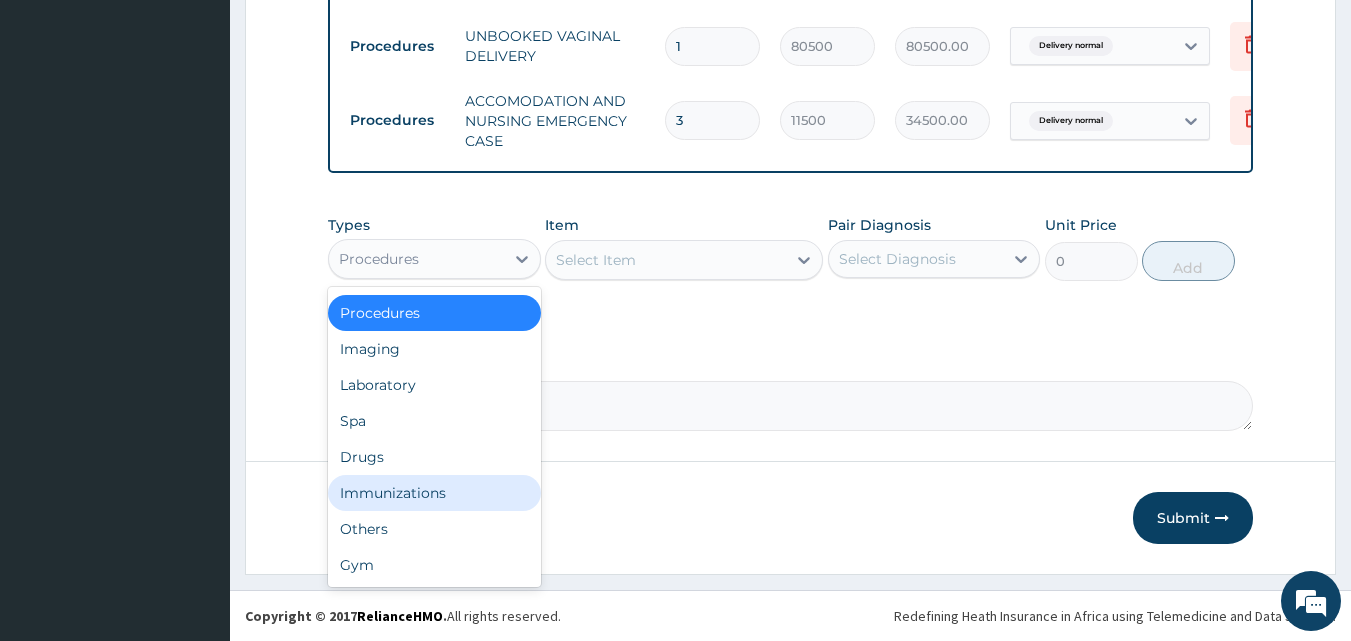 click on "Immunizations" at bounding box center [434, 493] 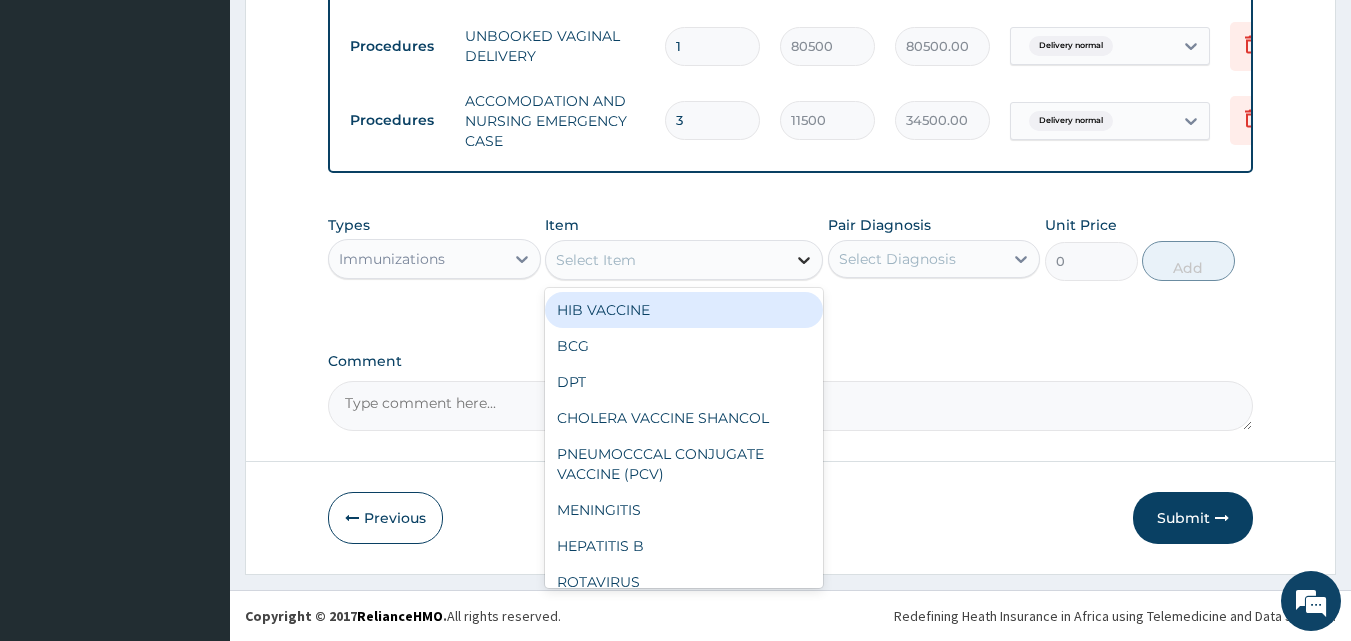 click 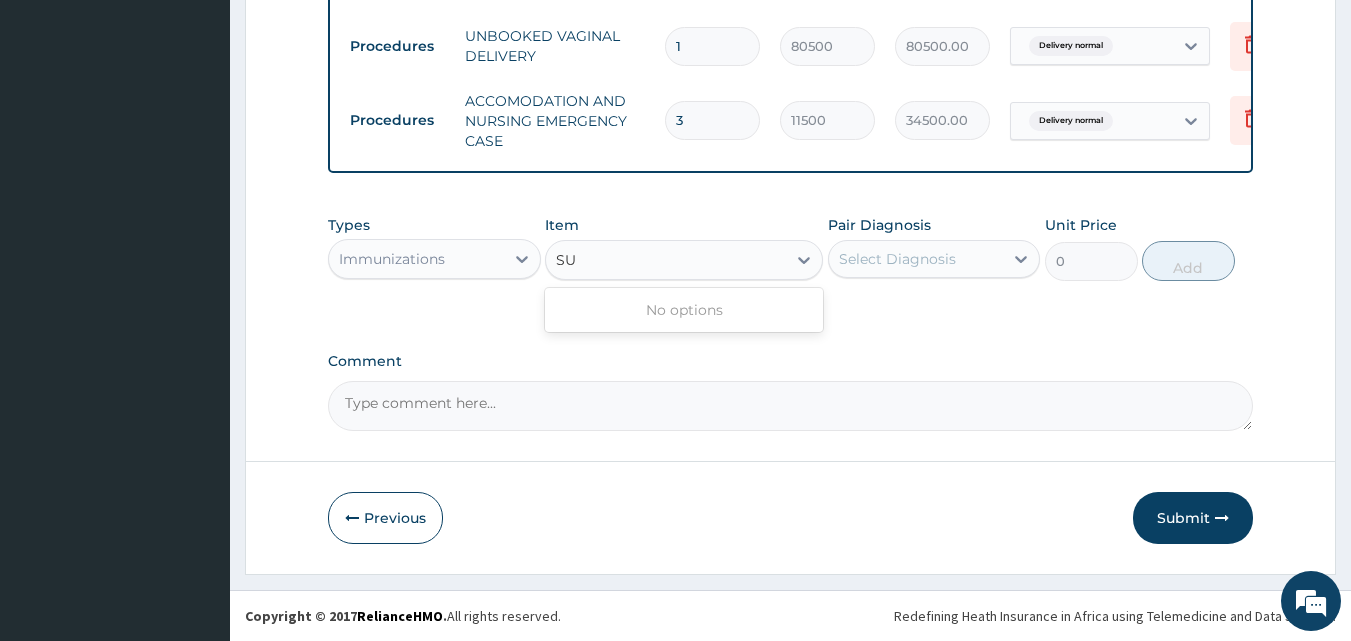 type on "S" 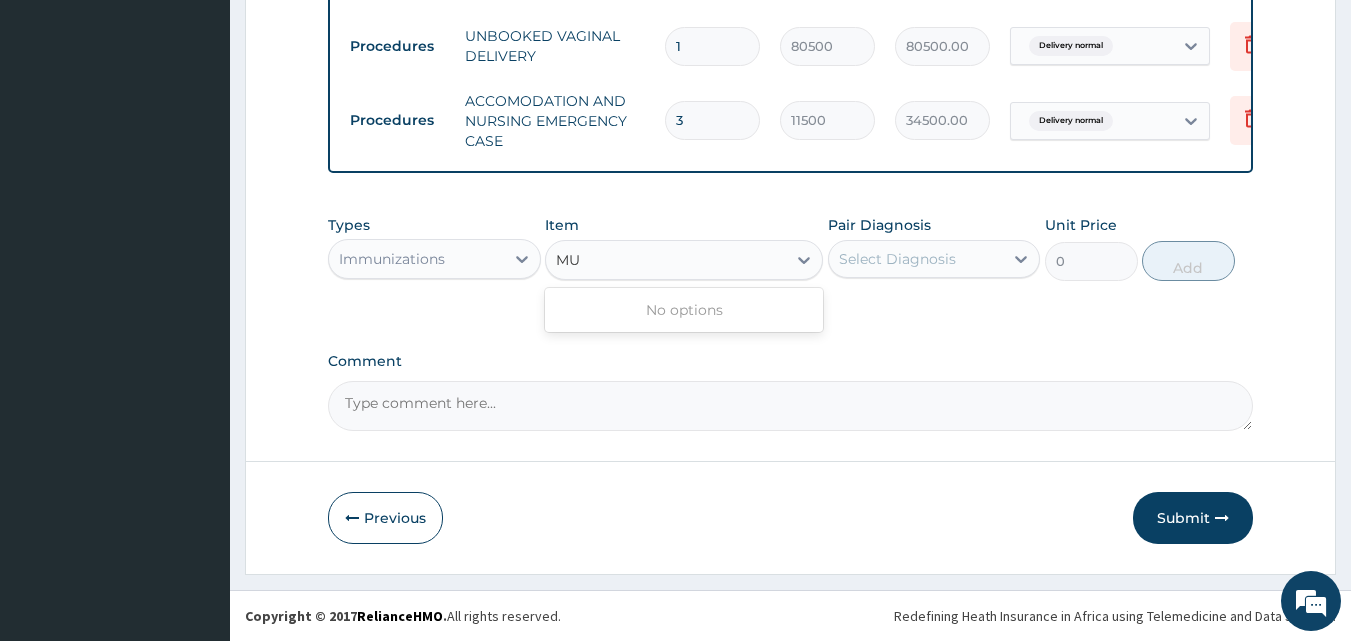 type on "M" 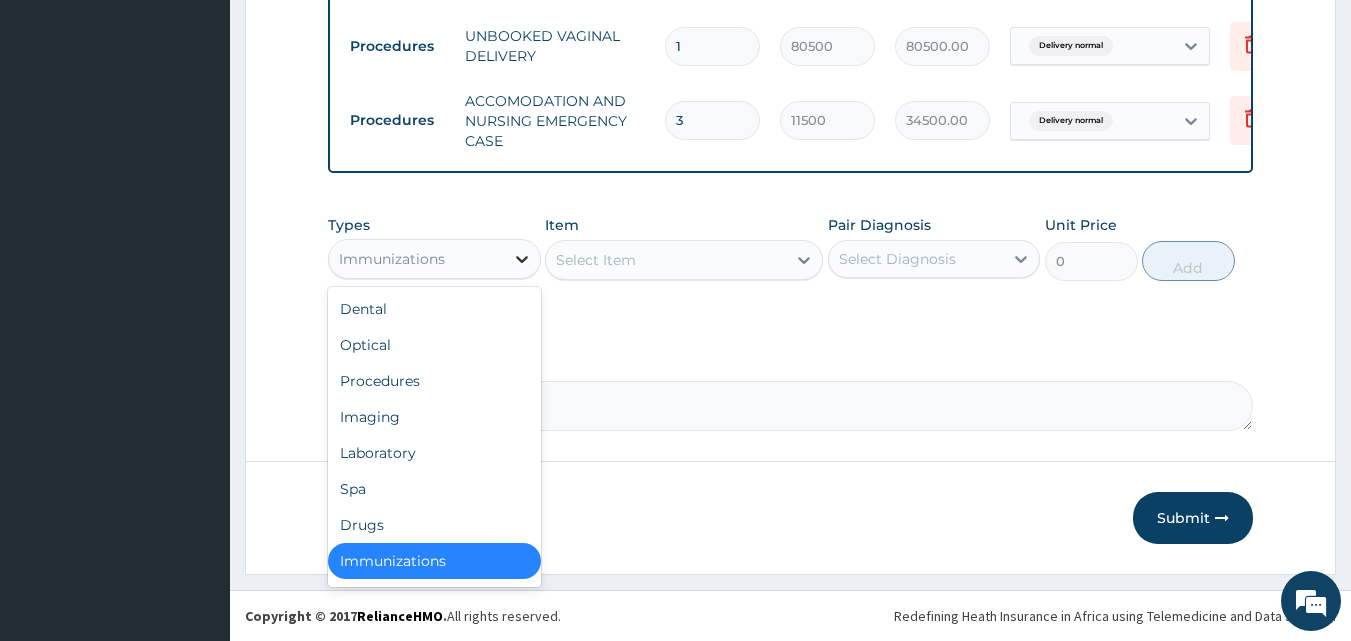 click 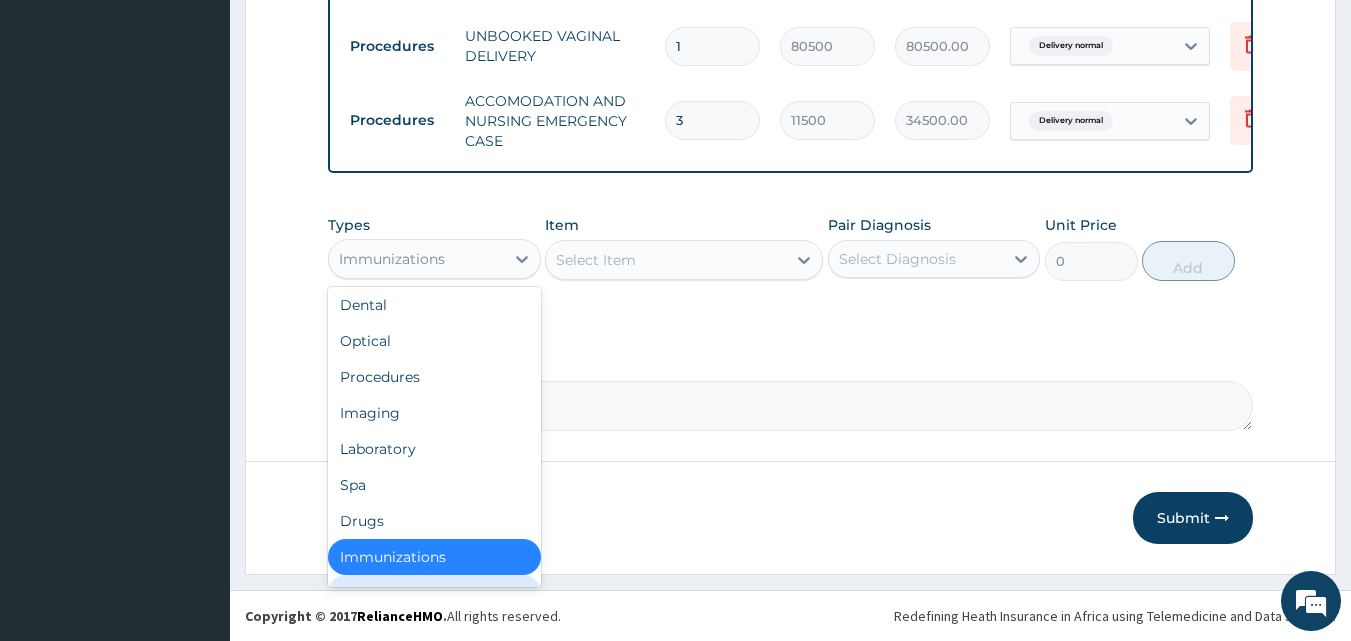 scroll, scrollTop: 68, scrollLeft: 0, axis: vertical 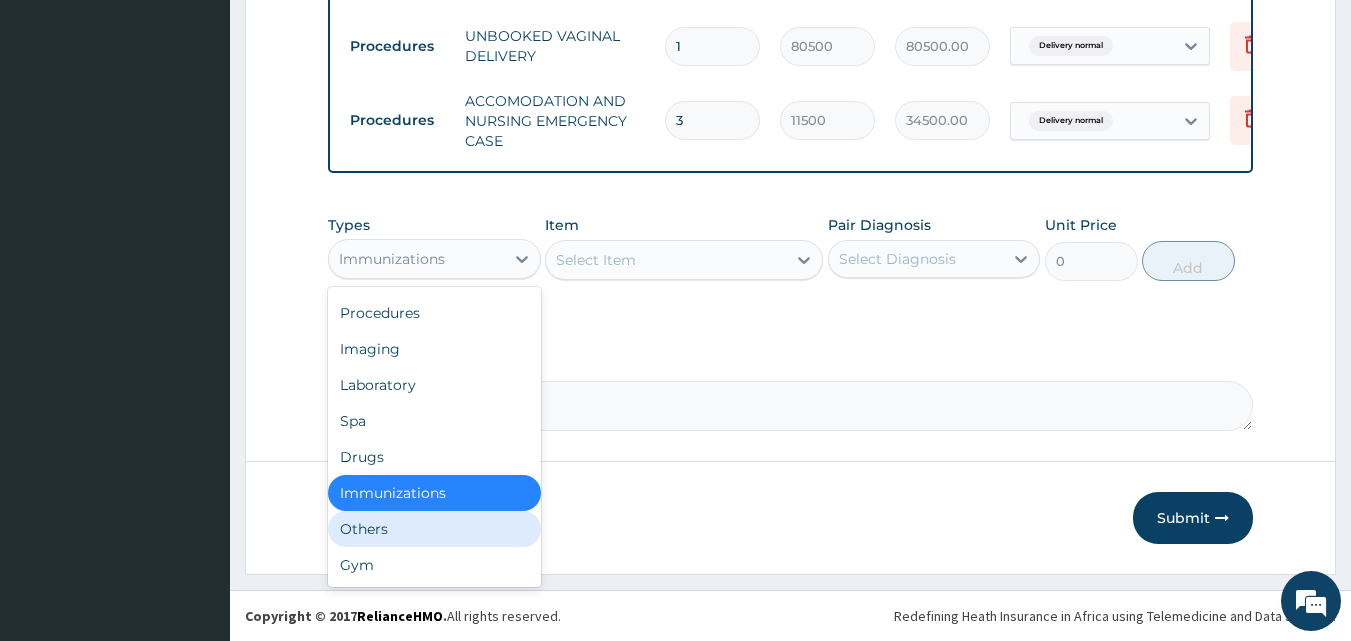 click on "Others" at bounding box center [434, 529] 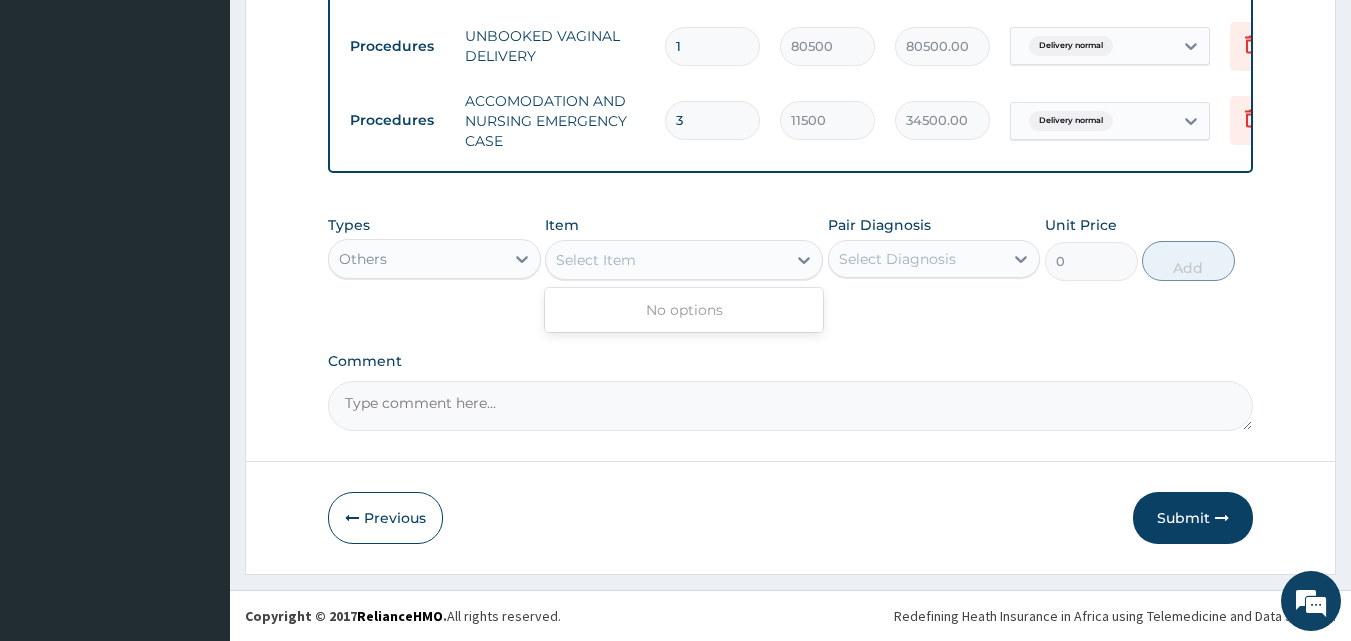 click on "Select Item" at bounding box center [666, 260] 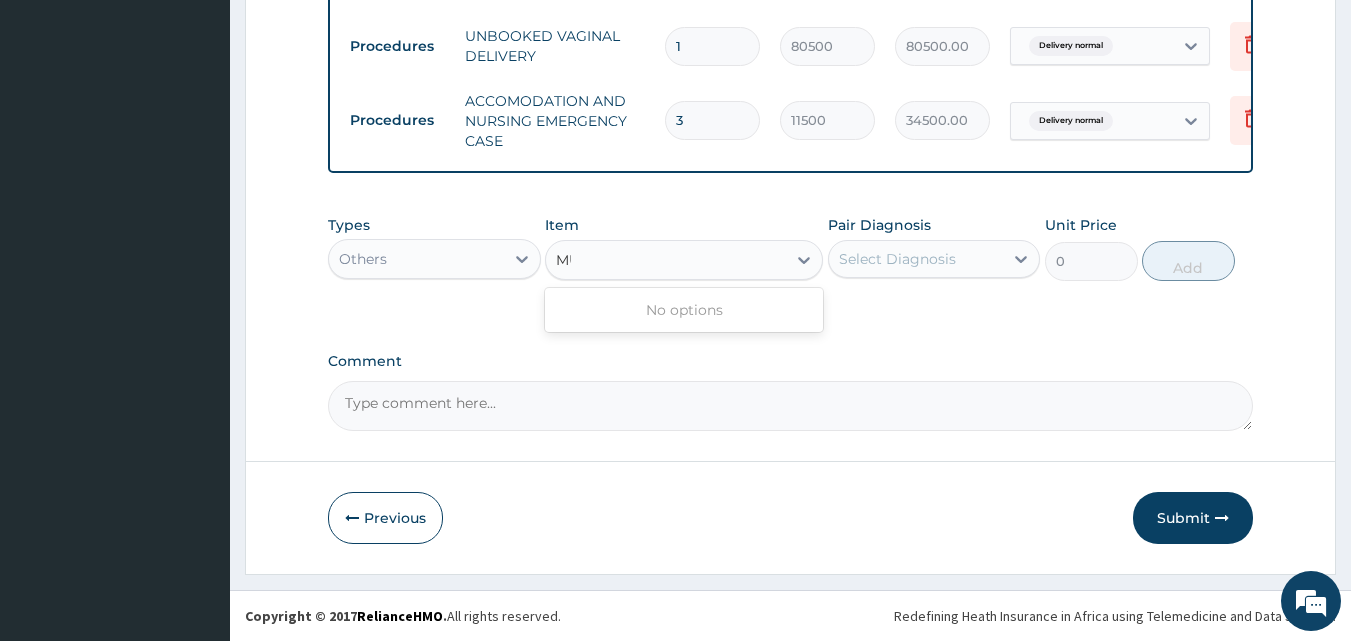 type on "M" 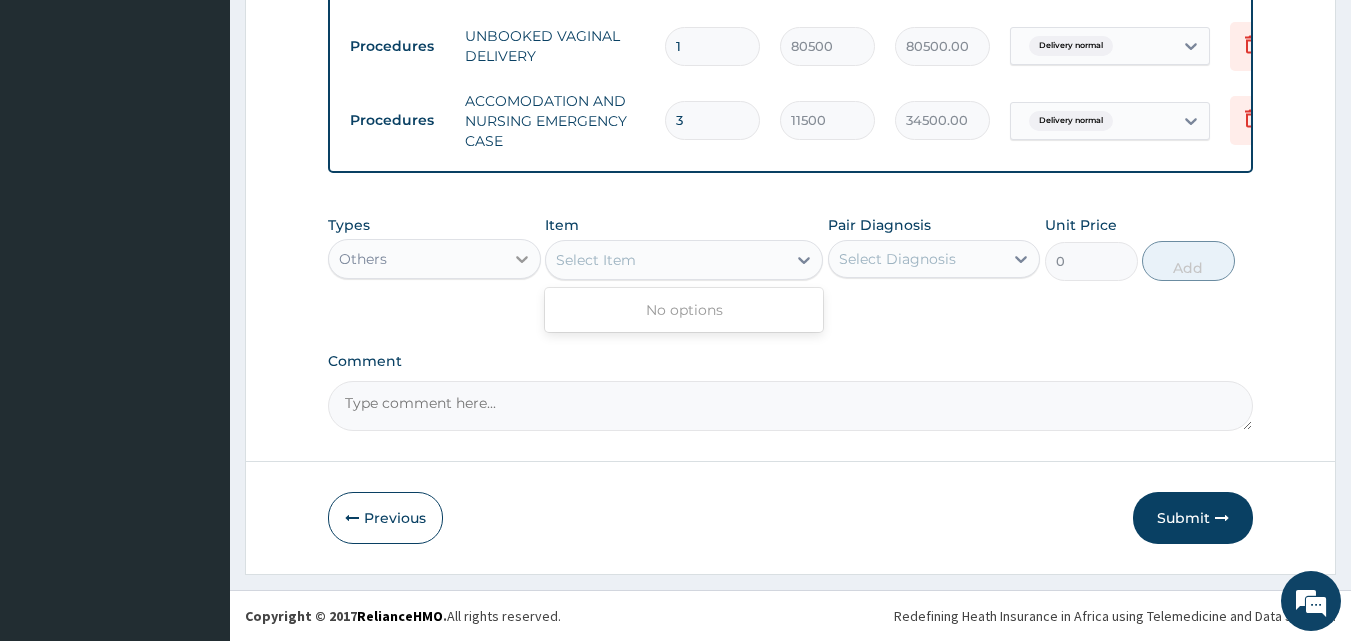 click 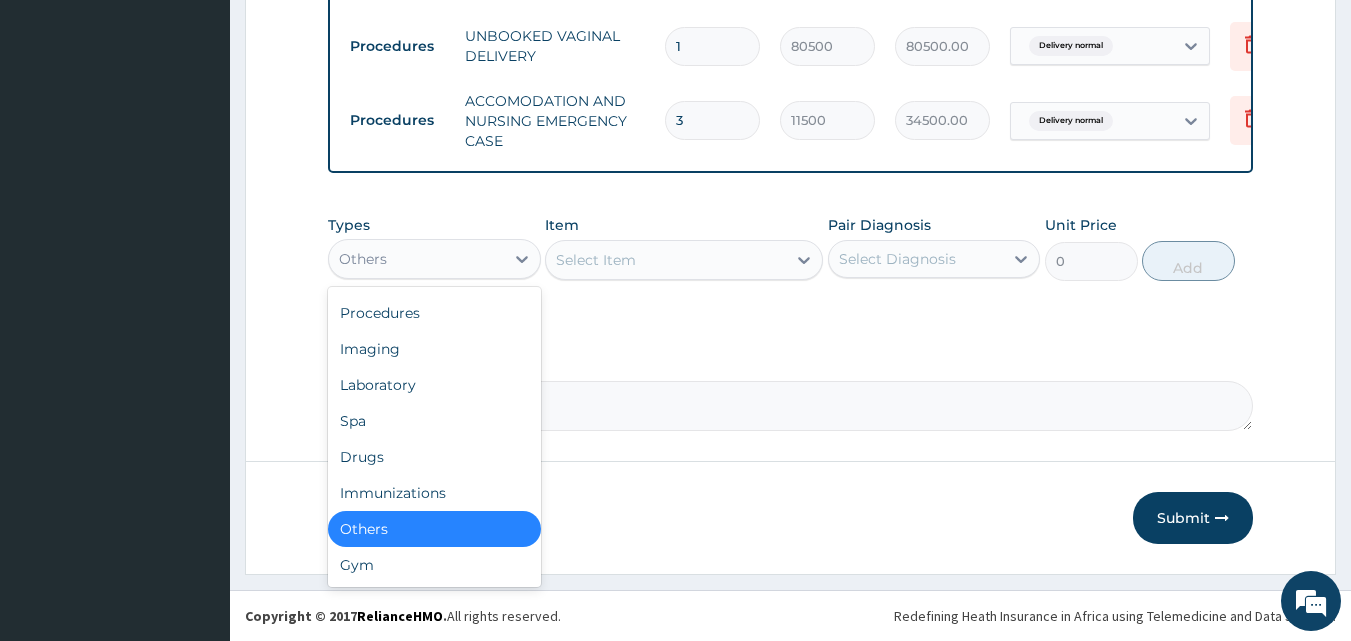 scroll, scrollTop: 0, scrollLeft: 0, axis: both 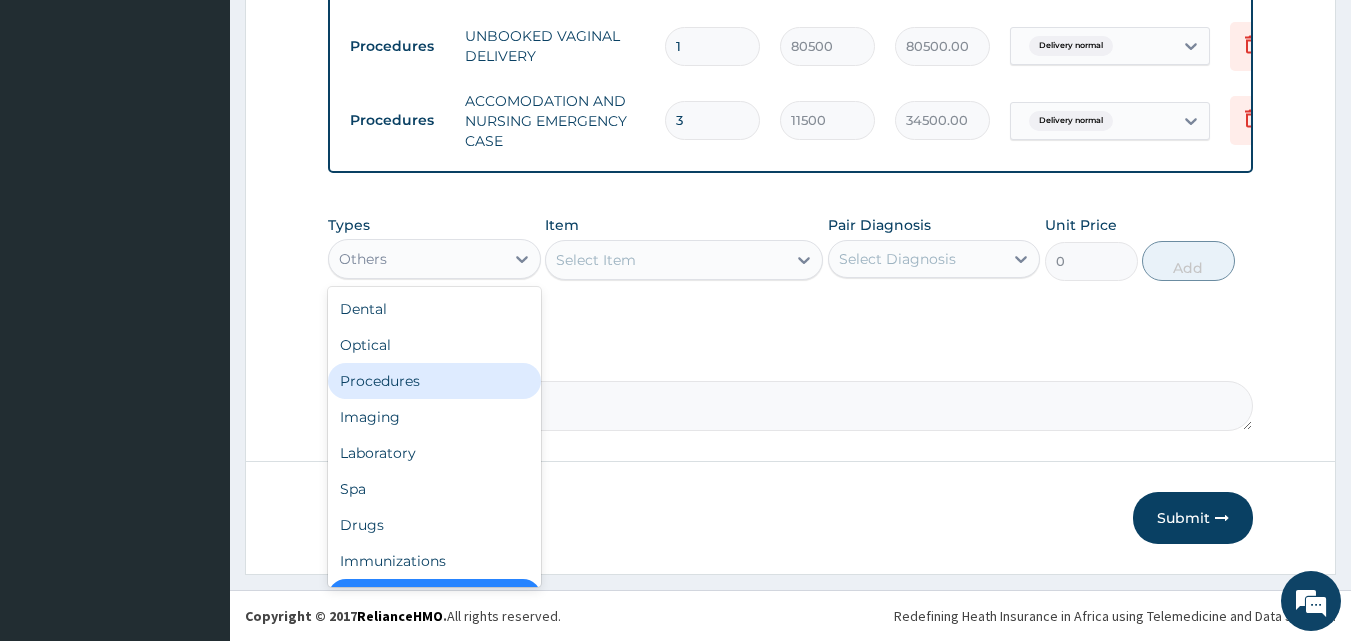 click on "Procedures" at bounding box center (434, 381) 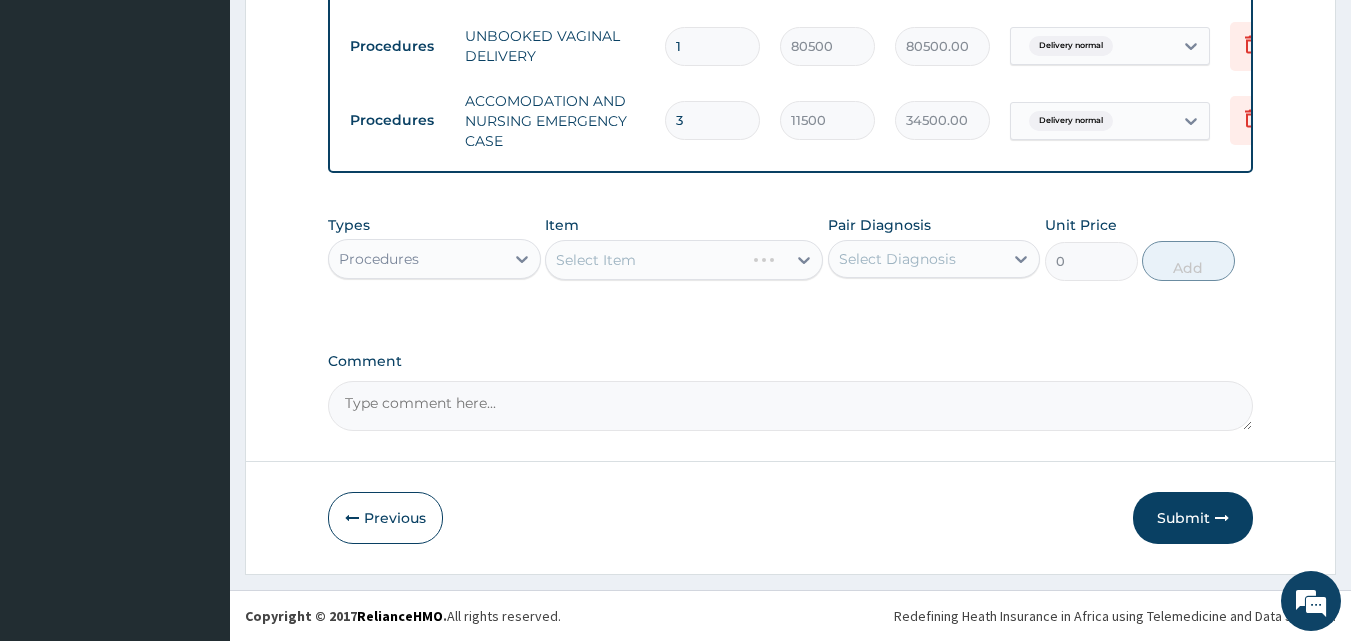 click on "Select Item" at bounding box center (684, 260) 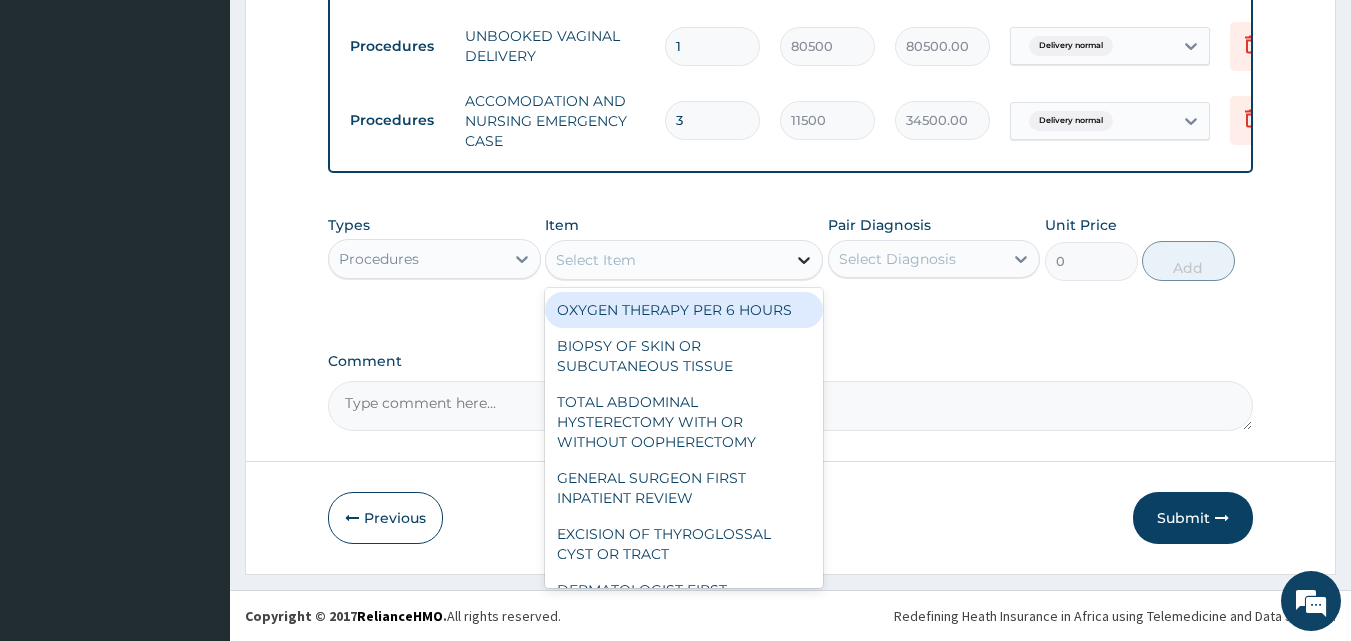 click 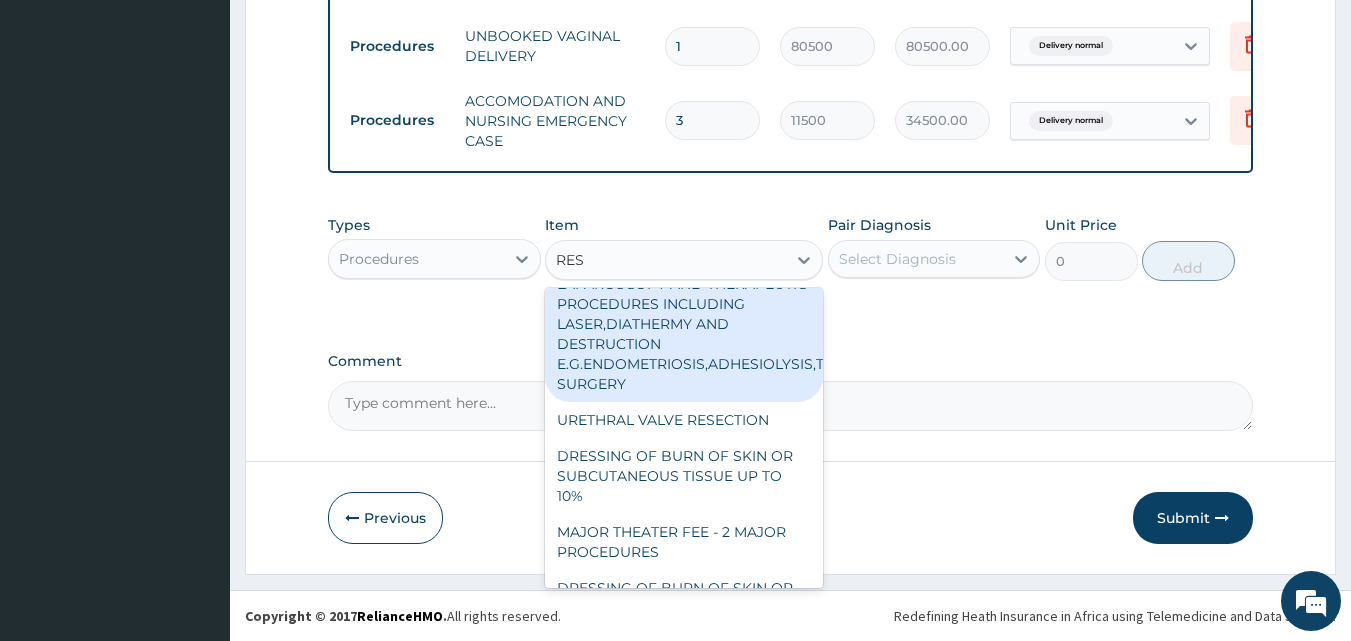 scroll, scrollTop: 200, scrollLeft: 0, axis: vertical 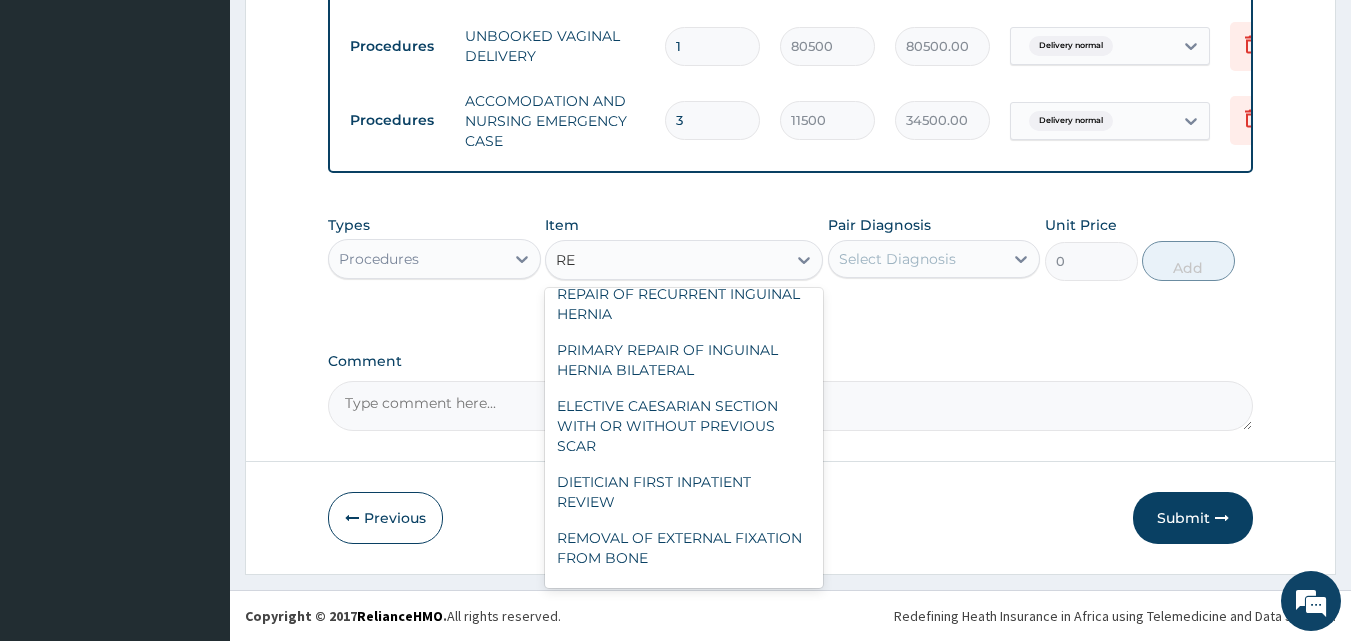 type on "R" 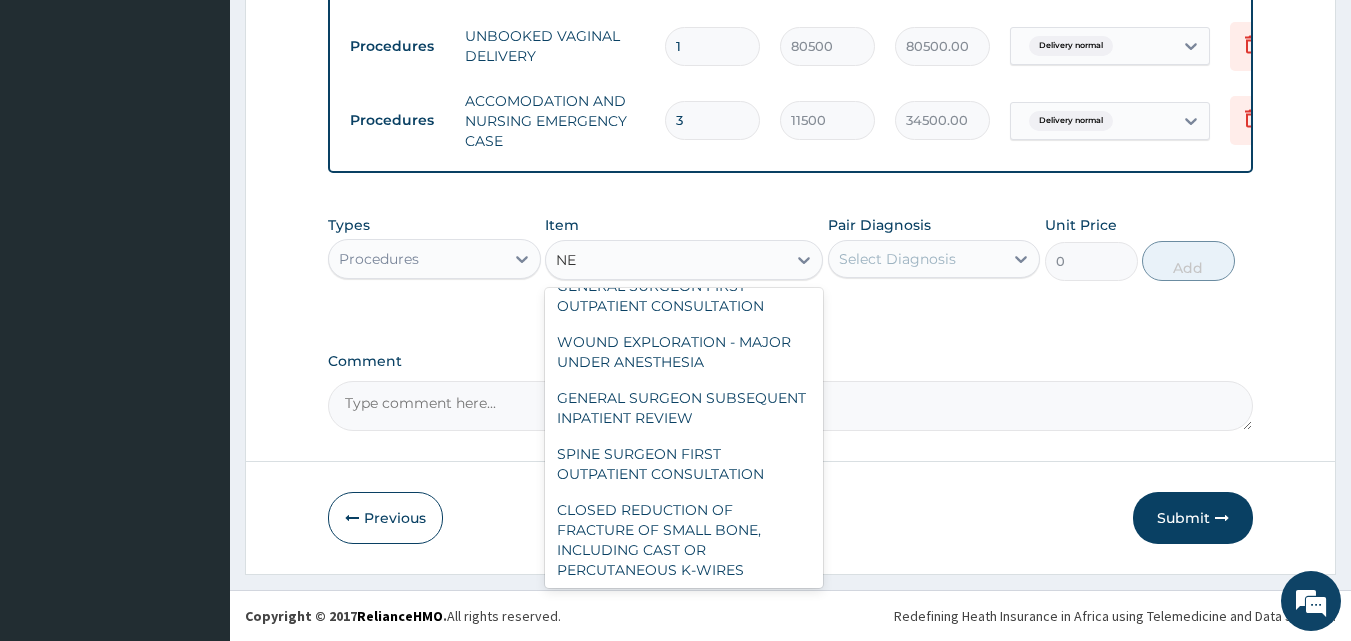 scroll, scrollTop: 1116, scrollLeft: 0, axis: vertical 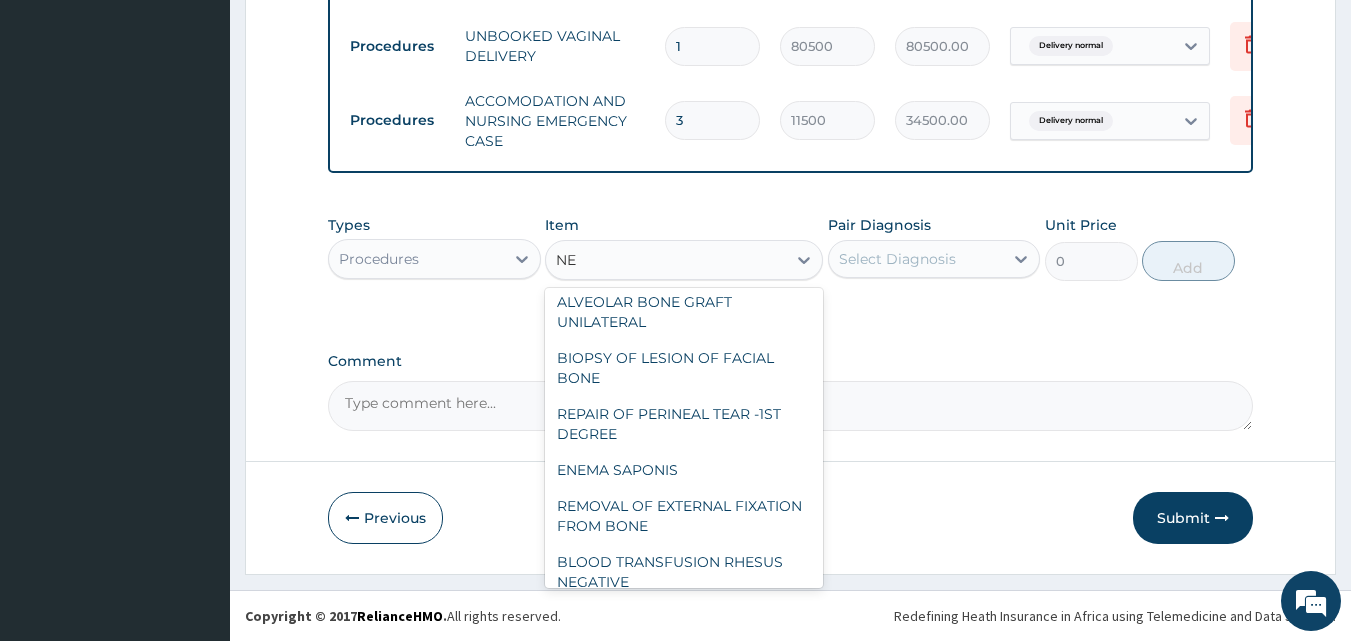 type on "NEB" 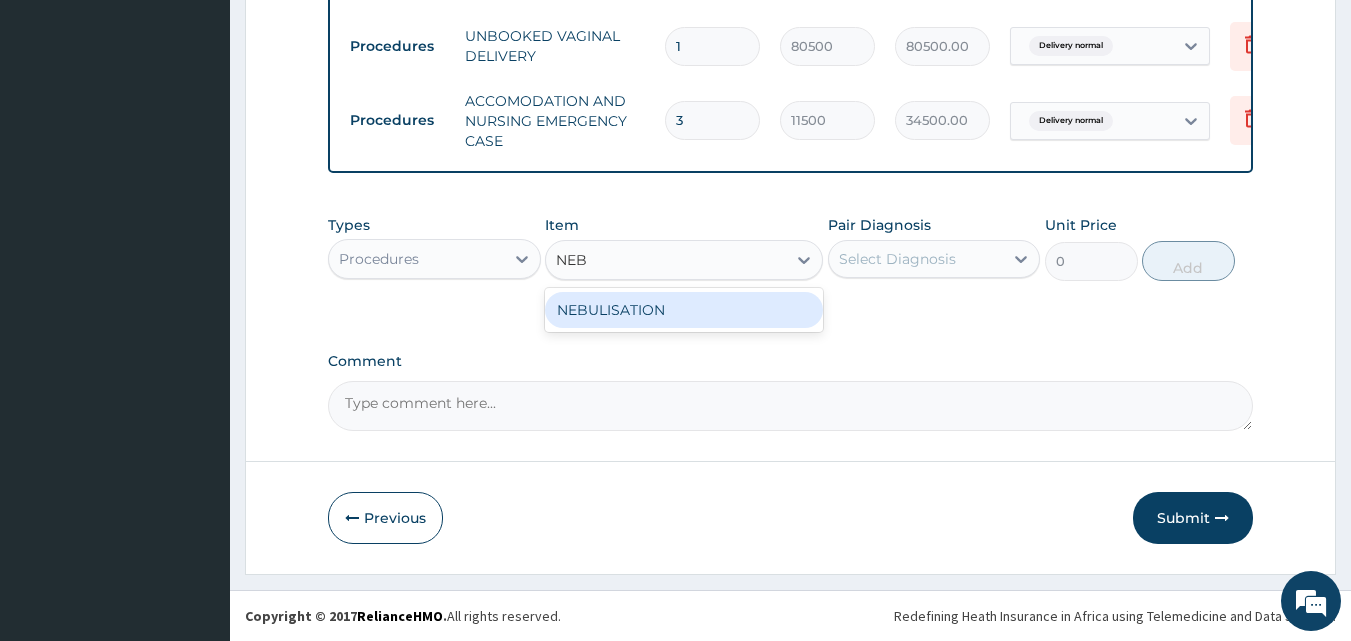 scroll, scrollTop: 0, scrollLeft: 0, axis: both 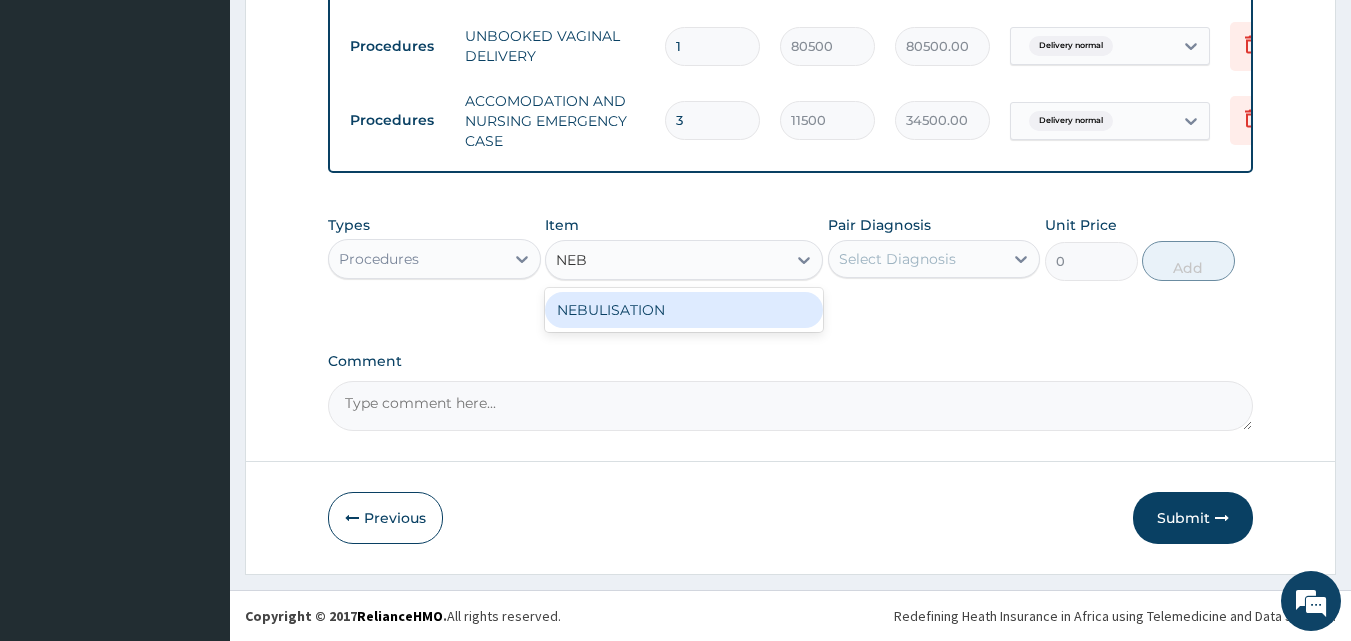 click on "NEBULISATION" at bounding box center [684, 310] 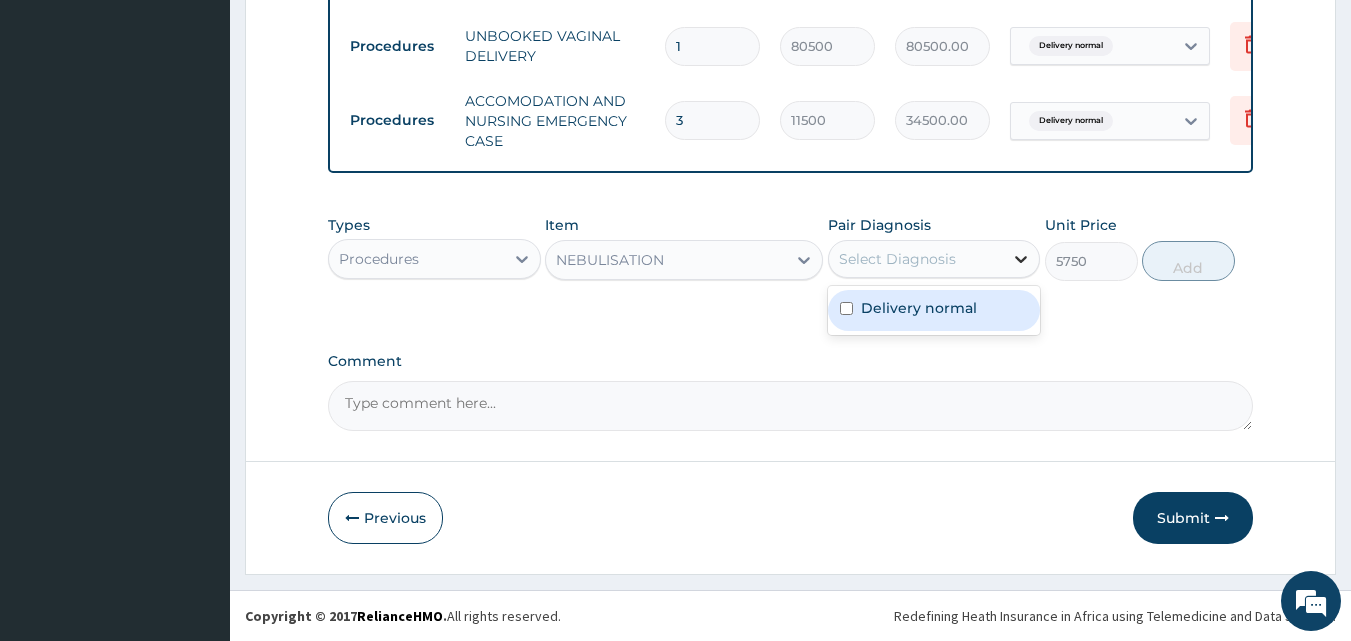 click 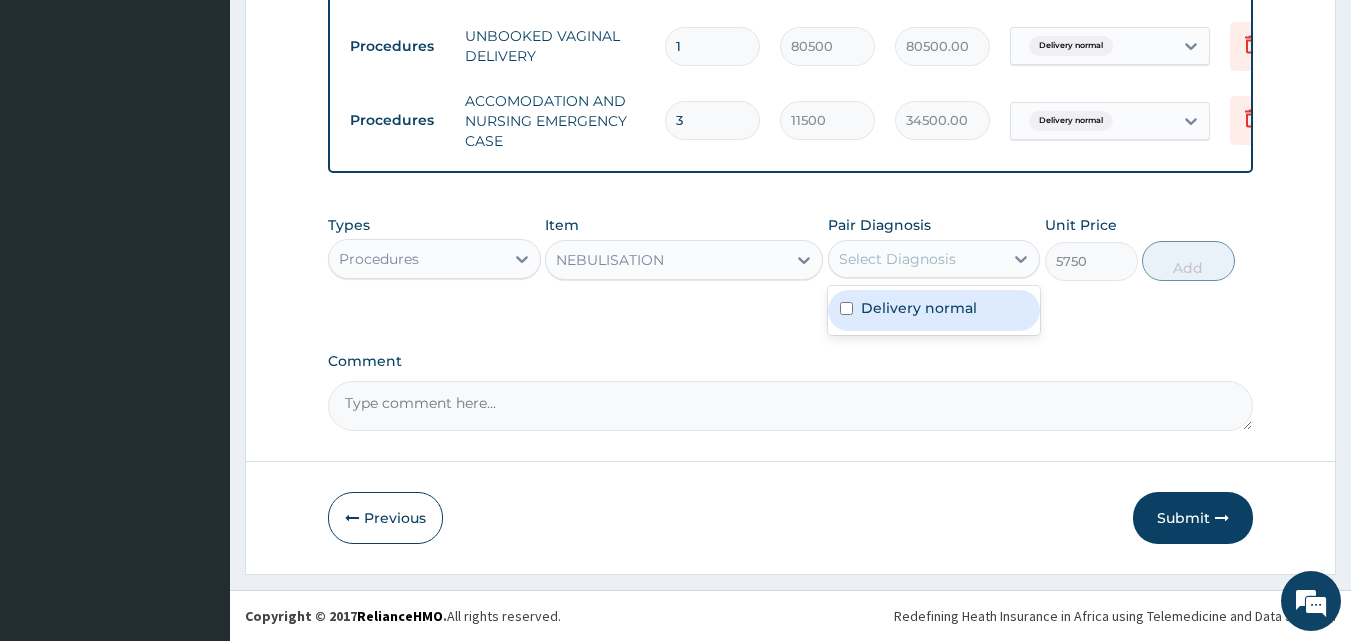 click on "Delivery normal" at bounding box center [934, 310] 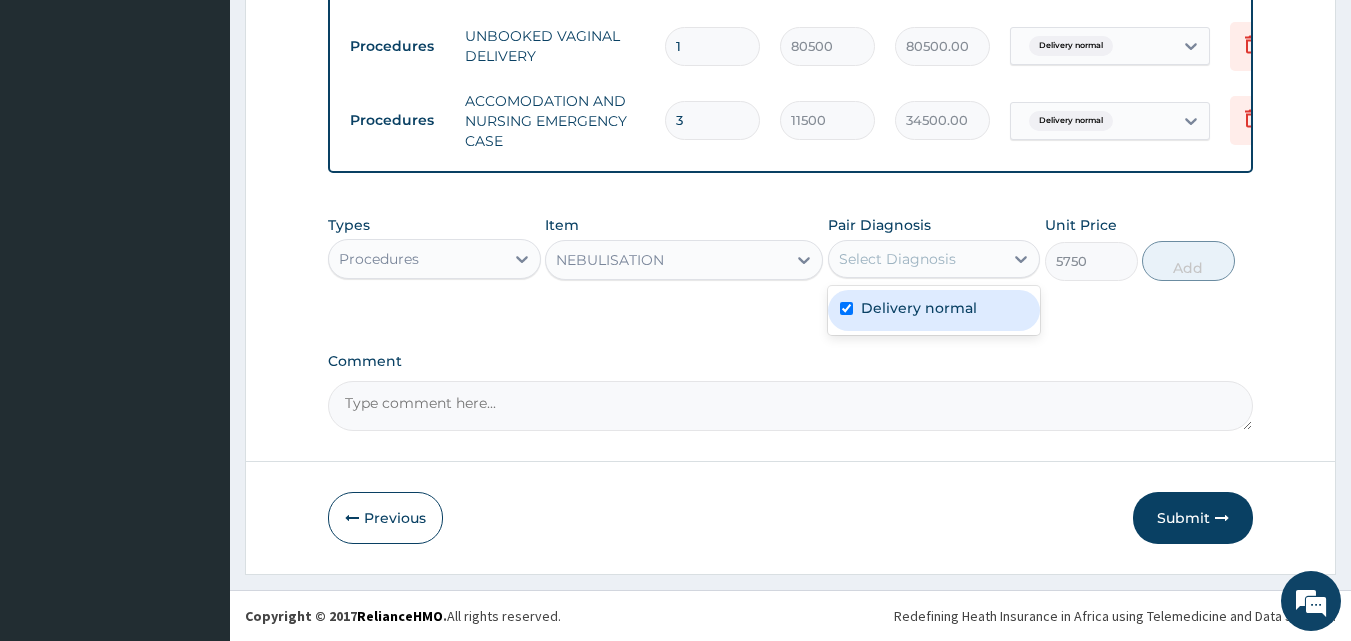 checkbox on "true" 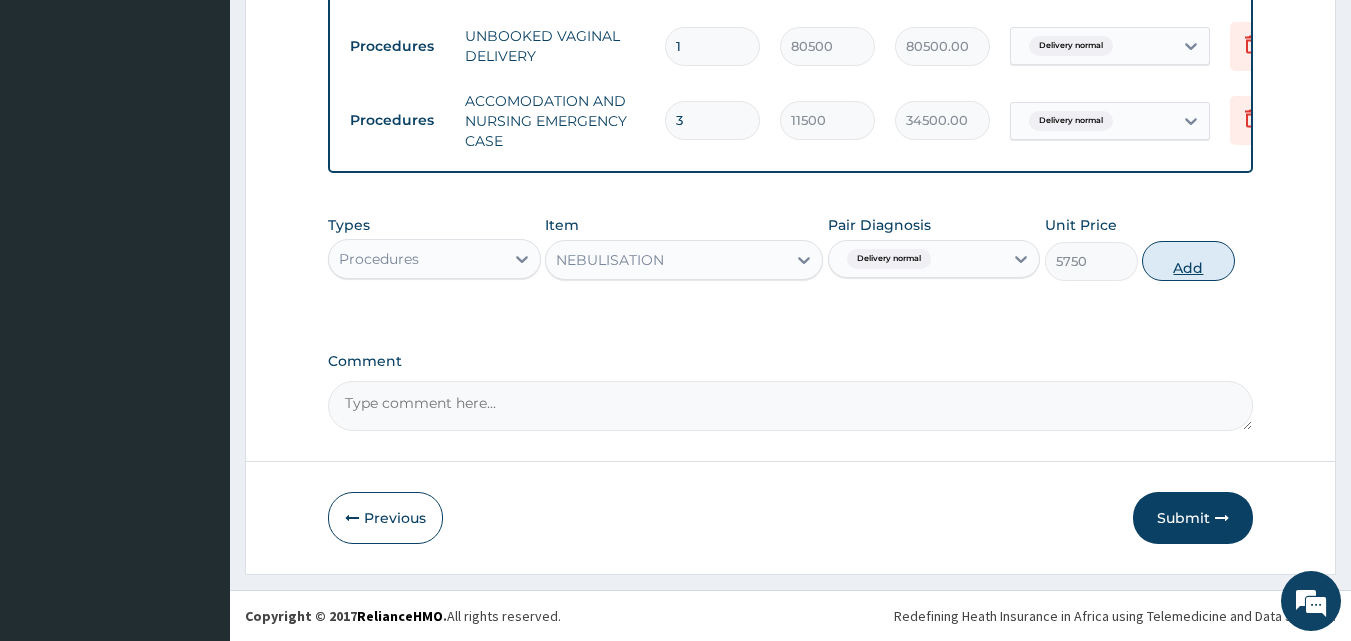 click on "Add" at bounding box center [1188, 261] 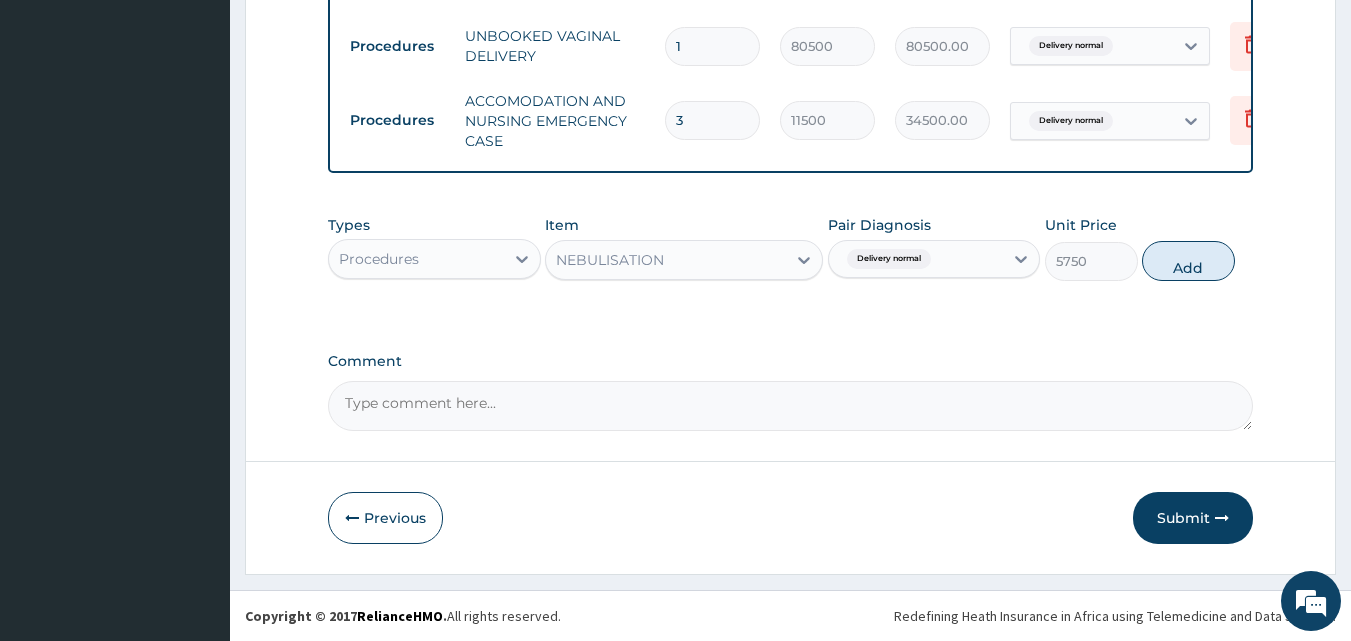 type on "0" 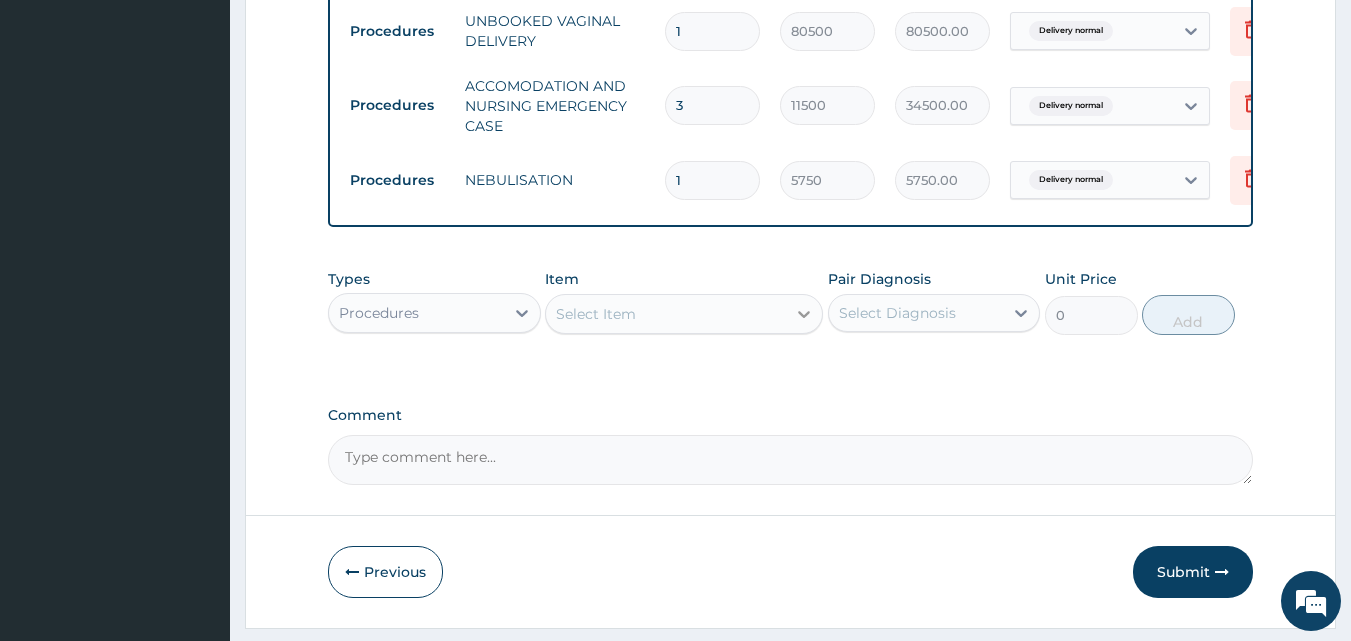 click 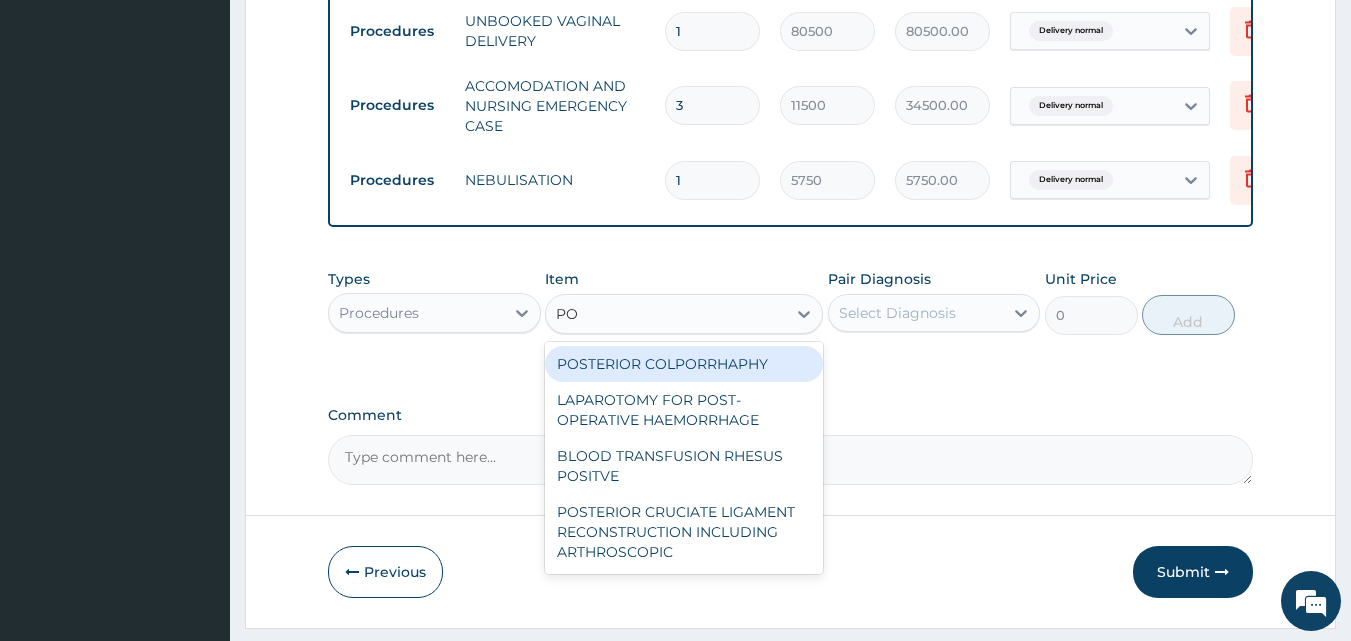 type on "P" 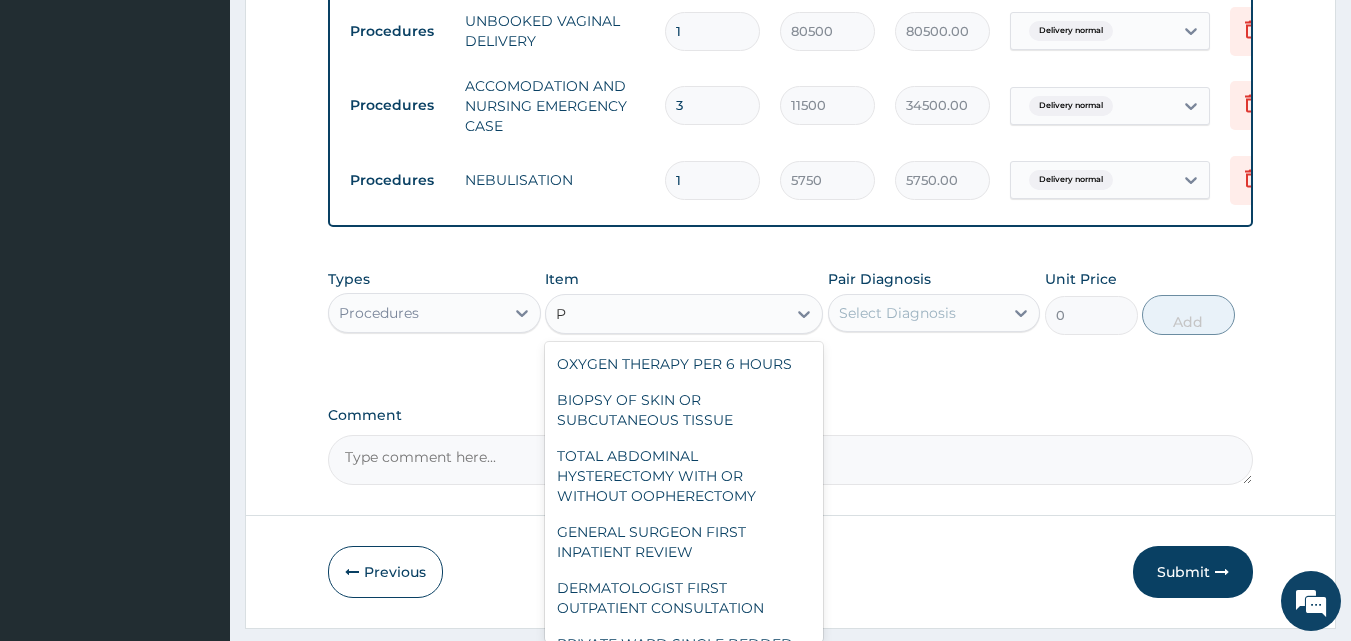 type 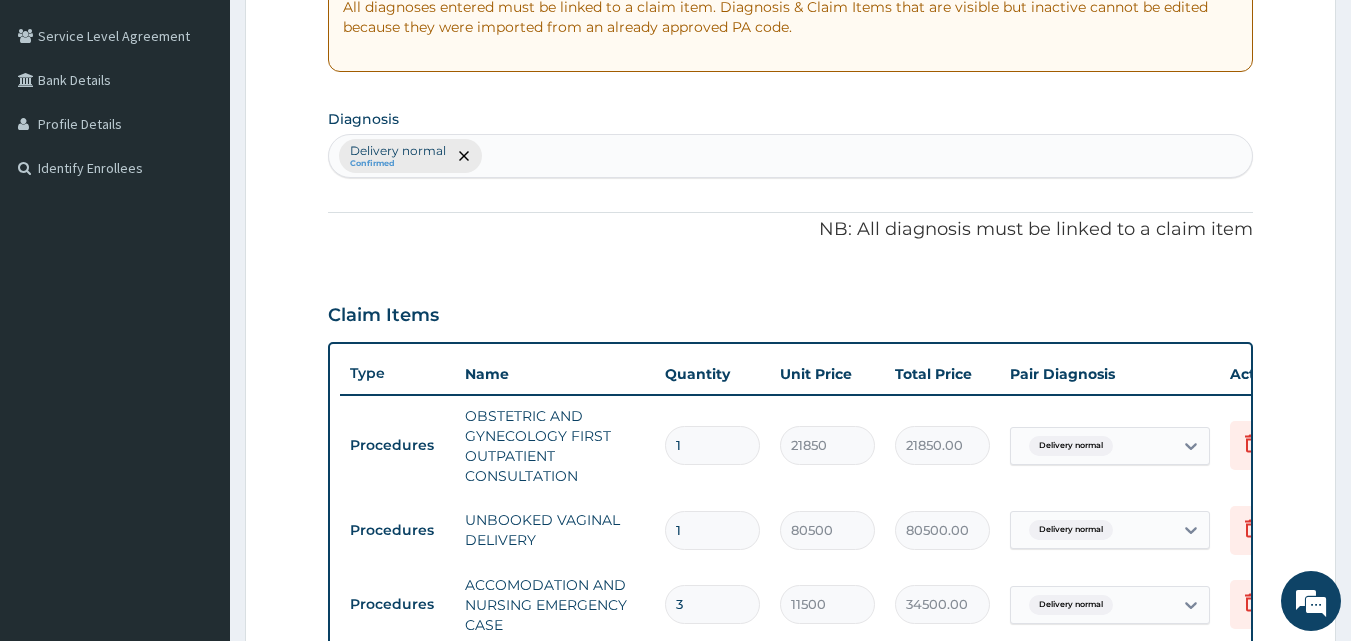 scroll, scrollTop: 401, scrollLeft: 0, axis: vertical 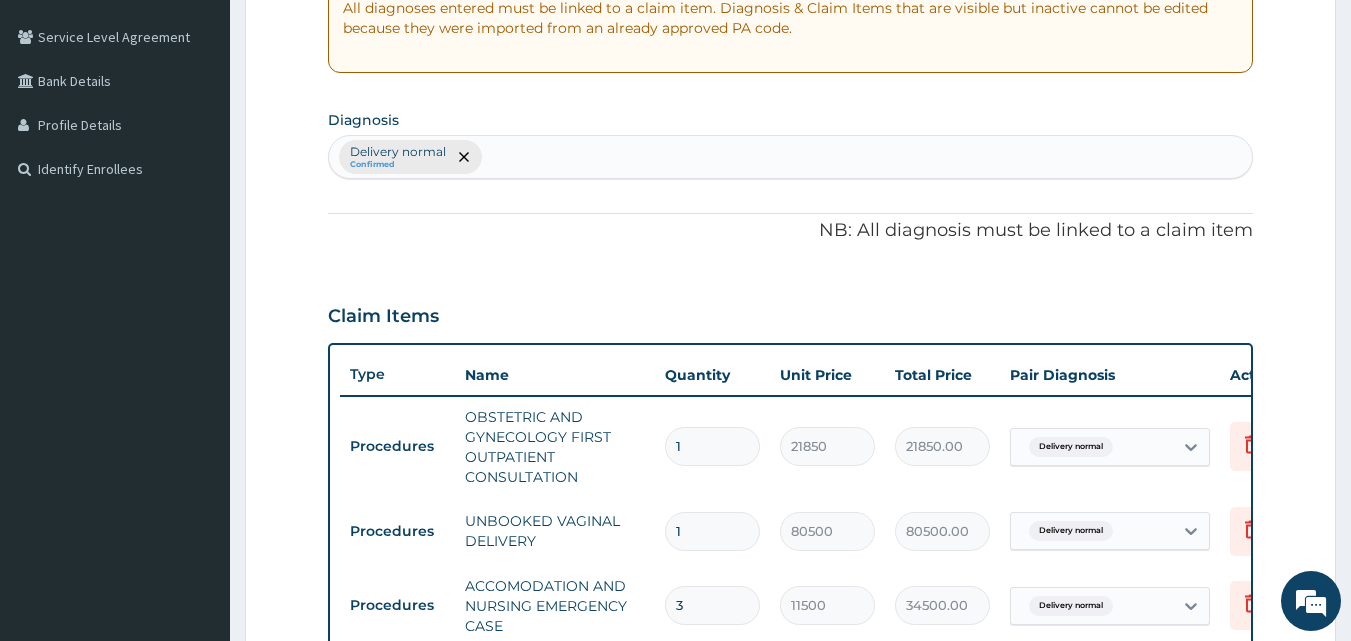 click on "Delivery normal Confirmed" at bounding box center [791, 157] 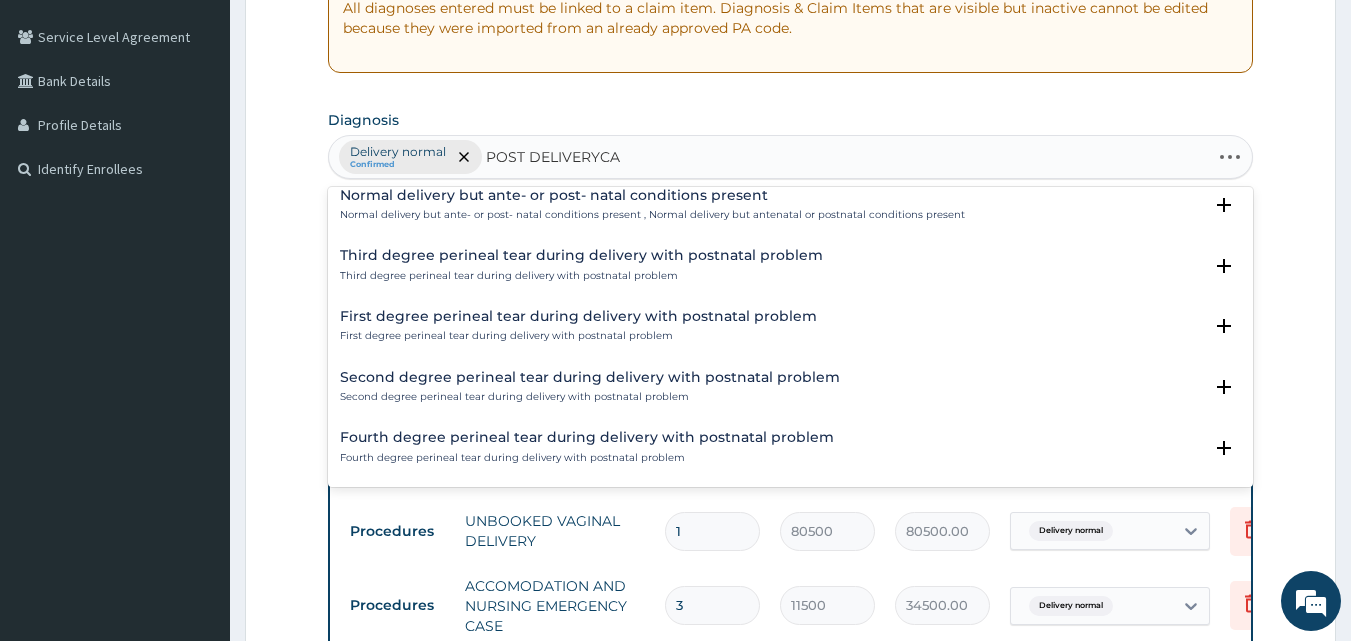 scroll, scrollTop: 0, scrollLeft: 0, axis: both 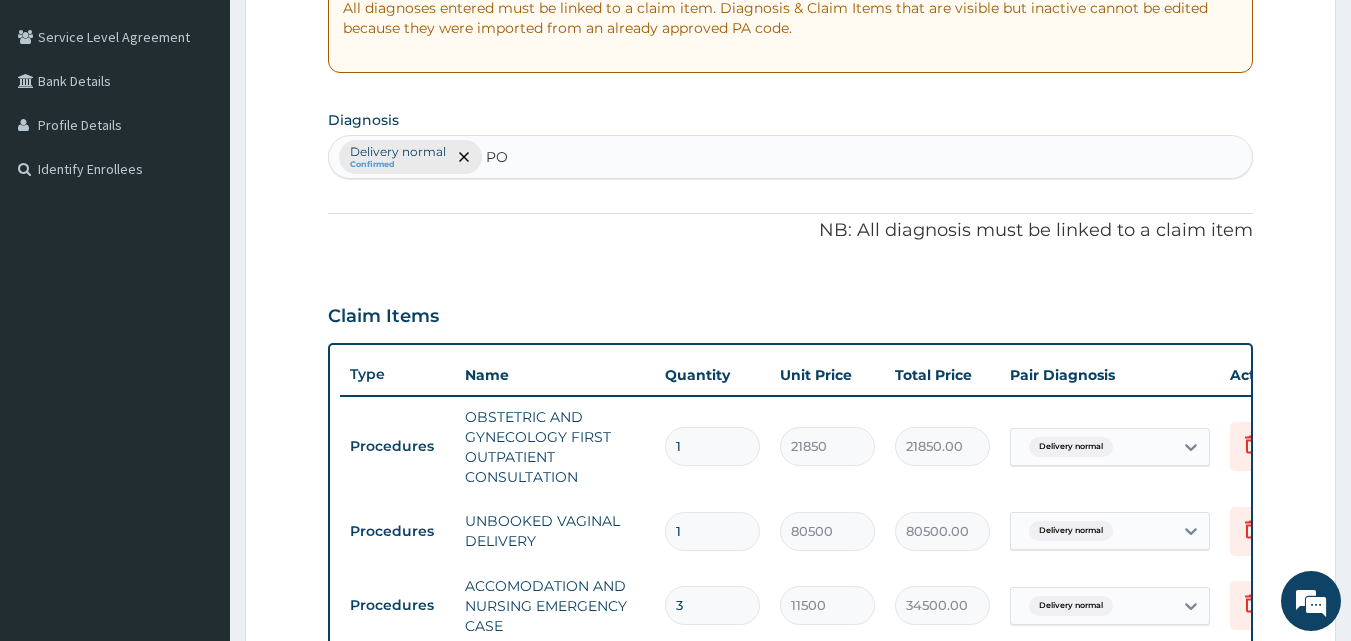 type on "P" 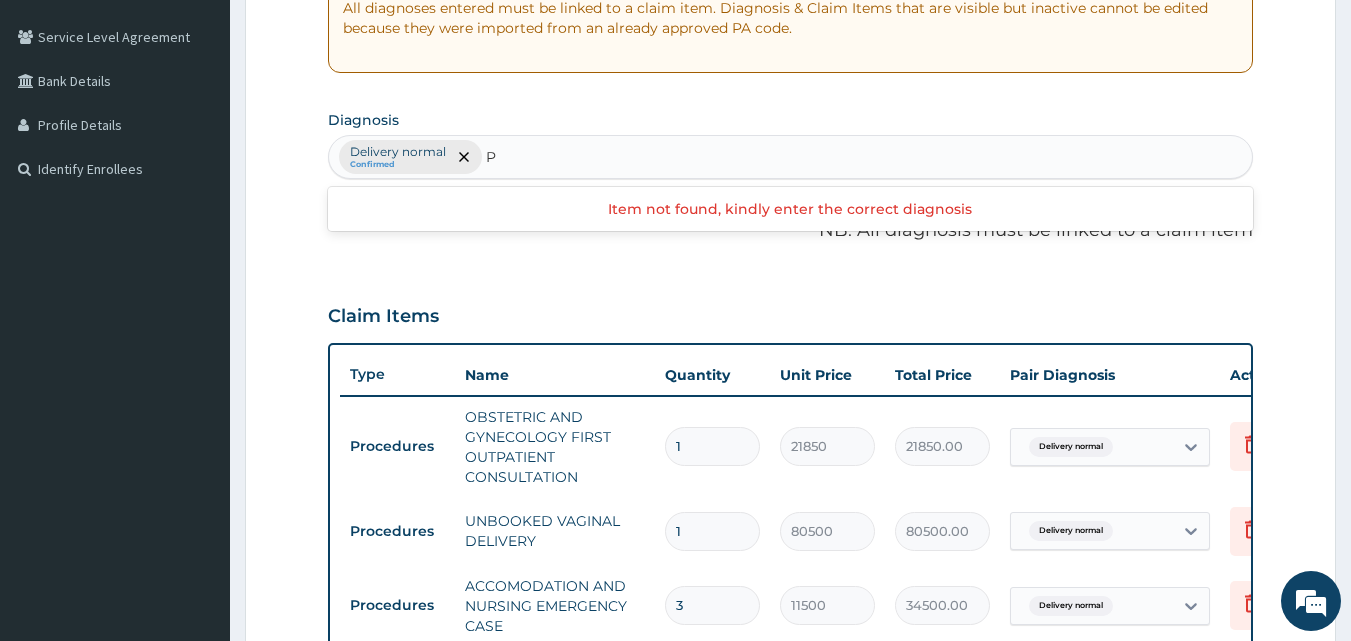 type 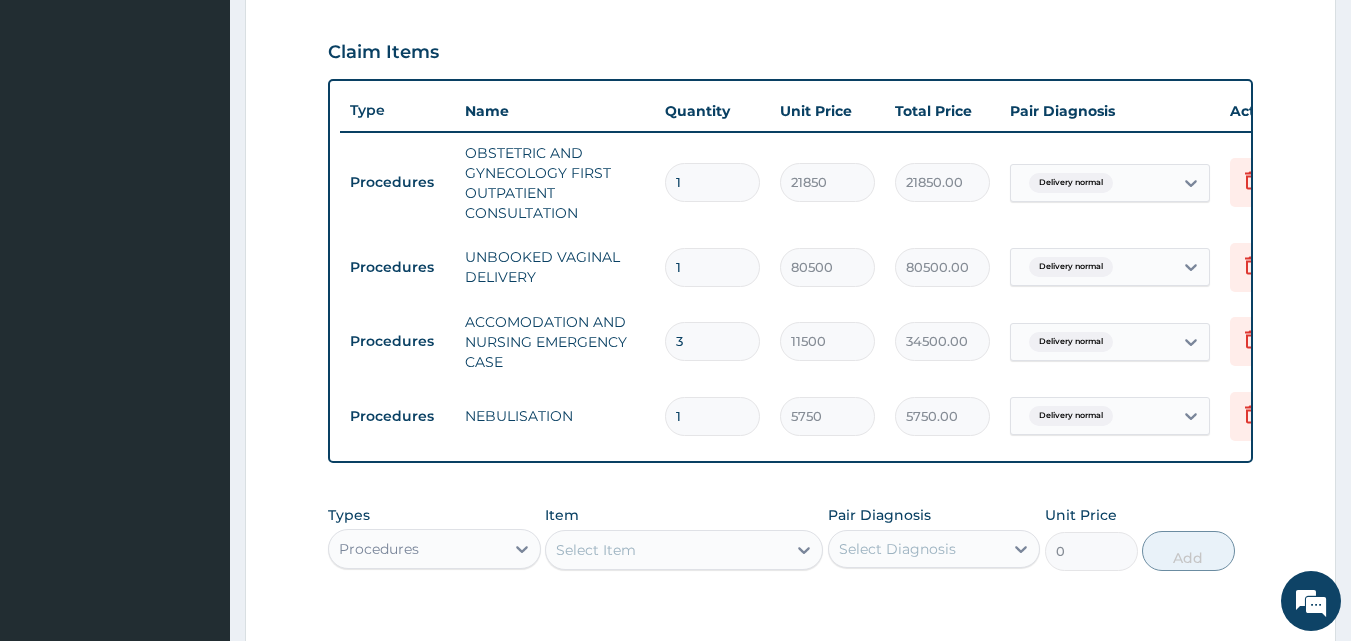 scroll, scrollTop: 801, scrollLeft: 0, axis: vertical 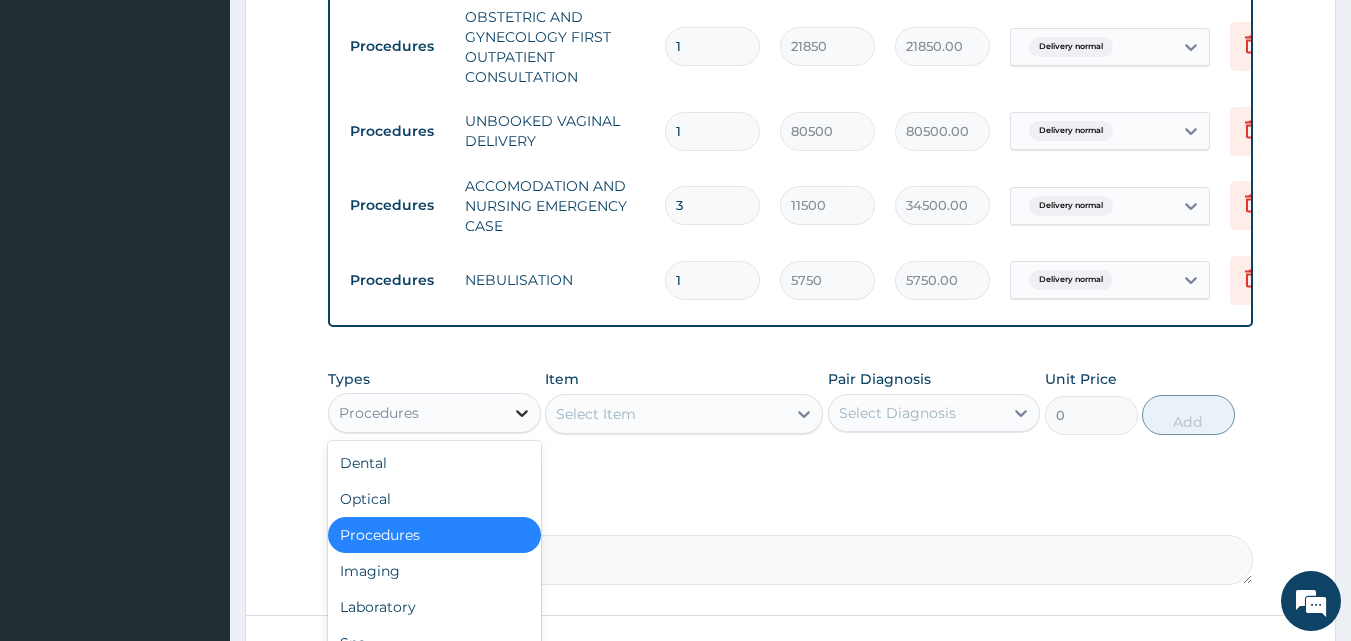 click 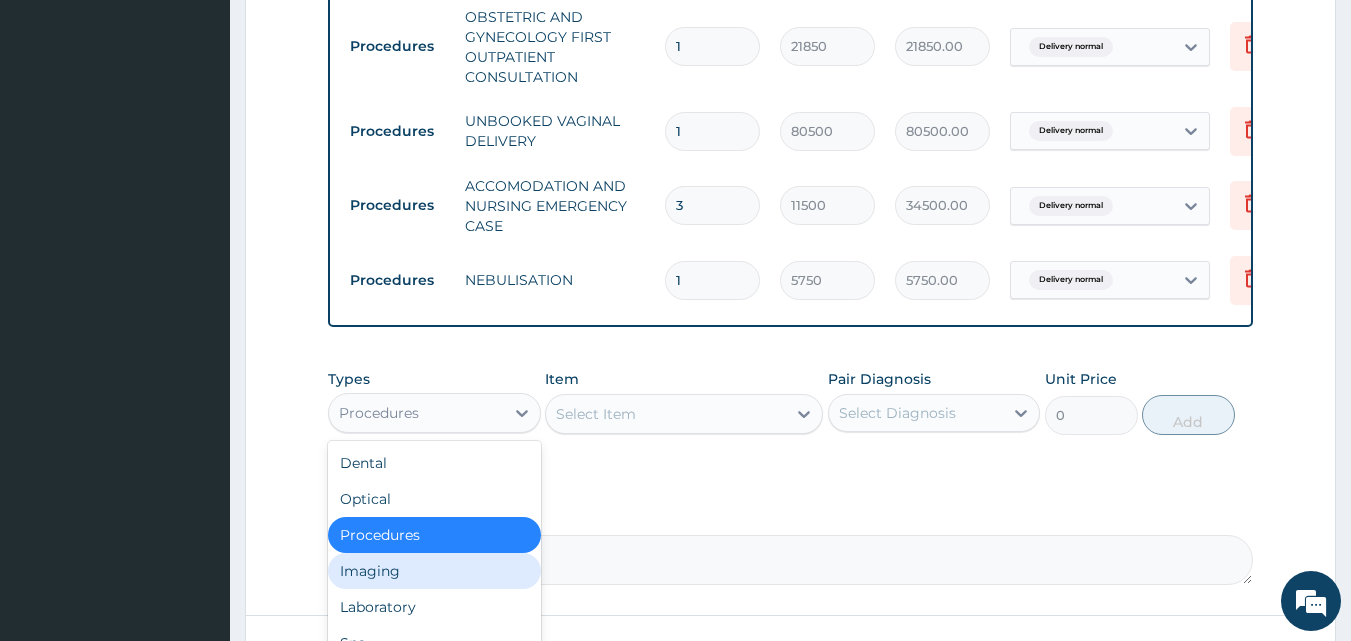 scroll, scrollTop: 68, scrollLeft: 0, axis: vertical 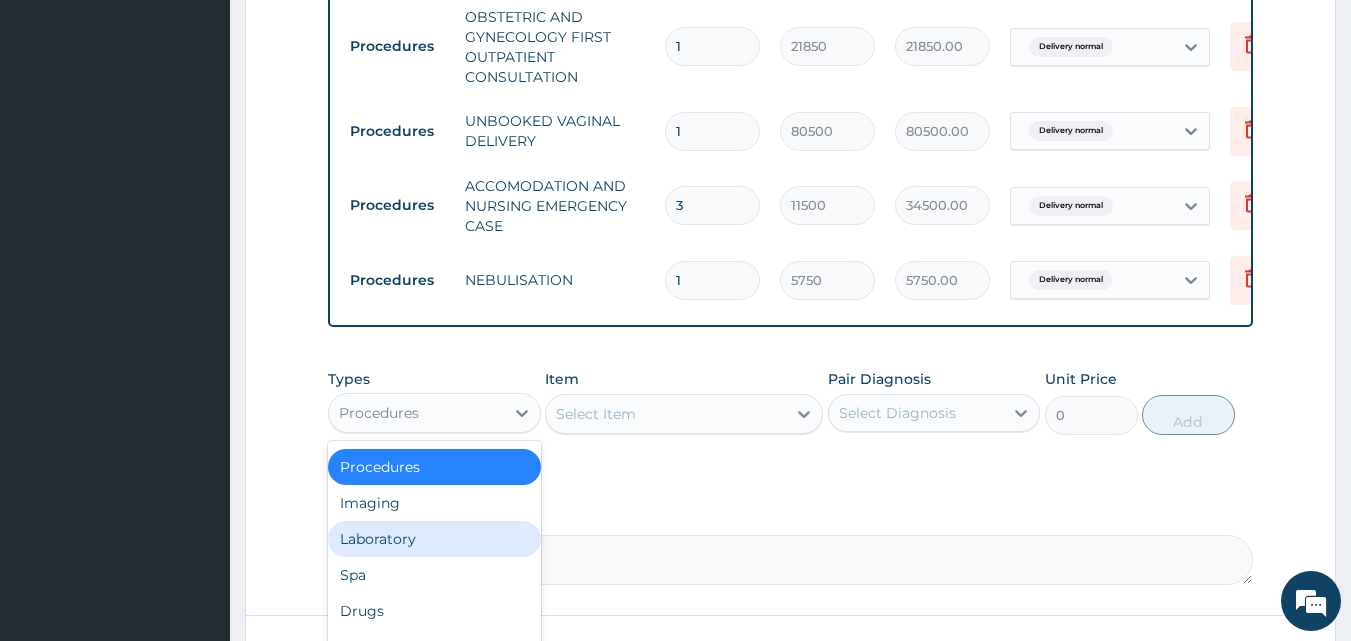 click on "Laboratory" at bounding box center (434, 539) 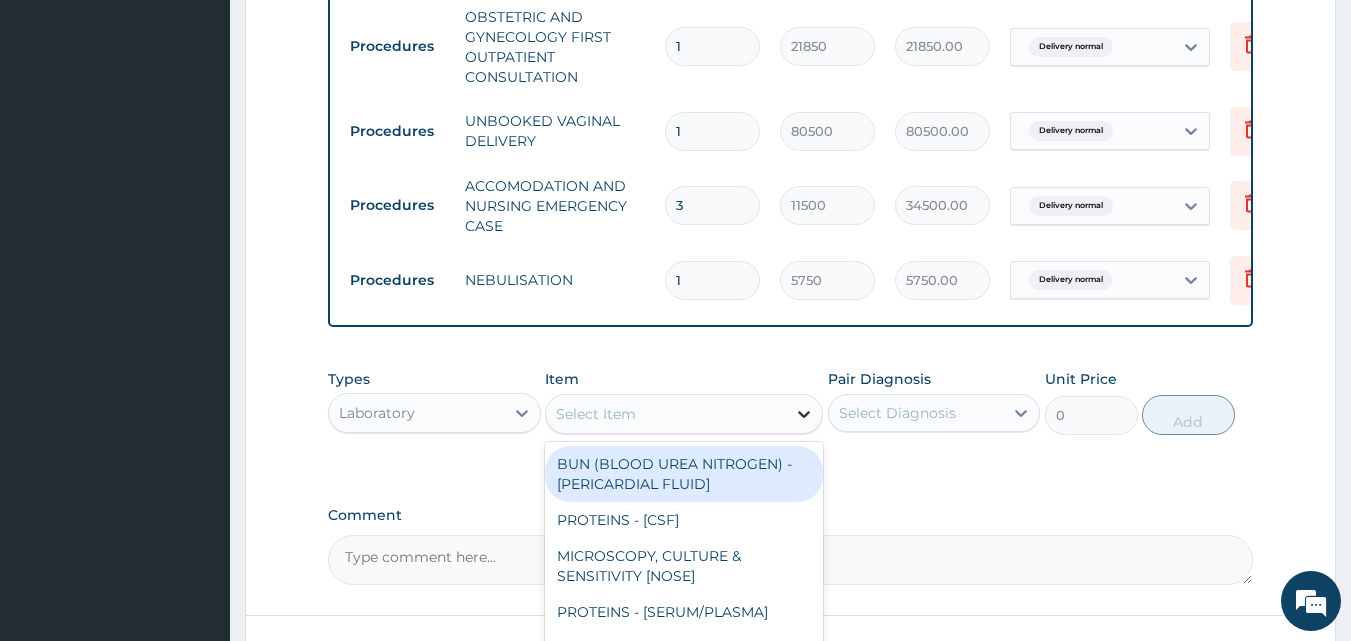 click 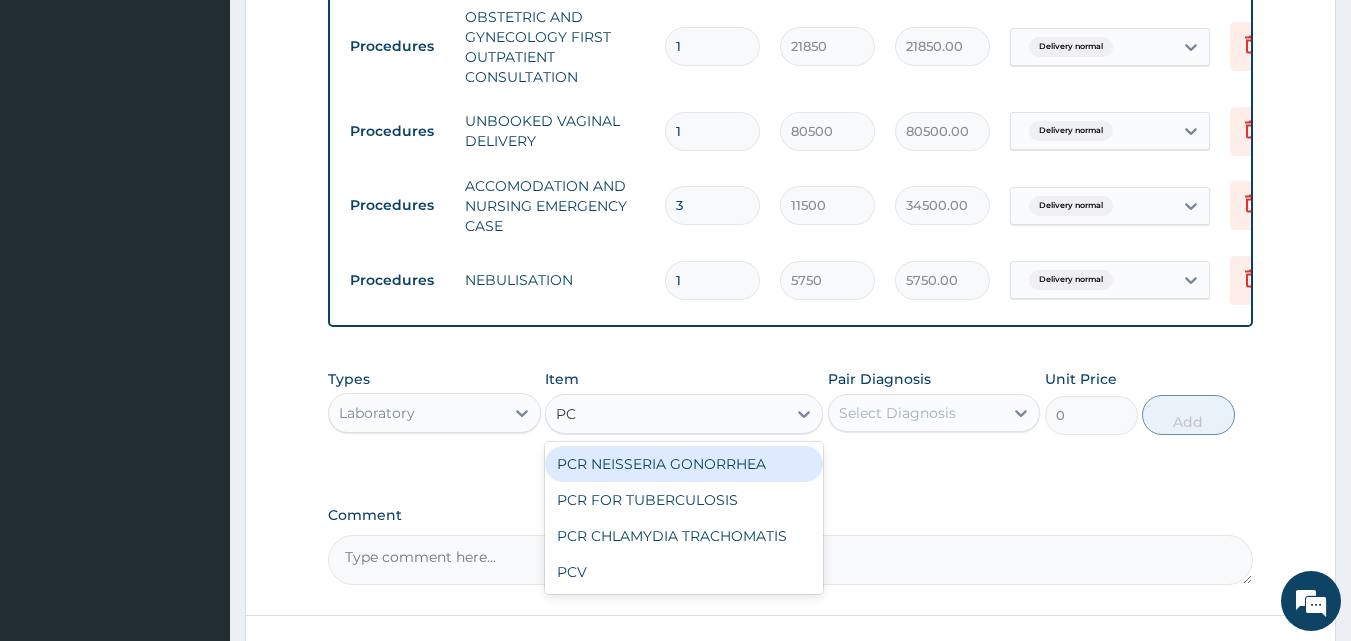 type on "PCV" 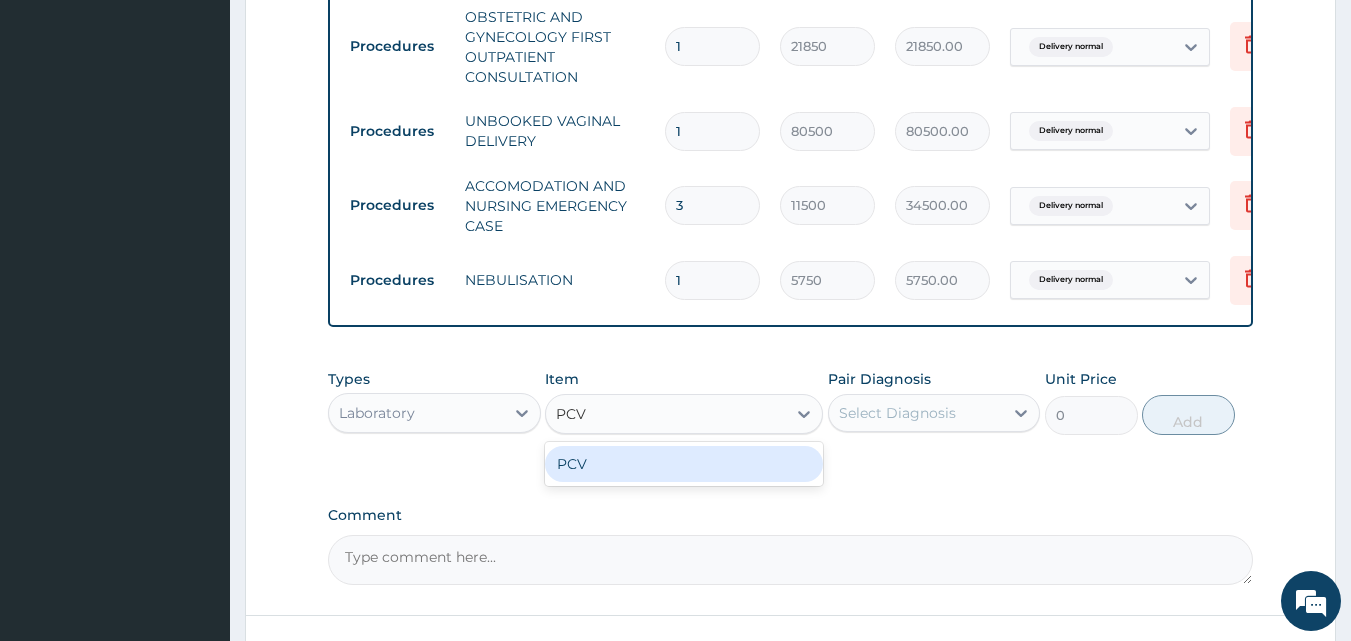 click on "PCV" at bounding box center (684, 464) 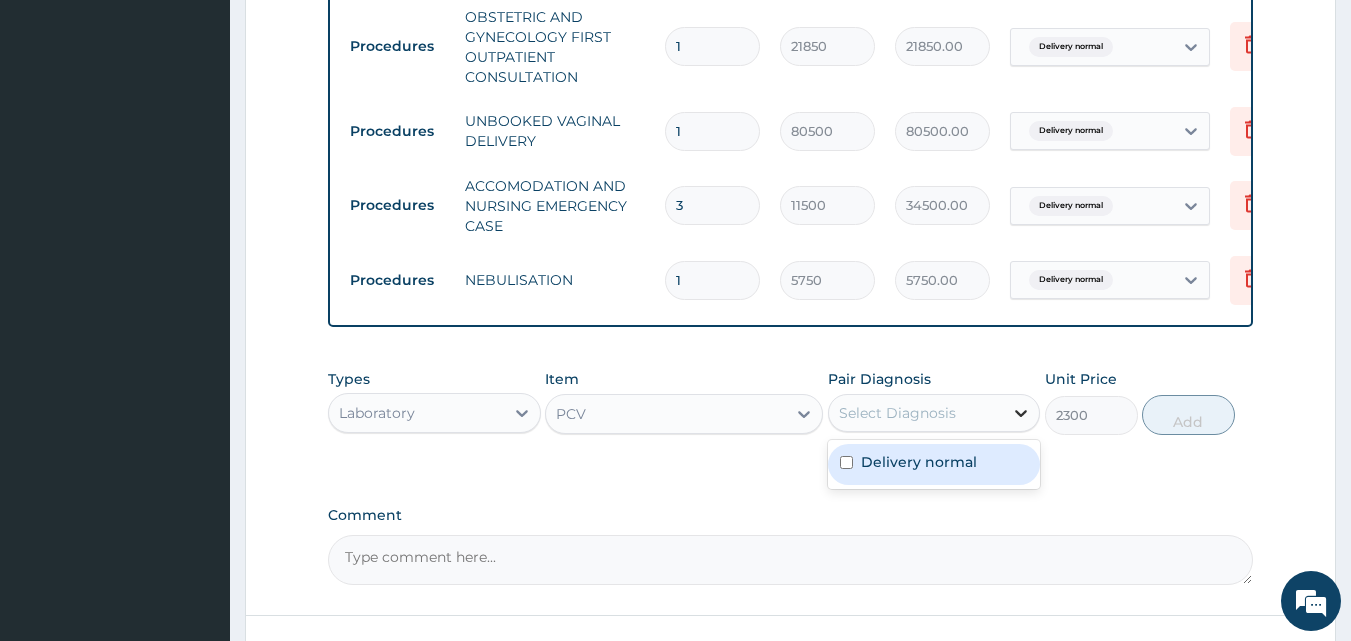 click 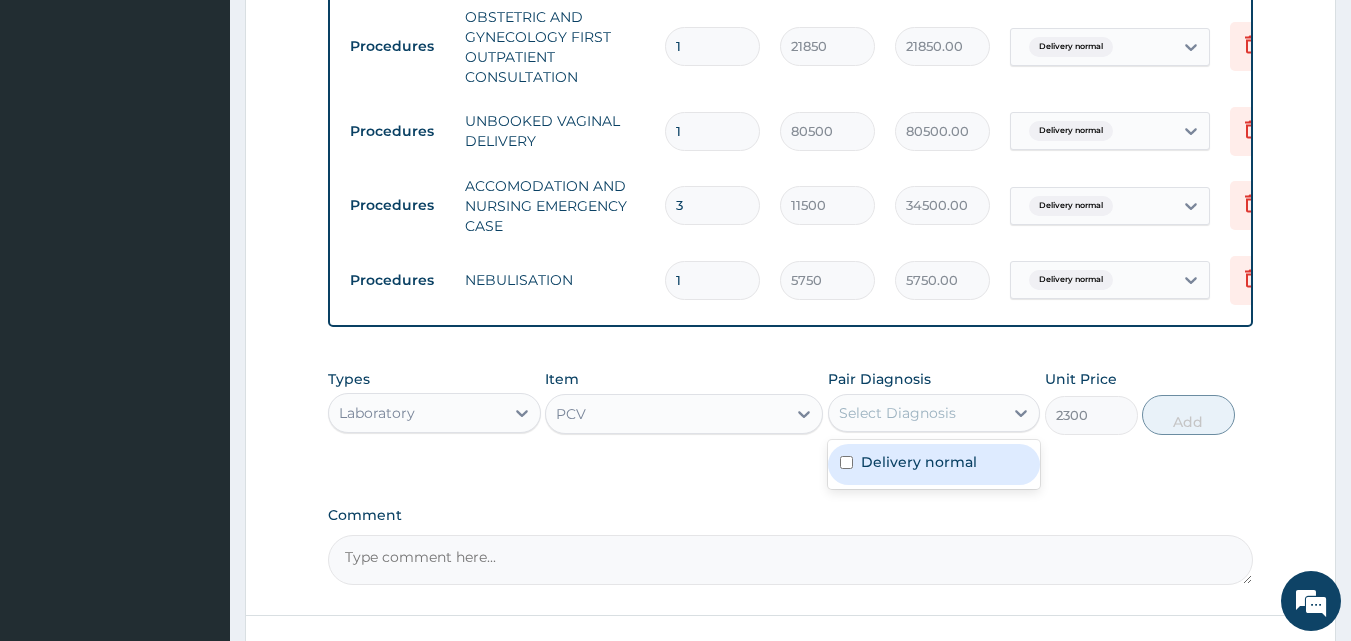 click on "Delivery normal" at bounding box center [934, 464] 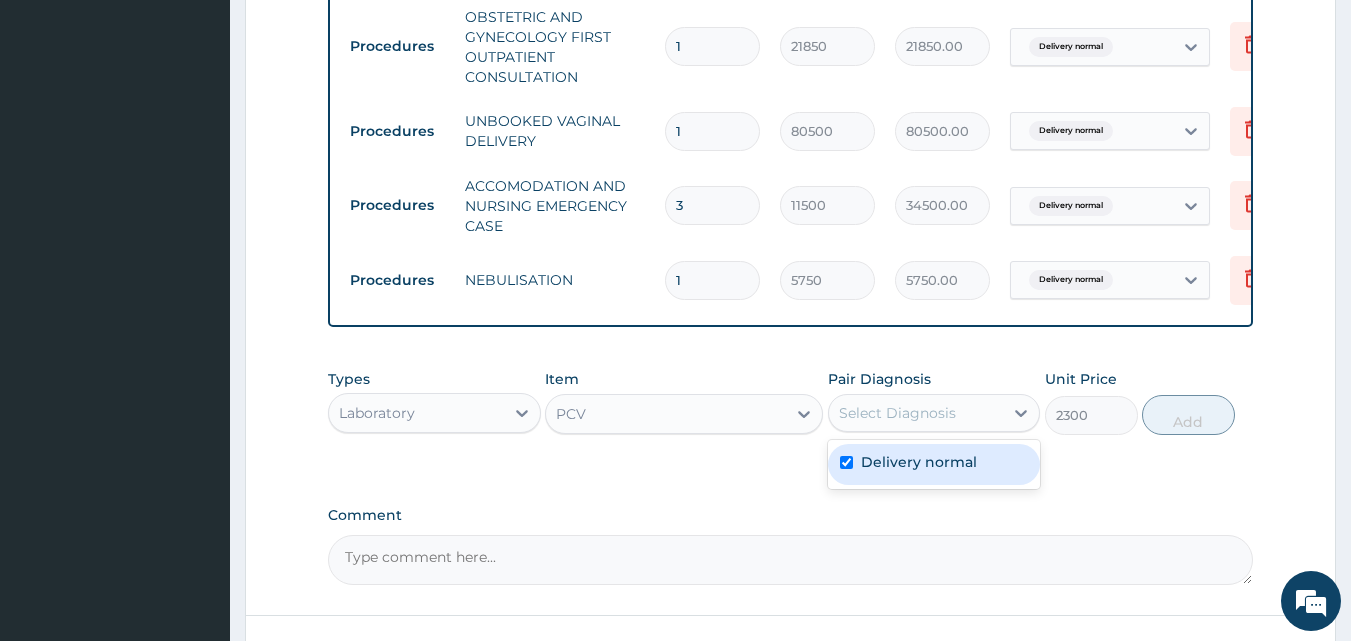 checkbox on "true" 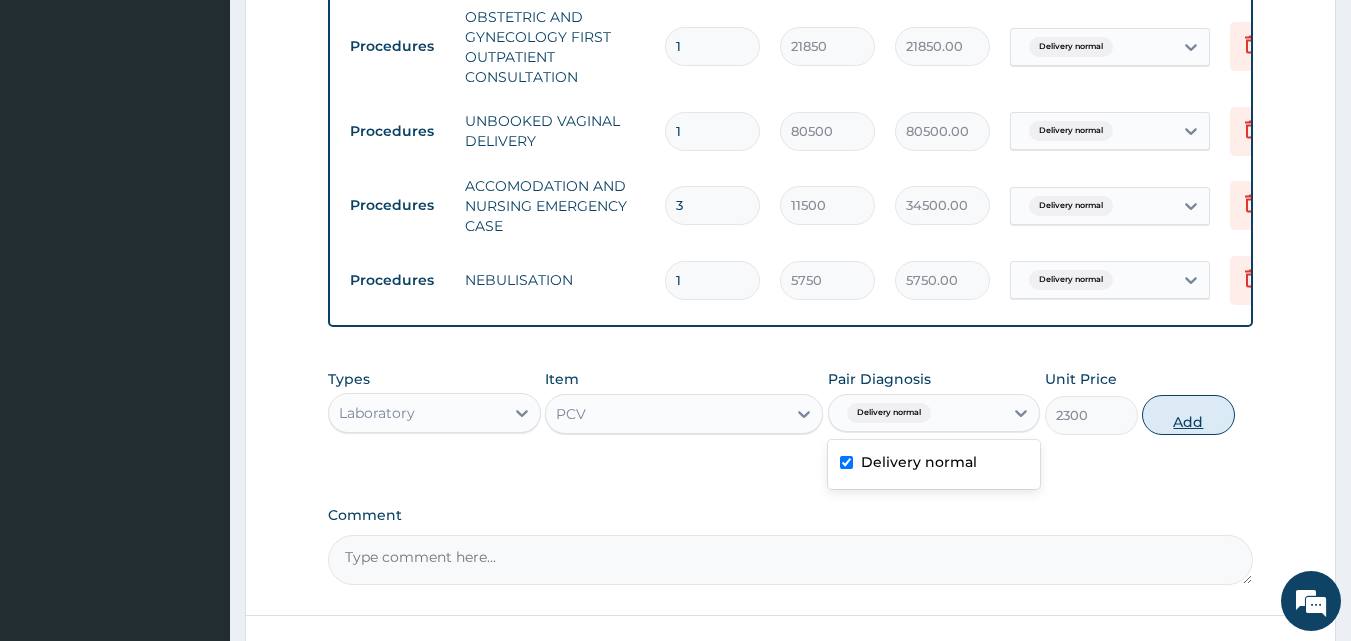 click on "Add" at bounding box center [1188, 415] 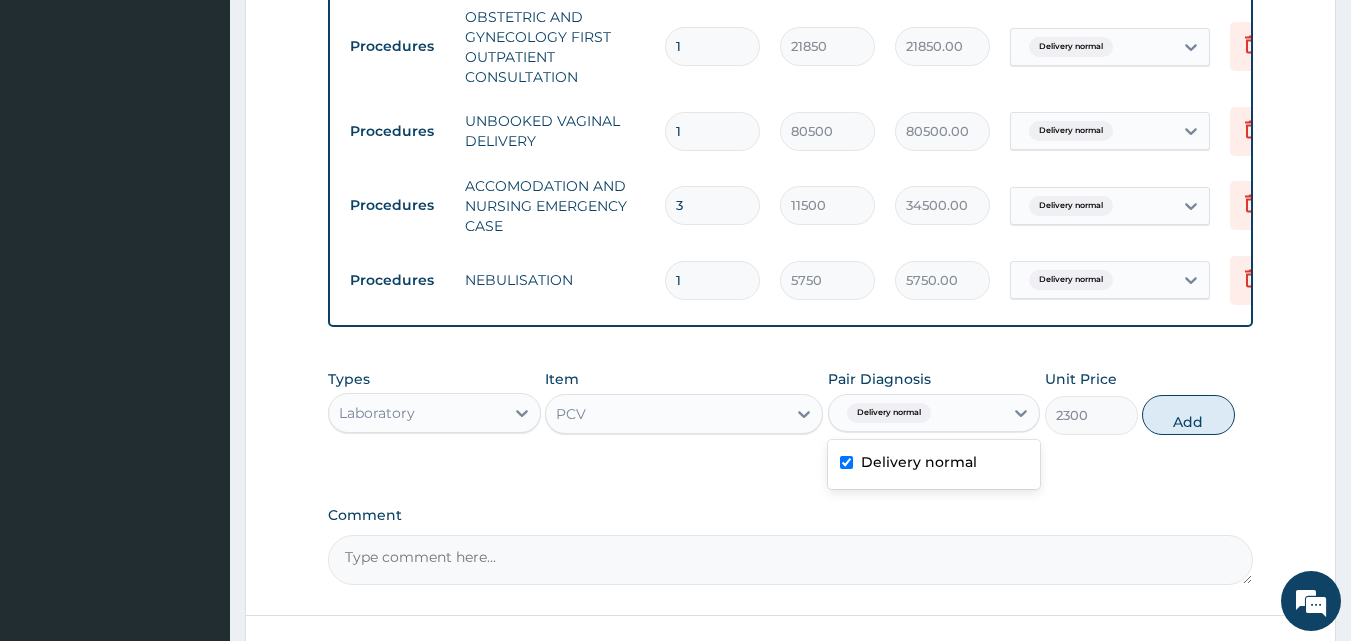 type on "0" 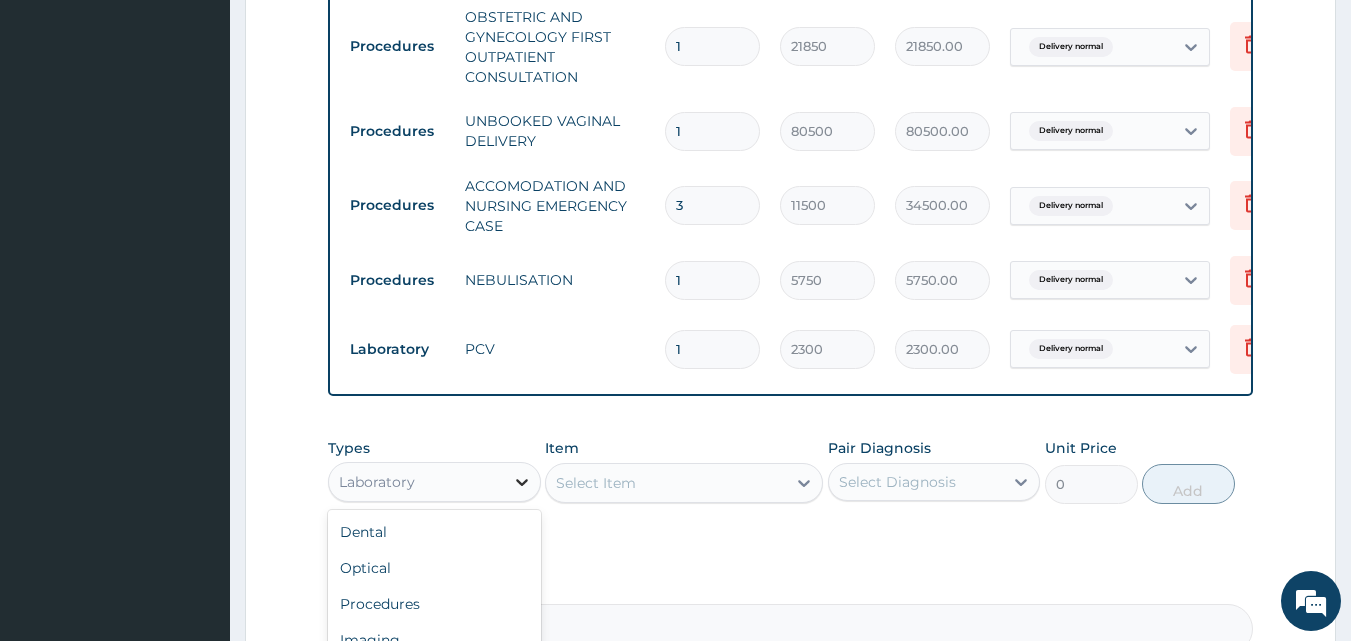 click 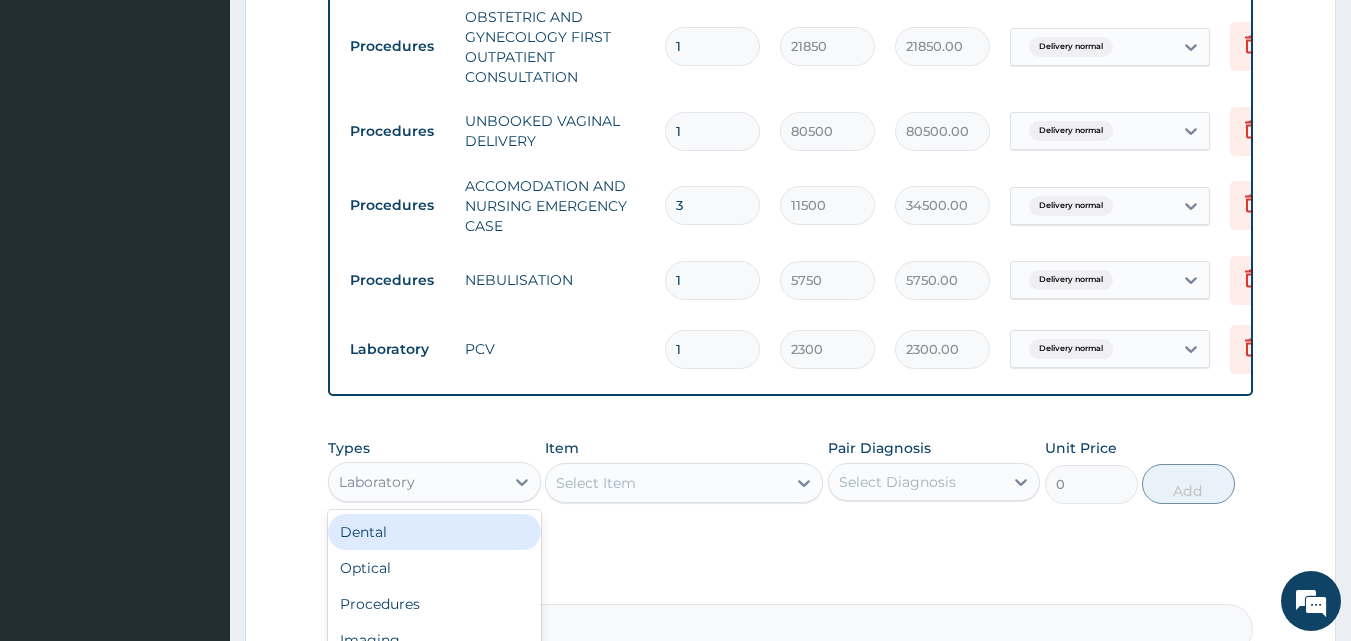 scroll, scrollTop: 68, scrollLeft: 0, axis: vertical 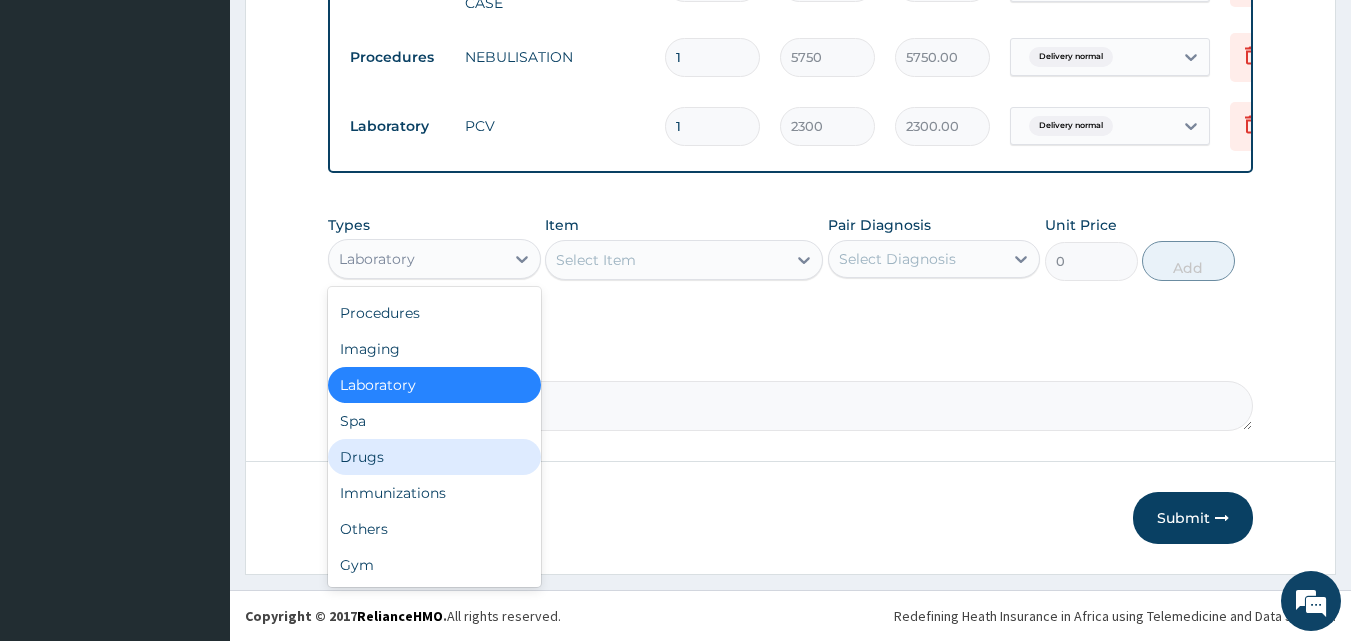 drag, startPoint x: 409, startPoint y: 449, endPoint x: 678, endPoint y: 405, distance: 272.57477 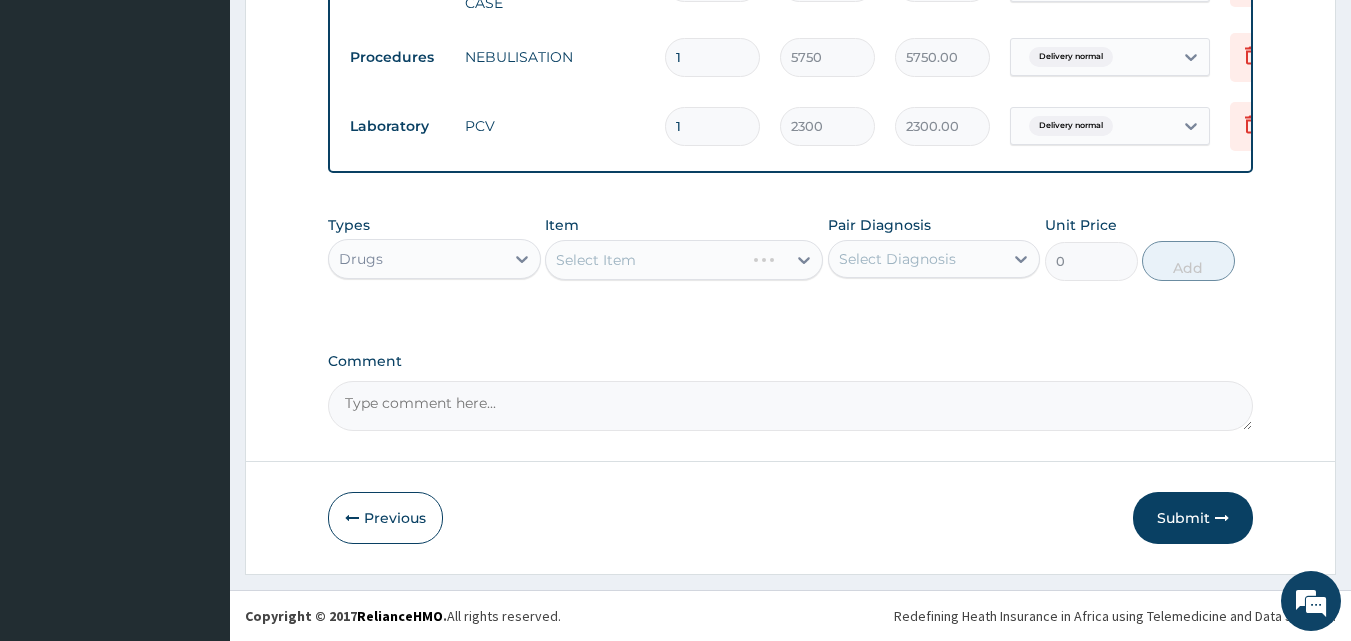 click on "Select Item" at bounding box center (684, 260) 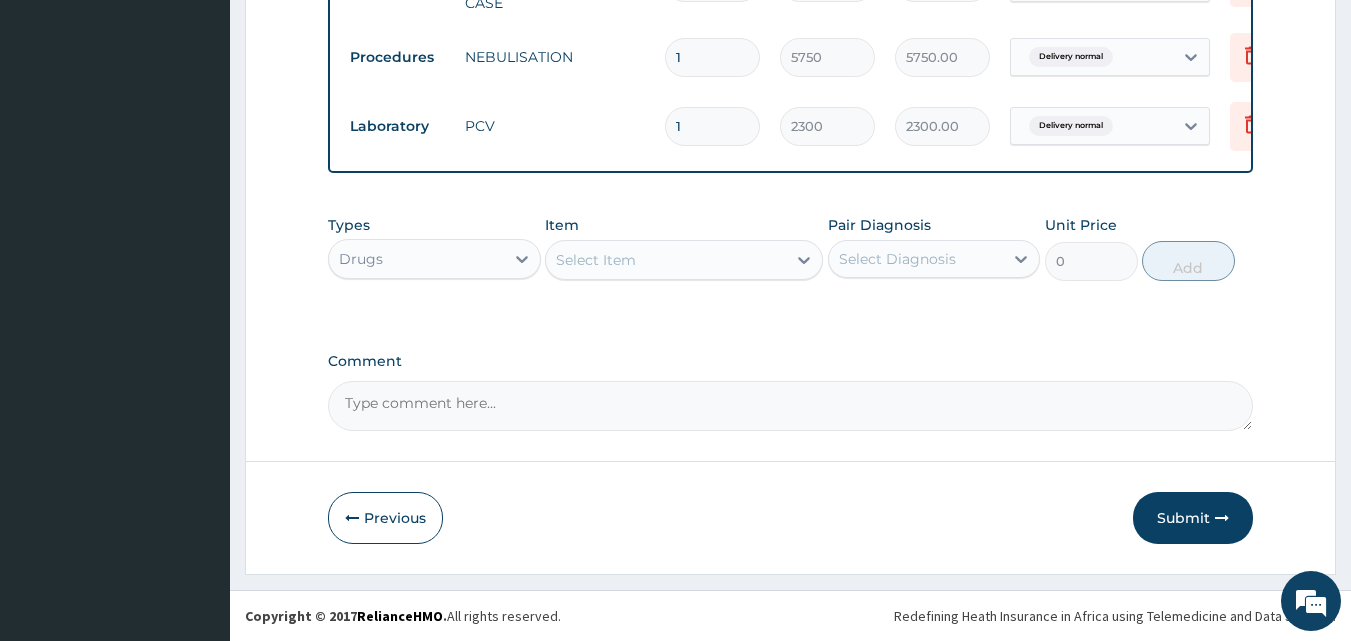click at bounding box center (804, 260) 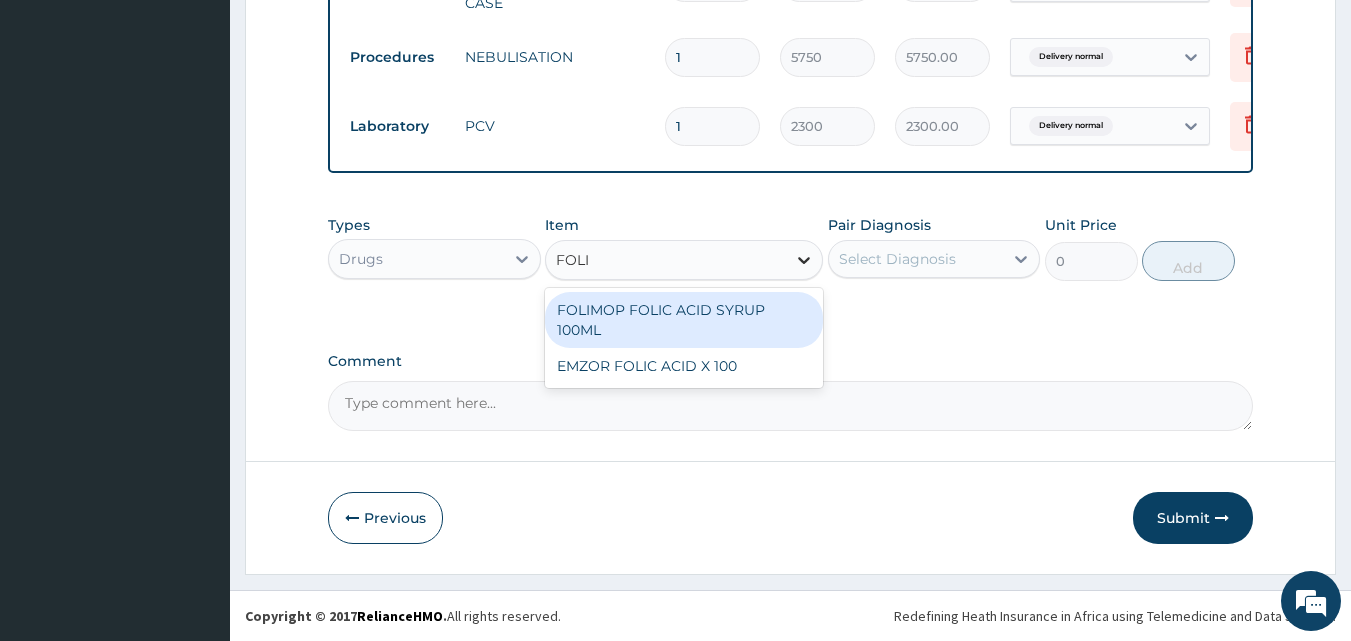 type on "FOLIC" 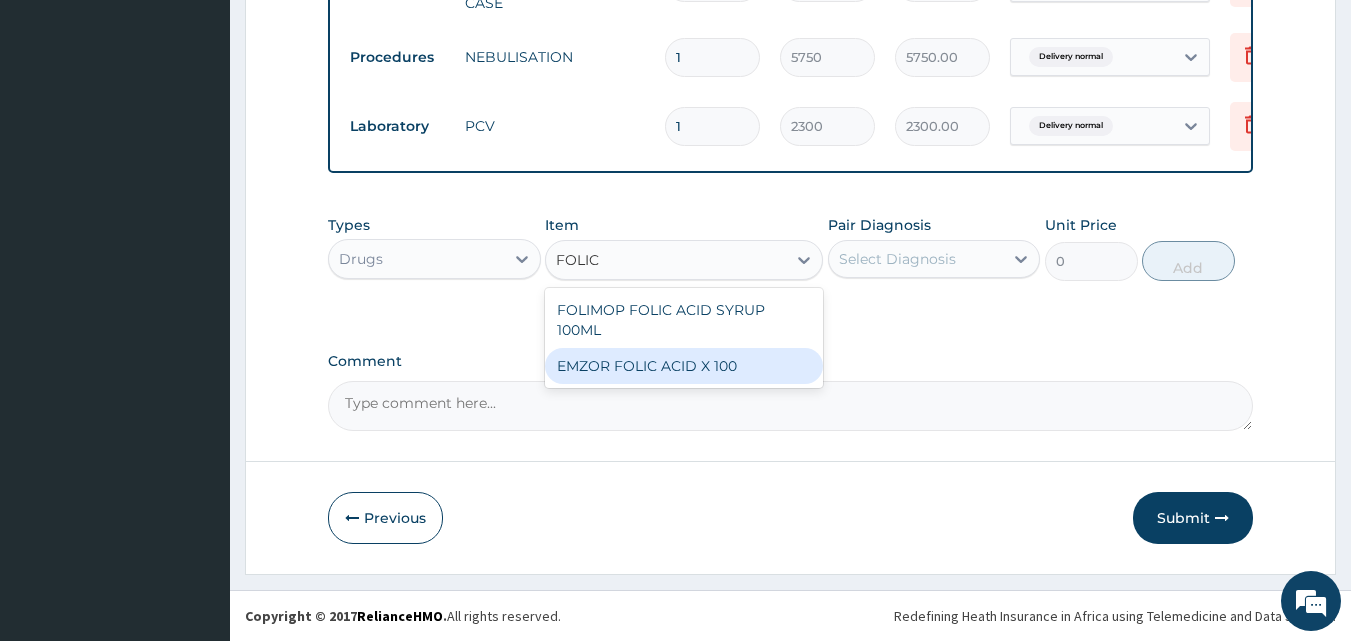 click on "EMZOR FOLIC ACID X 100" at bounding box center [684, 366] 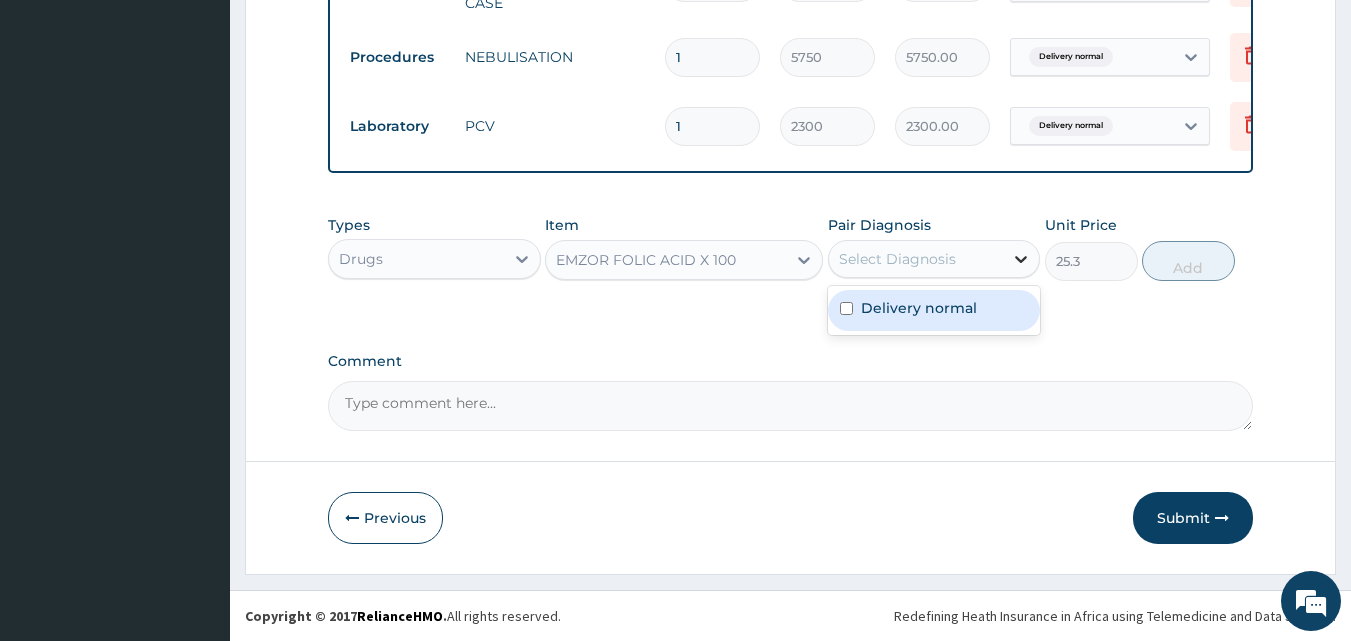 click 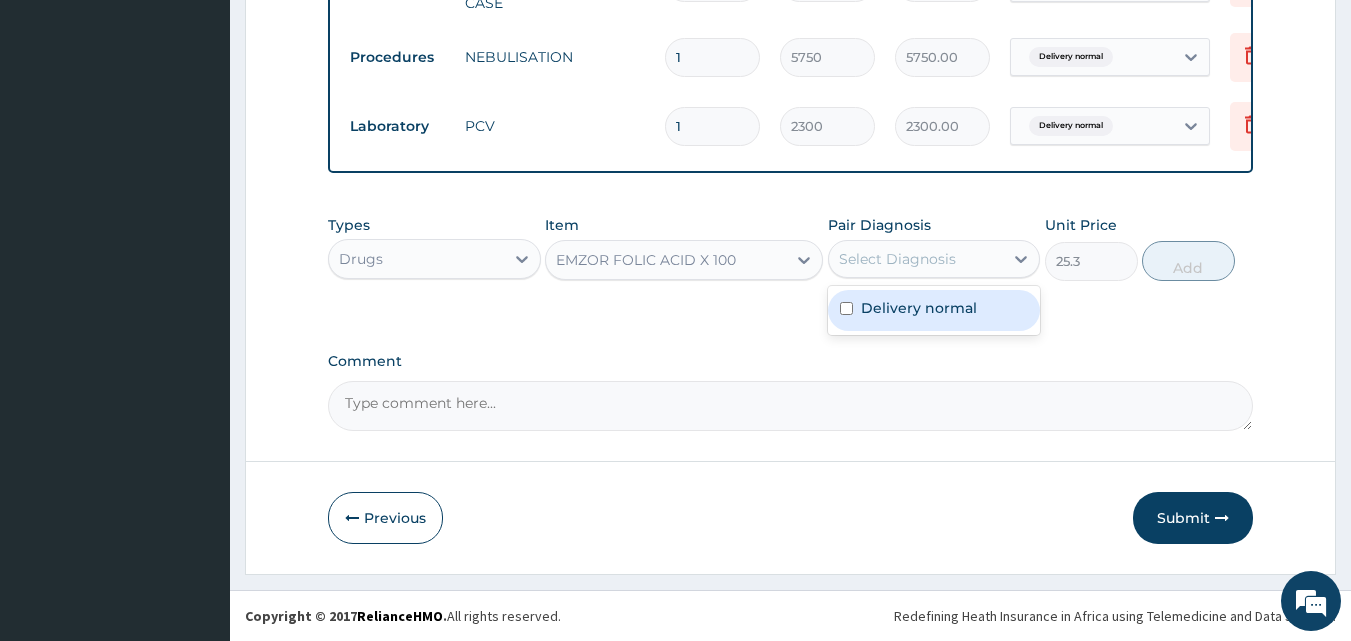 click on "Delivery normal" at bounding box center (919, 308) 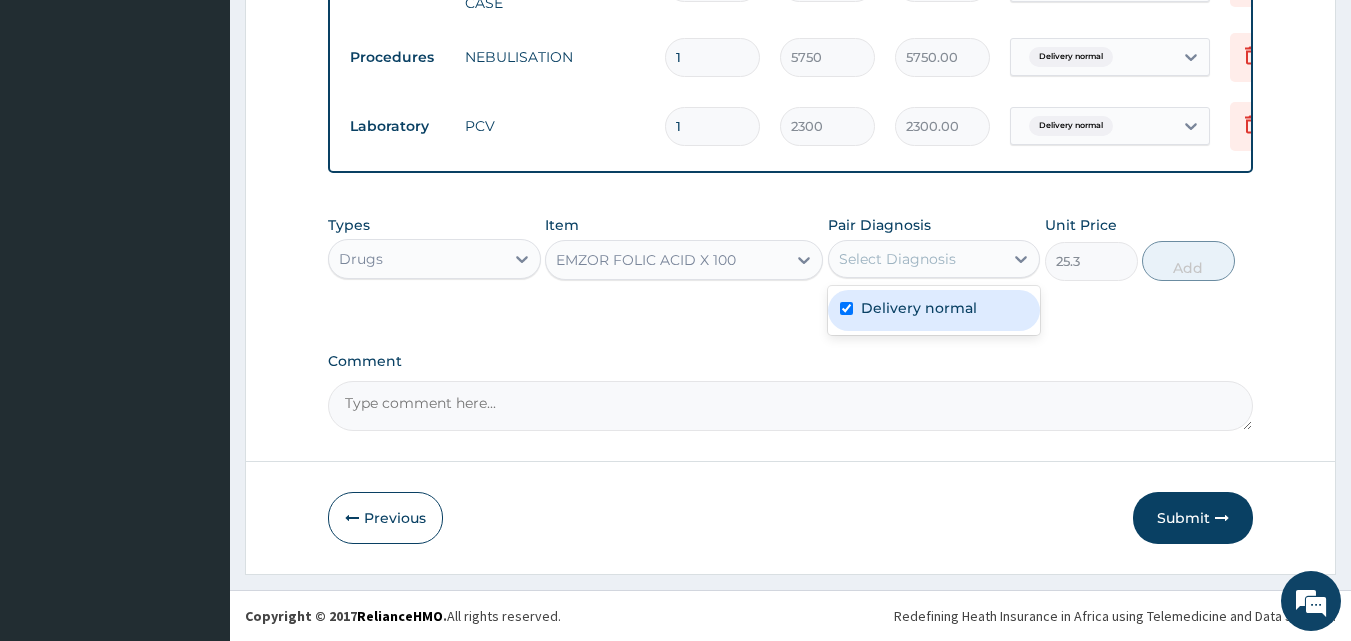 checkbox on "true" 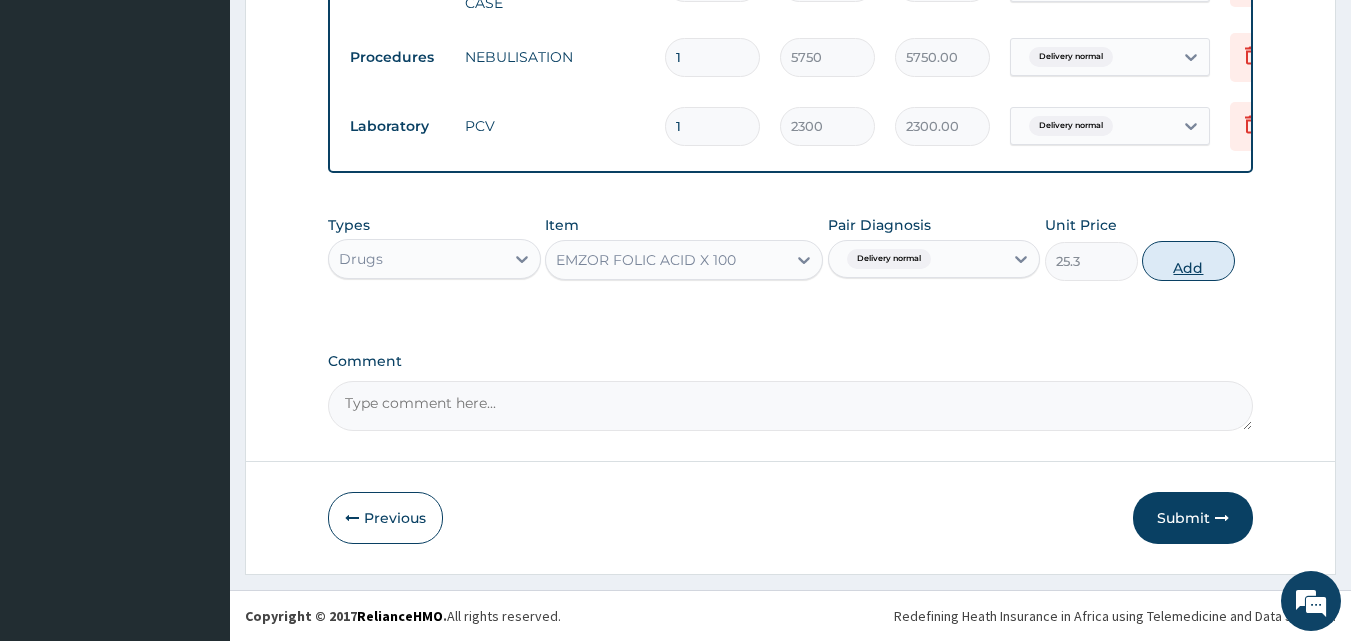 click on "Add" at bounding box center [1188, 261] 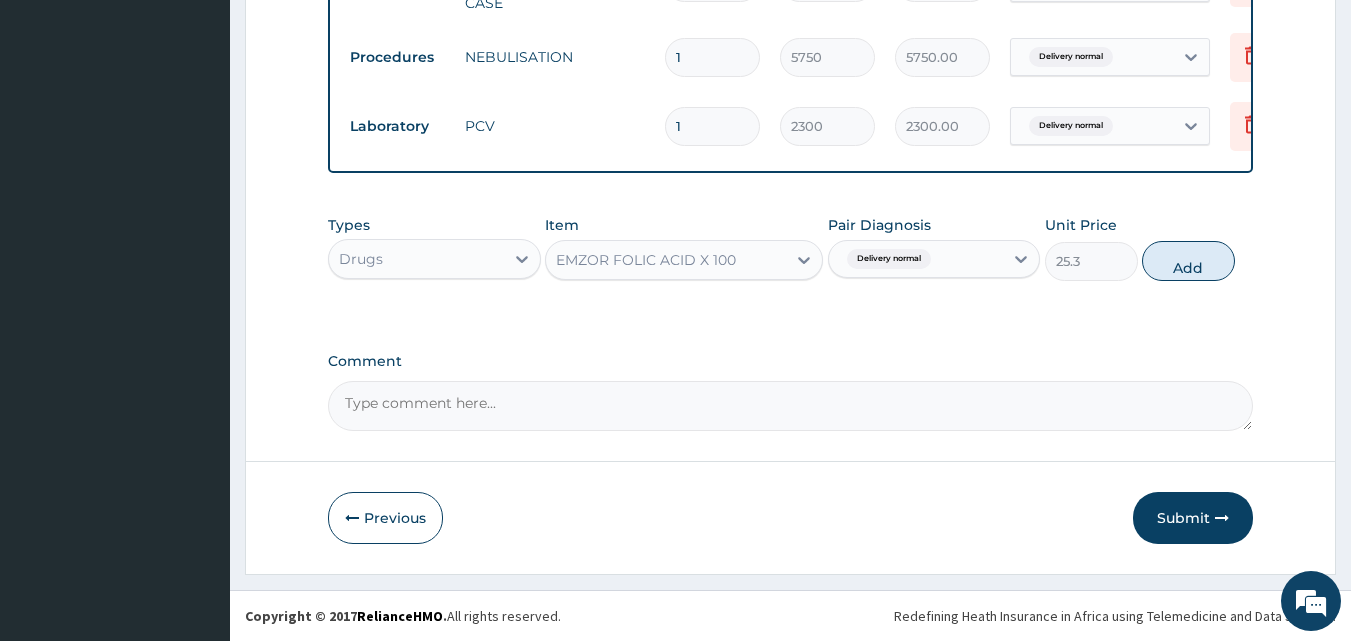 type on "0" 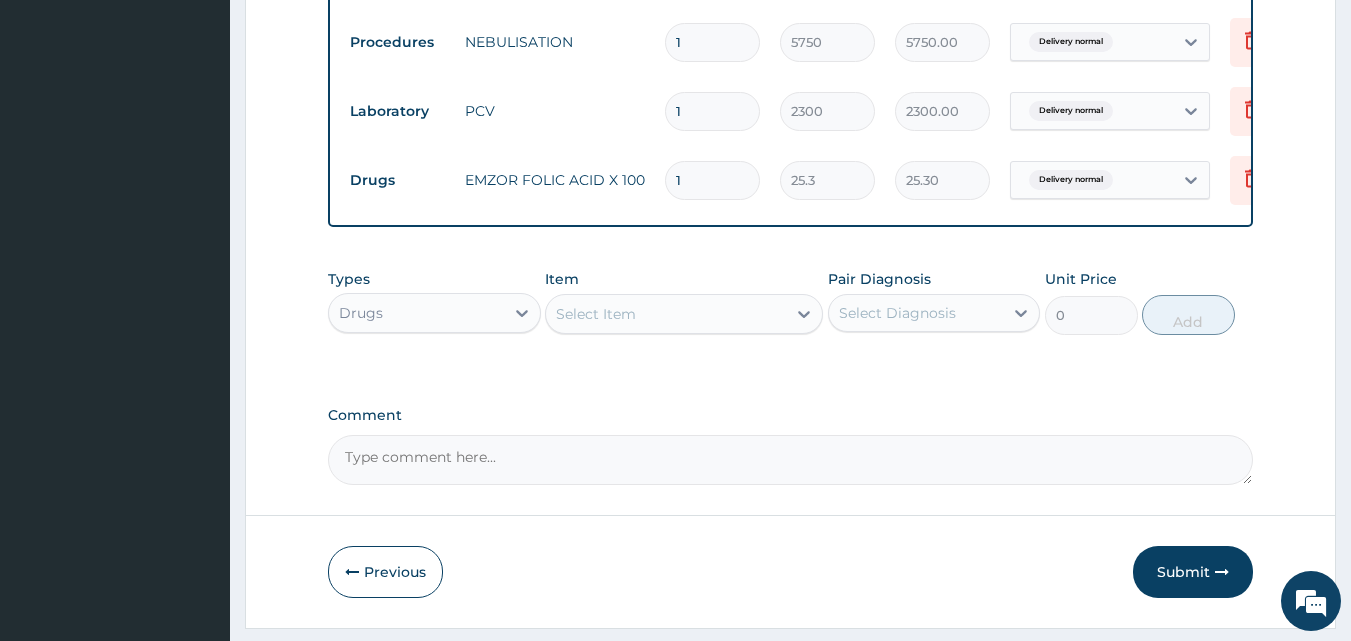 type 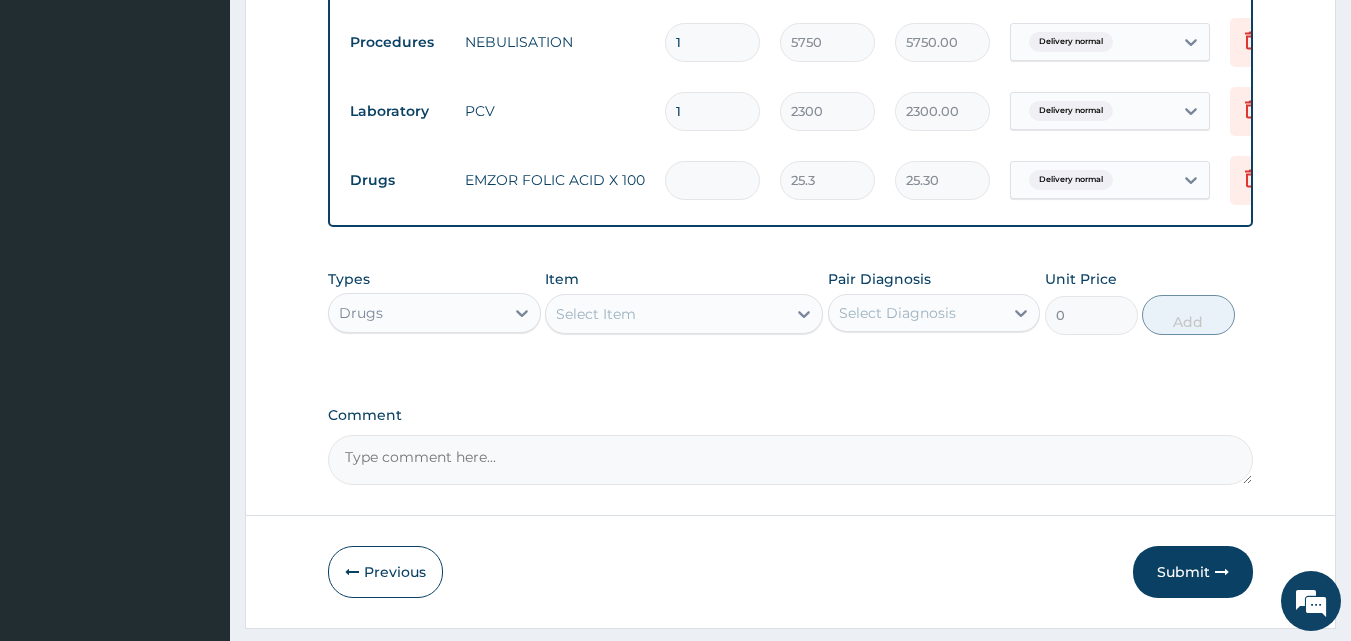 type on "0.00" 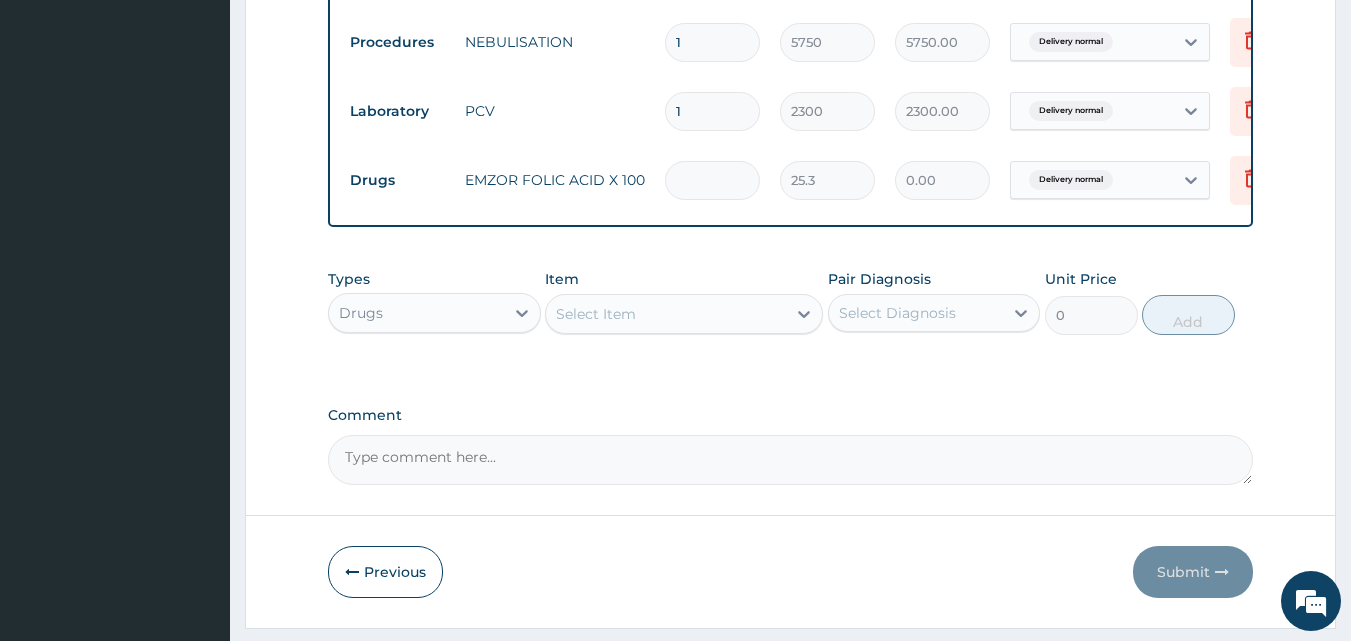 type on "4" 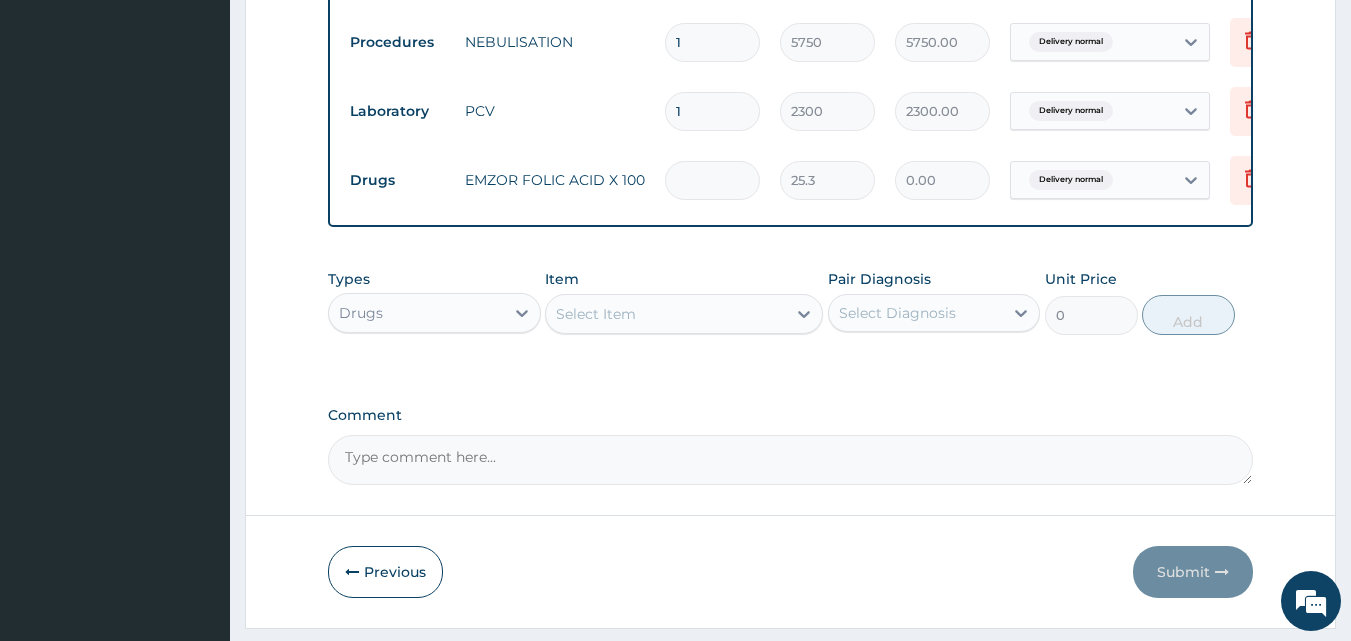 type on "101.20" 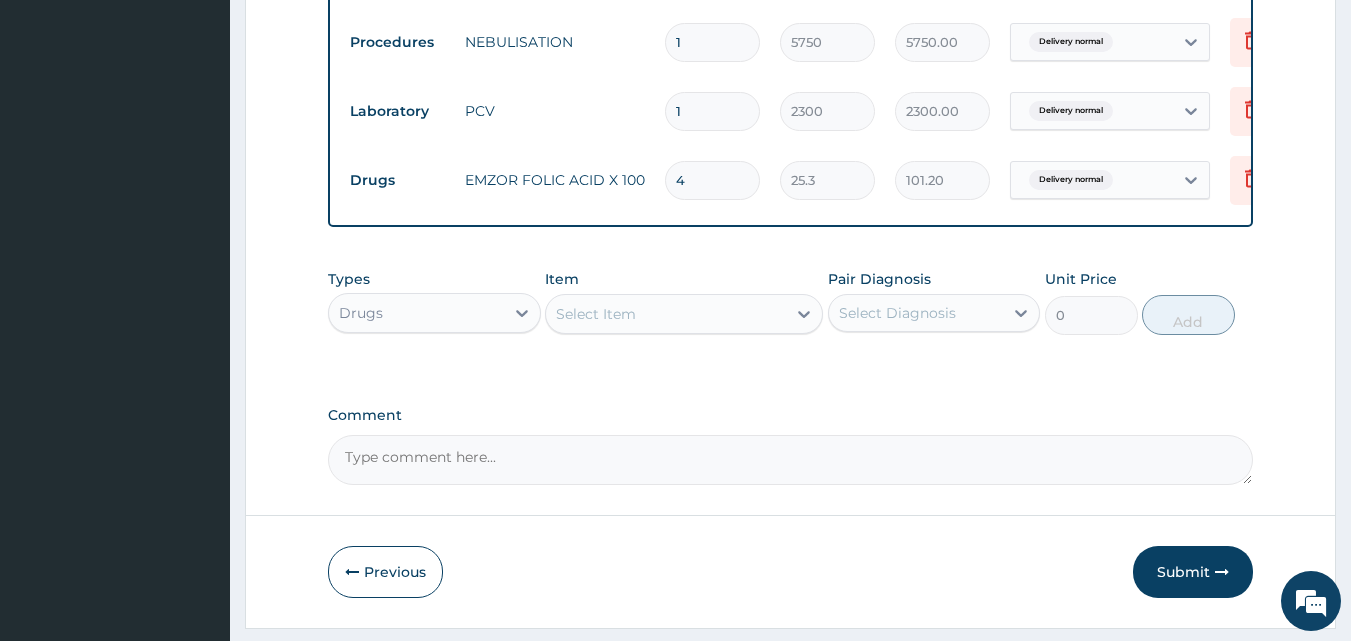 type on "42" 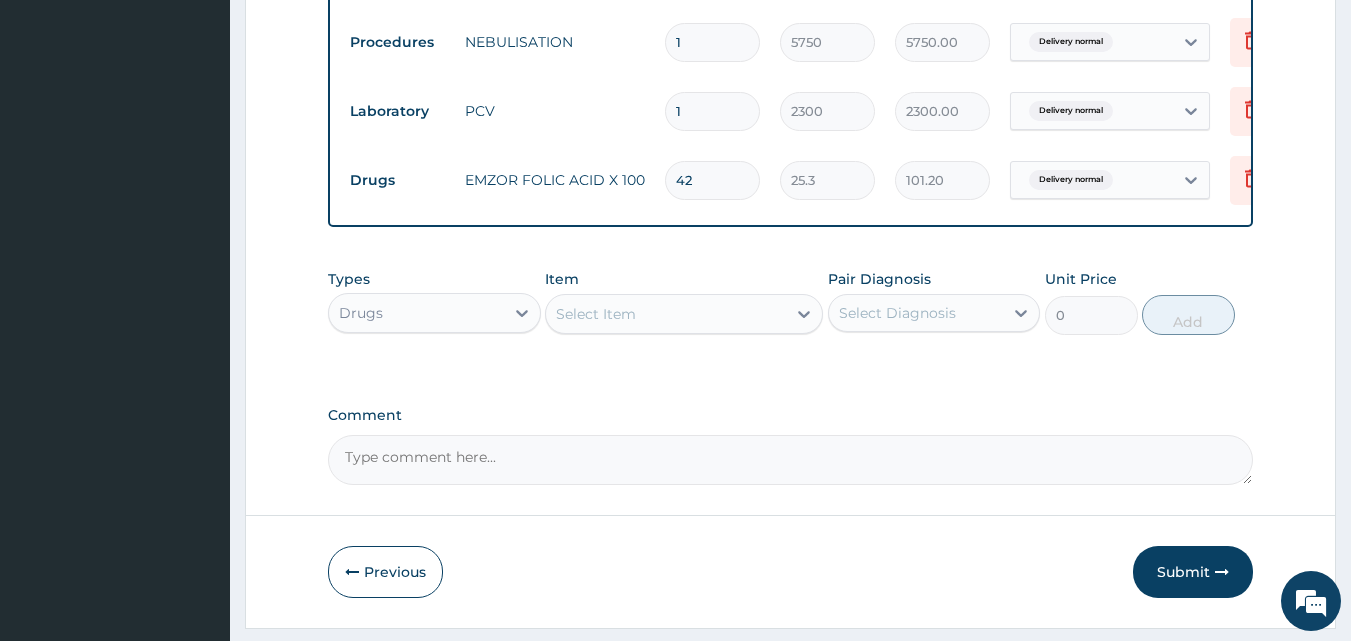 type on "1062.60" 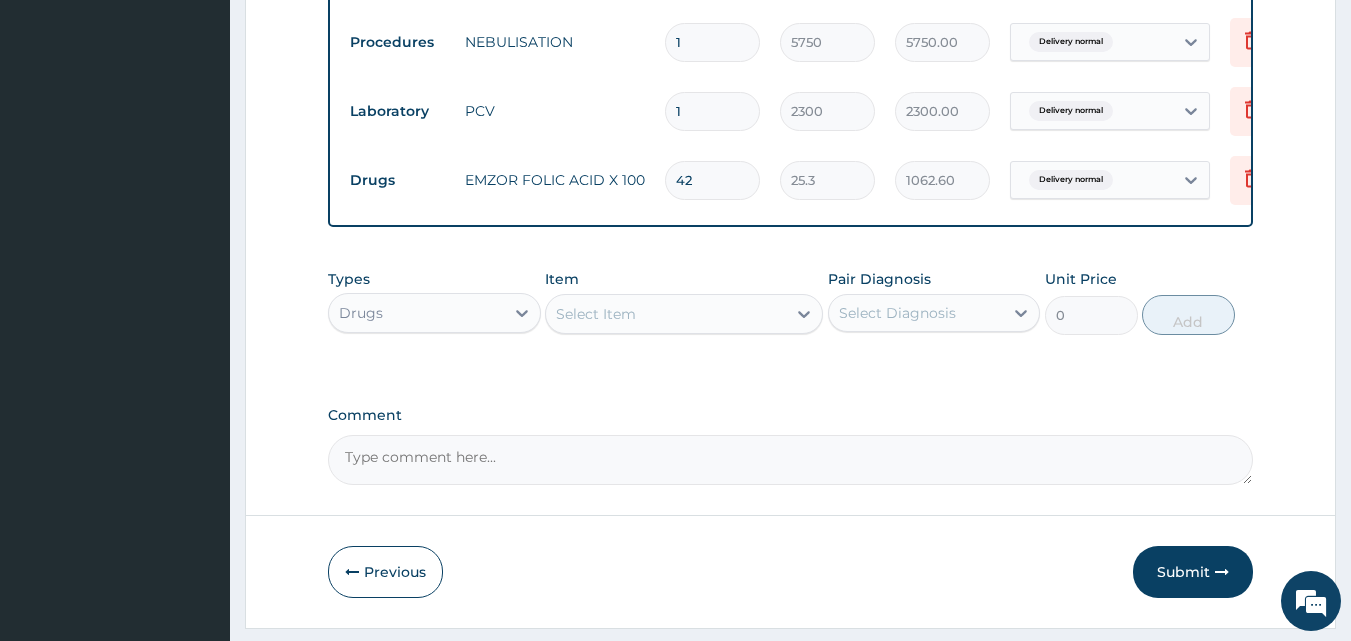 type on "42" 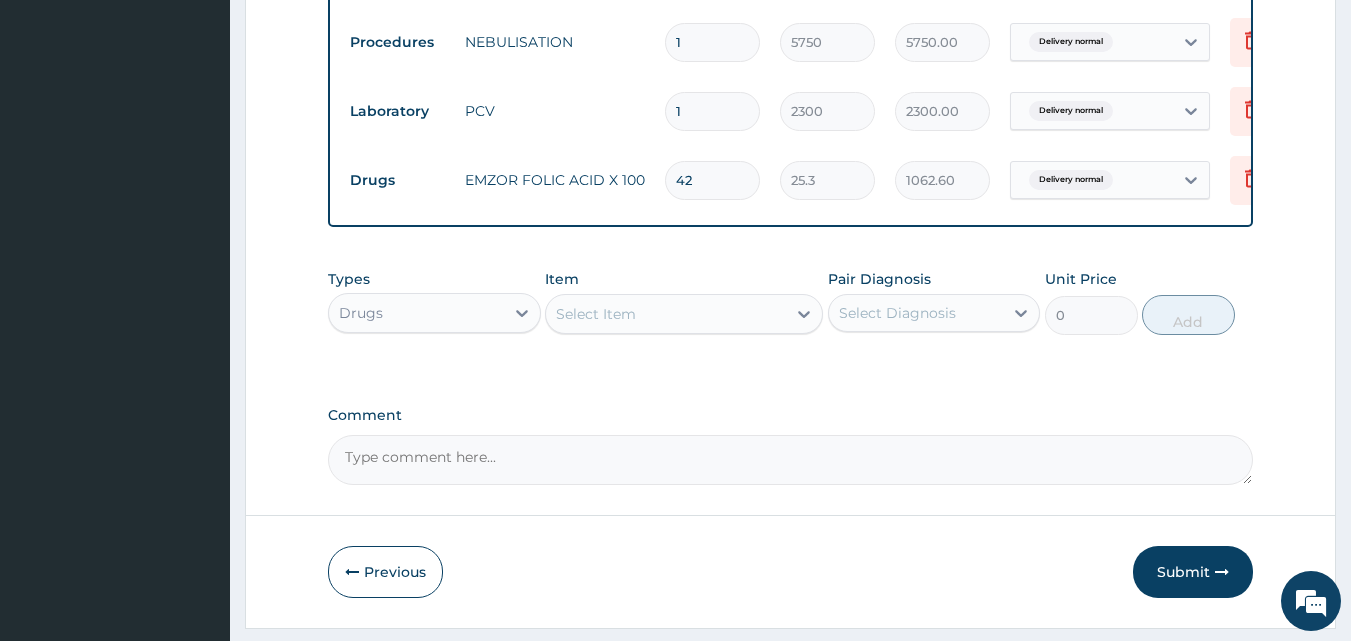 click on "Select Item" at bounding box center [666, 314] 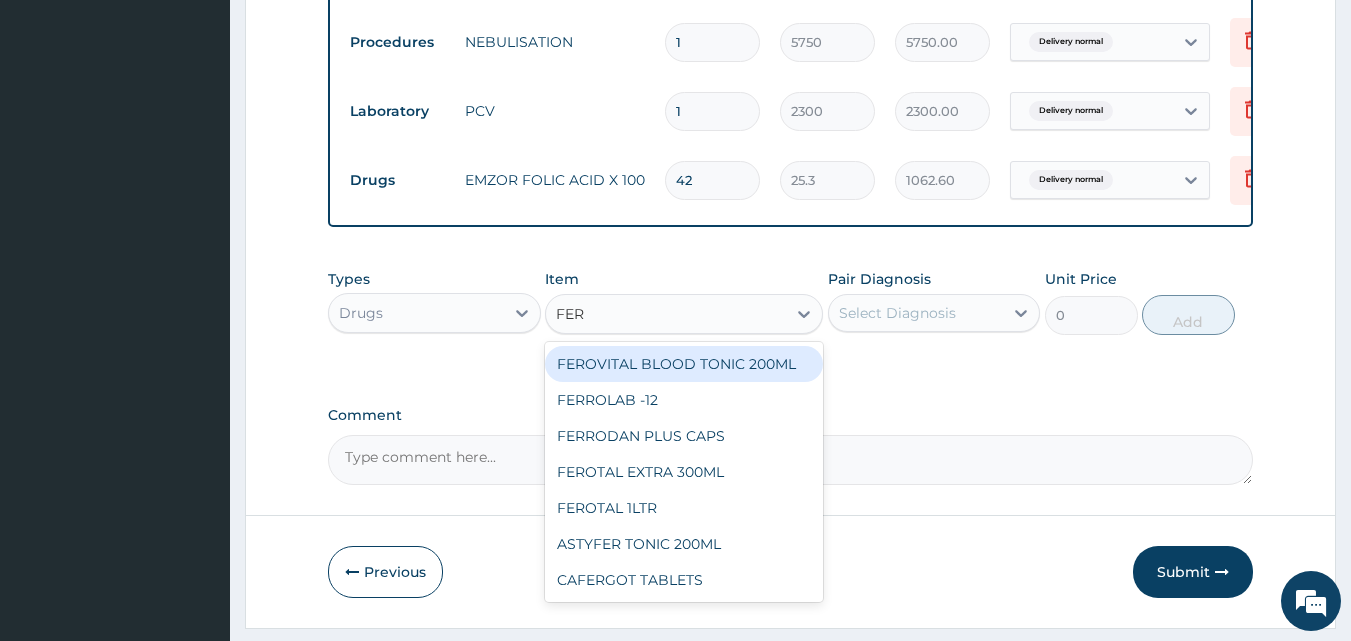 type on "FER" 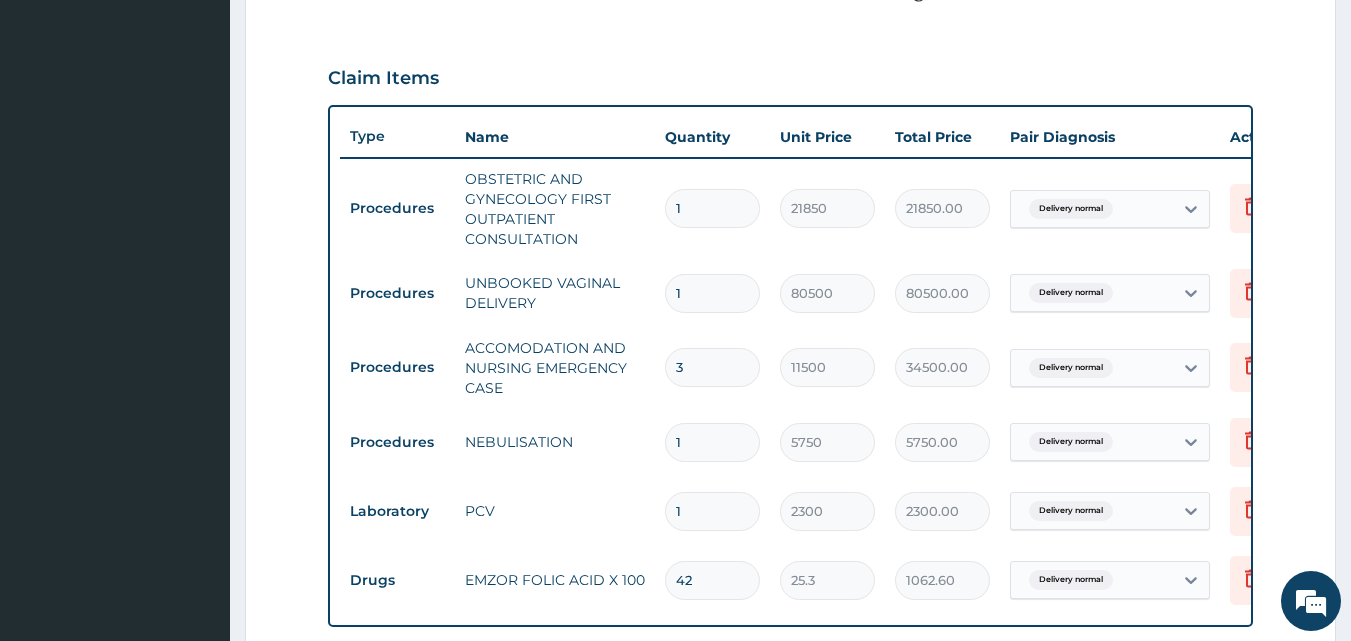 scroll, scrollTop: 539, scrollLeft: 0, axis: vertical 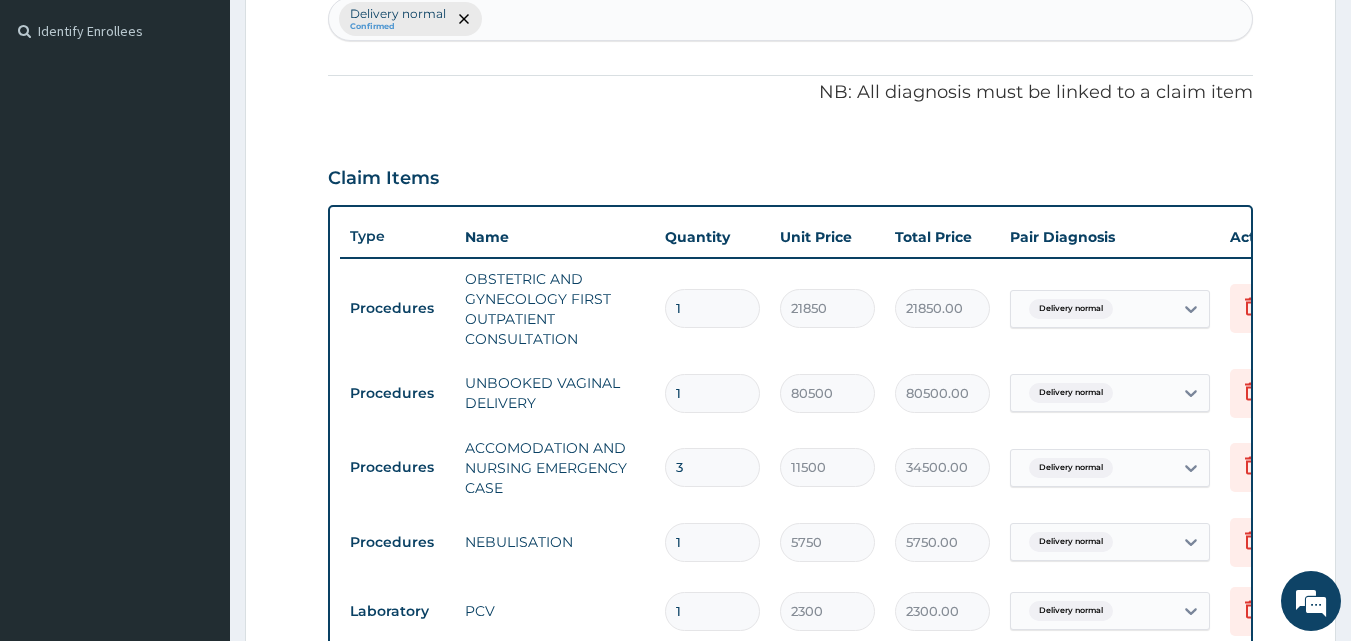 drag, startPoint x: 812, startPoint y: 497, endPoint x: 848, endPoint y: 473, distance: 43.266617 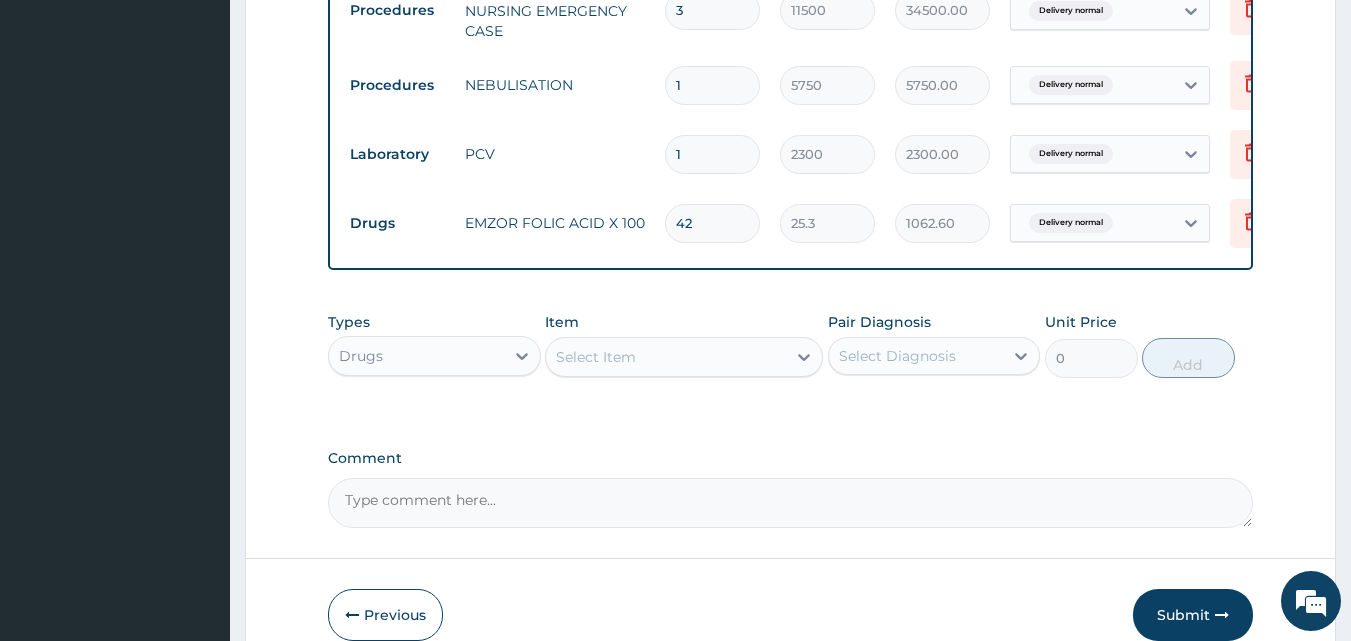 scroll, scrollTop: 1039, scrollLeft: 0, axis: vertical 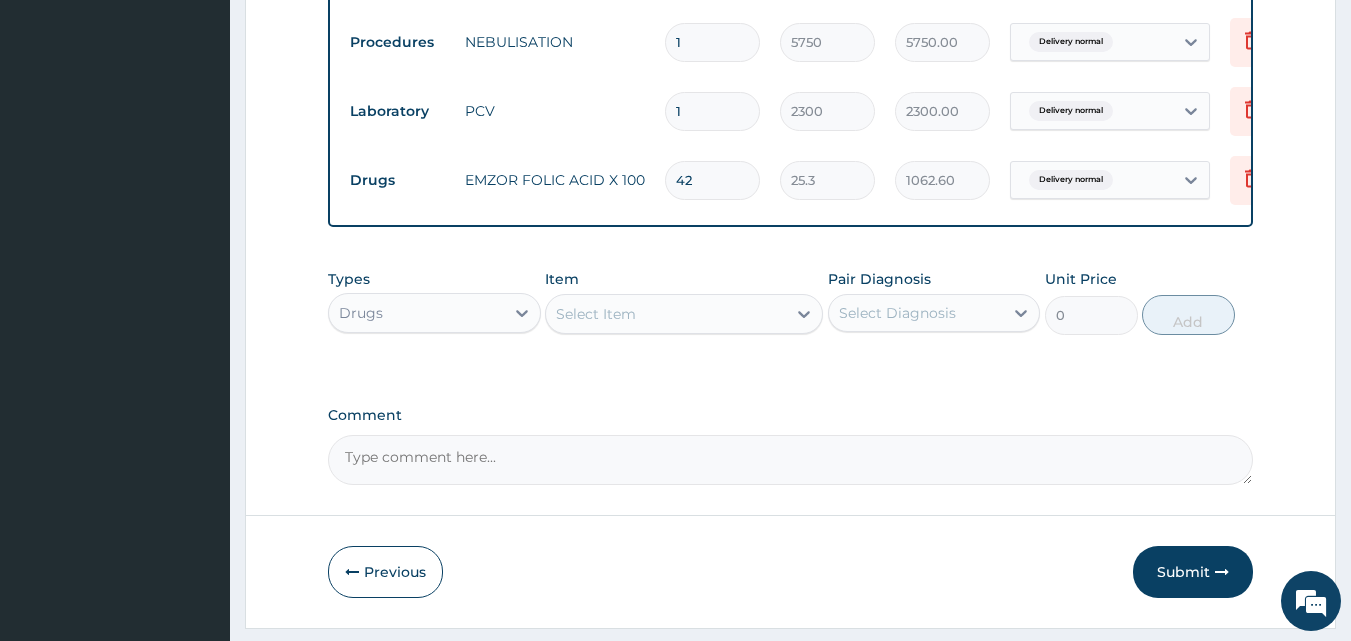click on "Select Item" at bounding box center (666, 314) 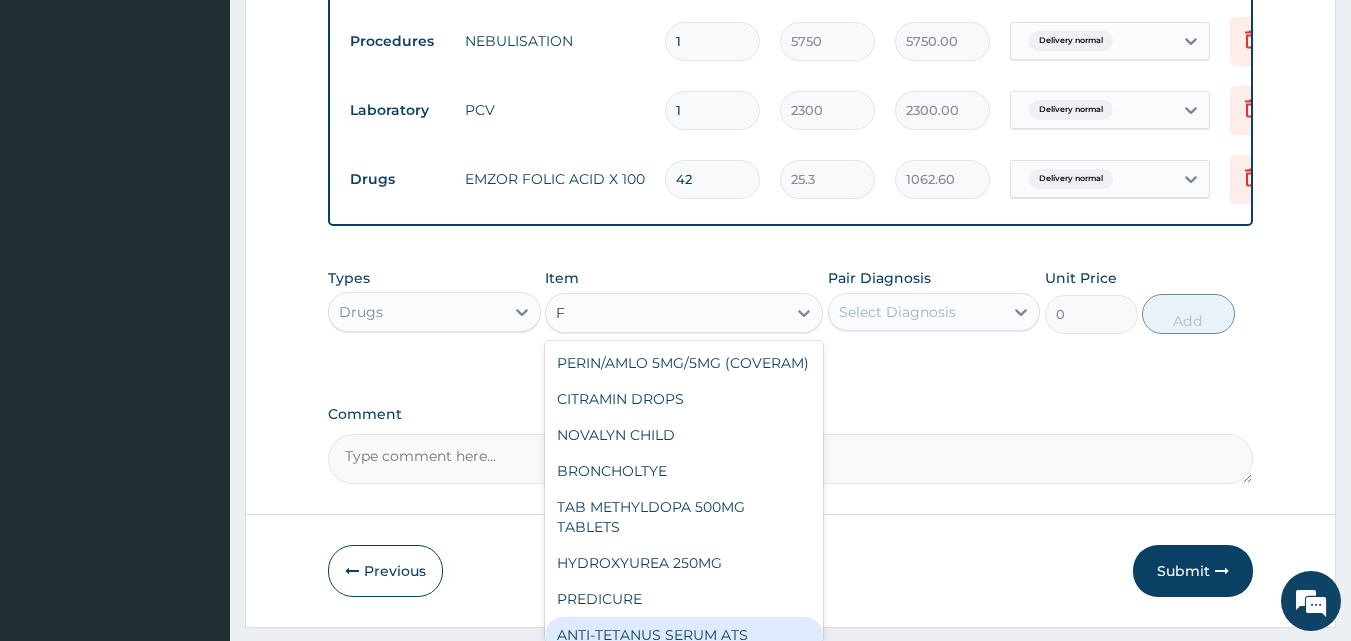 scroll, scrollTop: 1108, scrollLeft: 0, axis: vertical 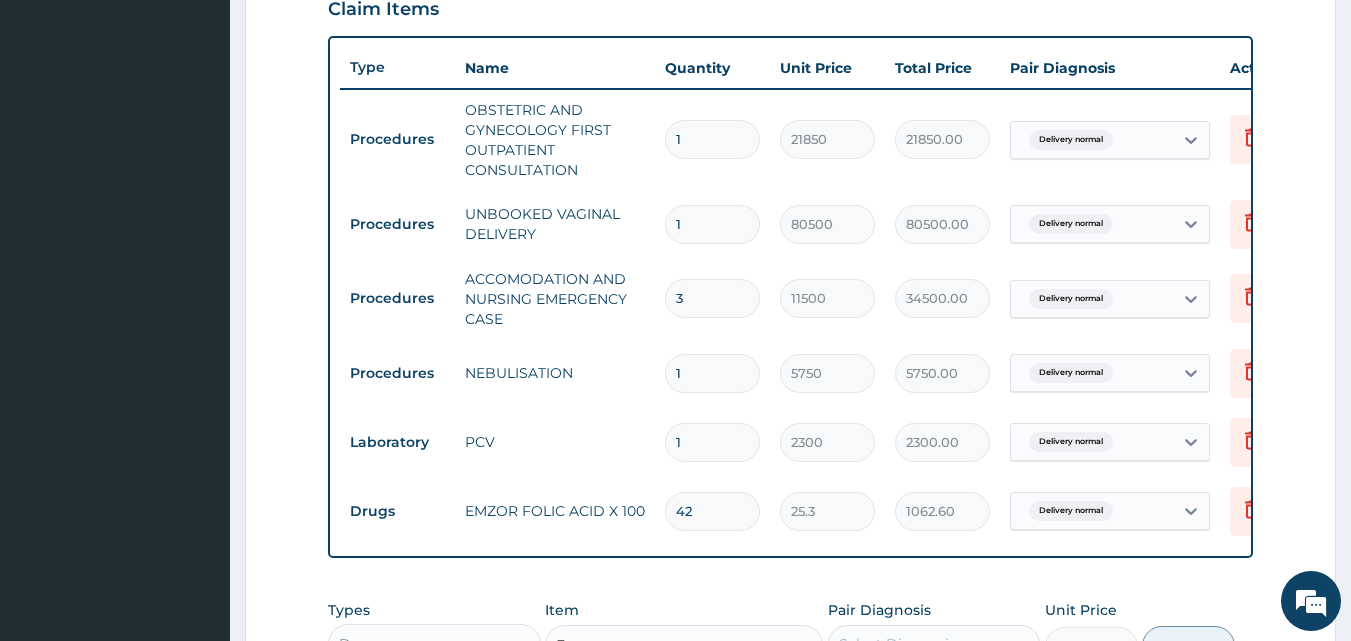 type on "F" 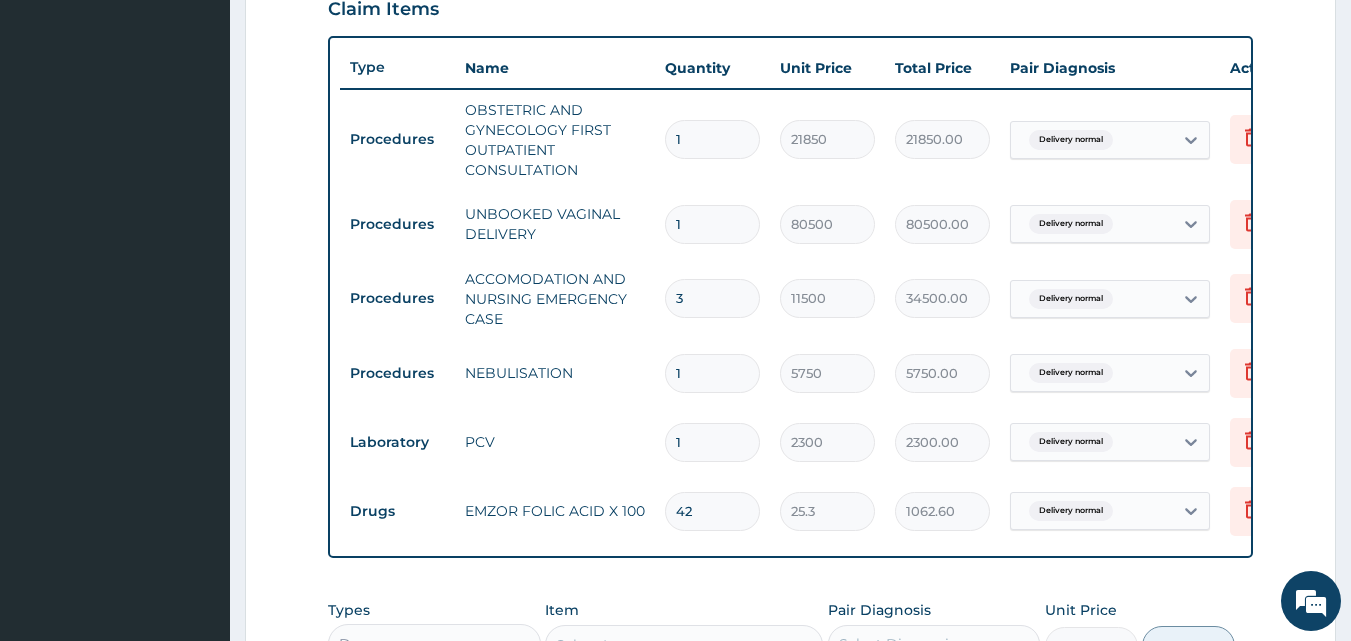 click on "1" at bounding box center (712, 139) 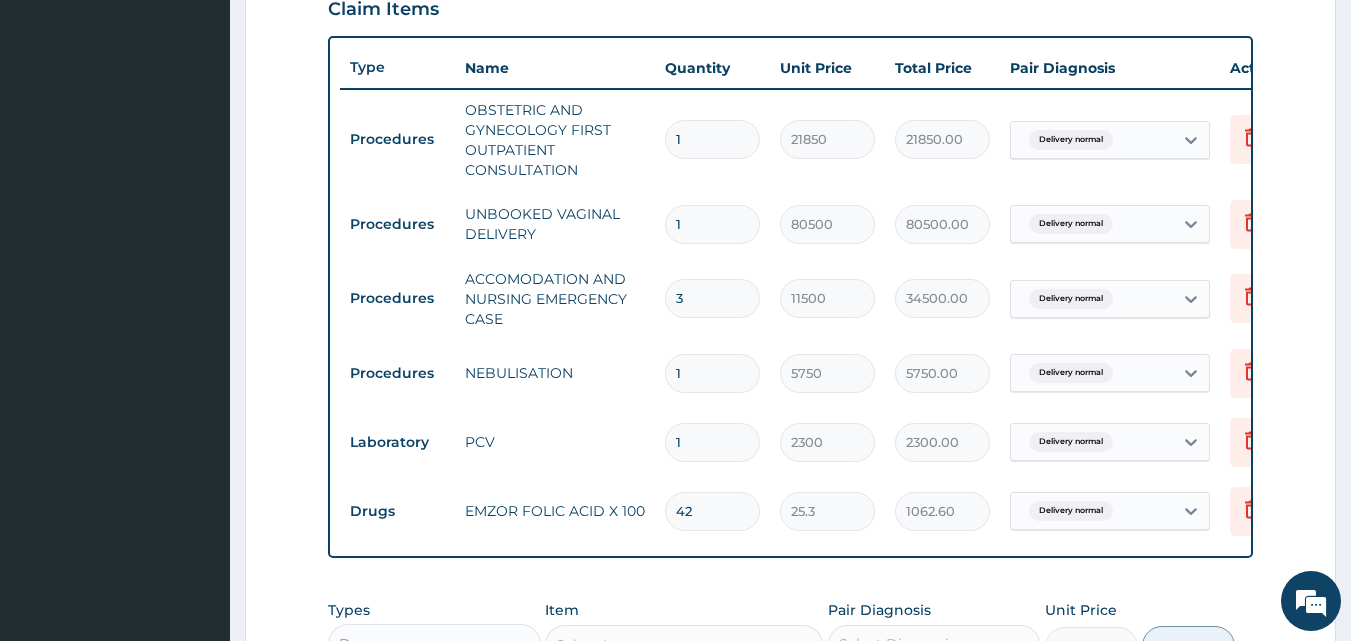 type 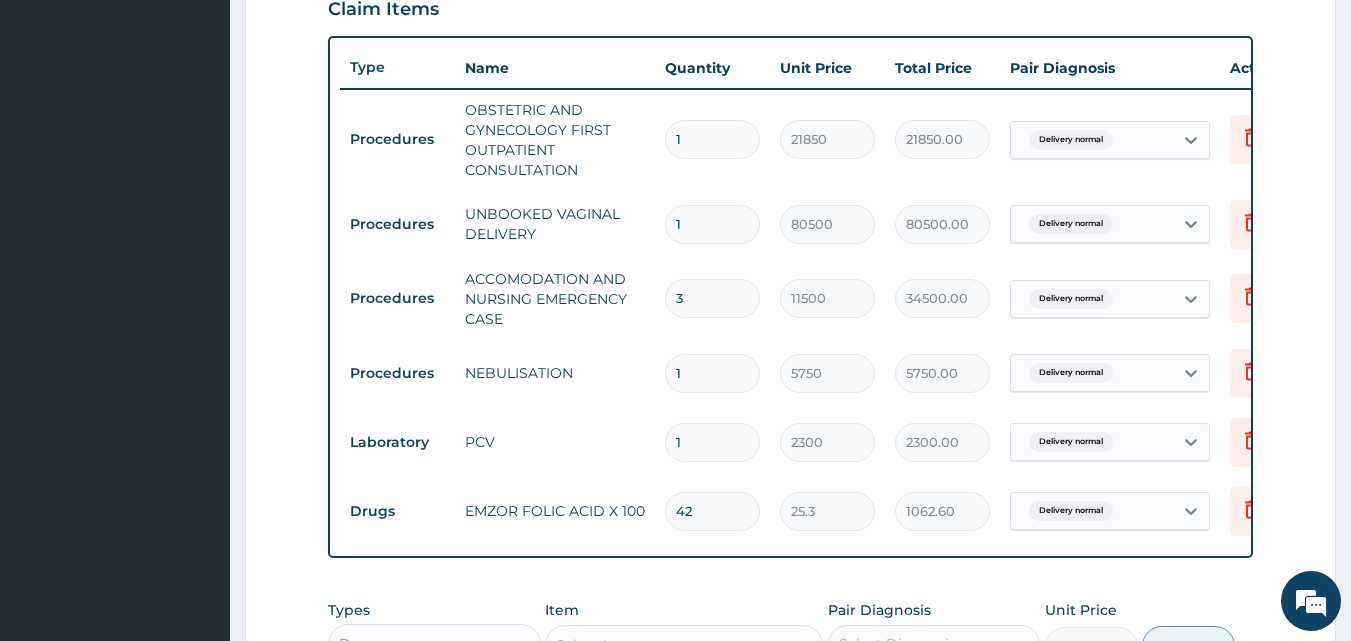 type on "0.00" 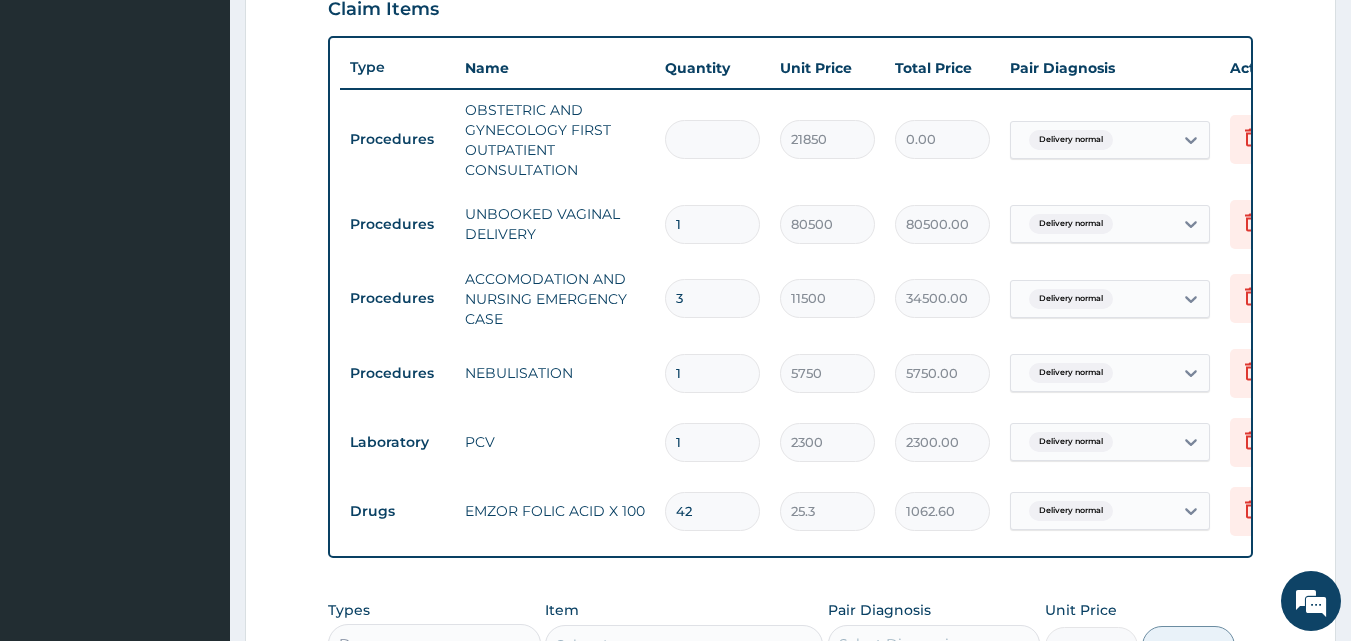 type on "4" 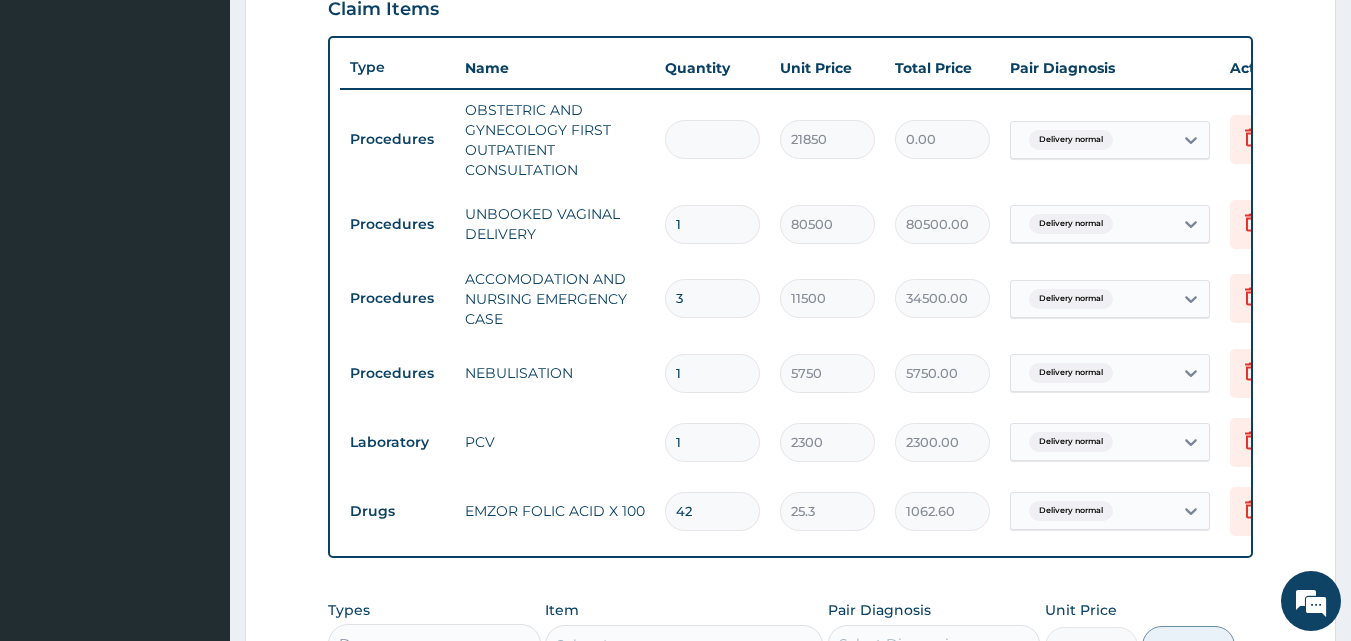 type on "87400.00" 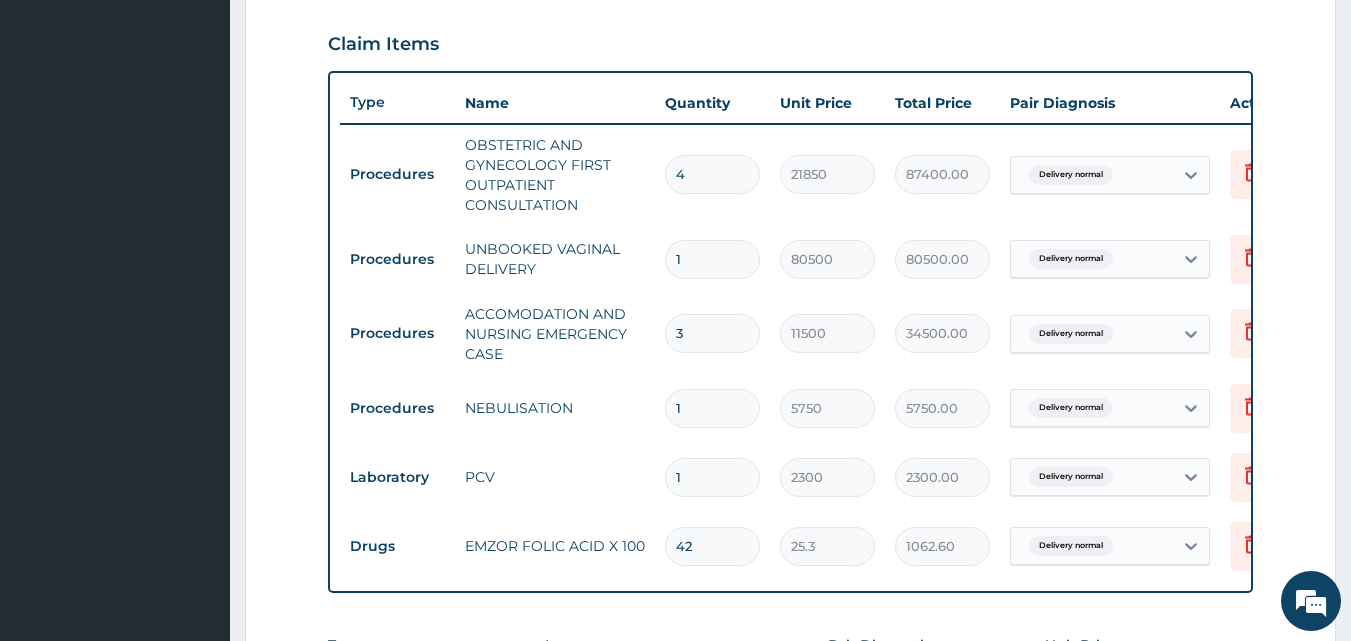 scroll, scrollTop: 708, scrollLeft: 0, axis: vertical 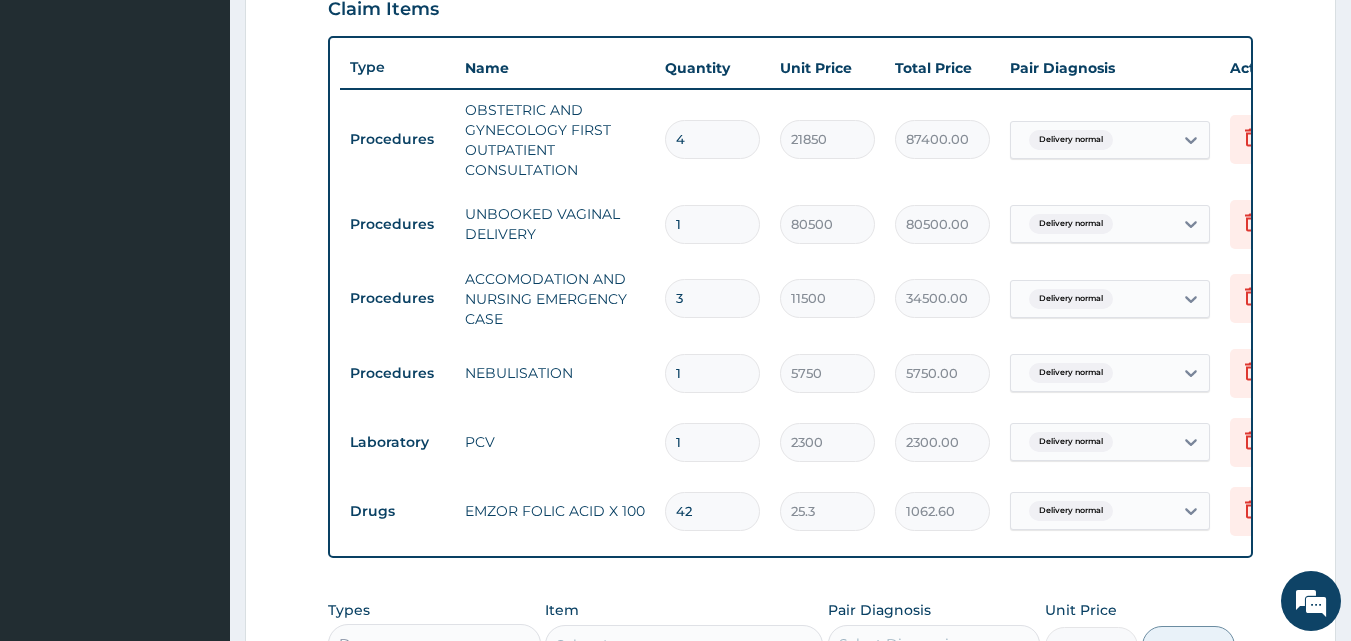 type on "4" 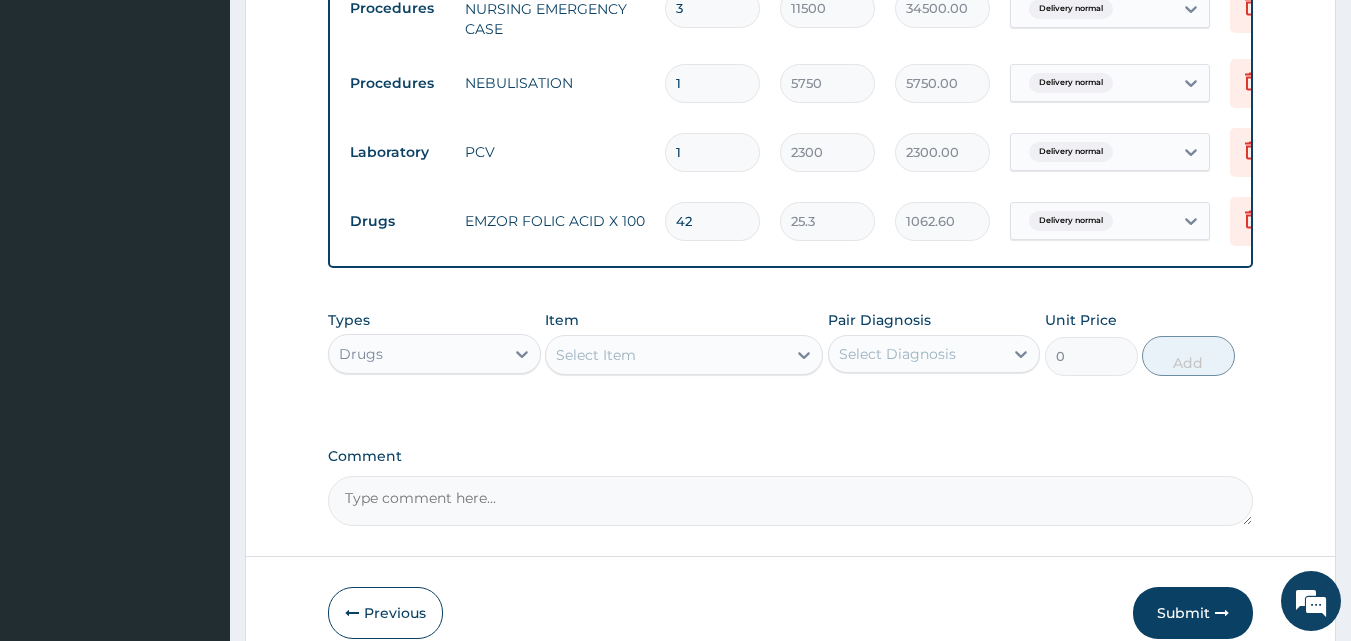 scroll, scrollTop: 1008, scrollLeft: 0, axis: vertical 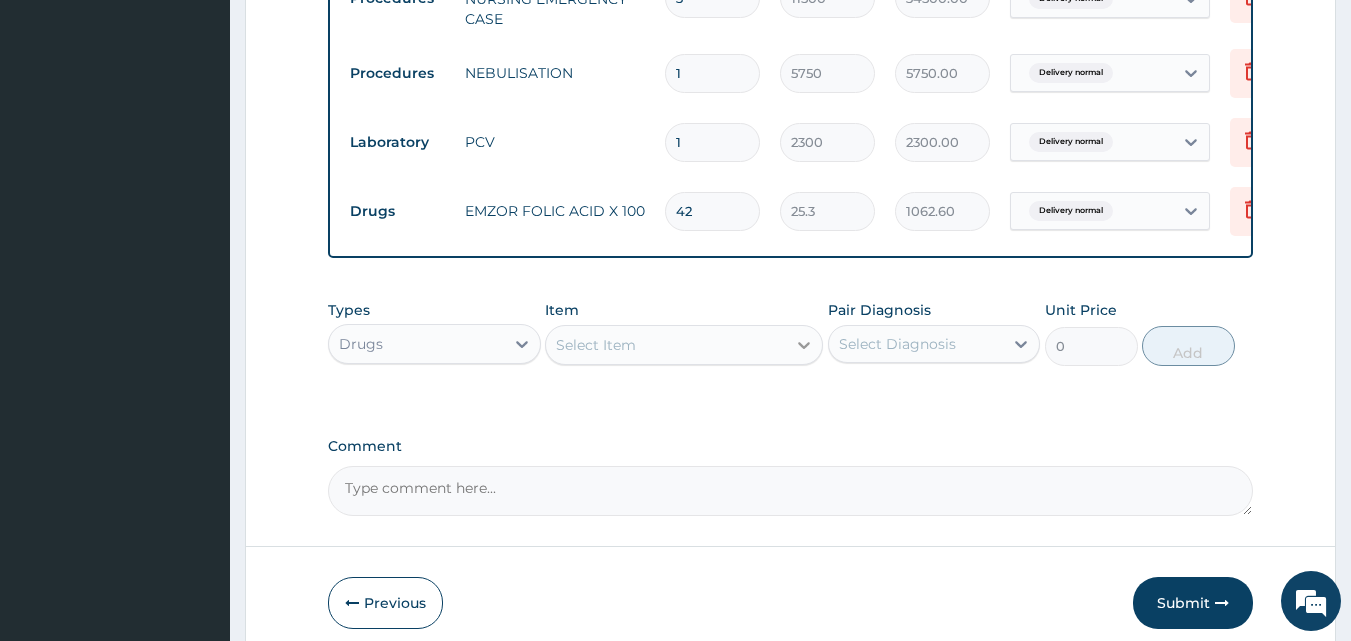 click 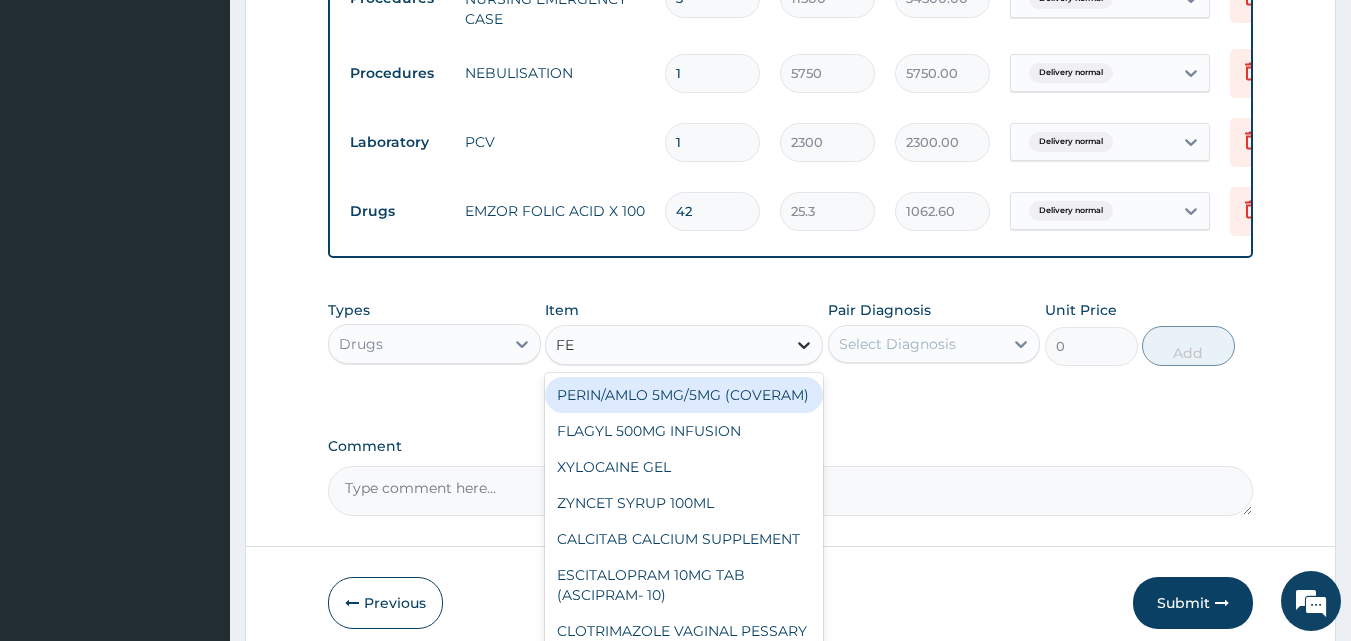 type on "FER" 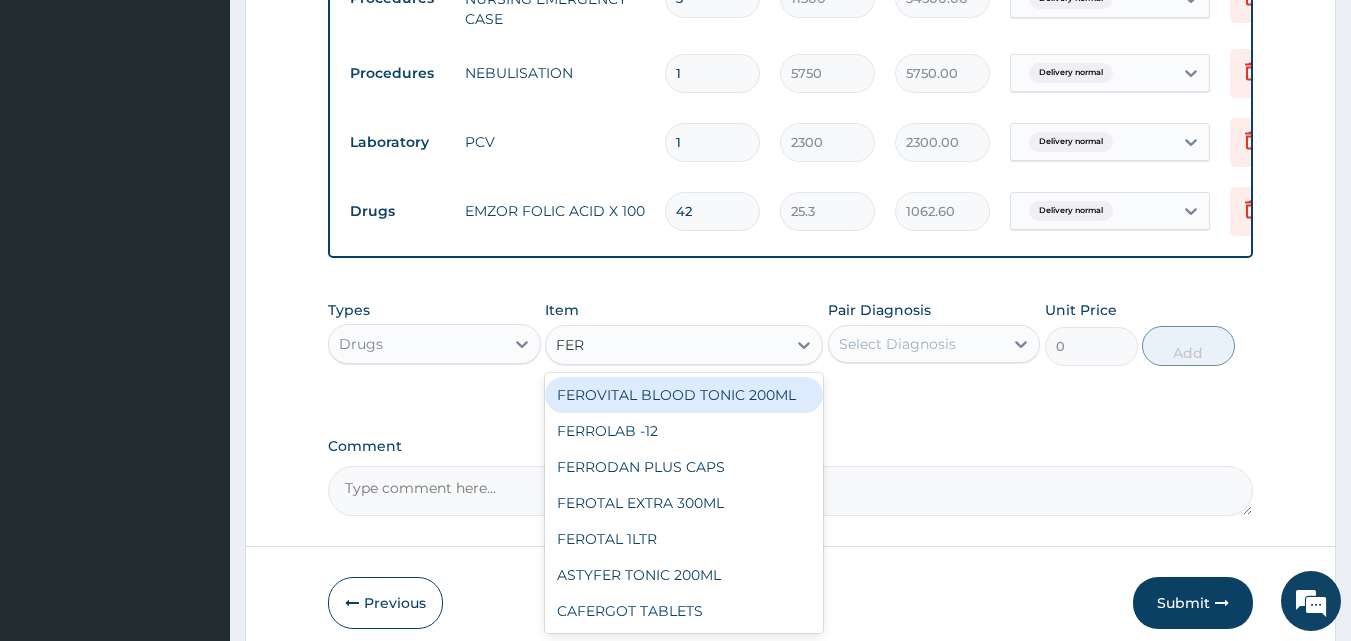 click on "FEROVITAL BLOOD TONIC 200ML" at bounding box center [684, 395] 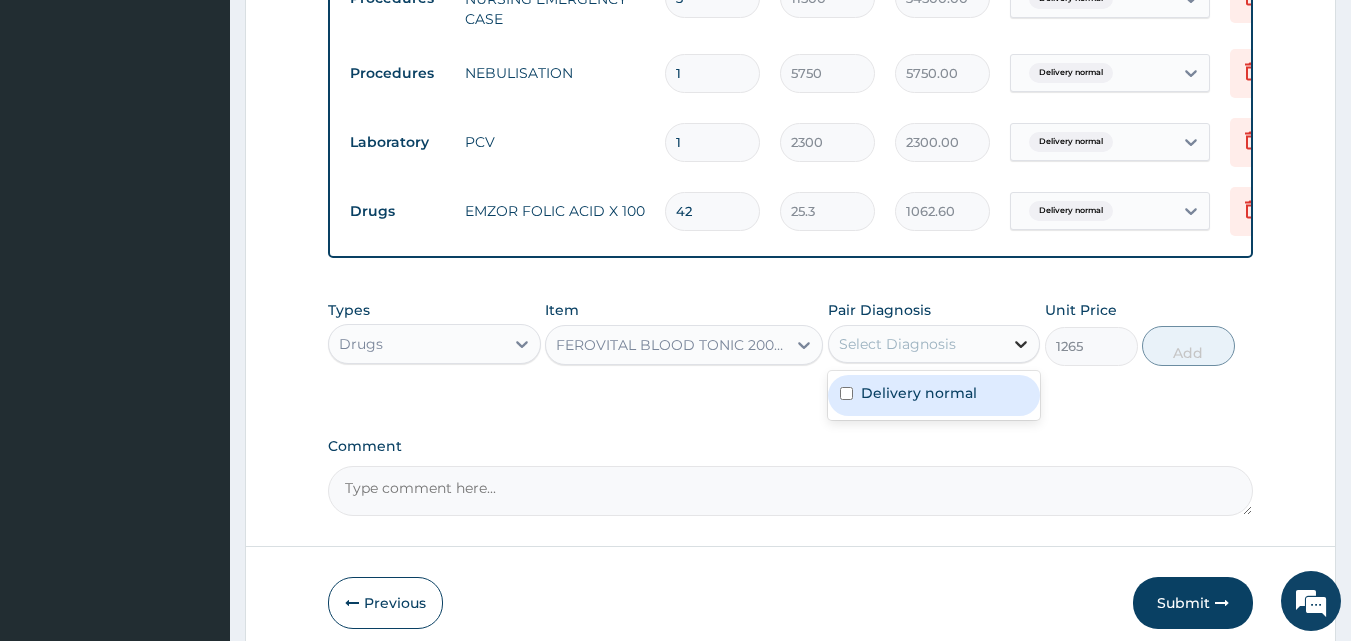 click 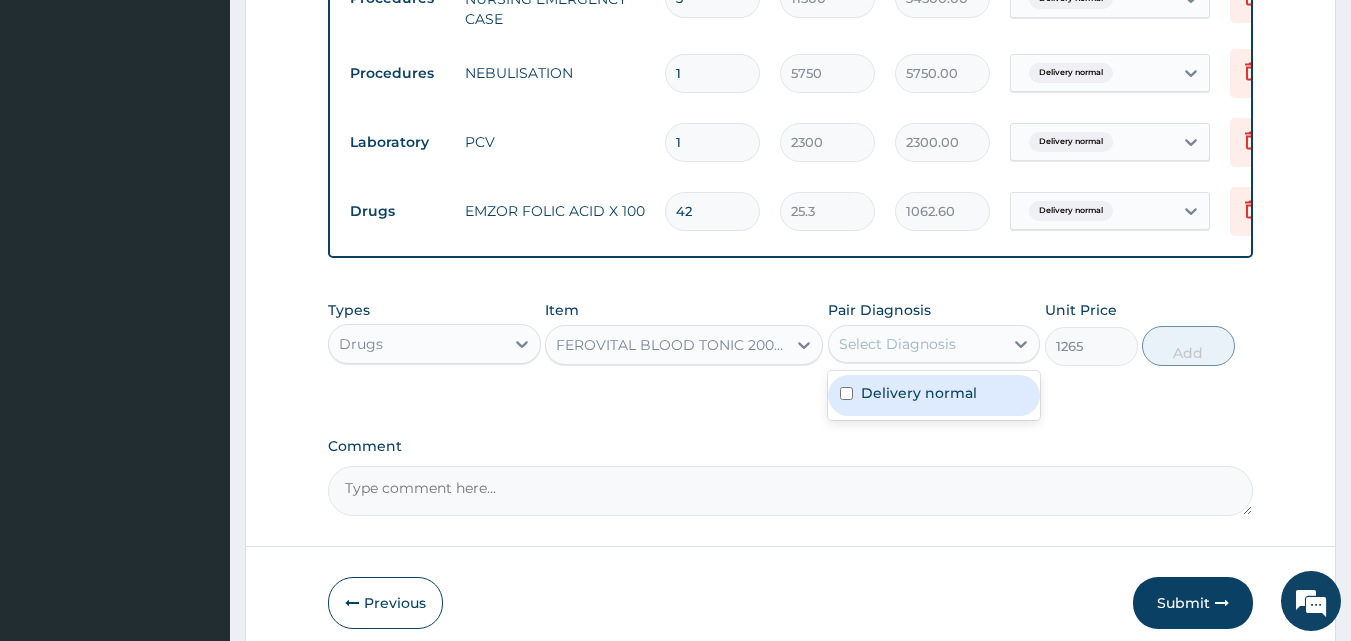 drag, startPoint x: 950, startPoint y: 411, endPoint x: 961, endPoint y: 408, distance: 11.401754 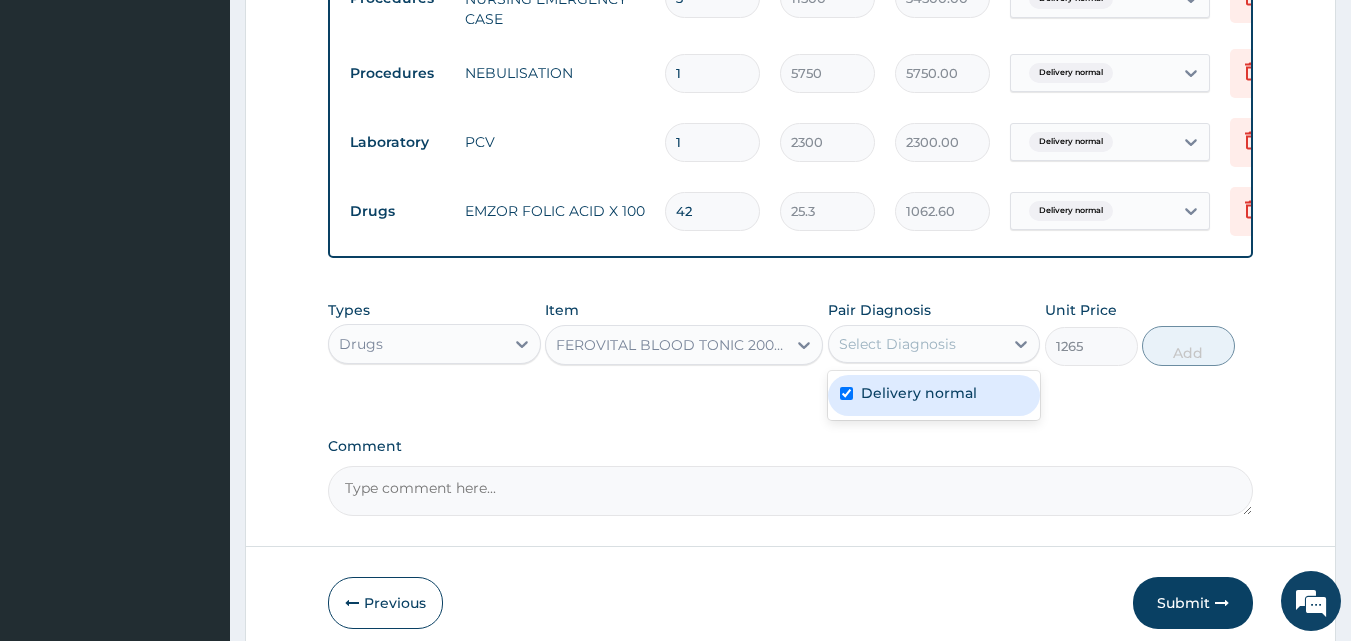 checkbox on "true" 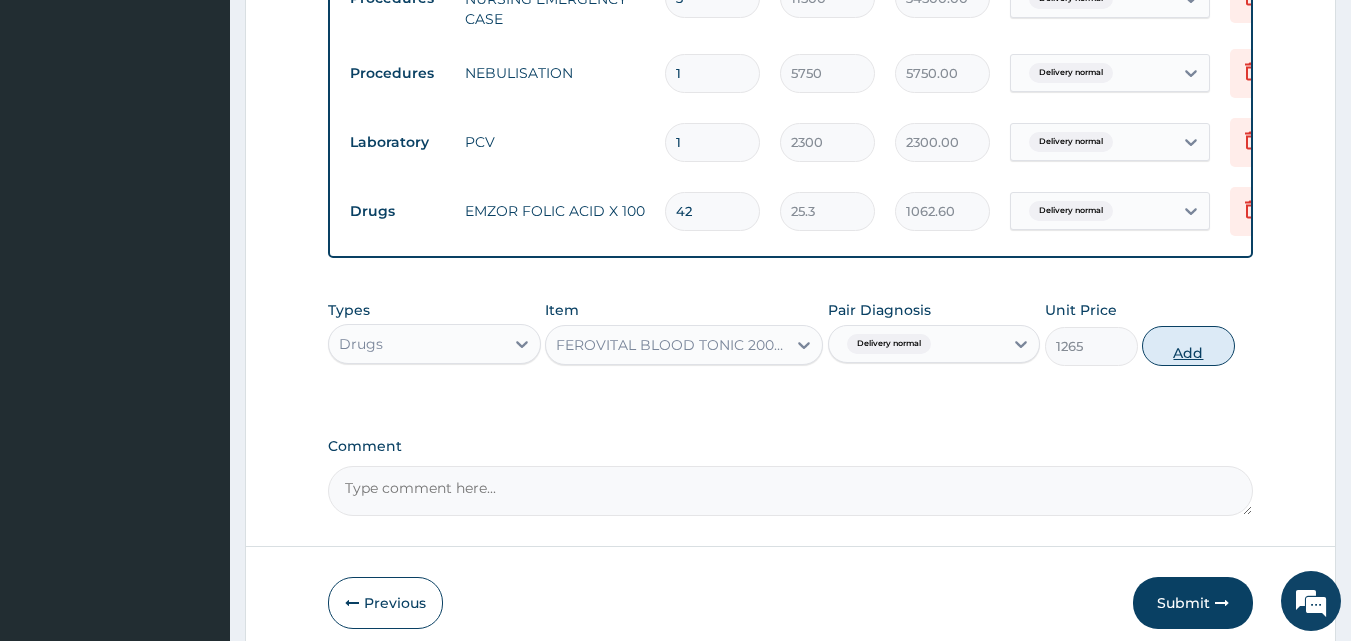 click on "Add" at bounding box center [1188, 346] 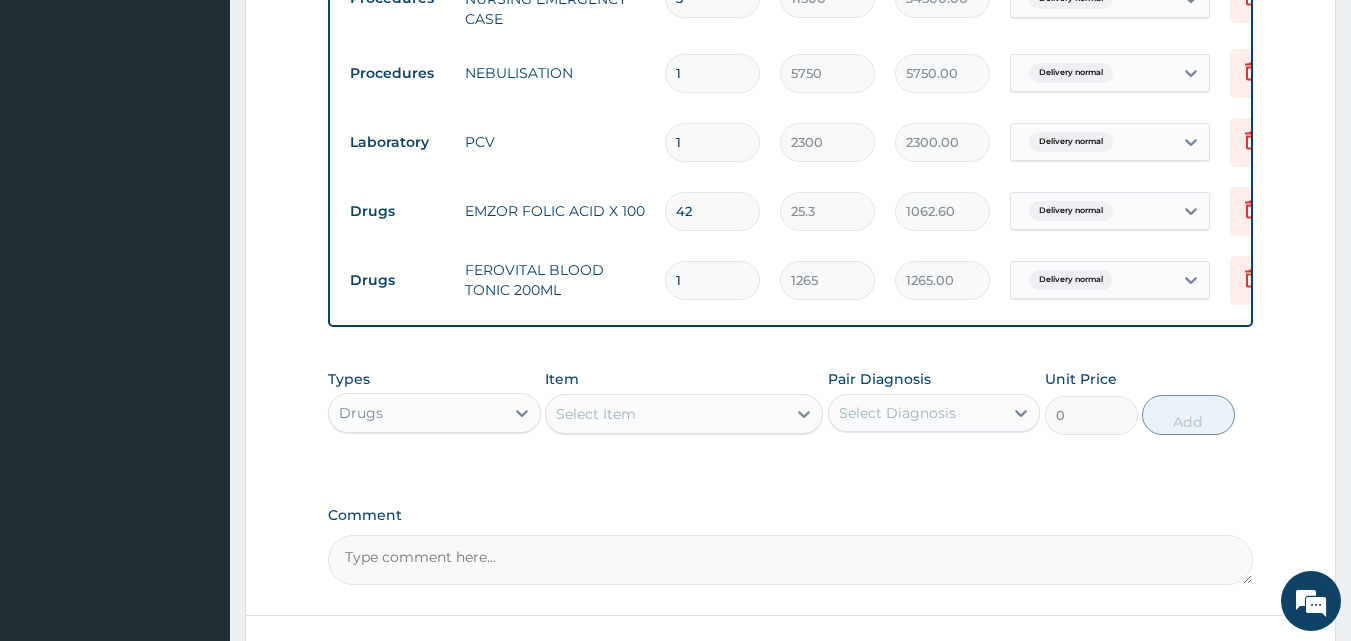 click on "Select Item" at bounding box center [666, 414] 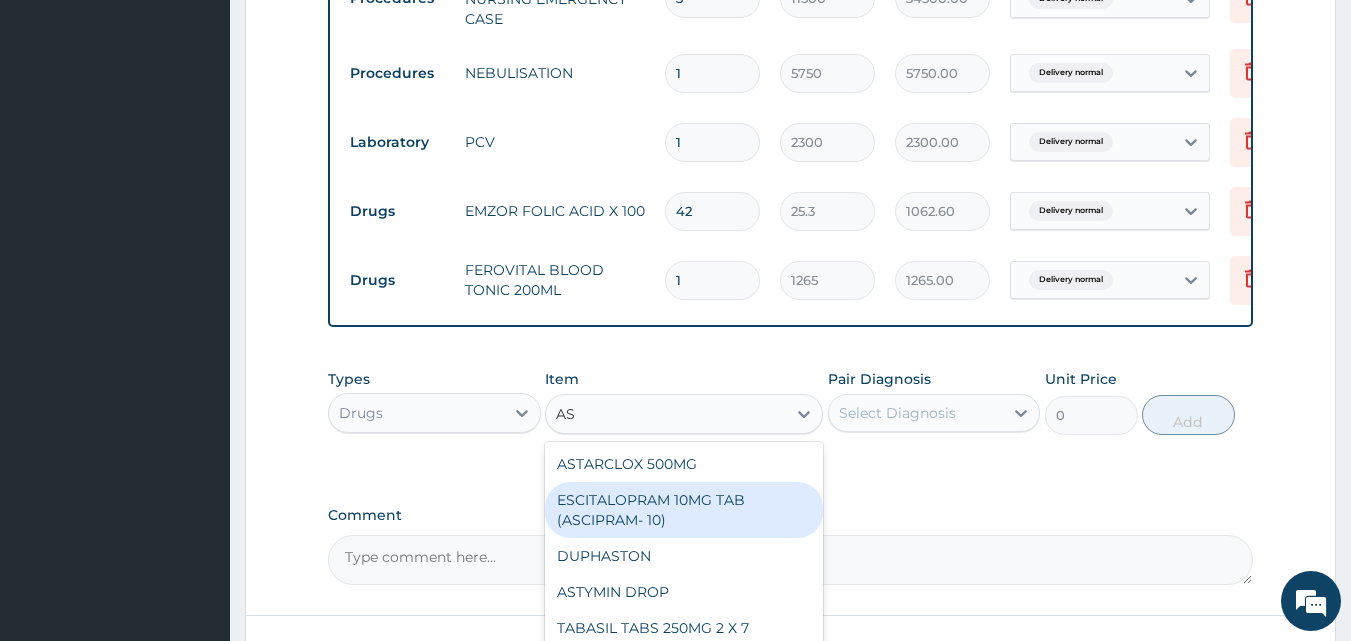 type on "A" 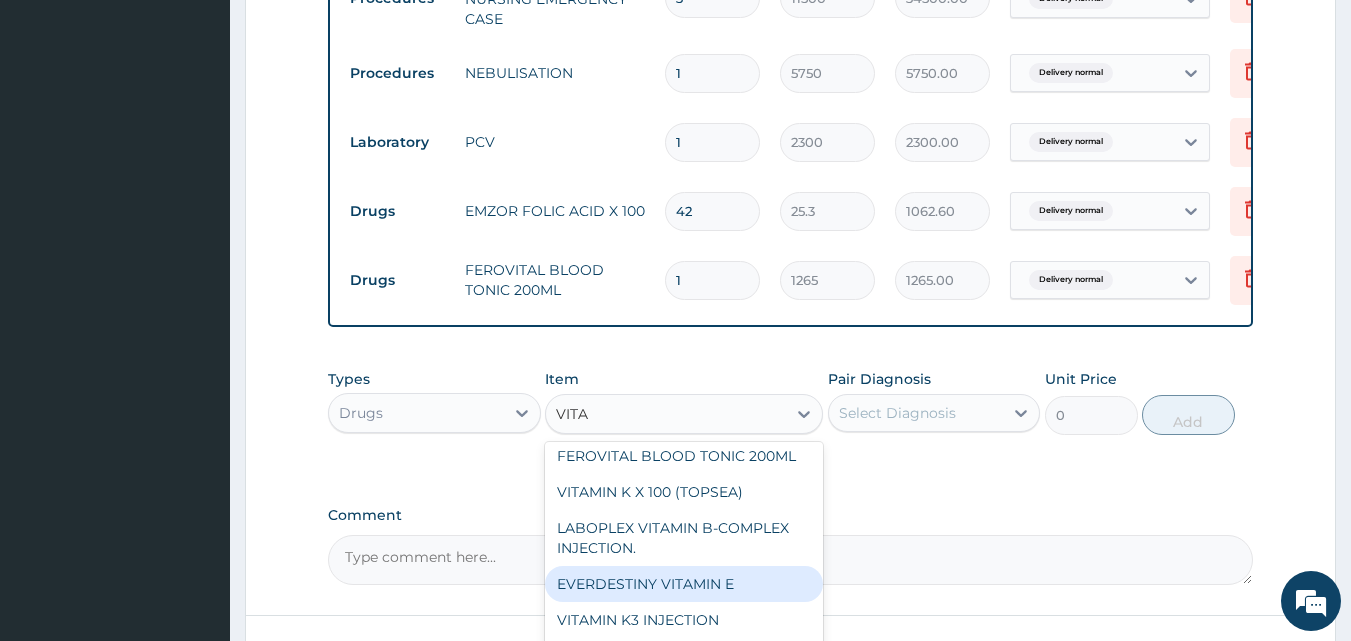scroll, scrollTop: 0, scrollLeft: 0, axis: both 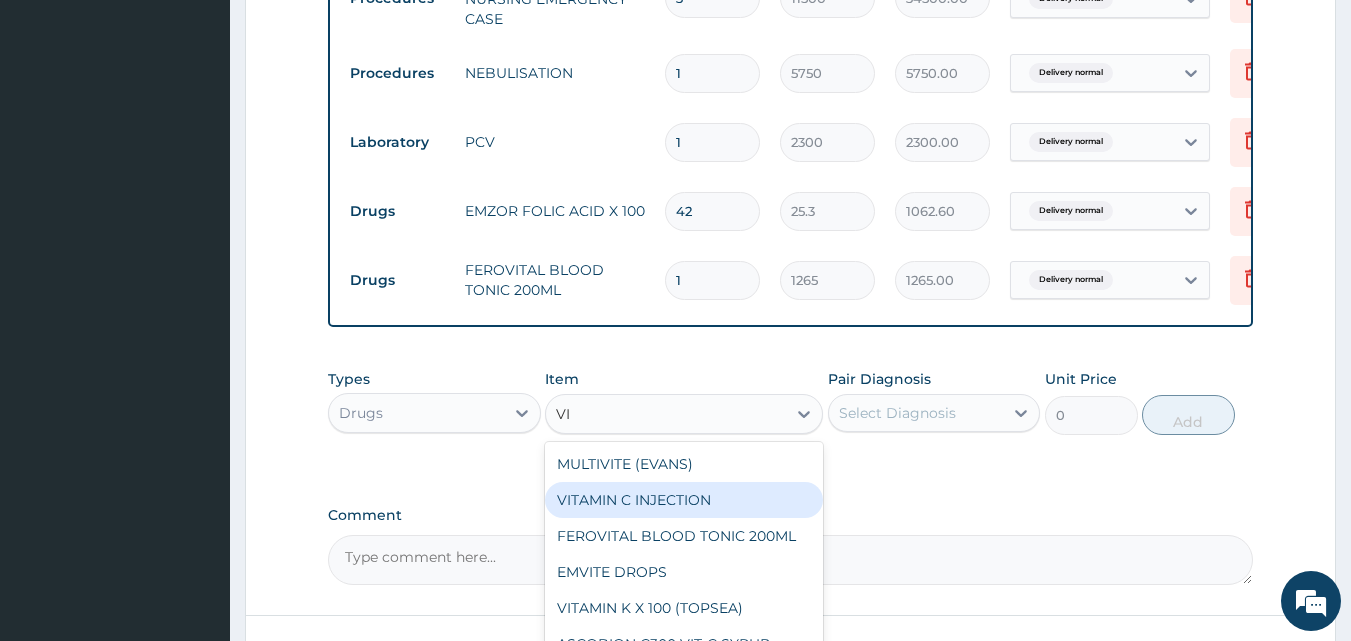 type on "V" 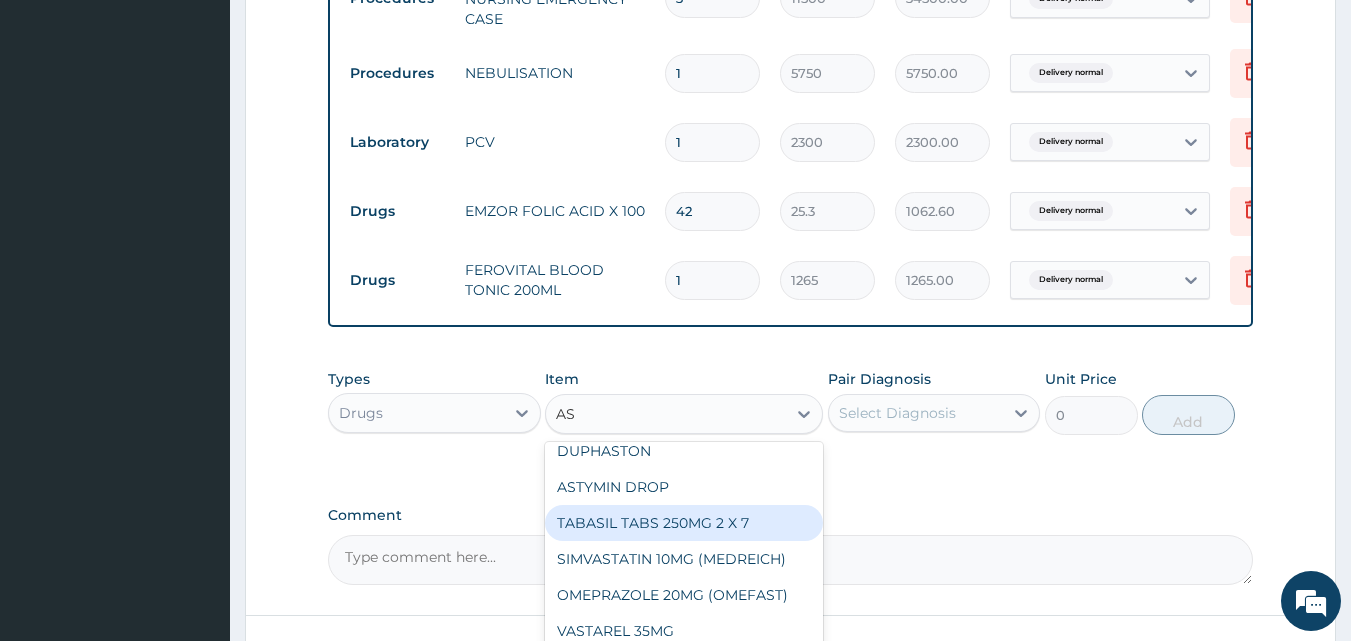 scroll, scrollTop: 100, scrollLeft: 0, axis: vertical 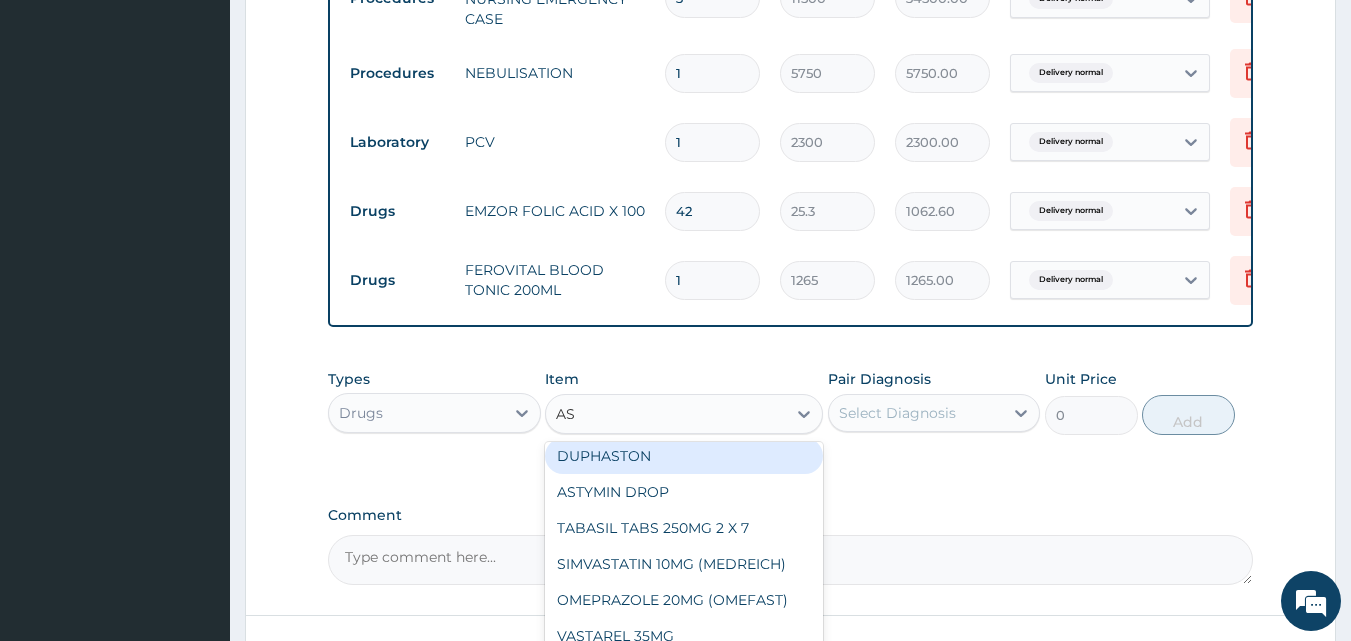 type on "A" 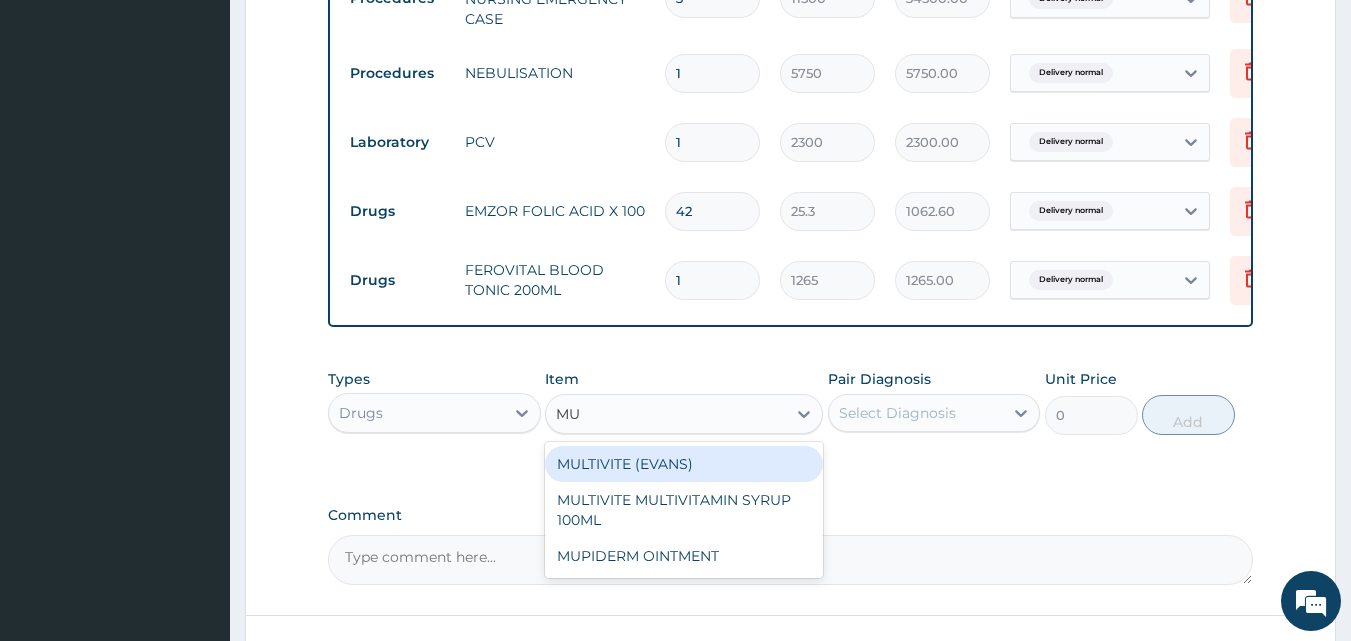 scroll, scrollTop: 0, scrollLeft: 0, axis: both 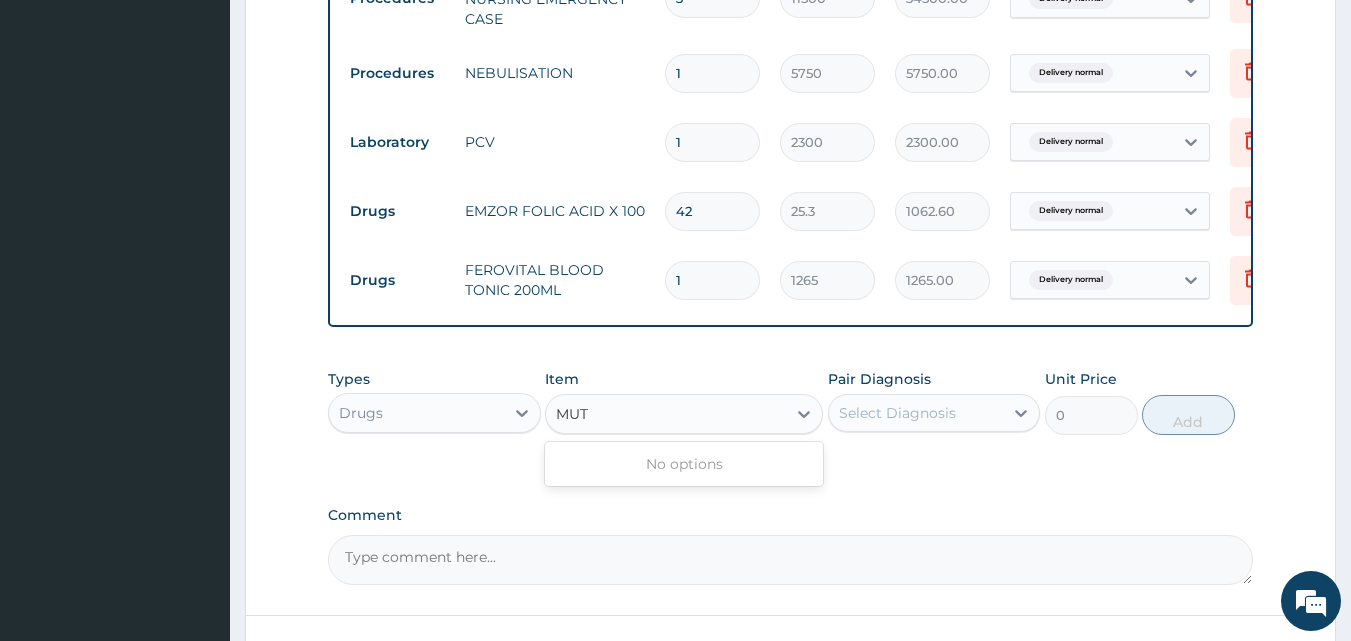 type on "MU" 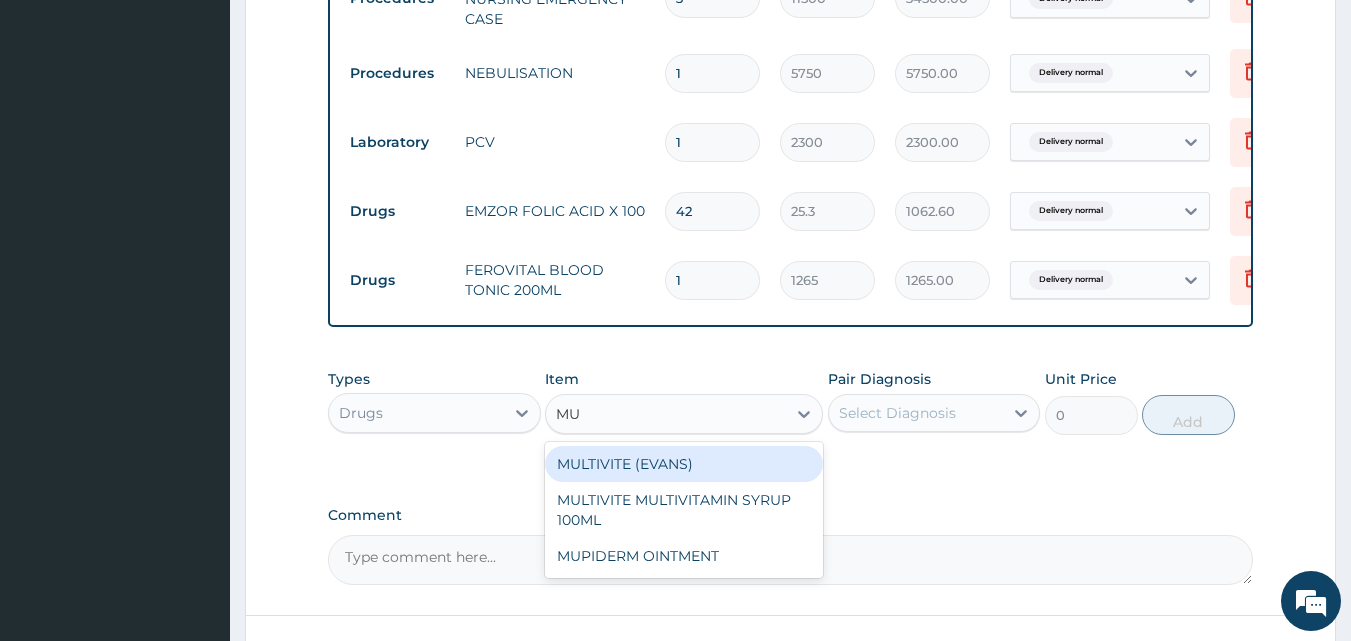 click on "MULTIVITE (EVANS)" at bounding box center [684, 464] 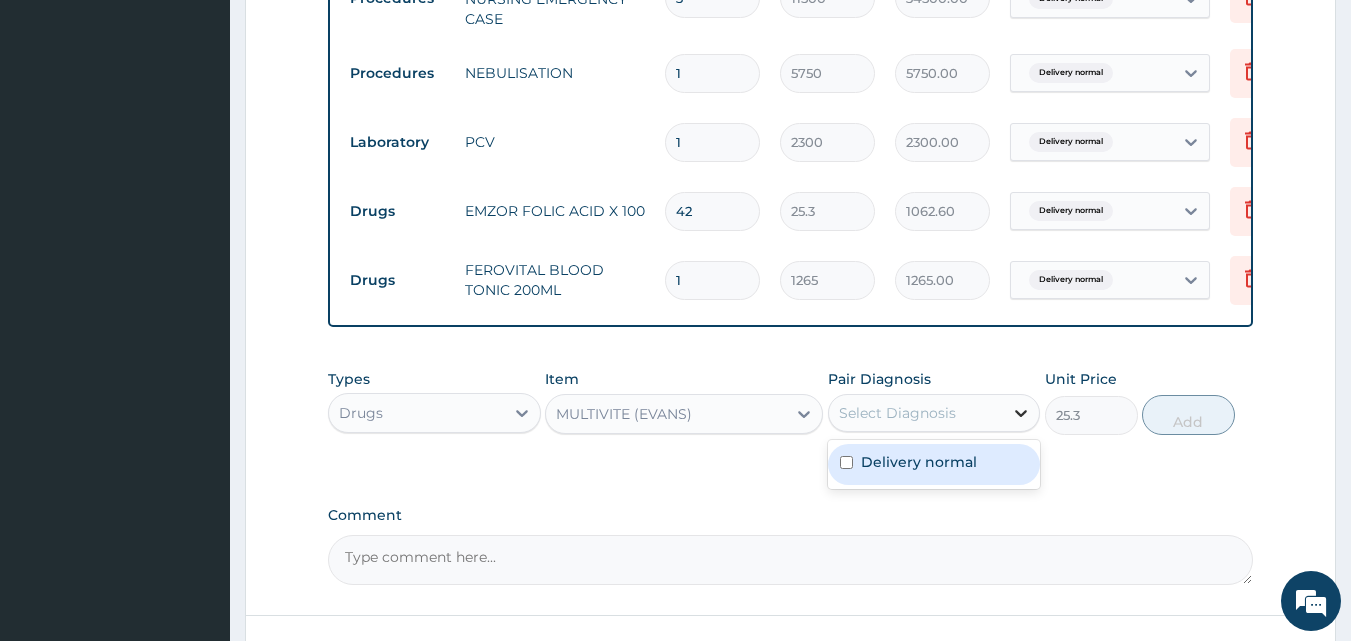 click 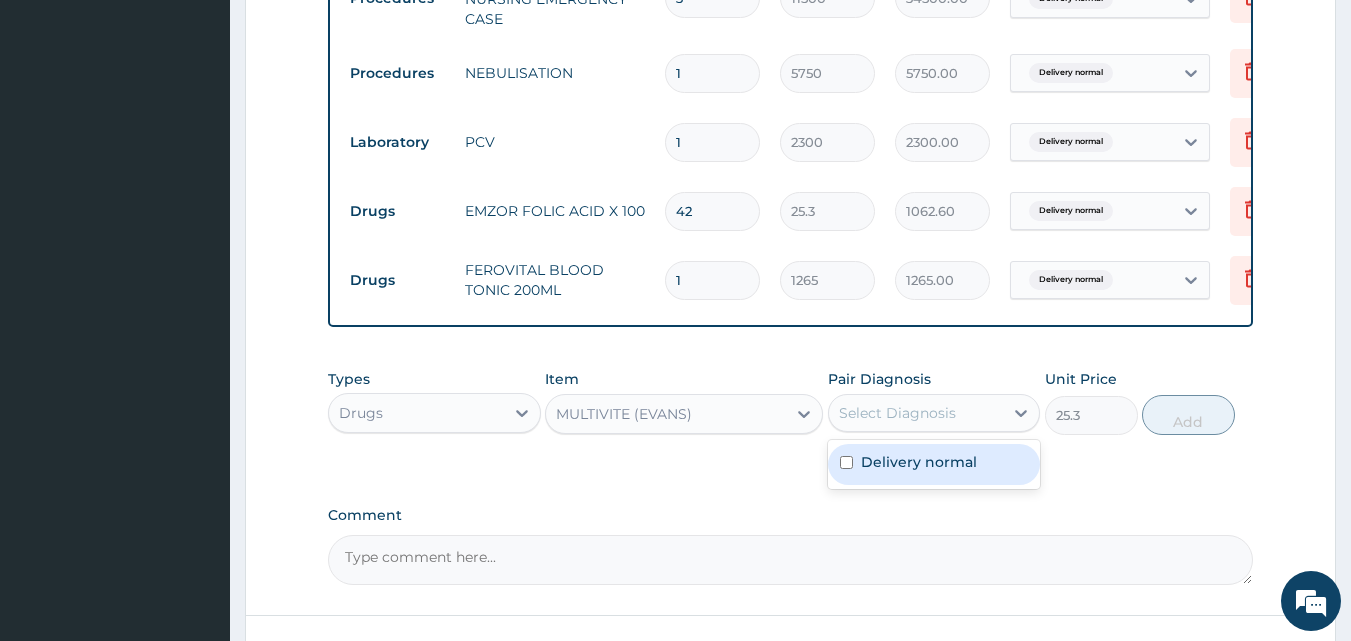 click on "Delivery normal" at bounding box center [934, 464] 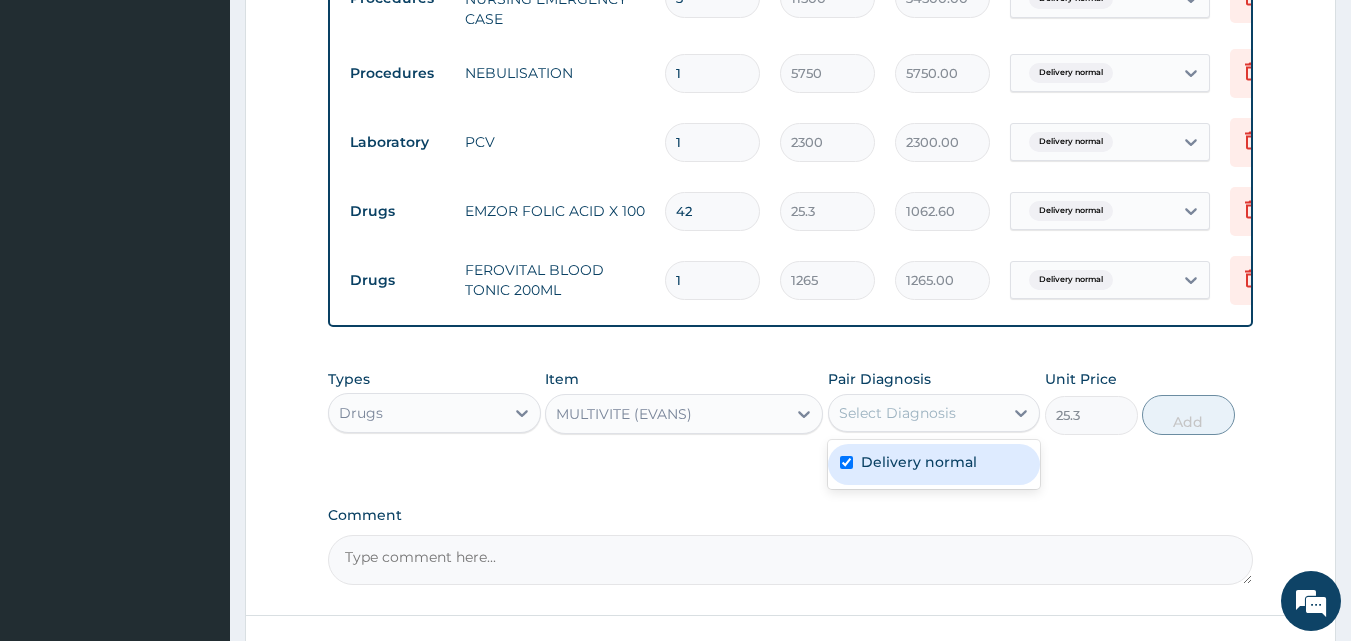 checkbox on "true" 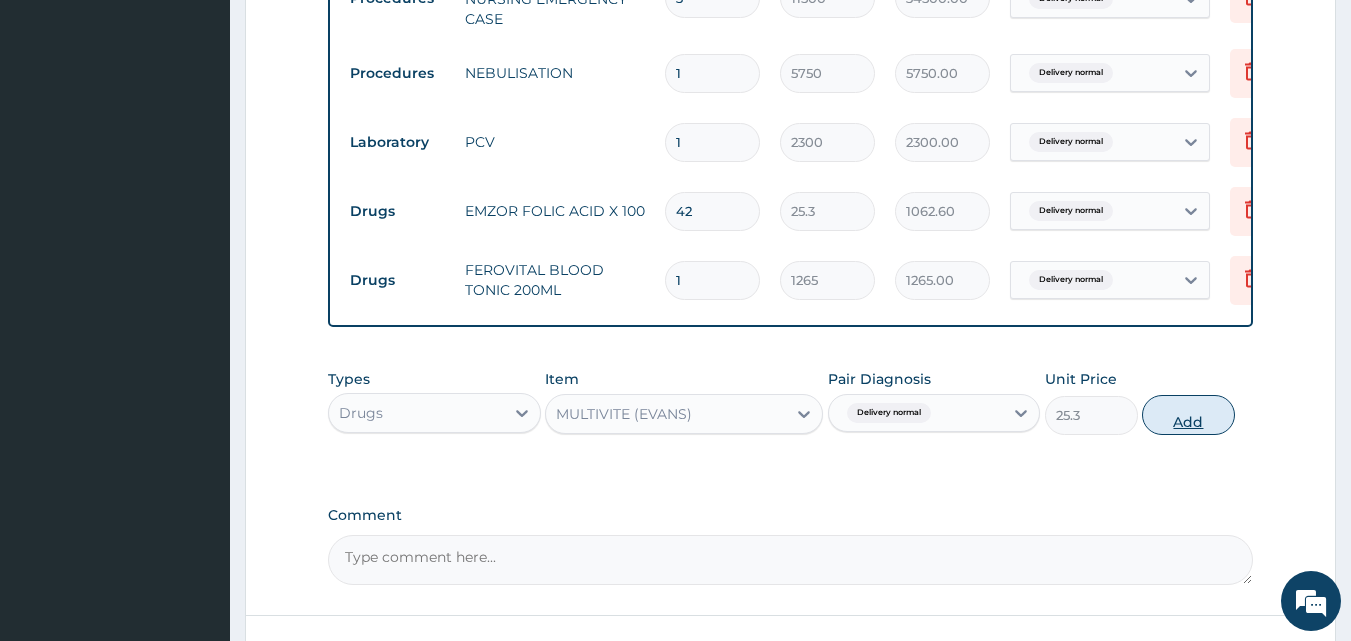 click on "Add" at bounding box center [1188, 415] 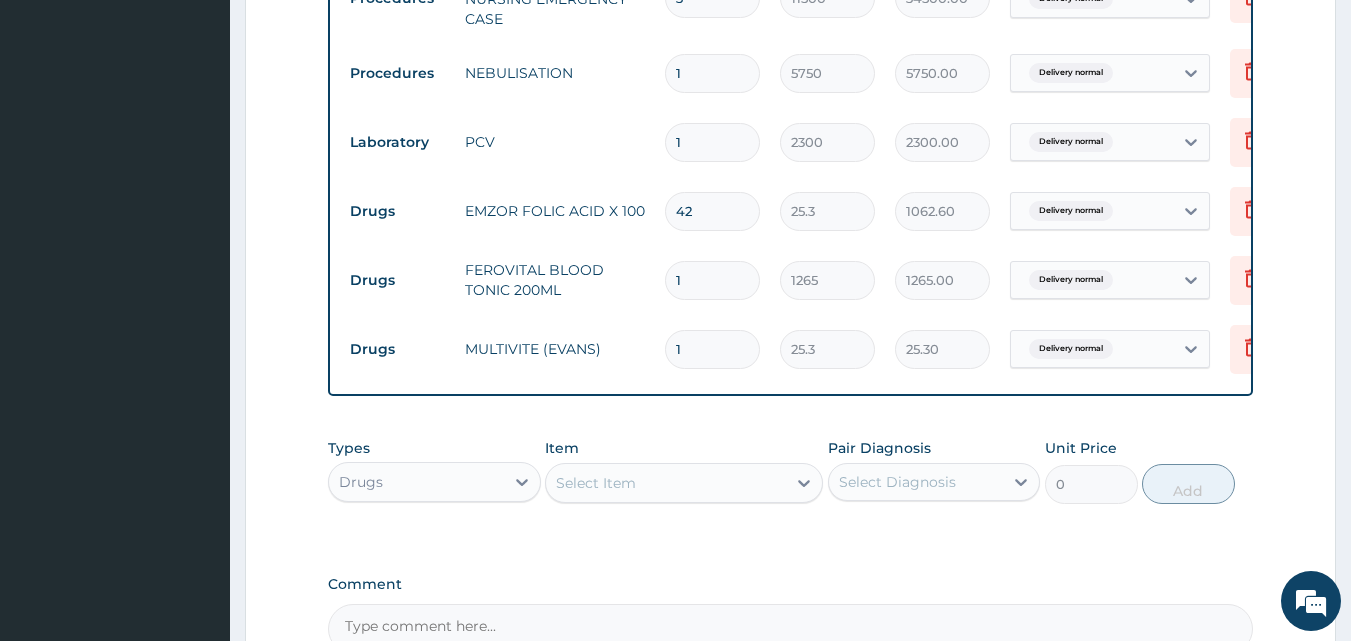 type on "12" 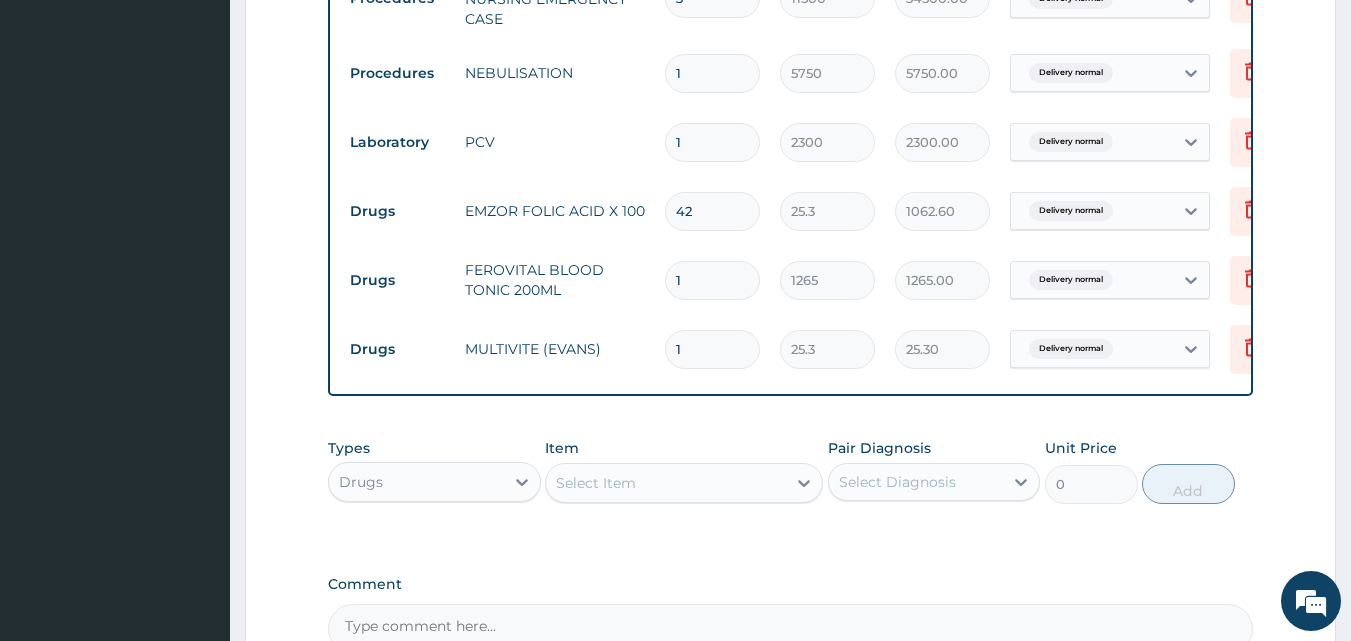 type on "303.60" 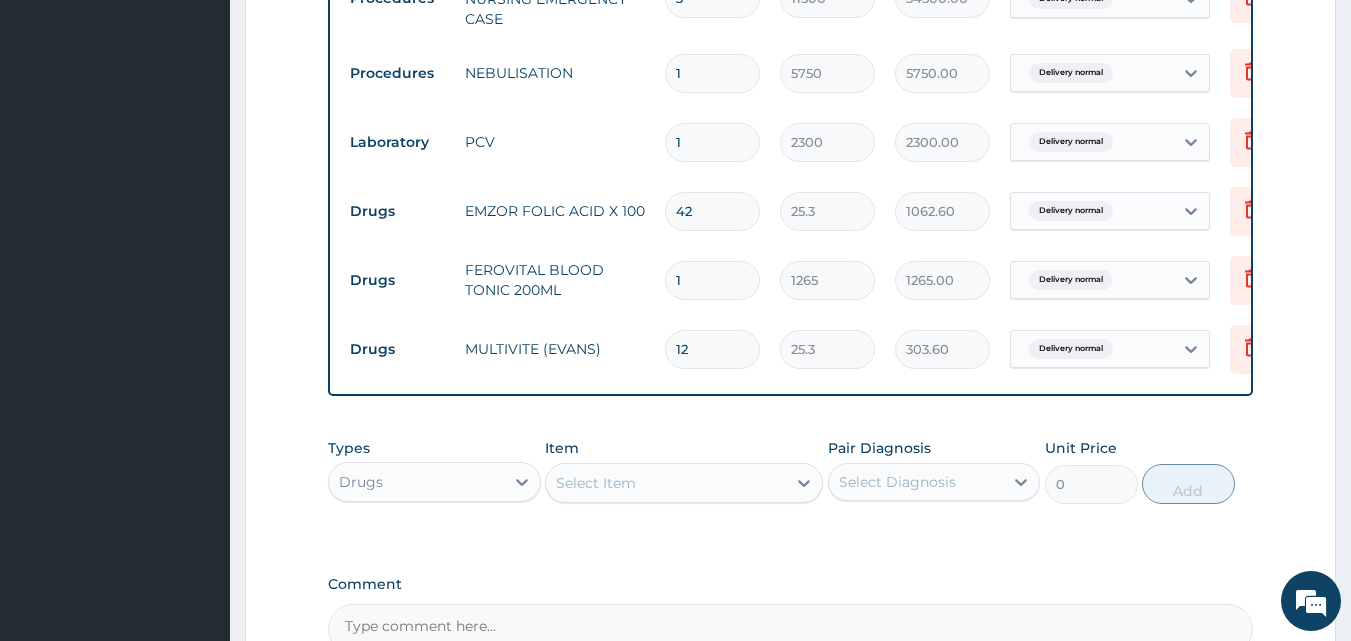 type on "126" 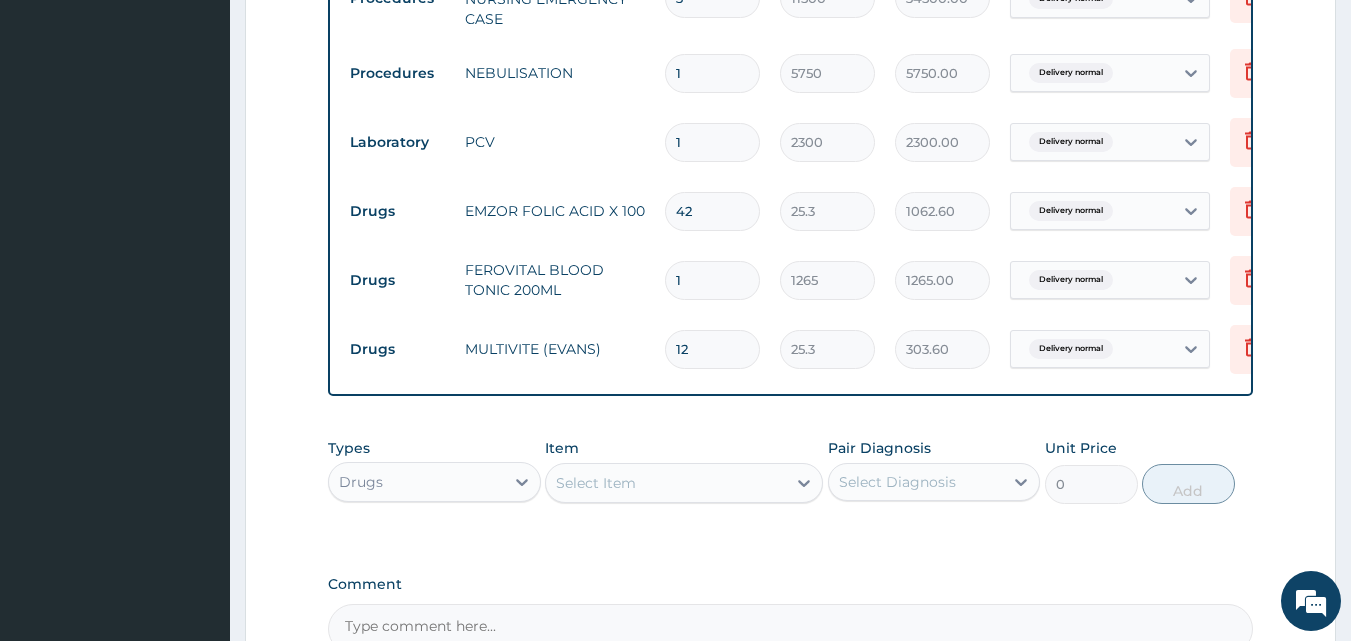 type on "3187.80" 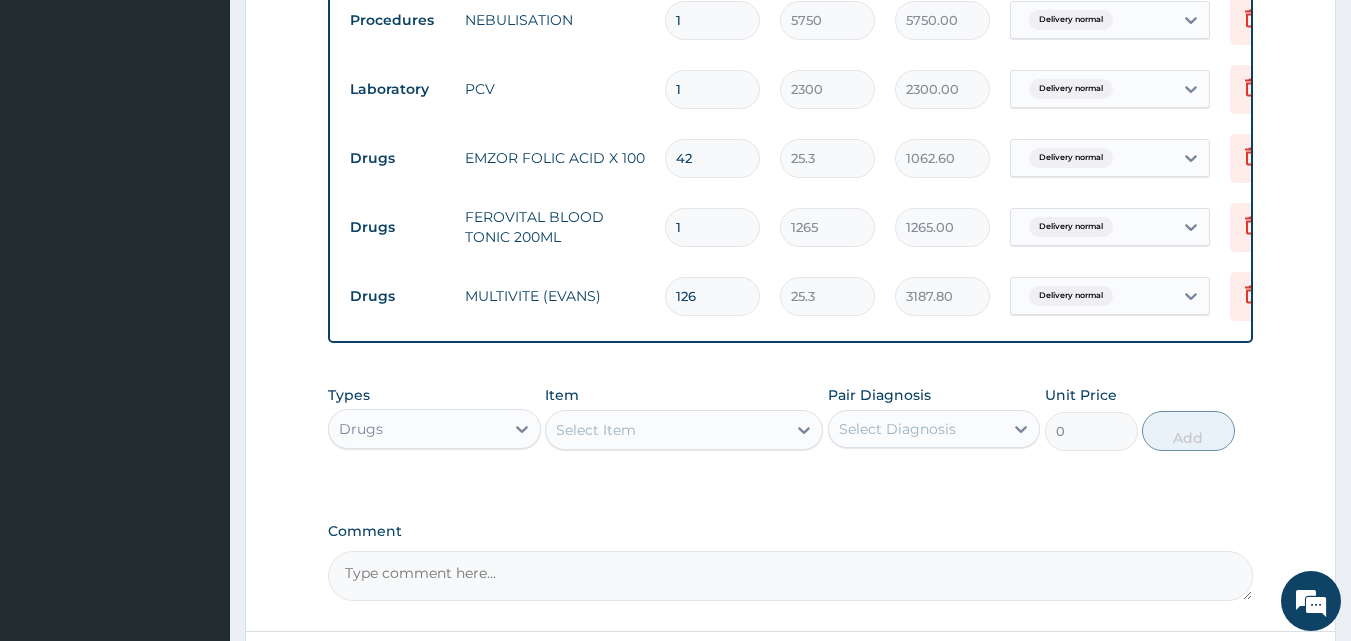 scroll, scrollTop: 1108, scrollLeft: 0, axis: vertical 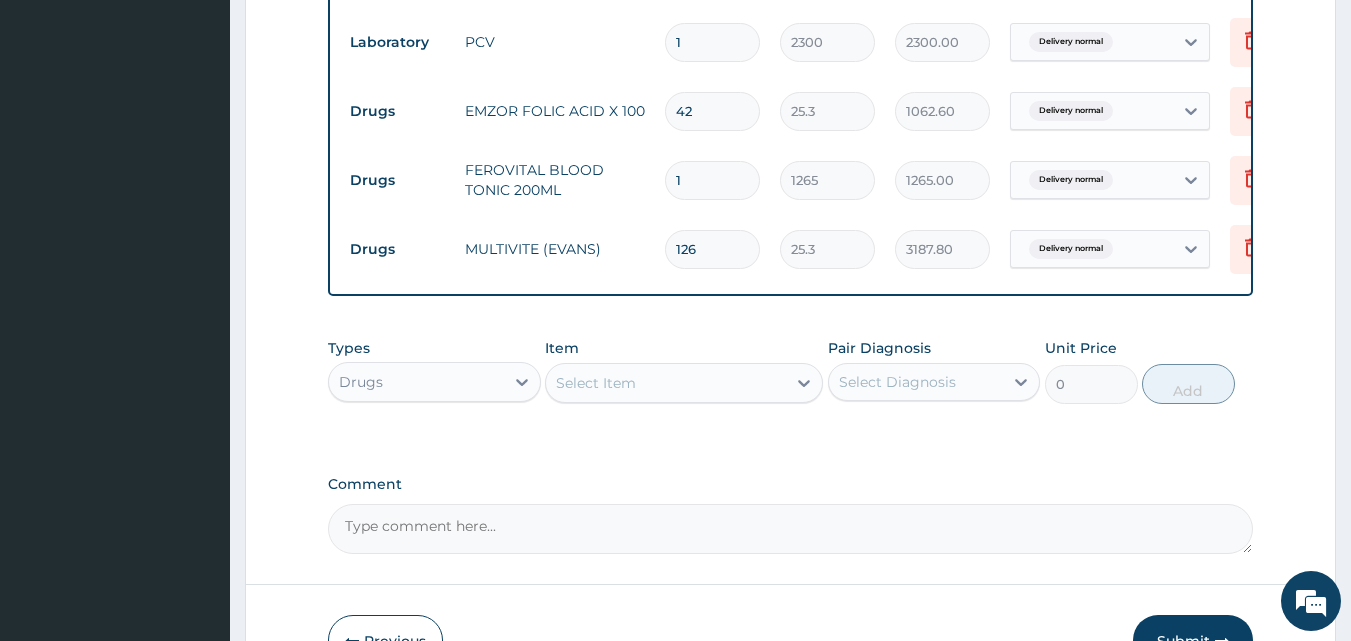type on "126" 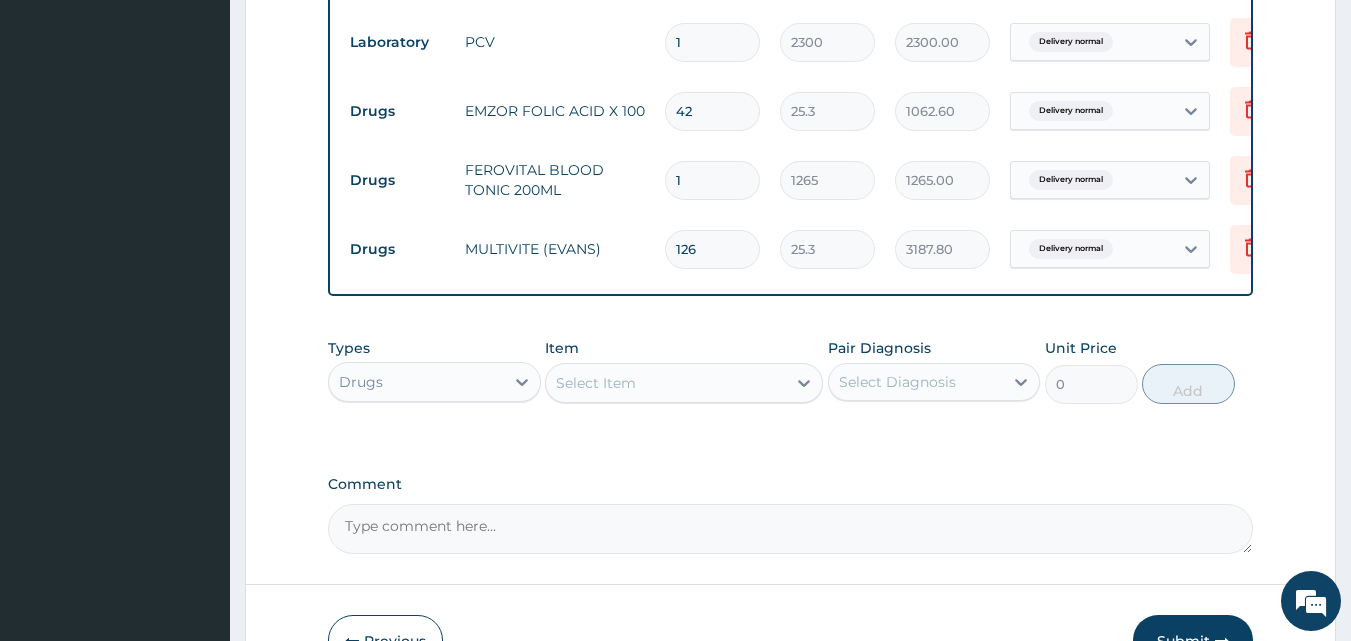 click on "Select Item" at bounding box center (596, 383) 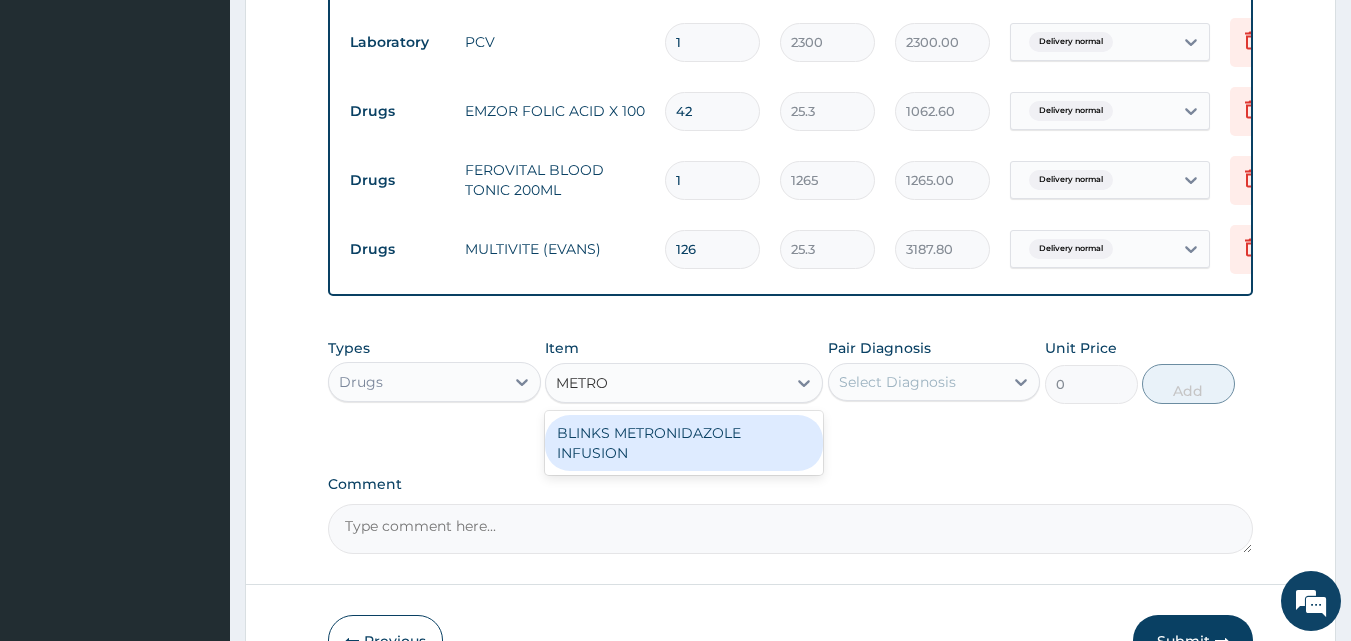 type on "METRO" 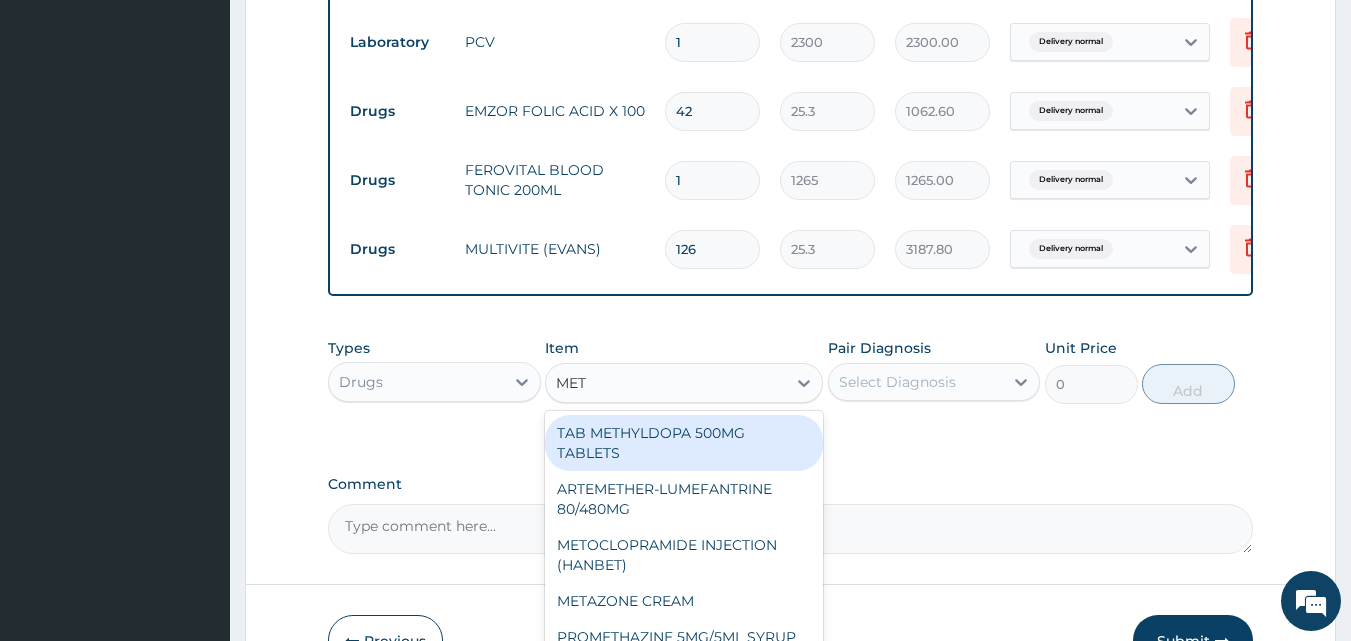 type on "METR" 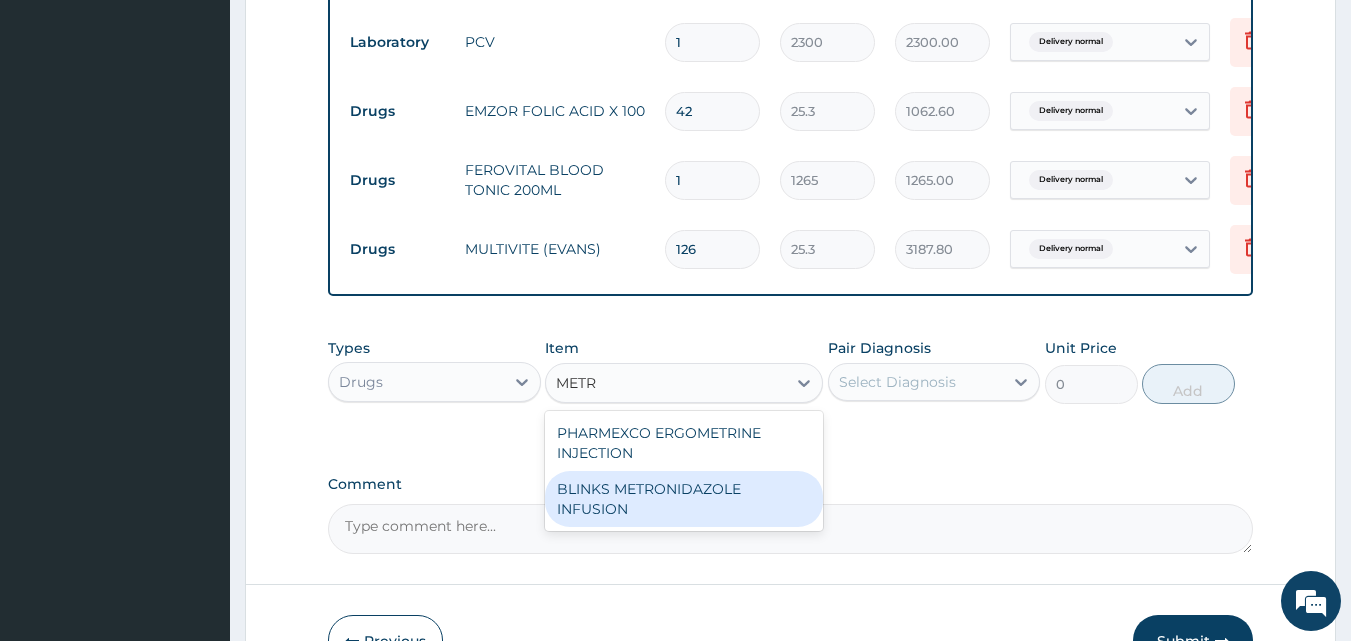click on "BLINKS METRONIDAZOLE INFUSION" at bounding box center (684, 499) 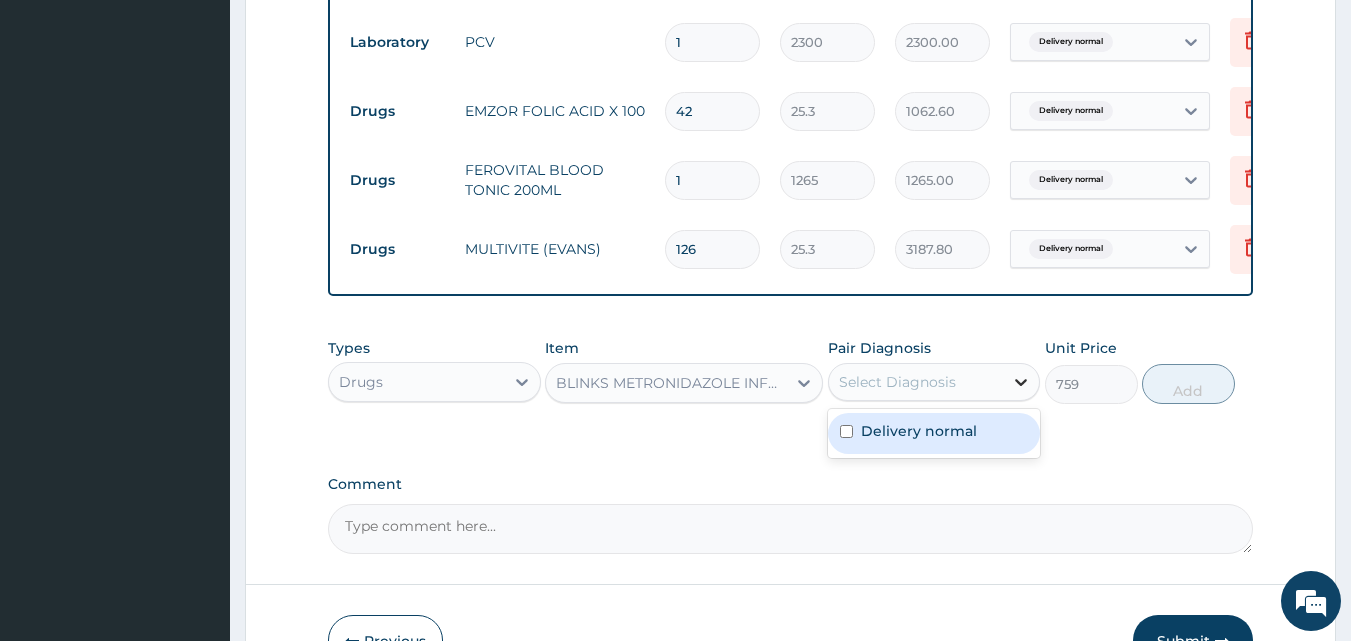 click 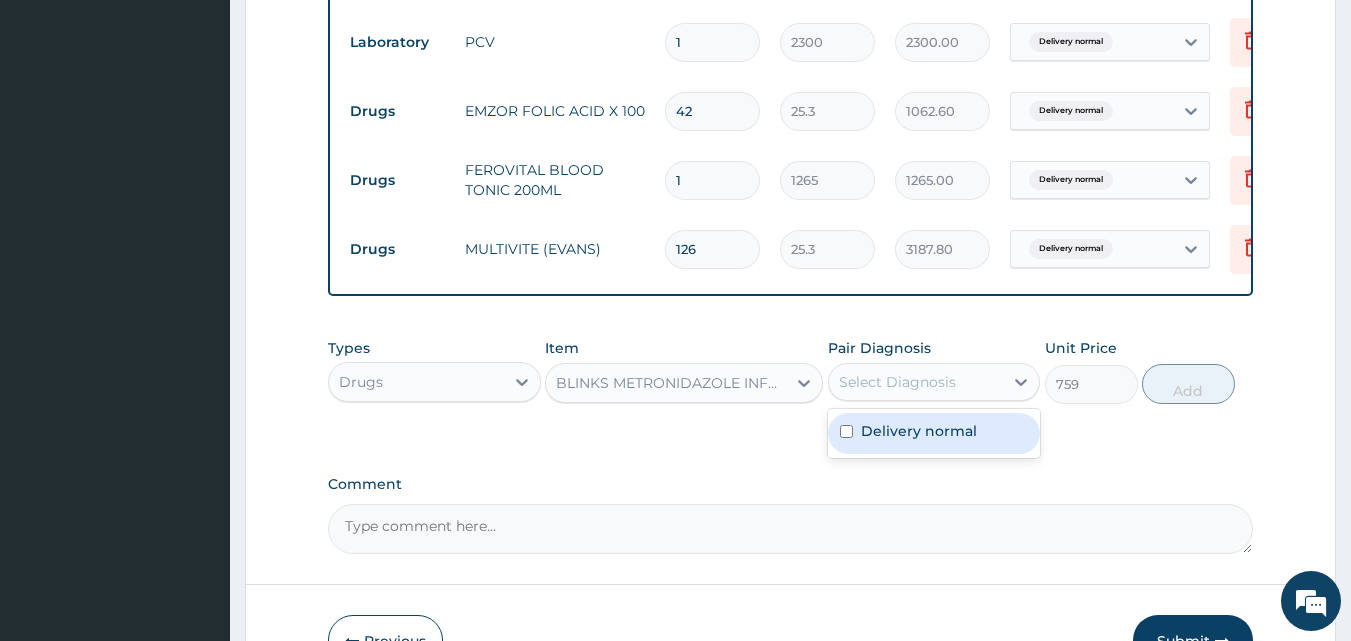 drag, startPoint x: 953, startPoint y: 463, endPoint x: 1029, endPoint y: 431, distance: 82.46211 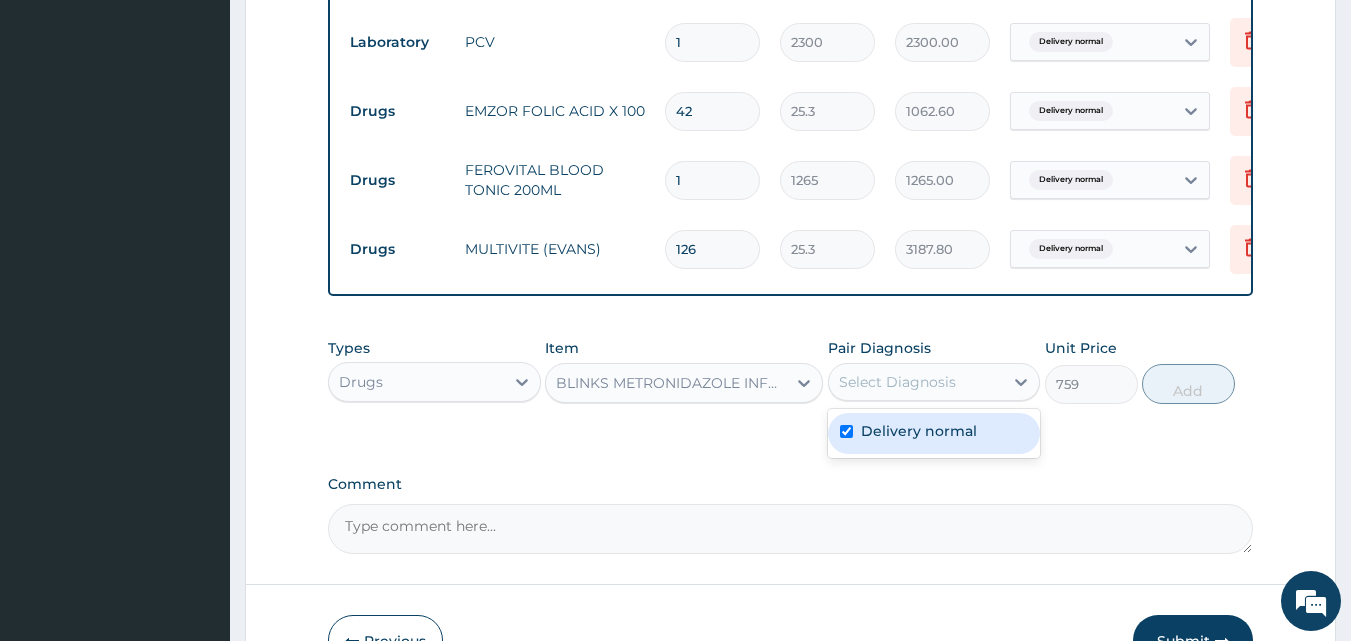 checkbox on "true" 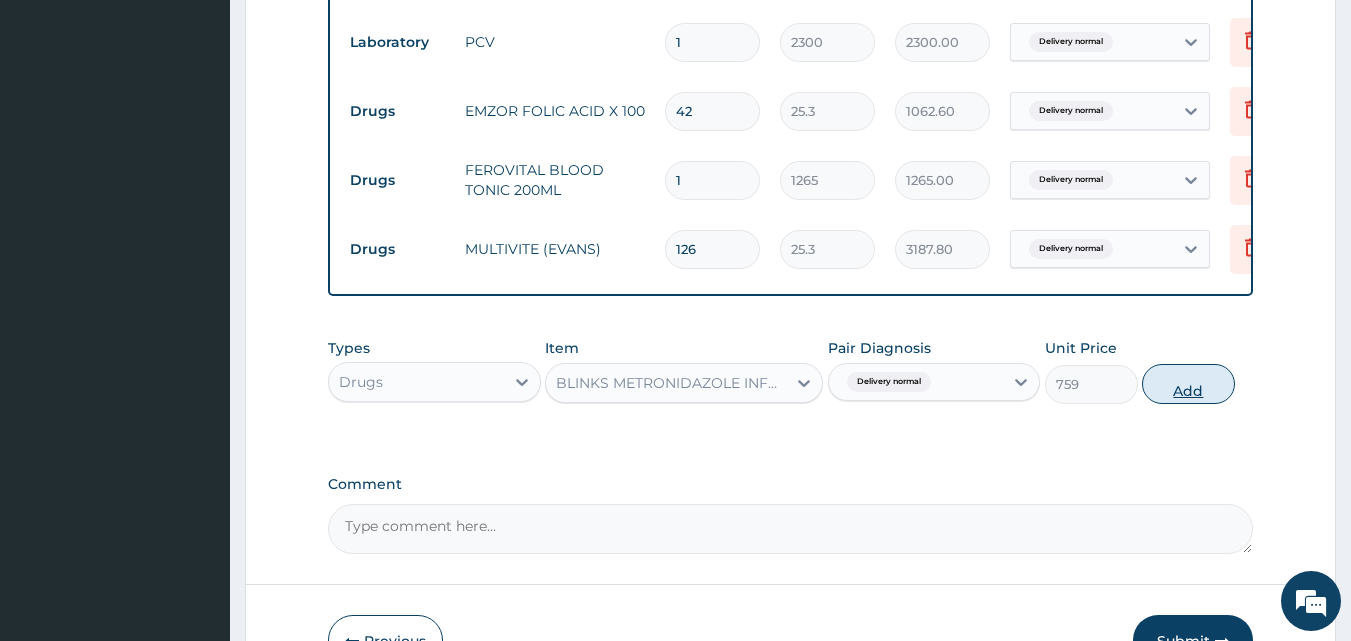 click on "Add" at bounding box center (1188, 384) 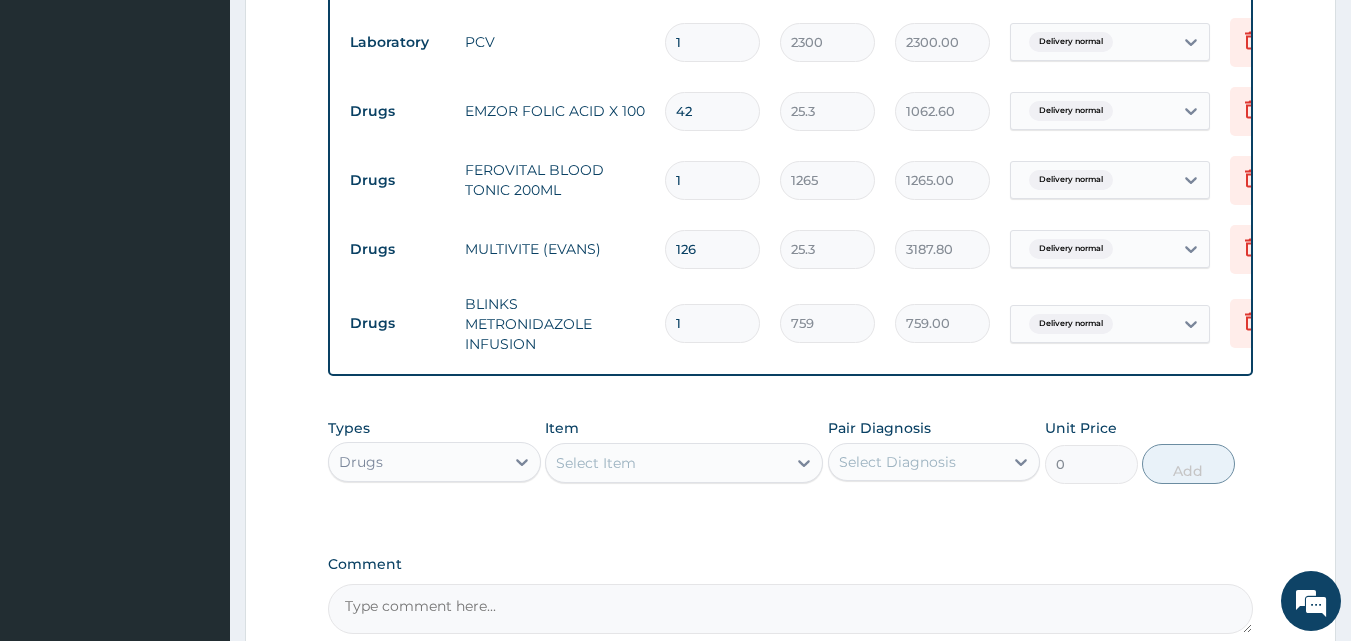 type 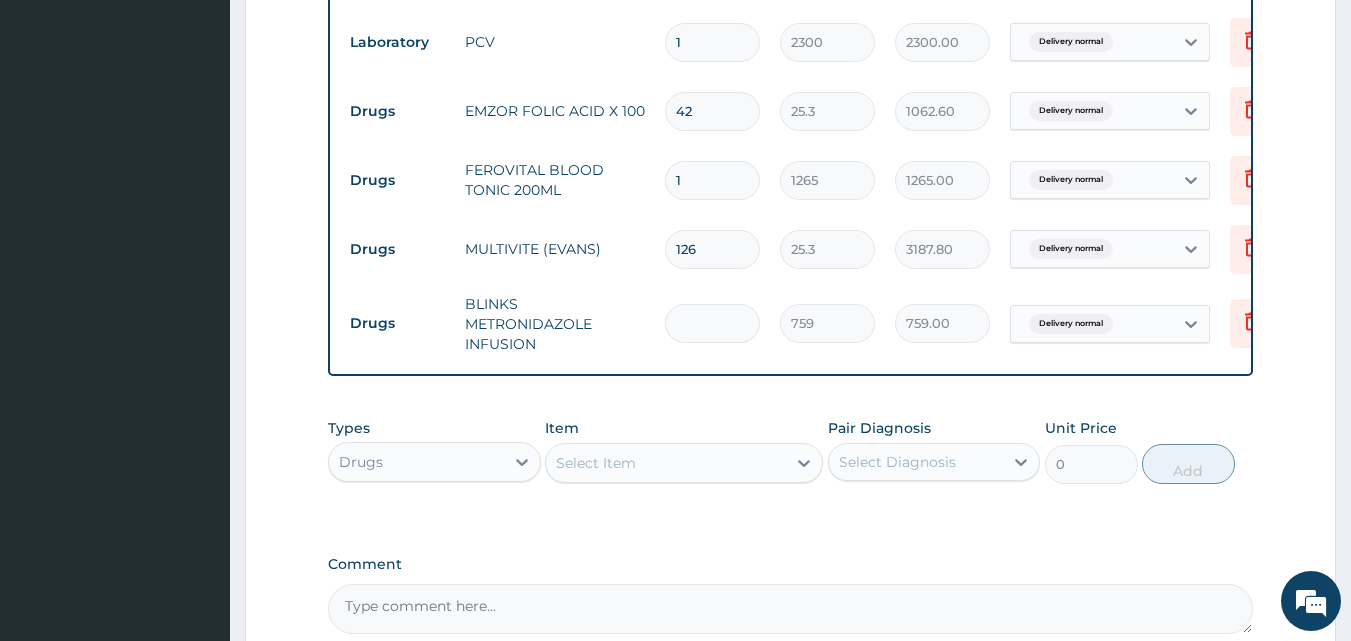 type on "0.00" 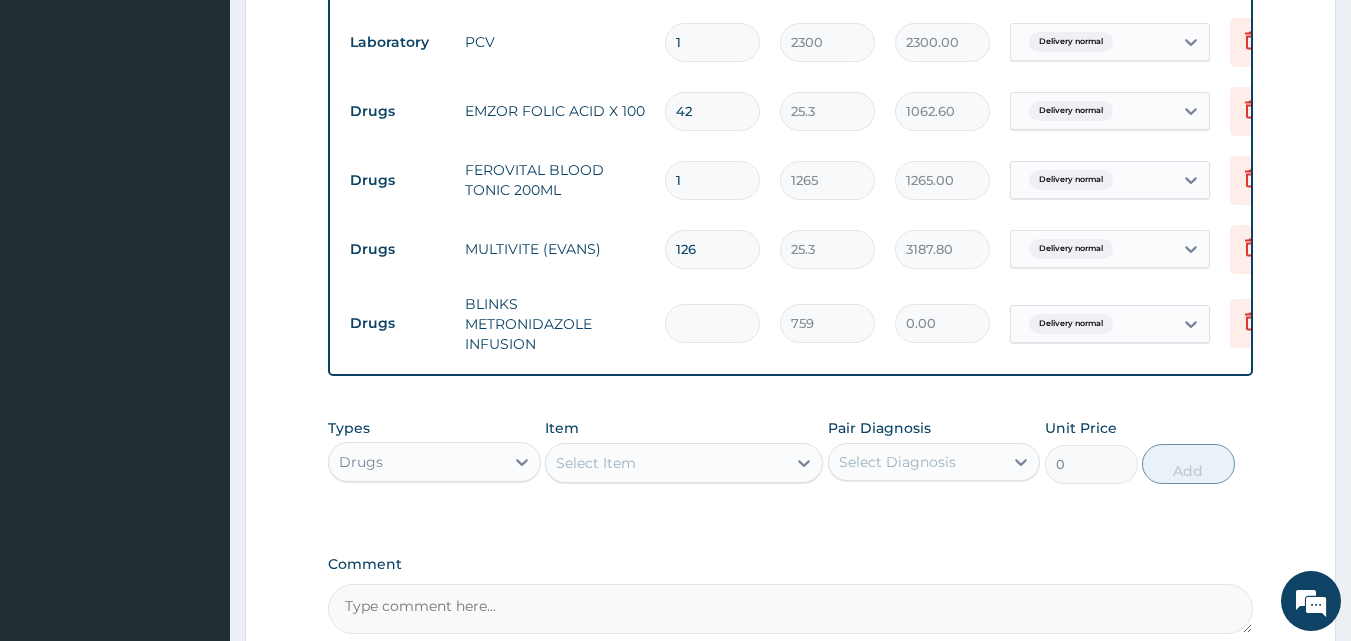 type on "2" 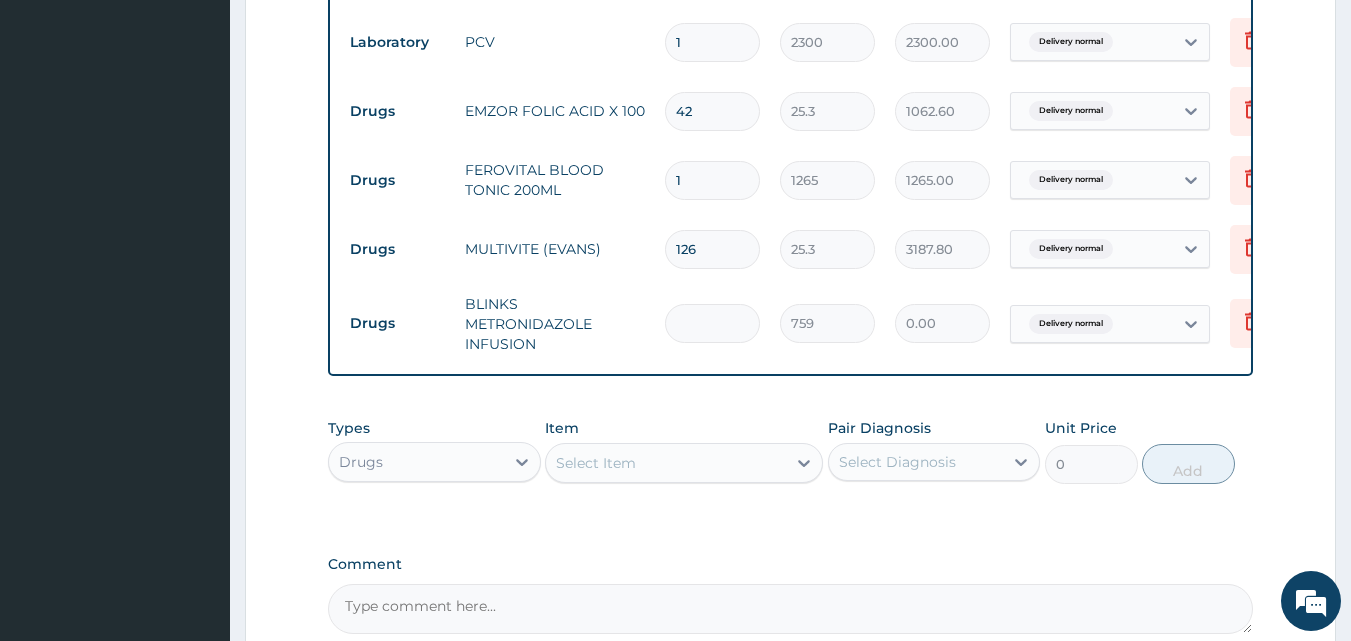 type on "1518.00" 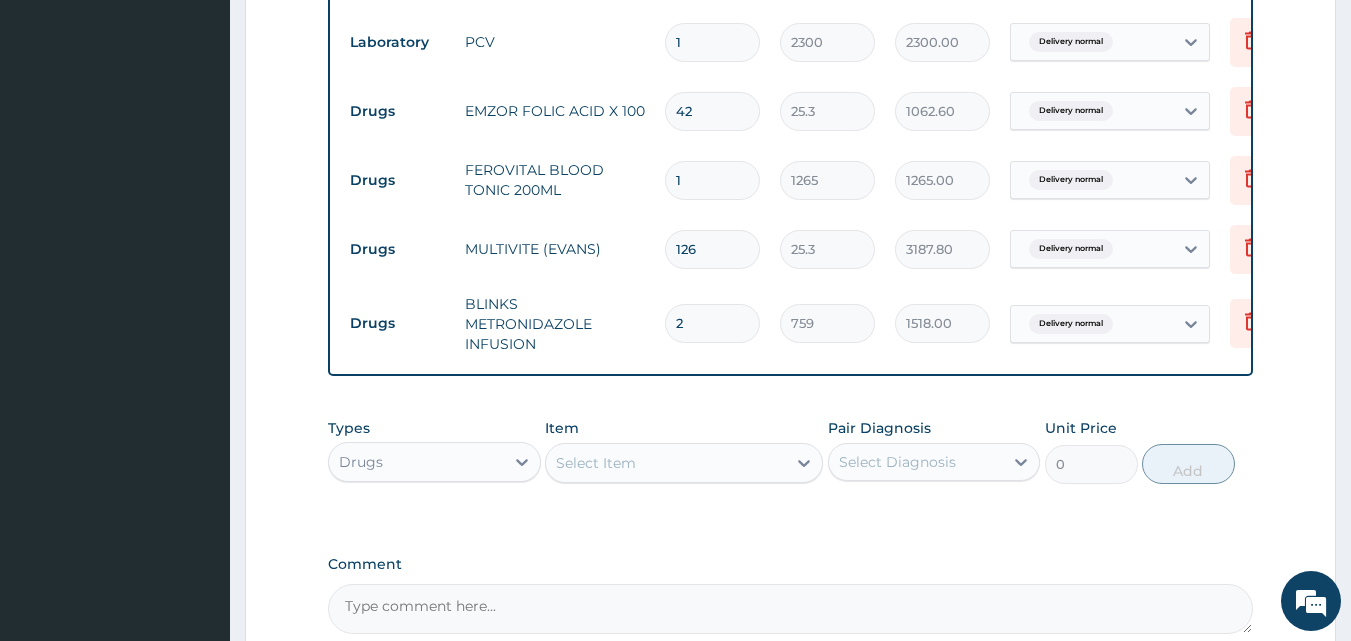 type 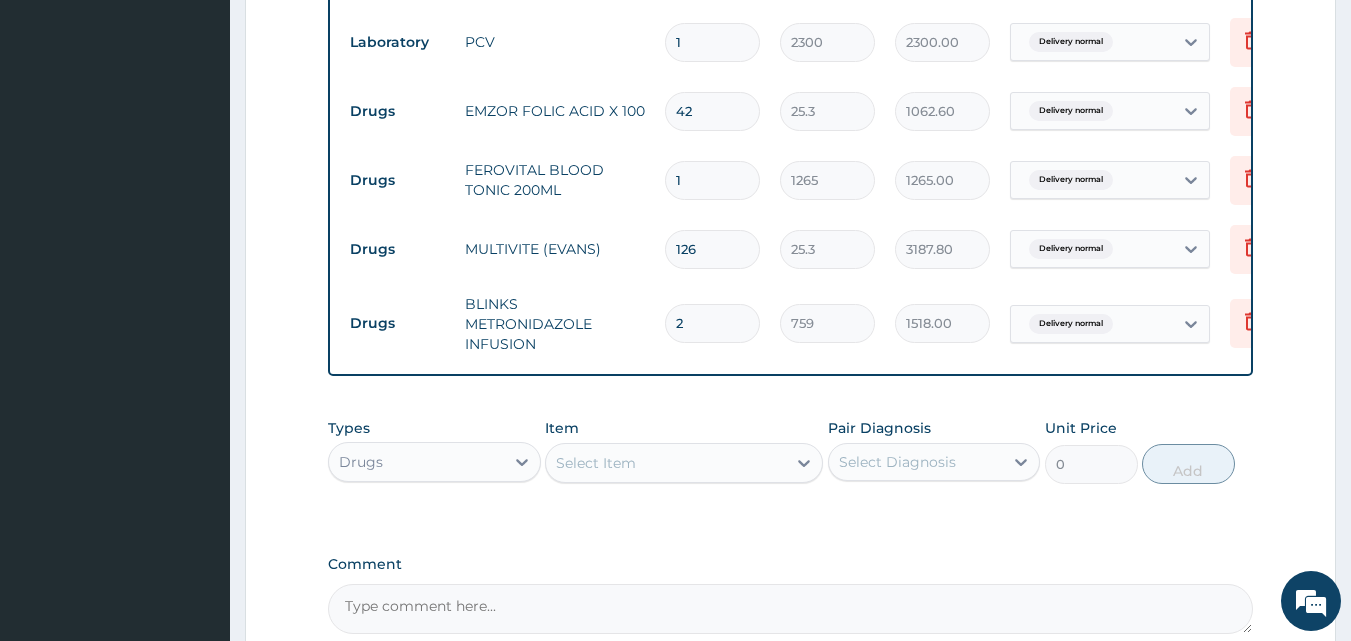 type on "0.00" 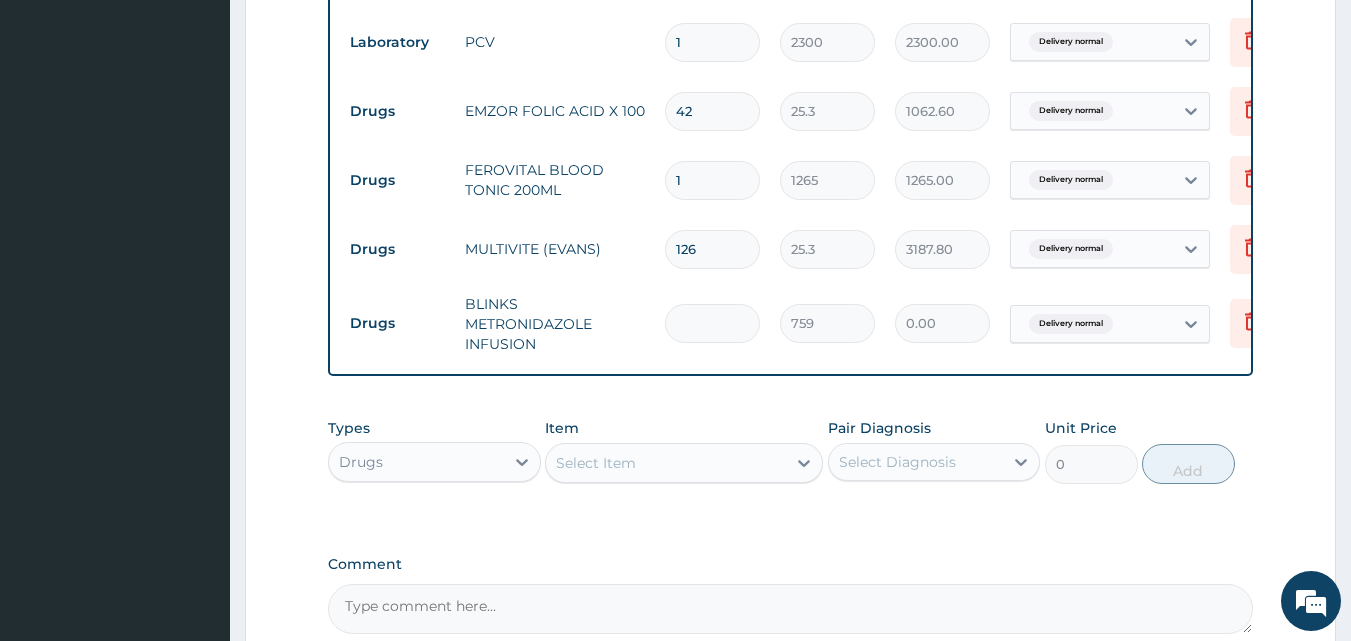 type on "4" 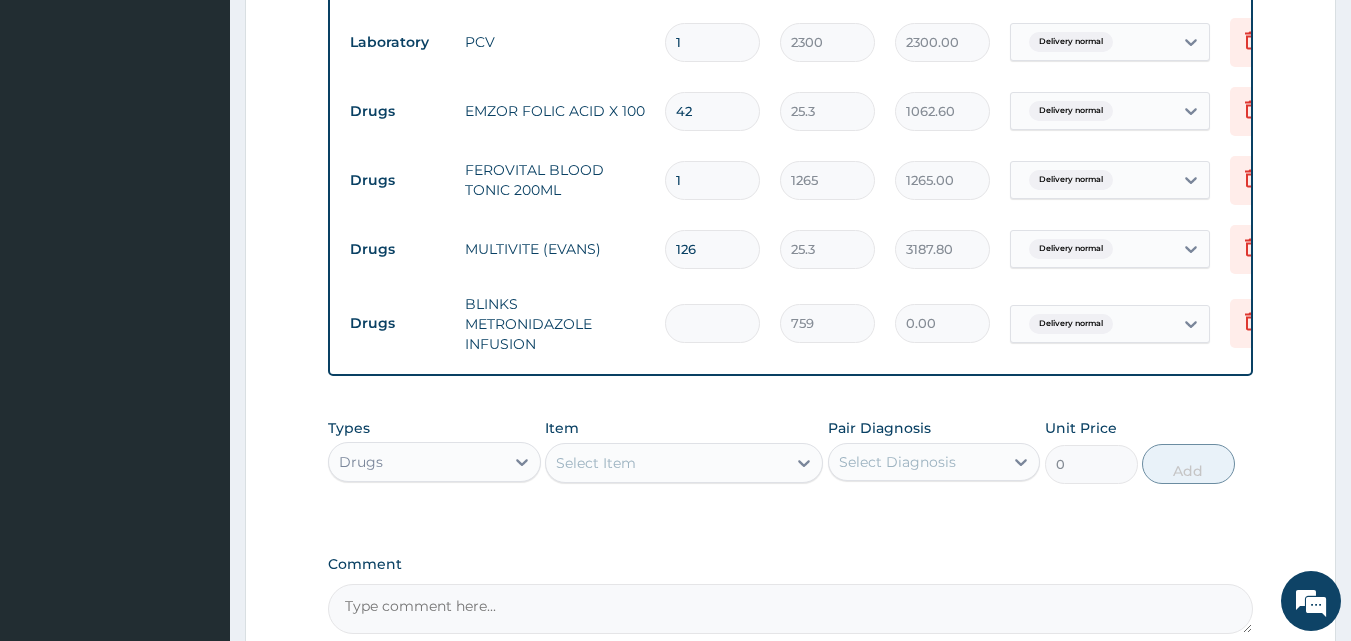 type on "3036.00" 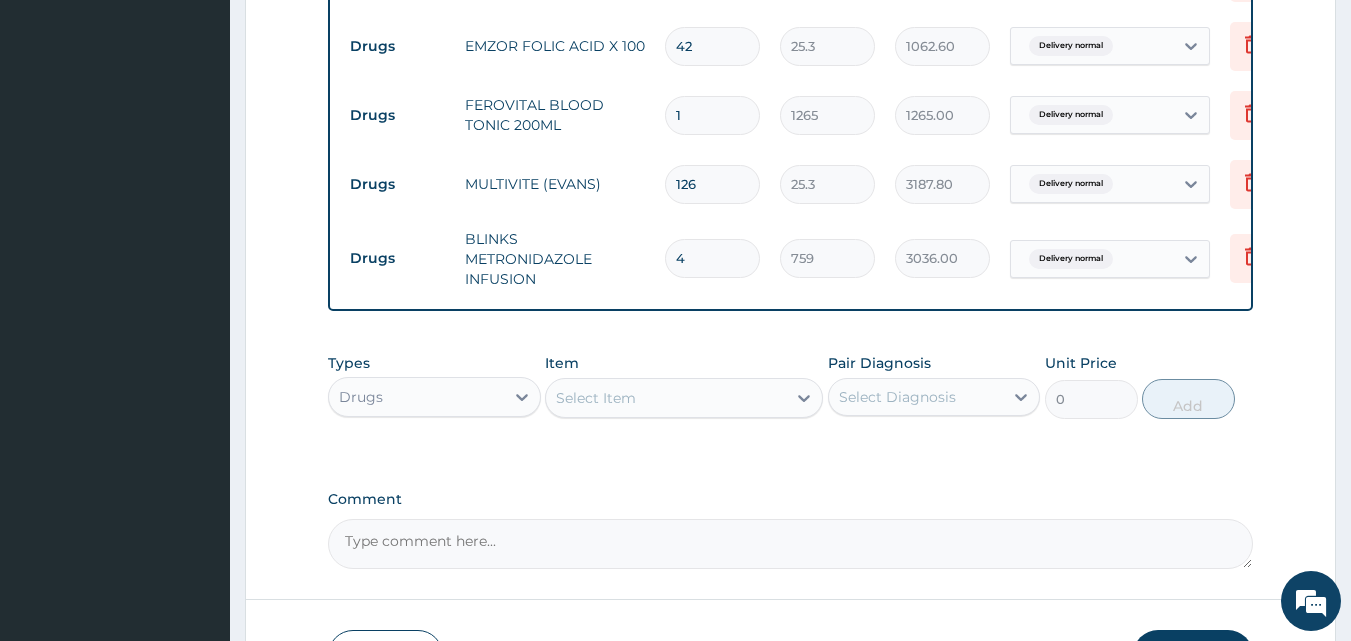 scroll, scrollTop: 1208, scrollLeft: 0, axis: vertical 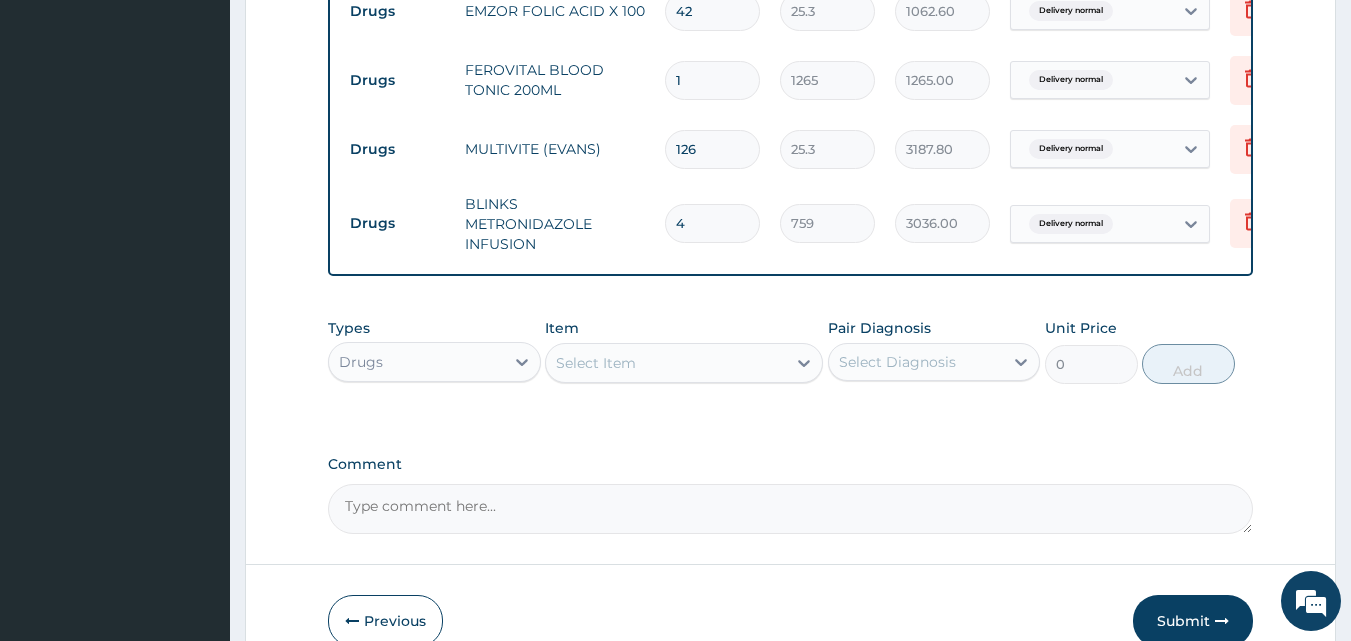 type on "4" 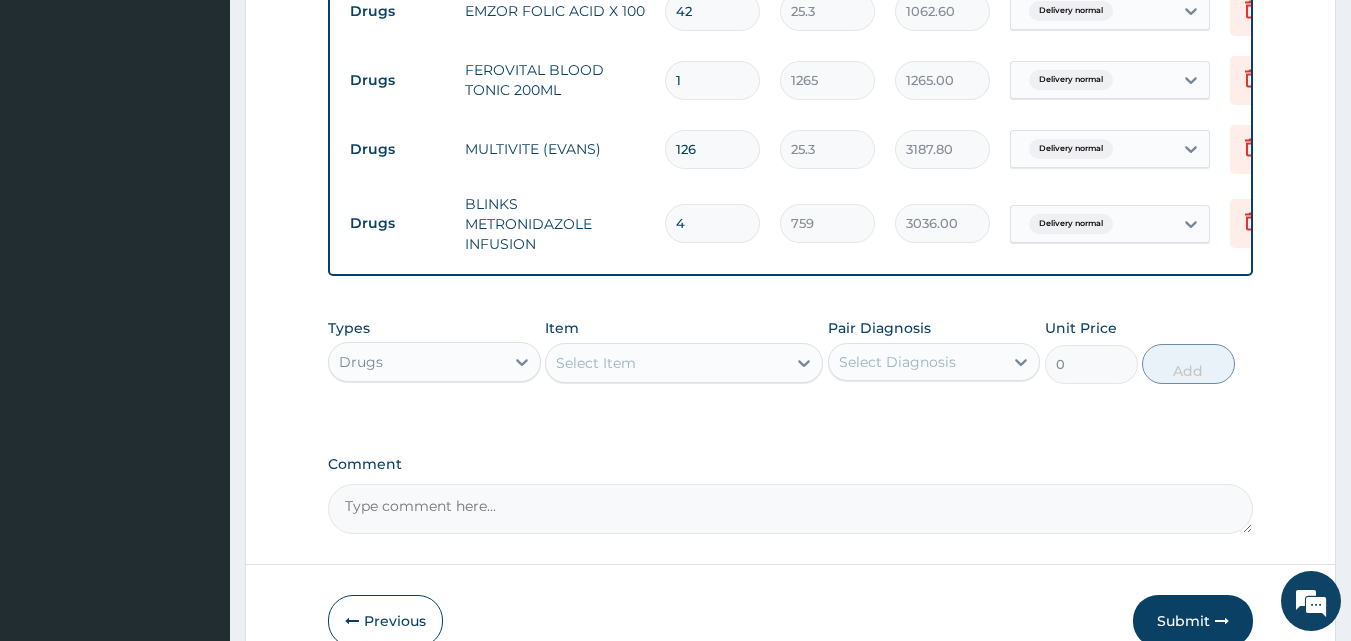 click on "Select Item" at bounding box center [666, 363] 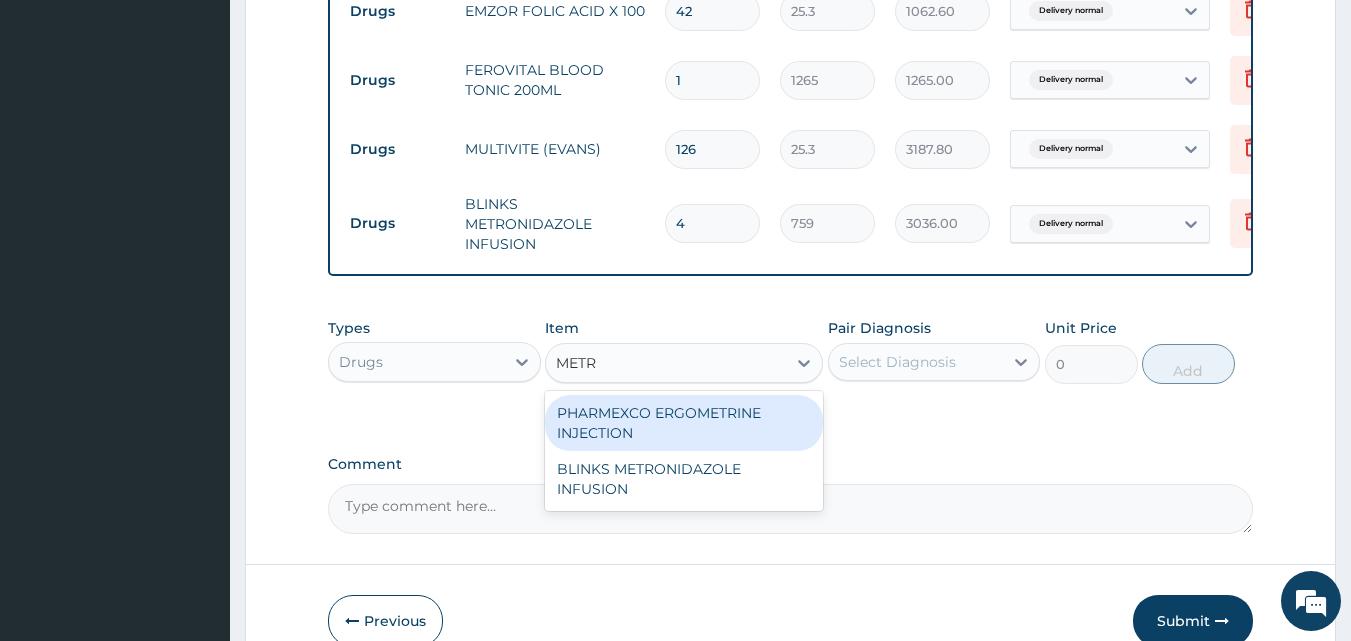 type on "METR" 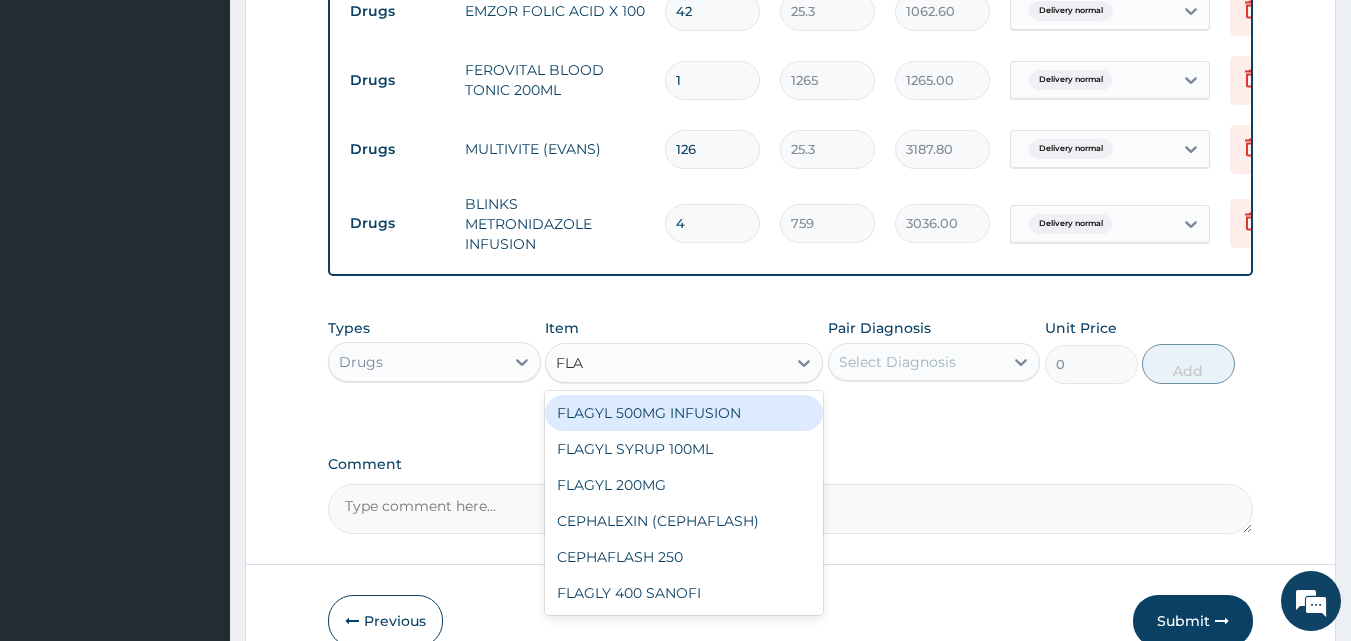 type on "FLA" 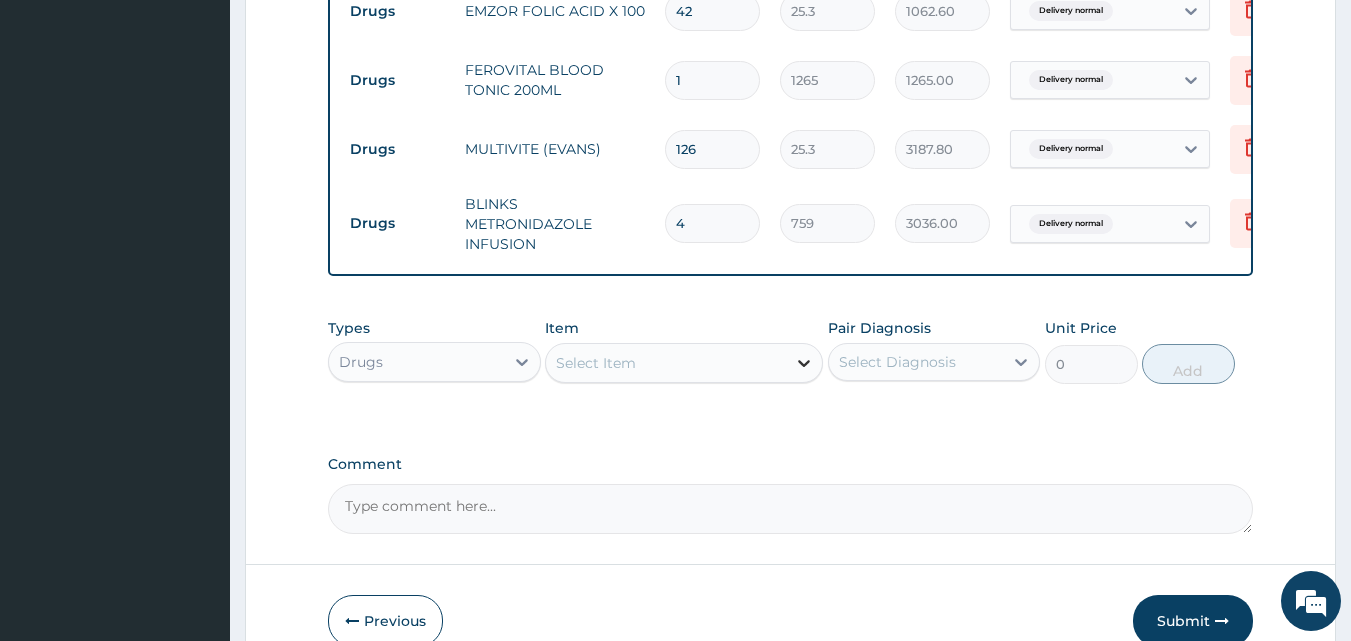 click 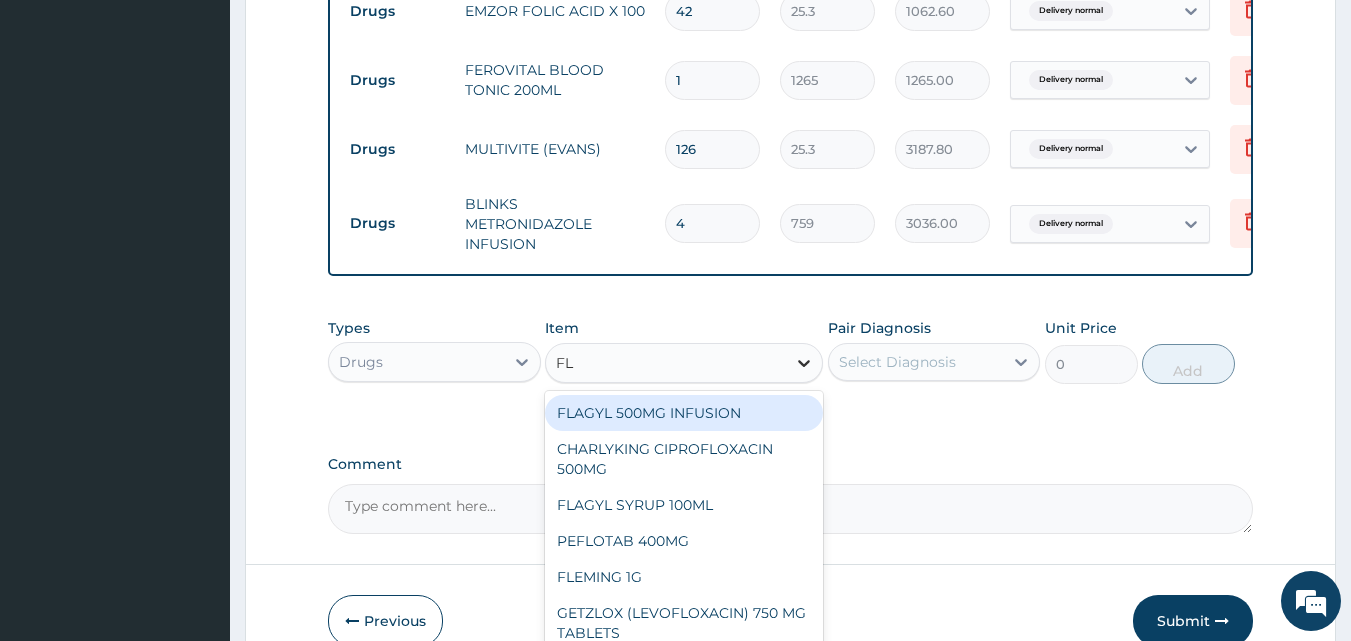 type on "FLA" 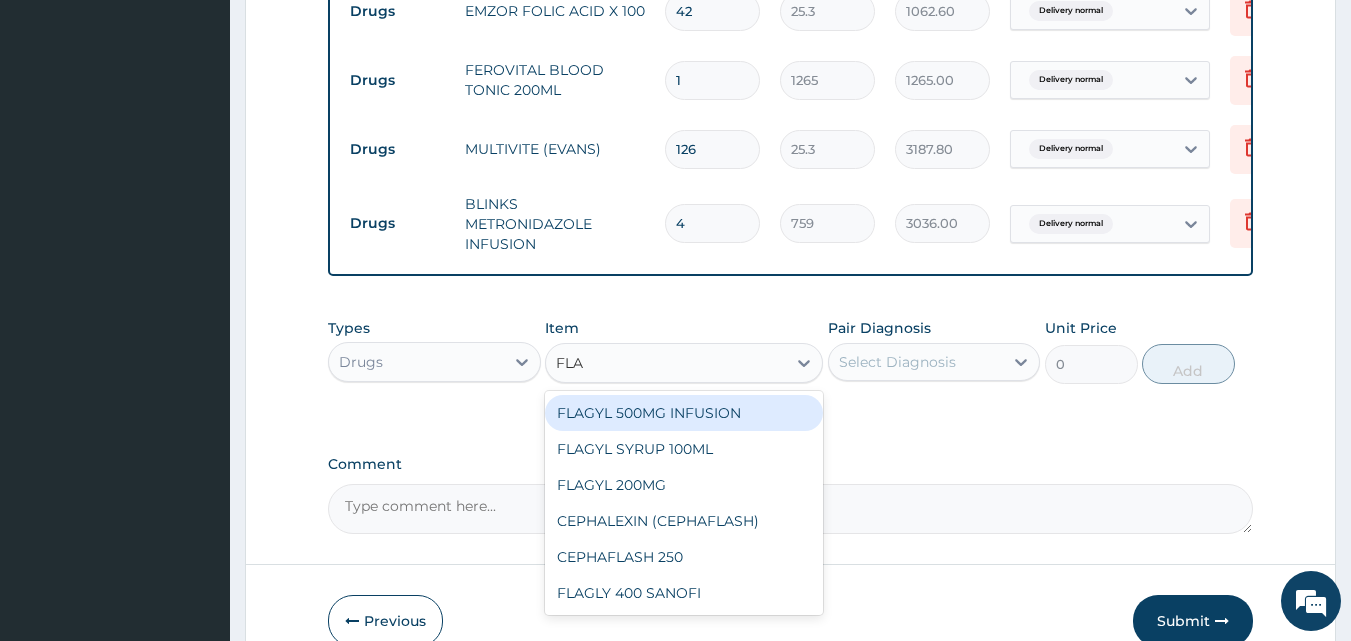 click on "FLAGYL 500MG INFUSION" at bounding box center (684, 413) 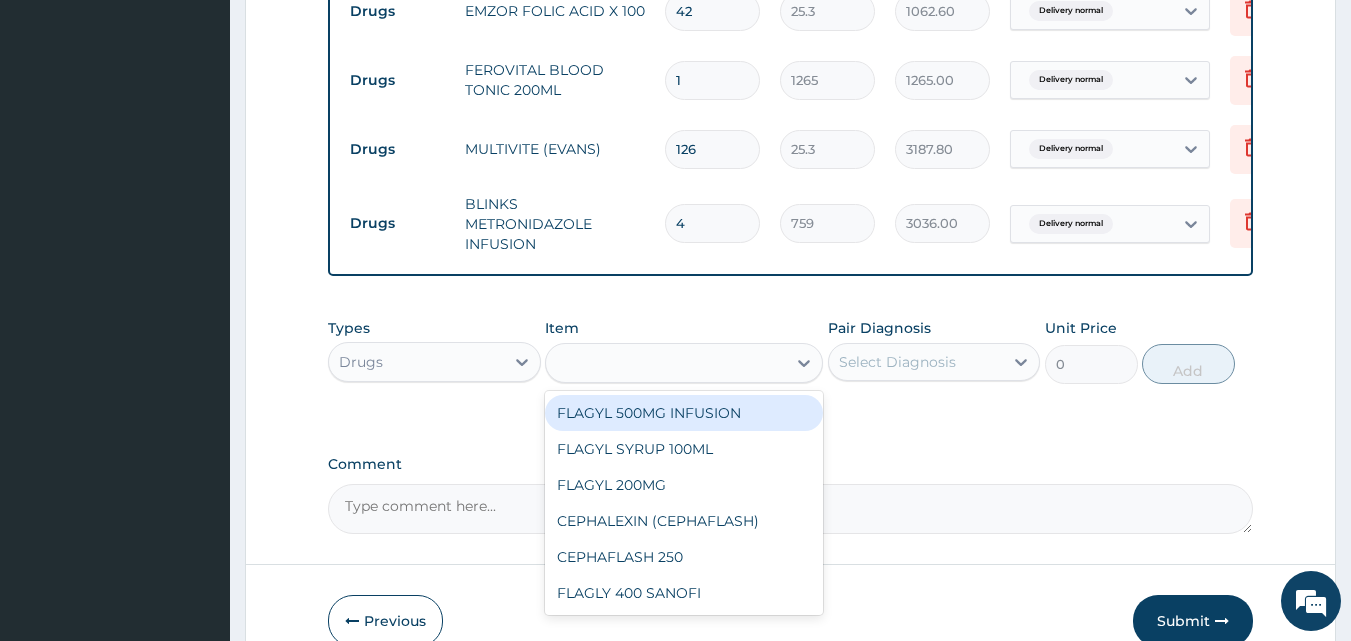 type on "632.5" 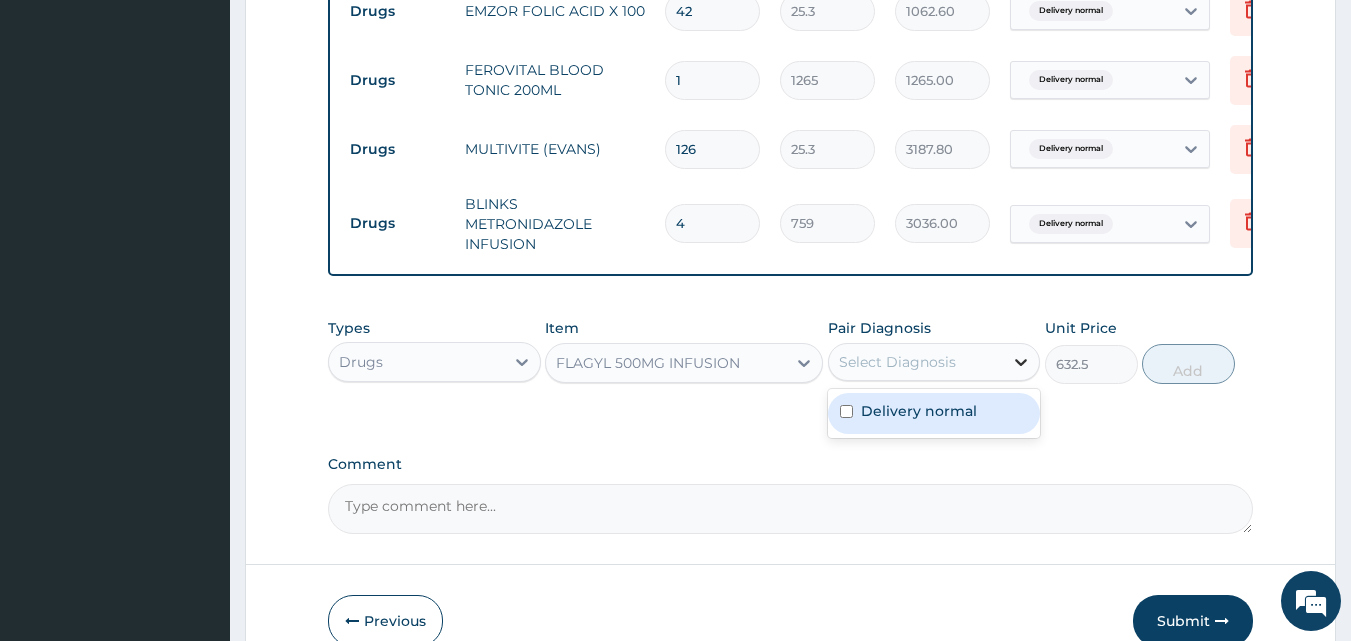 click 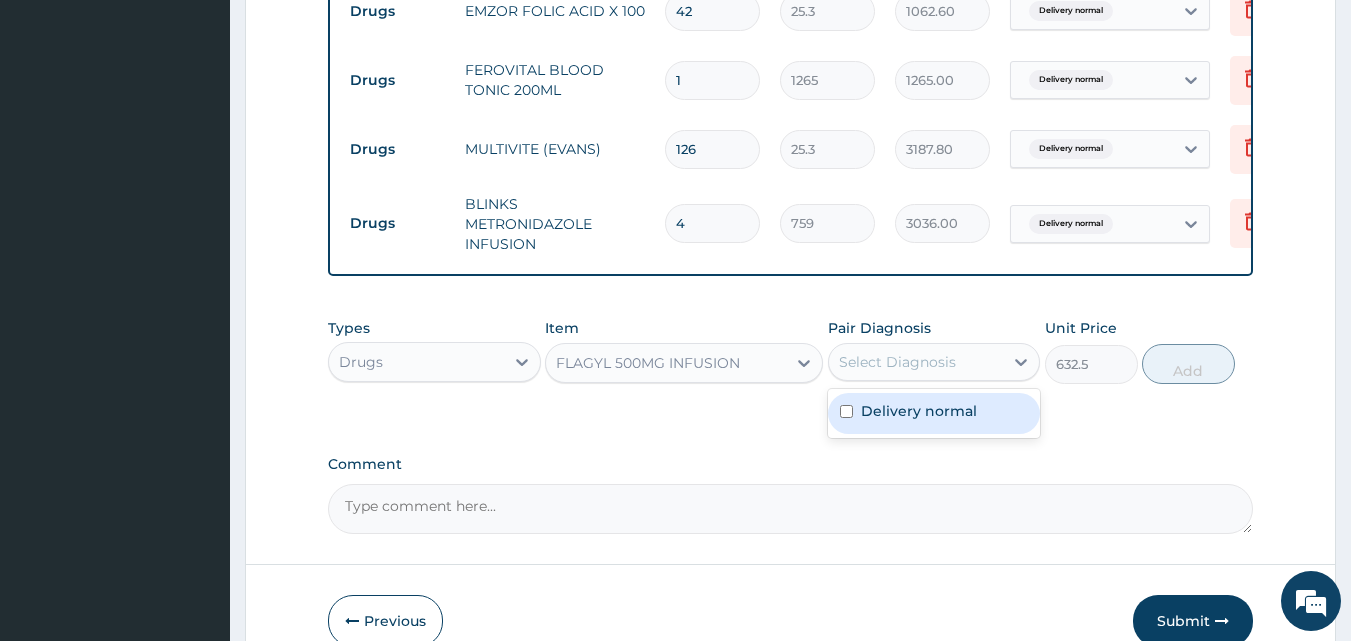 click on "Delivery normal" at bounding box center [919, 411] 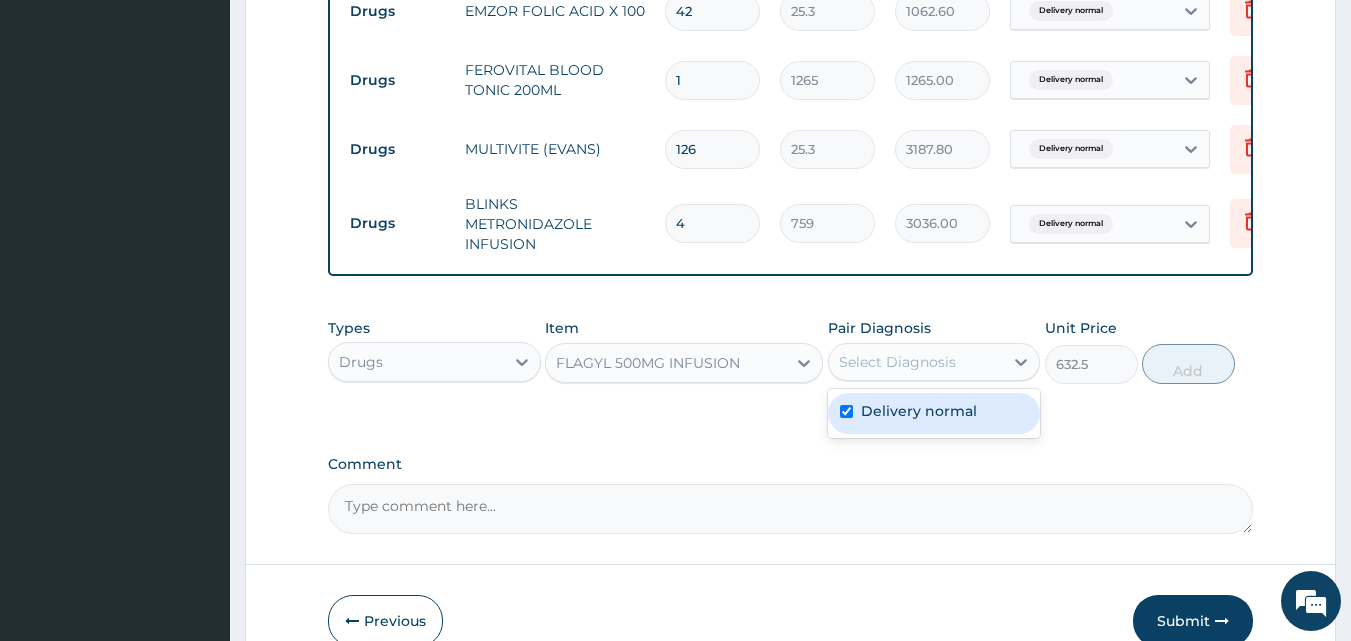 checkbox on "true" 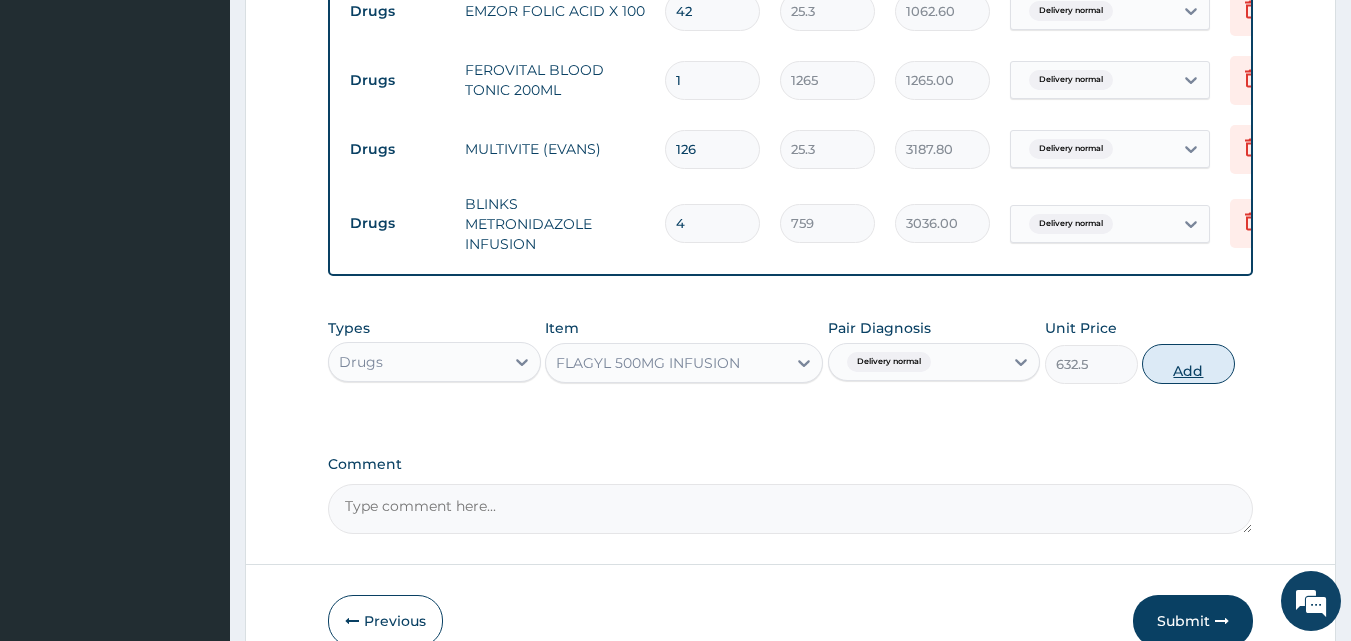 click on "Add" at bounding box center (1188, 364) 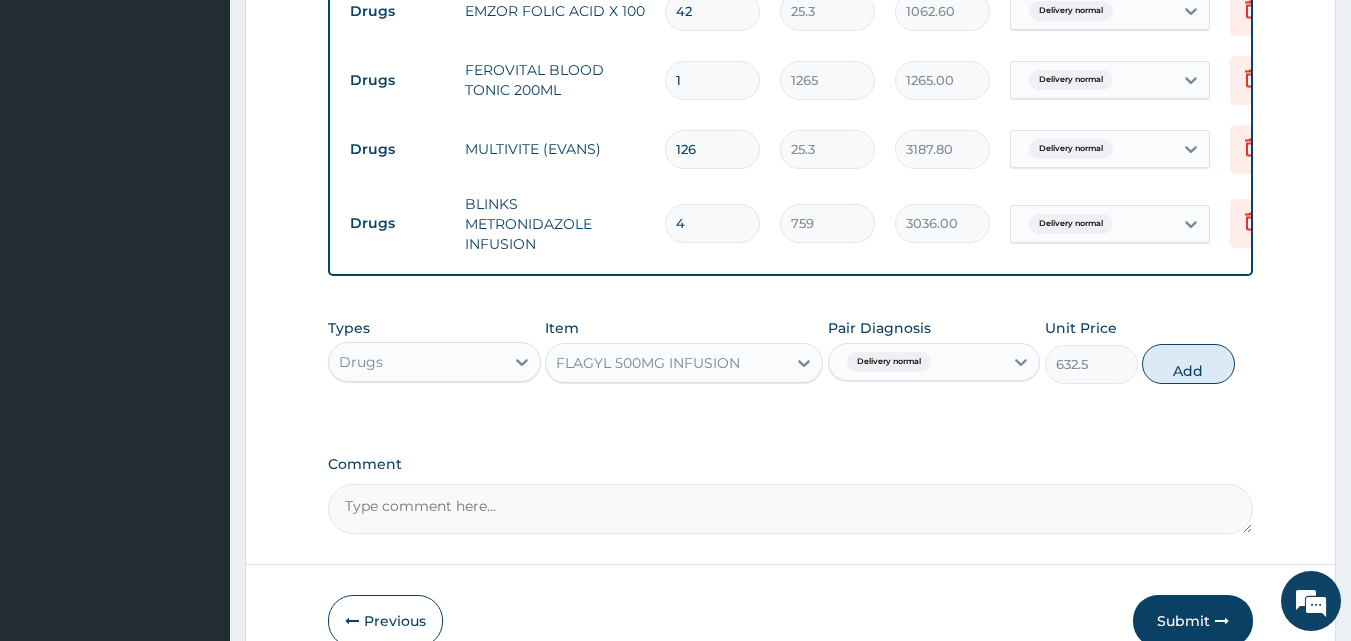 type on "0" 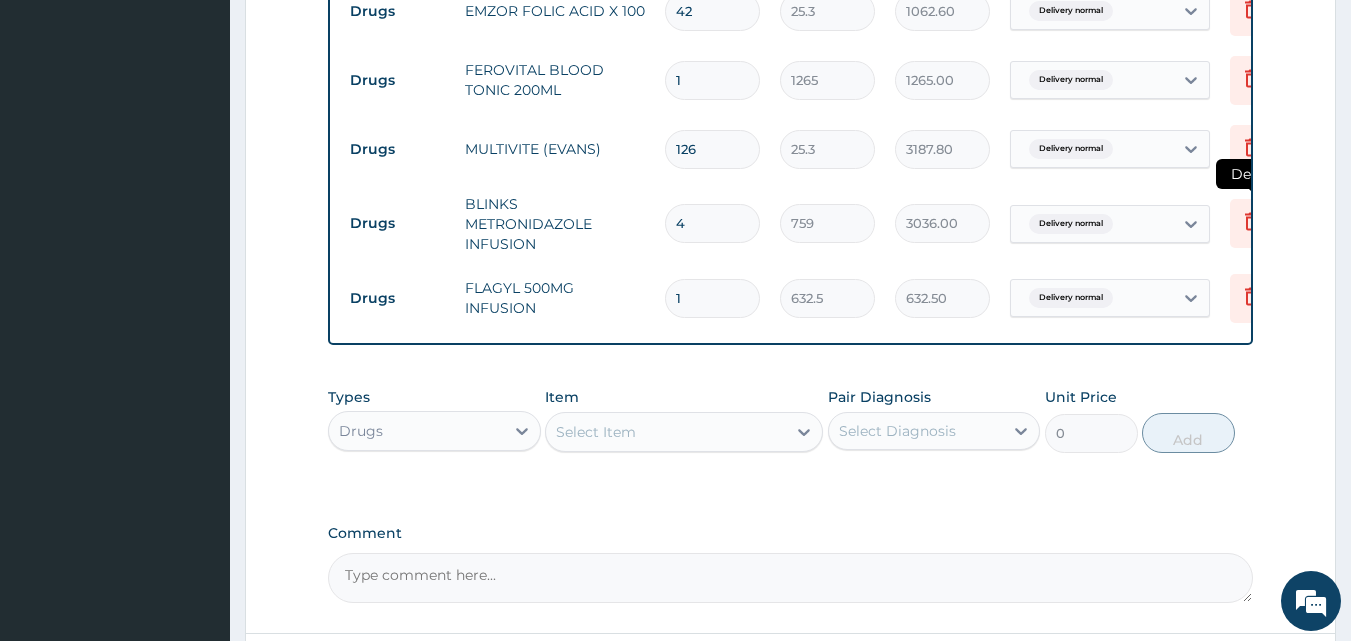 click 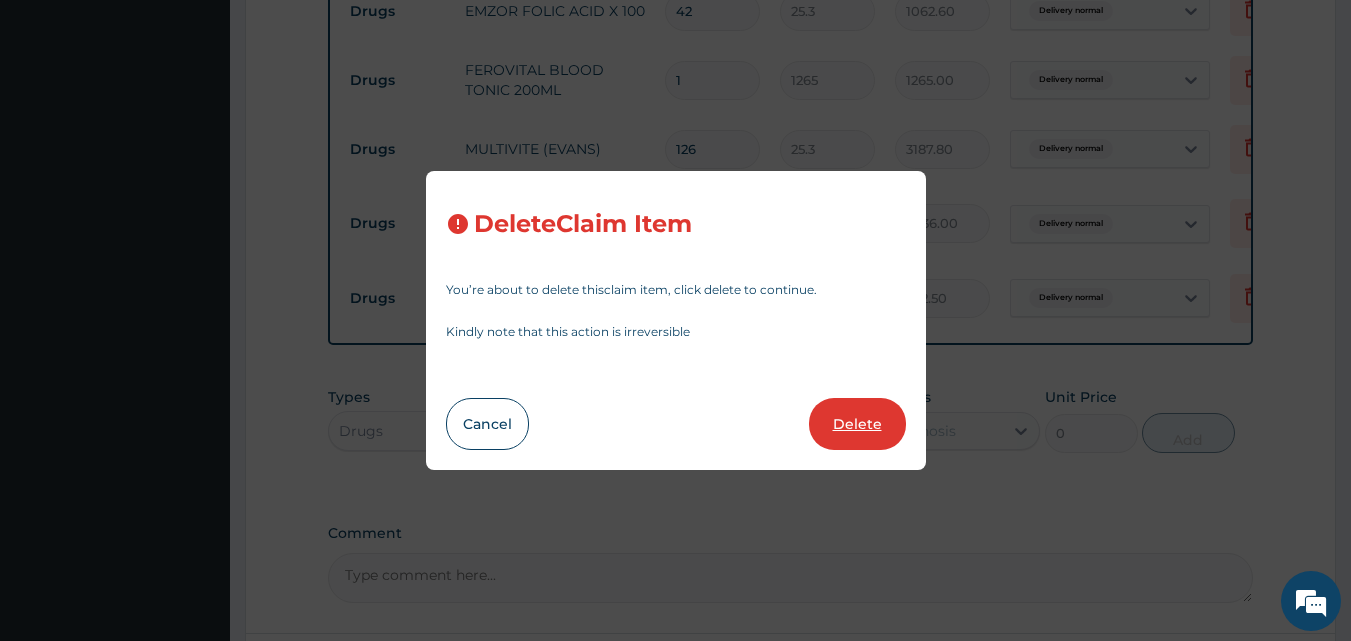 click on "Delete" at bounding box center (857, 424) 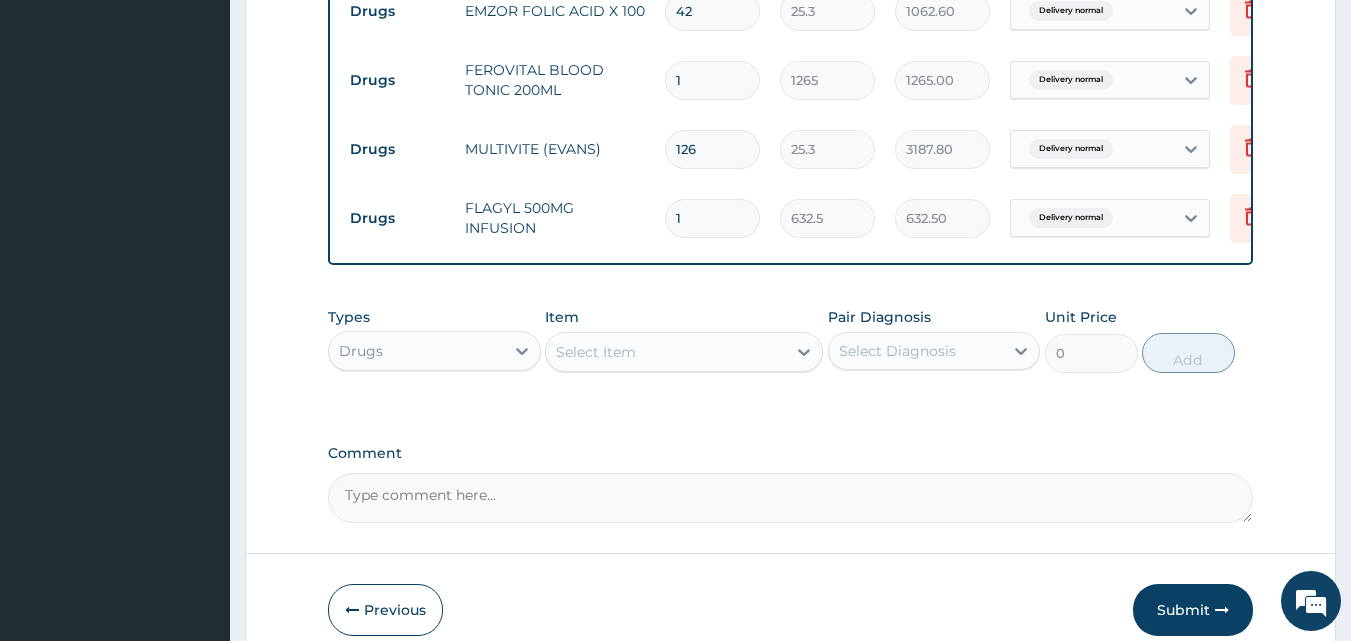 click on "1" at bounding box center [712, 218] 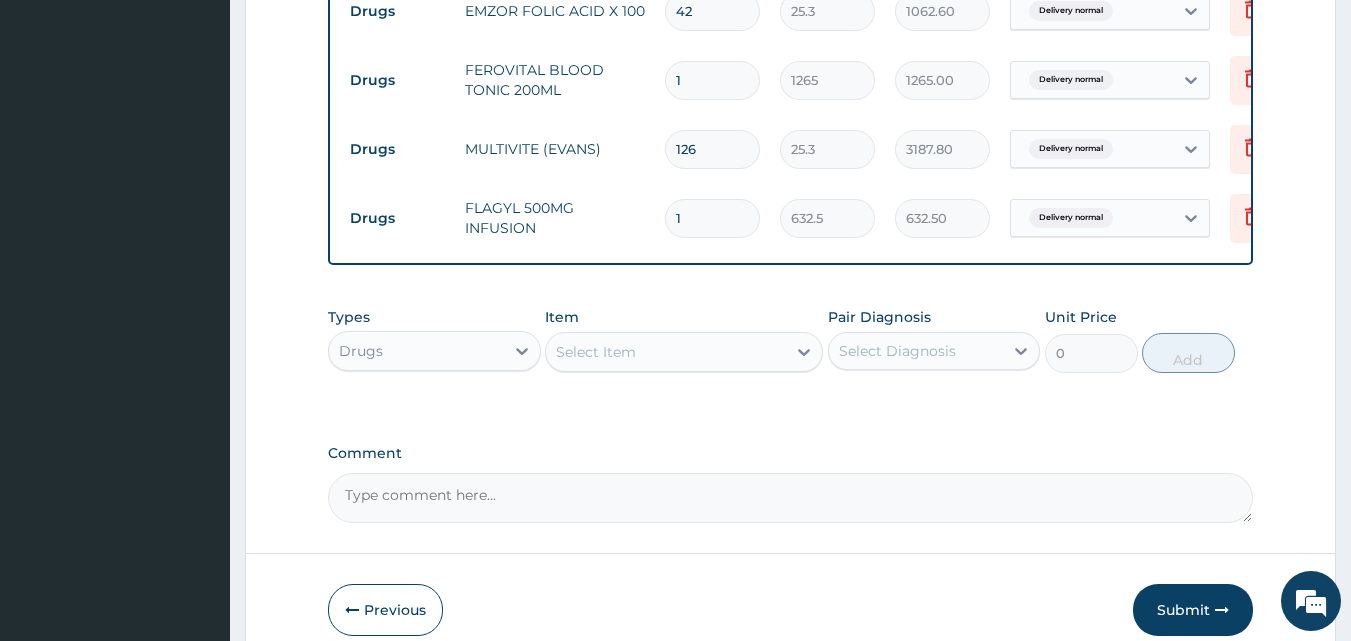 type 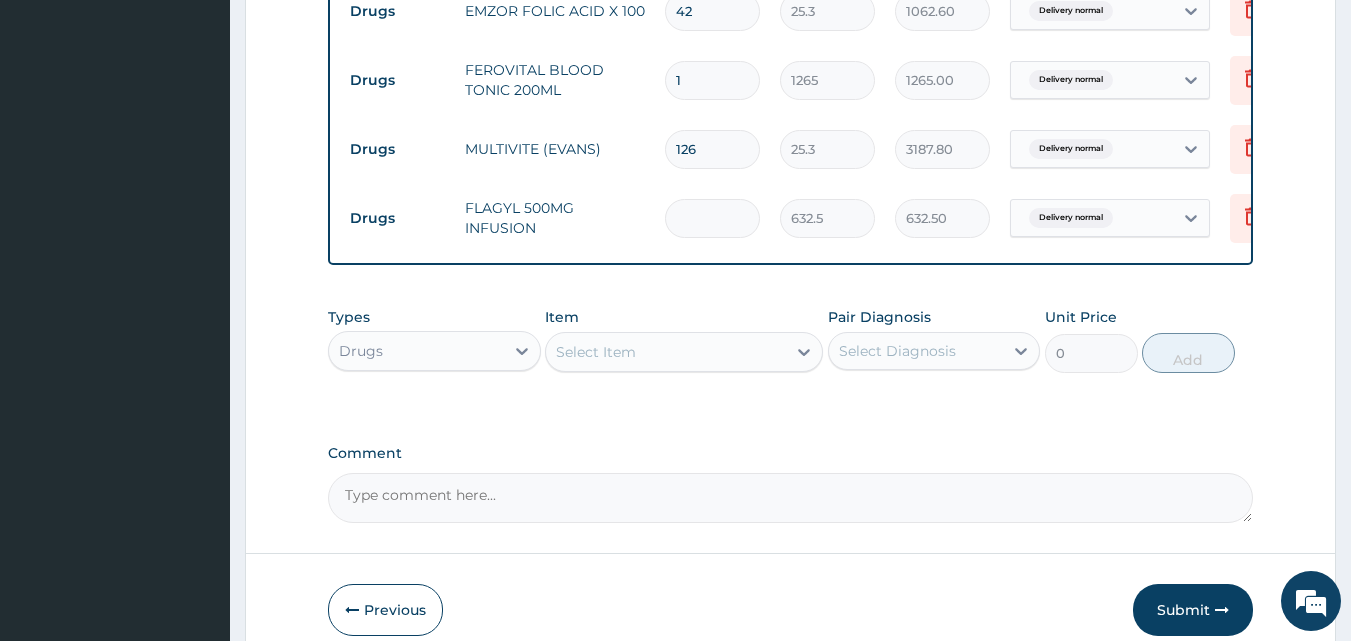 type on "0.00" 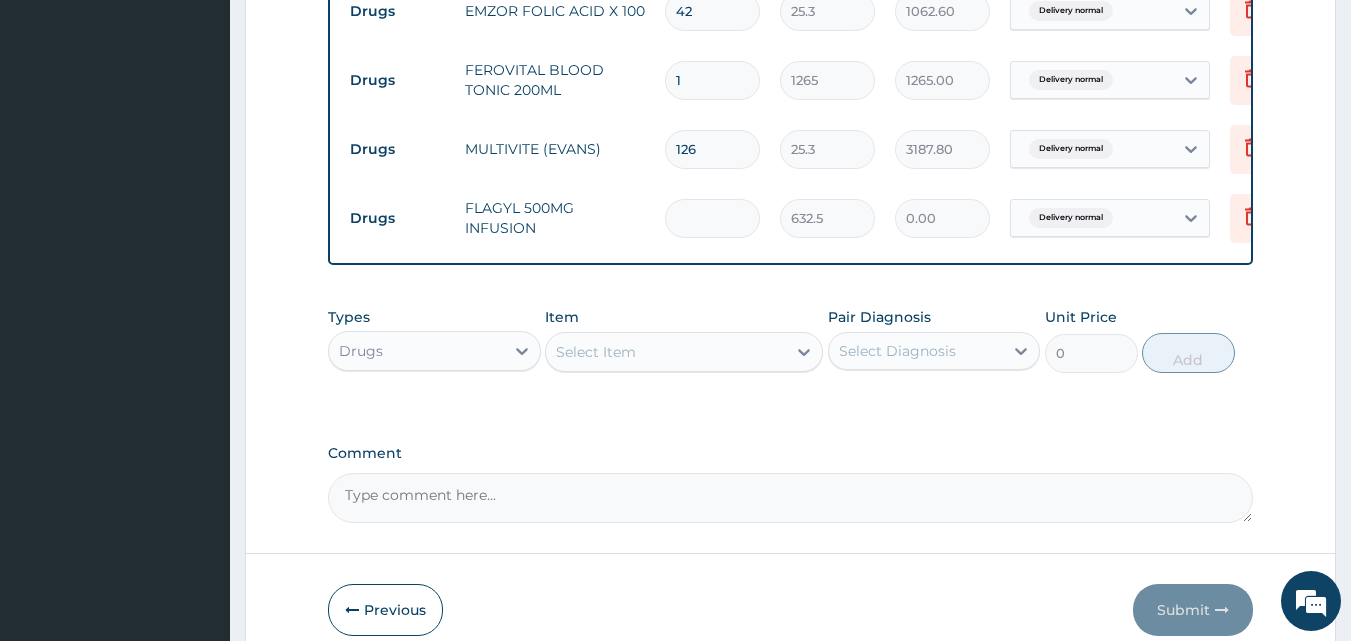 type on "4" 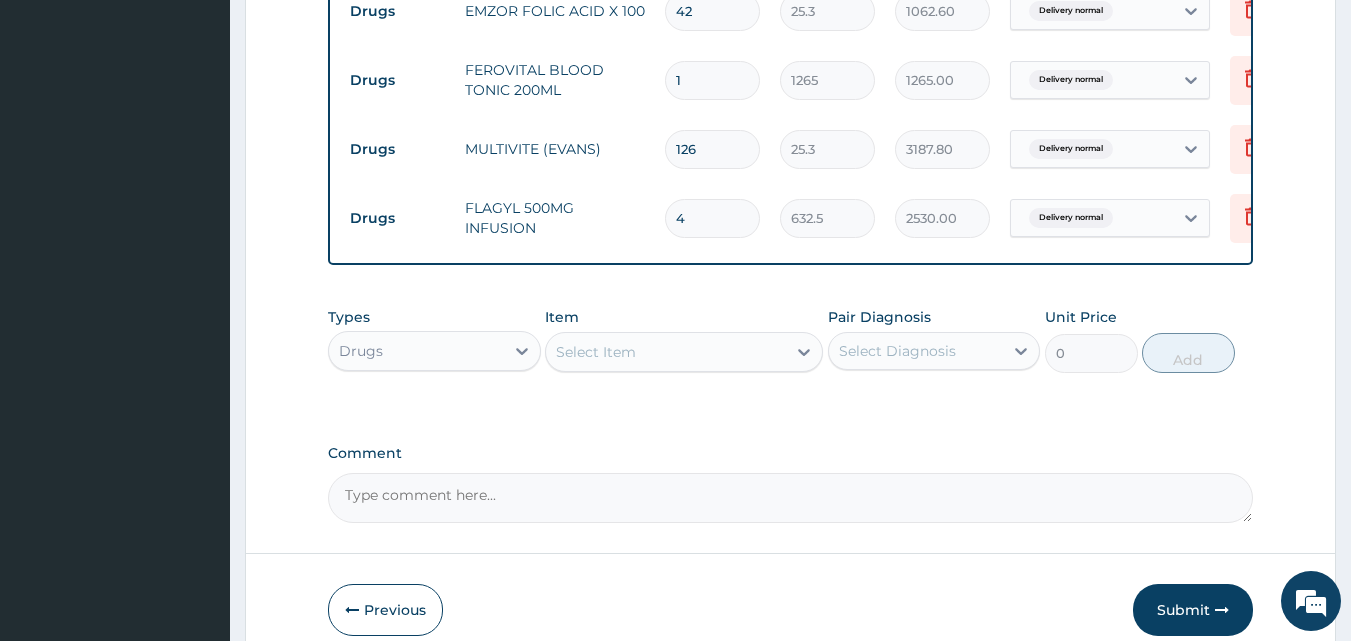 type 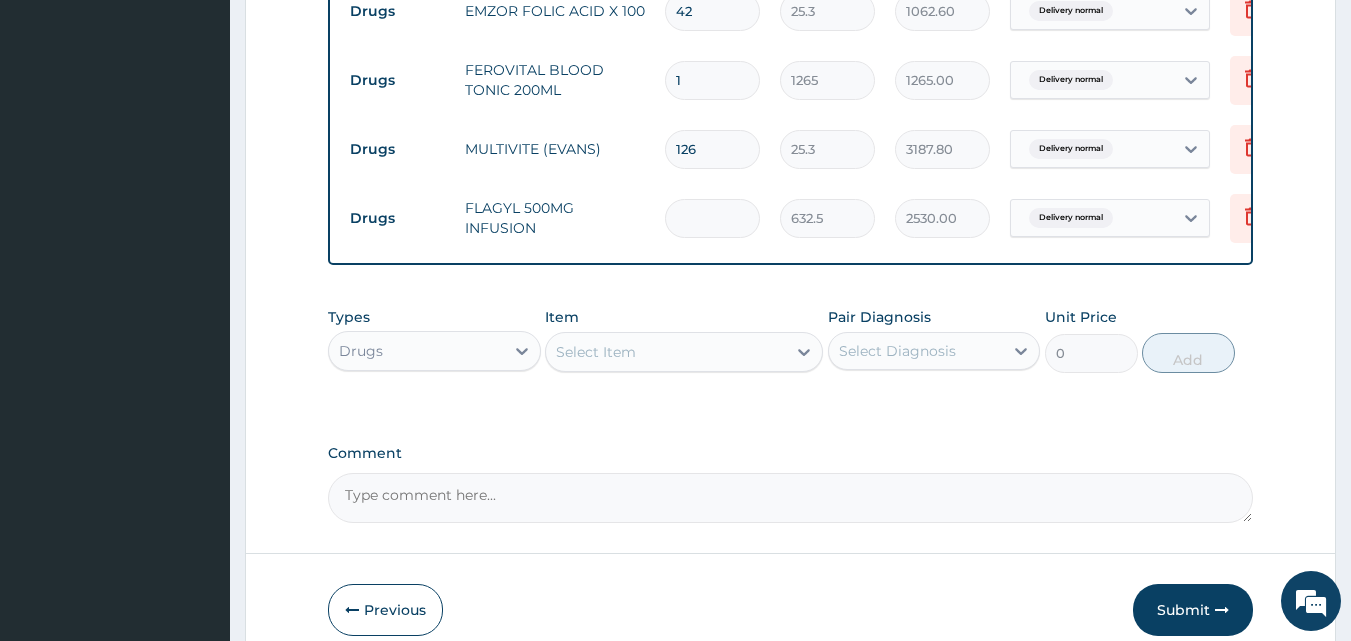 type on "0.00" 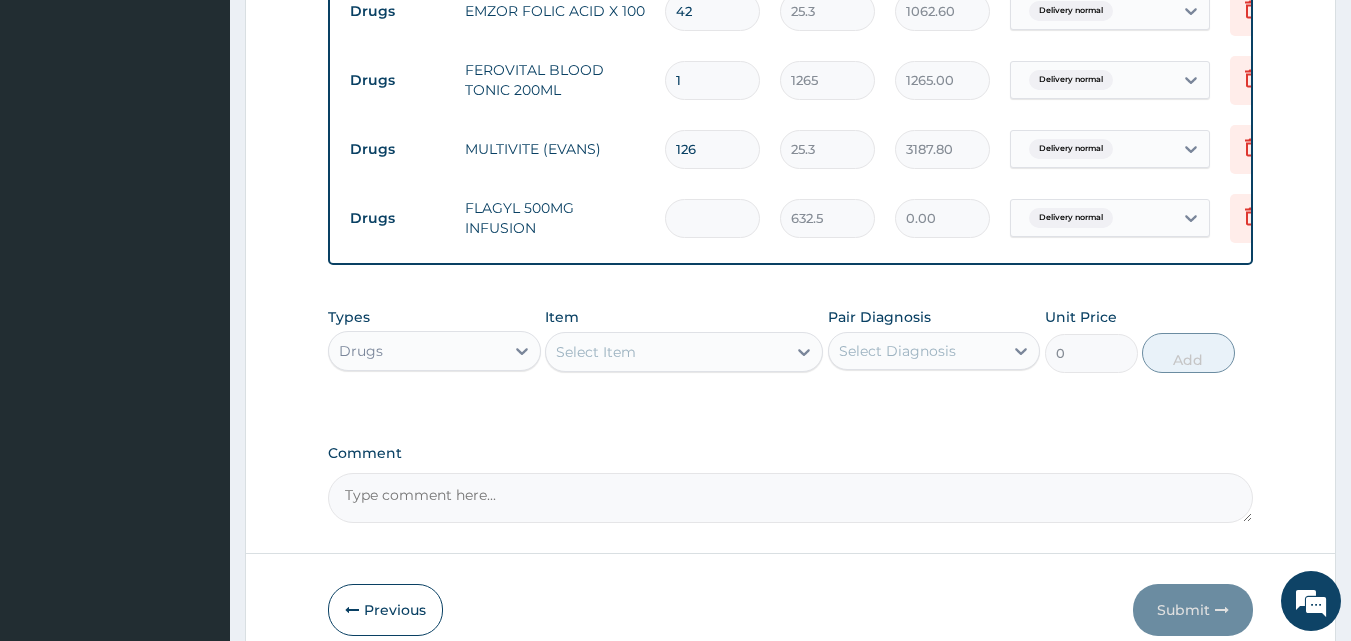 type on "4" 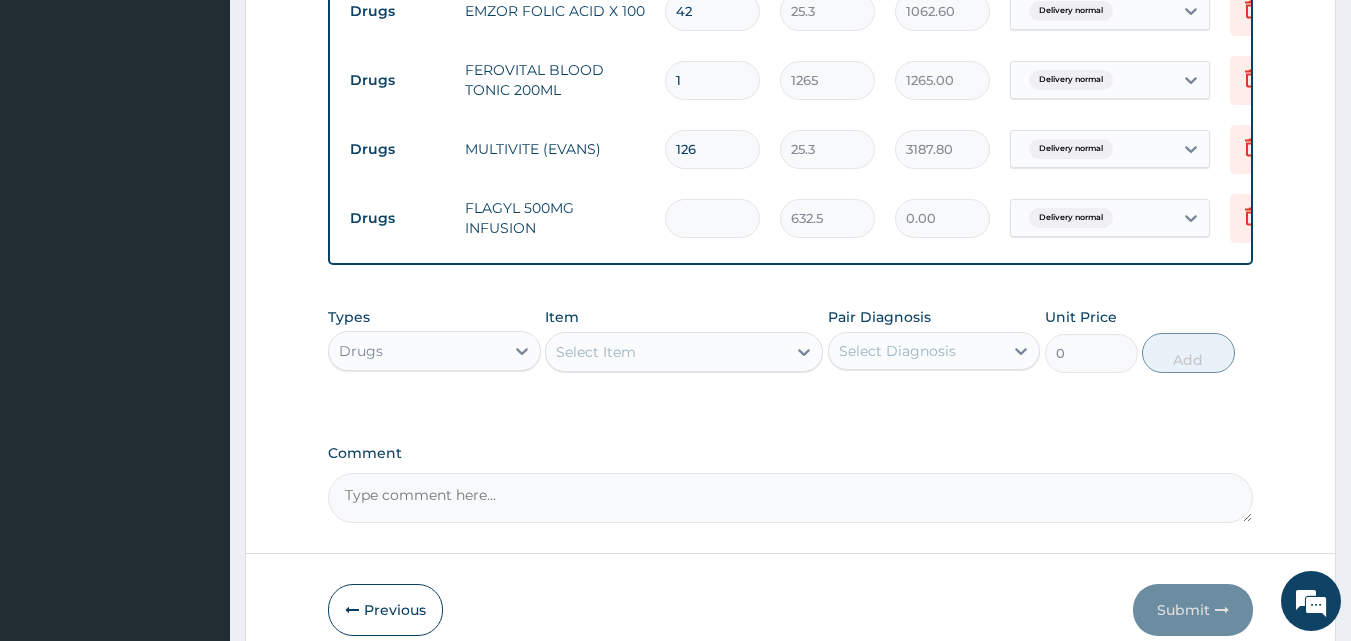 type on "2530.00" 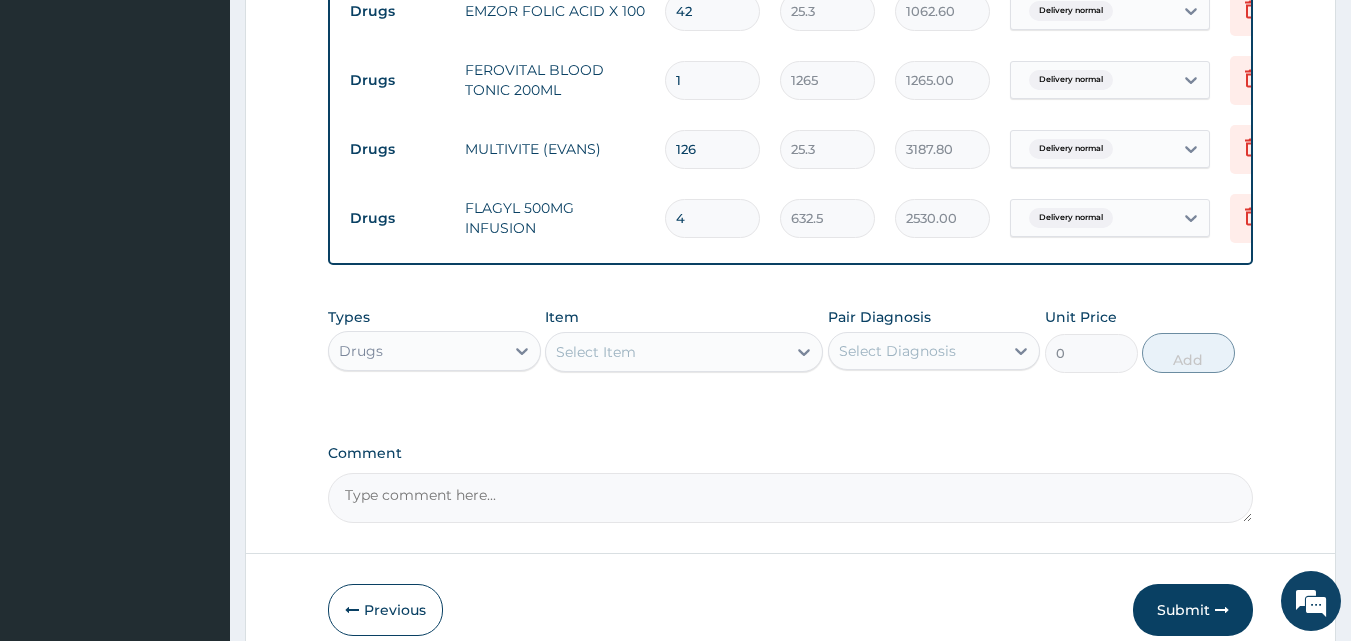 type 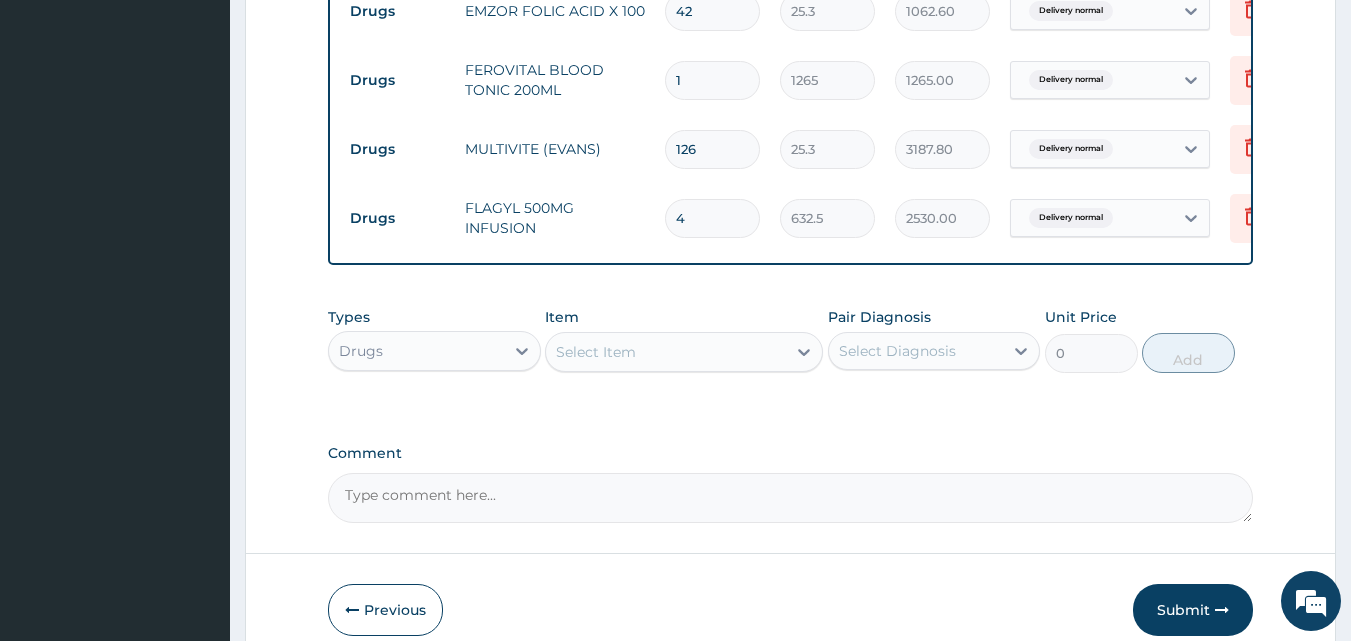 type on "0.00" 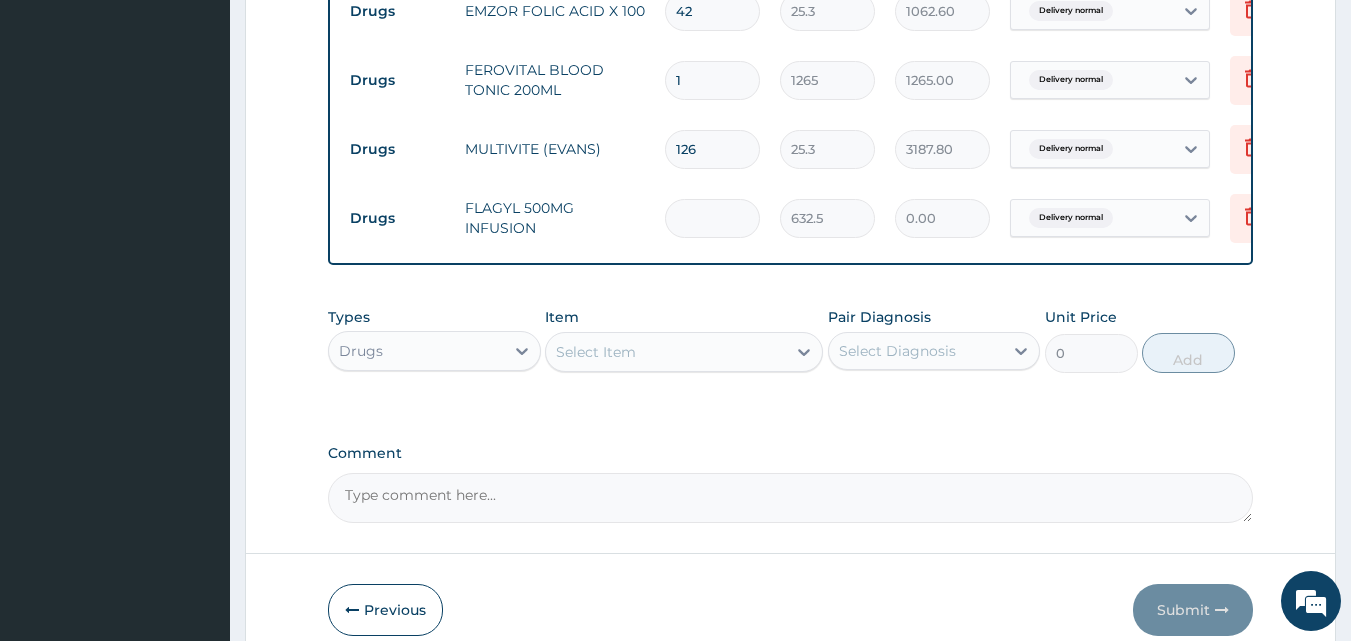 type on "5" 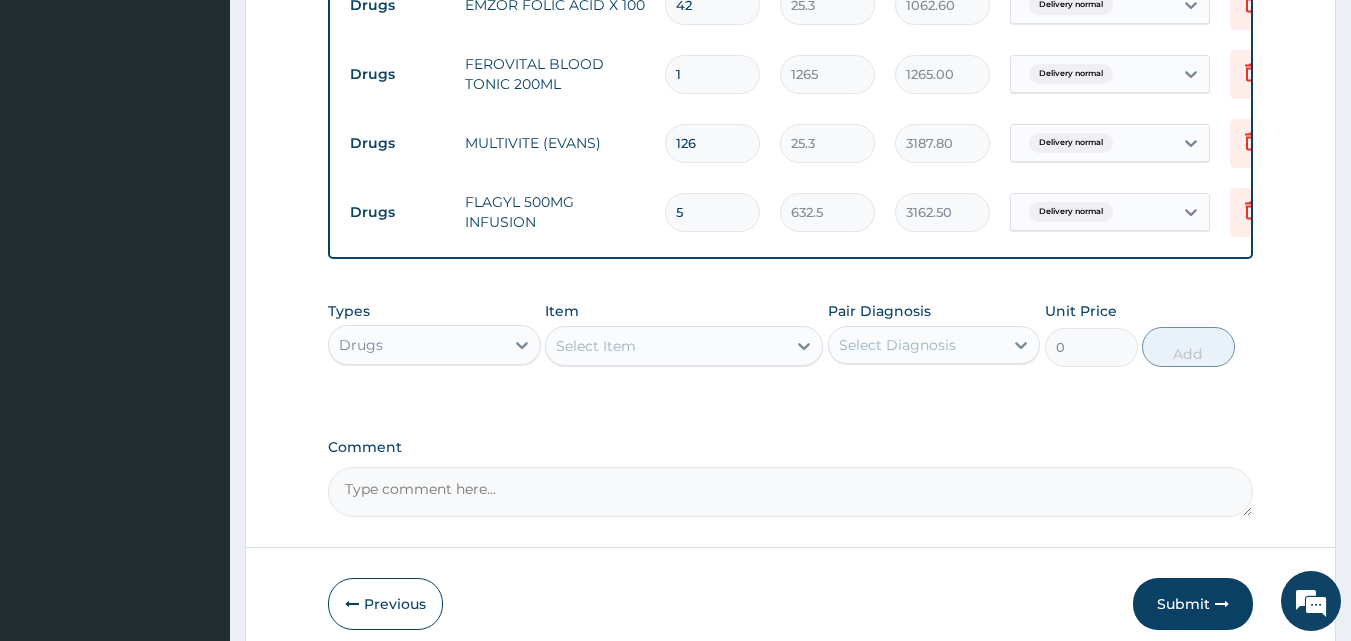 scroll, scrollTop: 1308, scrollLeft: 0, axis: vertical 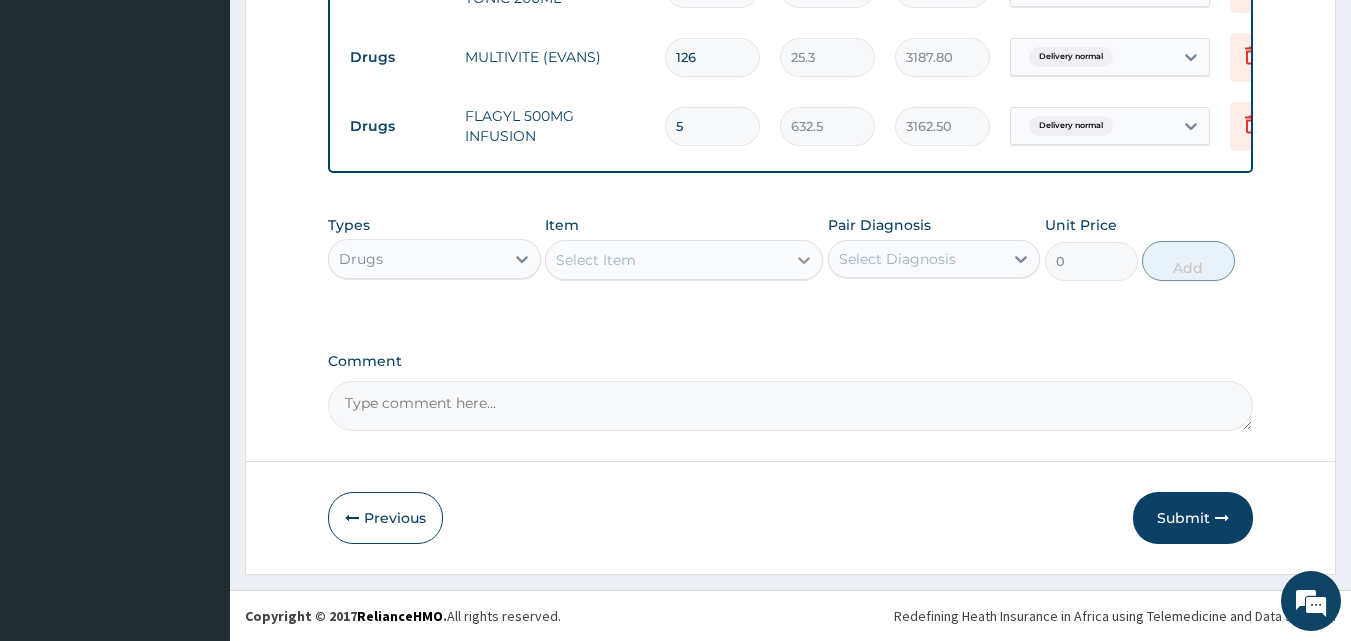 type on "5" 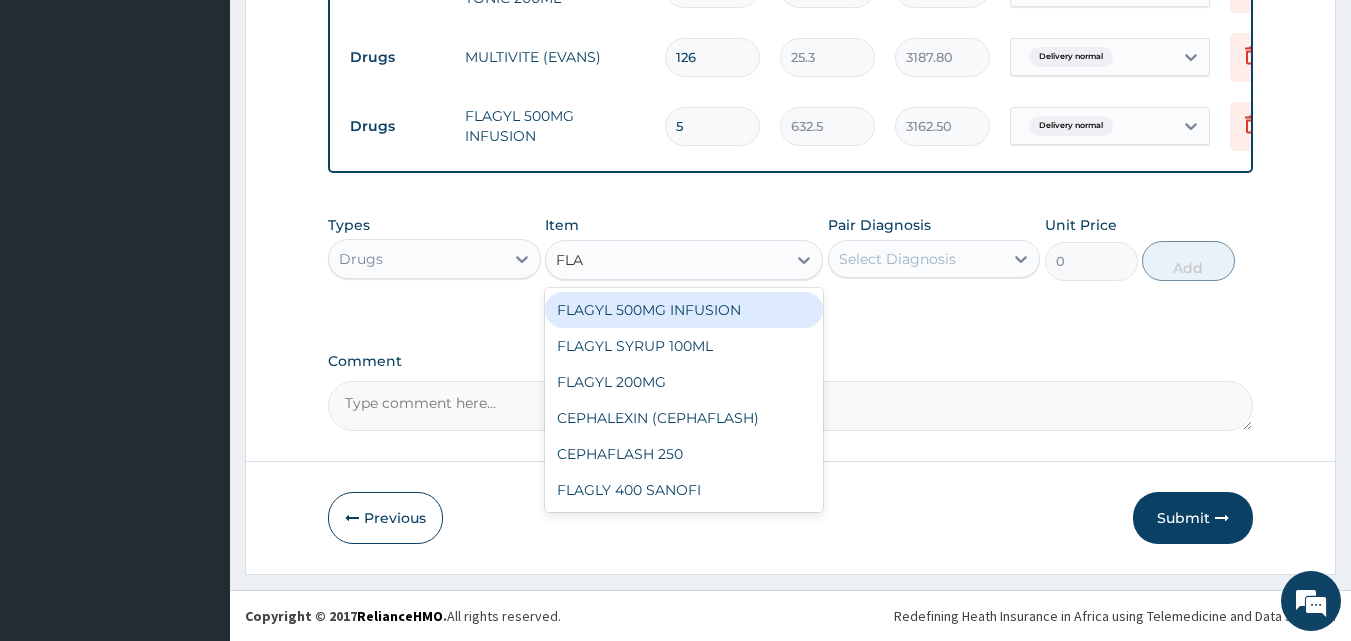 type on "FLA" 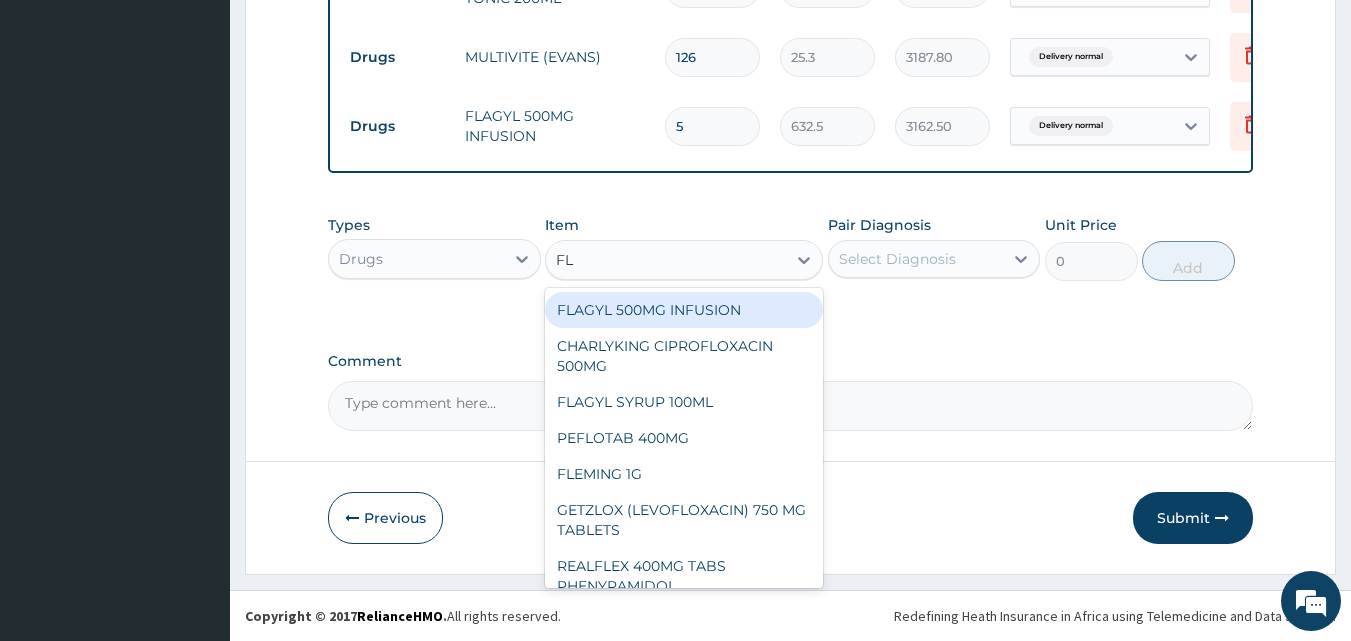 type on "FLA" 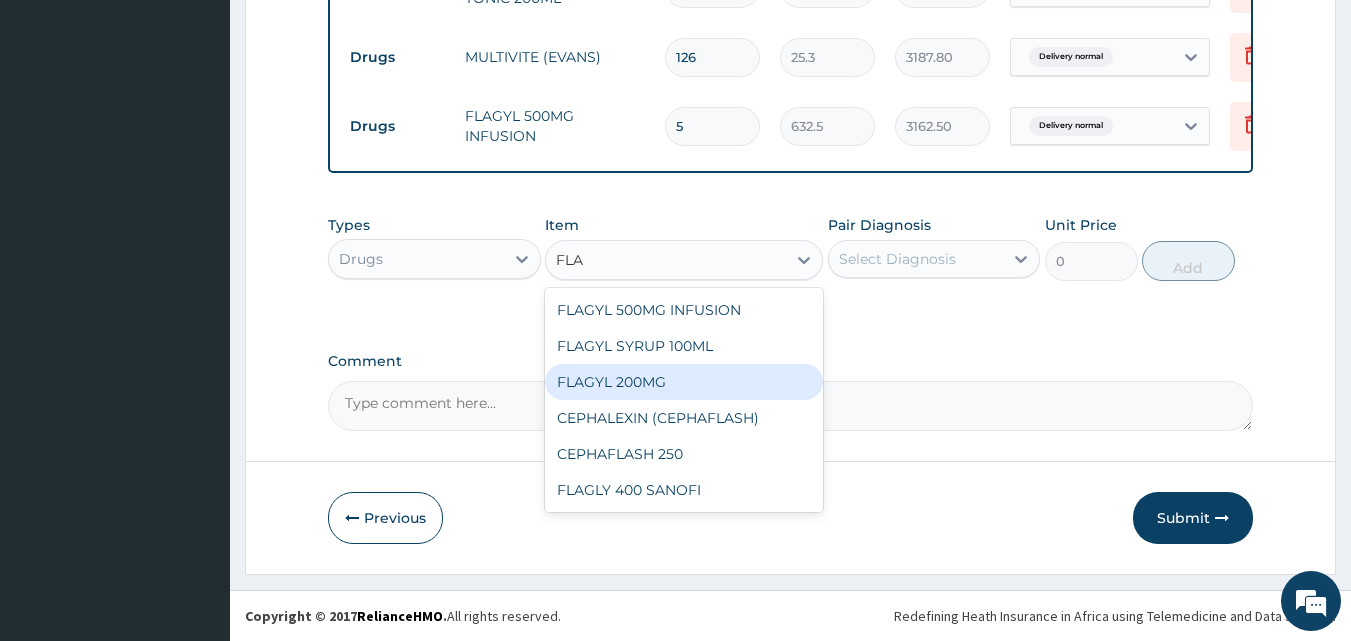 click on "FLAGYL 200MG" at bounding box center (684, 382) 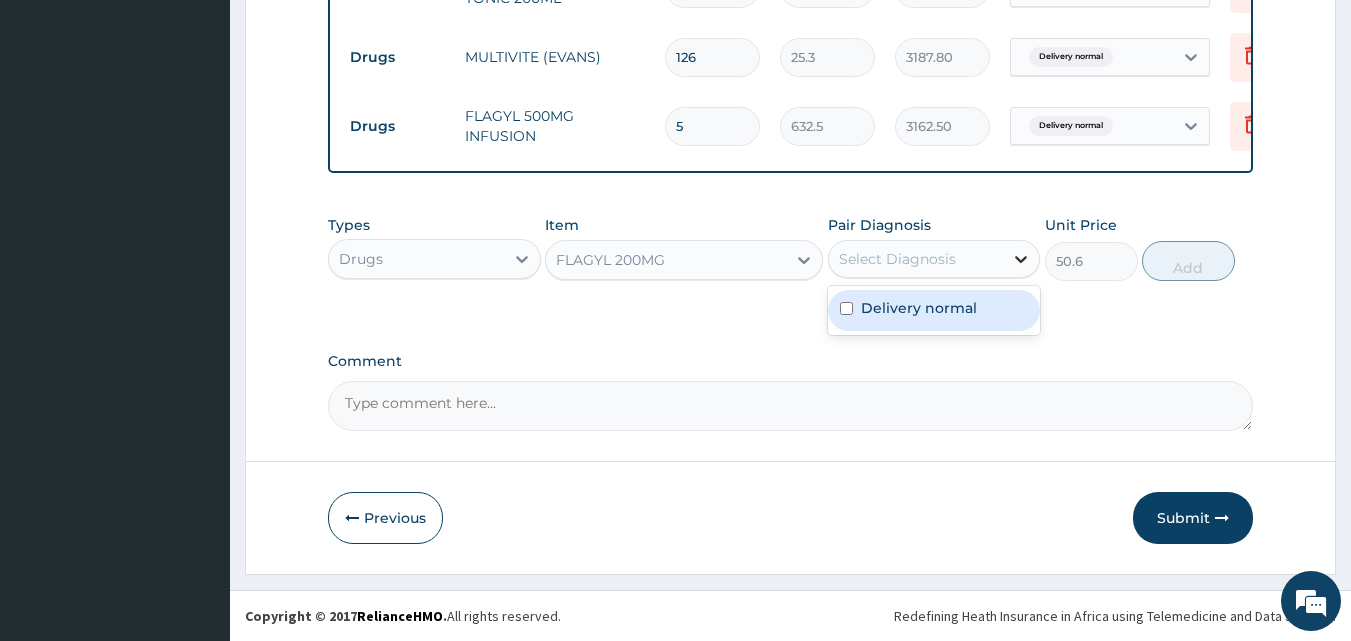 click 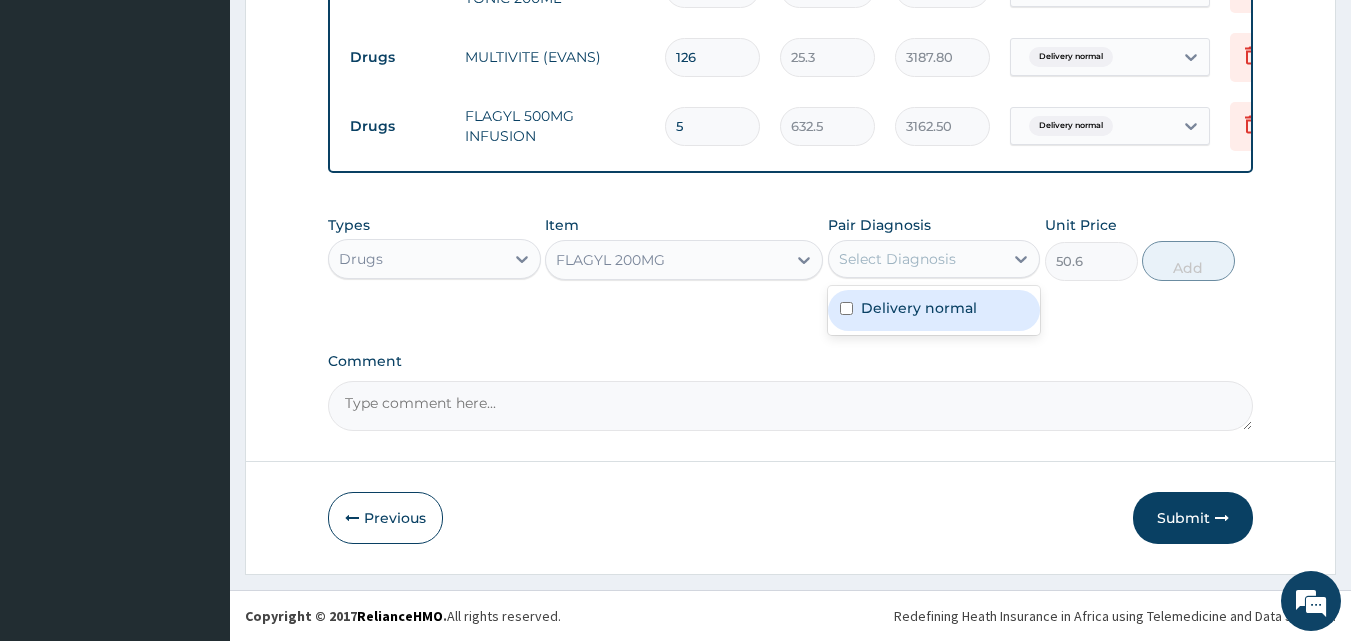 click on "Delivery normal" at bounding box center (934, 310) 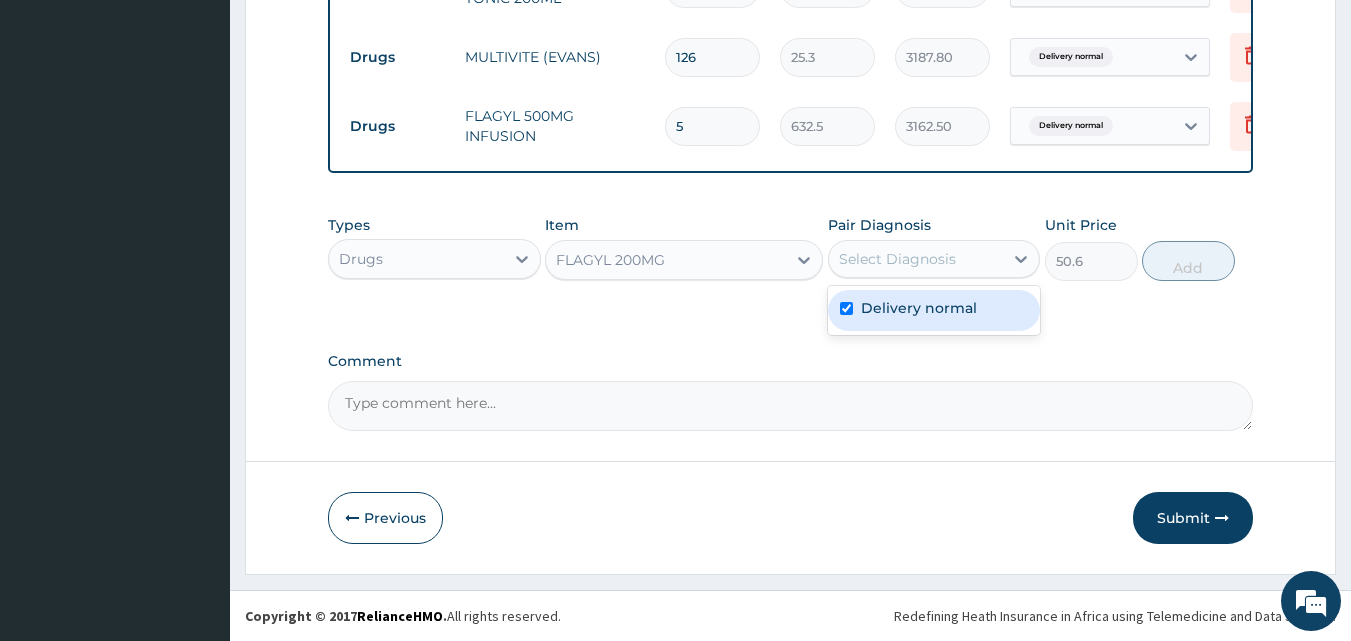 checkbox on "true" 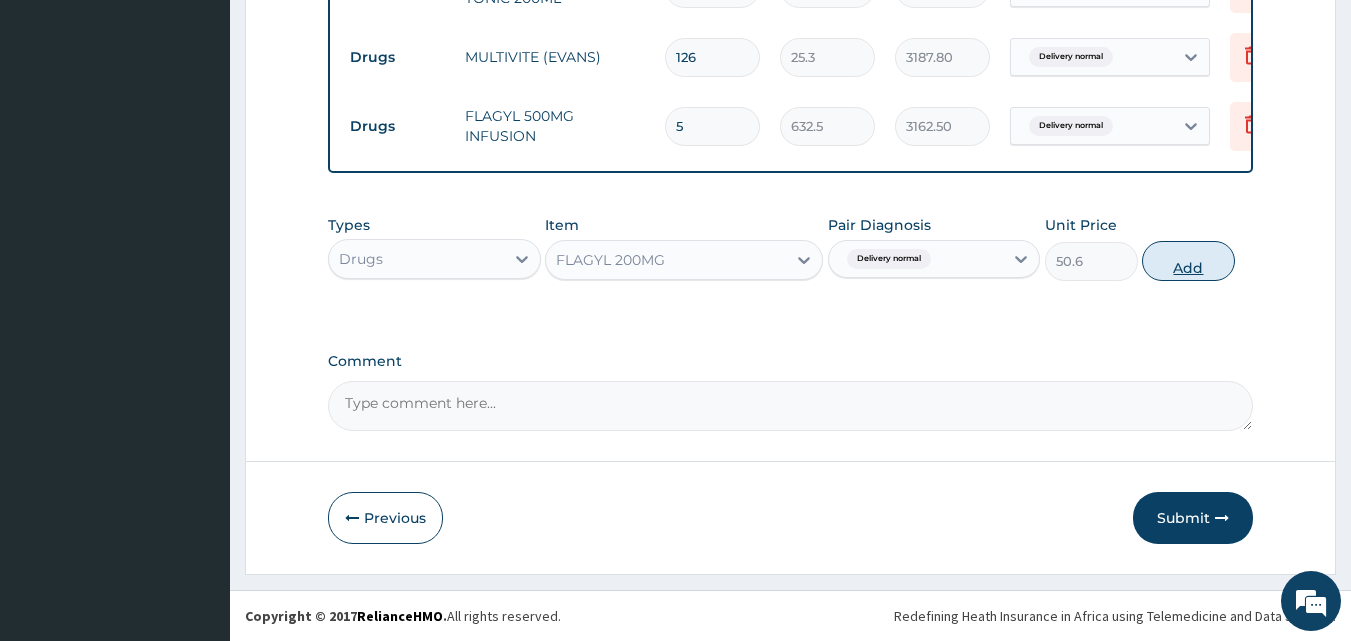 click on "Add" at bounding box center (1188, 261) 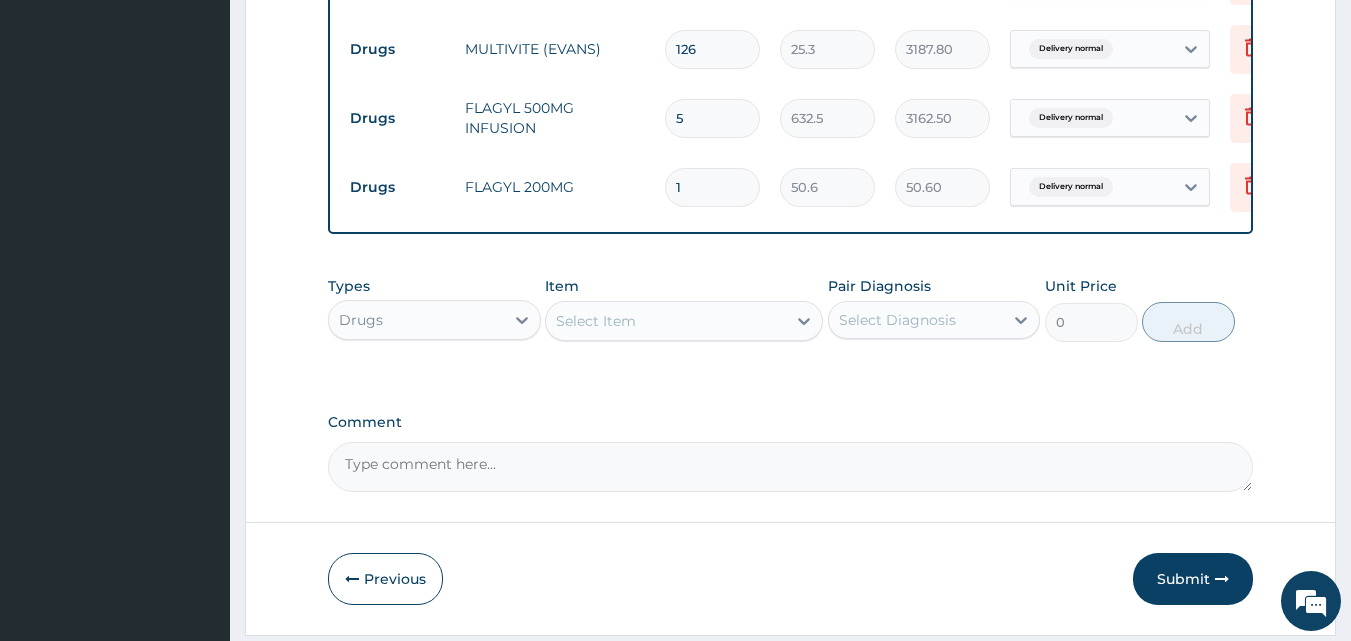 type 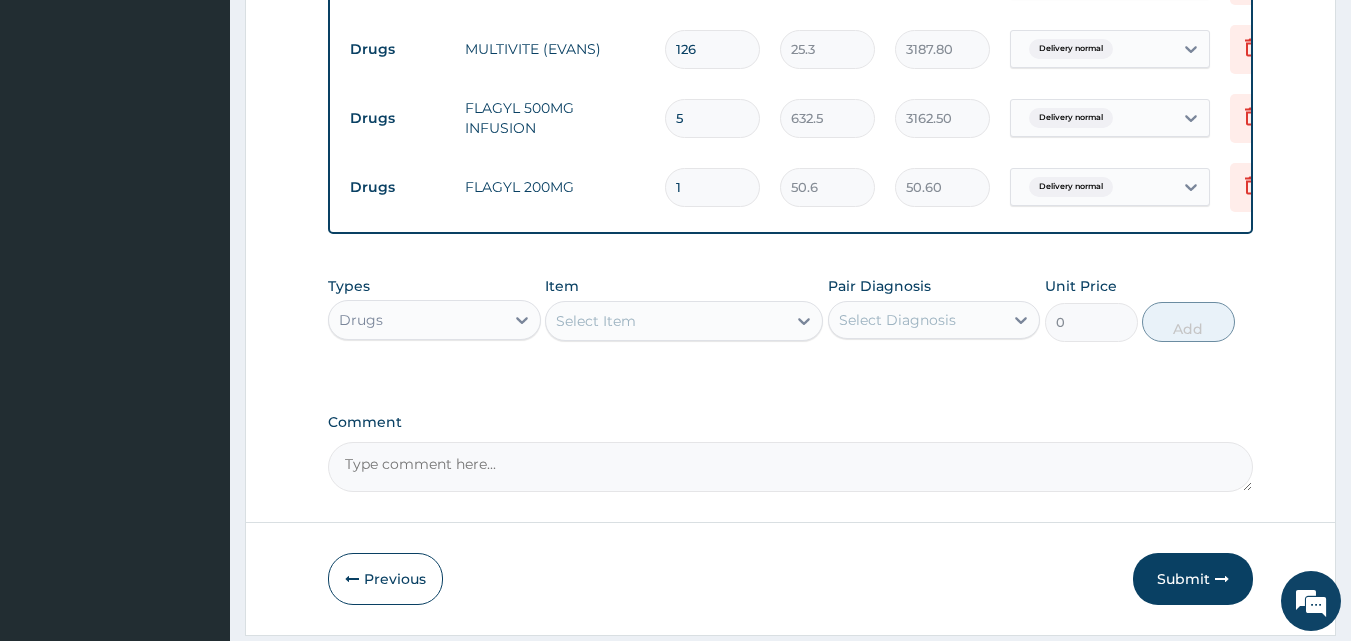 type on "0.00" 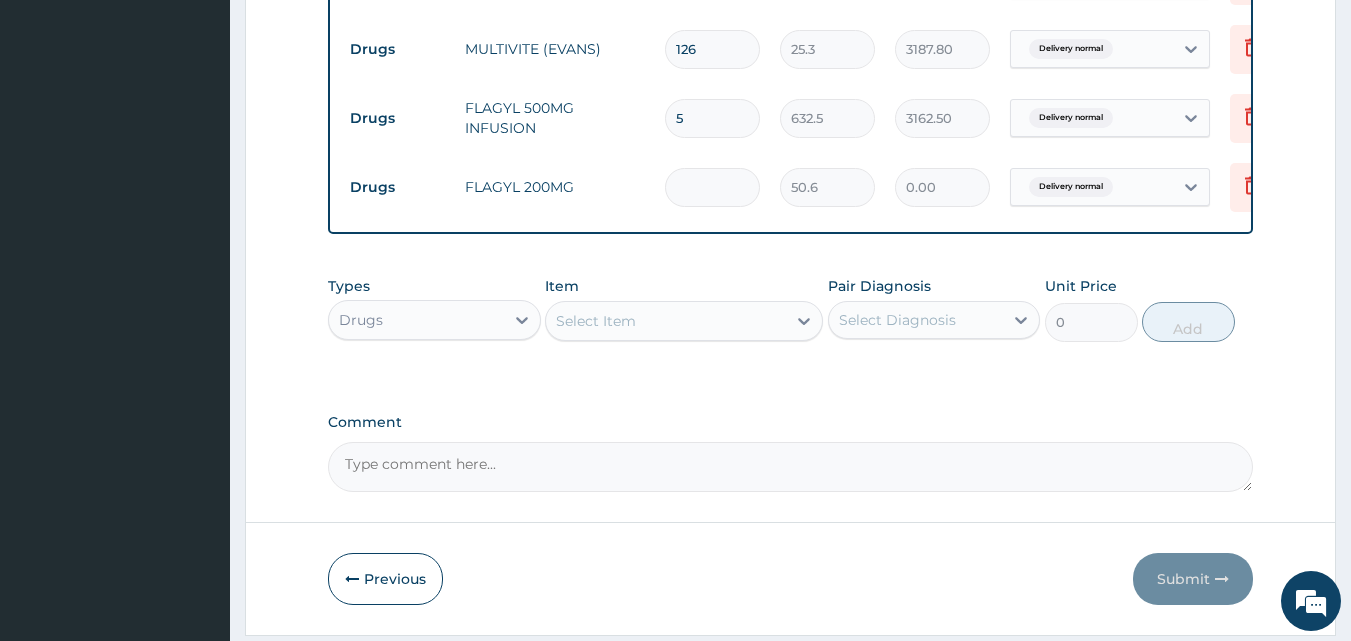 type on "3" 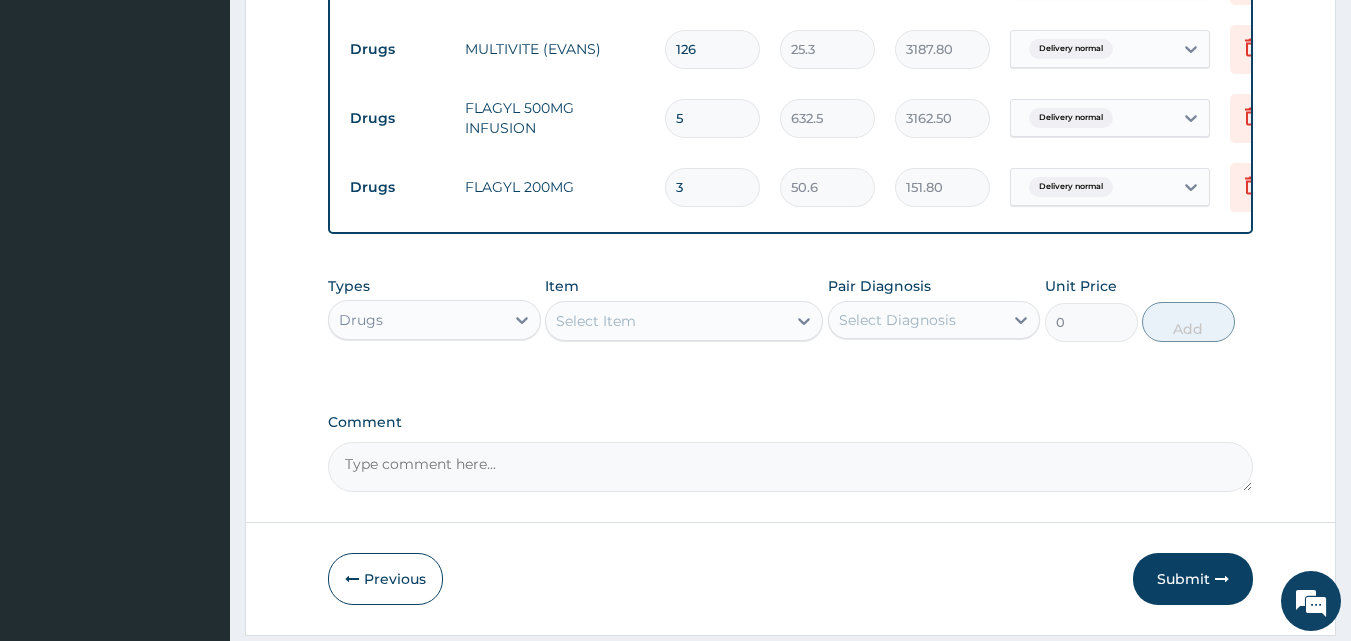 type on "30" 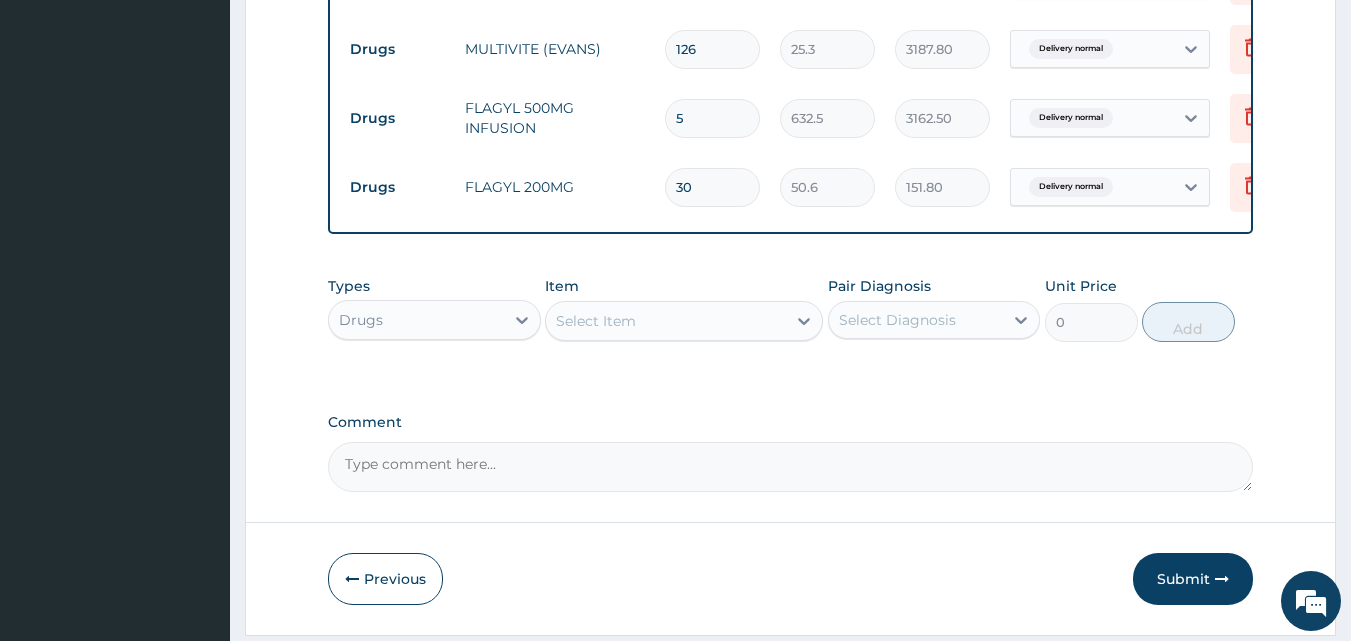 type on "1518.00" 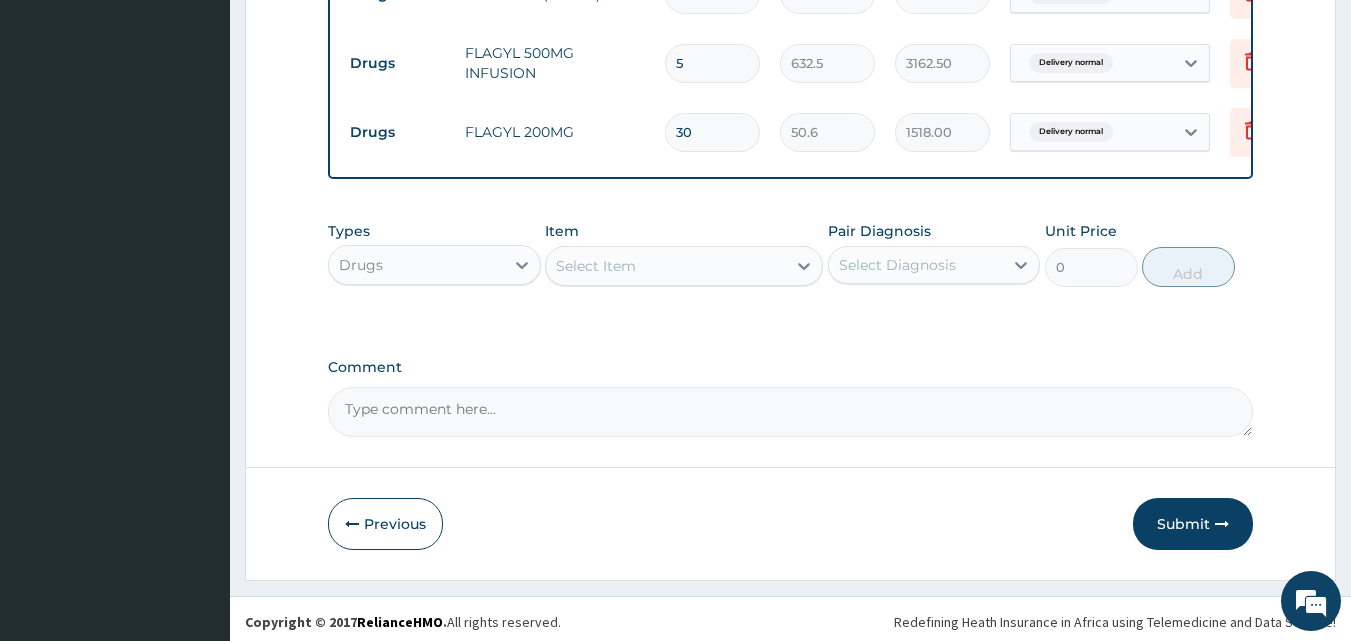 scroll, scrollTop: 1384, scrollLeft: 0, axis: vertical 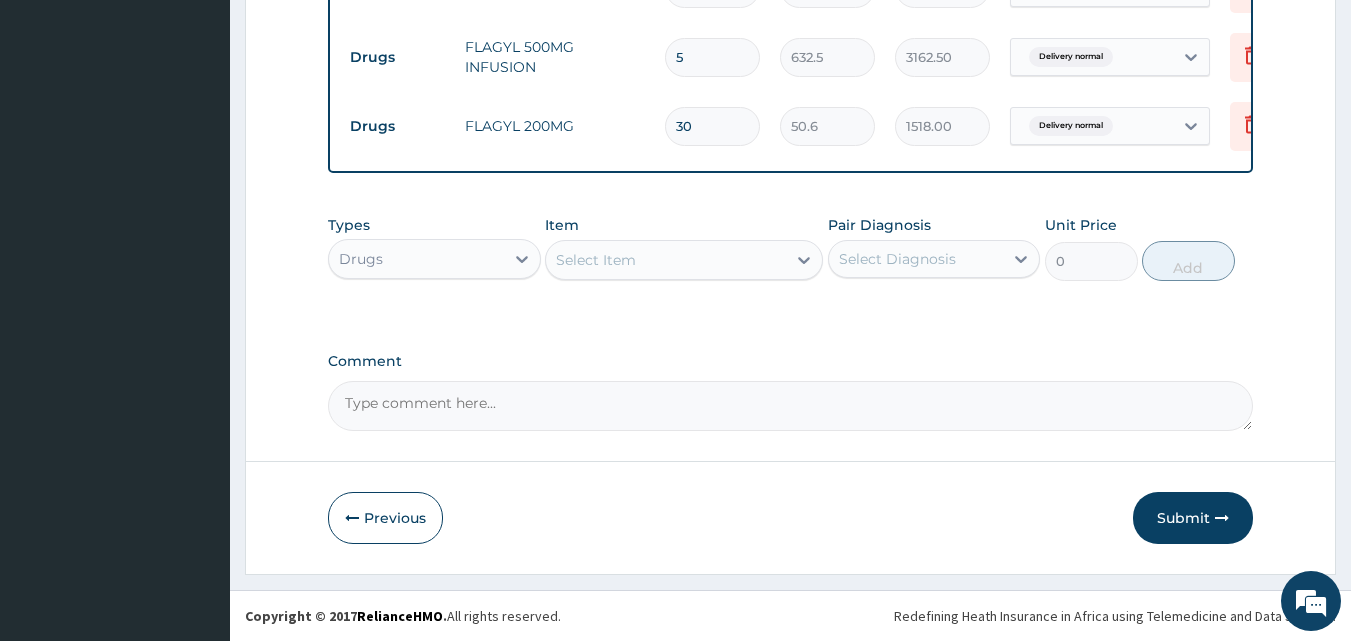 type on "30" 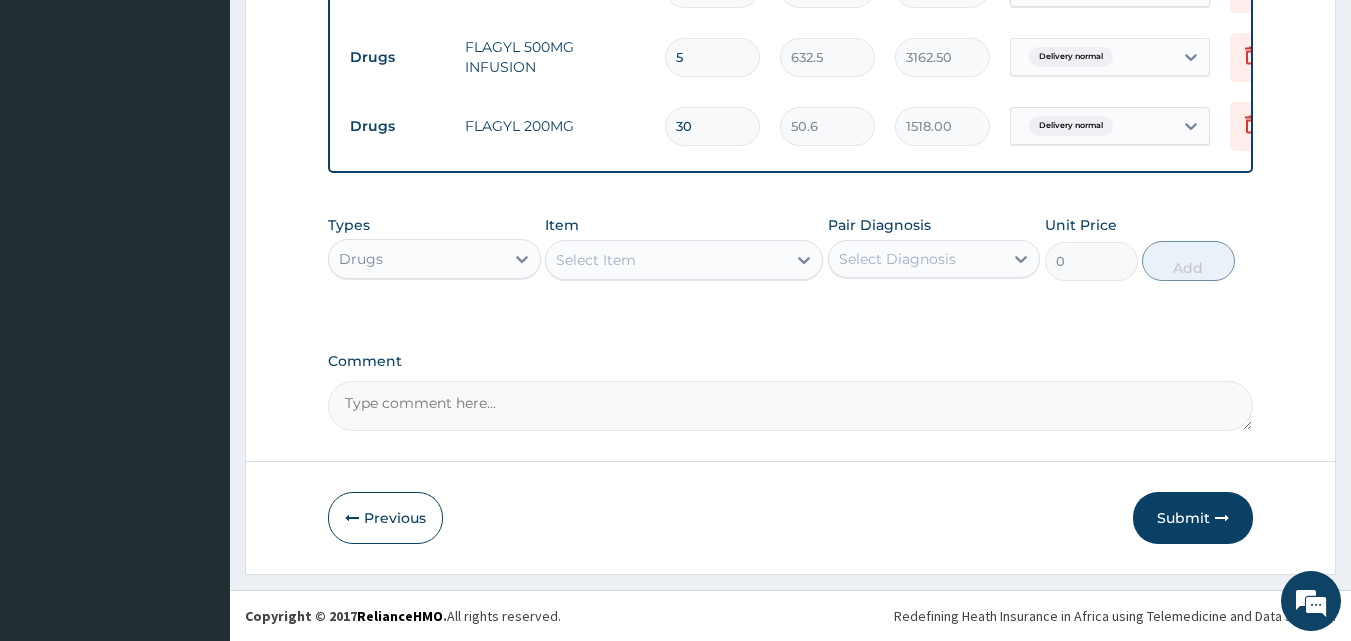 click on "Select Item" at bounding box center (596, 260) 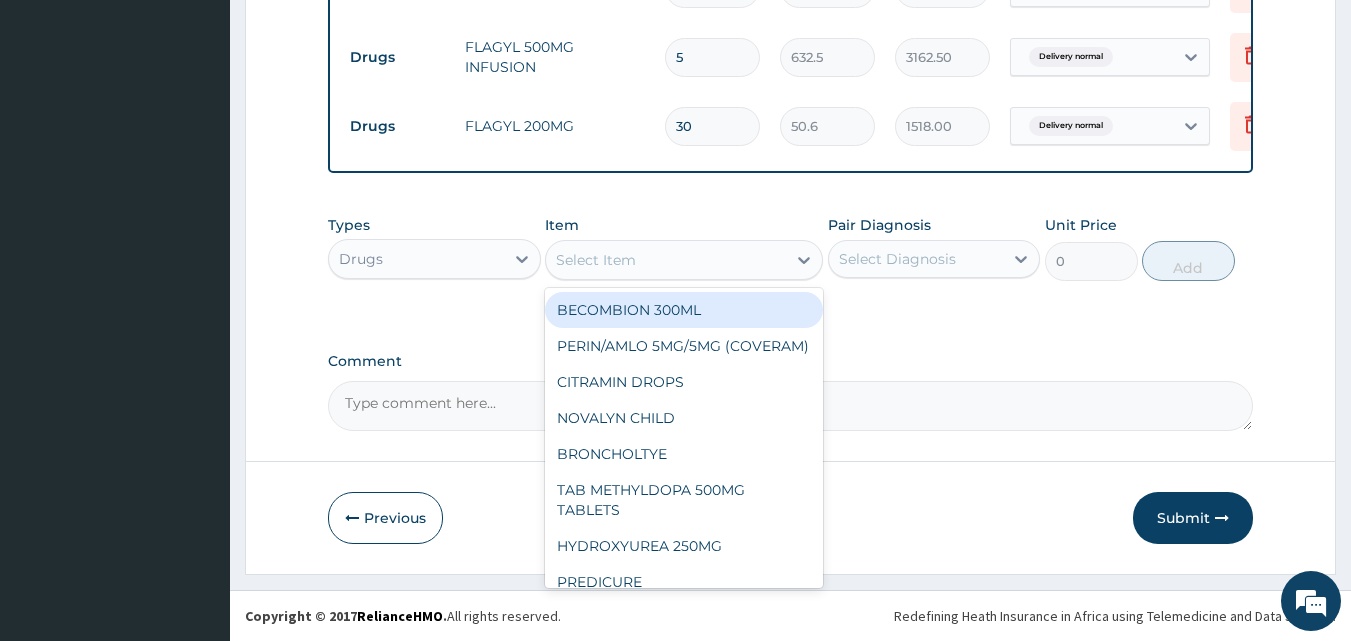 type on "S" 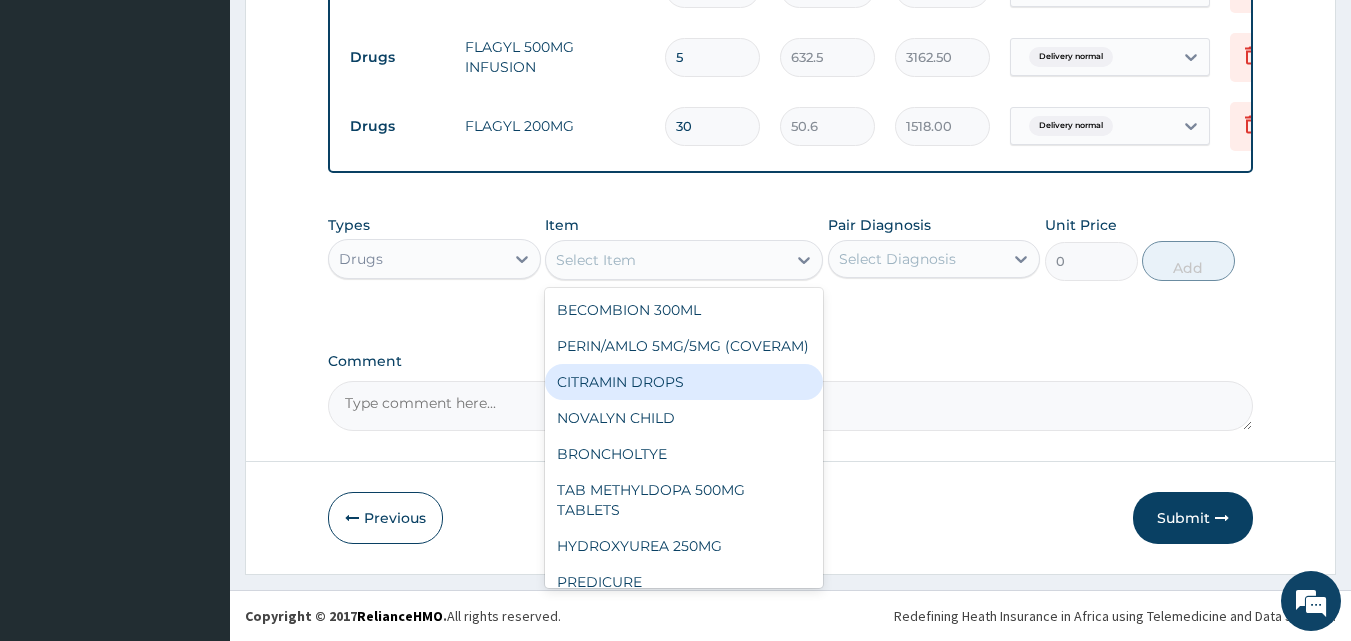 type on "E" 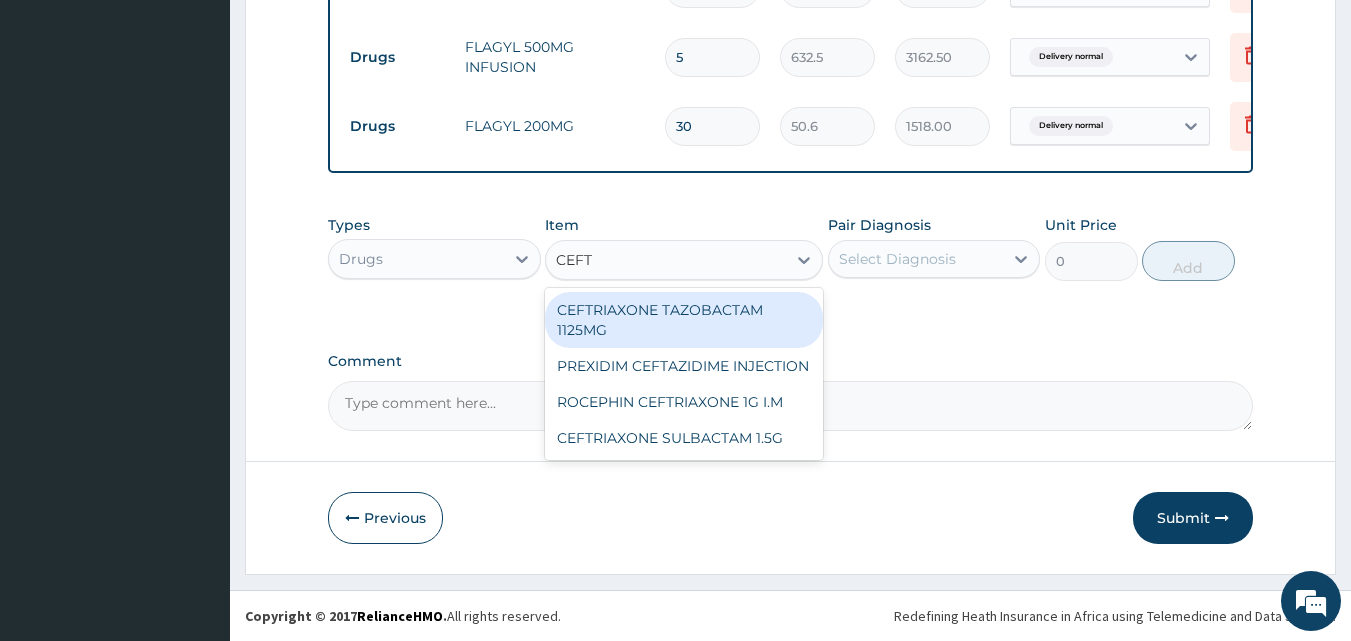 scroll, scrollTop: 0, scrollLeft: 0, axis: both 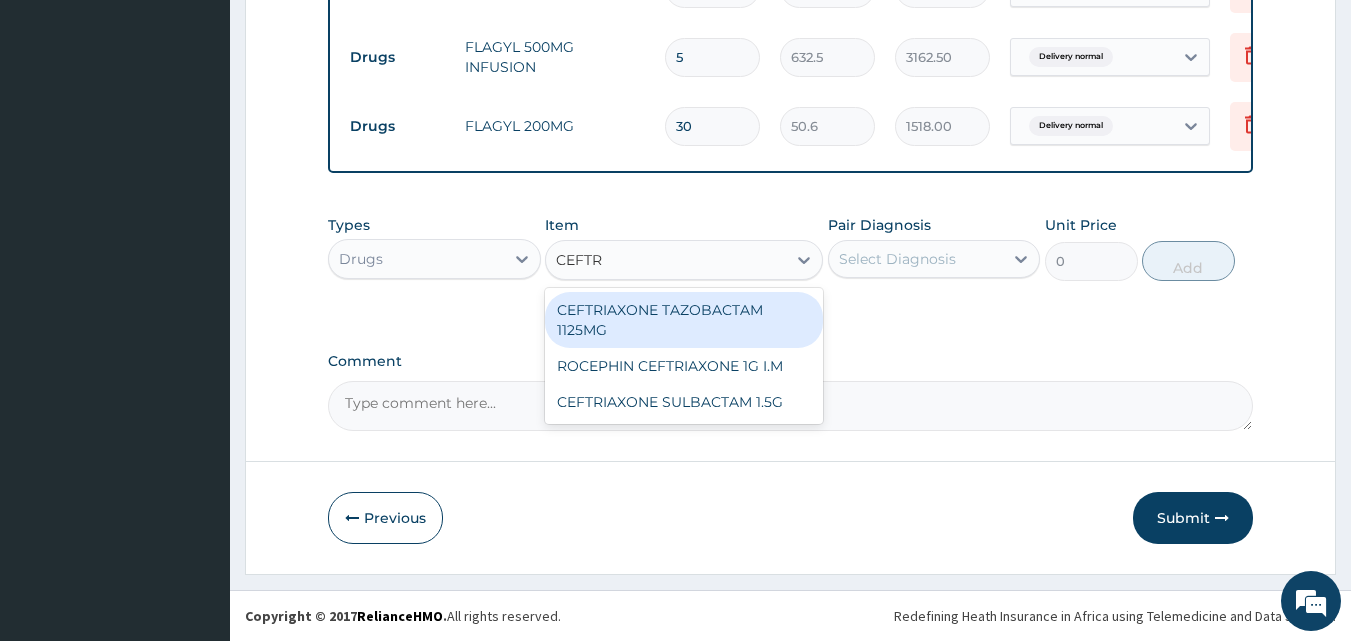 type on "CEFTR" 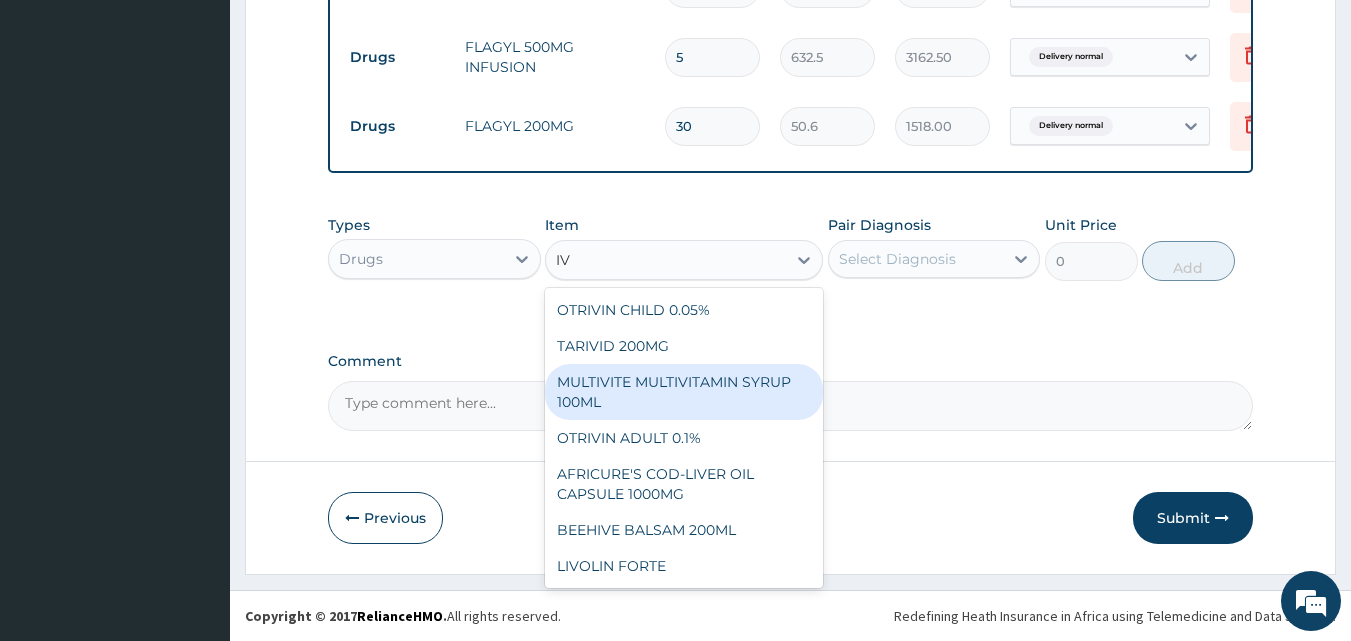 scroll, scrollTop: 0, scrollLeft: 0, axis: both 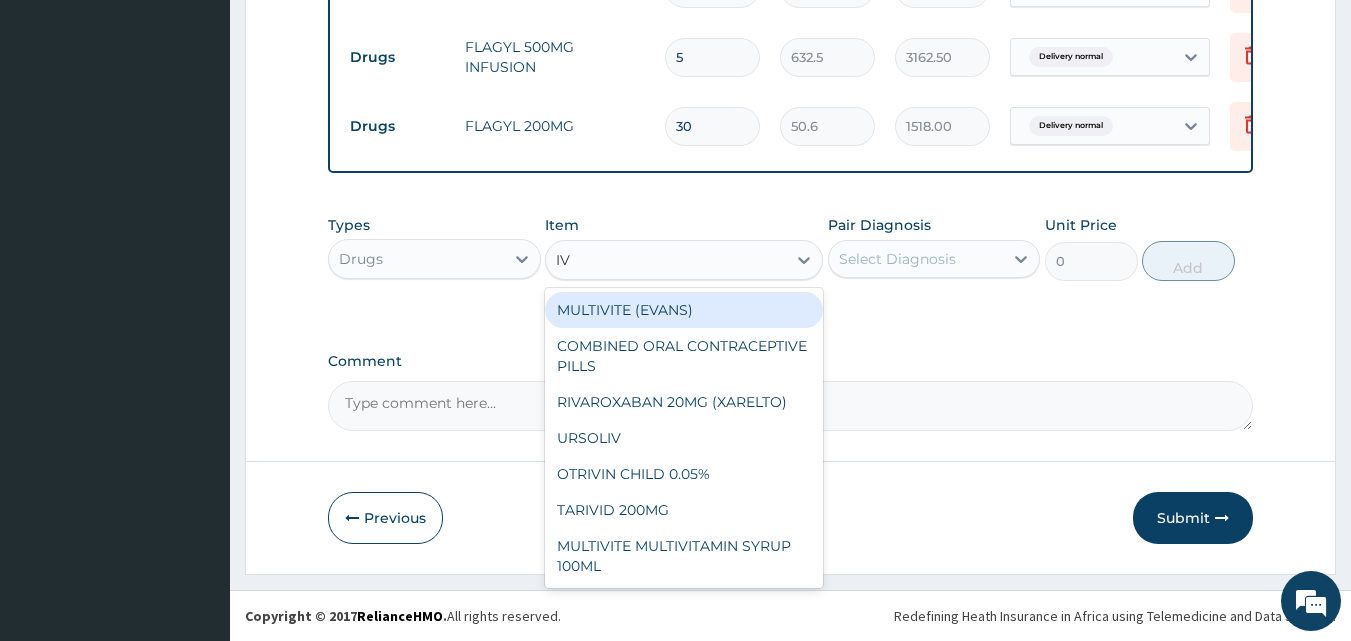 type on "I" 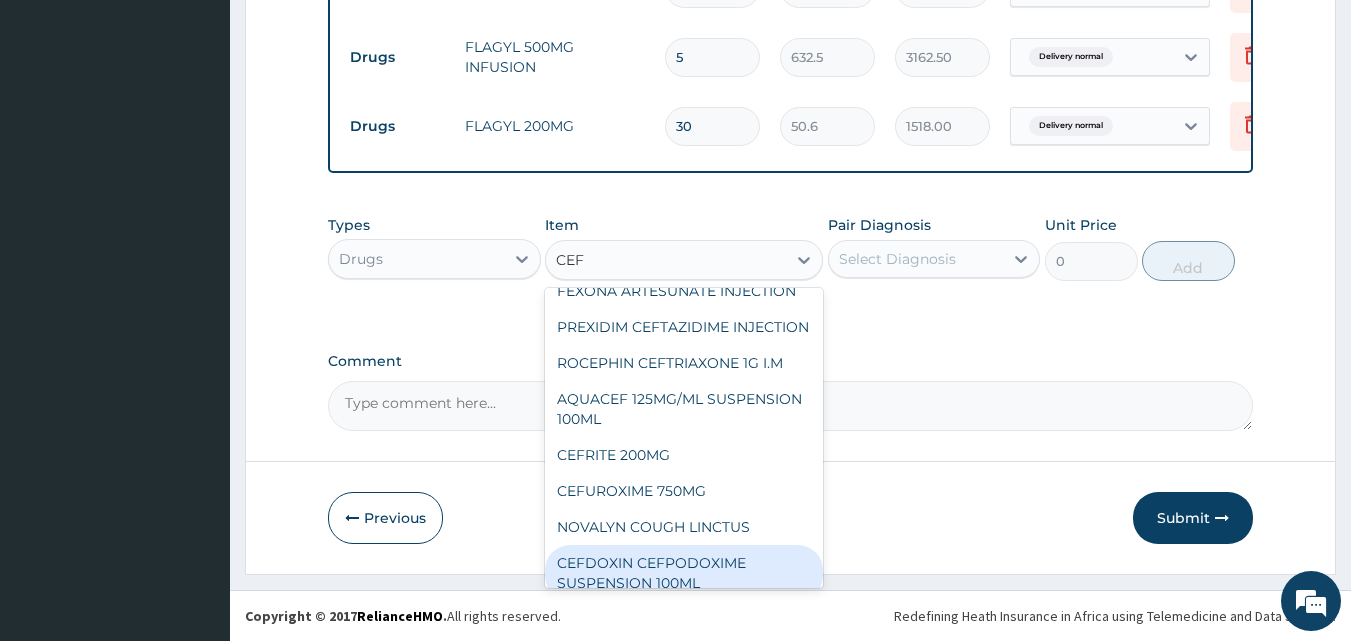 scroll, scrollTop: 628, scrollLeft: 0, axis: vertical 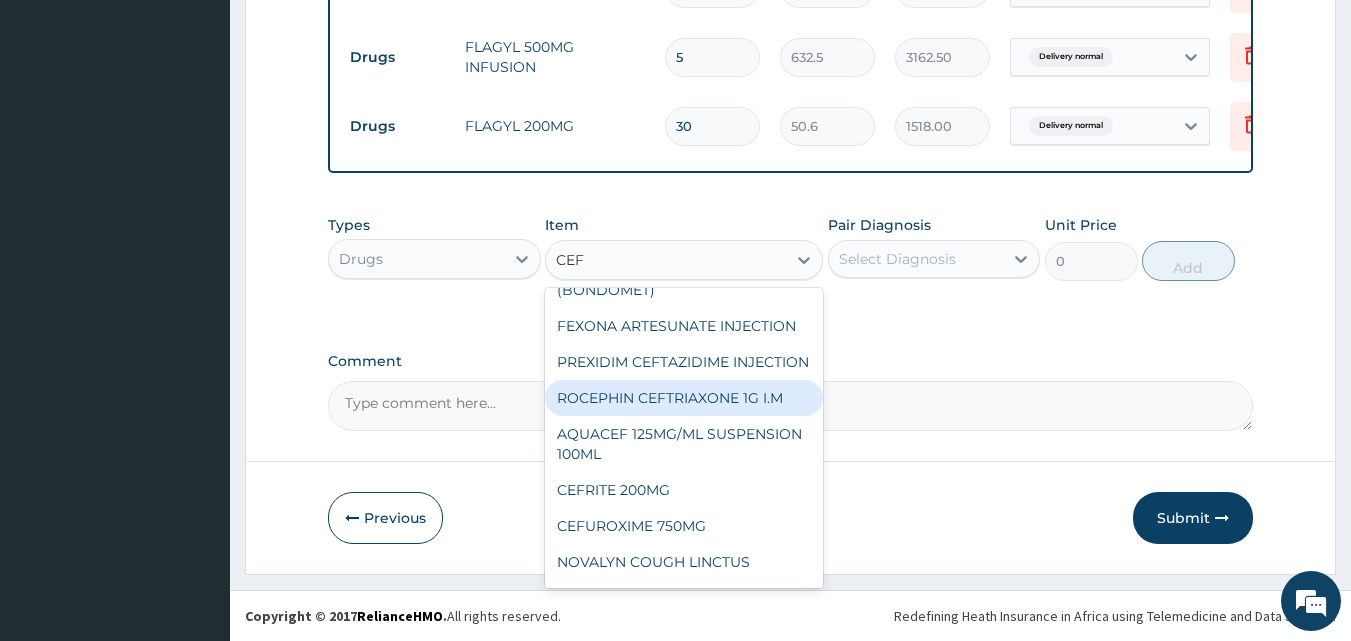 type on "CEF" 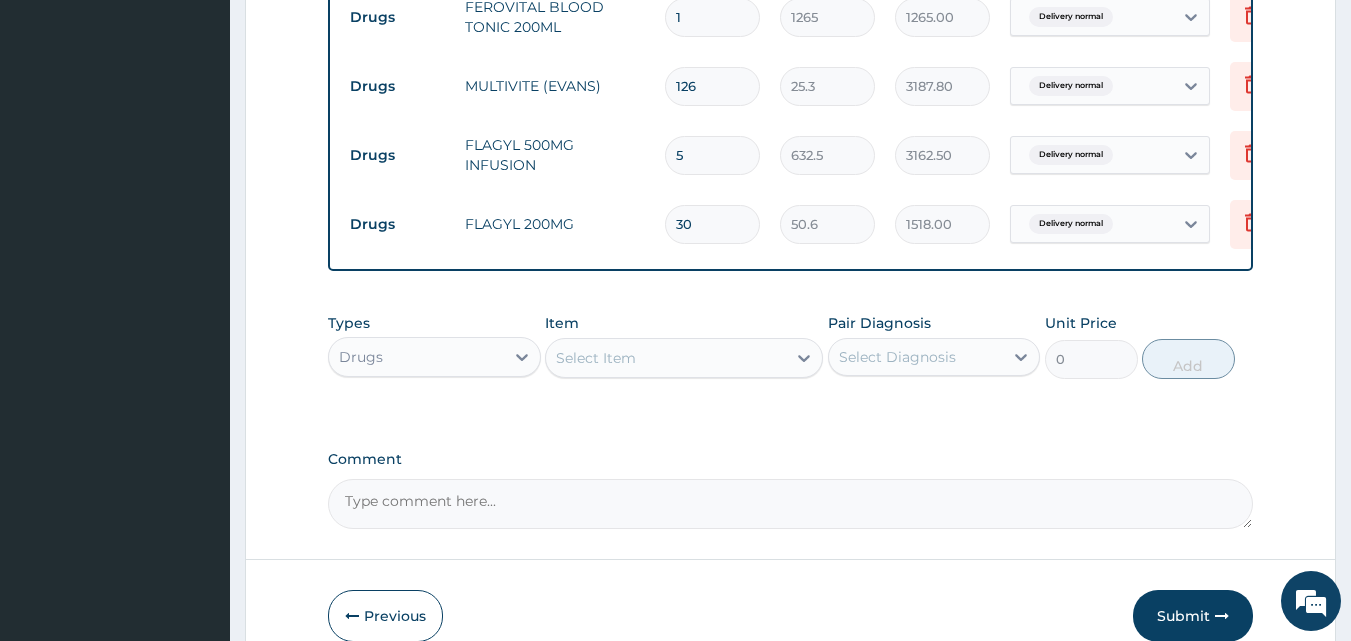 scroll, scrollTop: 1284, scrollLeft: 0, axis: vertical 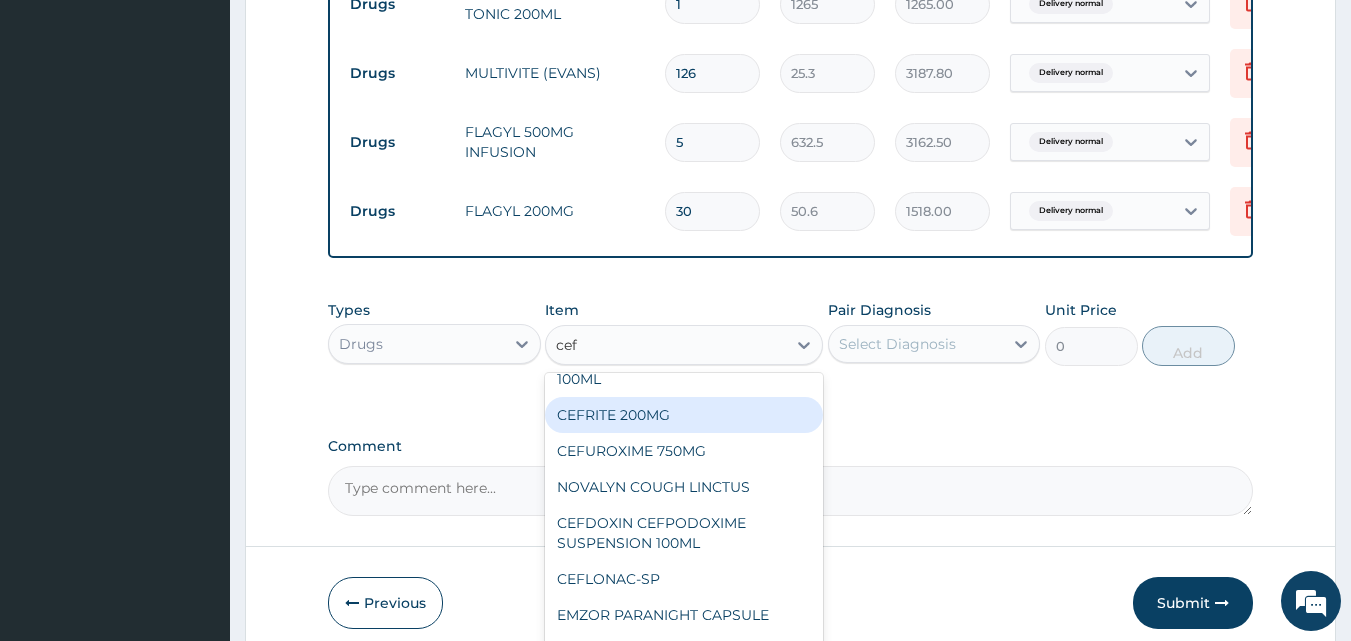 type on "cef" 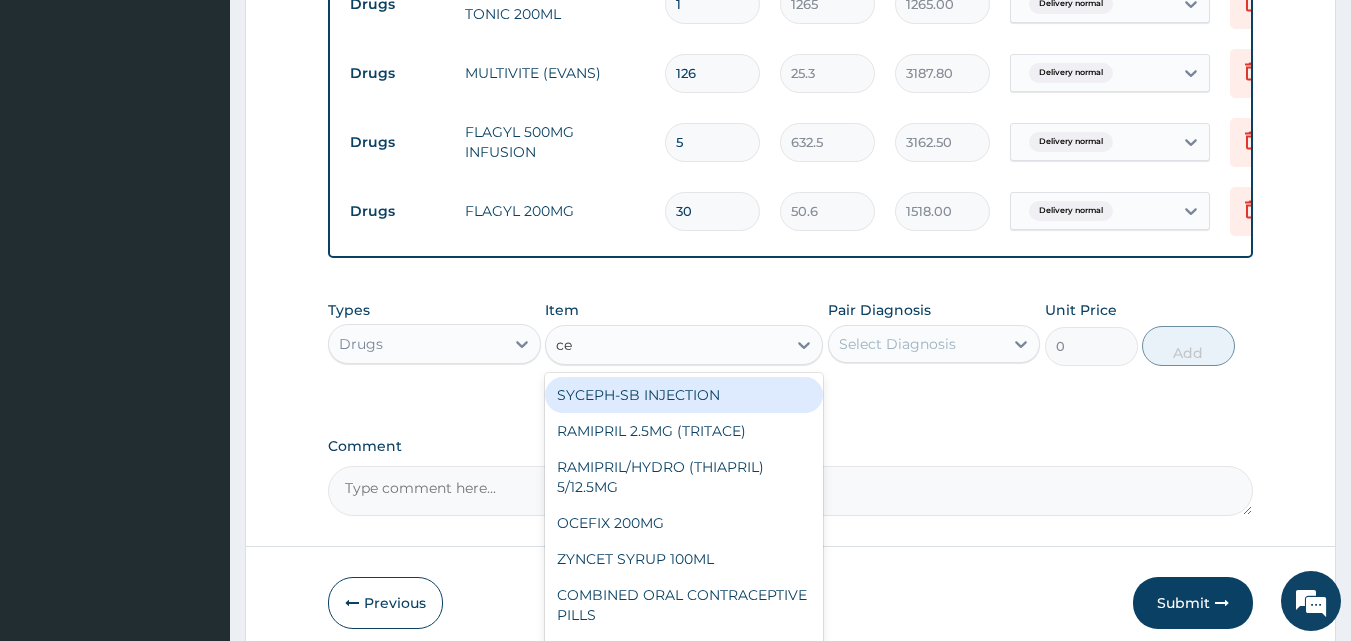 type on "cef" 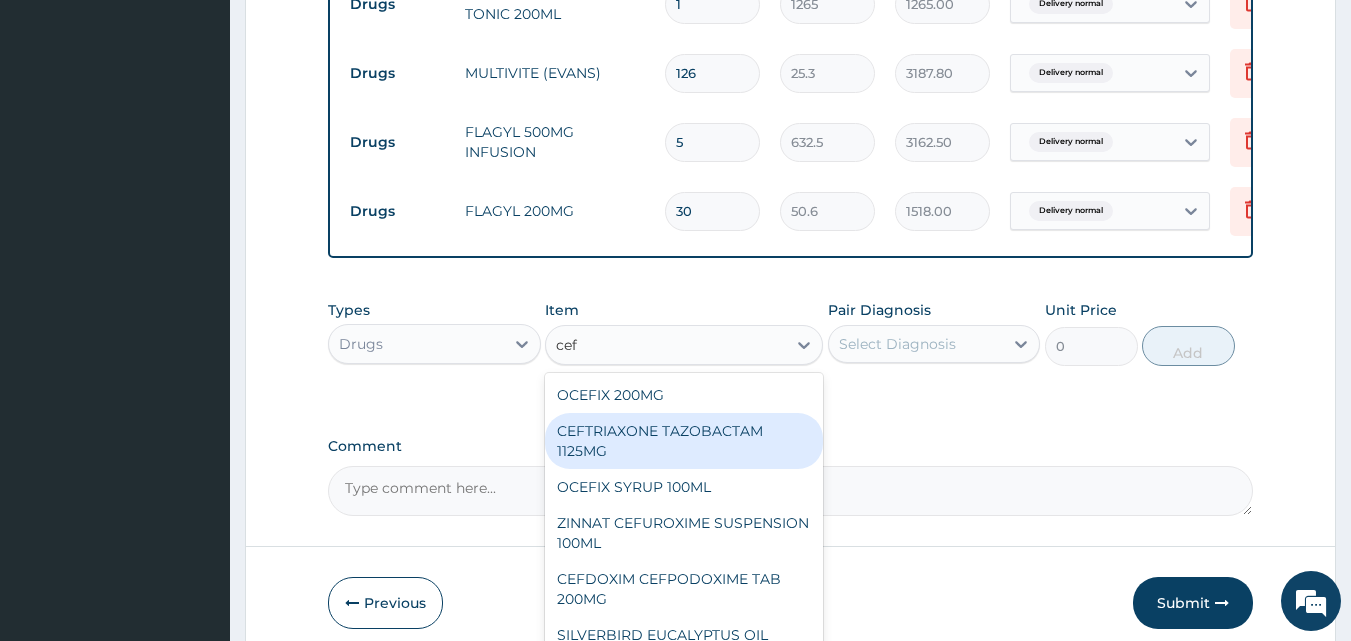 click on "CEFTRIAXONE TAZOBACTAM 1125MG" at bounding box center (684, 441) 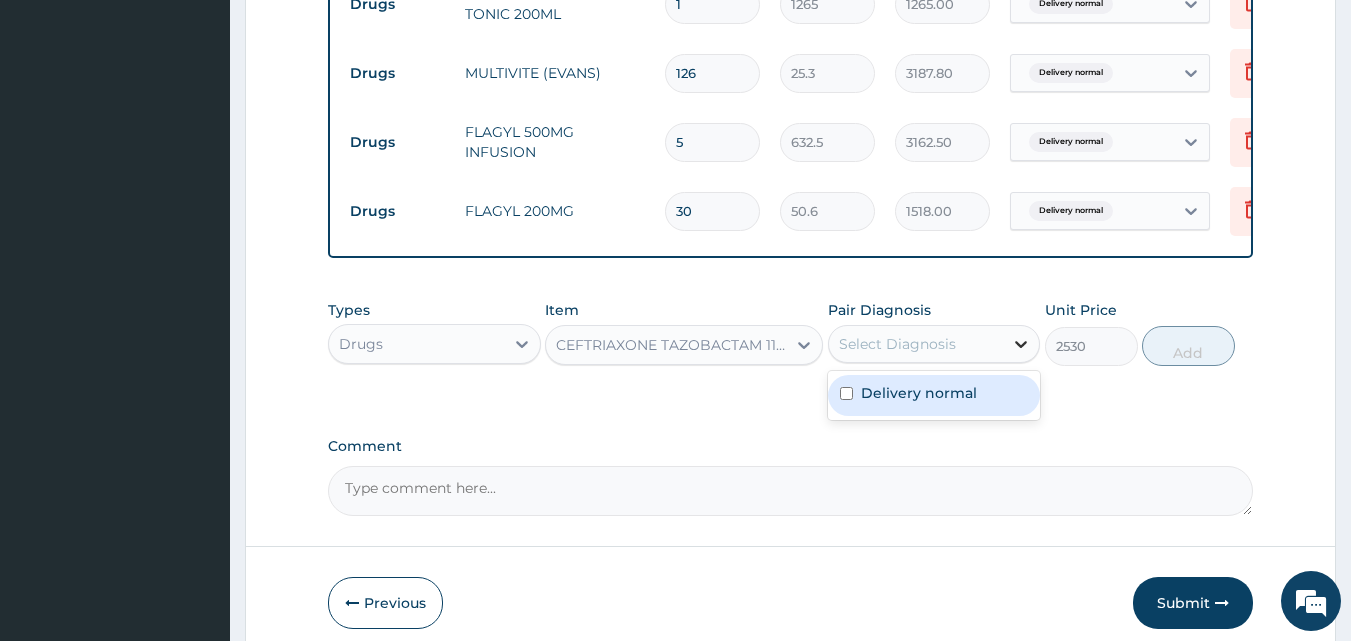 click 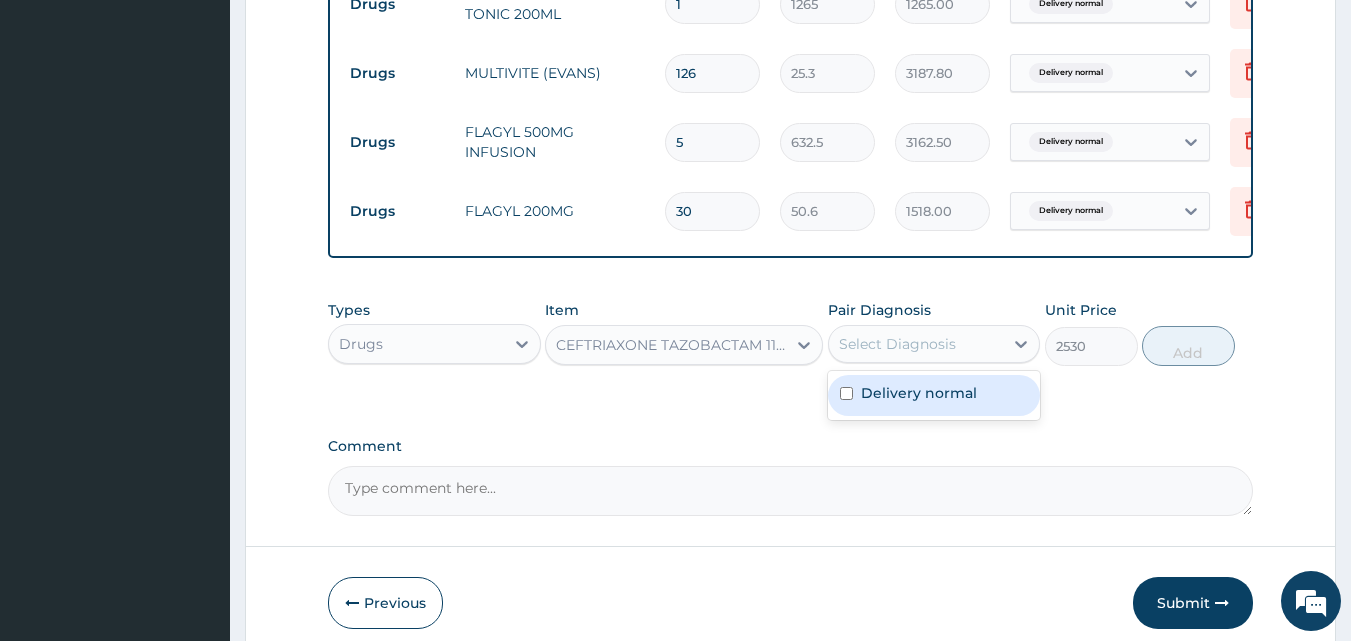click on "Delivery normal" at bounding box center [934, 395] 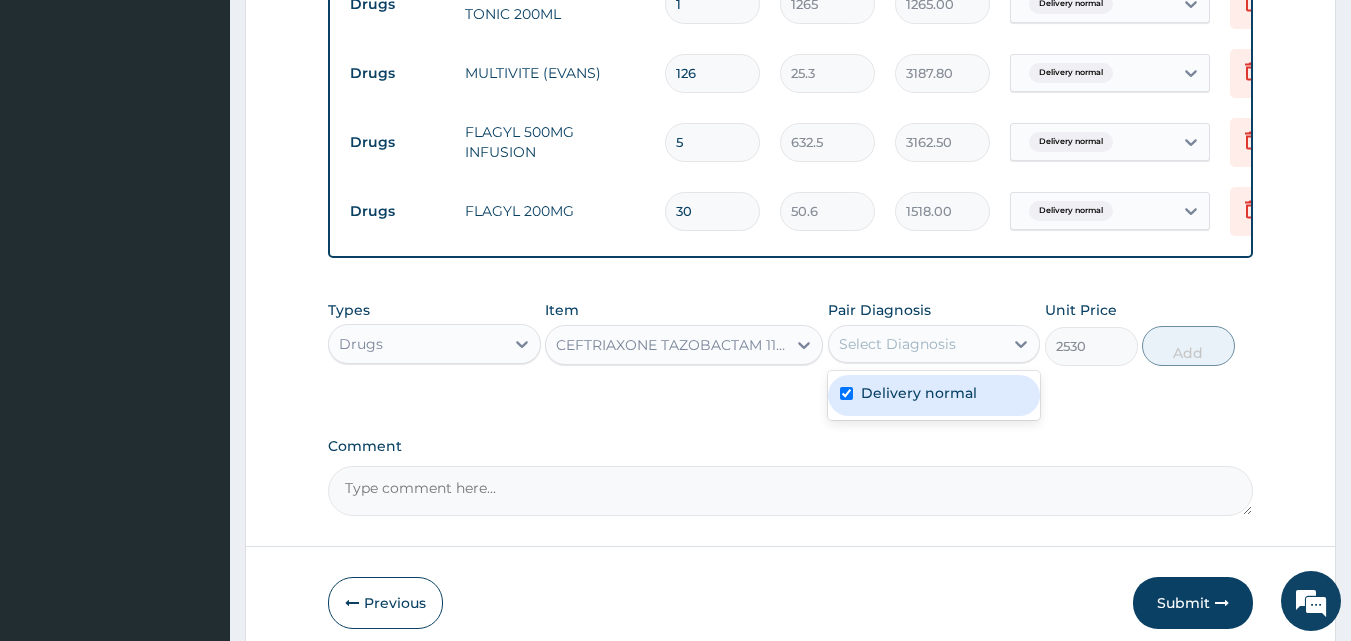 checkbox on "true" 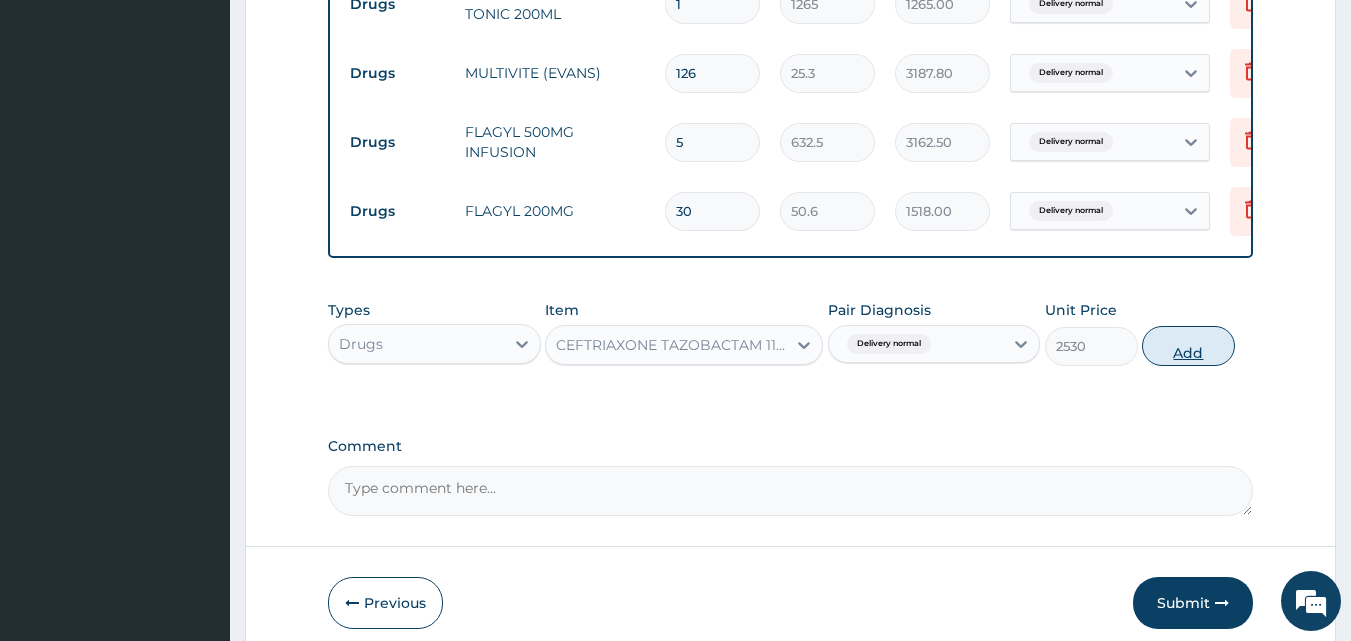 click on "Add" at bounding box center [1188, 346] 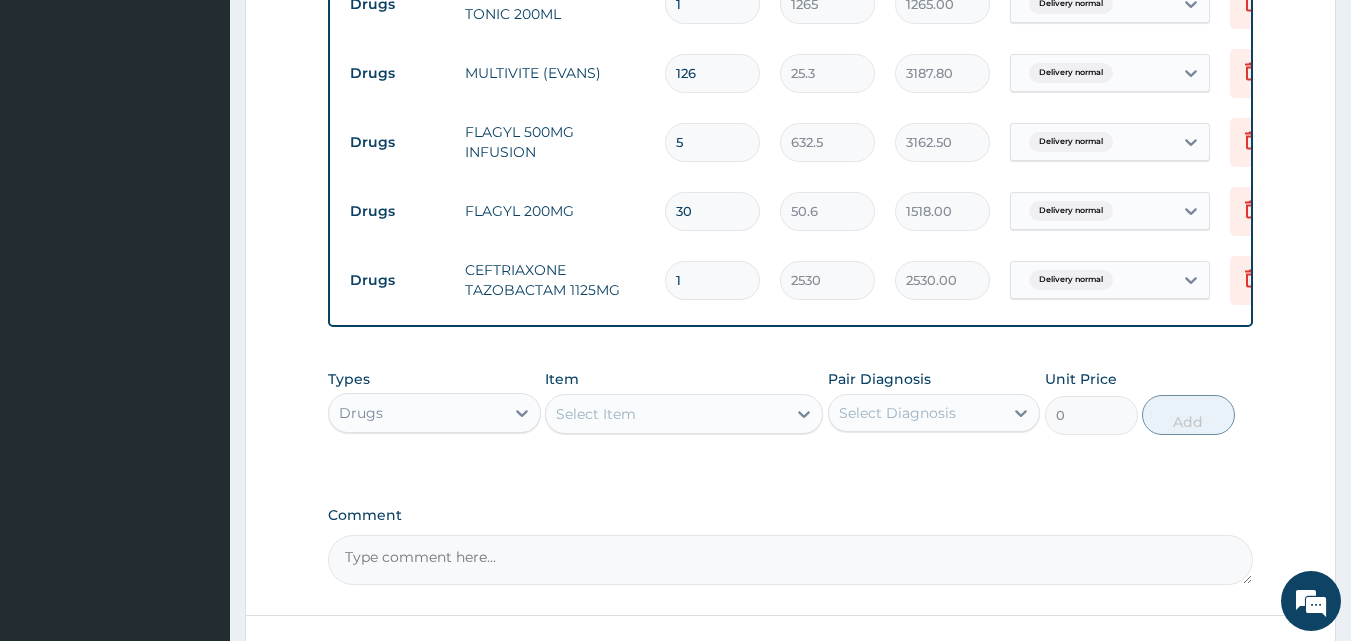 click on "Select Item" at bounding box center [666, 414] 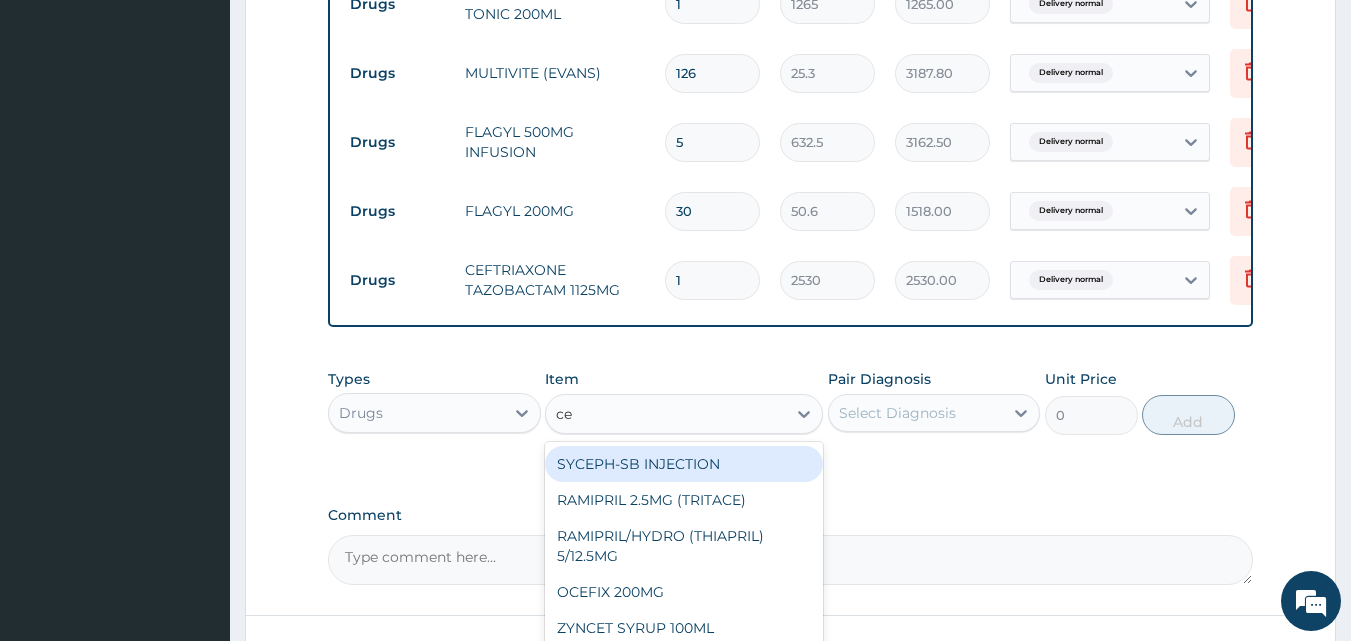 type on "cef" 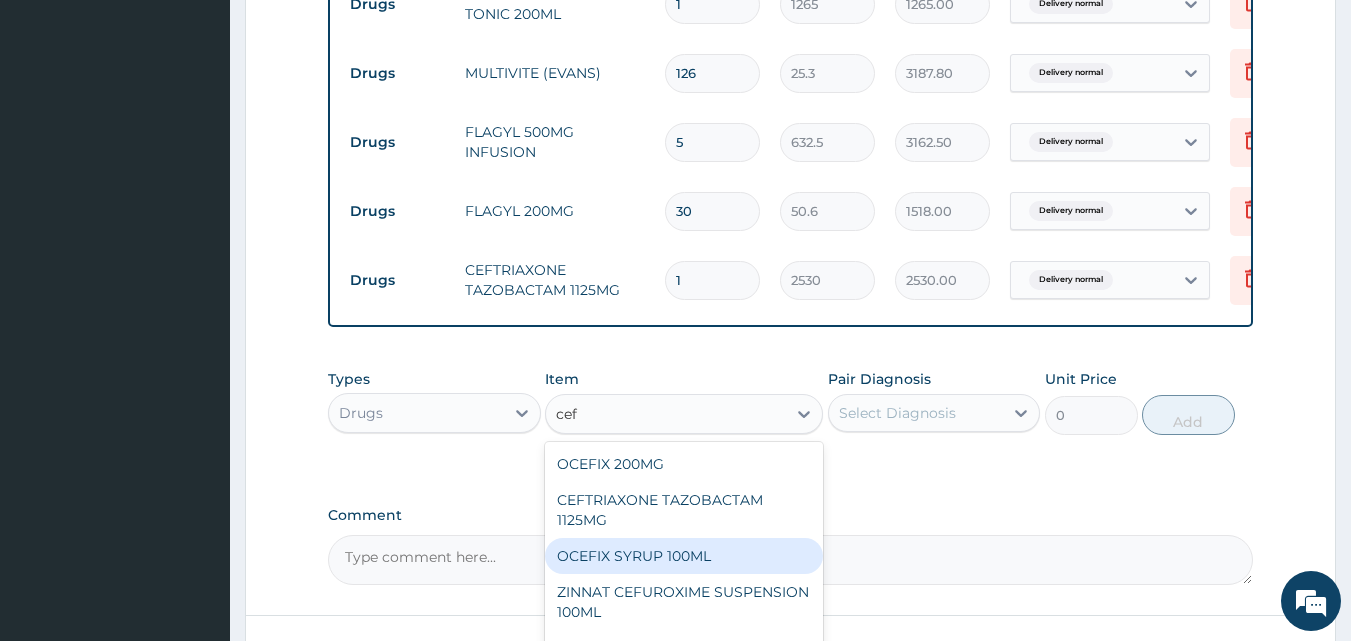 scroll, scrollTop: 100, scrollLeft: 0, axis: vertical 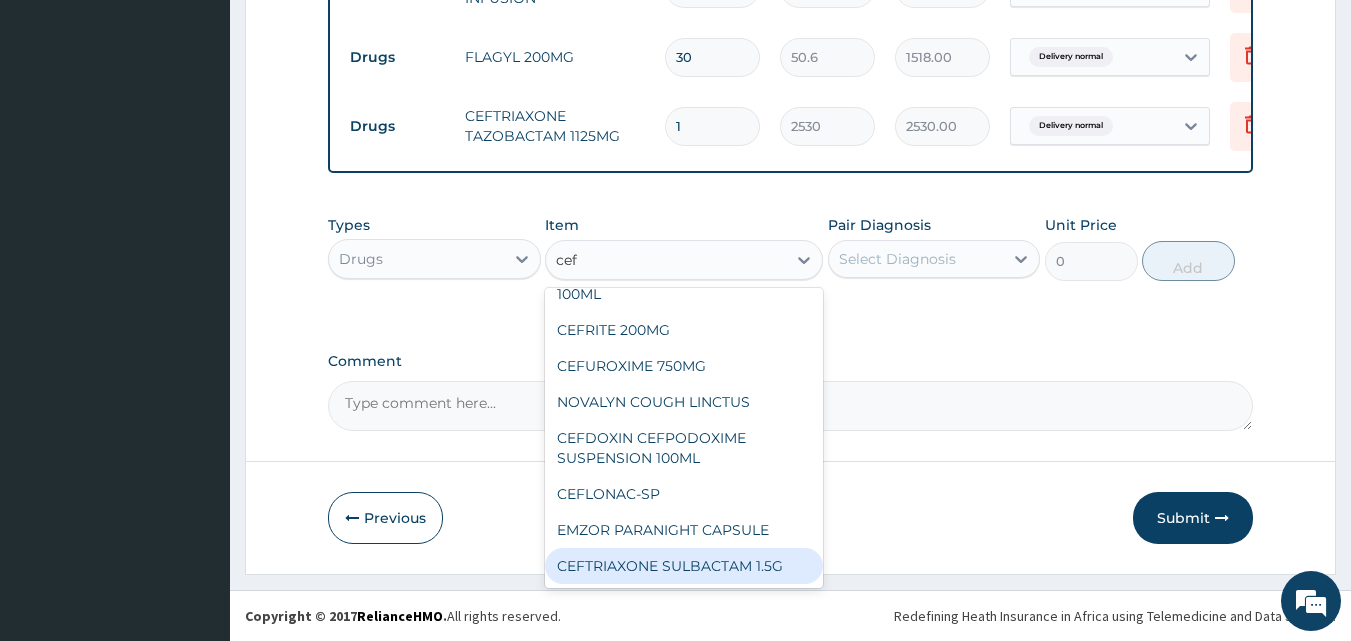 click on "CEFTRIAXONE SULBACTAM 1.5G" at bounding box center [684, 566] 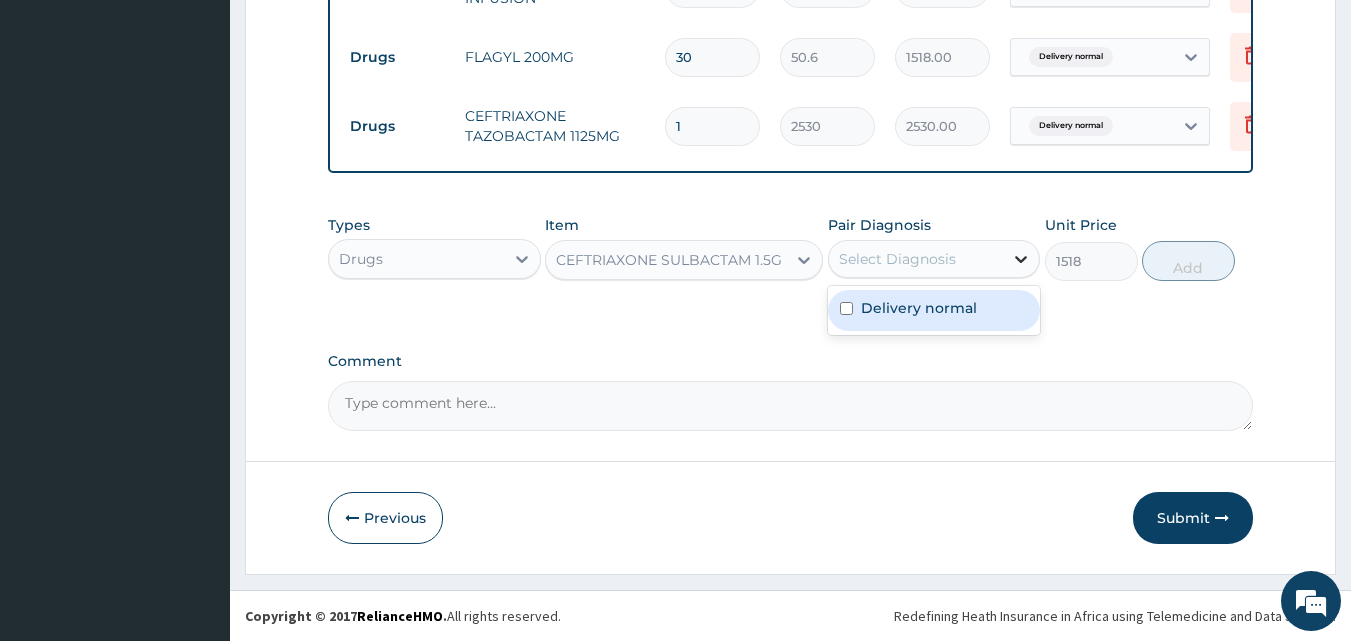click 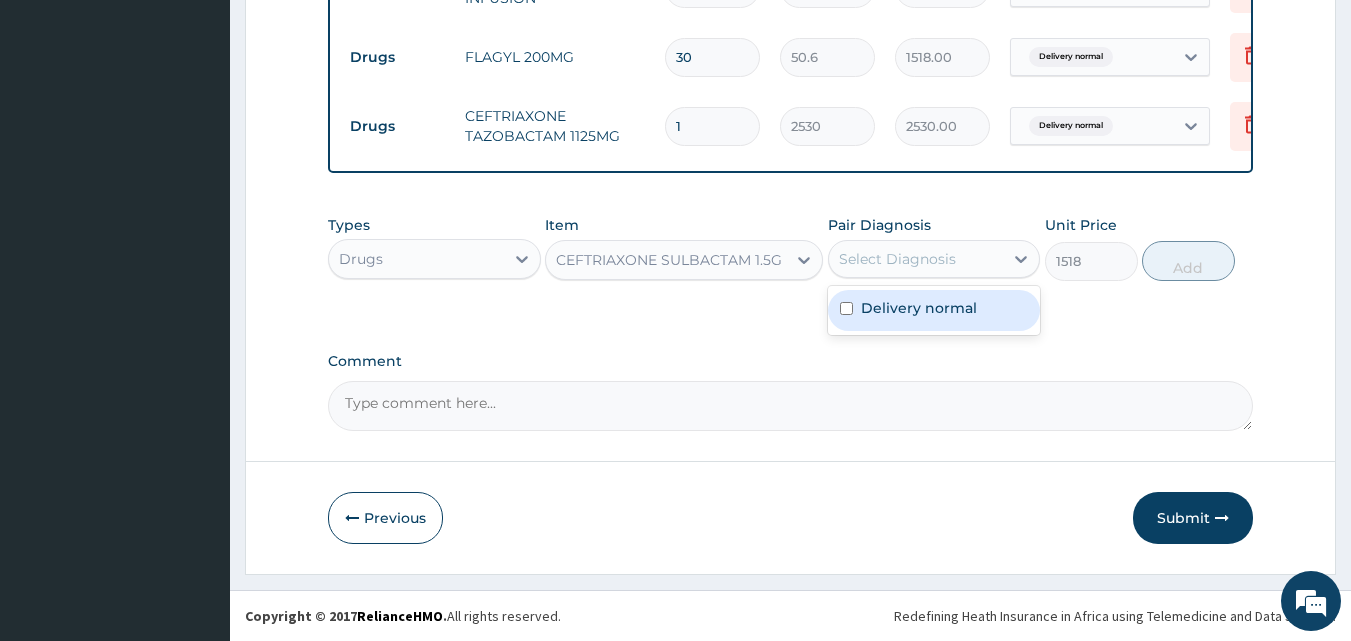 click on "Delivery normal" at bounding box center (919, 308) 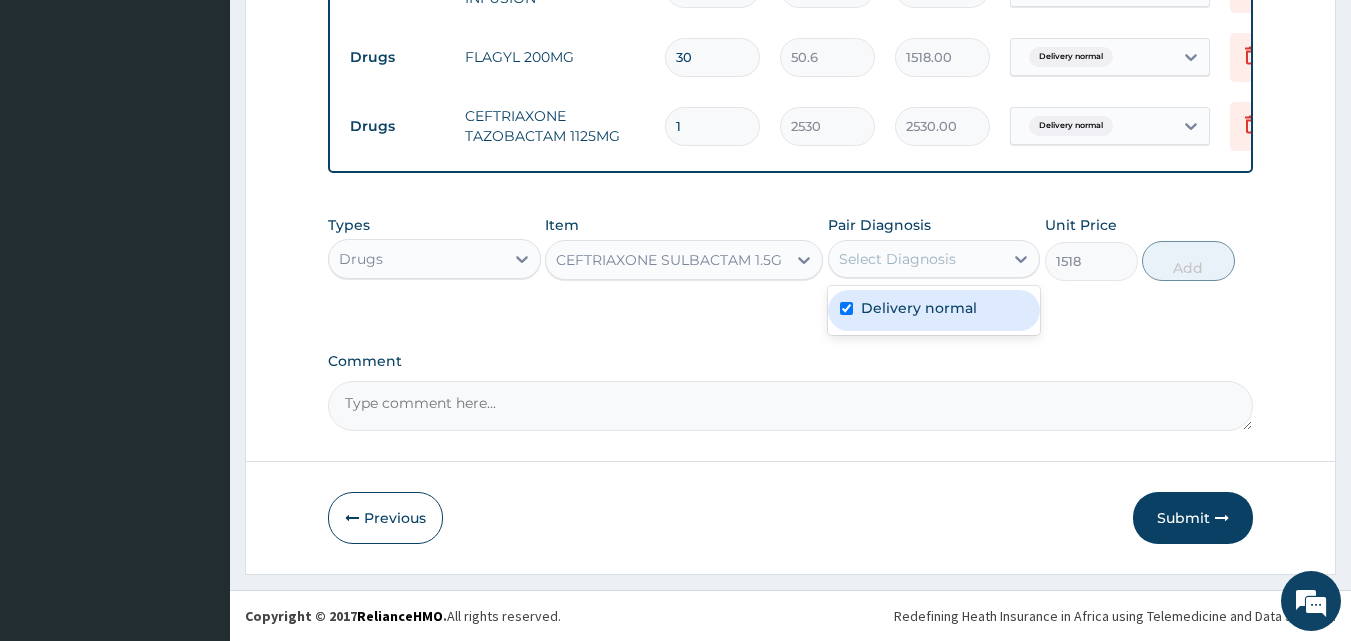 checkbox on "true" 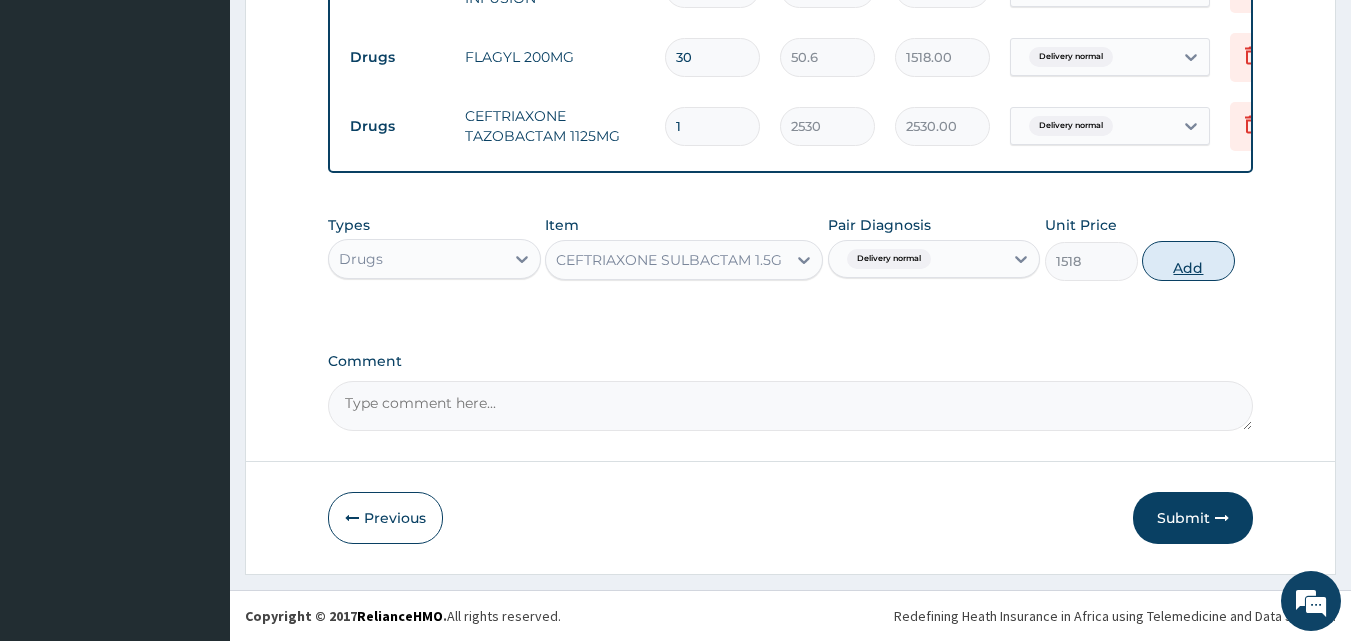click on "Add" at bounding box center (1188, 261) 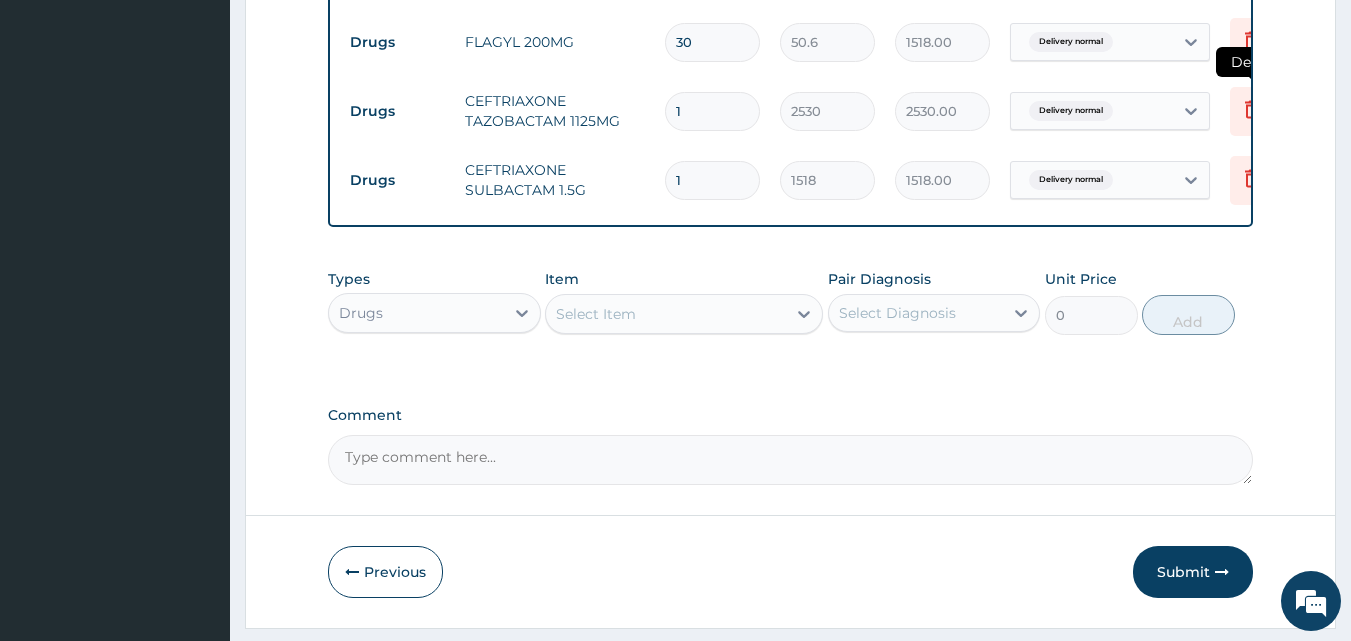 click 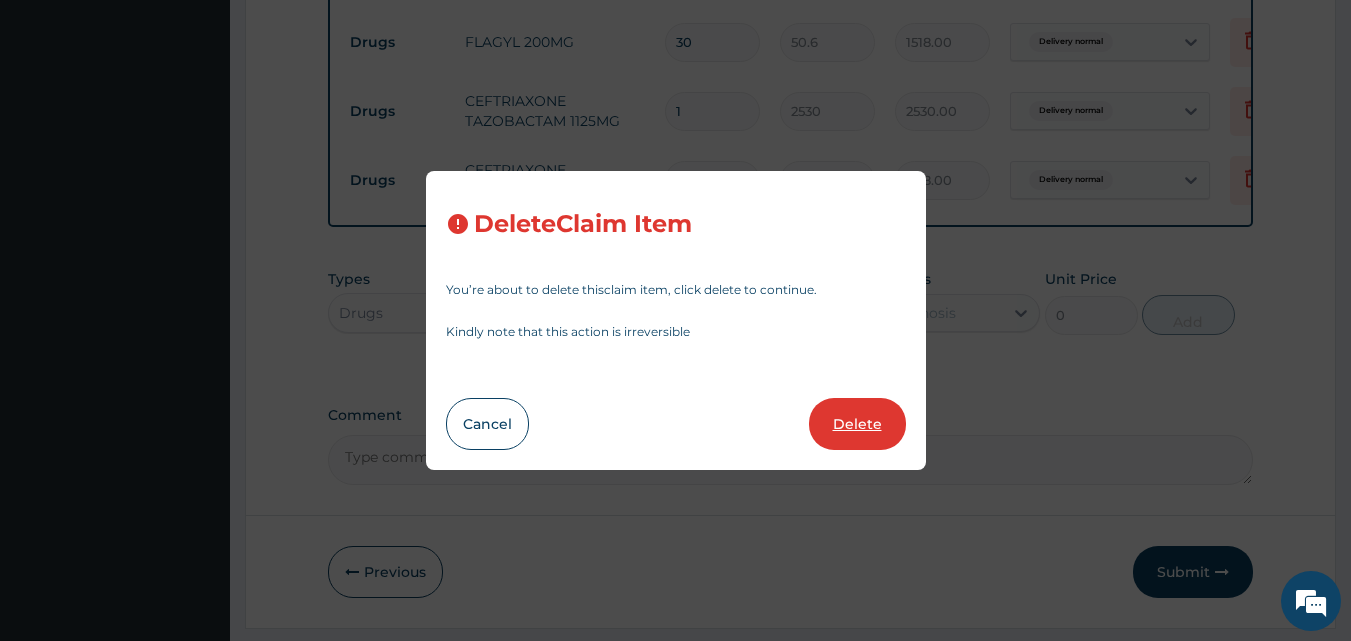 click on "Delete" at bounding box center [857, 424] 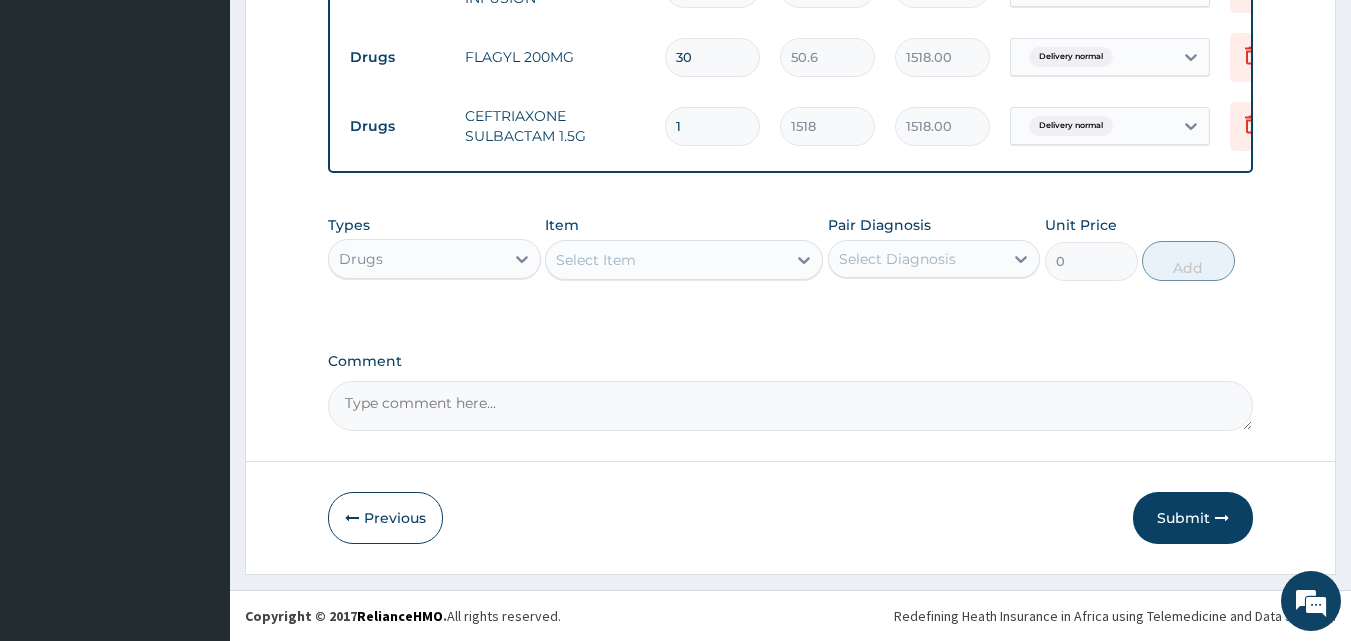 click on "Select Item" at bounding box center (596, 260) 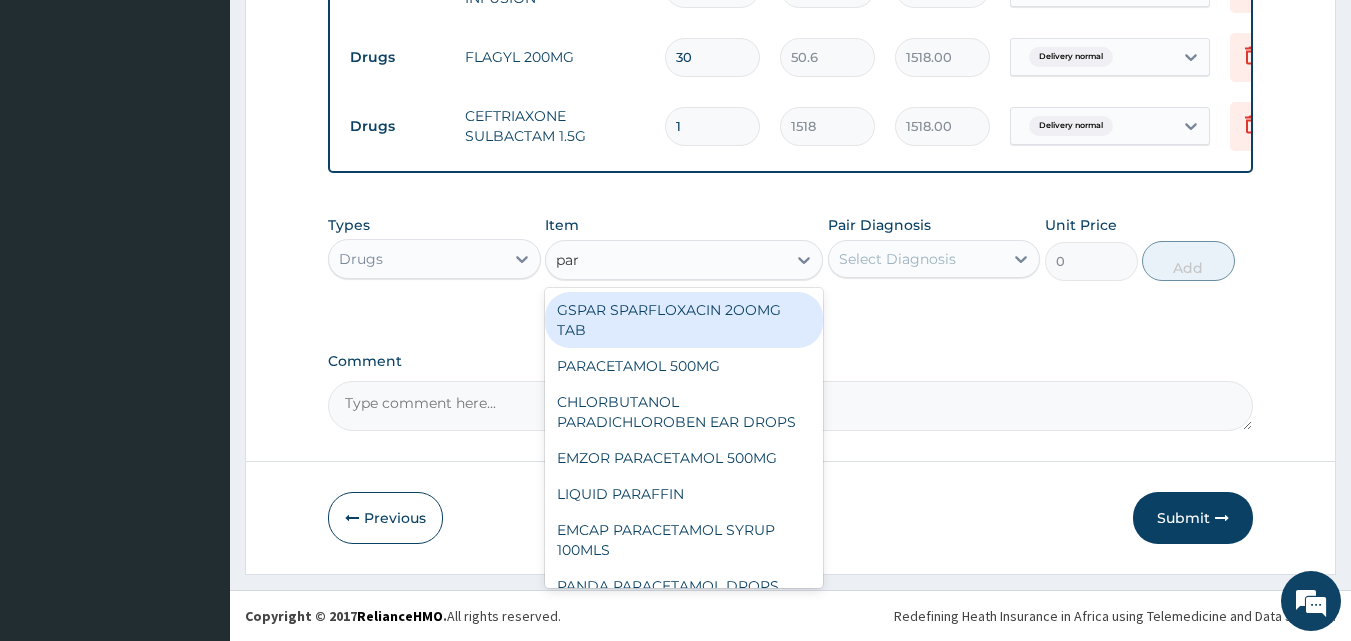 type on "para" 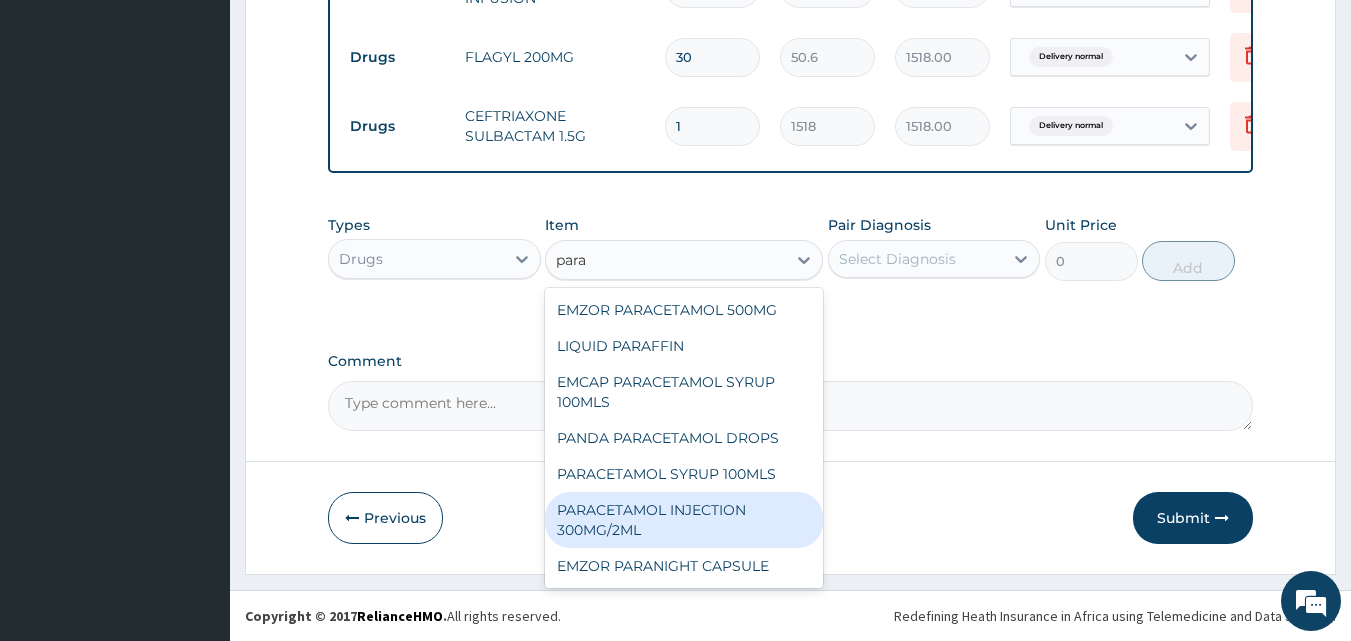 scroll, scrollTop: 0, scrollLeft: 0, axis: both 